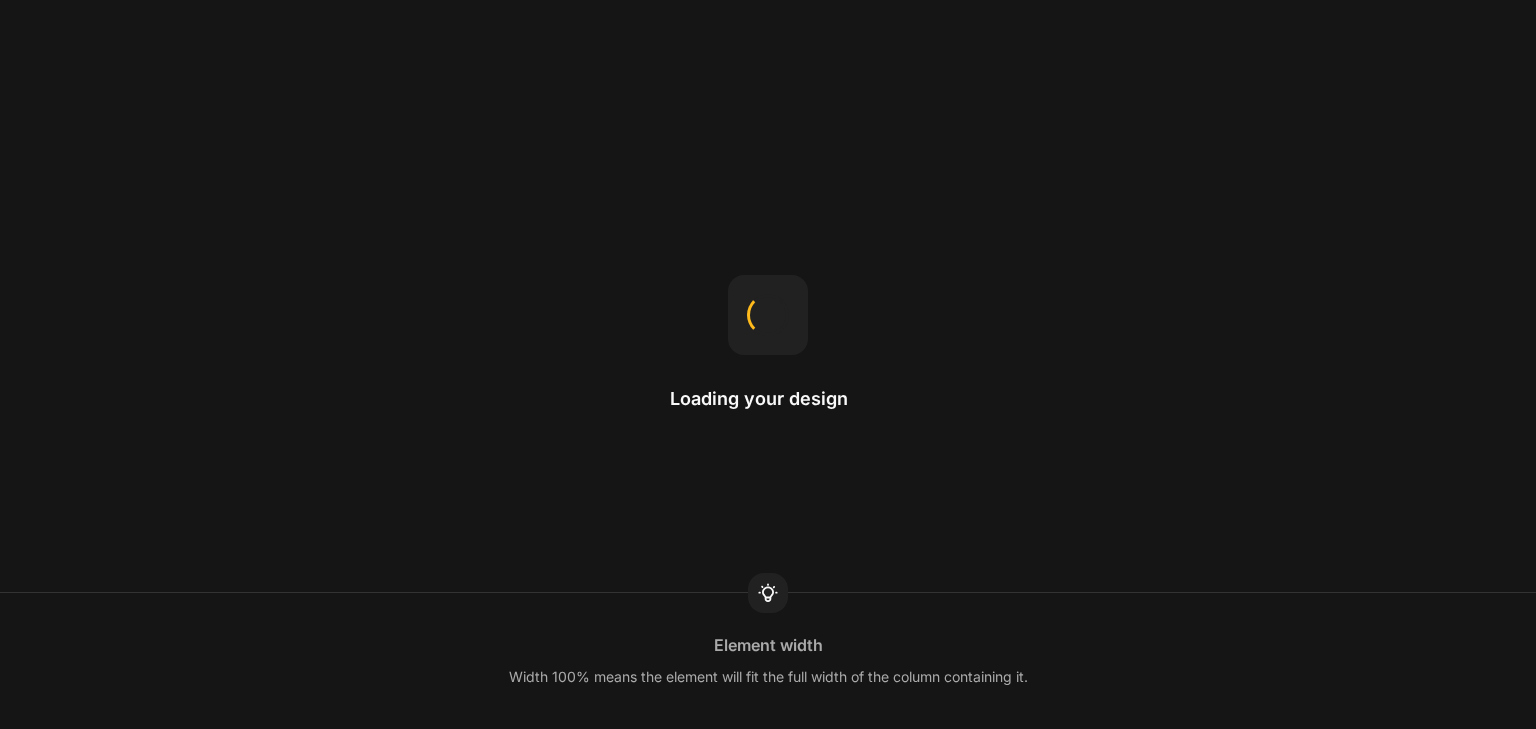 scroll, scrollTop: 0, scrollLeft: 0, axis: both 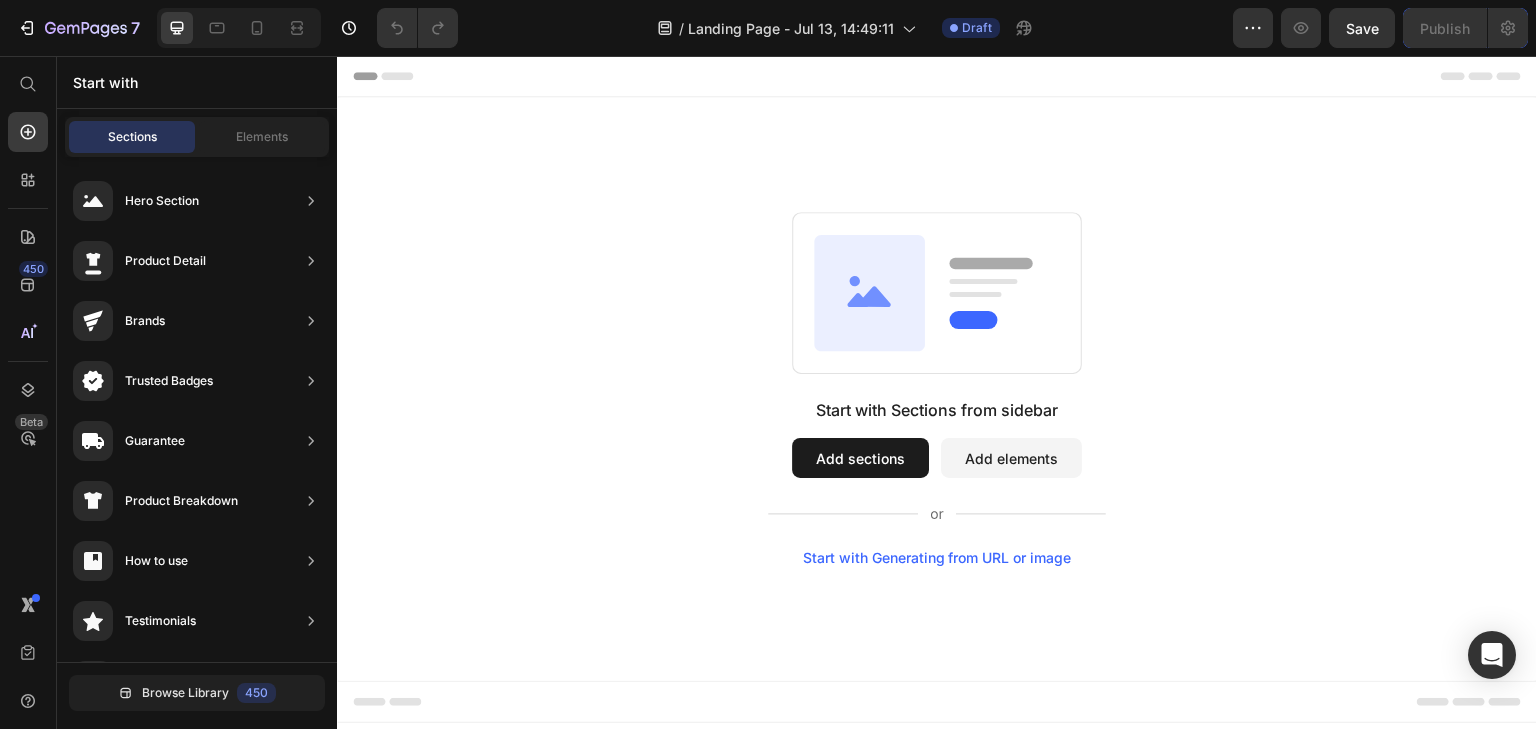 click on "Add sections" at bounding box center (860, 458) 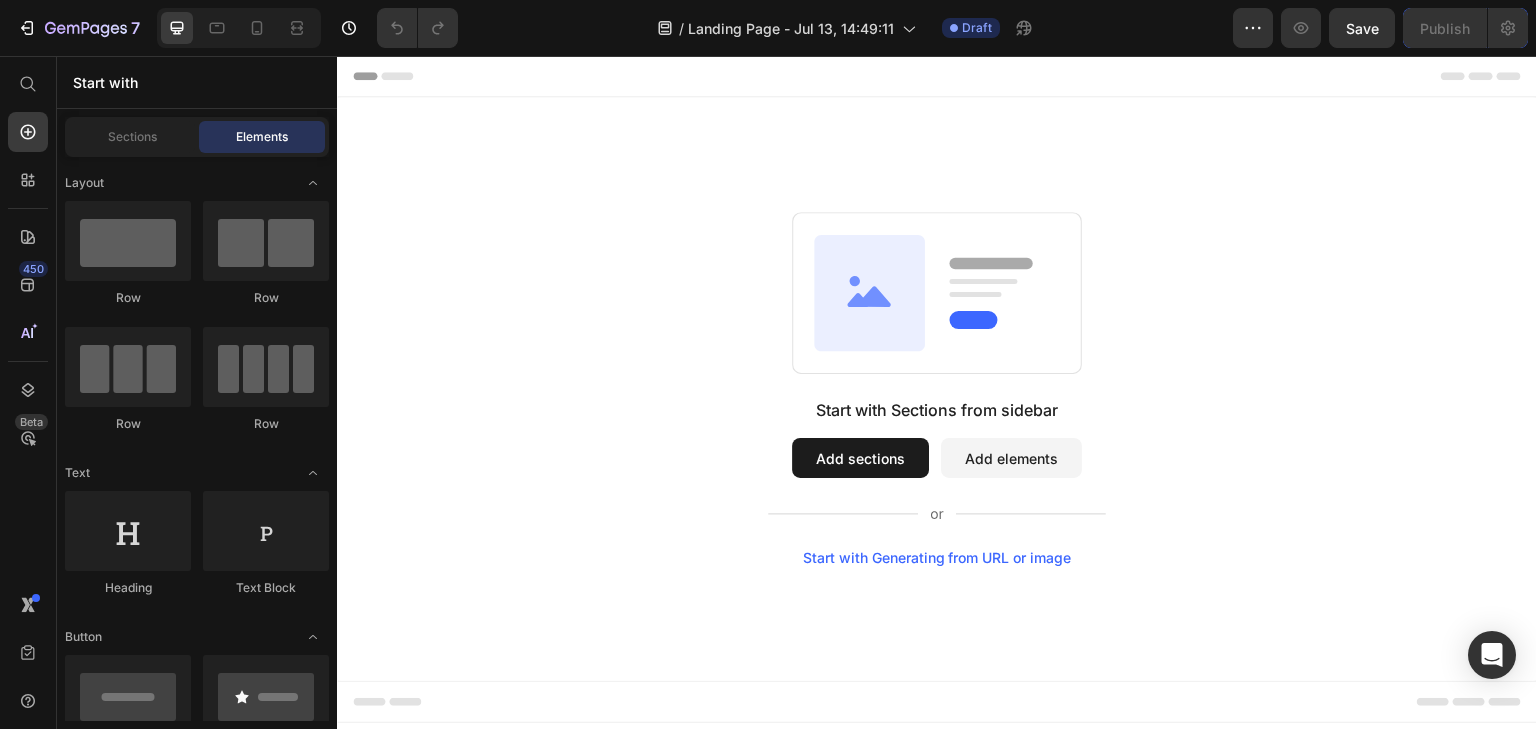 click on "Add sections" at bounding box center (860, 458) 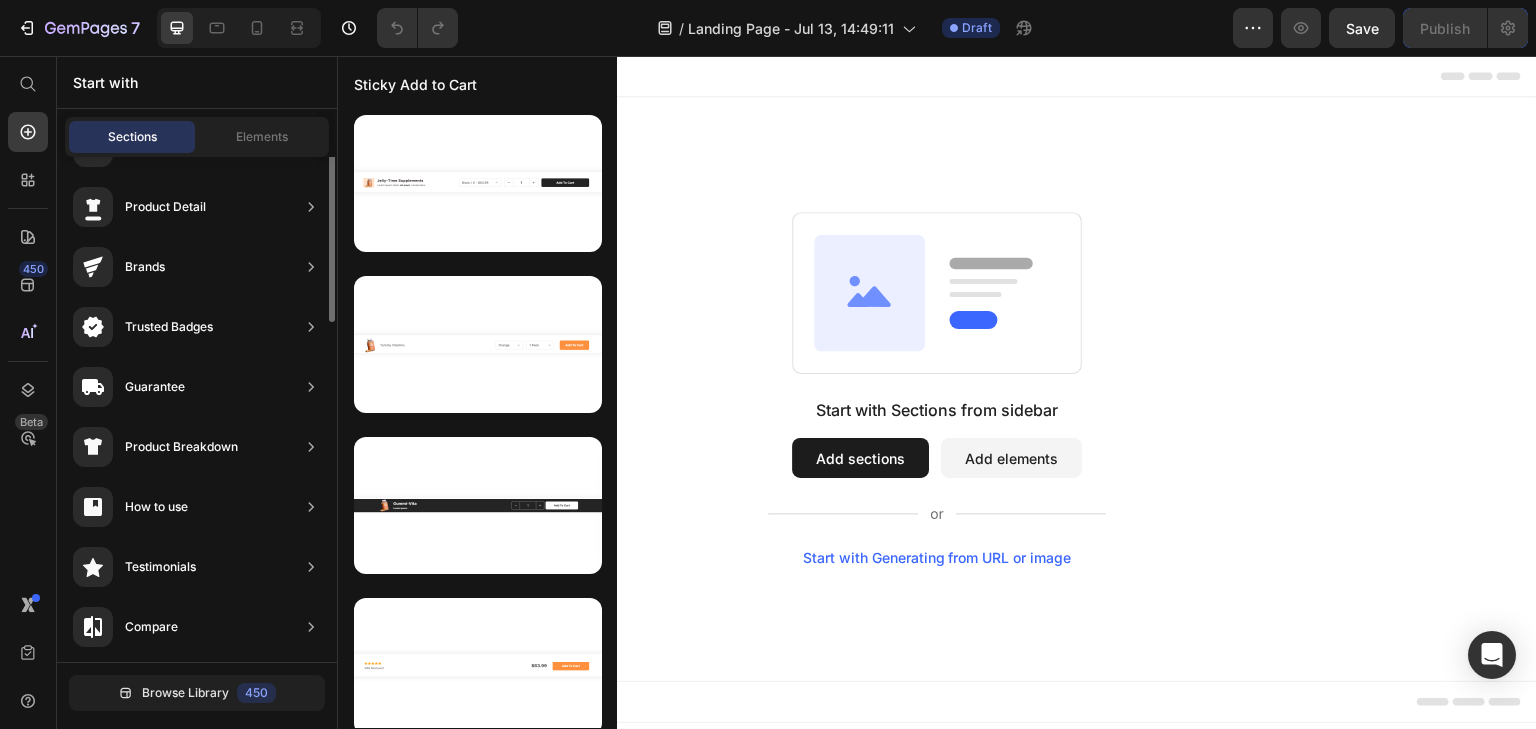 scroll, scrollTop: 0, scrollLeft: 0, axis: both 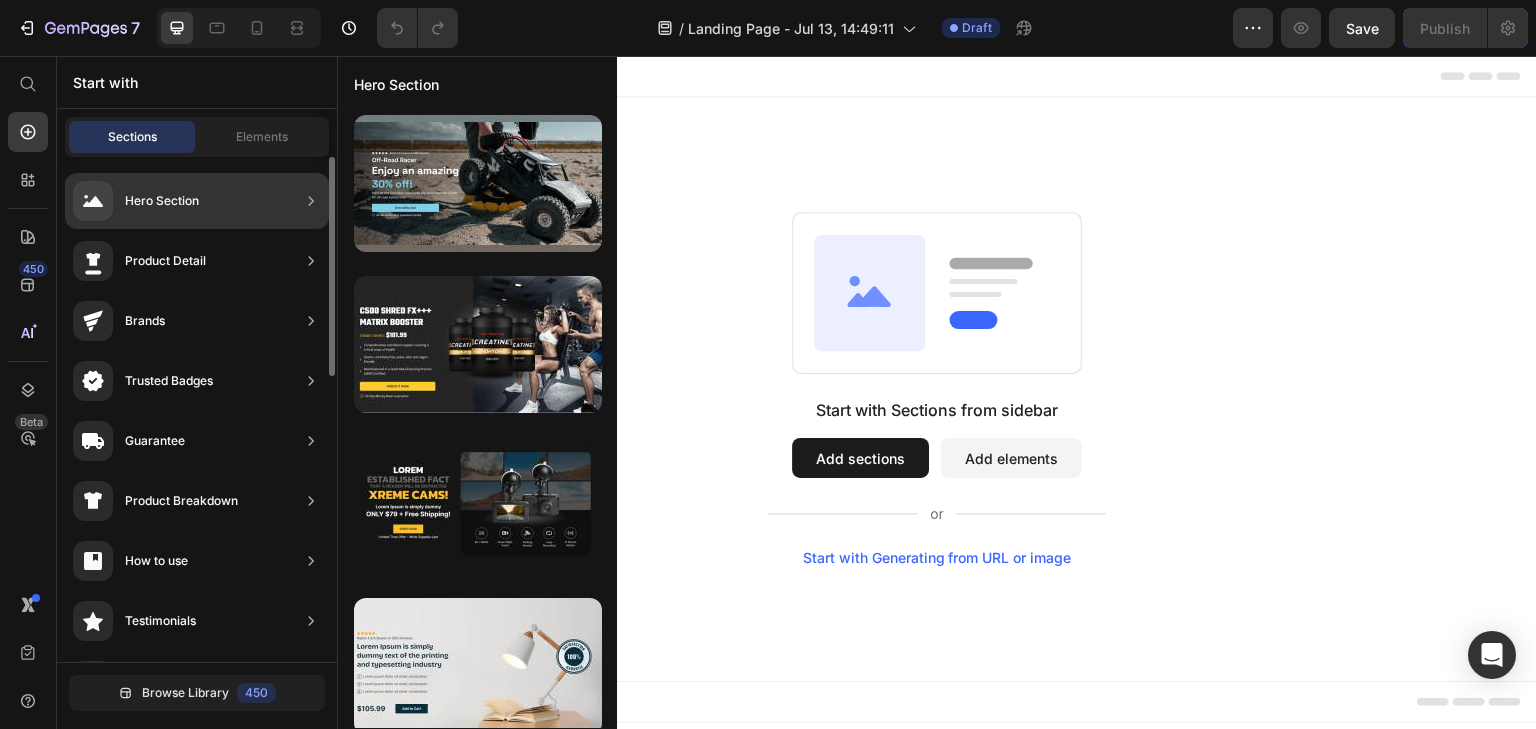 click on "Hero Section" 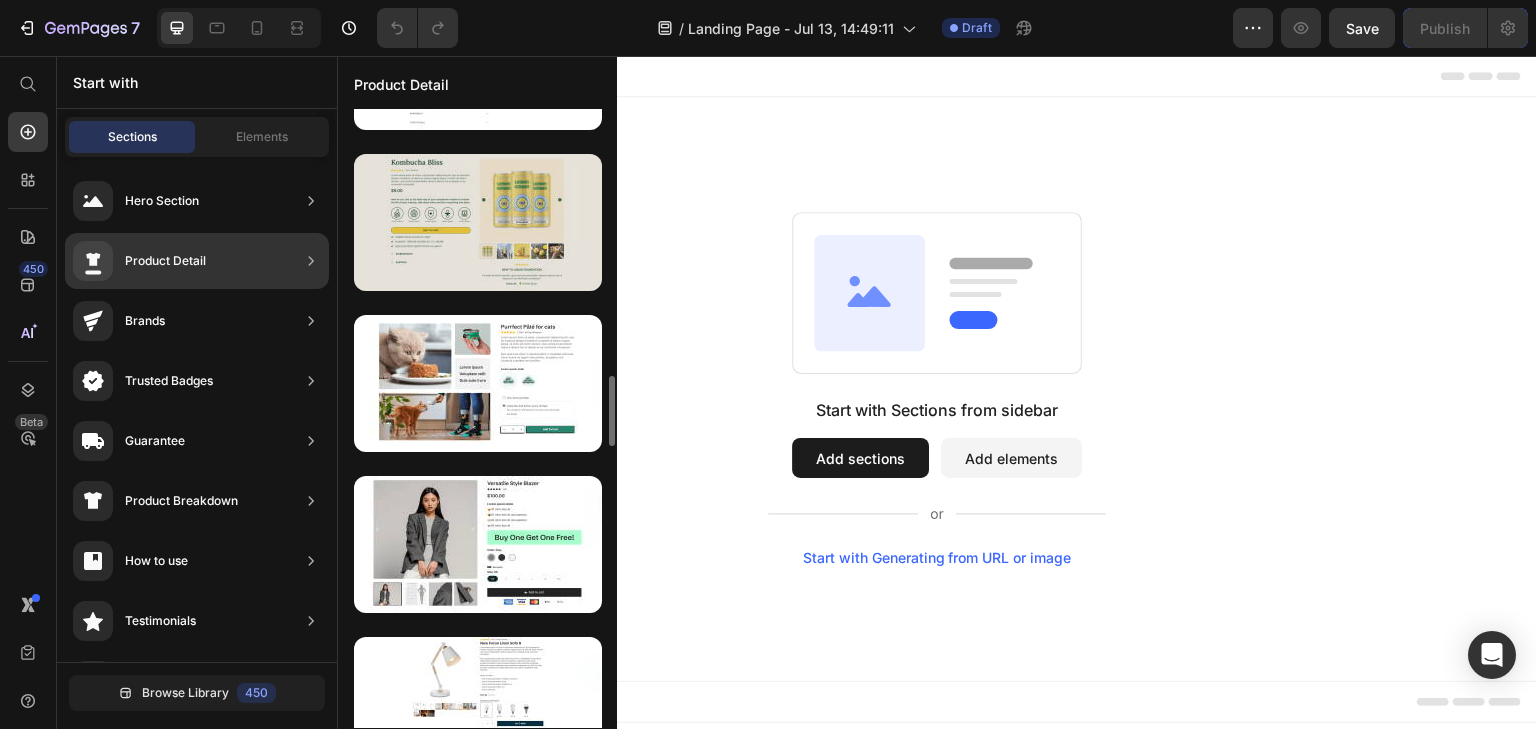 scroll, scrollTop: 3142, scrollLeft: 0, axis: vertical 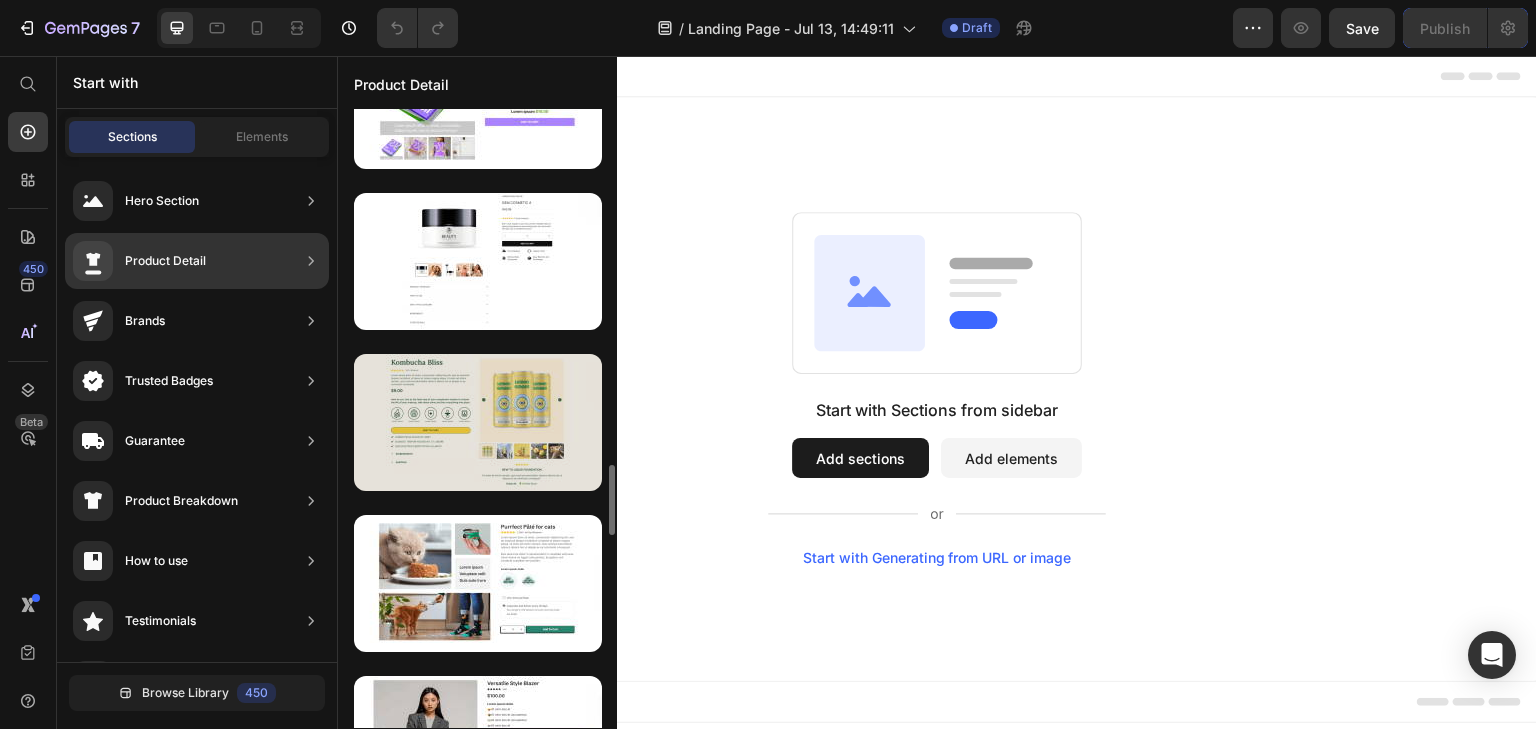 click at bounding box center [478, 422] 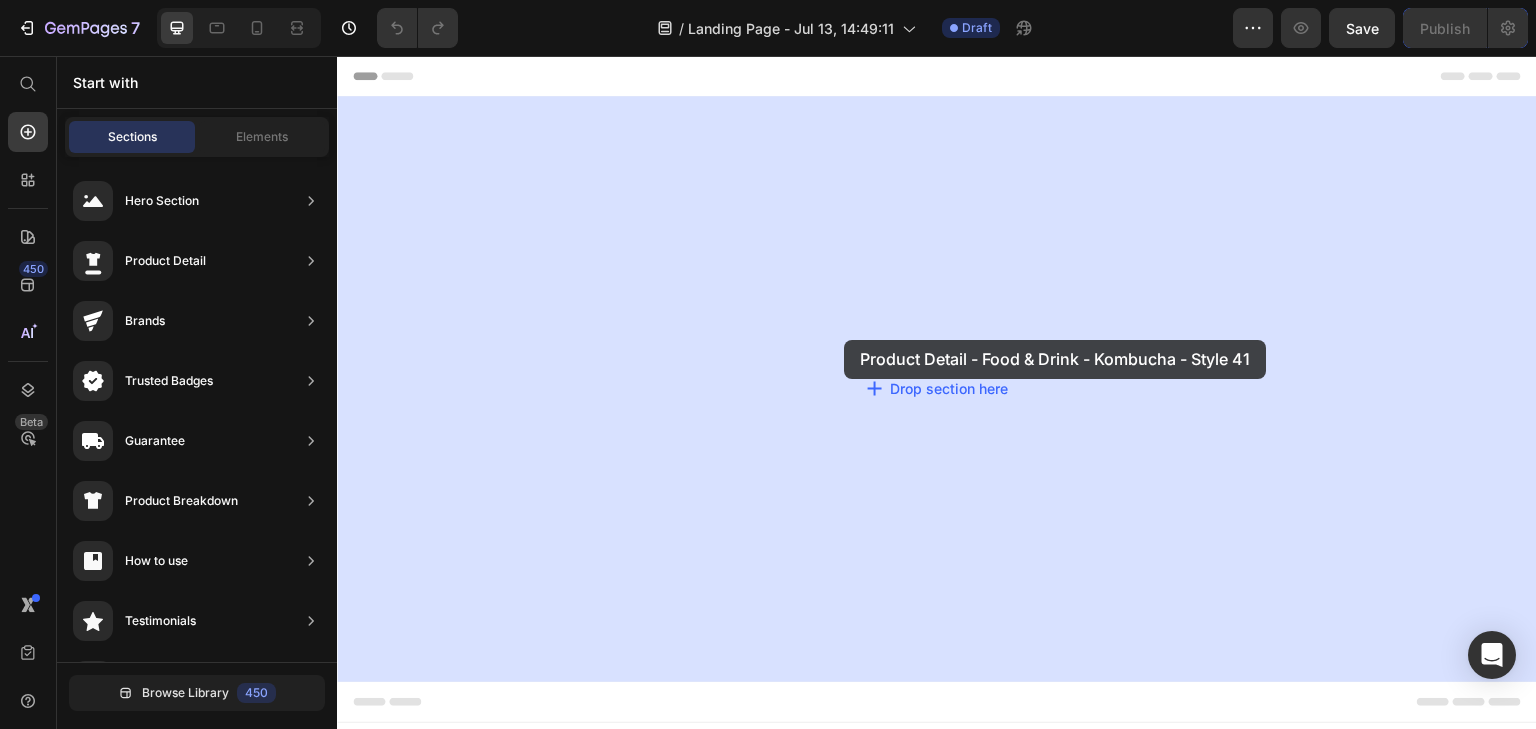 drag, startPoint x: 803, startPoint y: 481, endPoint x: 844, endPoint y: 340, distance: 146.84004 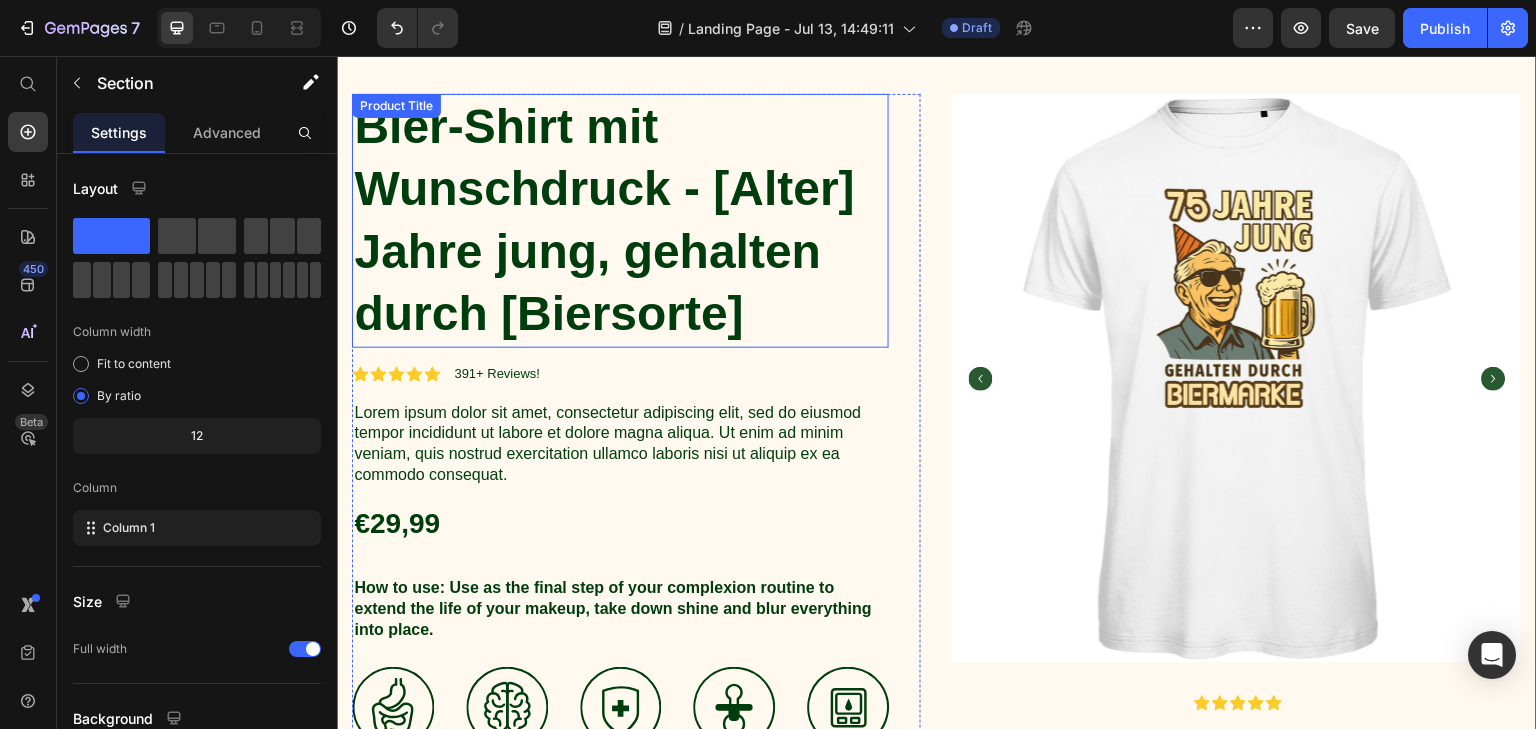 scroll, scrollTop: 100, scrollLeft: 0, axis: vertical 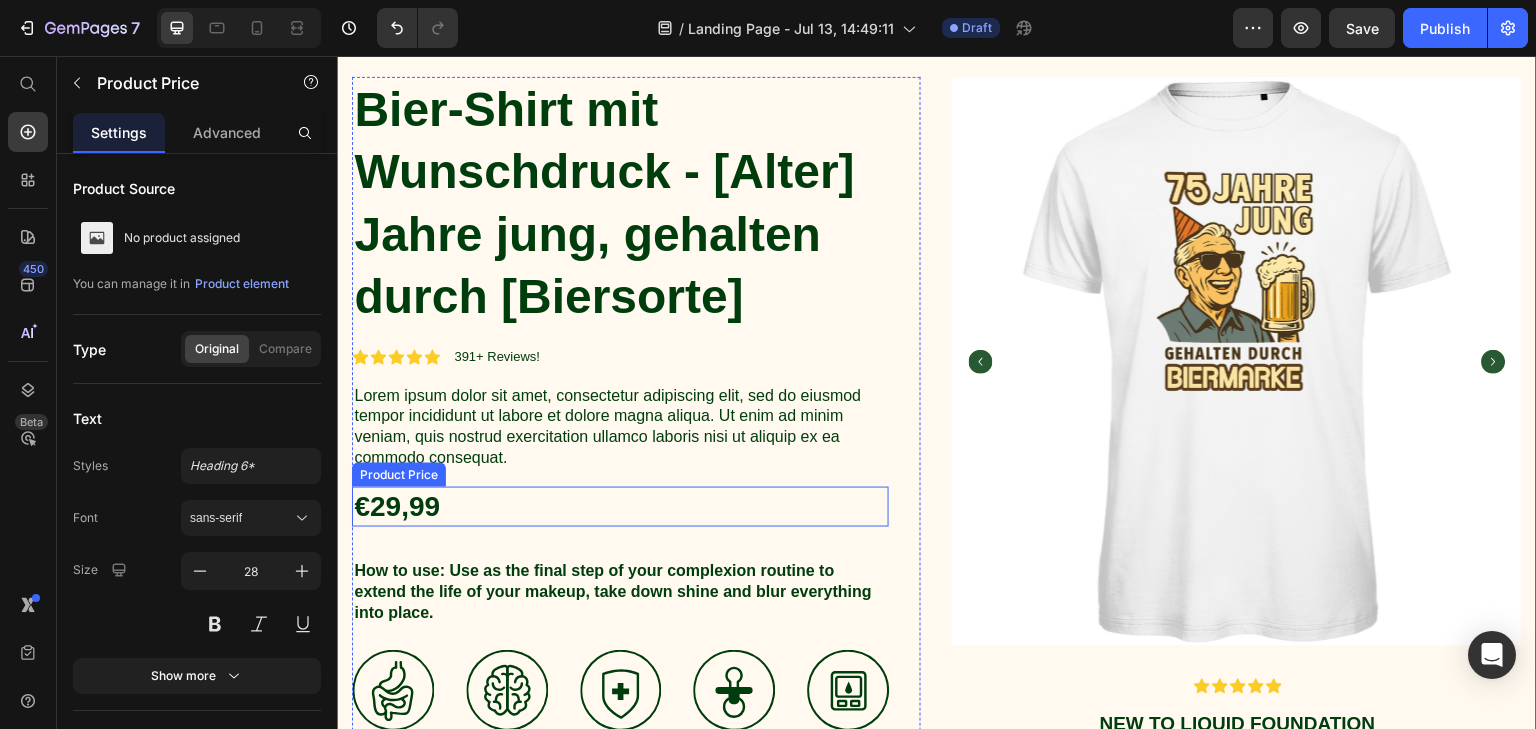 click on "€29,99" at bounding box center (620, 507) 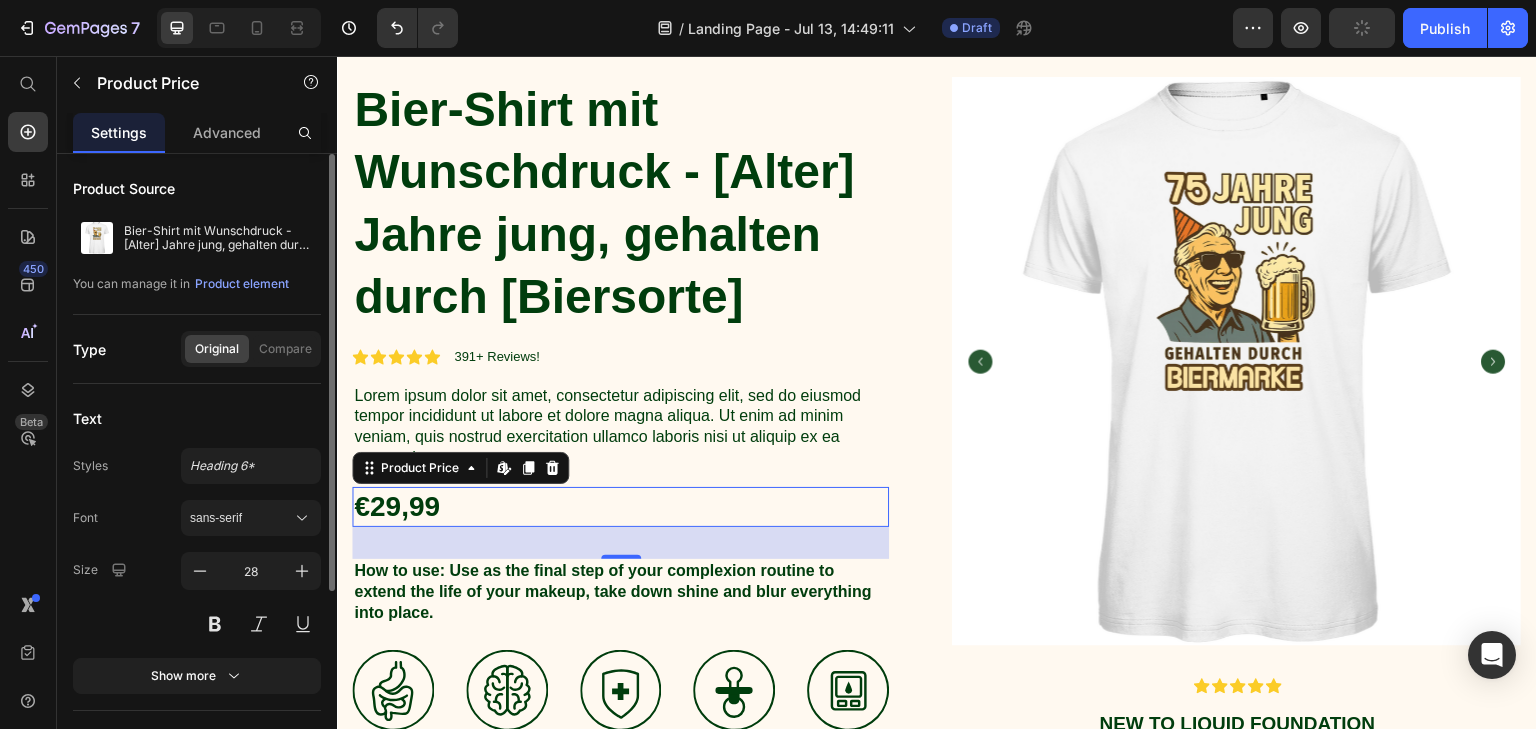 click on "Original Compare" 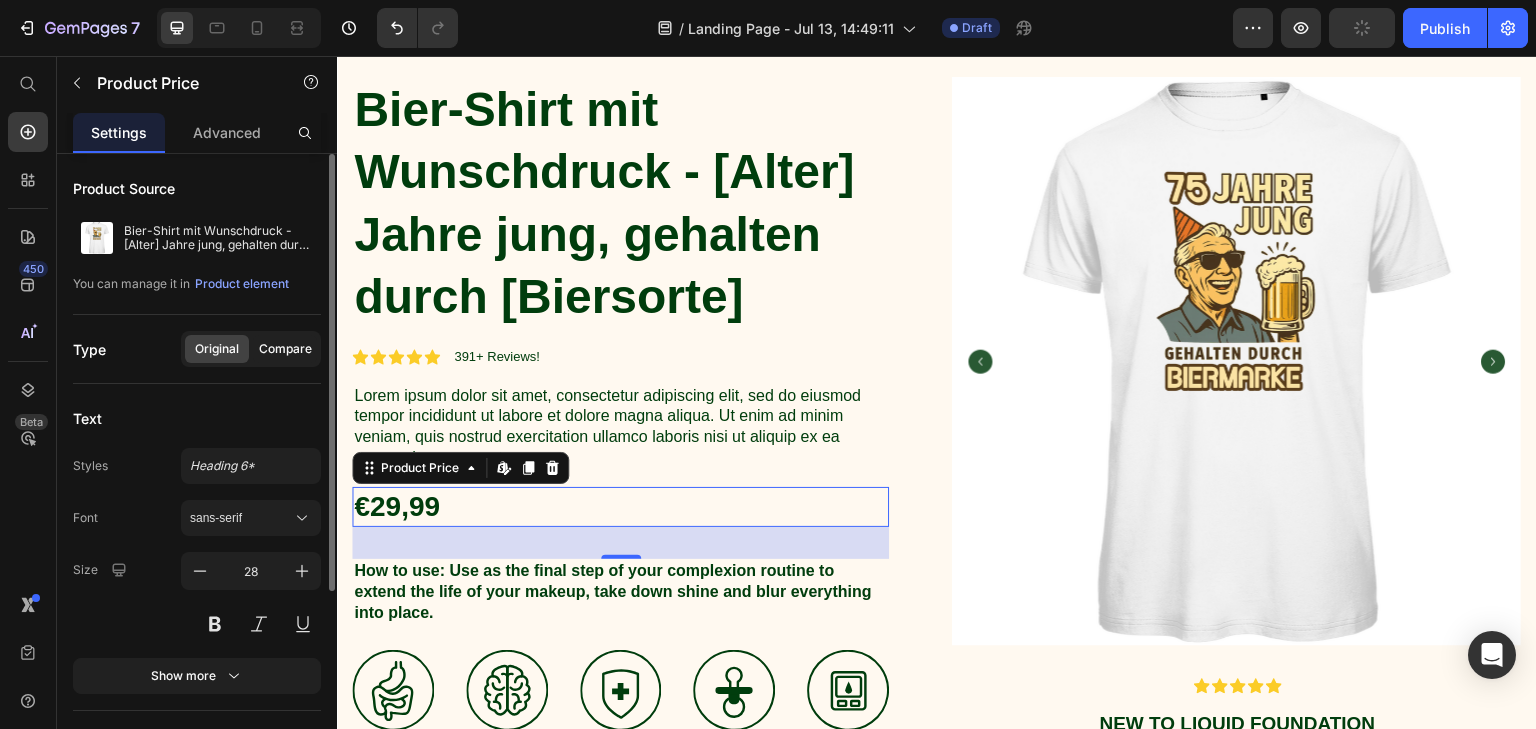 click on "Compare" 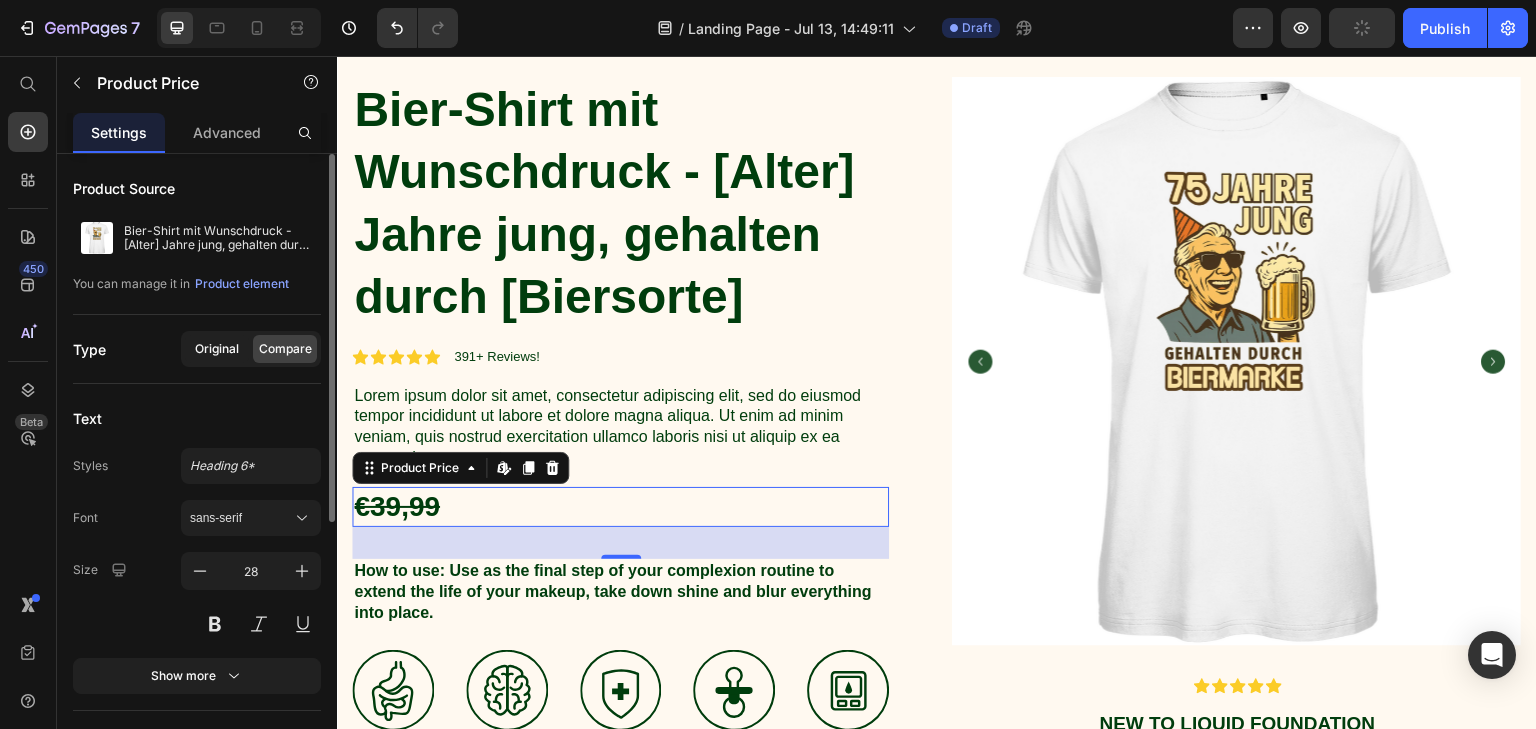 click on "Original" 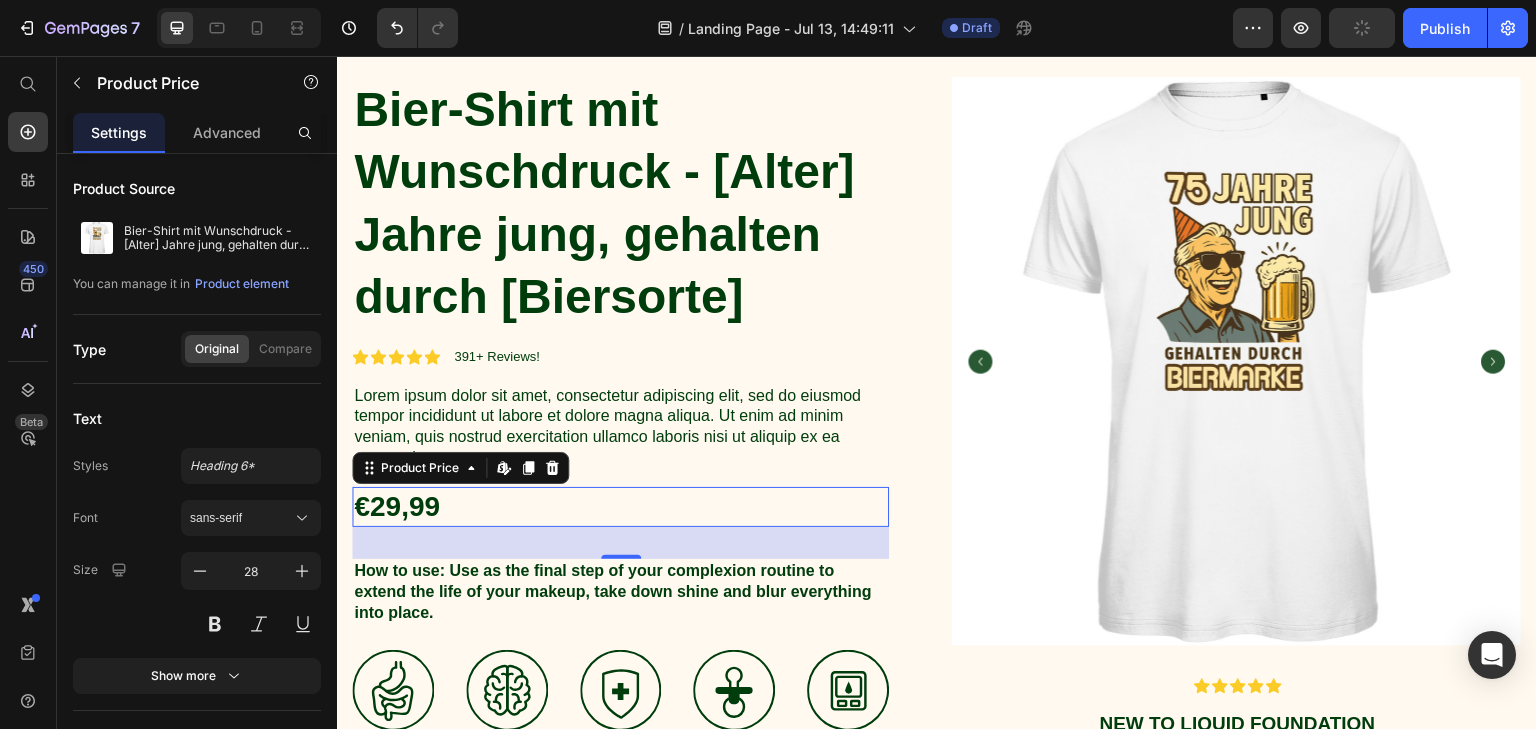 click on "€29,99" at bounding box center (620, 507) 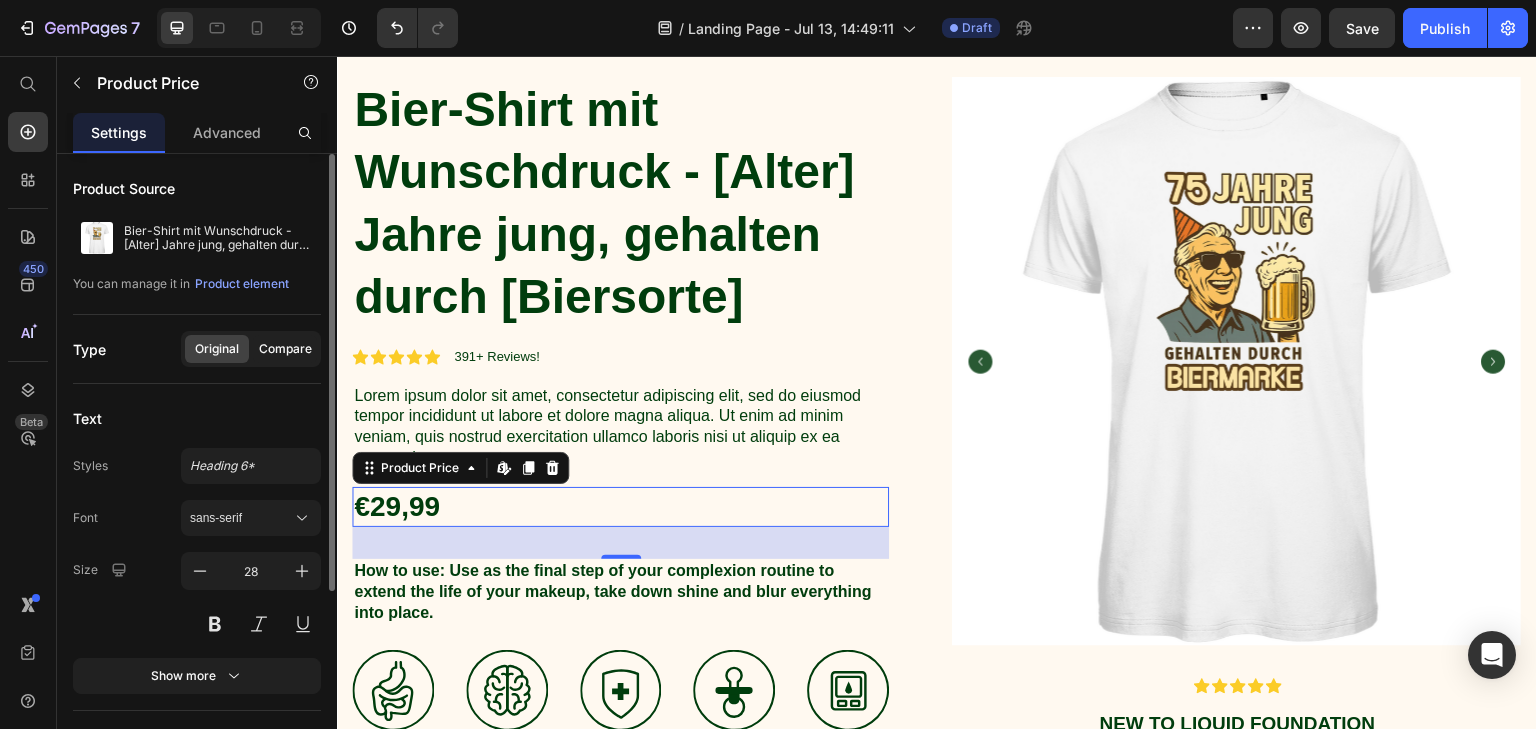 click on "Compare" 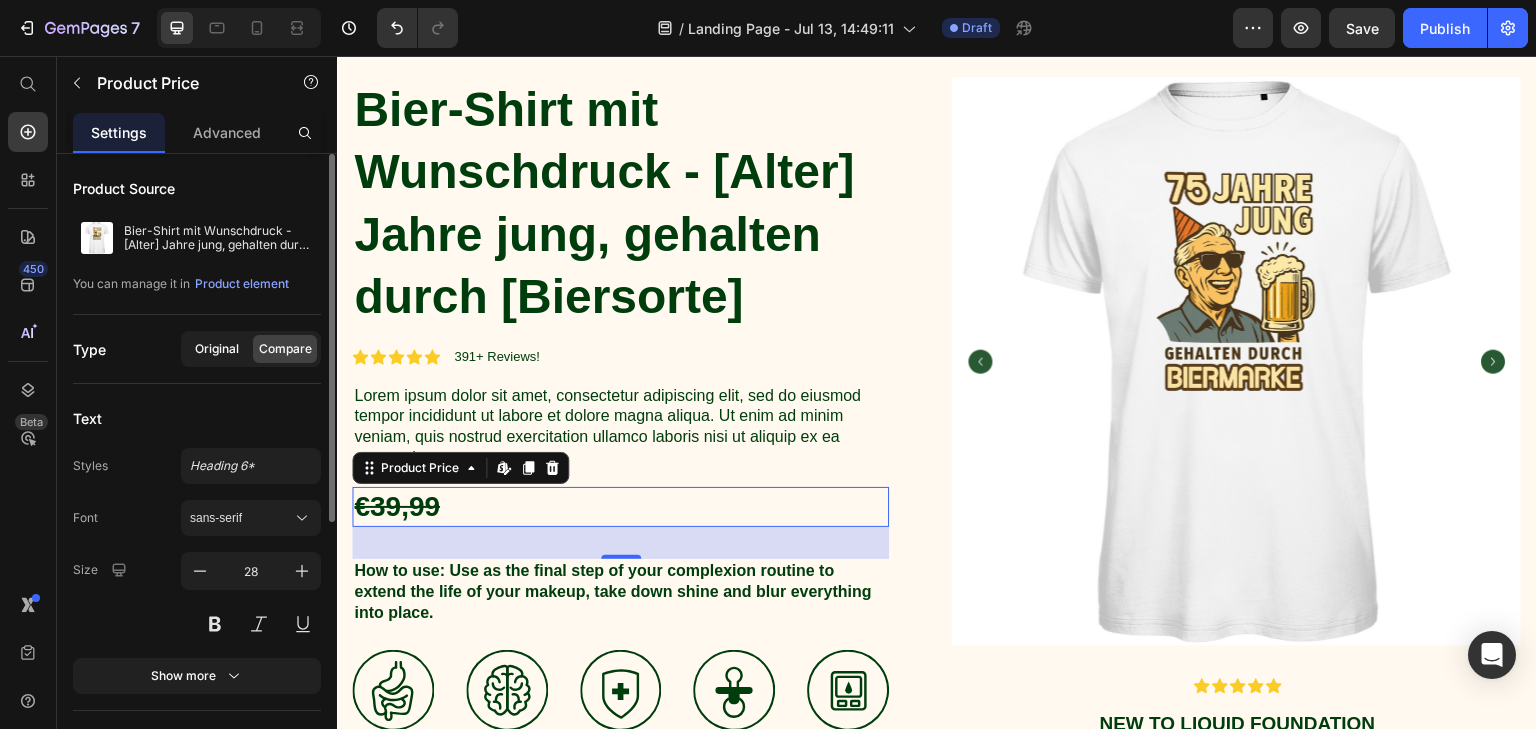 click on "Original" 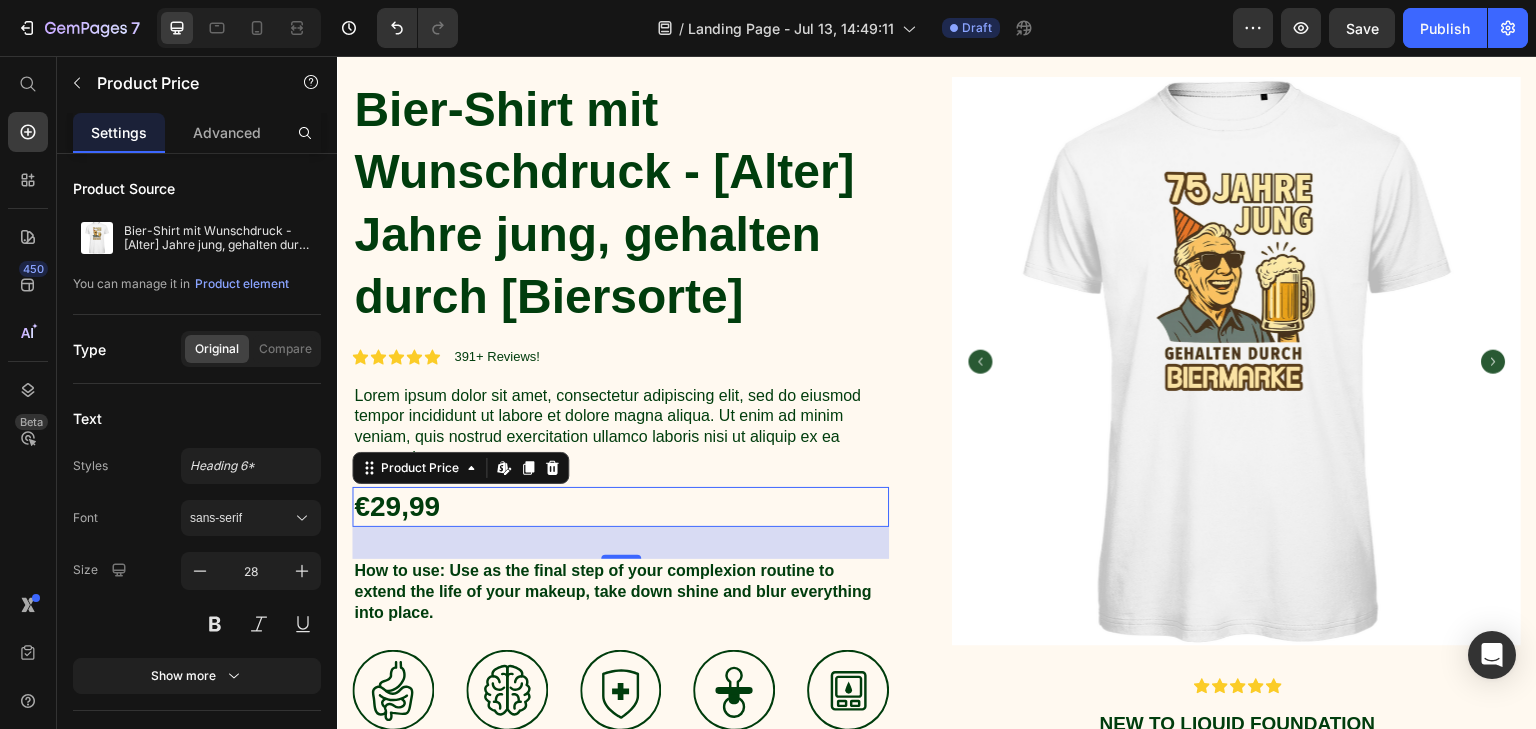 scroll, scrollTop: 300, scrollLeft: 0, axis: vertical 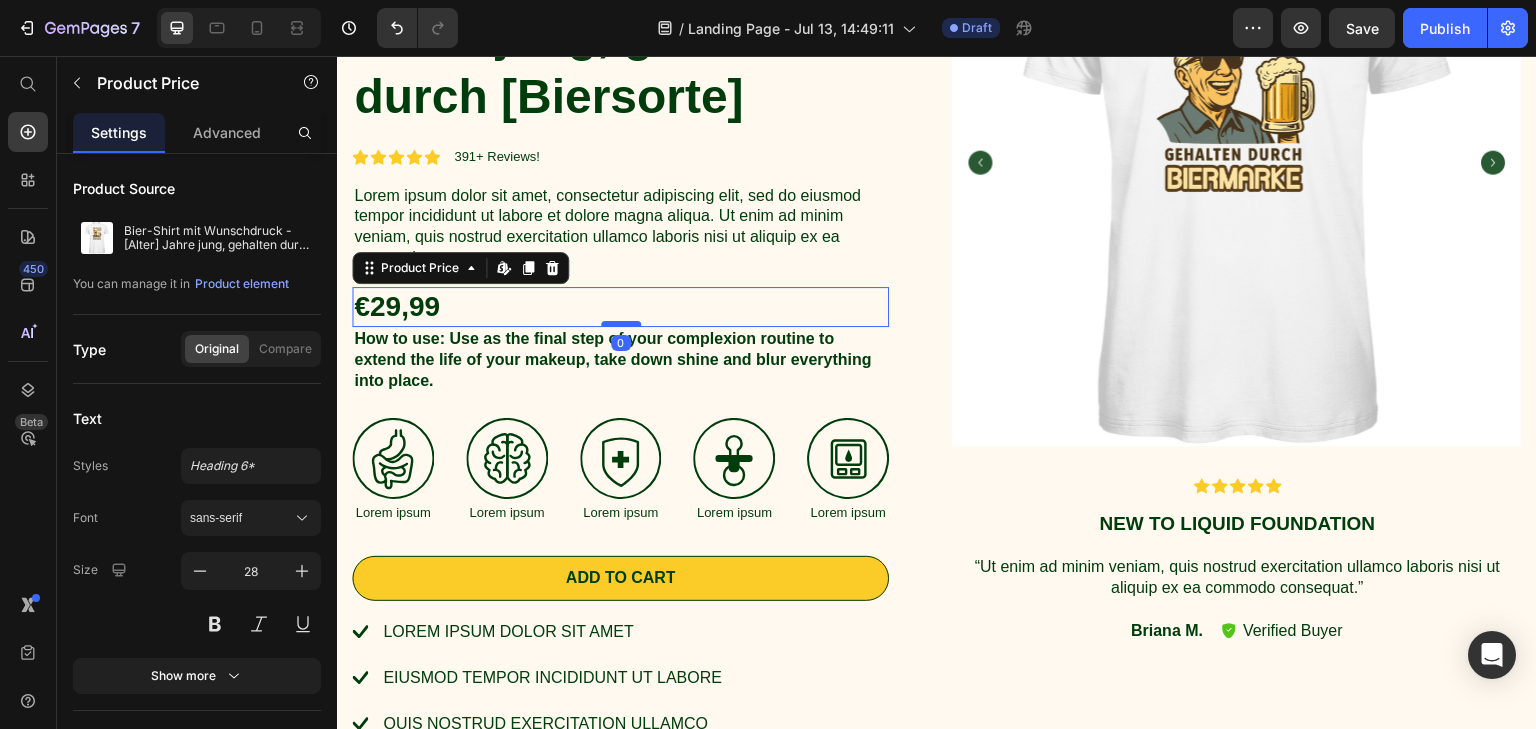 drag, startPoint x: 619, startPoint y: 358, endPoint x: 631, endPoint y: 322, distance: 37.94733 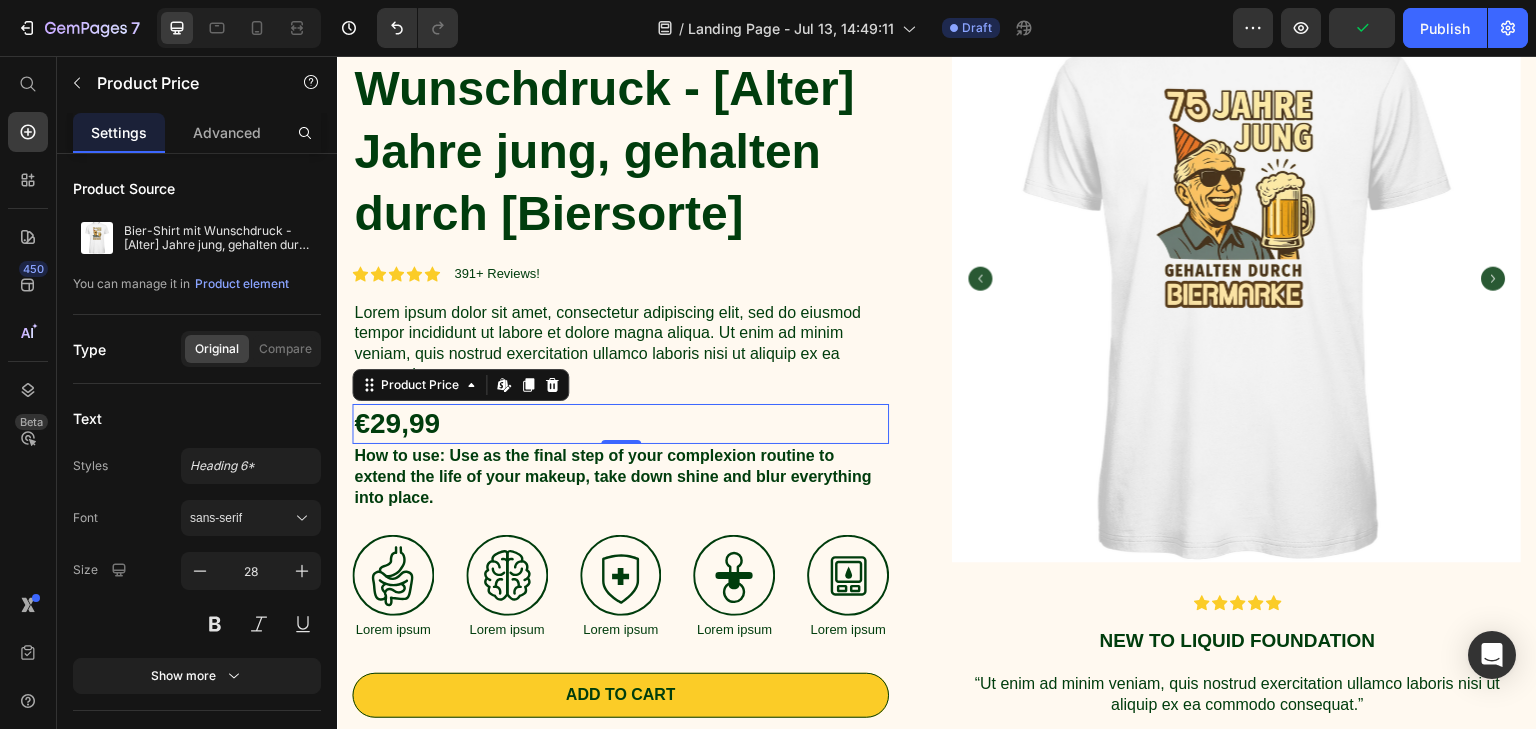 scroll, scrollTop: 200, scrollLeft: 0, axis: vertical 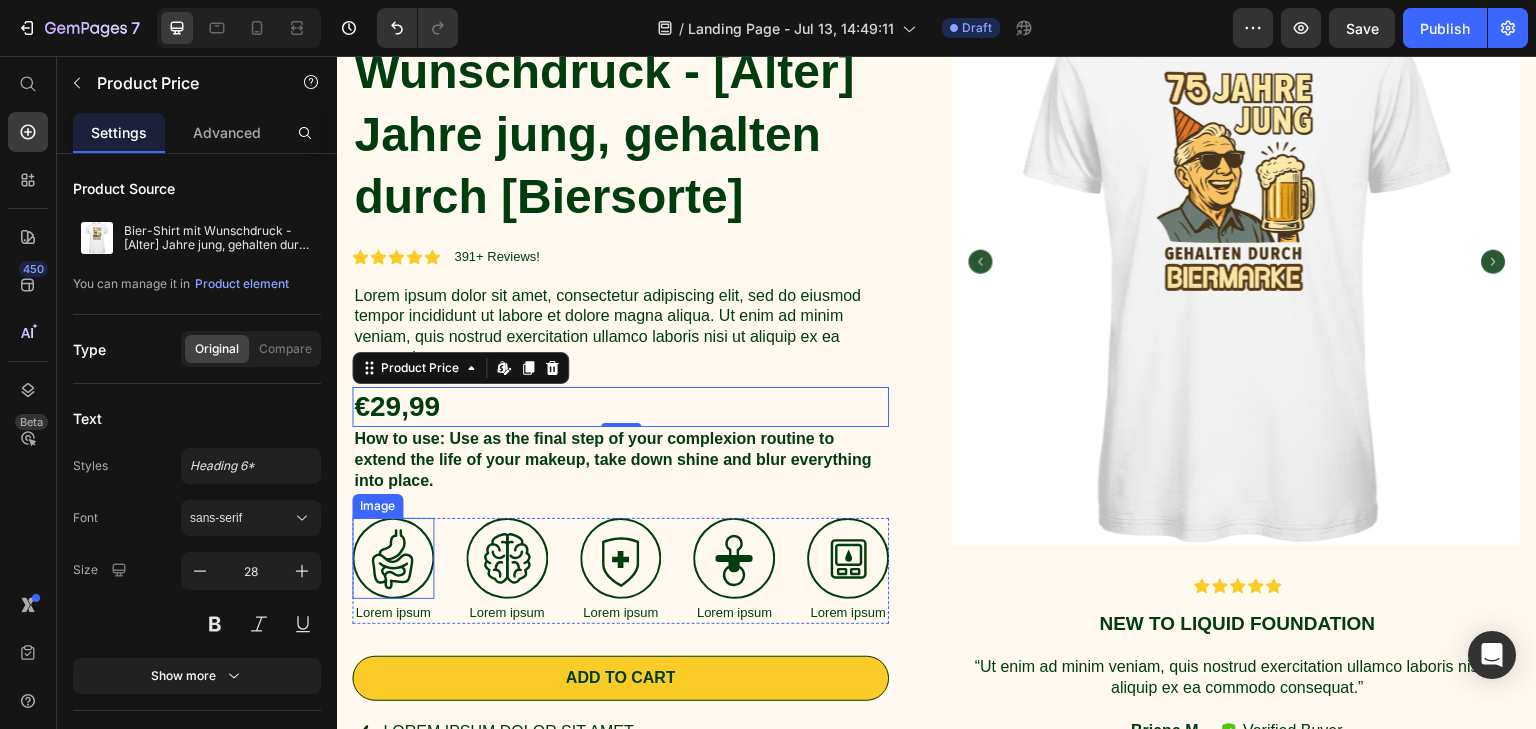 click at bounding box center [393, 559] 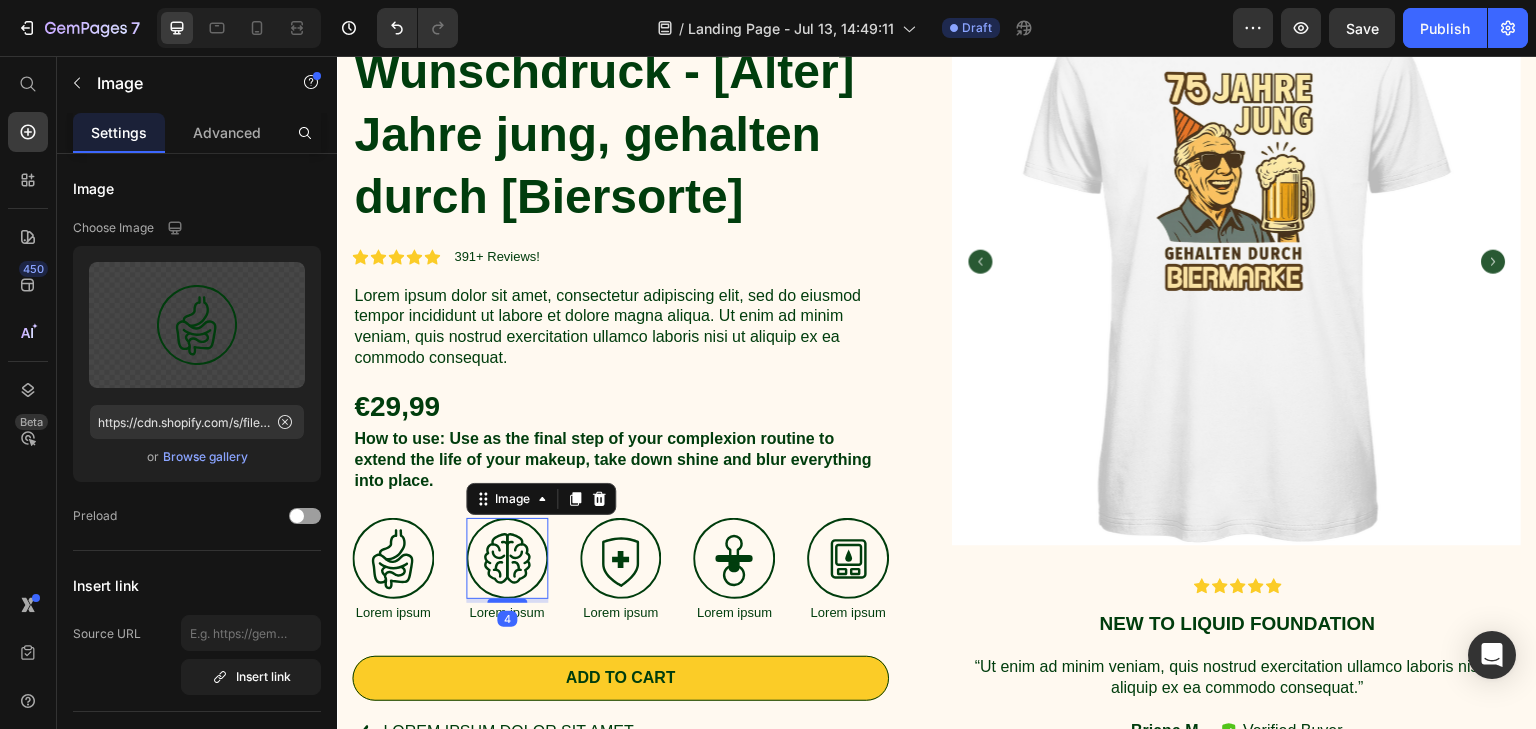 click at bounding box center (507, 559) 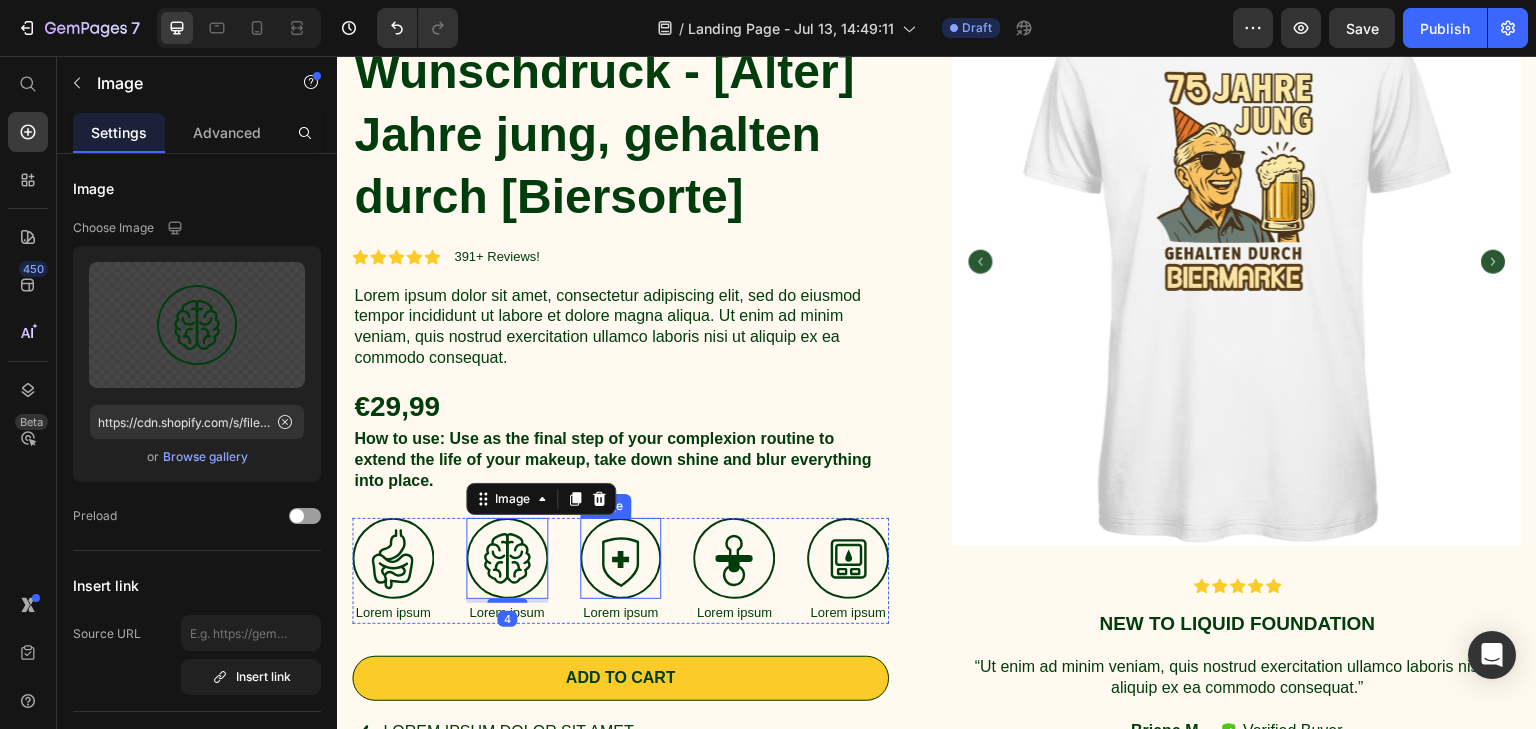 click at bounding box center [621, 559] 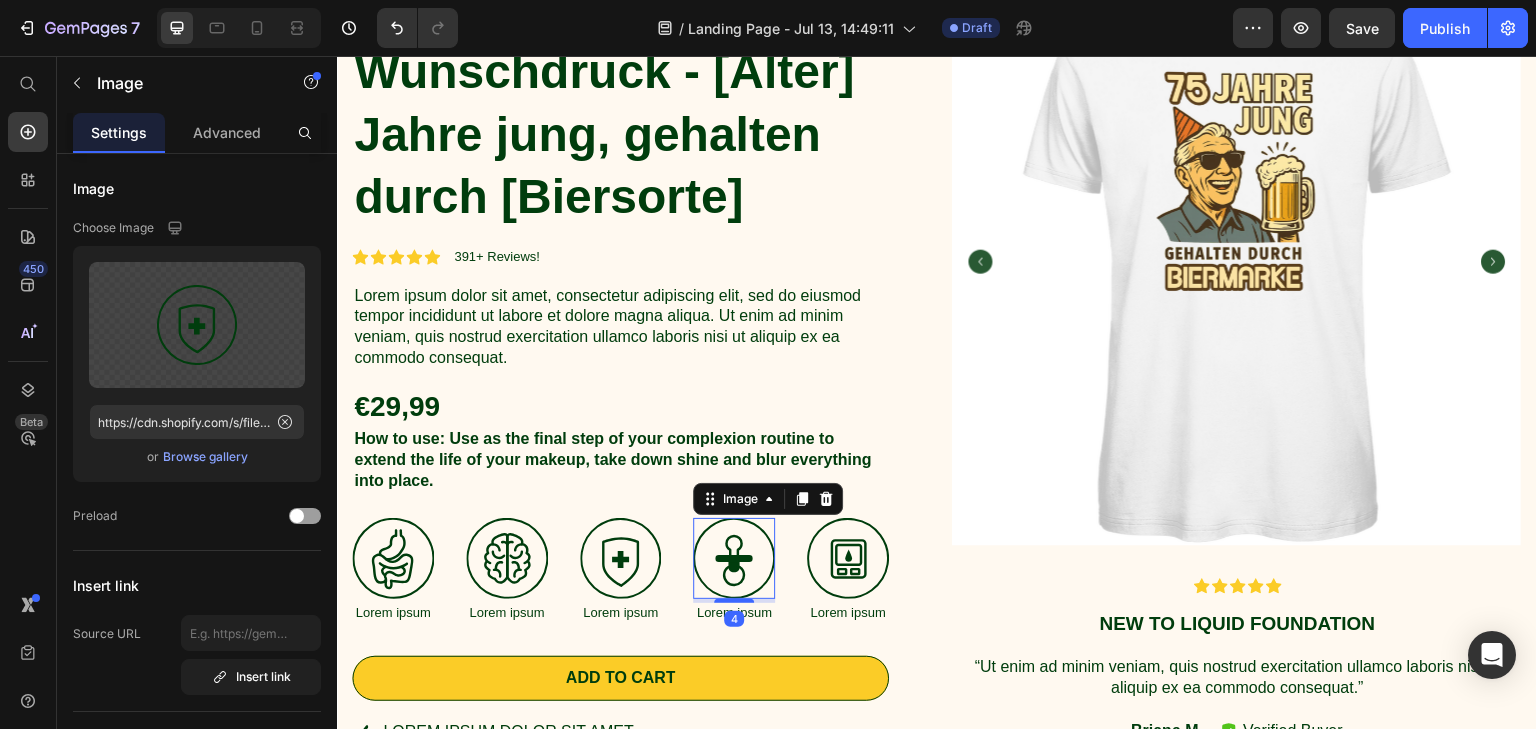 click at bounding box center (734, 559) 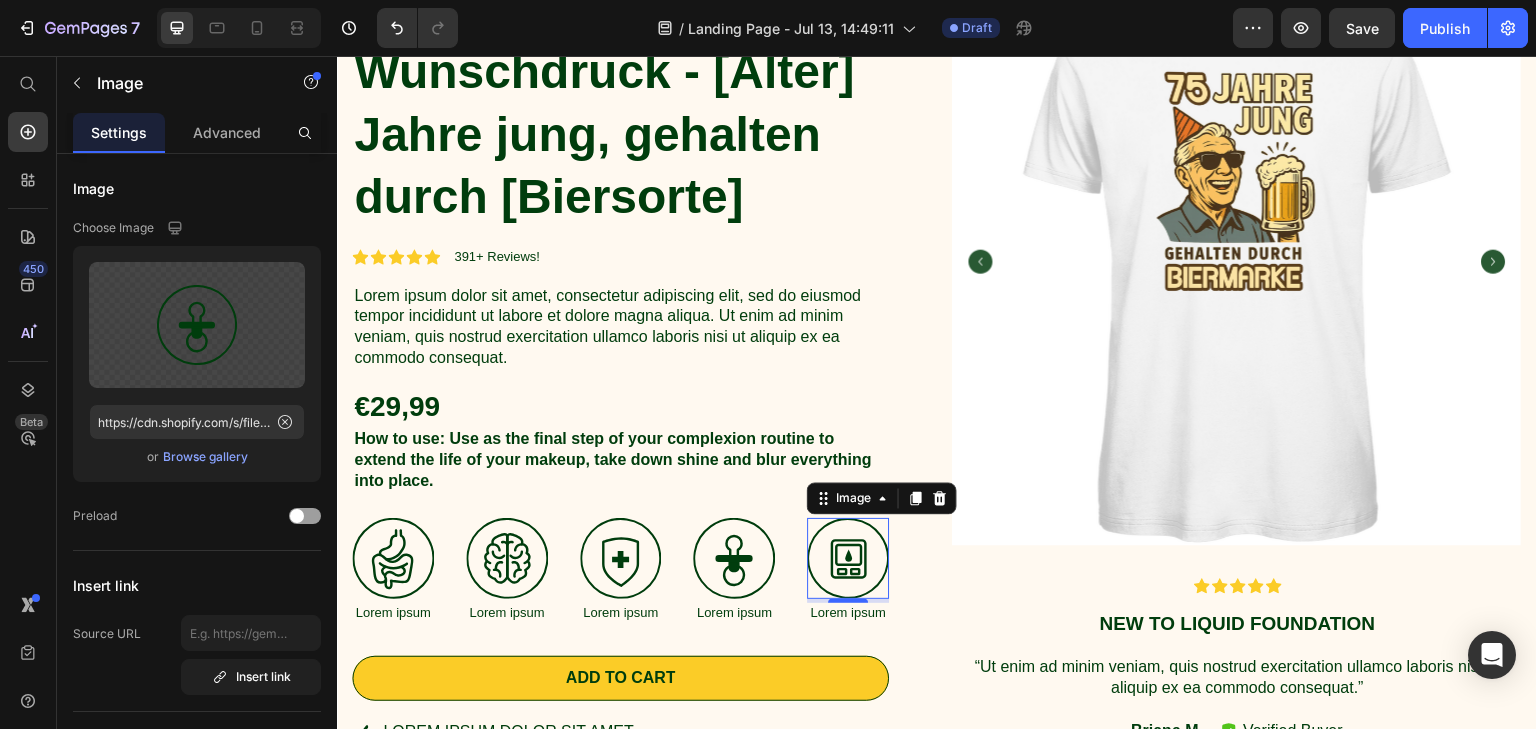 click at bounding box center (848, 559) 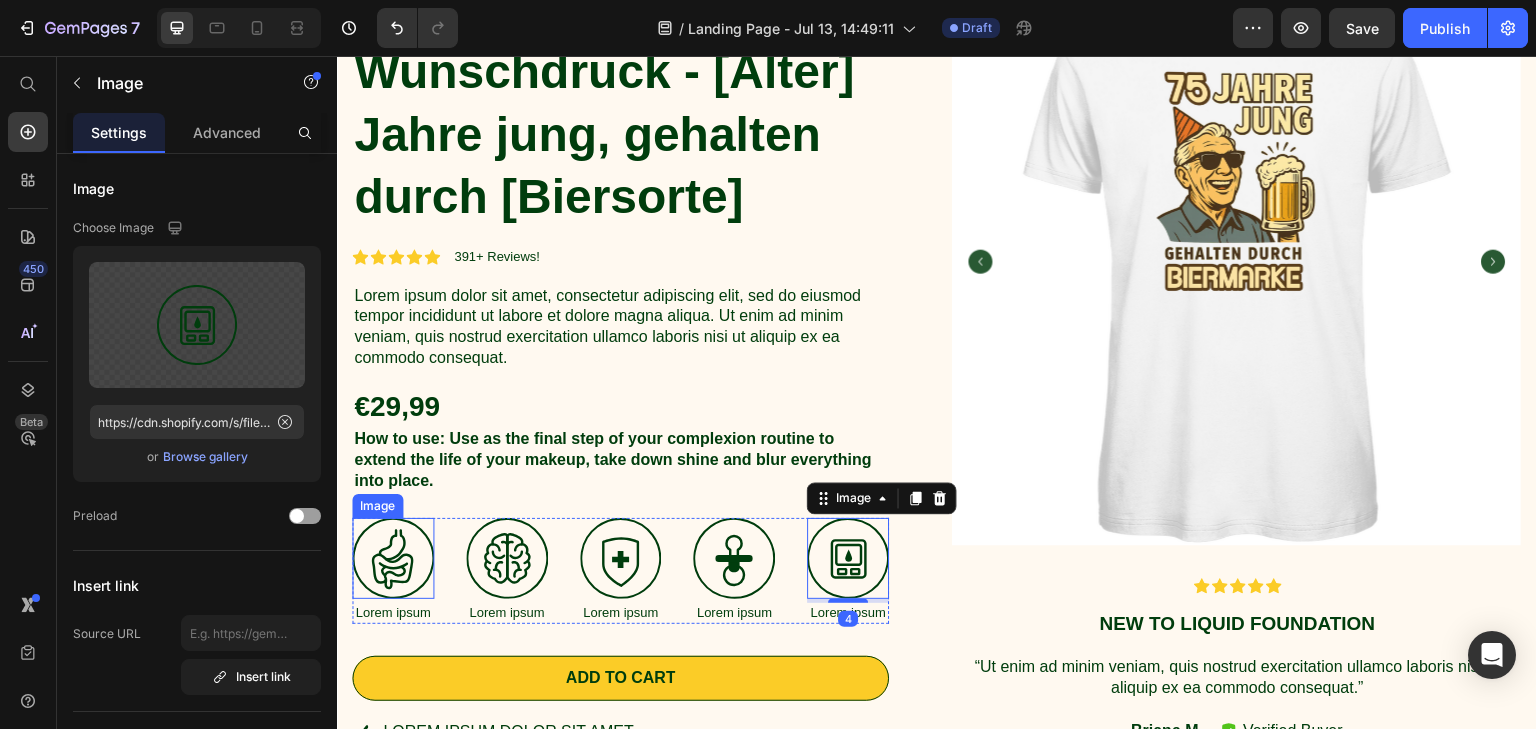 click at bounding box center (393, 559) 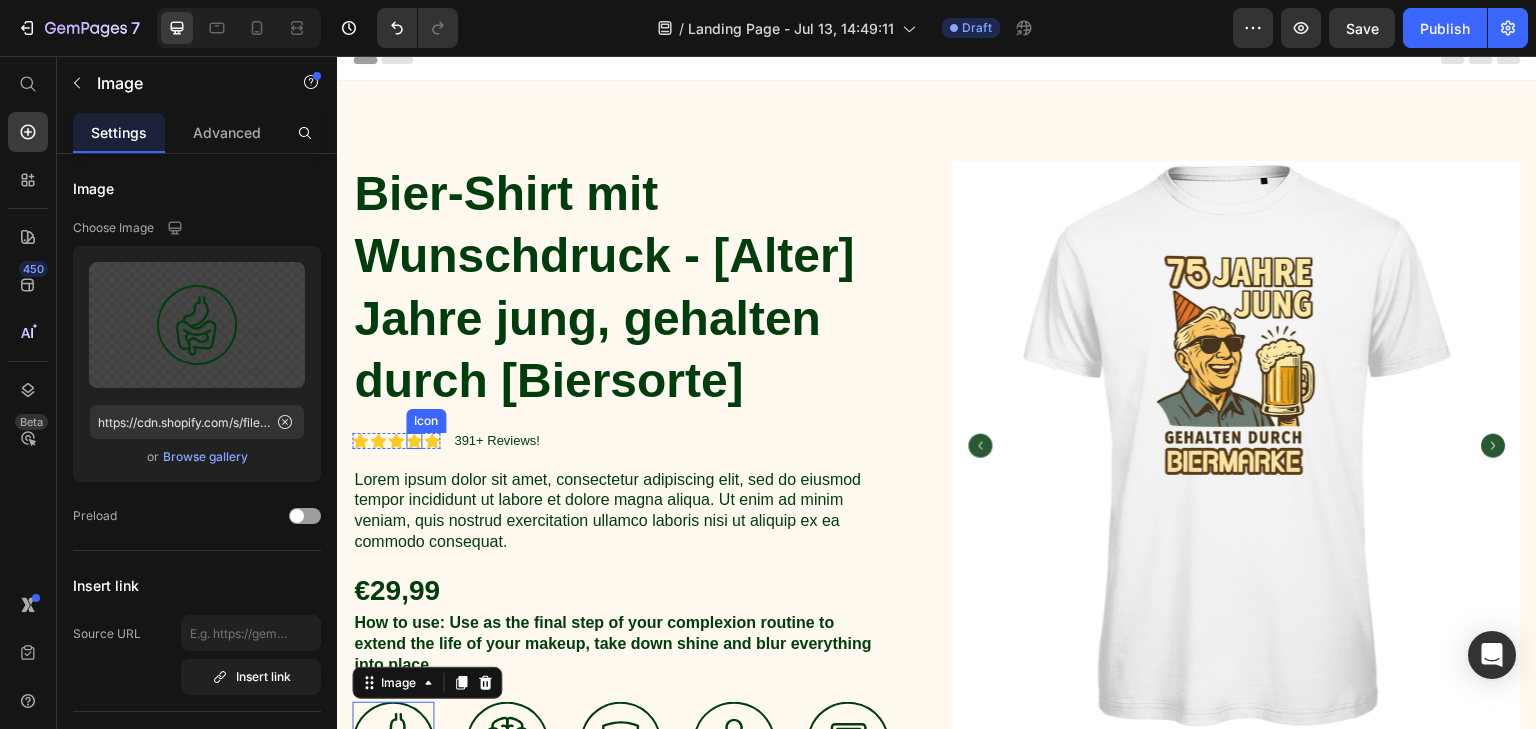 scroll, scrollTop: 0, scrollLeft: 0, axis: both 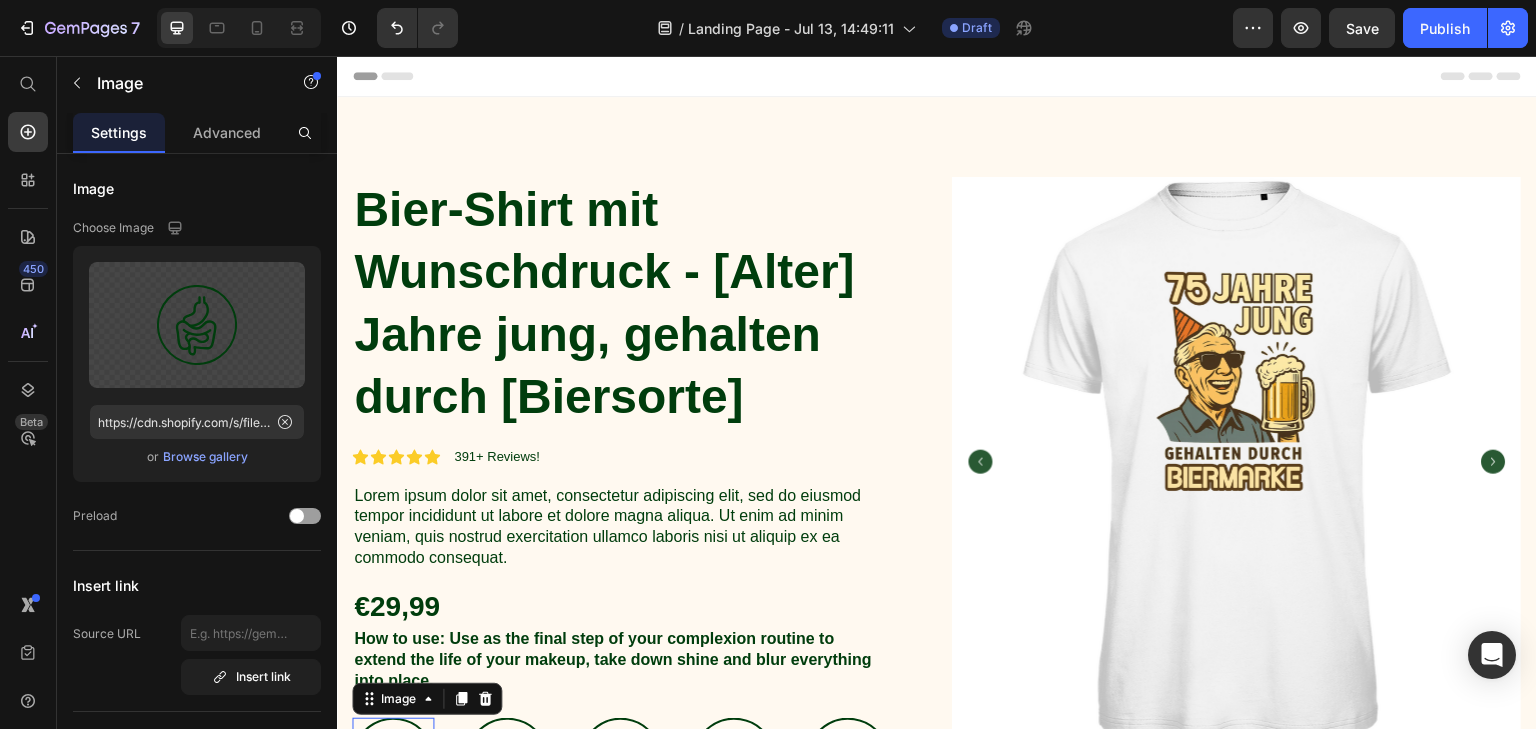 click on "Header" at bounding box center (394, 76) 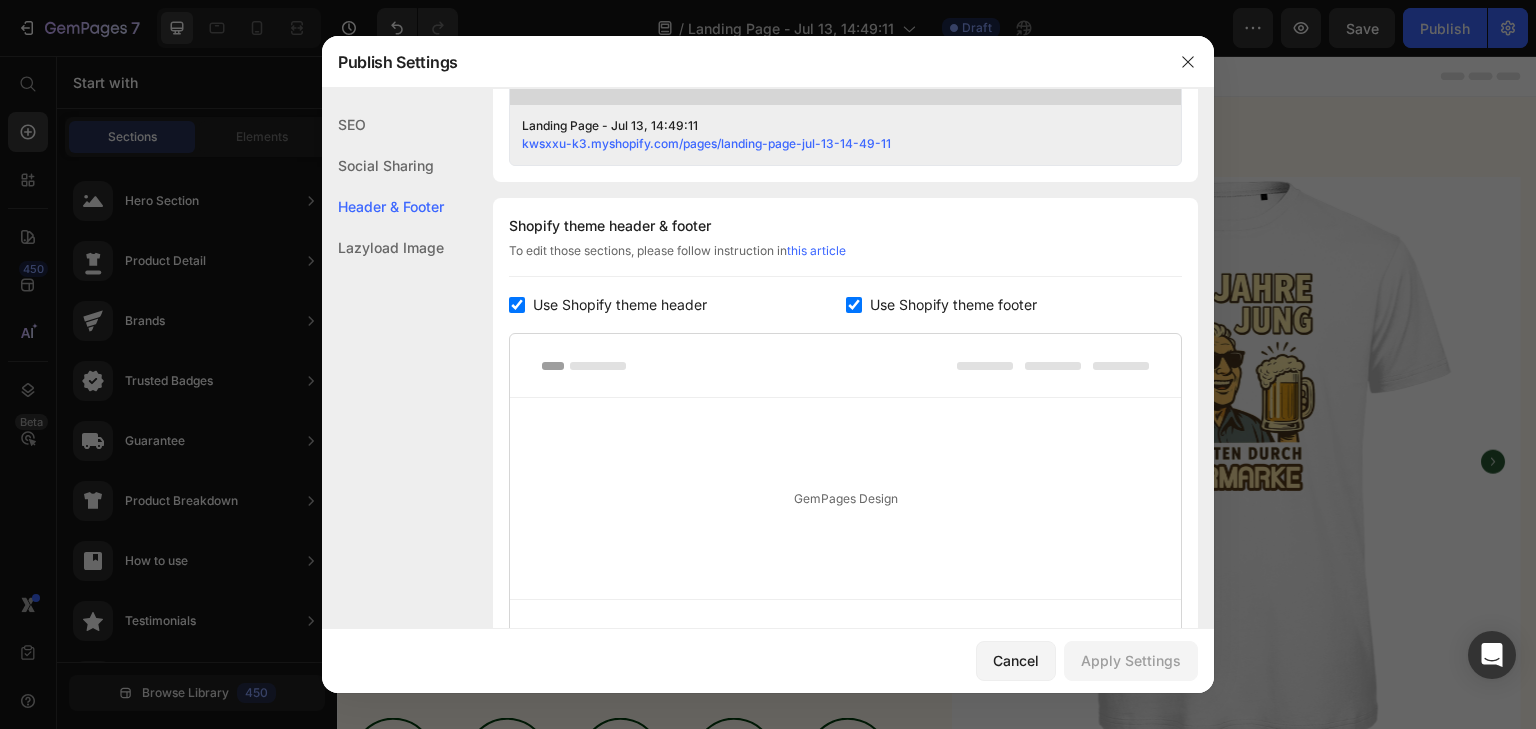 scroll, scrollTop: 936, scrollLeft: 0, axis: vertical 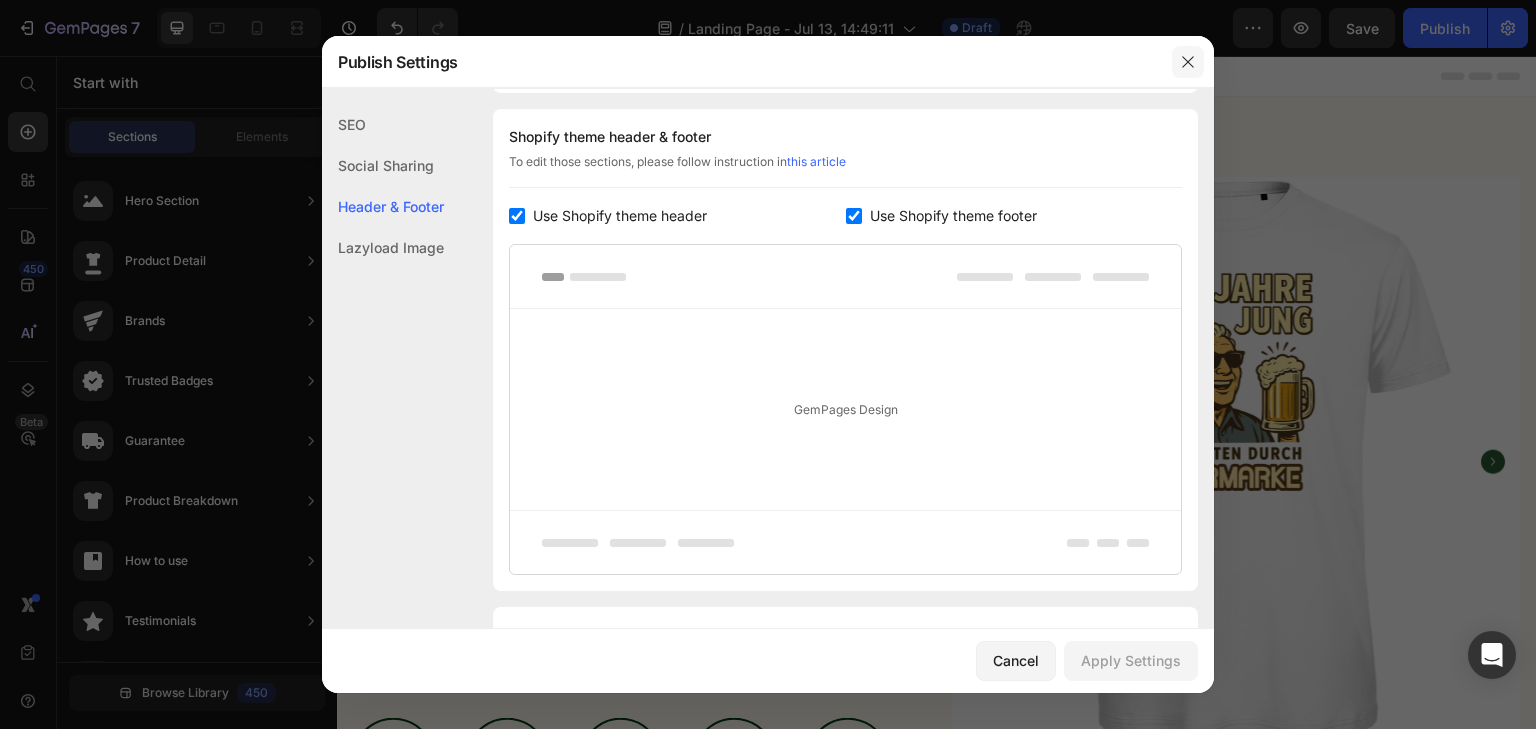 click 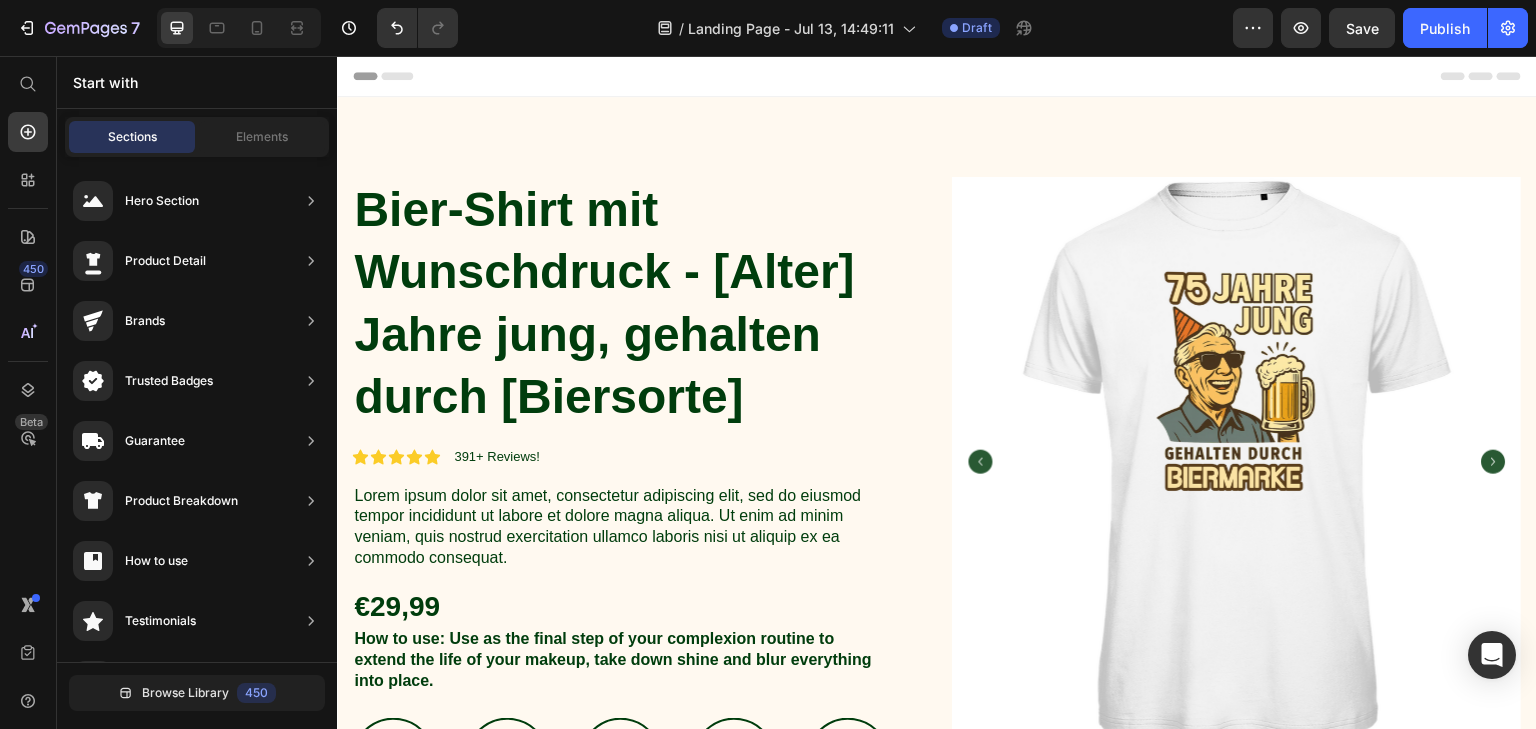 click on "Header" at bounding box center (394, 76) 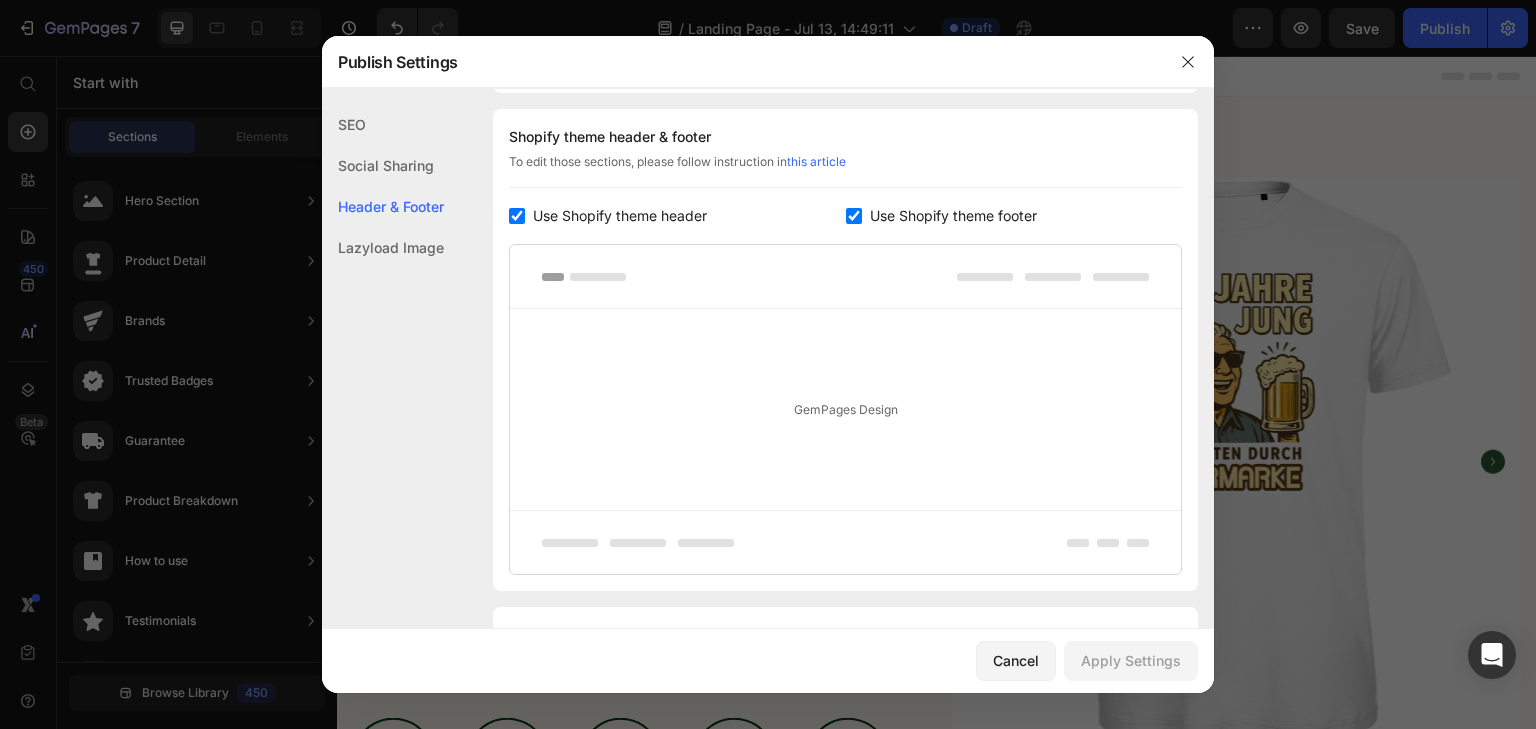 click on "SEO" 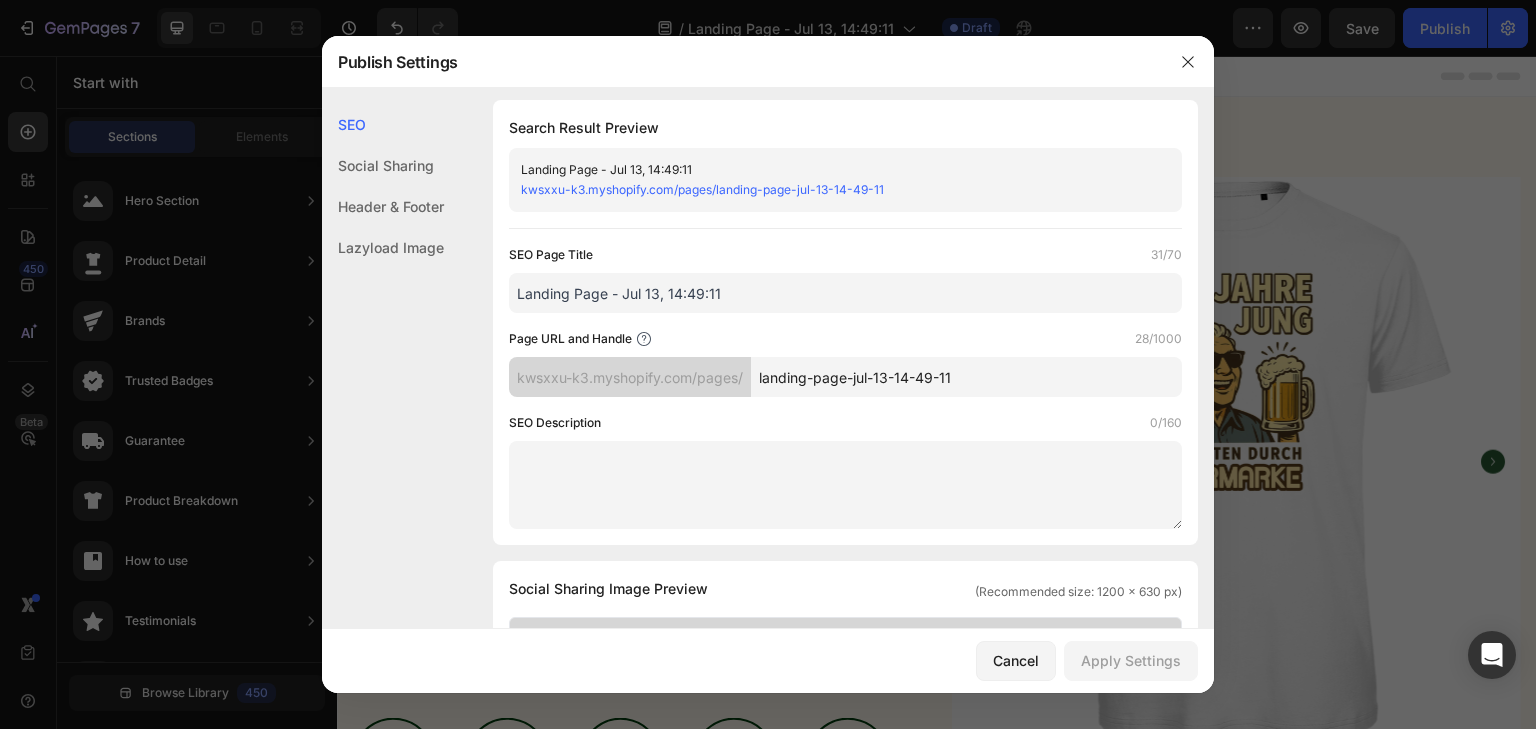 scroll, scrollTop: 0, scrollLeft: 0, axis: both 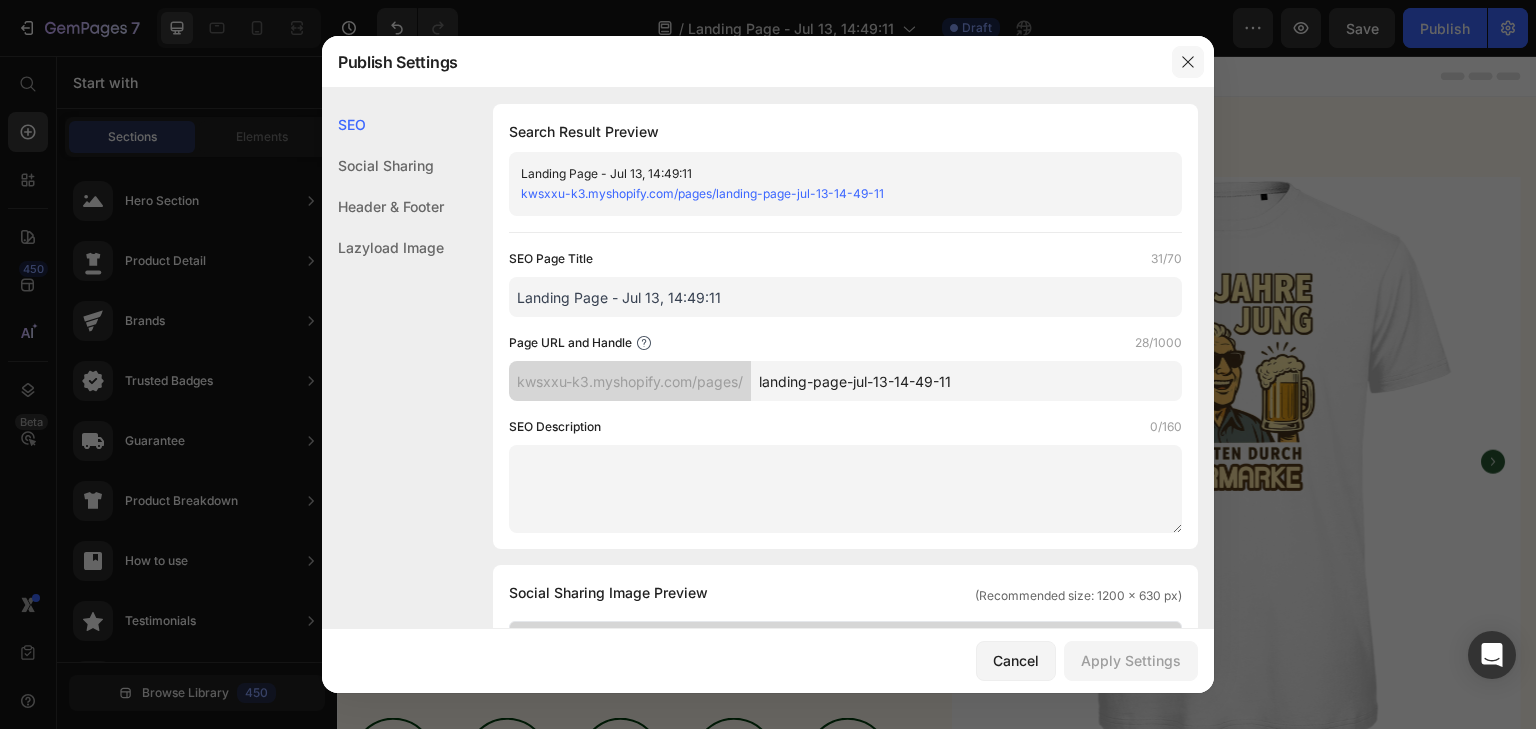 click at bounding box center (1188, 62) 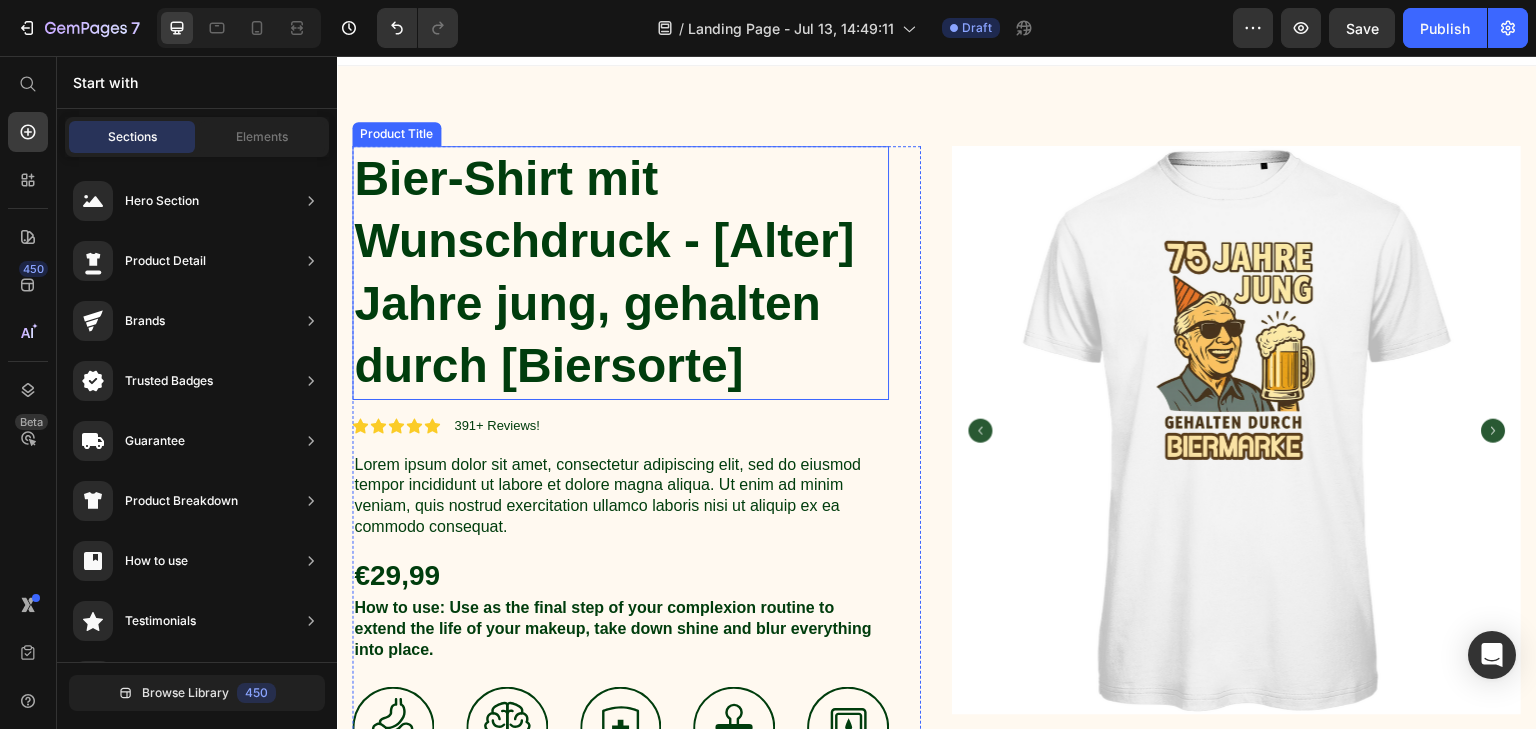 scroll, scrollTop: 0, scrollLeft: 0, axis: both 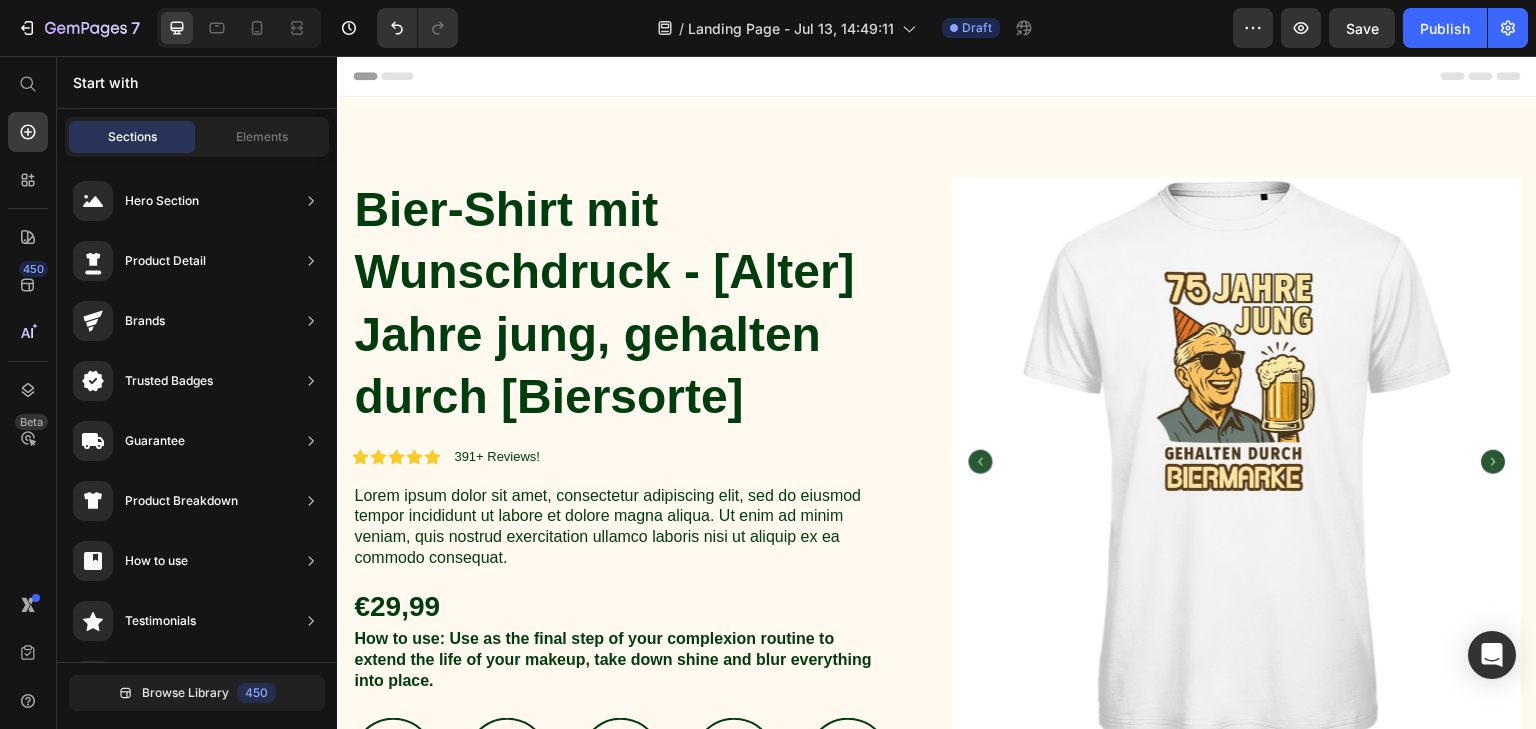click 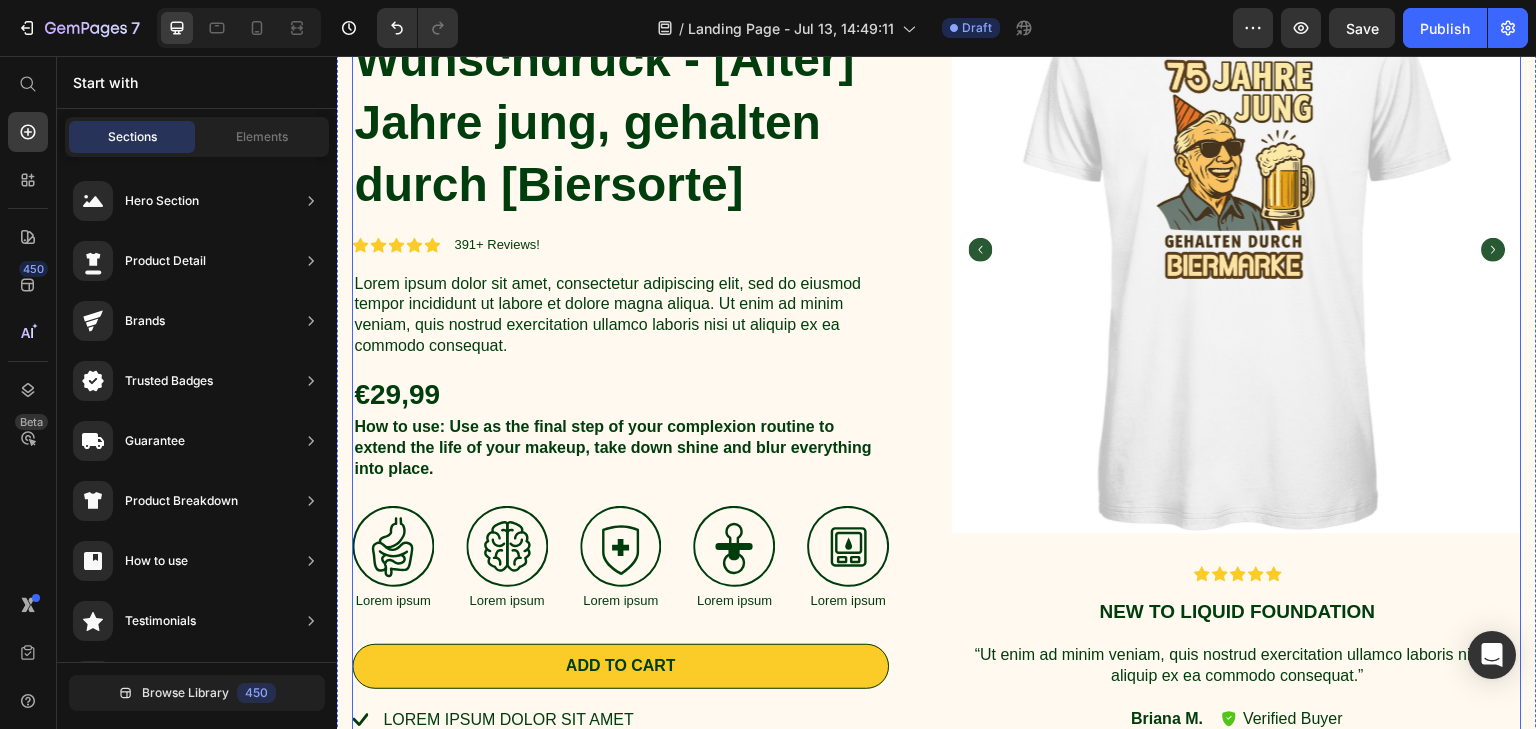 scroll, scrollTop: 100, scrollLeft: 0, axis: vertical 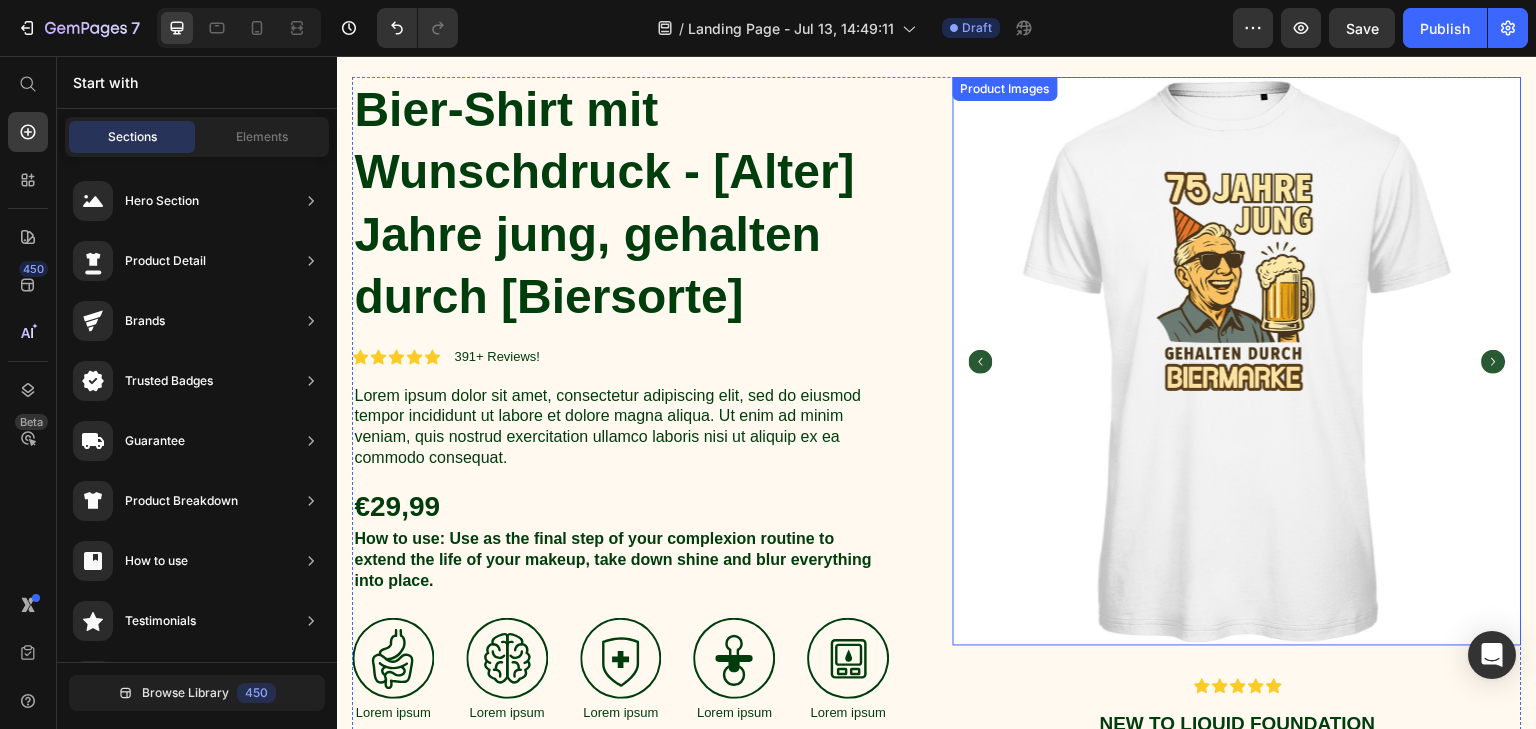 click 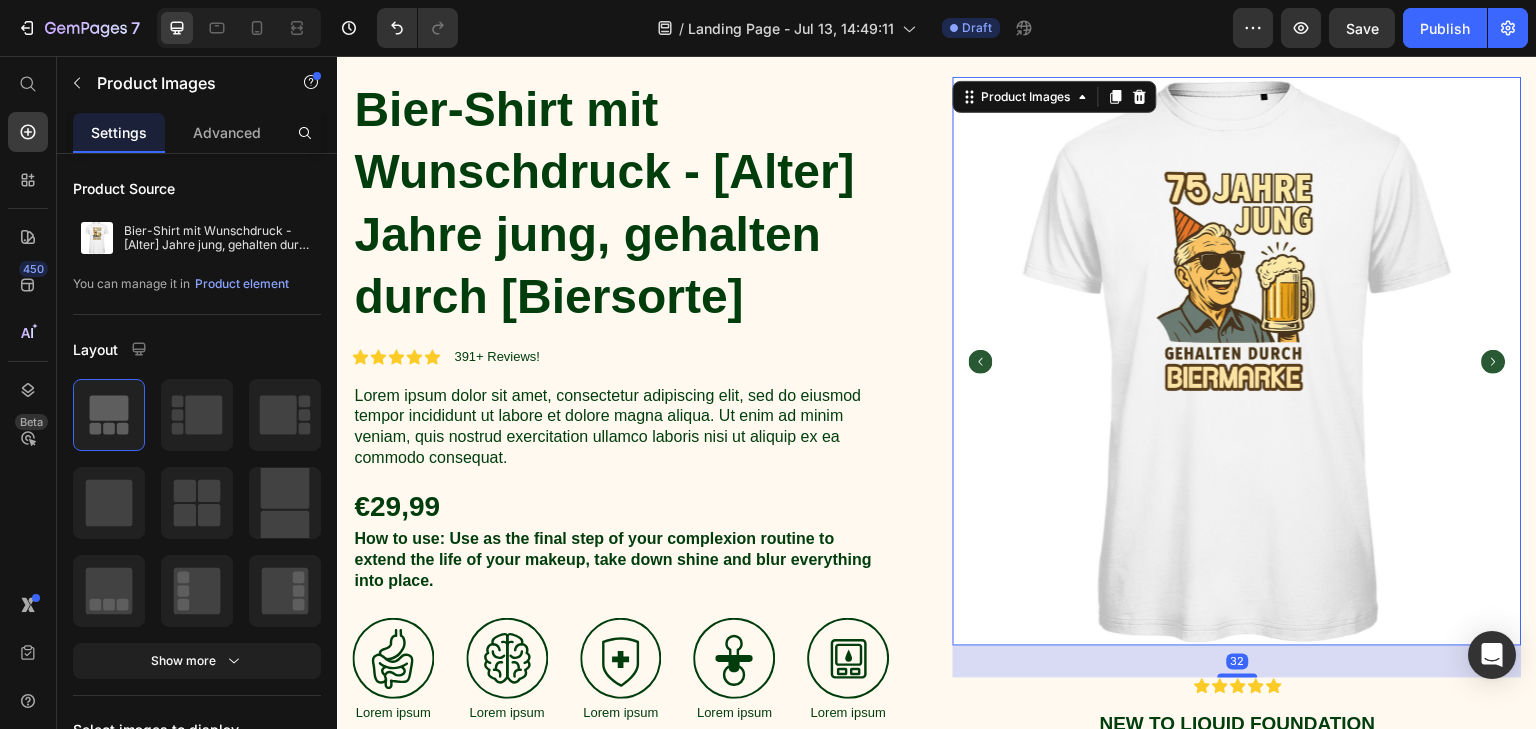 click 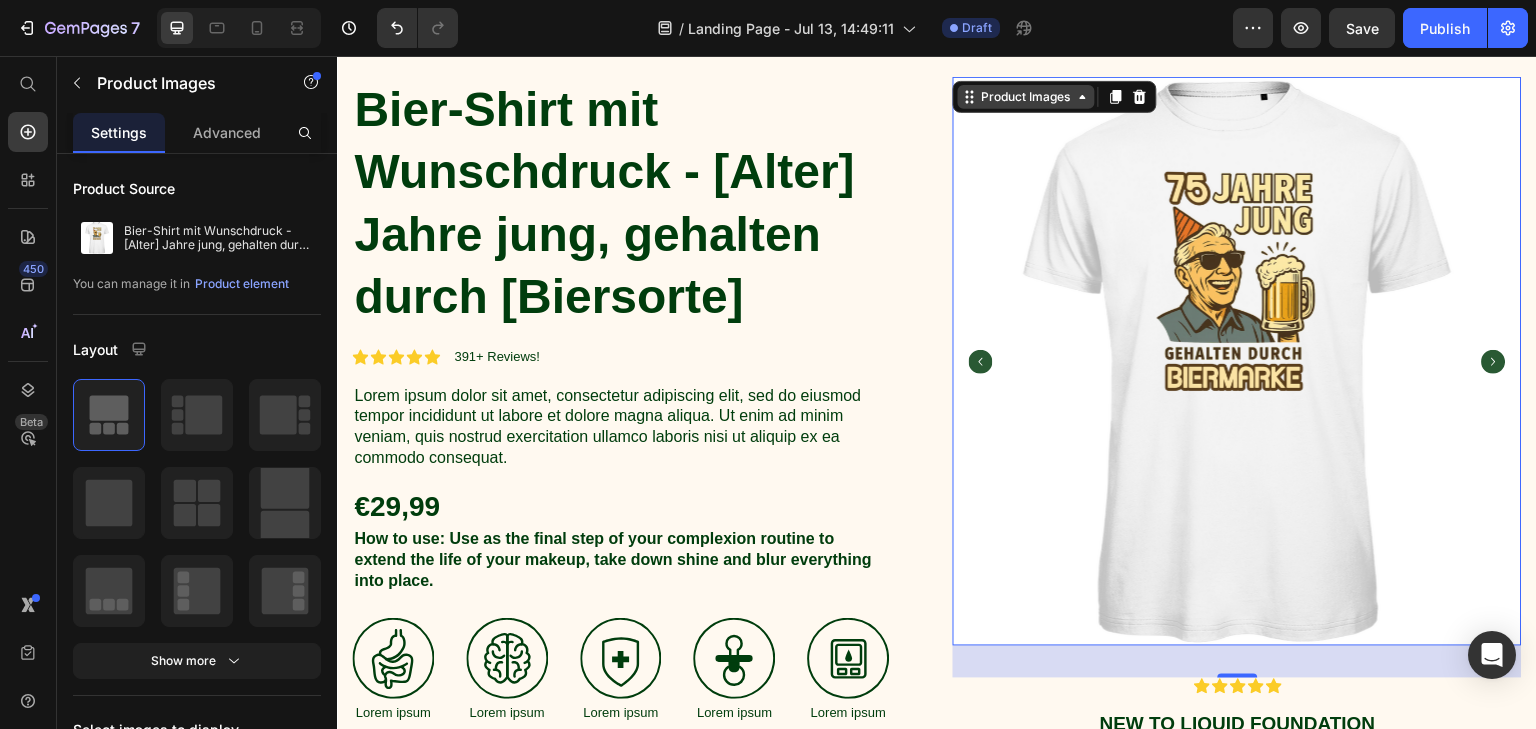 click 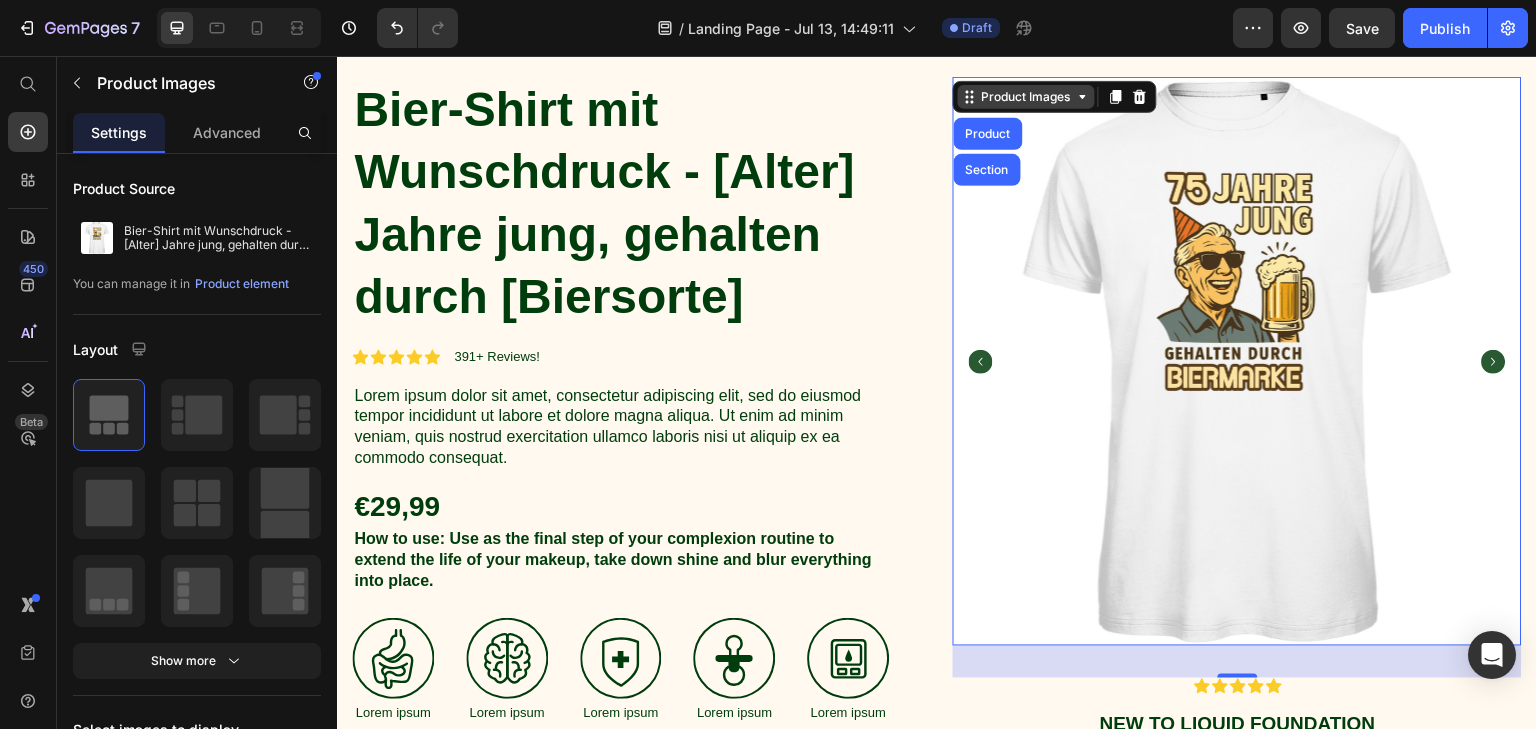 click on "Product Images" at bounding box center [1026, 97] 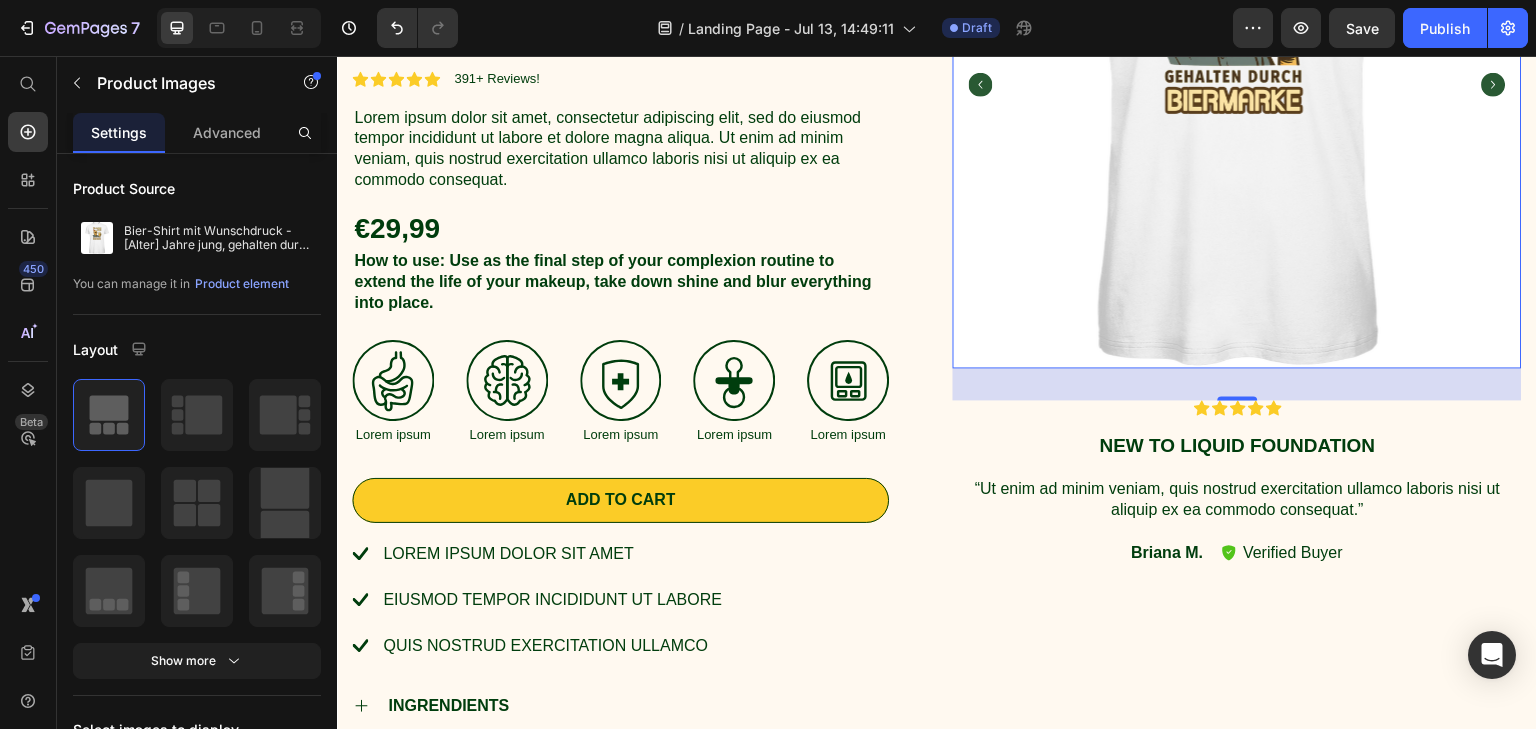 scroll, scrollTop: 400, scrollLeft: 0, axis: vertical 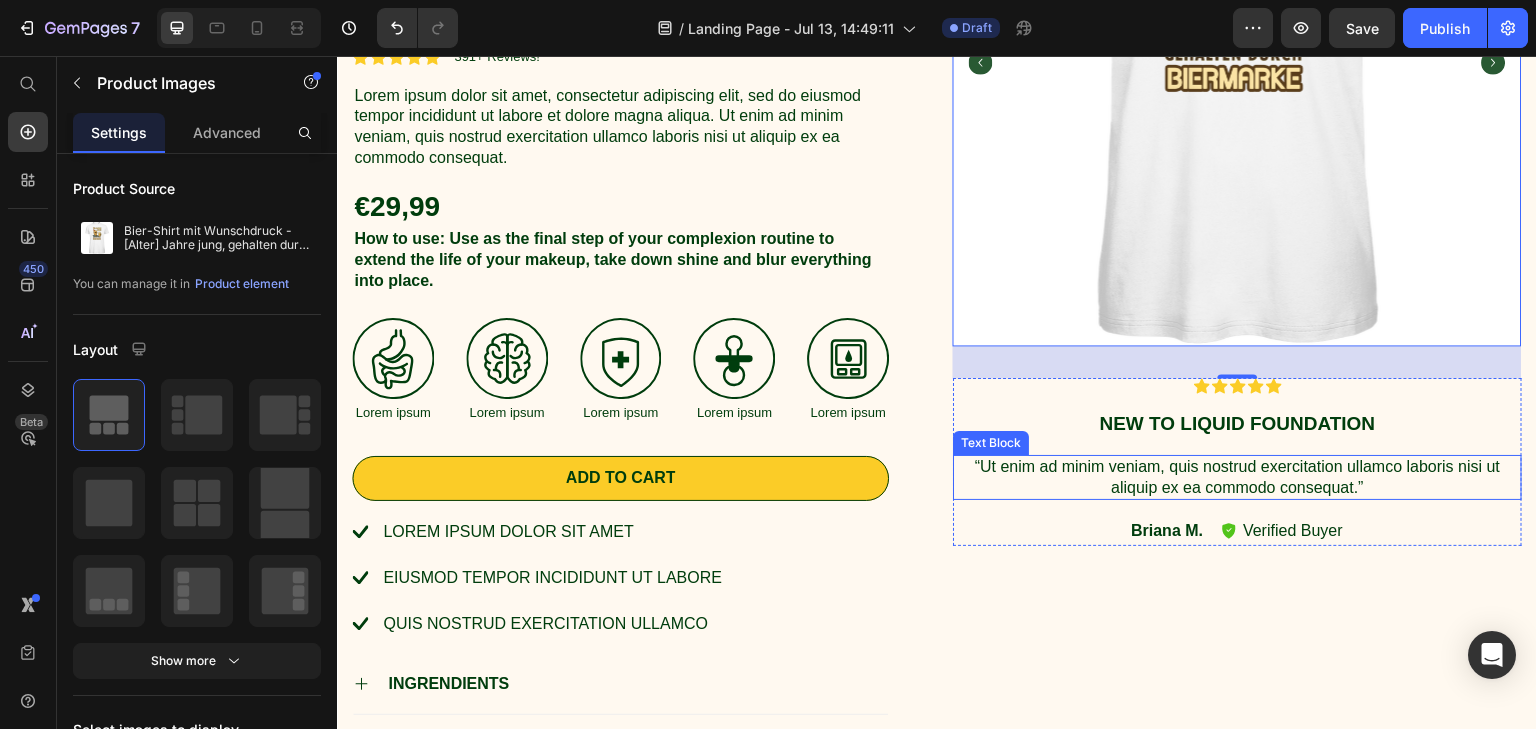 click on "“Ut enim ad minim veniam, quis nostrud exercitation ullamco laboris nisi ut aliquip ex ea commodo consequat.”" at bounding box center [1237, 478] 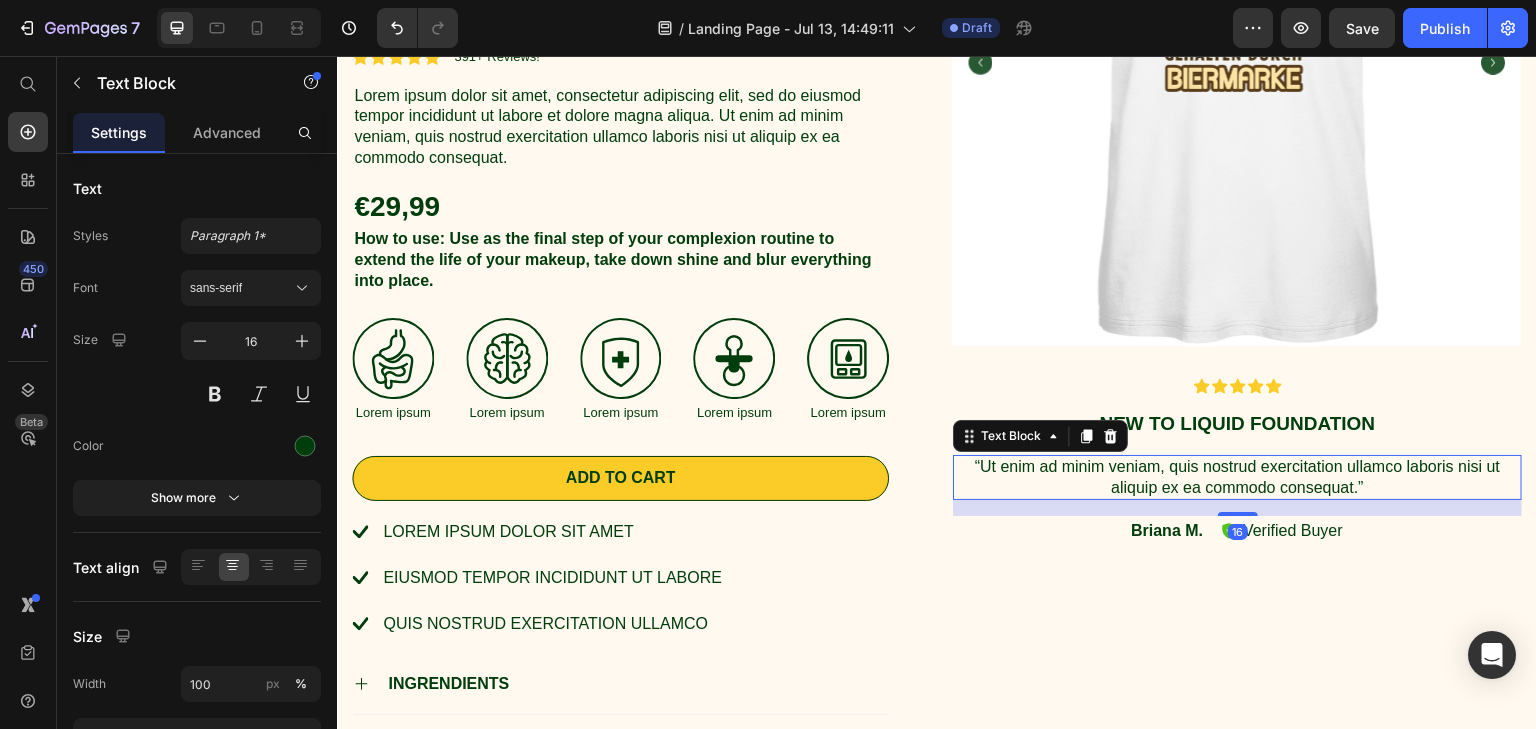 click on "“Ut enim ad minim veniam, quis nostrud exercitation ullamco laboris nisi ut aliquip ex ea commodo consequat.”" at bounding box center (1237, 478) 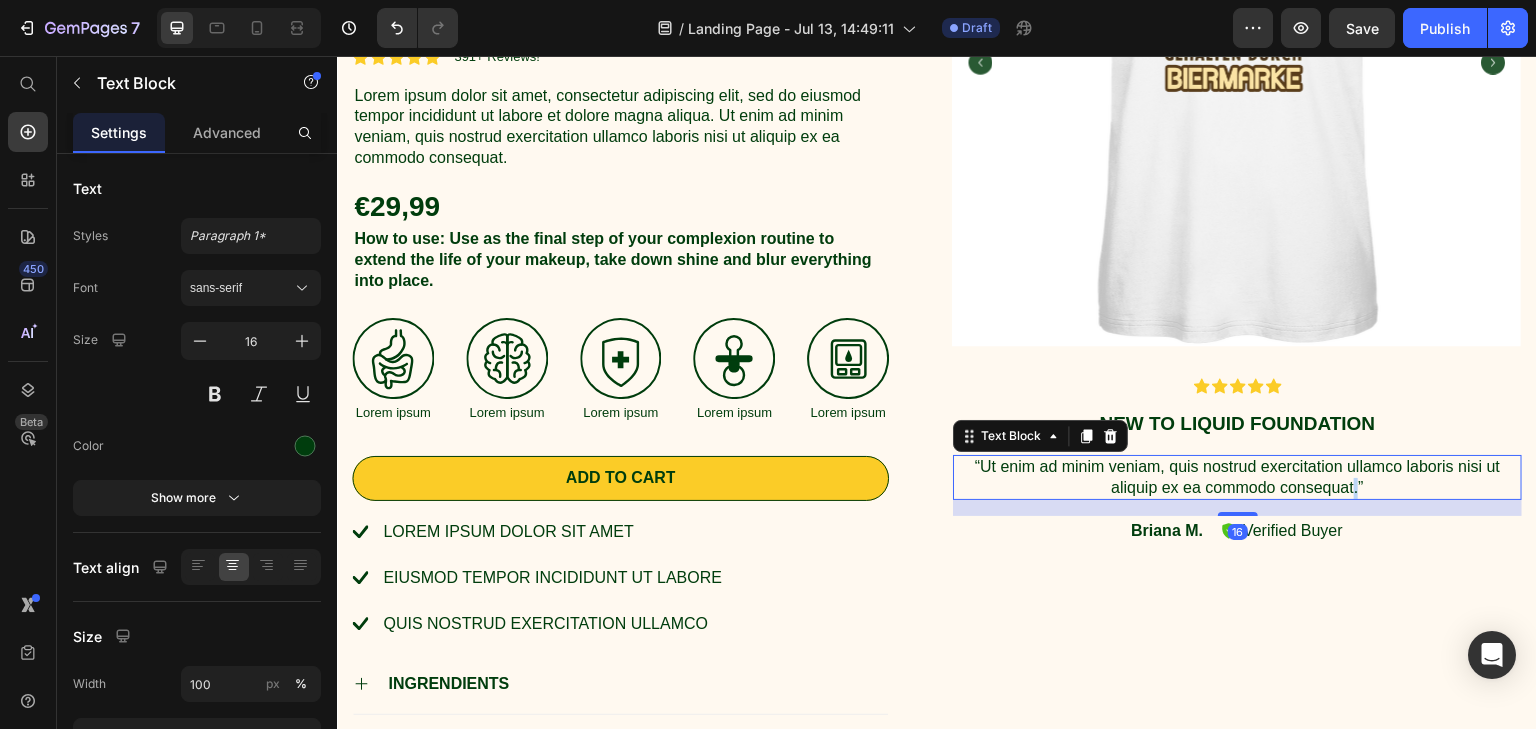 click on "“Ut enim ad minim veniam, quis nostrud exercitation ullamco laboris nisi ut aliquip ex ea commodo consequat.”" at bounding box center (1237, 478) 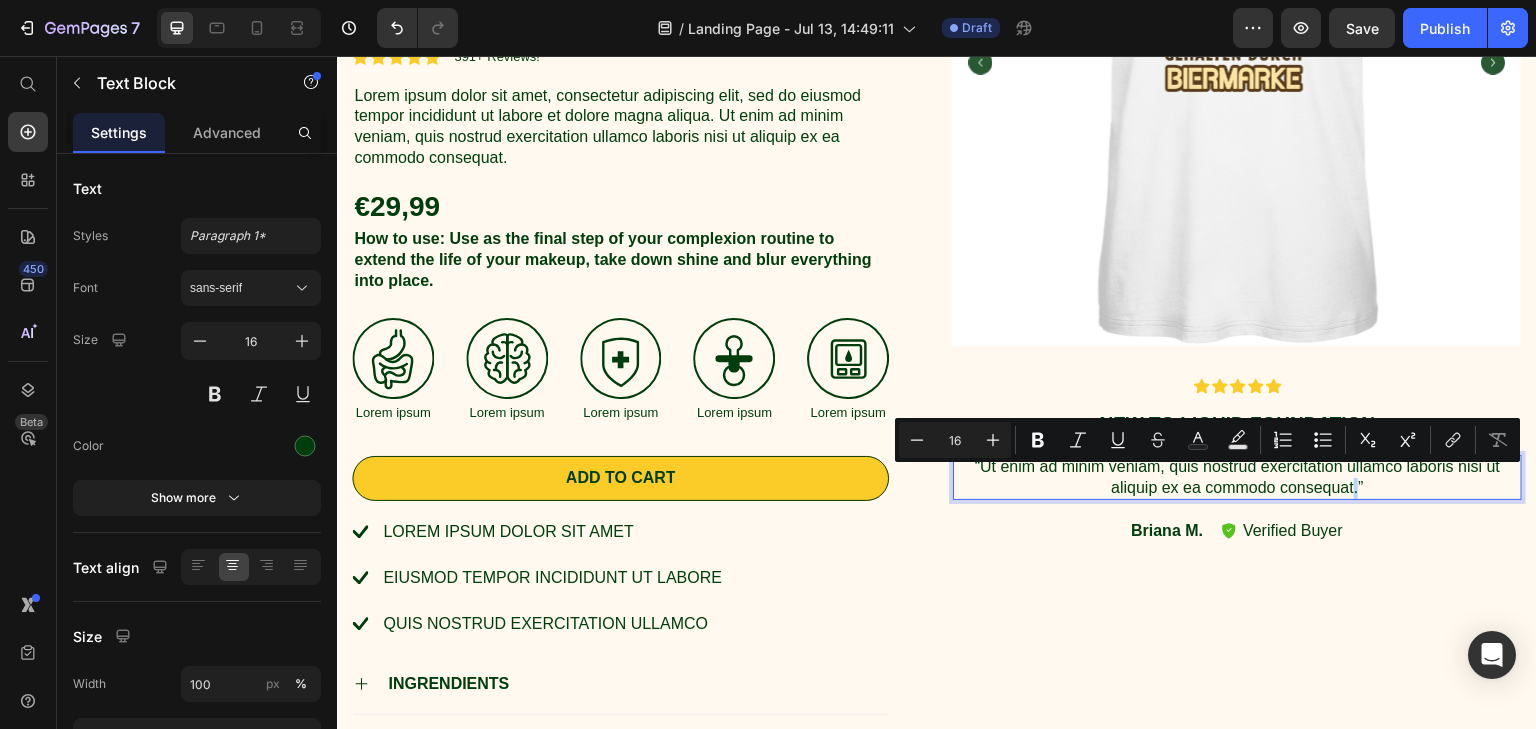 click on "“Ut enim ad minim veniam, quis nostrud exercitation ullamco laboris nisi ut aliquip ex ea commodo consequat.”" at bounding box center (1237, 478) 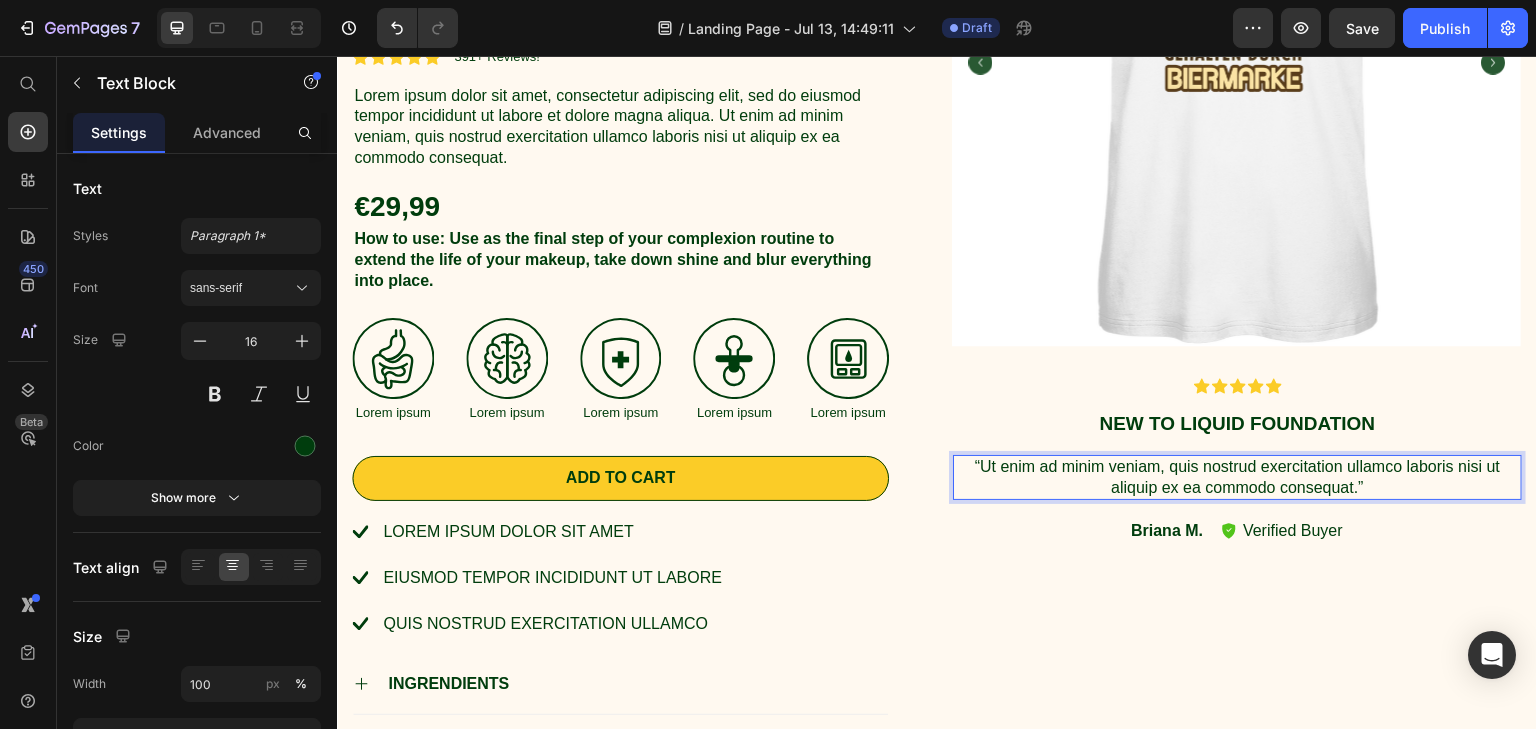 click on "“Ut enim ad minim veniam, quis nostrud exercitation ullamco laboris nisi ut aliquip ex ea commodo consequat.”" at bounding box center (1237, 478) 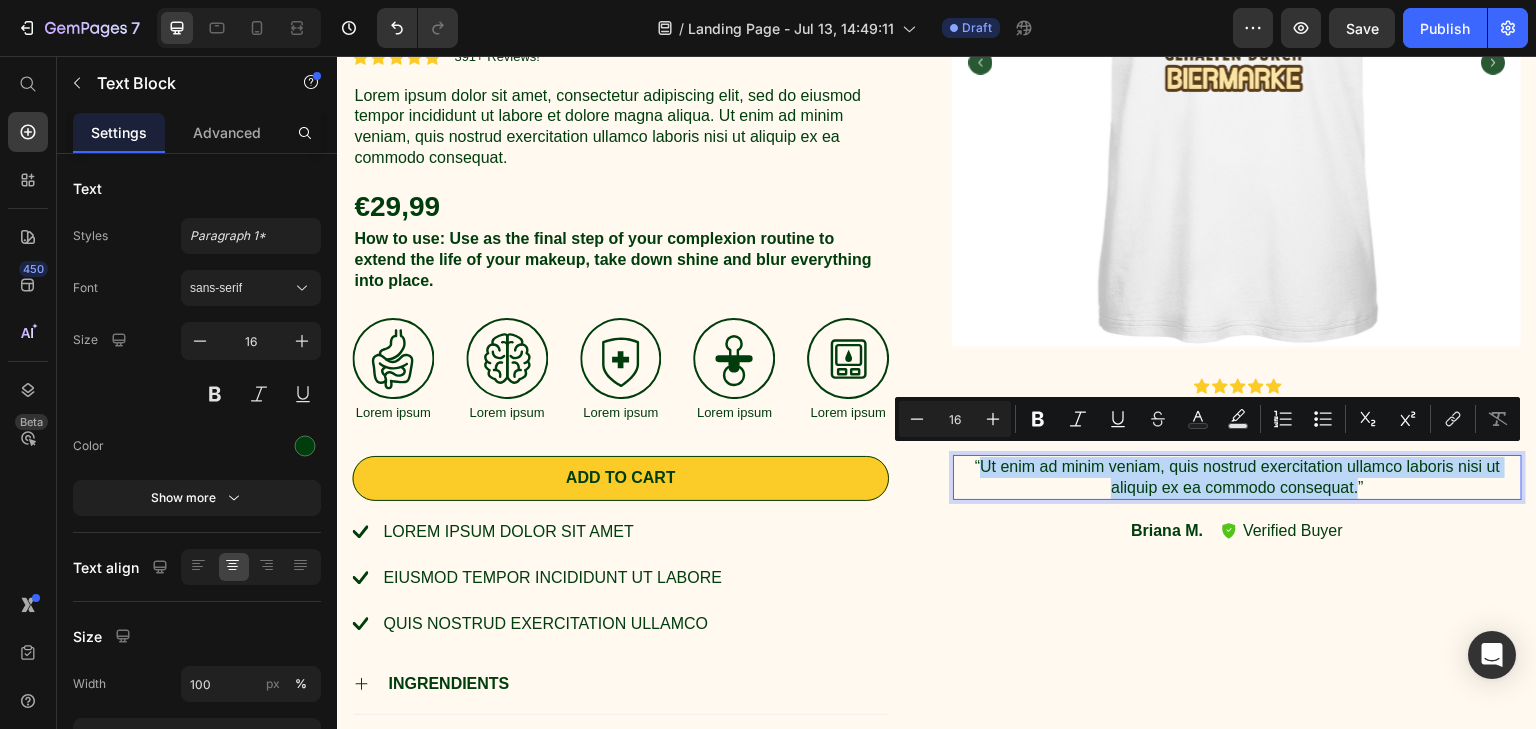 drag, startPoint x: 1346, startPoint y: 484, endPoint x: 966, endPoint y: 462, distance: 380.63632 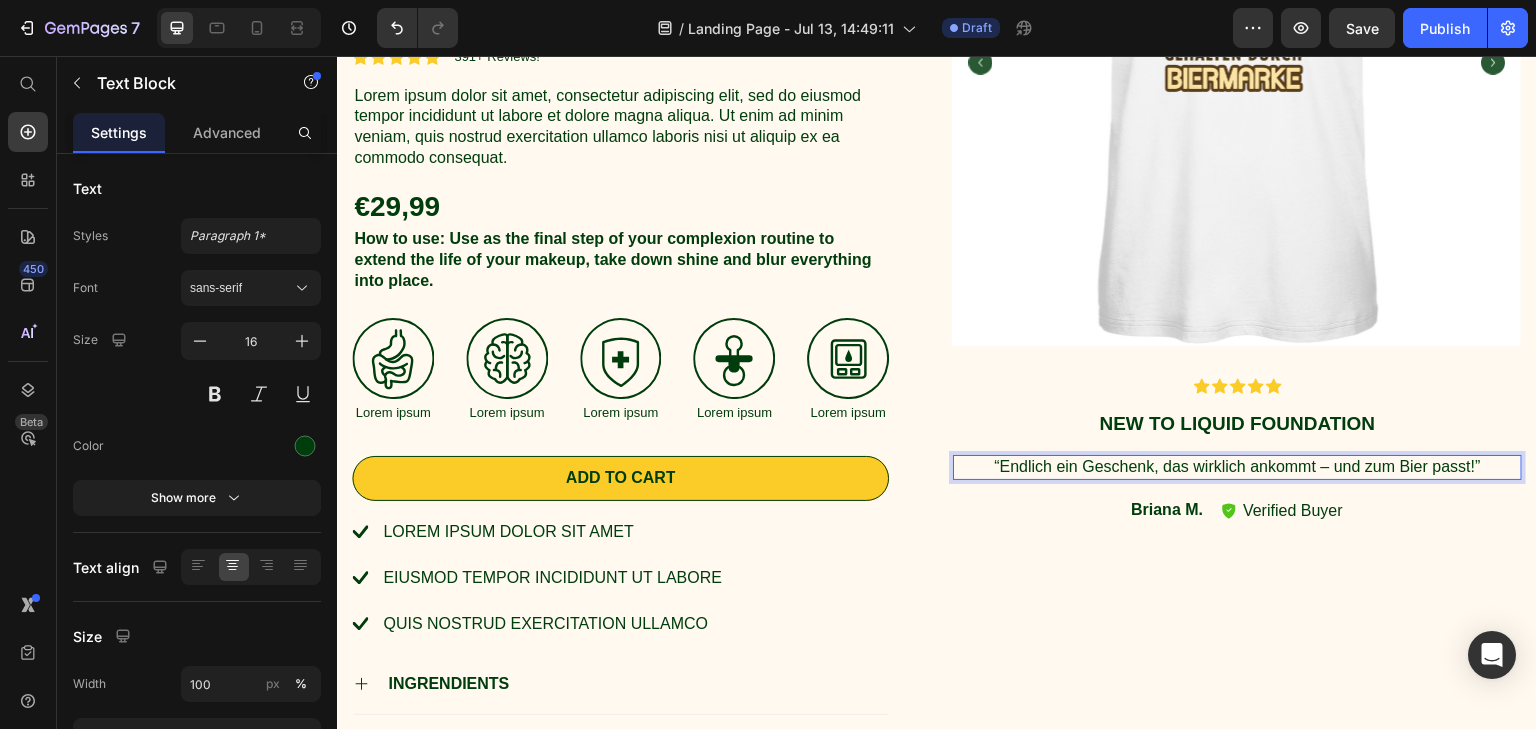 click on "“Endlich ein Geschenk, das wirklich ankommt – und zum Bier passt!”" at bounding box center [1237, 467] 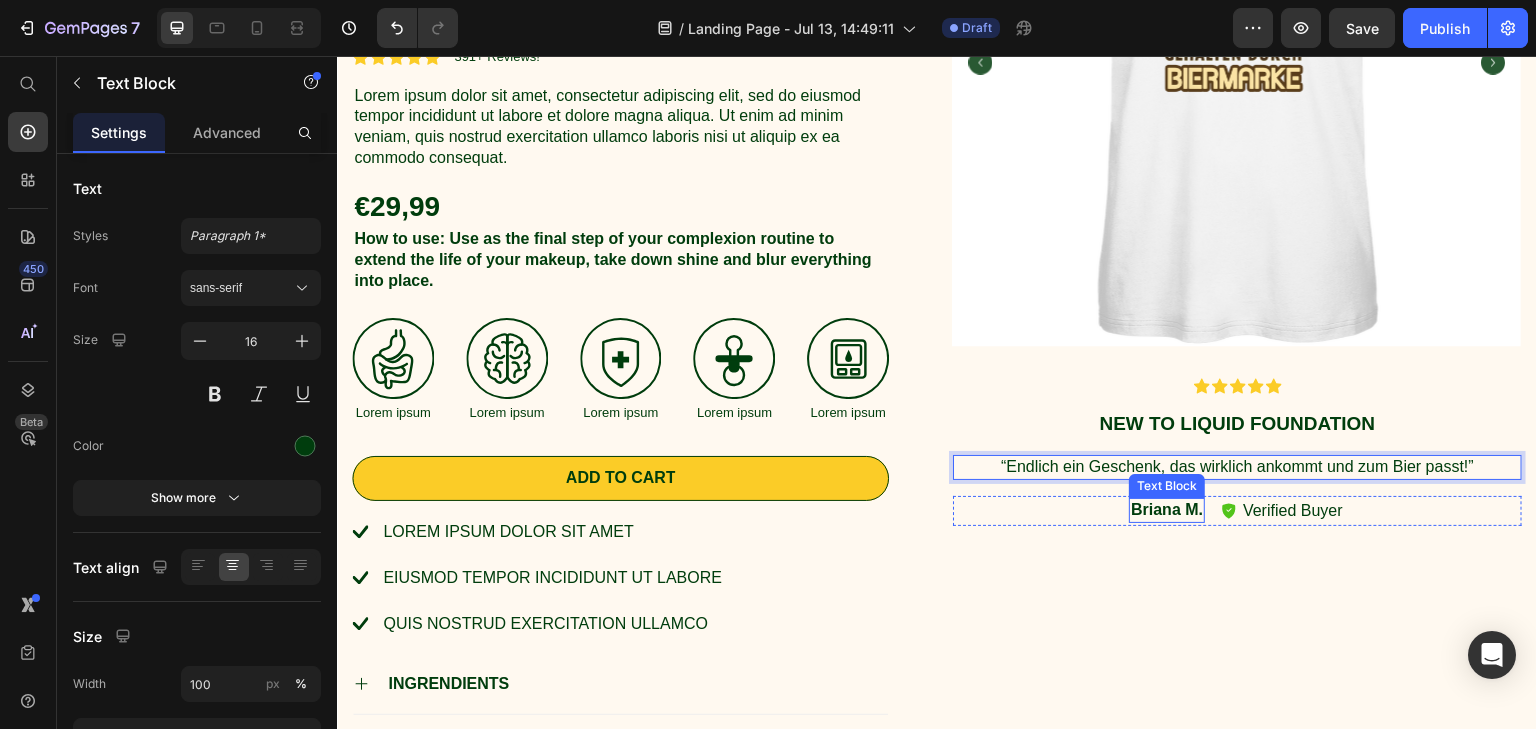click on "Briana M." at bounding box center (1167, 510) 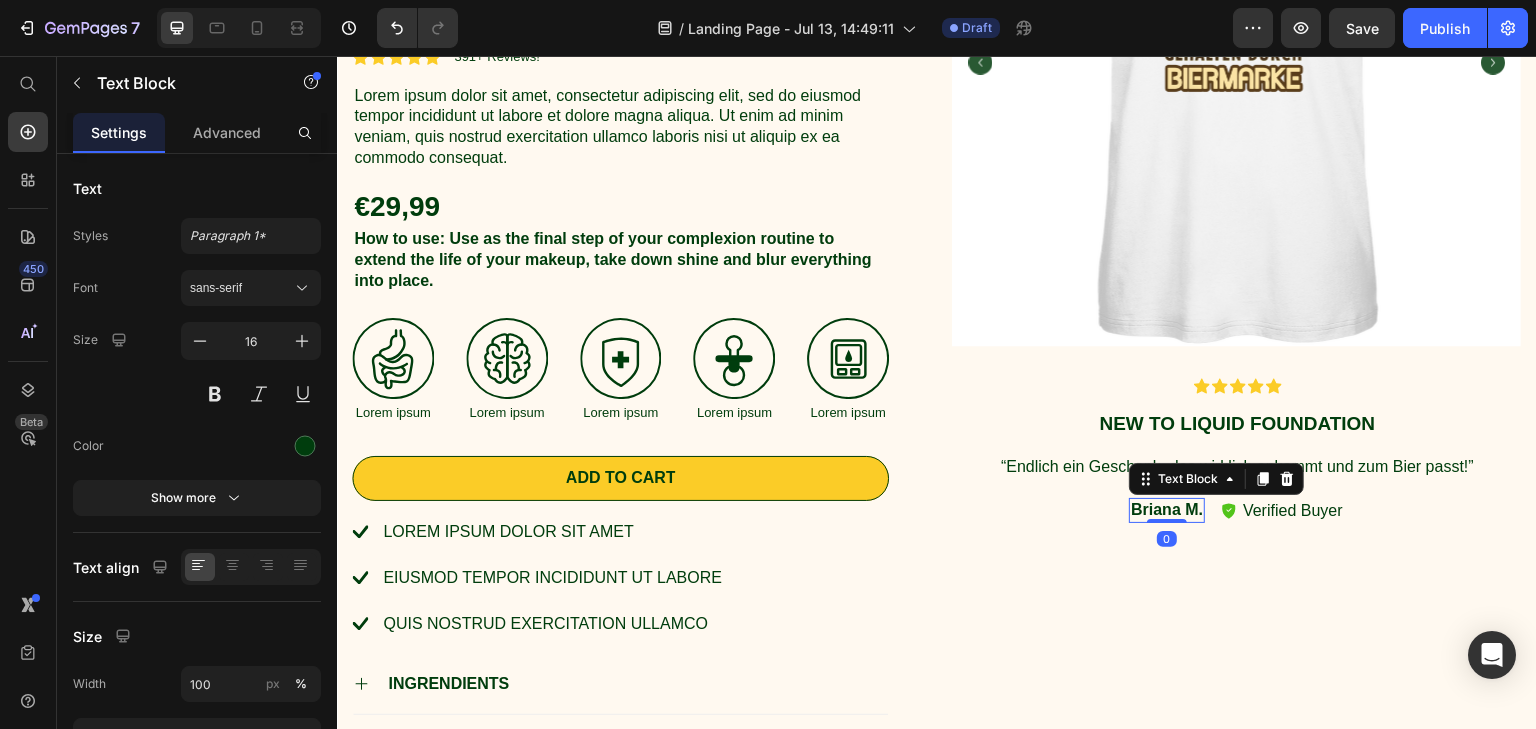 click on "Briana M." at bounding box center [1167, 510] 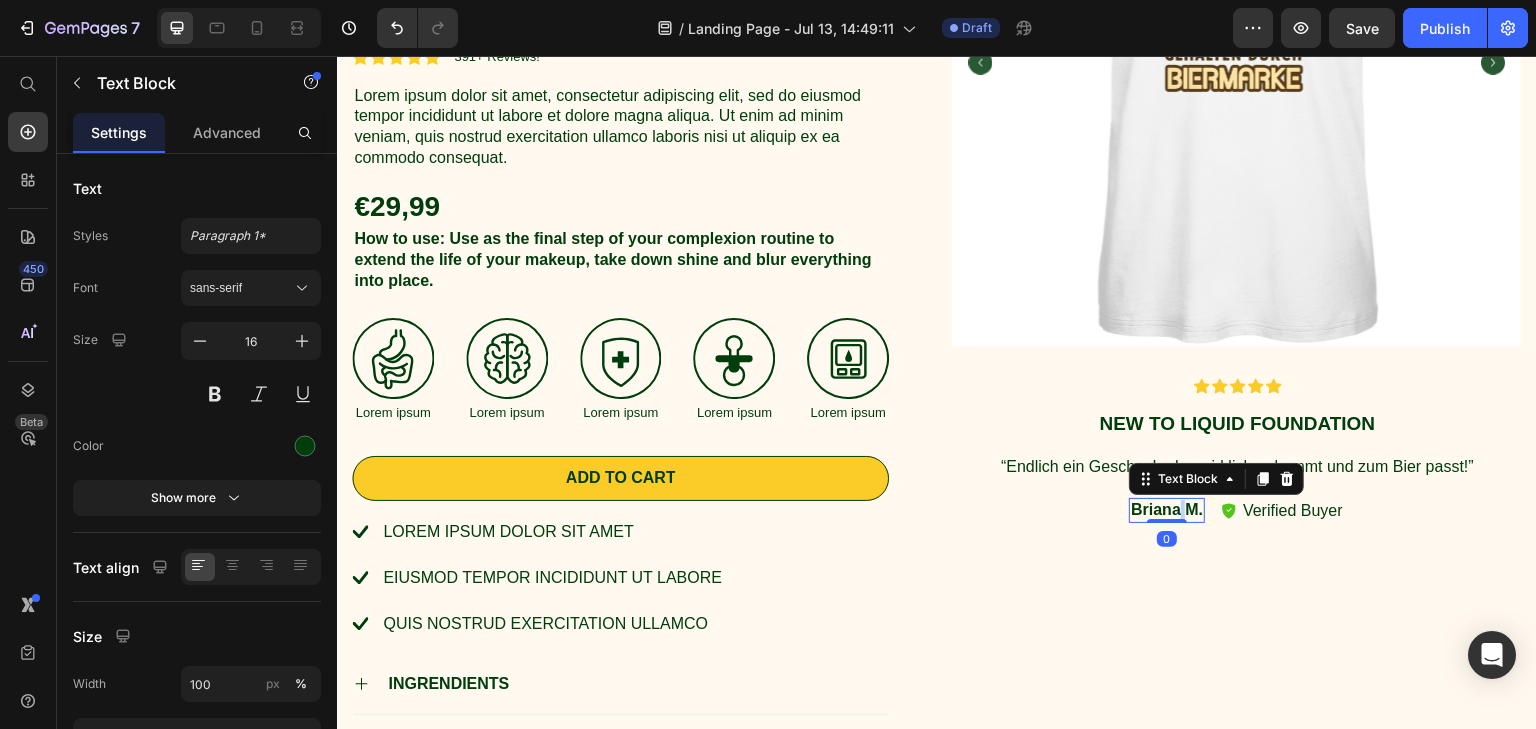 click on "Briana M." at bounding box center [1167, 510] 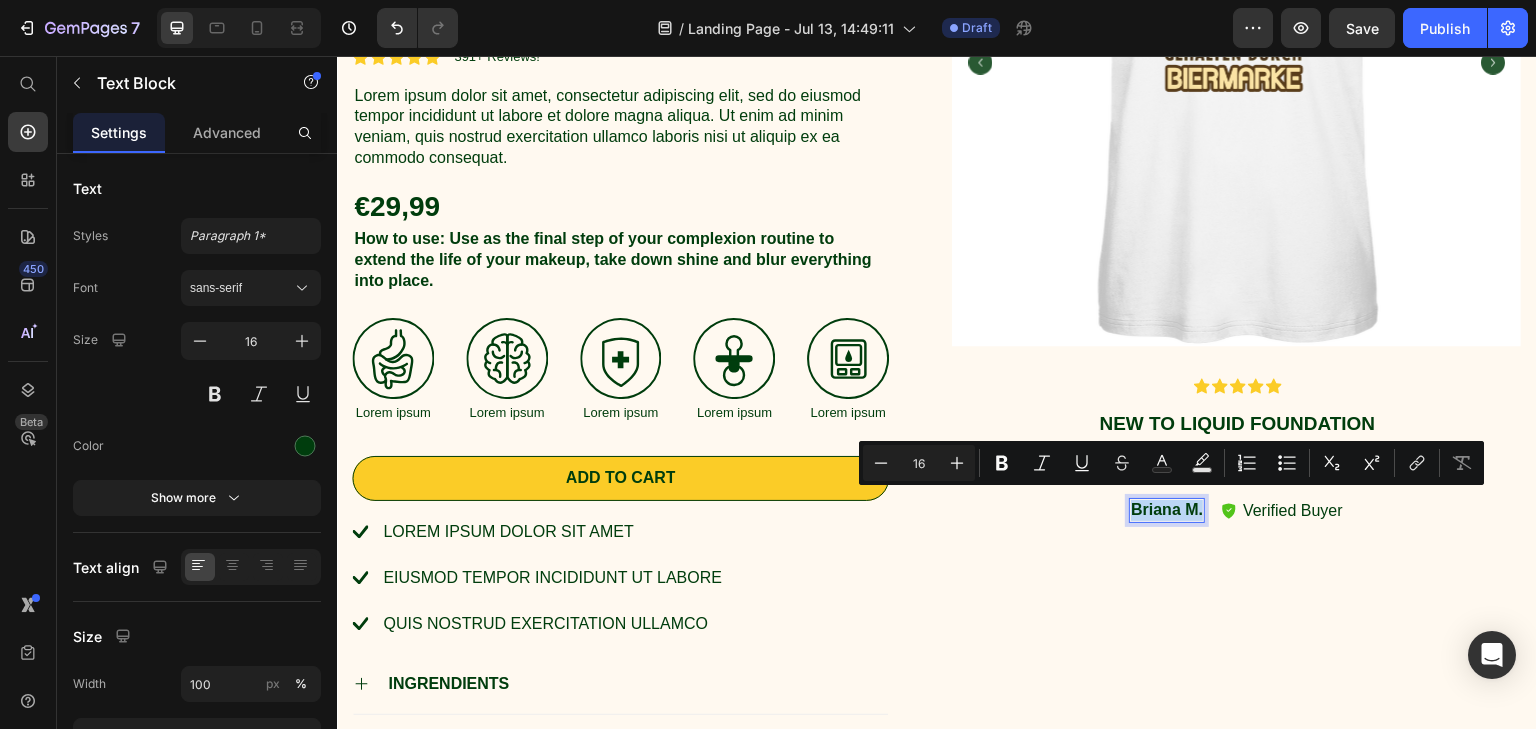 click on "Briana M." at bounding box center [1167, 510] 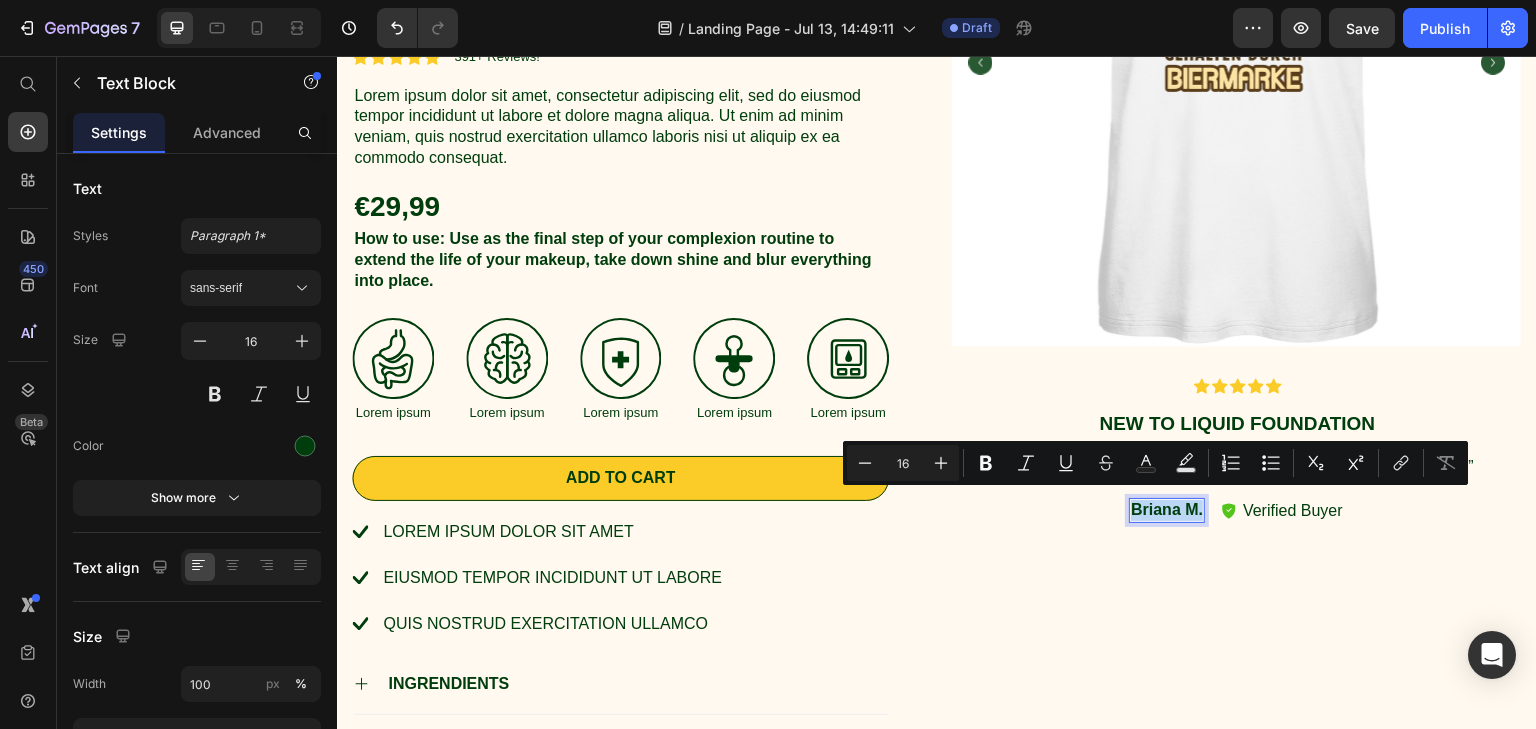 click on "Briana M." at bounding box center [1167, 510] 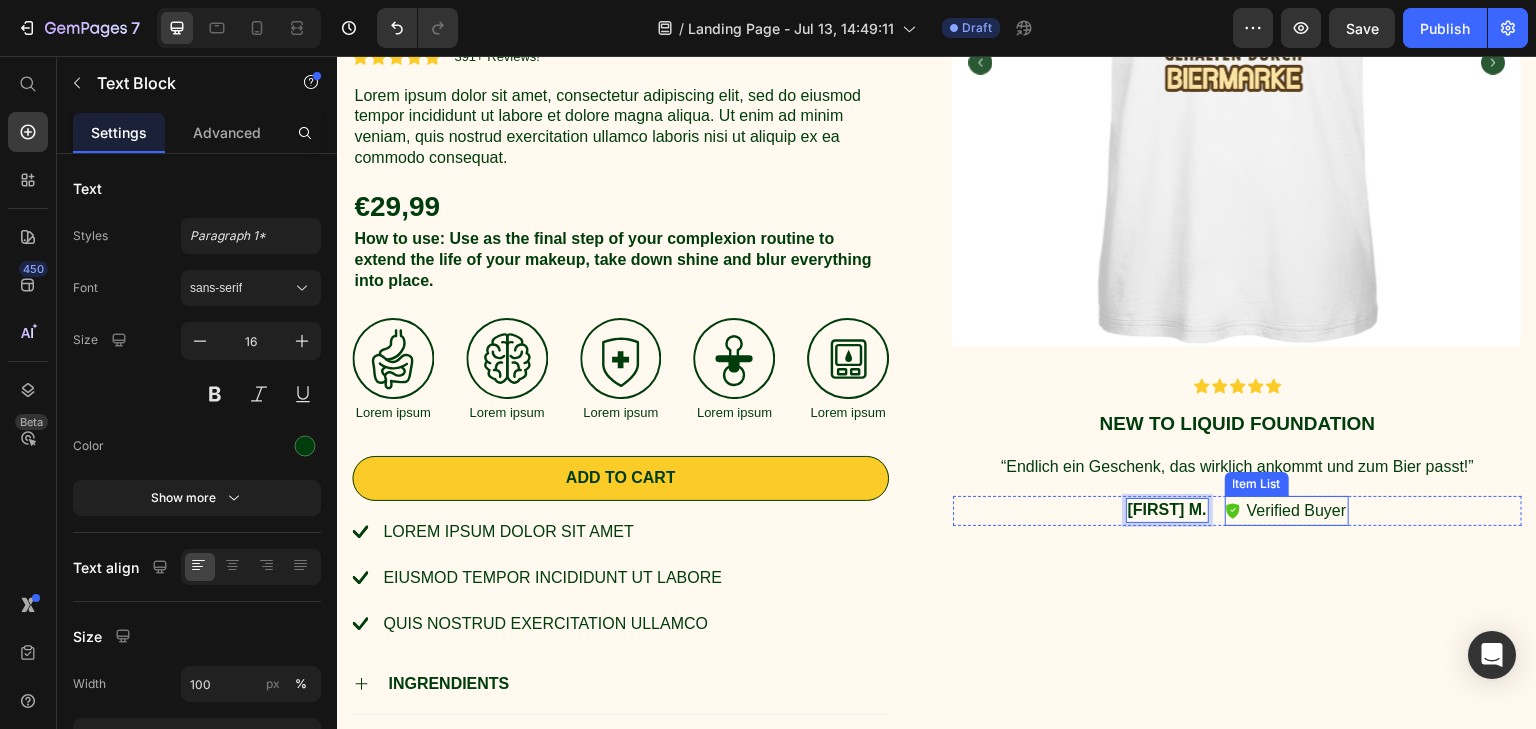 click on "Verified Buyer" at bounding box center (1297, 511) 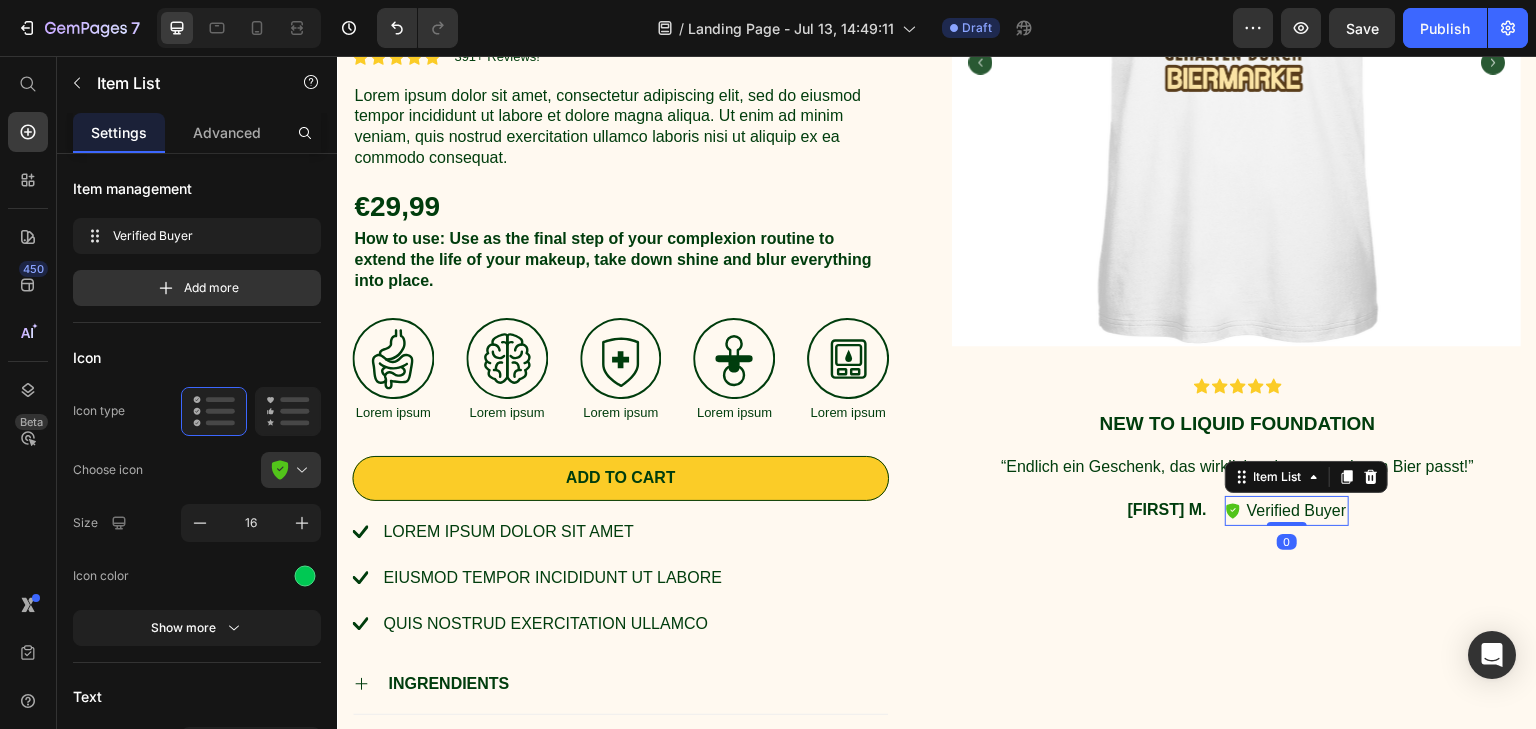 click on "Verified Buyer" at bounding box center (1297, 511) 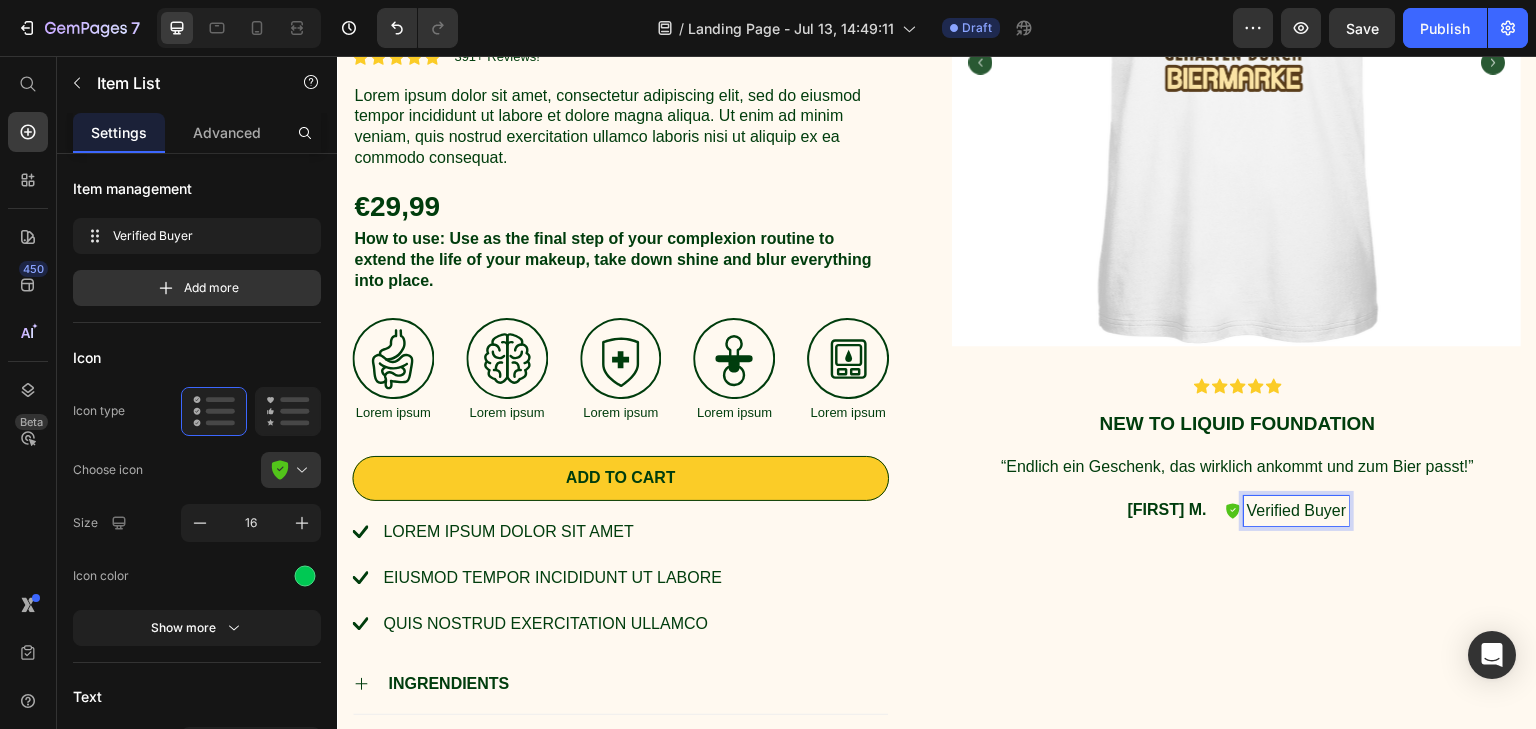 click on "Verified Buyer" at bounding box center (1297, 511) 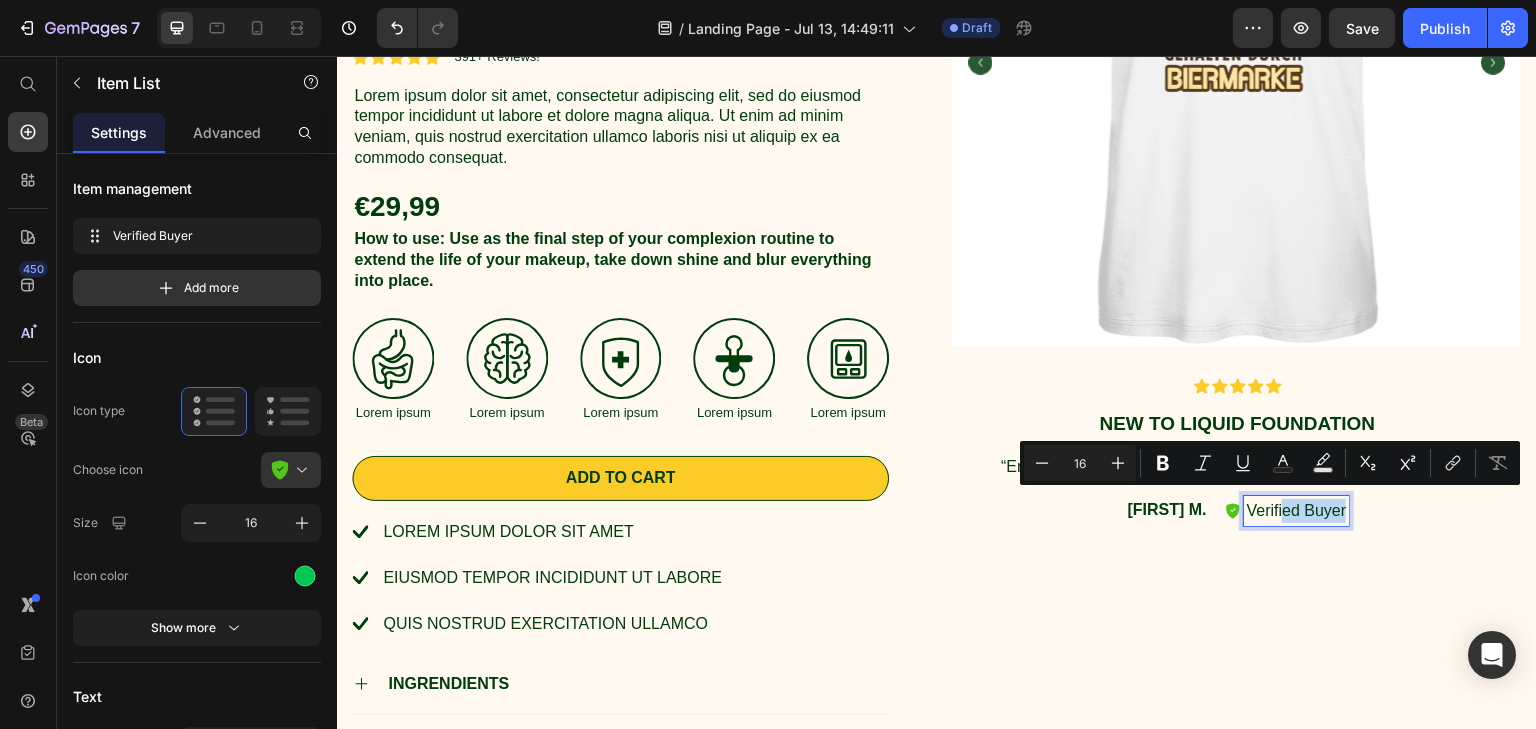 drag, startPoint x: 1330, startPoint y: 506, endPoint x: 1269, endPoint y: 506, distance: 61 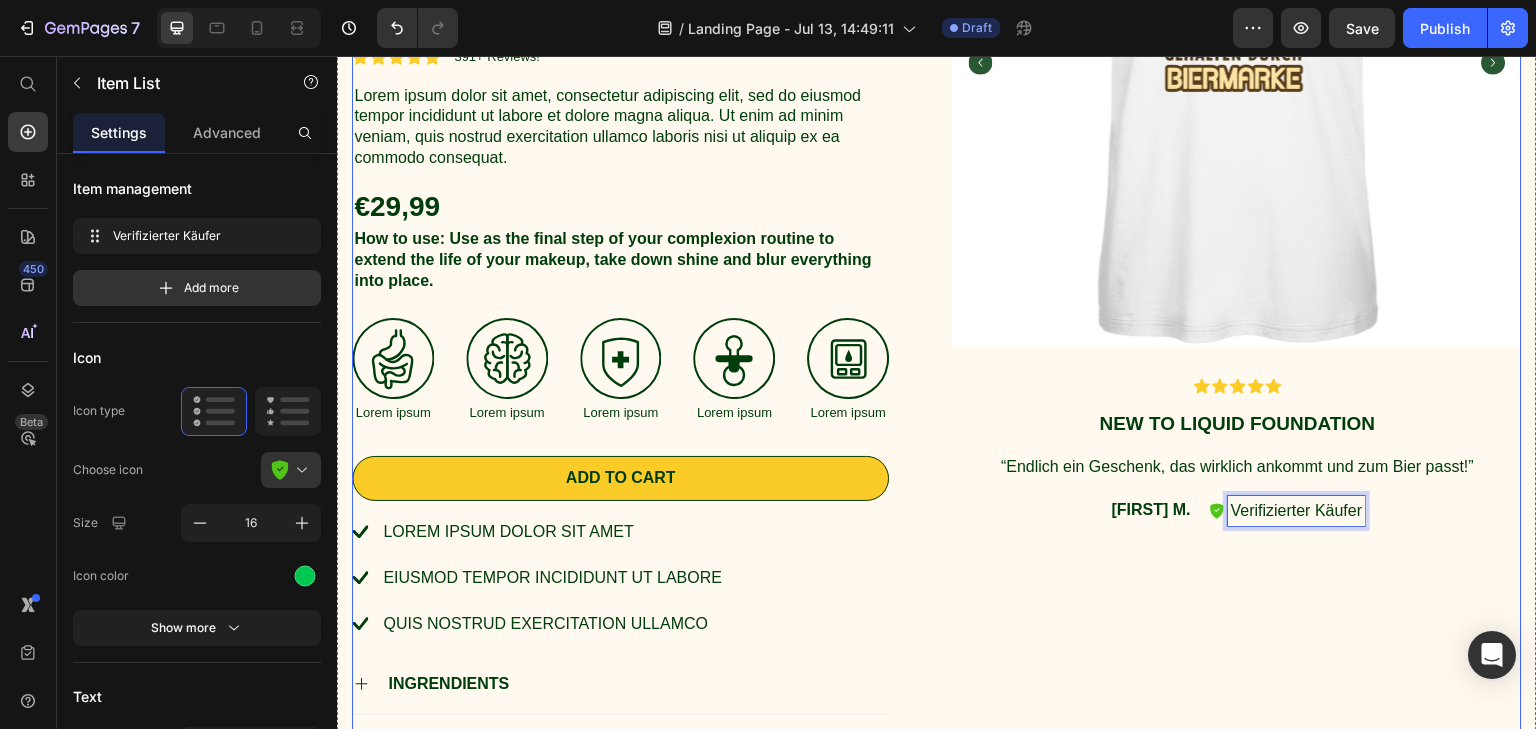 click on "Product Images Icon Icon Icon Icon Icon Icon List New to liquid foundation Text Block “Endlich ein Geschenk, das wirklich ankommt und zum Bier passt!” Text Block [FIRST] M. Text Block
Verifizierter Käufer Item List   0 Row Row" at bounding box center [1237, 284] 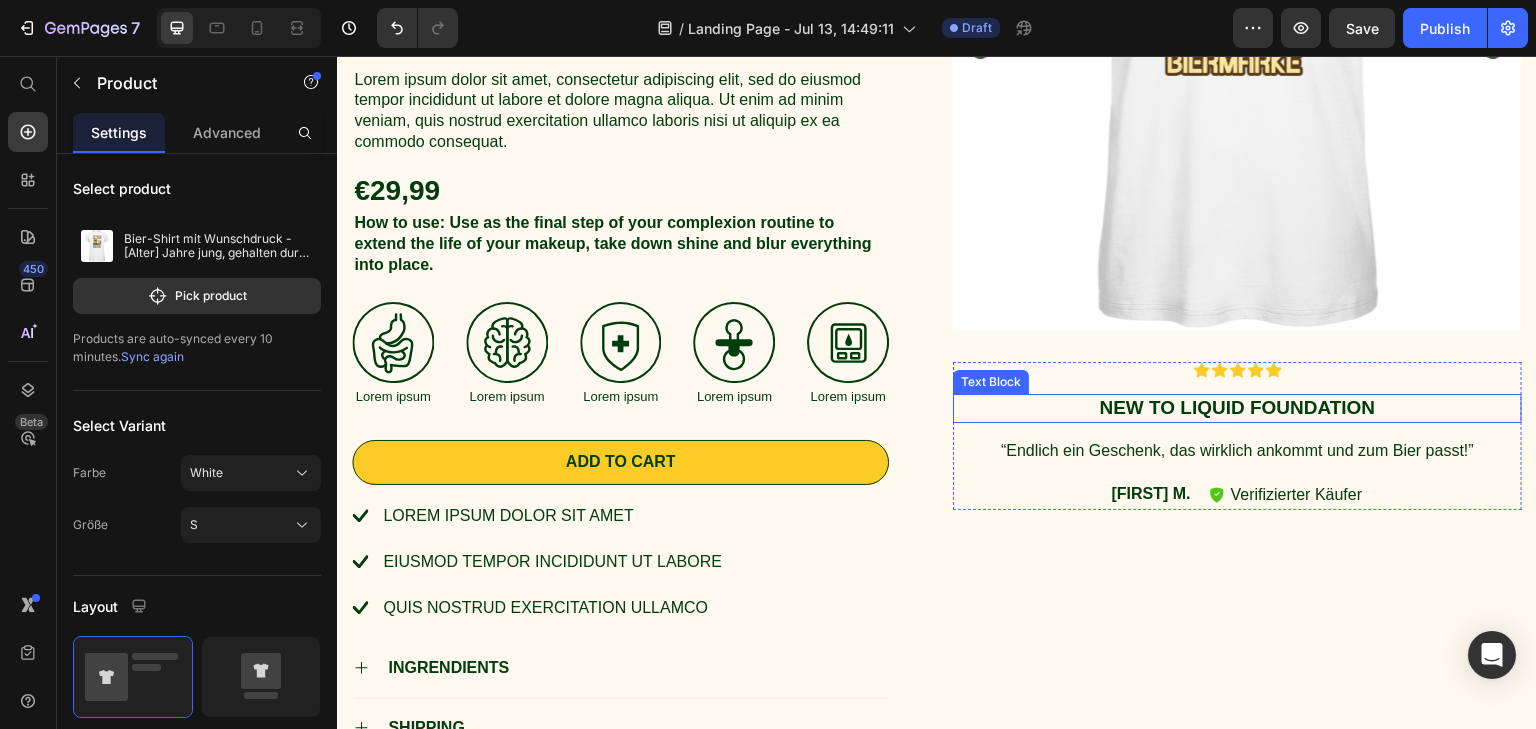 scroll, scrollTop: 400, scrollLeft: 0, axis: vertical 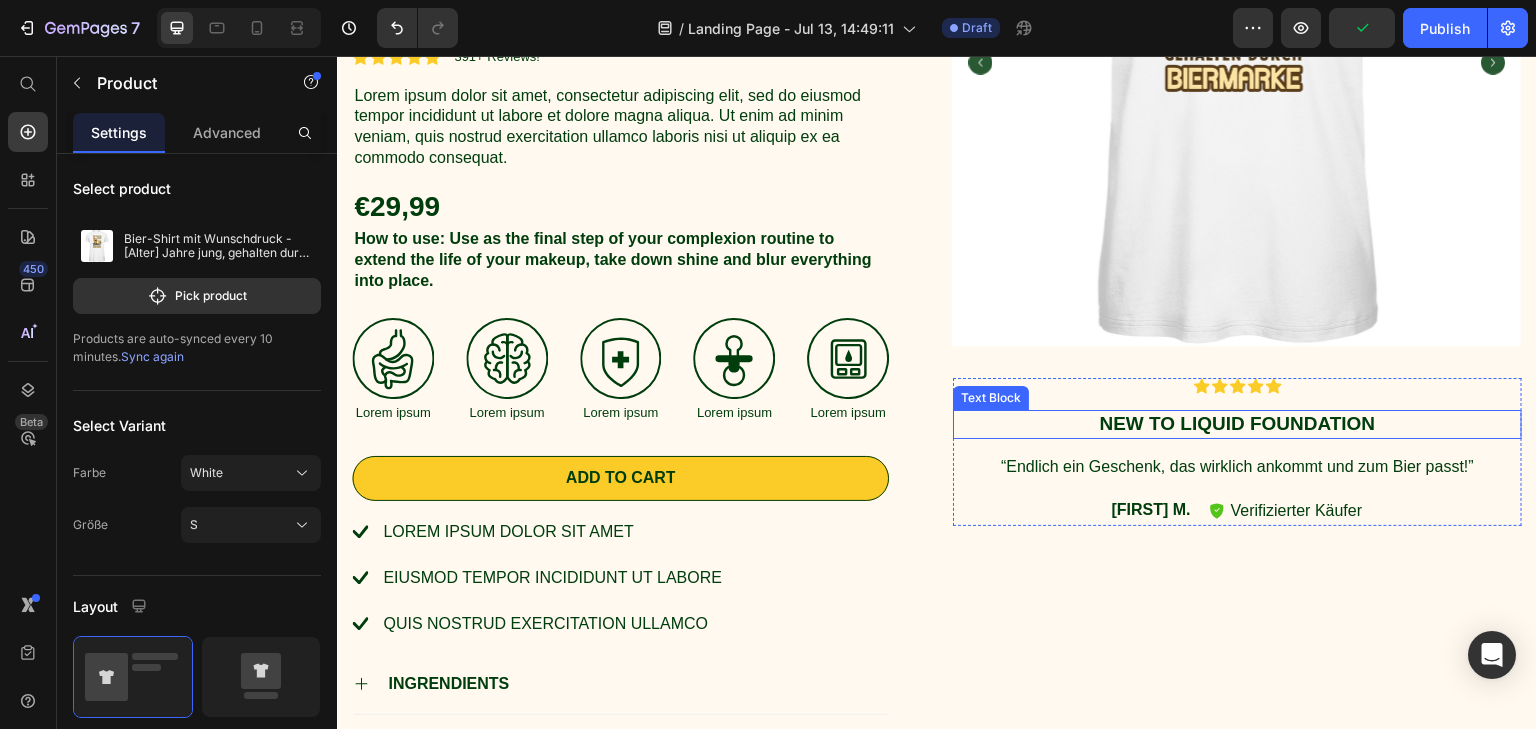 click on "New to liquid foundation" at bounding box center (1237, 424) 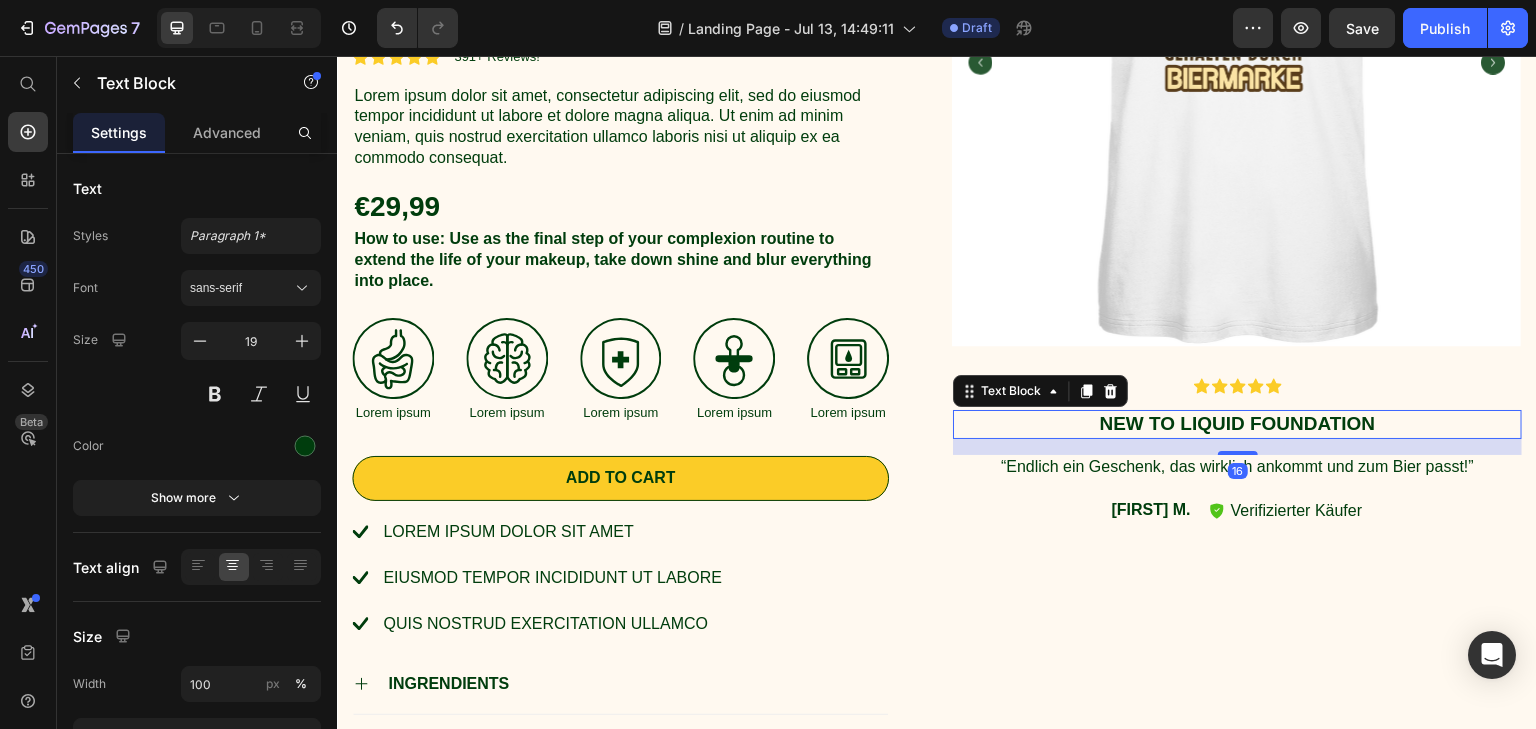 click on "New to liquid foundation" at bounding box center [1237, 424] 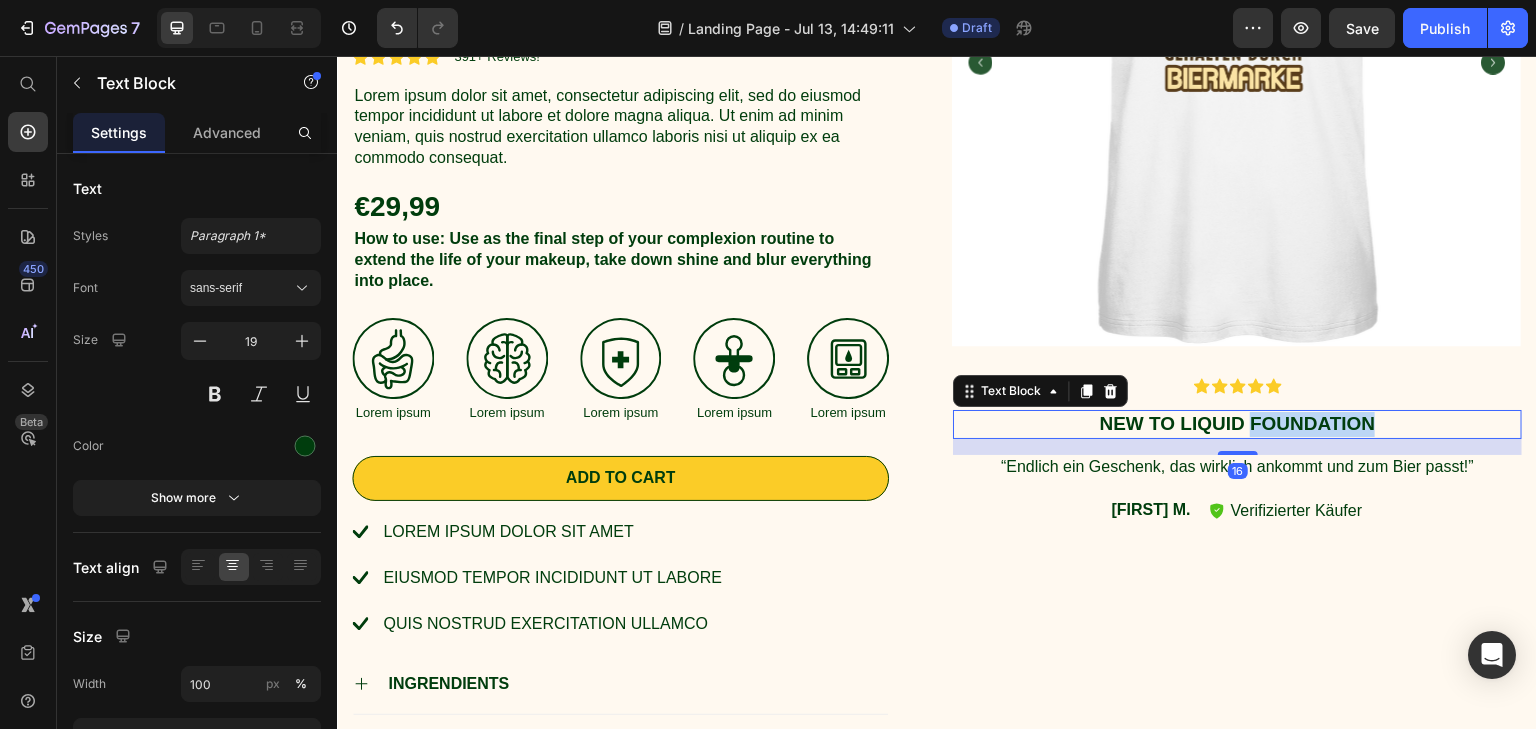 click on "New to liquid foundation" at bounding box center (1237, 424) 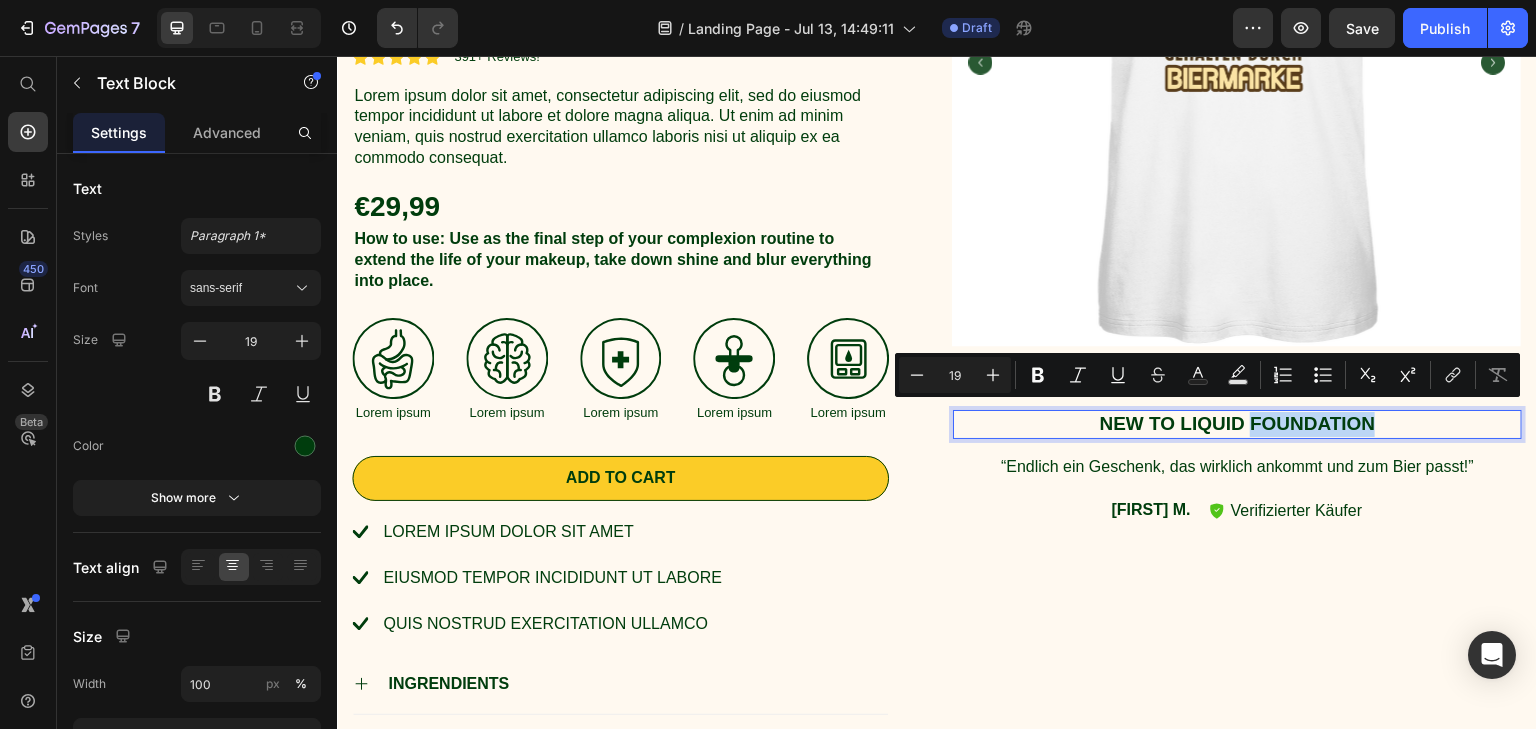 click on "New to liquid foundation" at bounding box center [1237, 424] 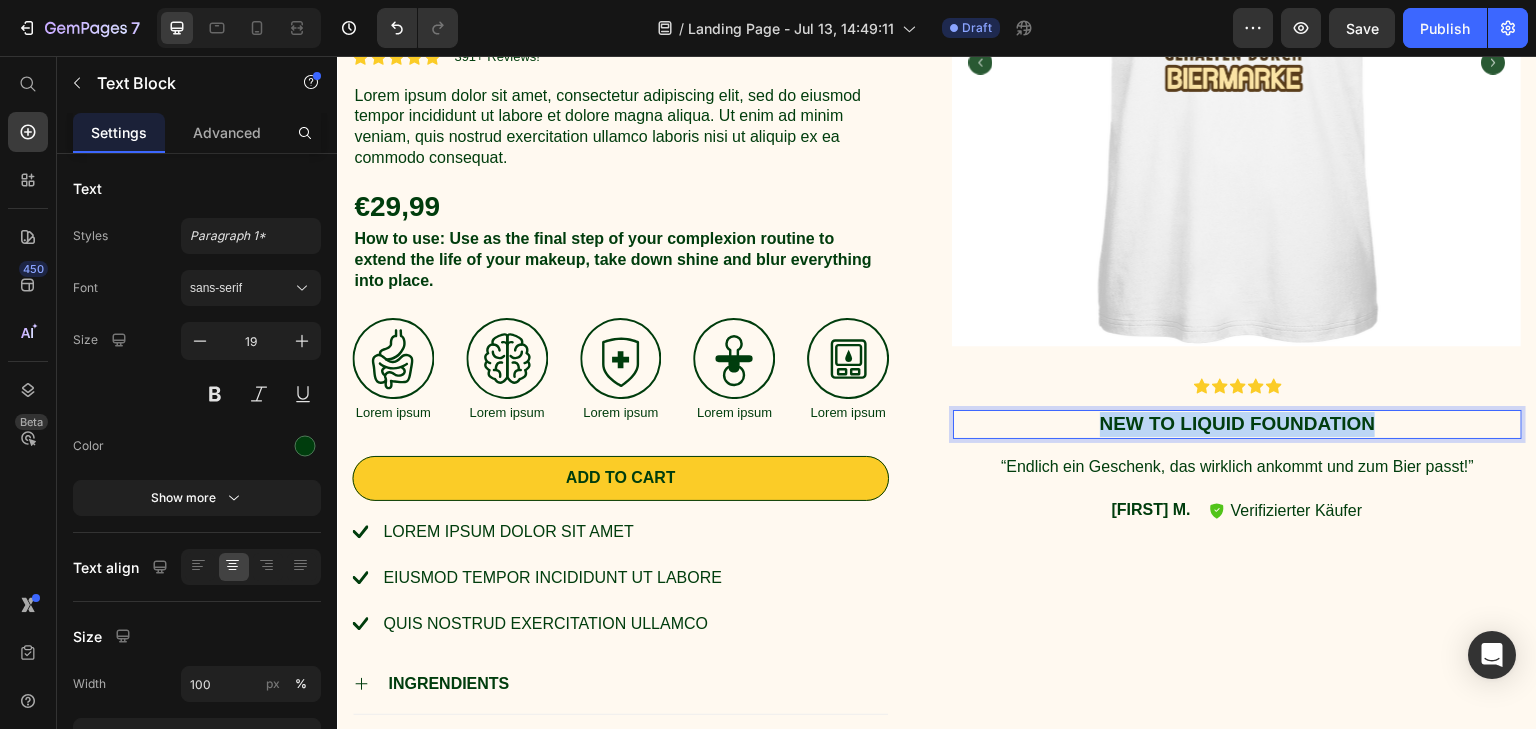 drag, startPoint x: 1366, startPoint y: 418, endPoint x: 1084, endPoint y: 420, distance: 282.00708 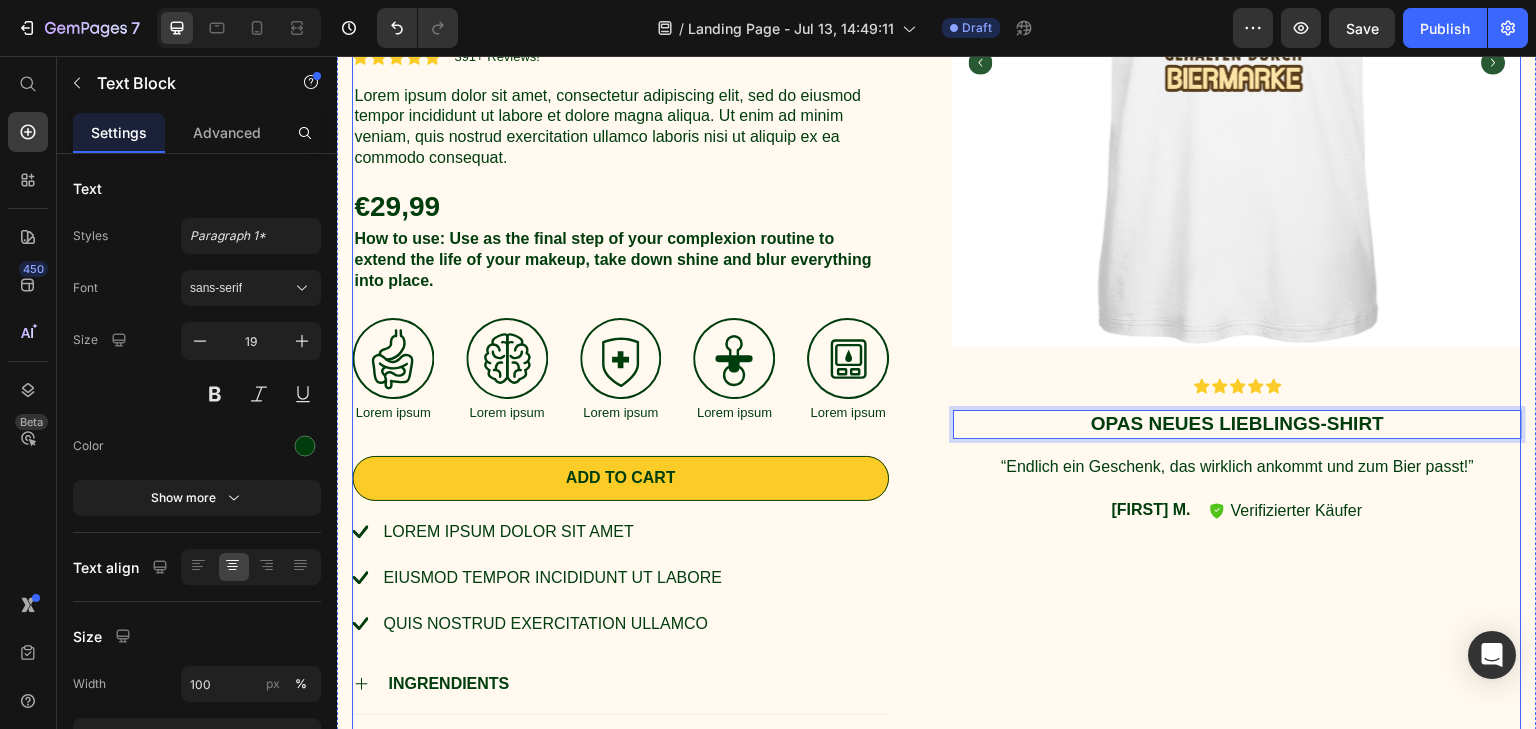 click on "Product Images Icon Icon Icon Icon Icon Icon List Opas neues lieblings-shirt Text Block   16 “Endlich ein Geschenk, das wirklich ankommt und zum Bier passt!” Text Block [FIRST] M. Text Block
Verifizierter Käufer Item List Row Row" at bounding box center [1237, 284] 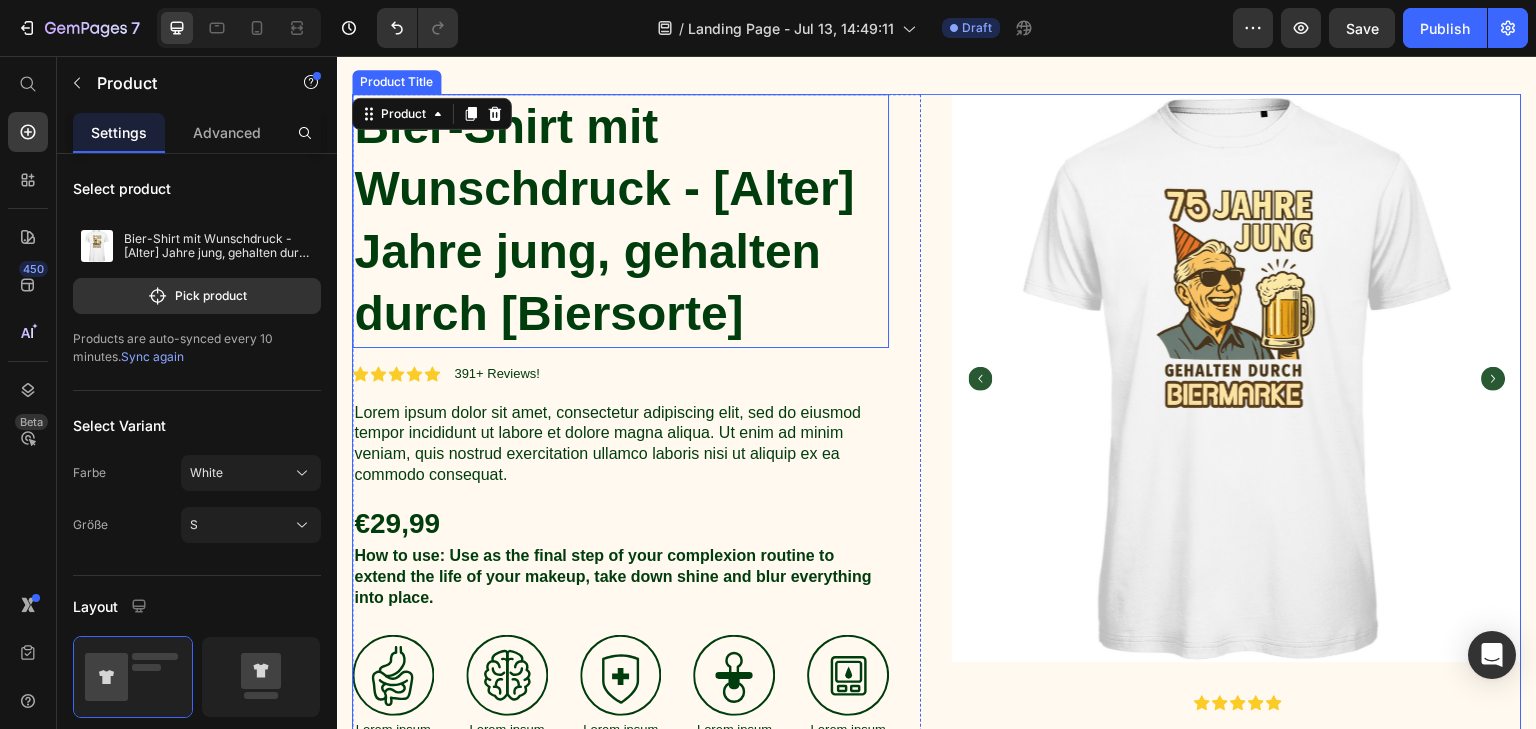 scroll, scrollTop: 100, scrollLeft: 0, axis: vertical 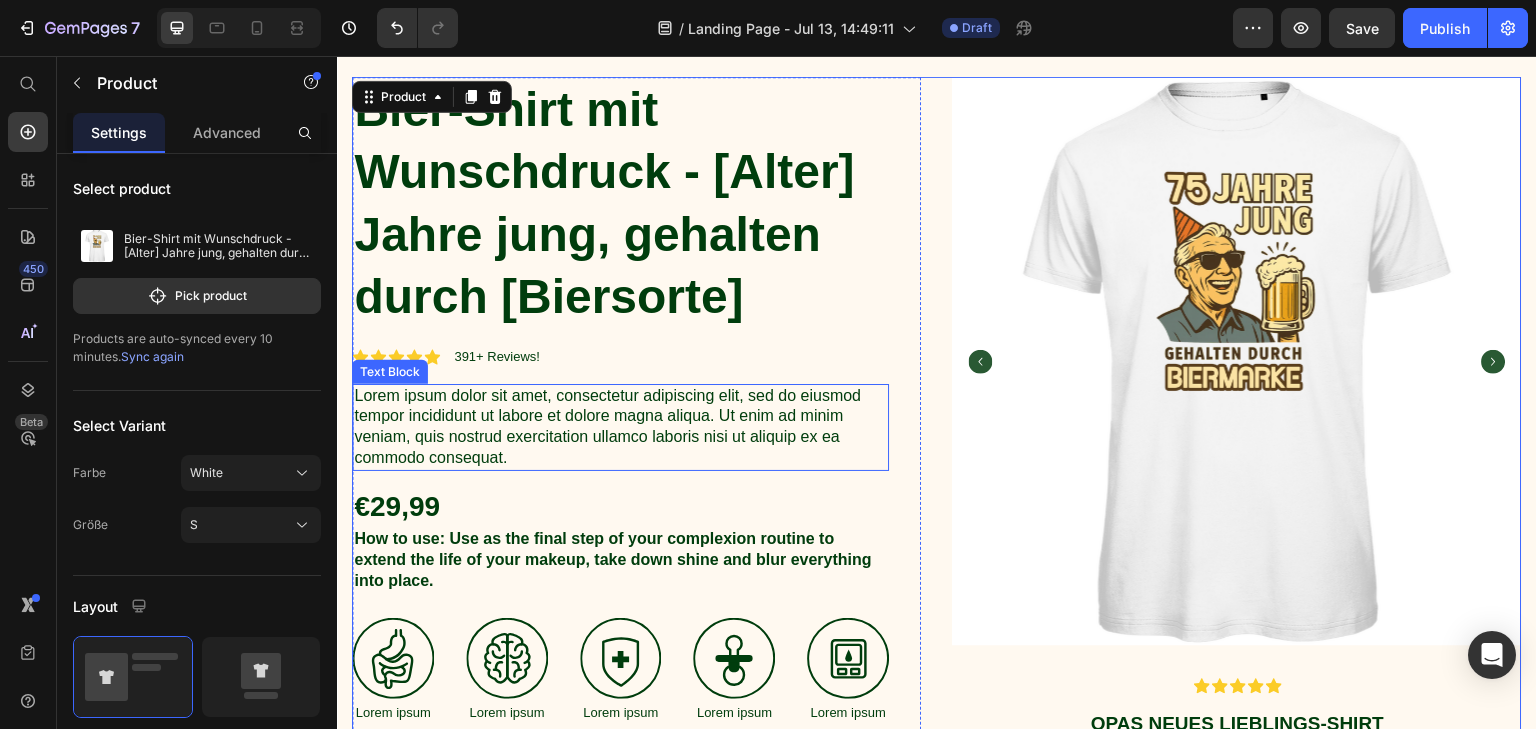 click on "Lorem ipsum dolor sit amet, consectetur adipiscing elit, sed do eiusmod tempor incididunt ut labore et dolore magna aliqua. Ut enim ad minim veniam, quis nostrud exercitation ullamco laboris nisi ut aliquip ex ea commodo consequat." at bounding box center [620, 427] 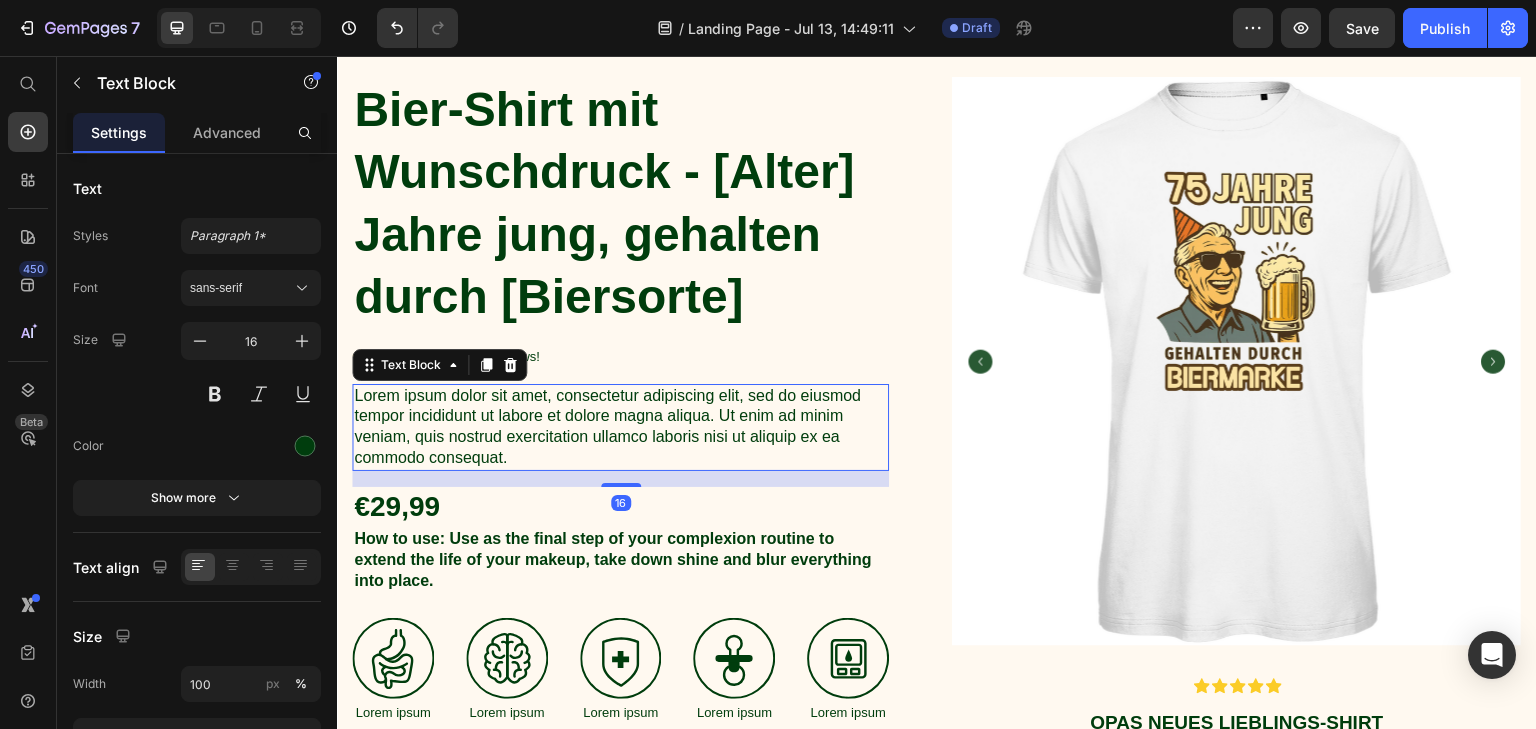 click on "Lorem ipsum dolor sit amet, consectetur adipiscing elit, sed do eiusmod tempor incididunt ut labore et dolore magna aliqua. Ut enim ad minim veniam, quis nostrud exercitation ullamco laboris nisi ut aliquip ex ea commodo consequat." at bounding box center (620, 427) 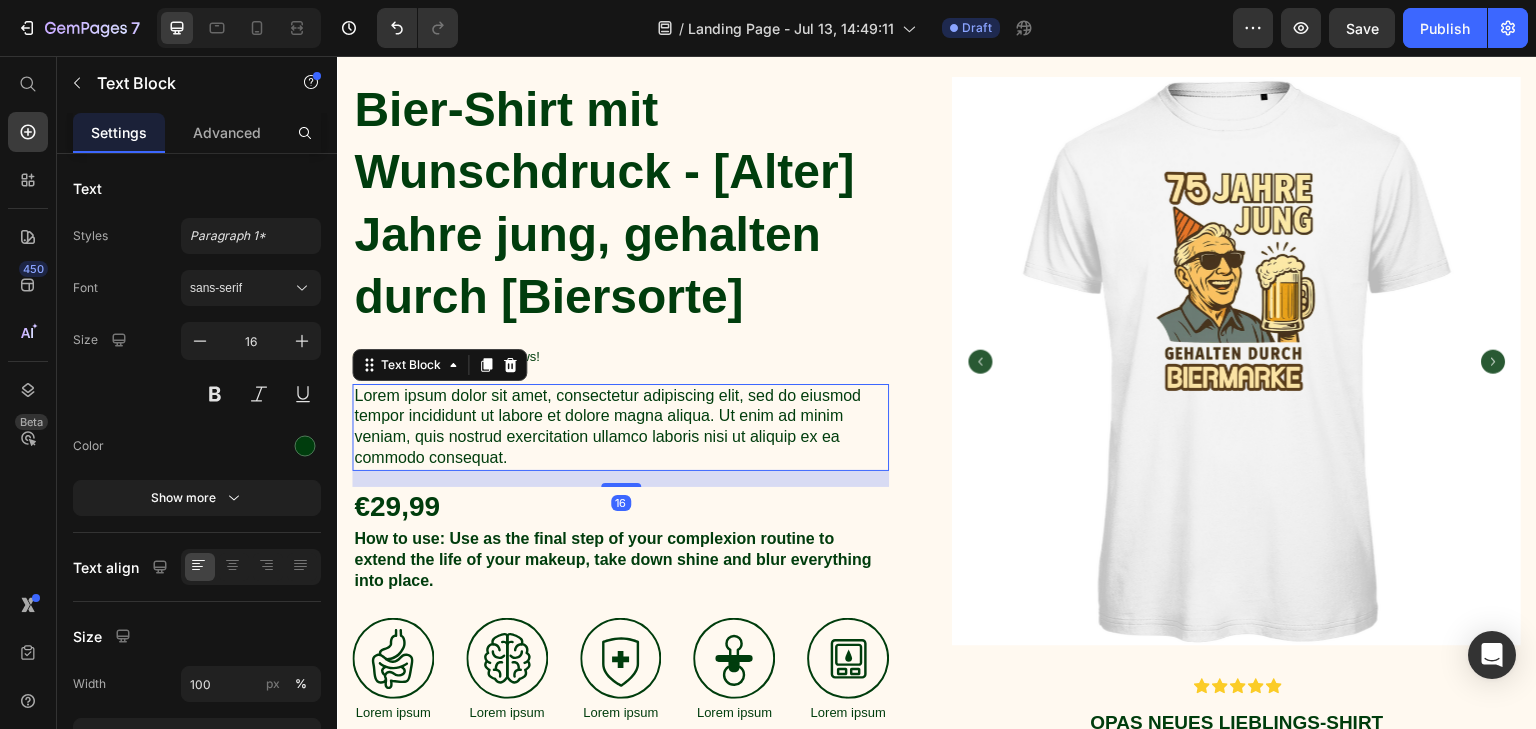 click on "Lorem ipsum dolor sit amet, consectetur adipiscing elit, sed do eiusmod tempor incididunt ut labore et dolore magna aliqua. Ut enim ad minim veniam, quis nostrud exercitation ullamco laboris nisi ut aliquip ex ea commodo consequat." at bounding box center [620, 427] 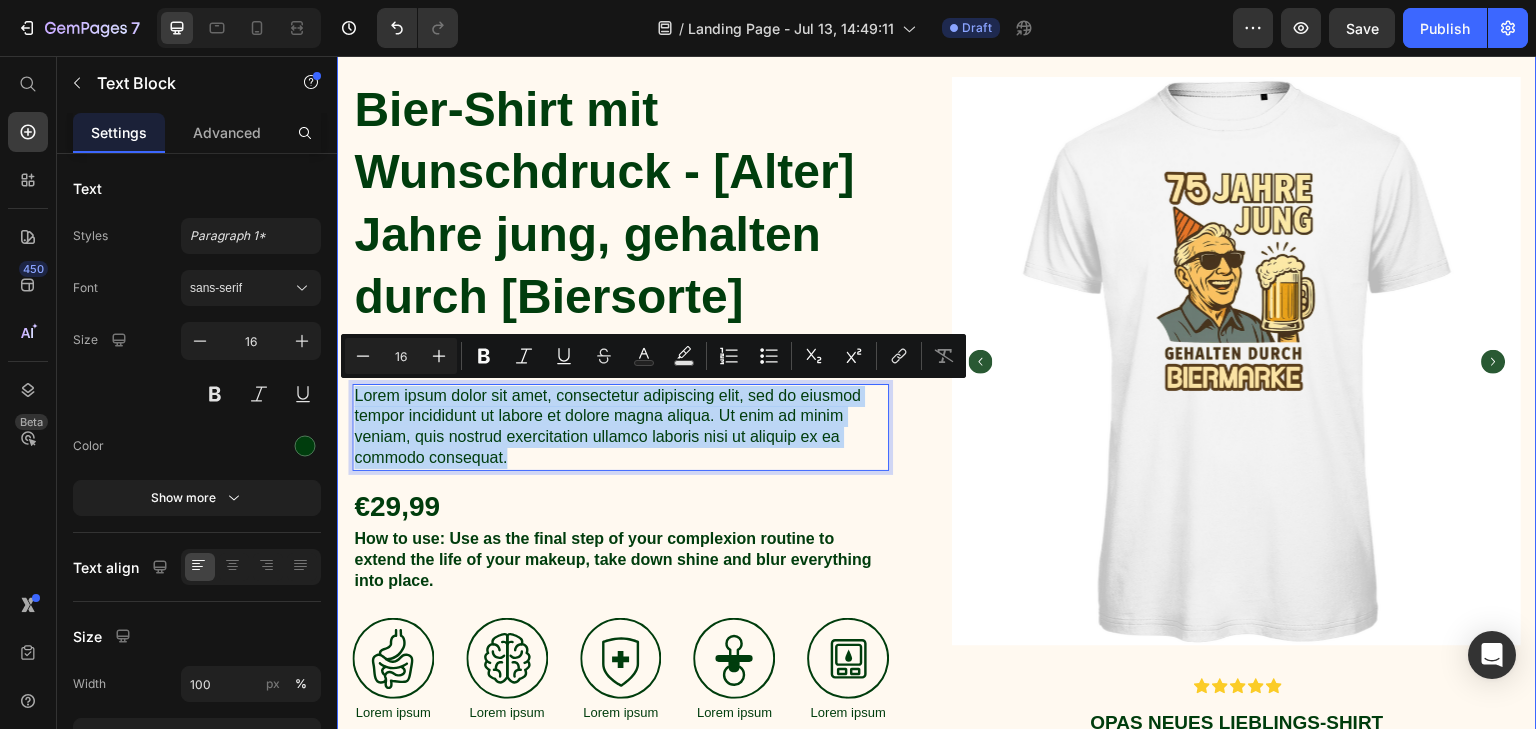 drag, startPoint x: 508, startPoint y: 457, endPoint x: 343, endPoint y: 396, distance: 175.91475 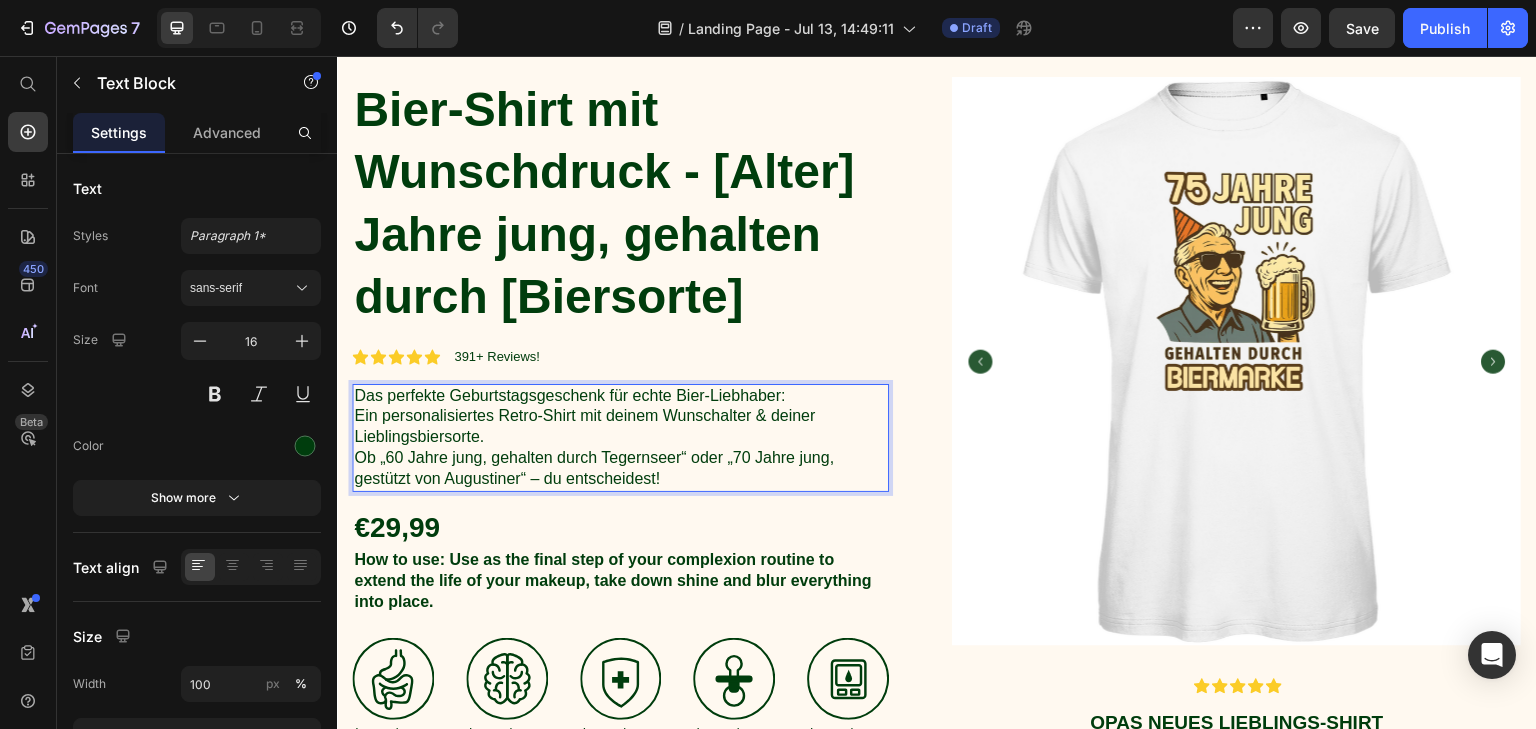 click on "Ob „60 Jahre jung, gehalten durch Tegernseer“ oder „70 Jahre jung, gestützt von Augustiner“ – du entscheidest!" at bounding box center (620, 469) 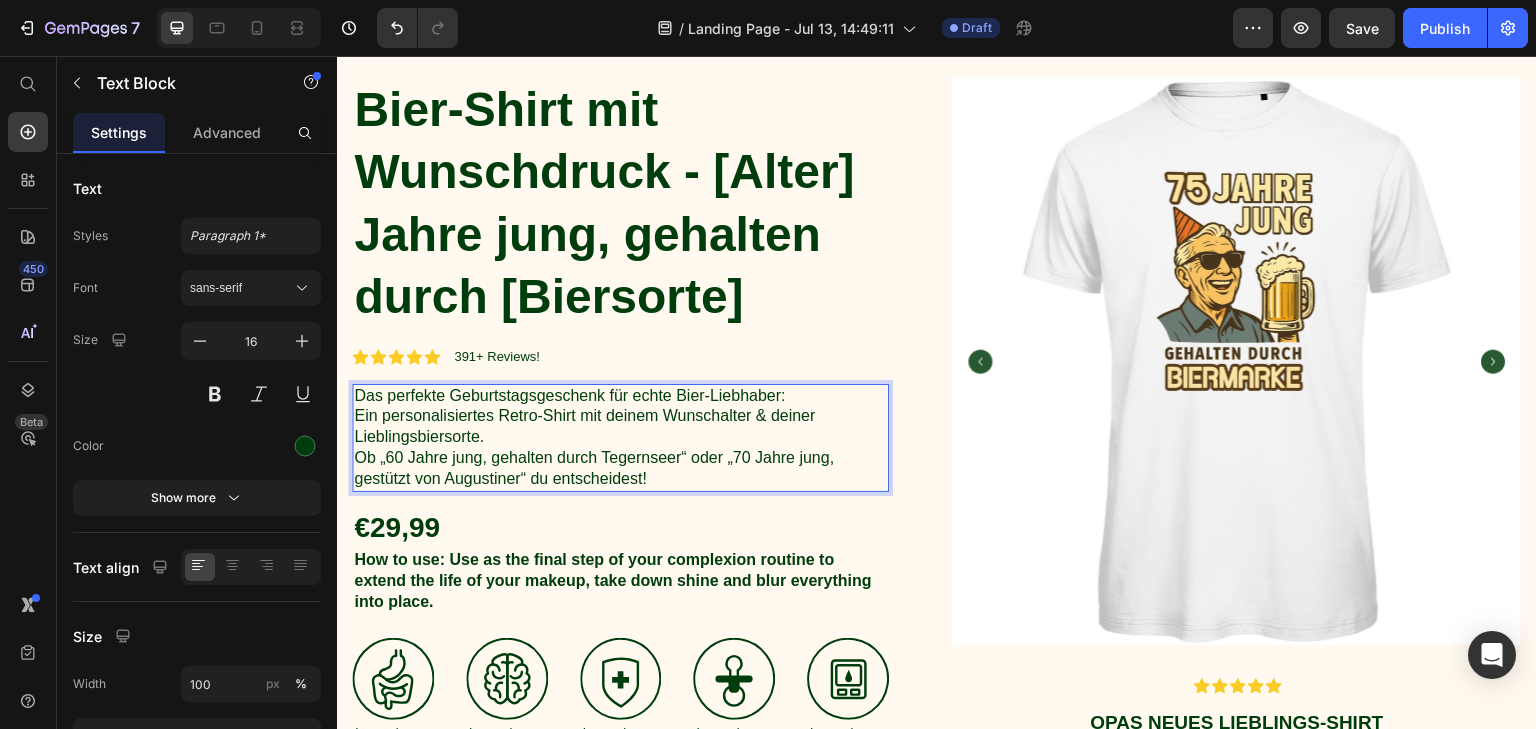click on "Ob „60 Jahre jung, gehalten durch Tegernseer“ oder „70 Jahre jung, gestützt von Augustiner“ du entscheidest!" at bounding box center [620, 469] 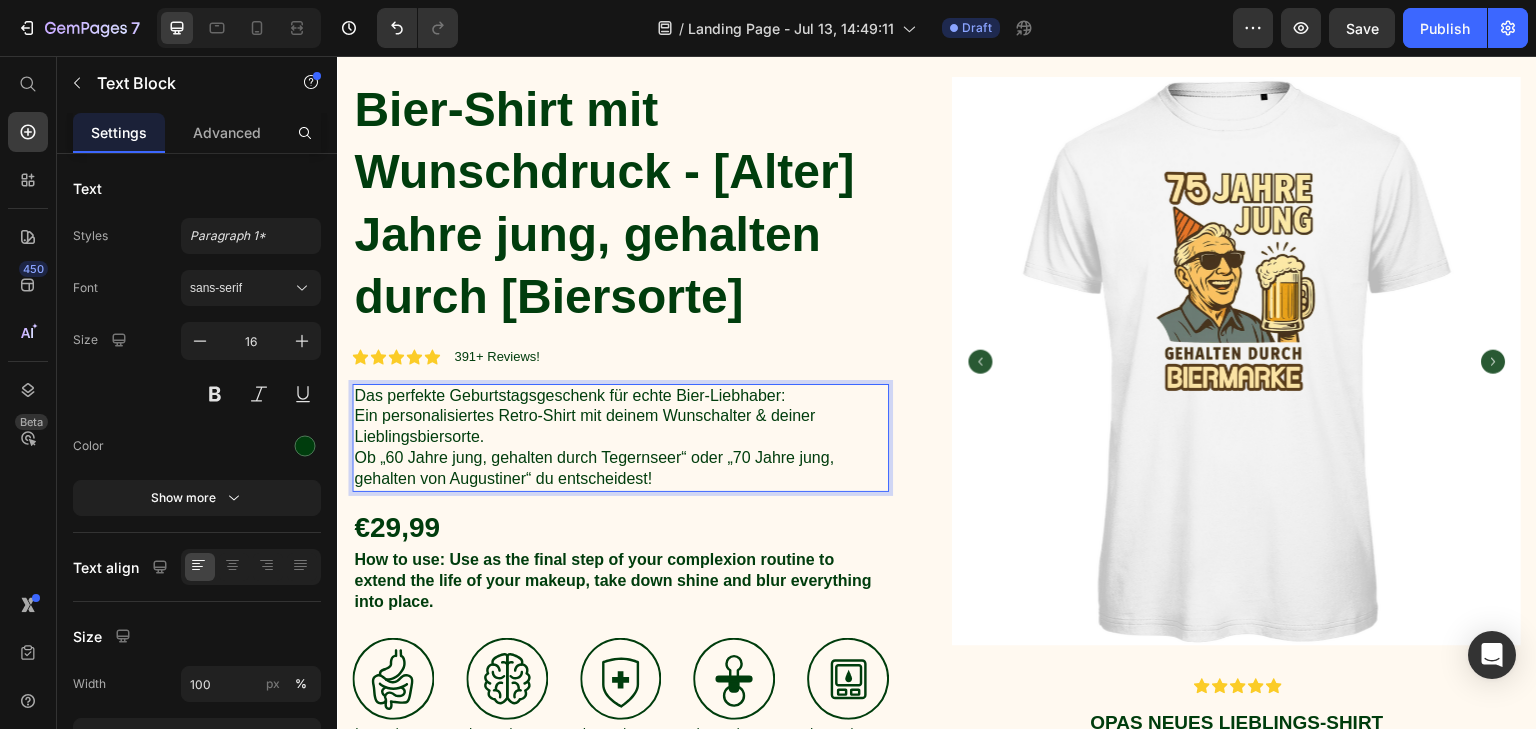 click on "Ob „60 Jahre jung, gehalten durch Tegernseer“ oder „70 Jahre jung, gehalten von Augustiner“ du entscheidest!" at bounding box center (620, 469) 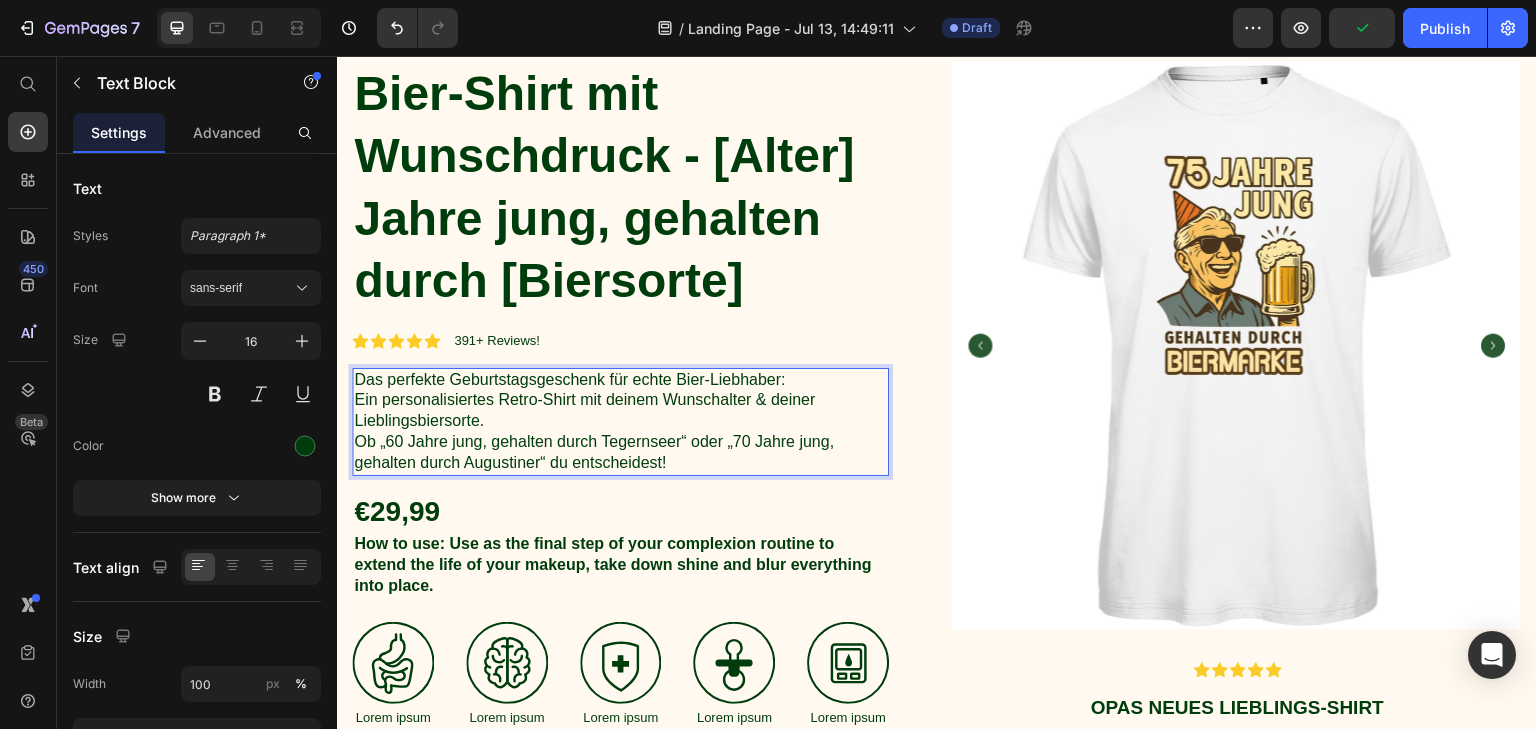 scroll, scrollTop: 100, scrollLeft: 0, axis: vertical 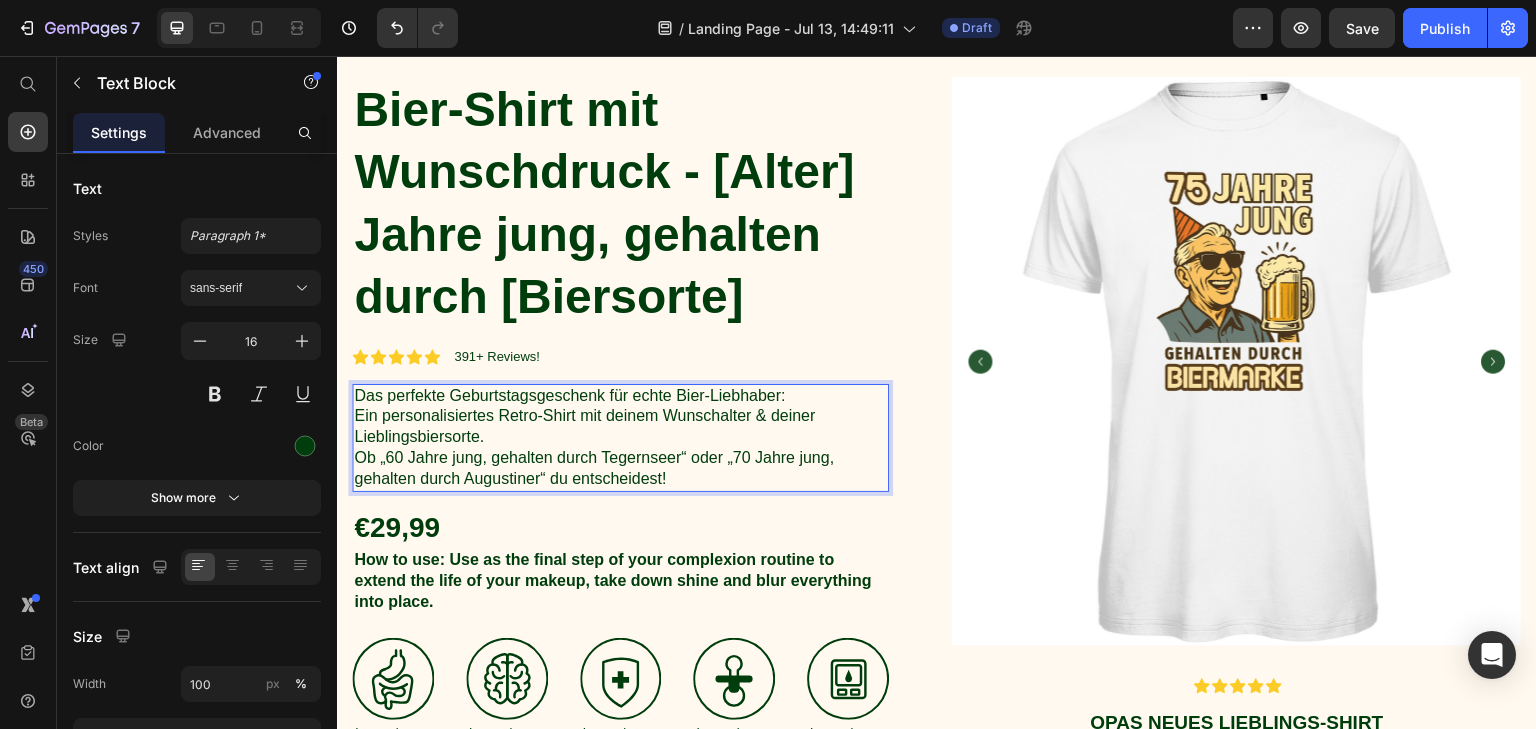 click on "Ob „60 Jahre jung, gehalten durch Tegernseer“ oder „70 Jahre jung, gehalten durch Augustiner“ du entscheidest!" at bounding box center [620, 469] 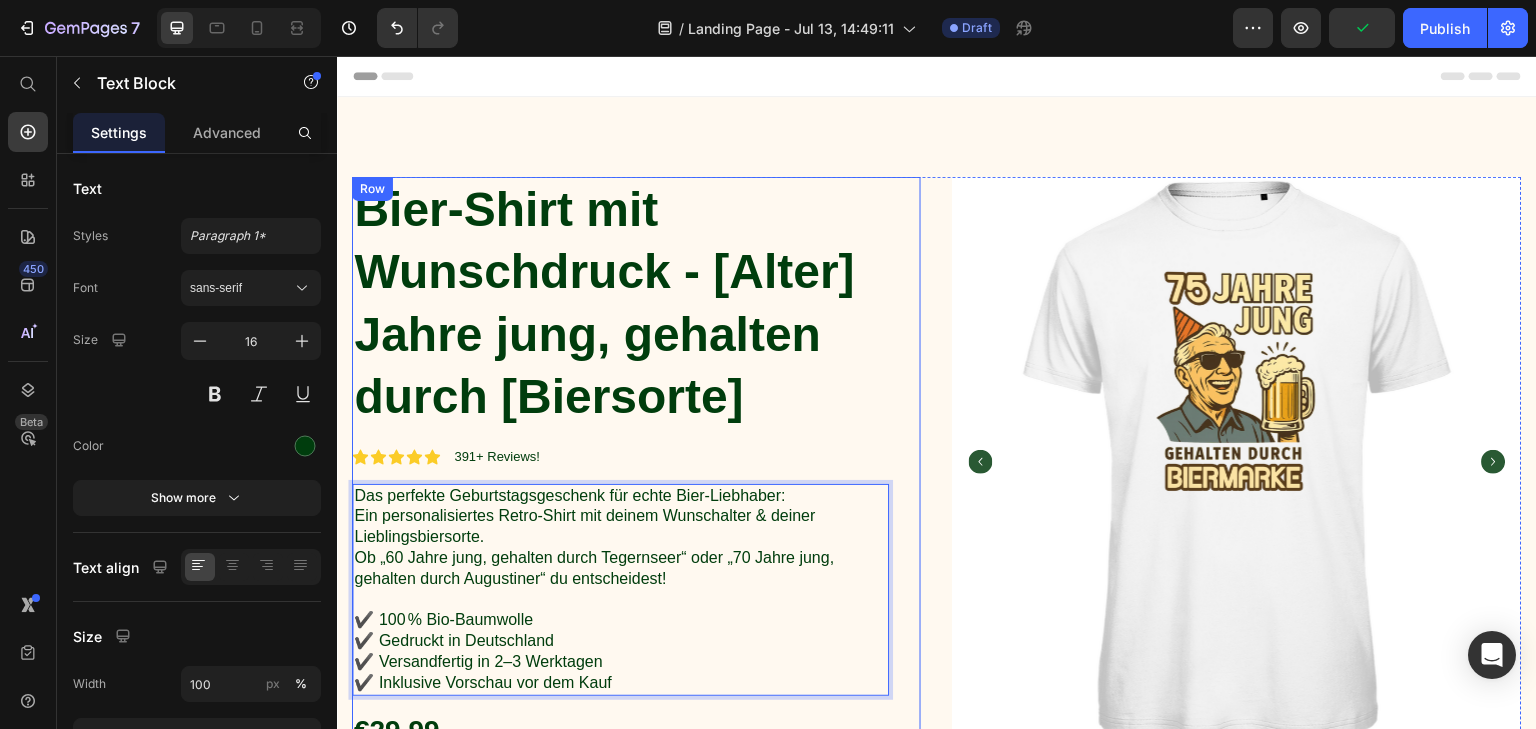 scroll, scrollTop: 0, scrollLeft: 0, axis: both 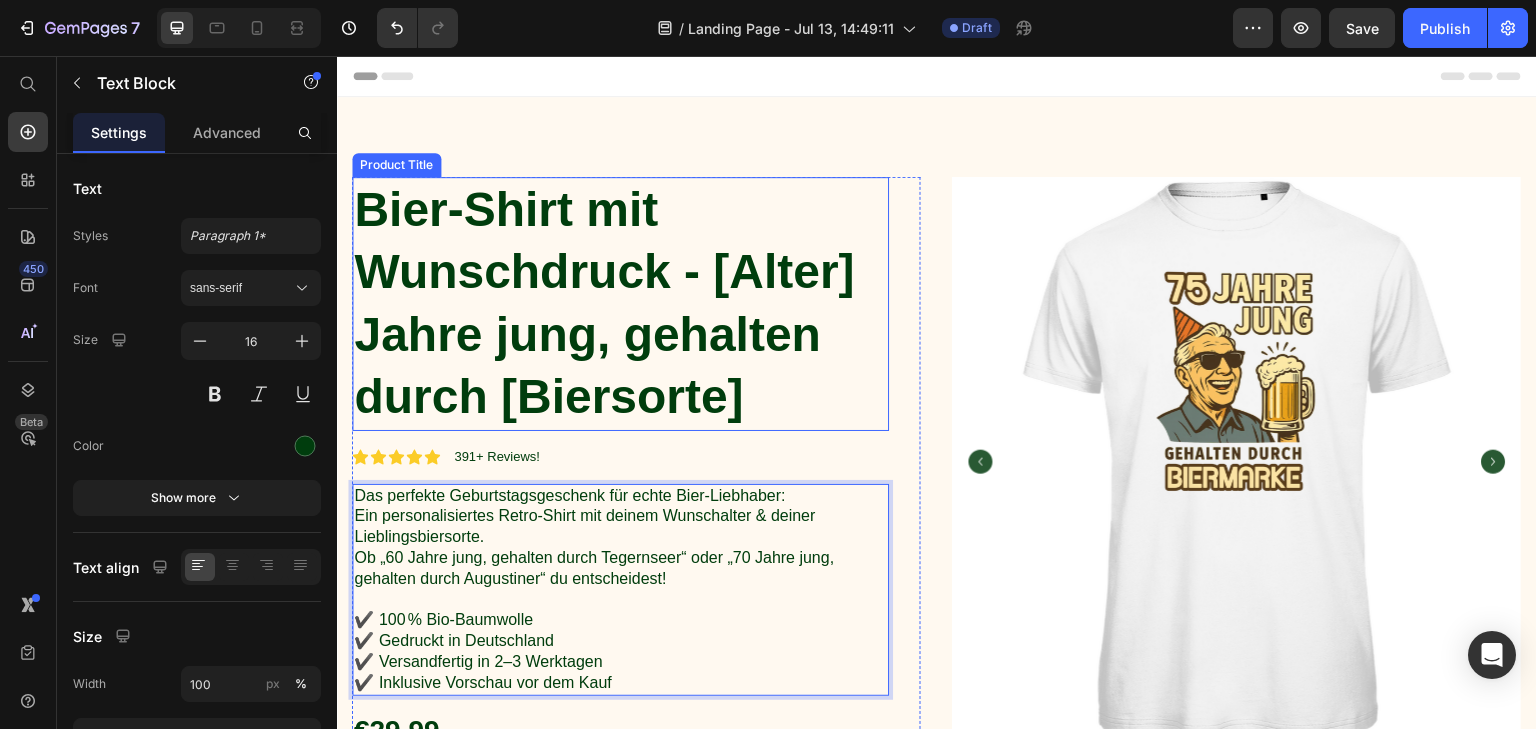 click on "Bier-Shirt mit Wunschdruck - [Alter] Jahre jung, gehalten durch [Biersorte]" at bounding box center [620, 304] 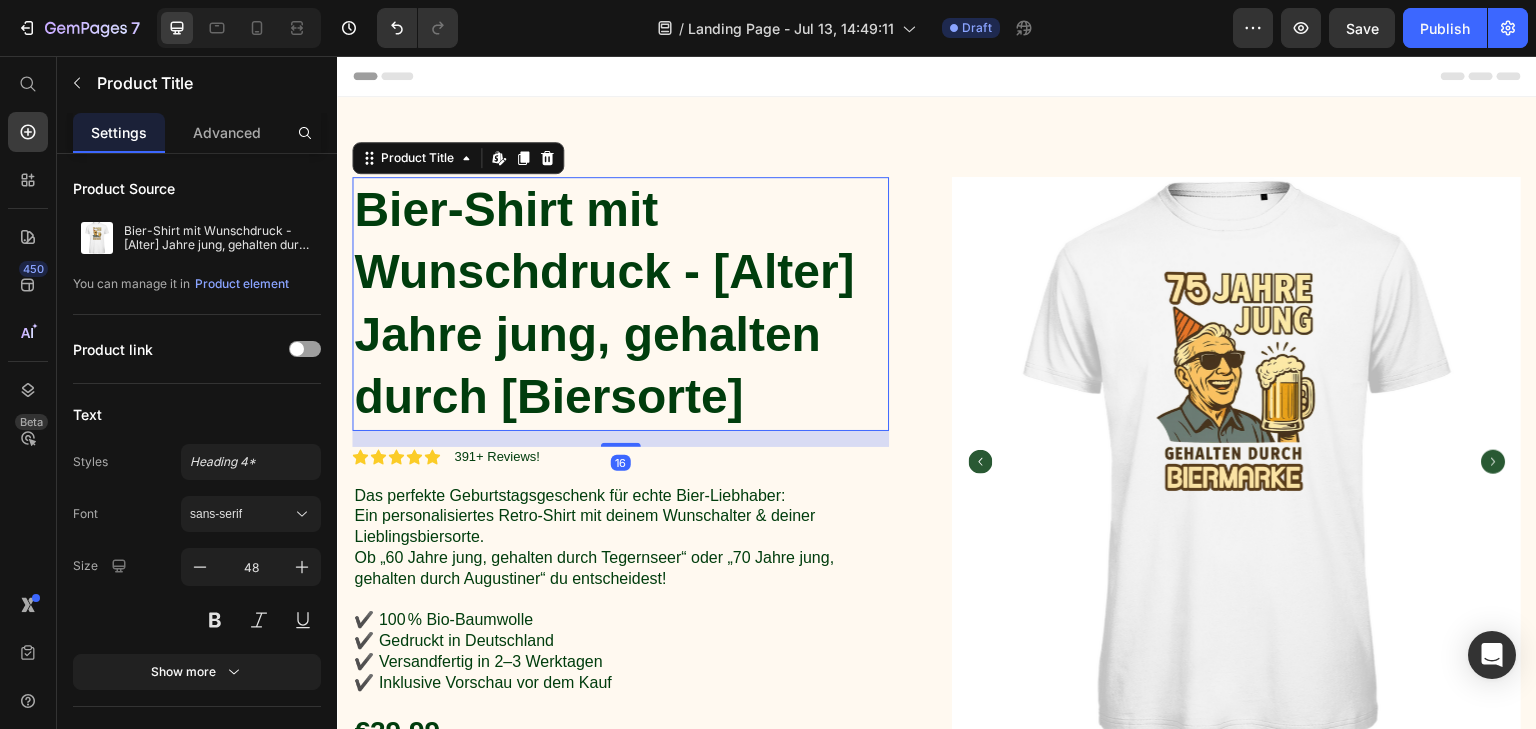 click on "Bier-Shirt mit Wunschdruck - [Alter] Jahre jung, gehalten durch [Biersorte]" at bounding box center [620, 304] 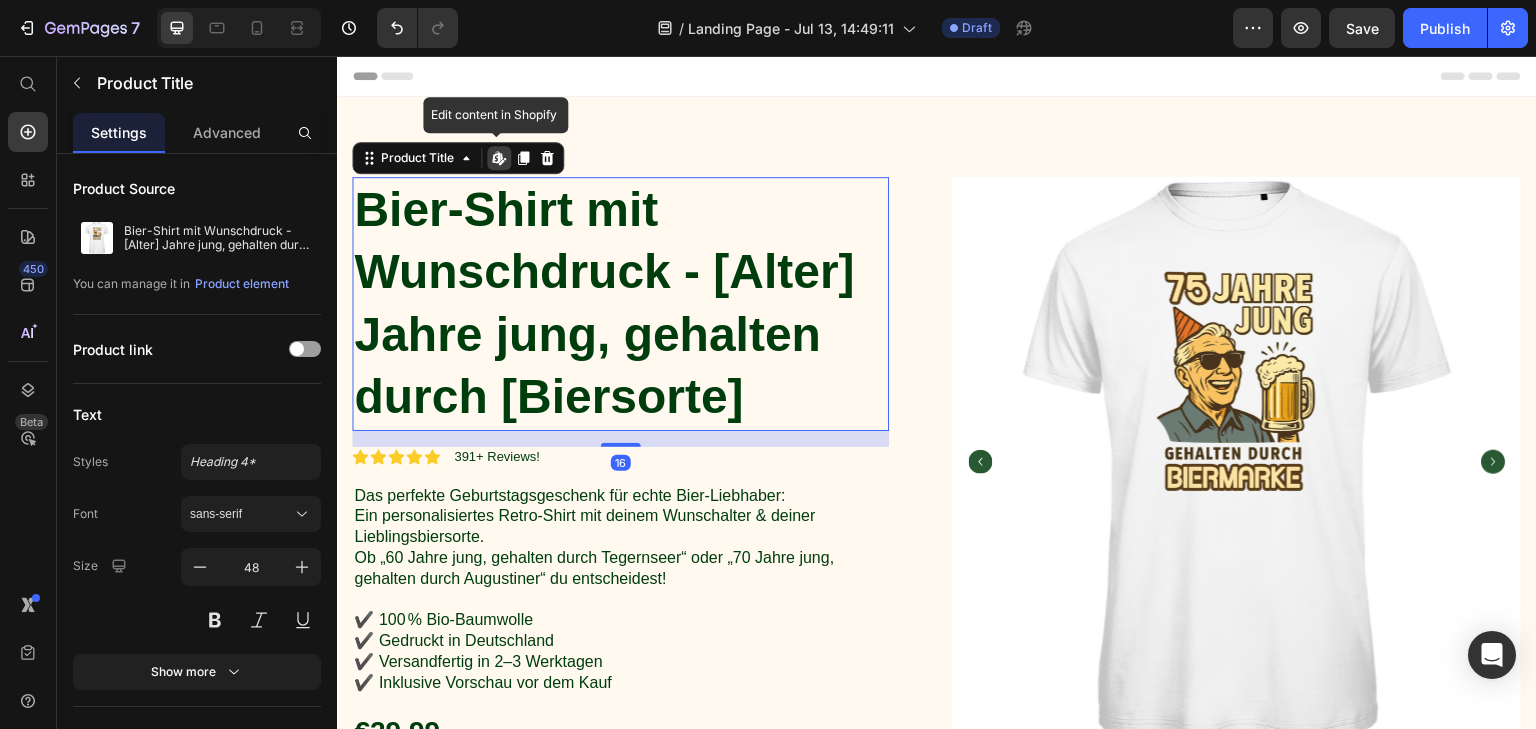 click on "Bier-Shirt mit Wunschdruck - [Alter] Jahre jung, gehalten durch [Biersorte]" at bounding box center (620, 304) 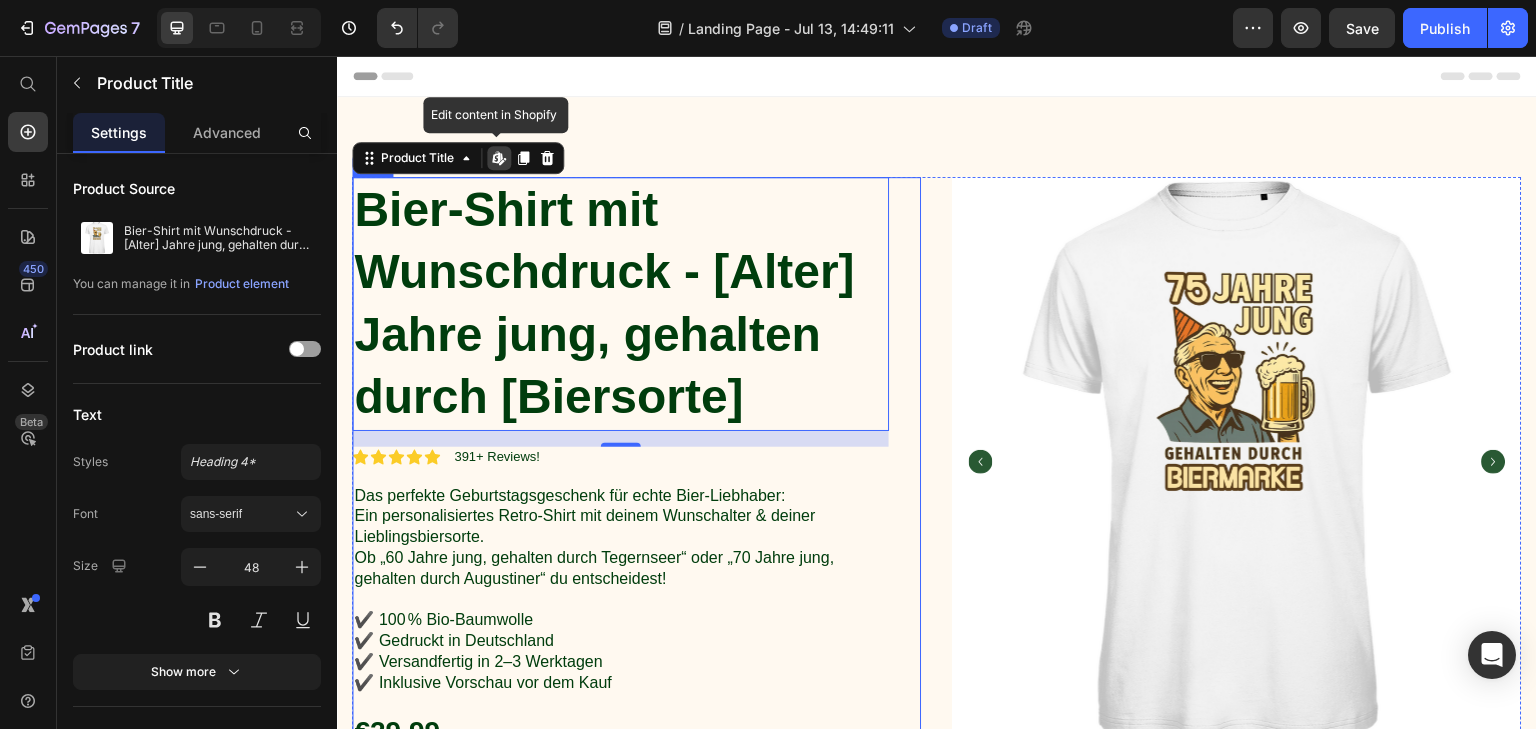 click on "Bier-Shirt mit Wunschdruck - [Alter] Jahre jung, gehalten durch [Biersorte] Product Title   Edit content in Shopify 16 Icon Icon Icon Icon Icon Icon List 391+ Reviews! Text Block Row Das perfekte Geburtstagsgeschenk für echte Bier-Liebhaber: Ein personalisiertes Retro-Shirt mit deinem Wunschalter & deiner Lieblingsbiersorte. Ob „60 Jahre jung, gehalten durch Tegernseer“ oder „70 Jahre jung, gehalten durch Augustiner“ du entscheidest! ✔️ 100 % Bio-Baumwolle ✔️ Gedruckt in Deutschland ✔️ Versandfertig in 2–3 Werktagen ✔️ Inklusive Vorschau vor dem Kauf Text Block €29,99 Product Price How to use: Use as the final step of your complexion routine to extend the life of your makeup, take down shine and blur everything into place. Text Block Image Lorem ipsum Text Block Image Lorem ipsum Text Block Image Lorem ipsum Text Block Image Lorem ipsum Text Block Image Lorem ipsum Text Block Row Add to cart Add to Cart
Lorem ipsum dolor sit amet
eiusmod tempor incididunt ut labore" at bounding box center [636, 738] 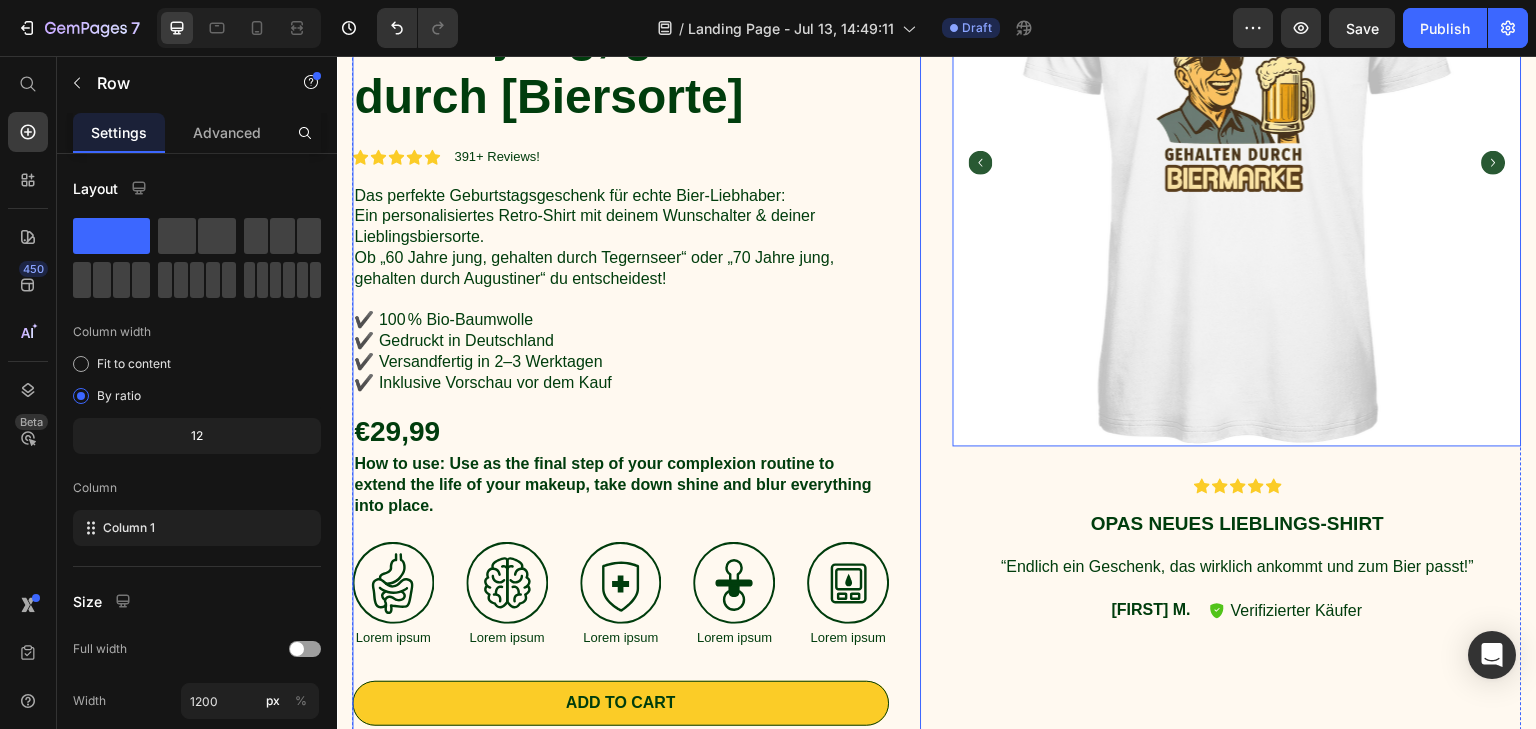 click at bounding box center (1237, 161) 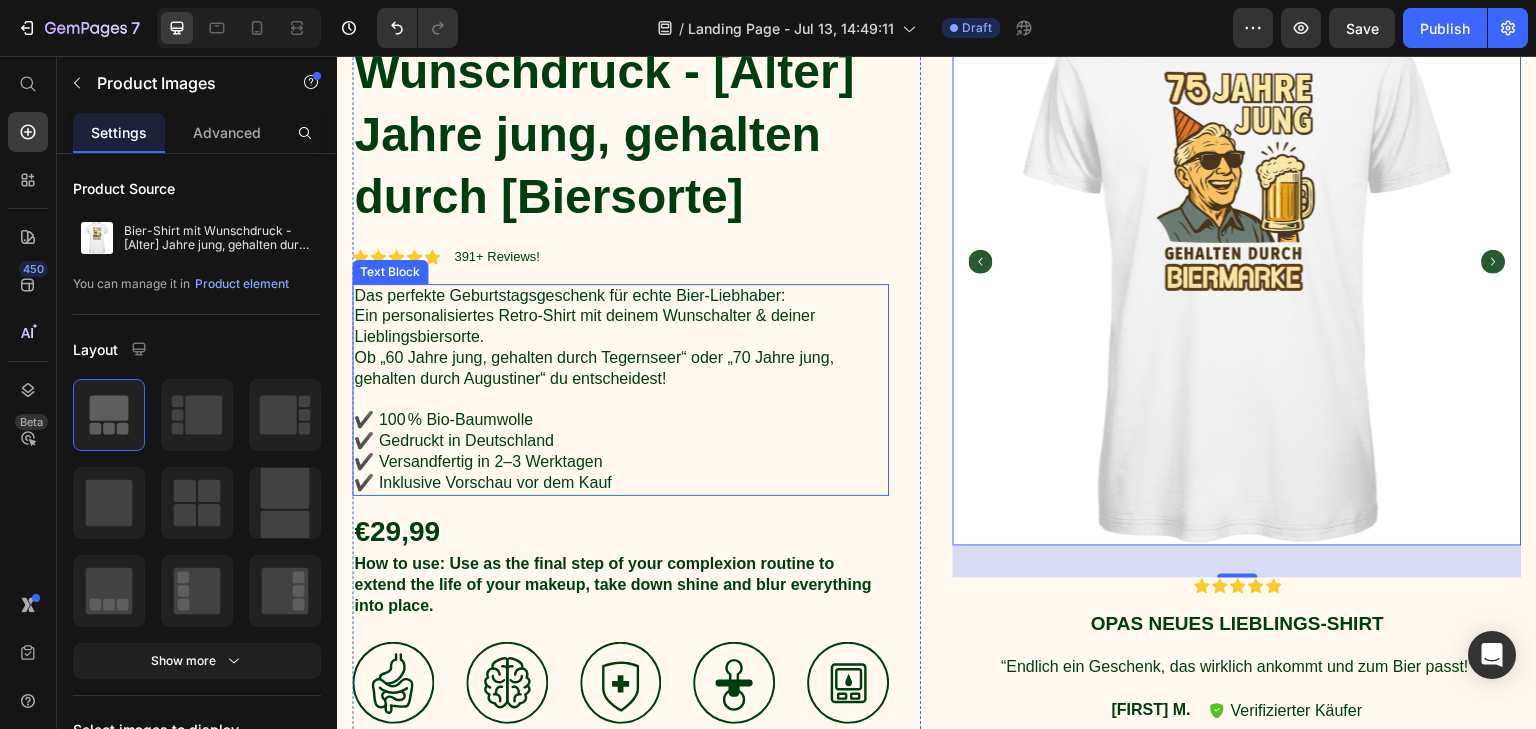 scroll, scrollTop: 300, scrollLeft: 0, axis: vertical 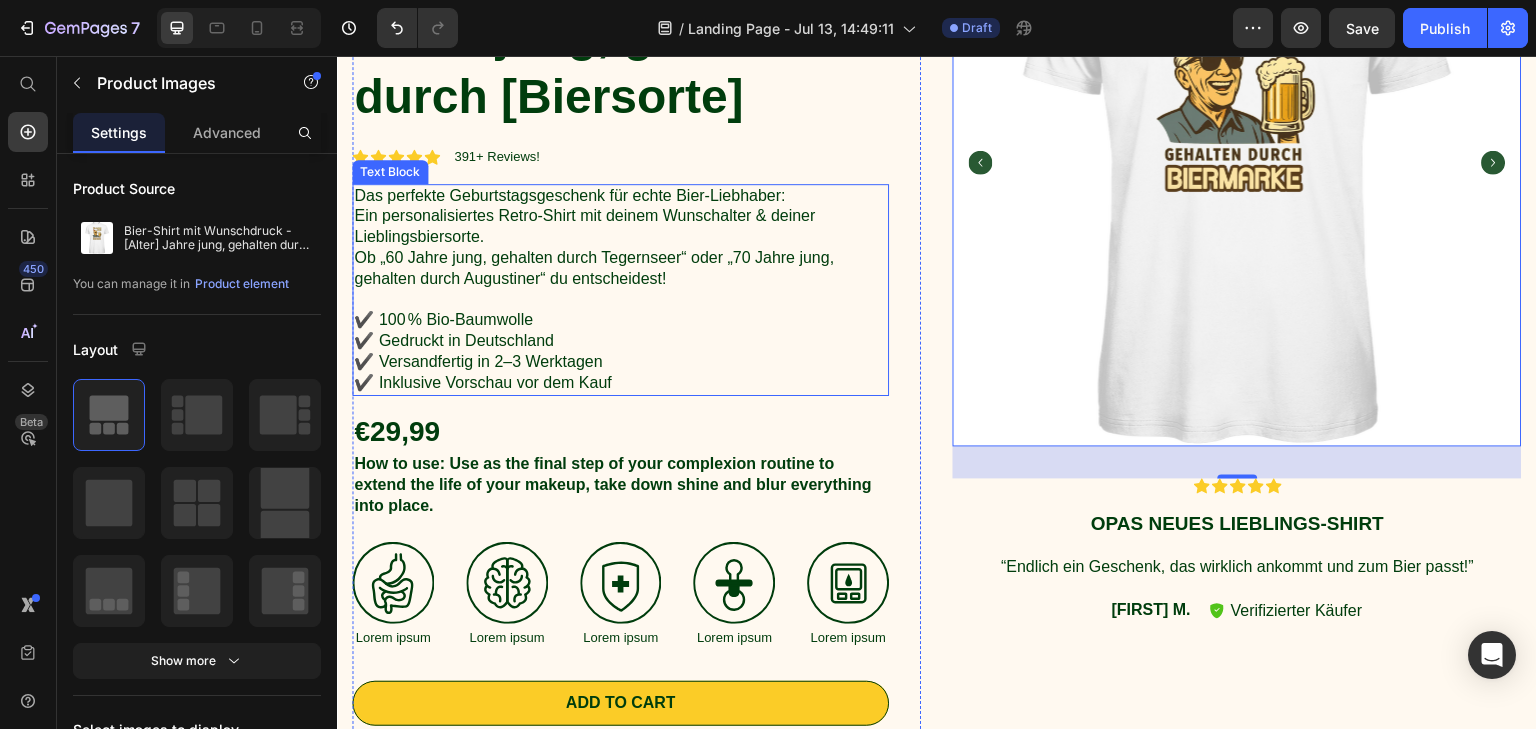 click on "✔️ Gedruckt in Deutschland ✔️ Versandfertig in 2–3 Werktagen ✔️ Inklusive Vorschau vor dem Kauf" at bounding box center (620, 362) 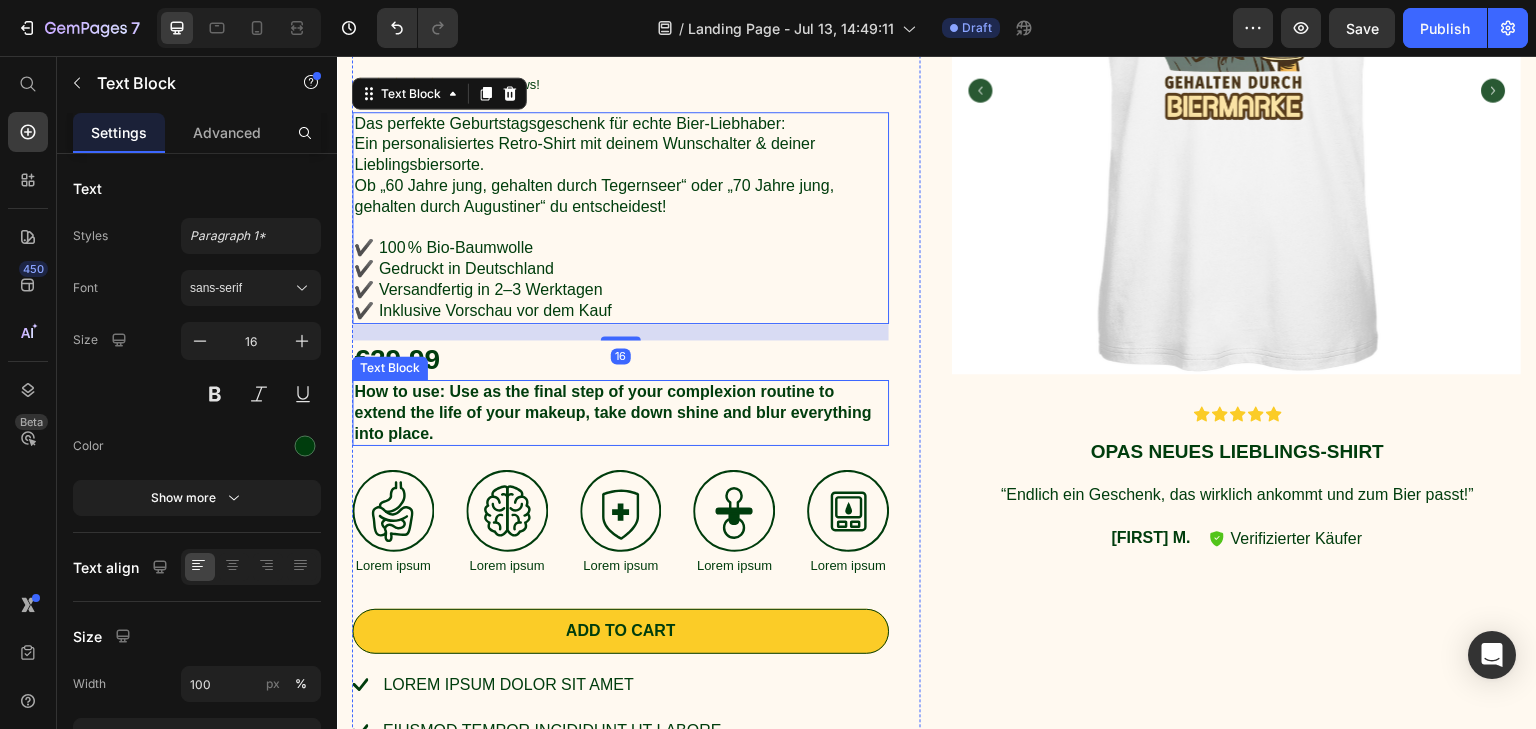 scroll, scrollTop: 400, scrollLeft: 0, axis: vertical 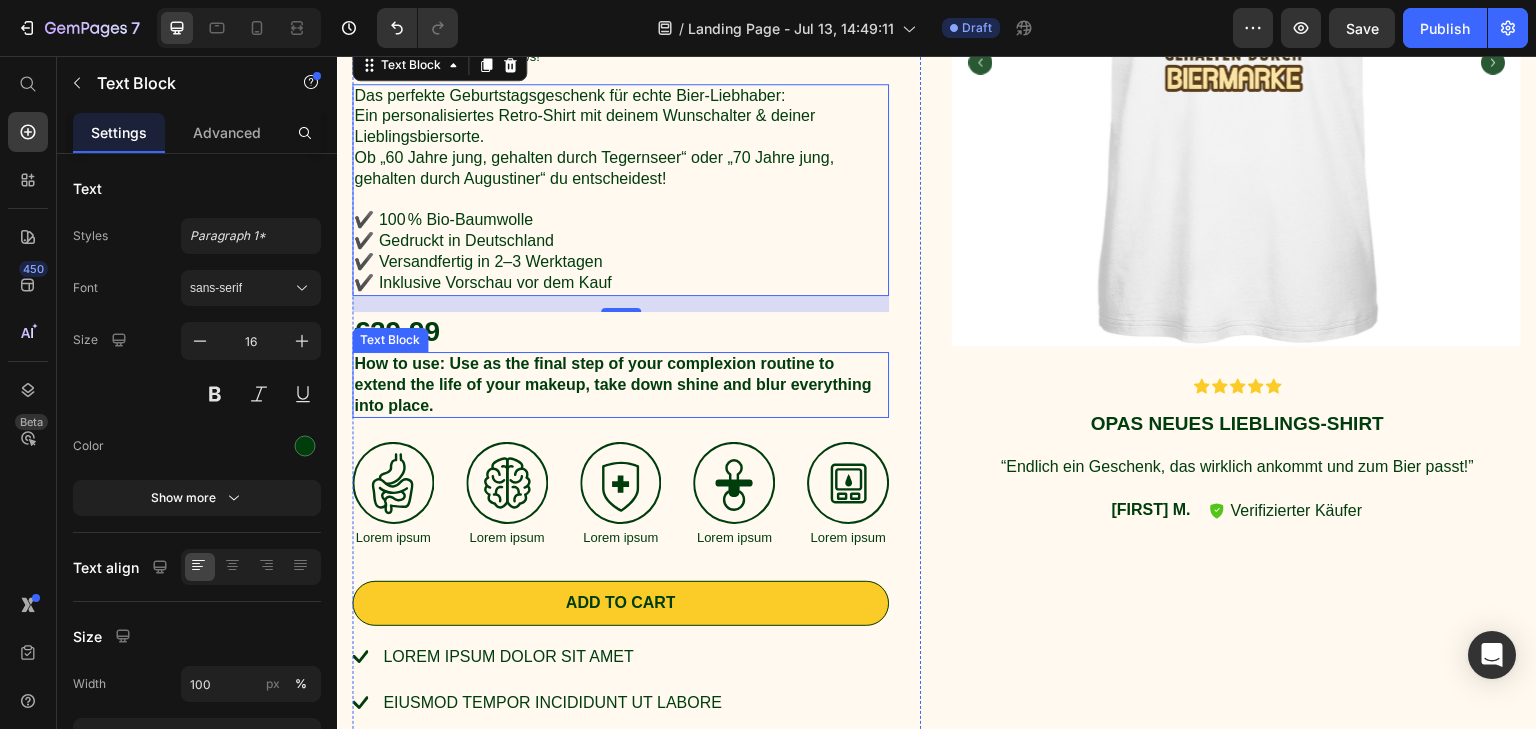 click on "How to use: Use as the final step of your complexion routine to extend the life of your makeup, take down shine and blur everything into place." at bounding box center [620, 385] 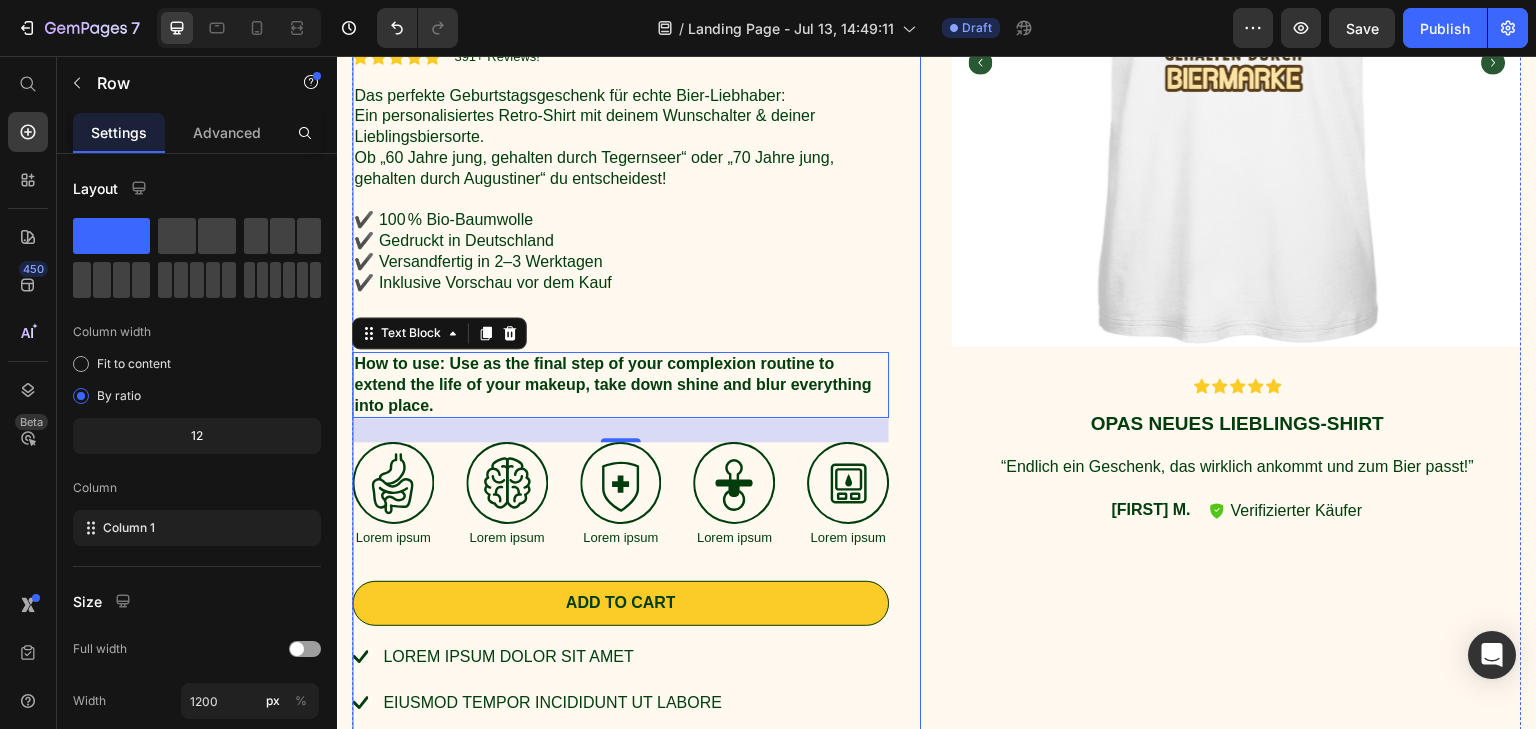 click on "Bier-Shirt mit Wunschdruck - [Alter] Jahre jung, gehalten durch [Biersorte] Product Title Icon Icon Icon Icon Icon Icon List 391+ Reviews! Text Block Row Das perfekte Geburtstagsgeschenk für echte Bier-Liebhaber: Ein personalisiertes Retro-Shirt mit deinem Wunschalter & deiner Lieblingsbiersorte. Ob „60 Jahre jung, gehalten durch Tegernseer“ oder „70 Jahre jung, gehalten durch Augustiner“ du entscheidest! ✔️ 100 % Bio-Baumwolle ✔️ Gedruckt in Deutschland ✔️ Versandfertig in 2–3 Werktagen ✔️ Inklusive Vorschau vor dem Kauf Text Block €29,99 Product Price How to use: Use as the final step of your complexion routine to extend the life of your makeup, take down shine and blur everything into place. Text Block   24 Image Lorem ipsum Text Block Image Lorem ipsum Text Block Image Lorem ipsum Text Block Image Lorem ipsum Text Block Image Lorem ipsum Text Block Row Add to cart Add to Cart
Lorem ipsum dolor sit amet
eiusmod tempor incididunt ut labore
Item List" at bounding box center (620, 338) 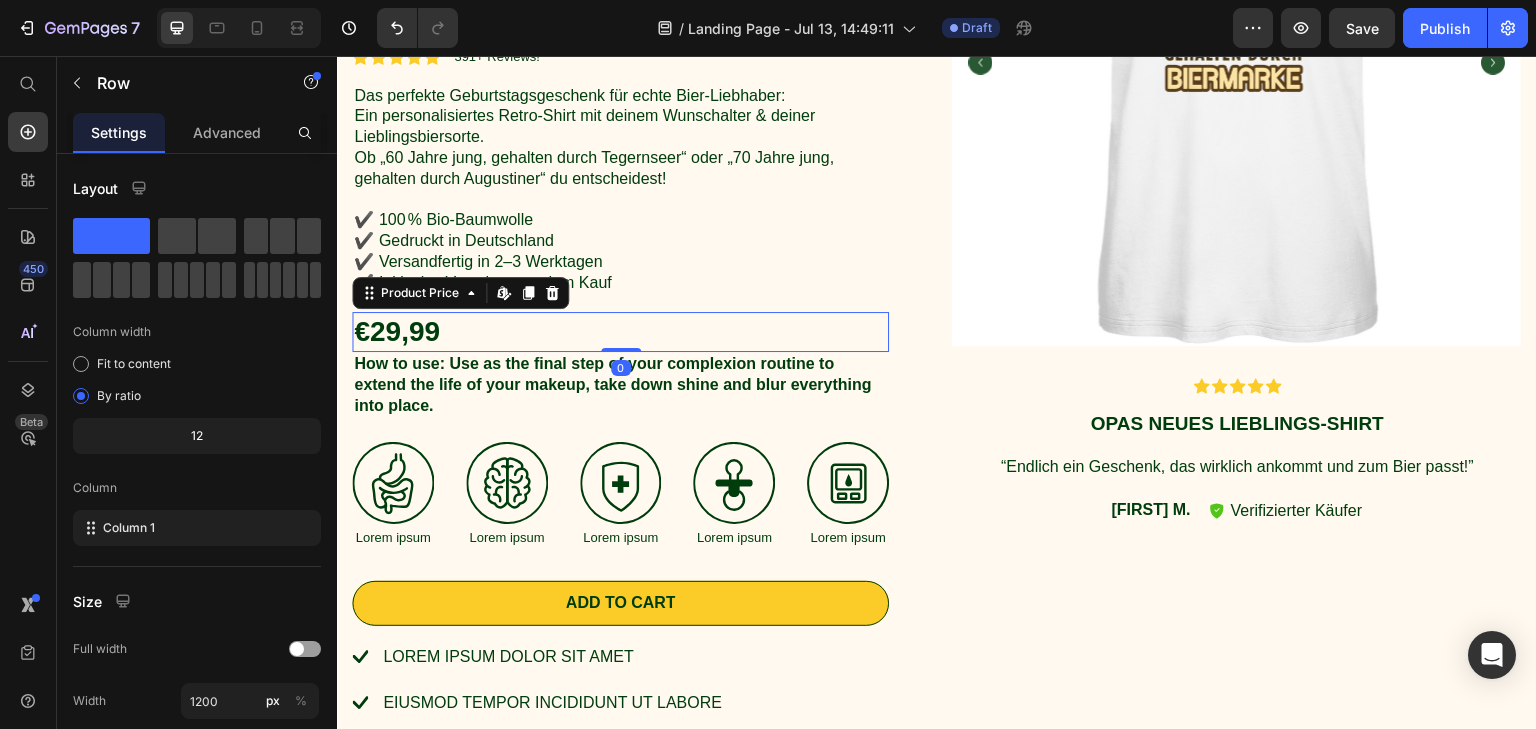 click on "€29,99" at bounding box center [620, 332] 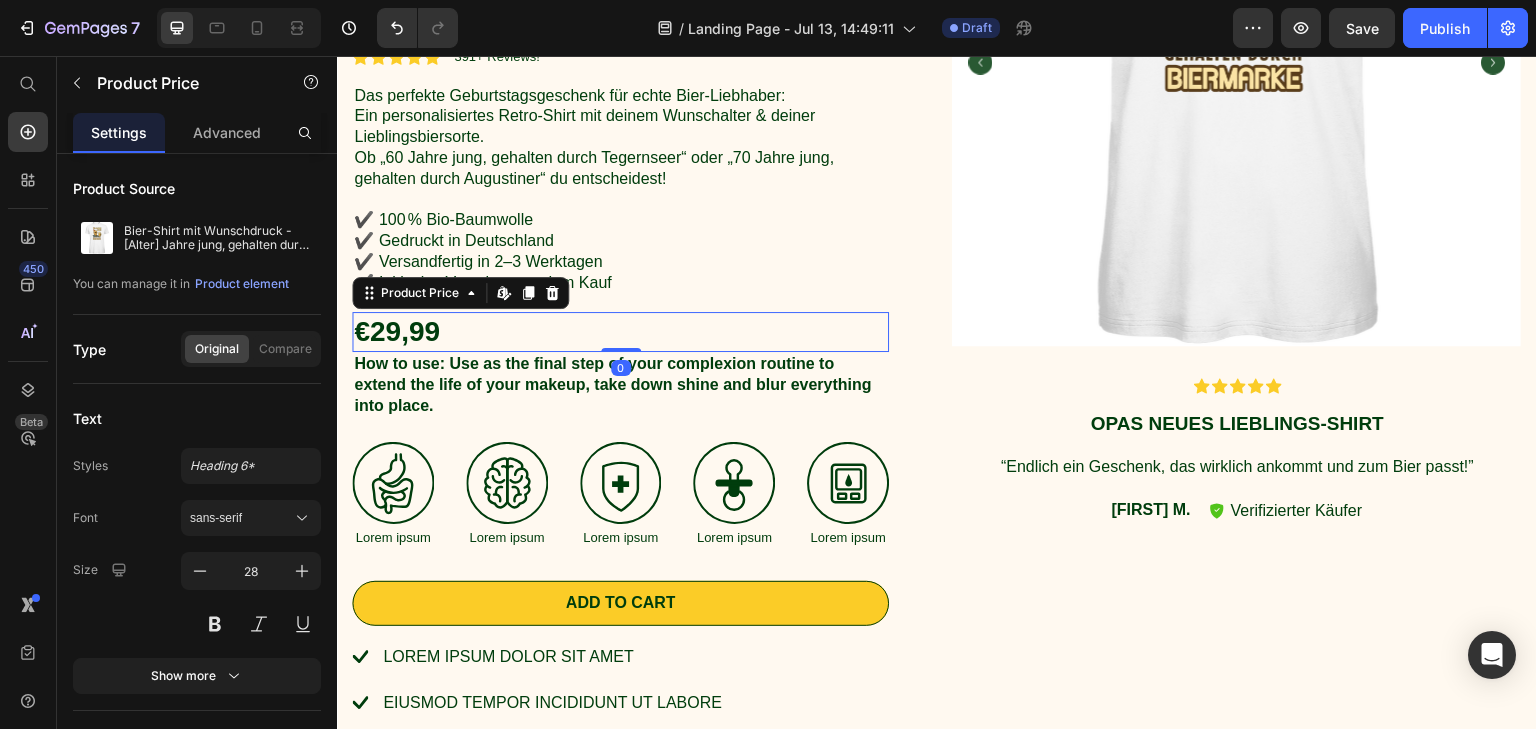 click on "€29,99" at bounding box center (620, 332) 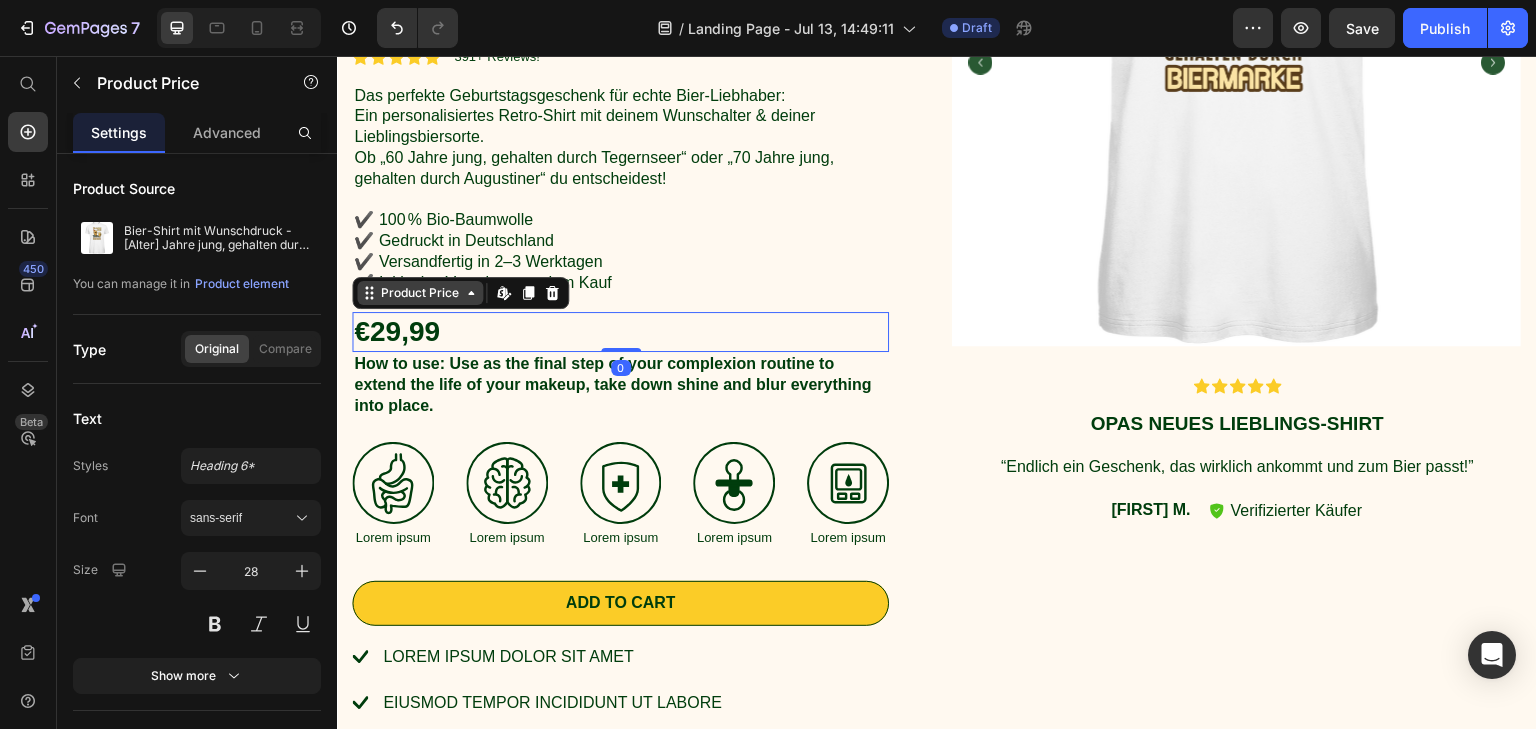 click 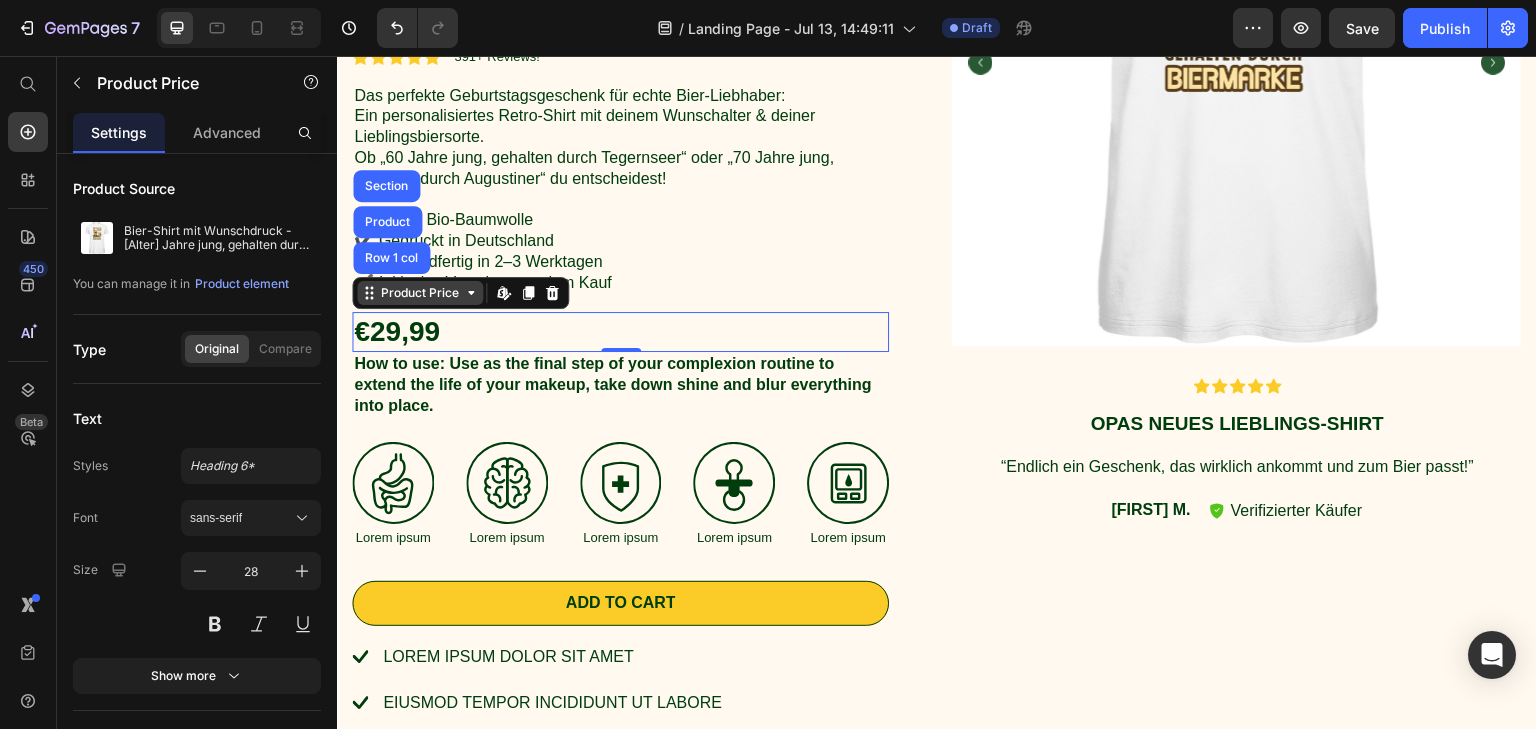 click 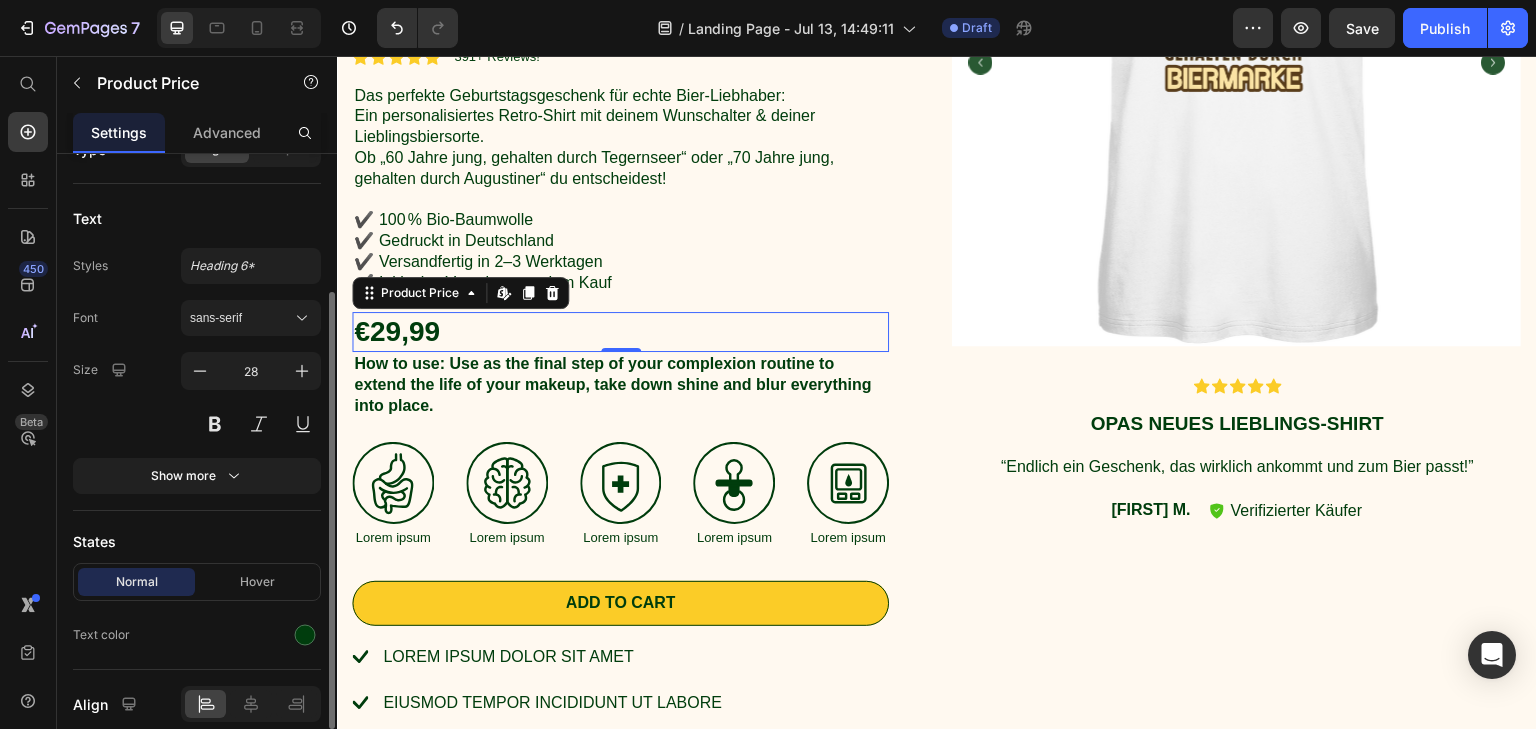 scroll, scrollTop: 282, scrollLeft: 0, axis: vertical 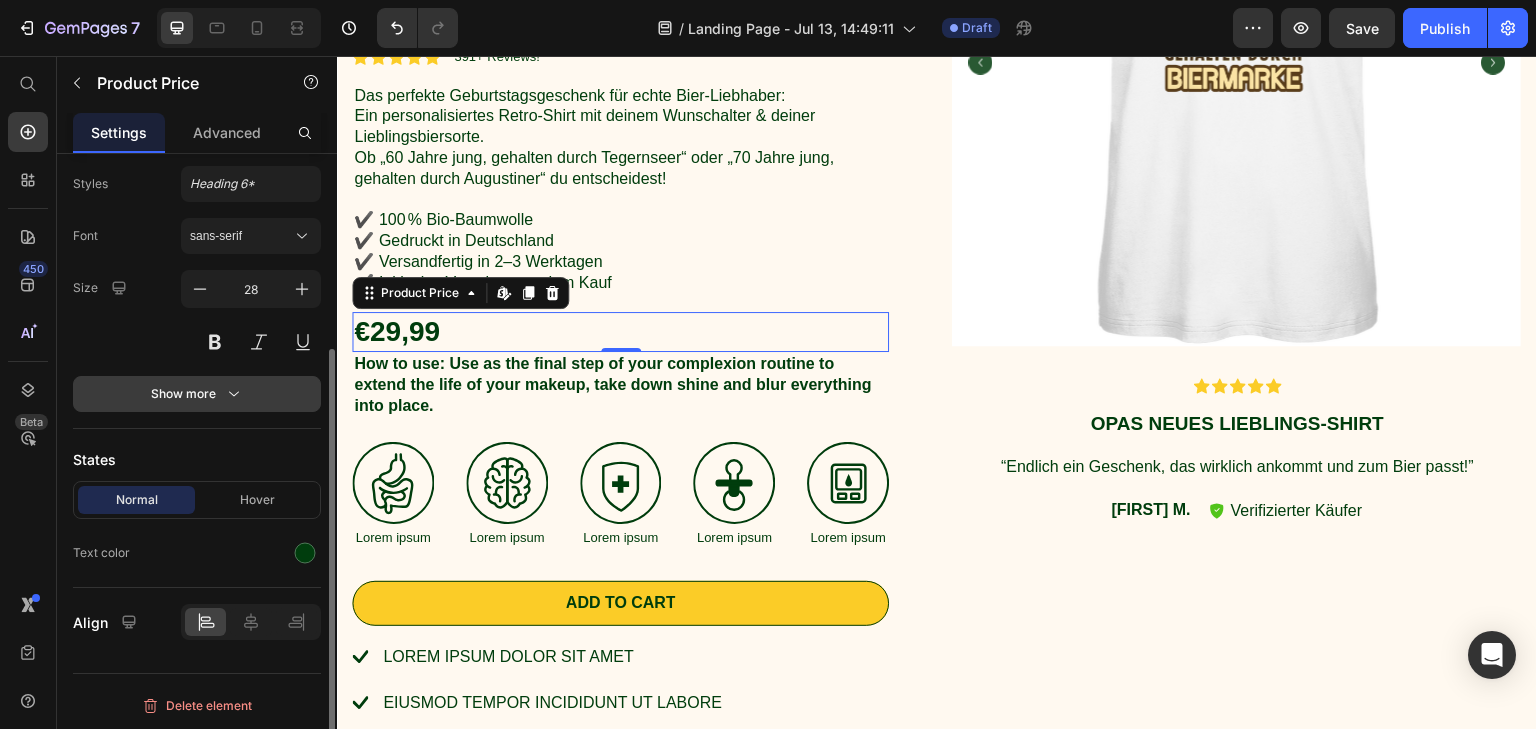 click on "Show more" at bounding box center (197, 394) 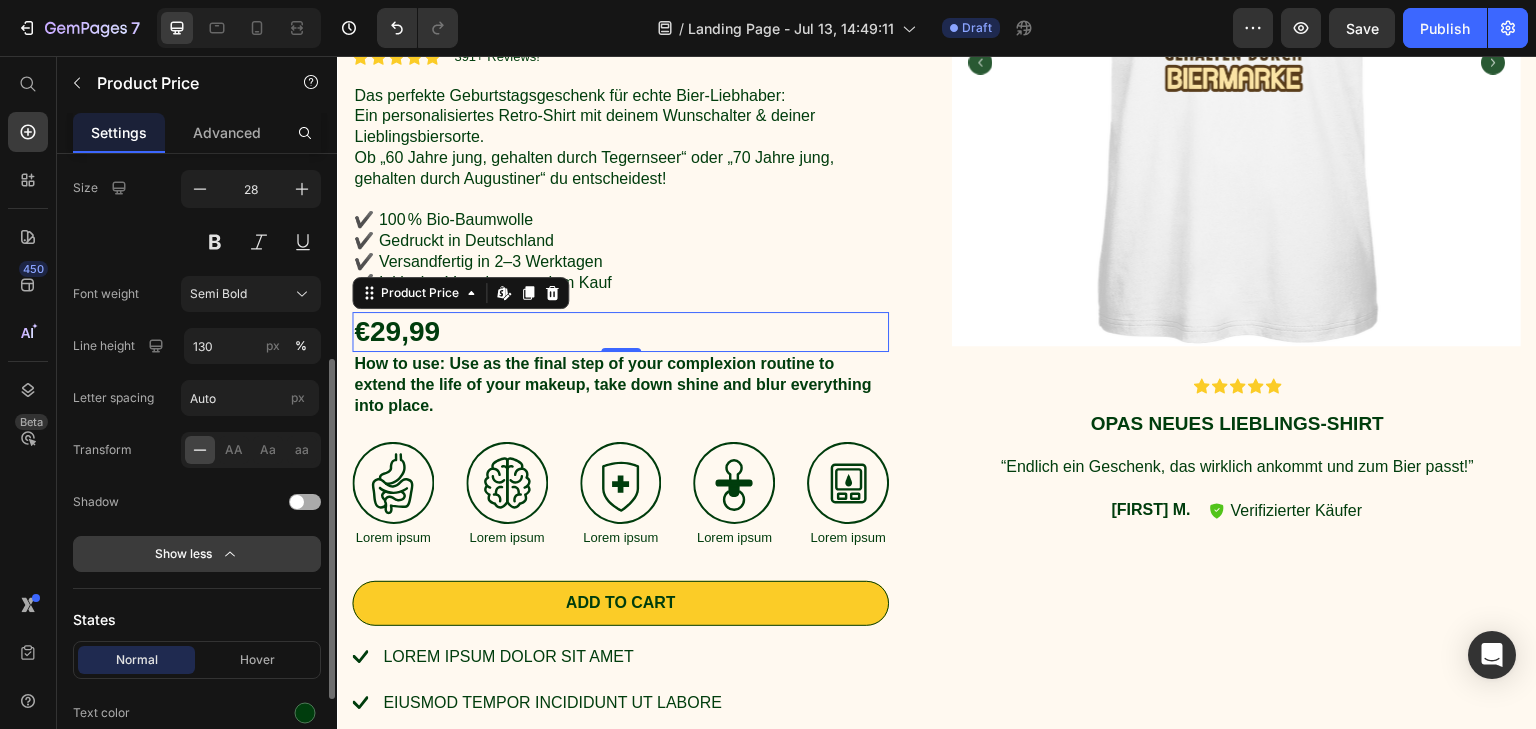 scroll, scrollTop: 482, scrollLeft: 0, axis: vertical 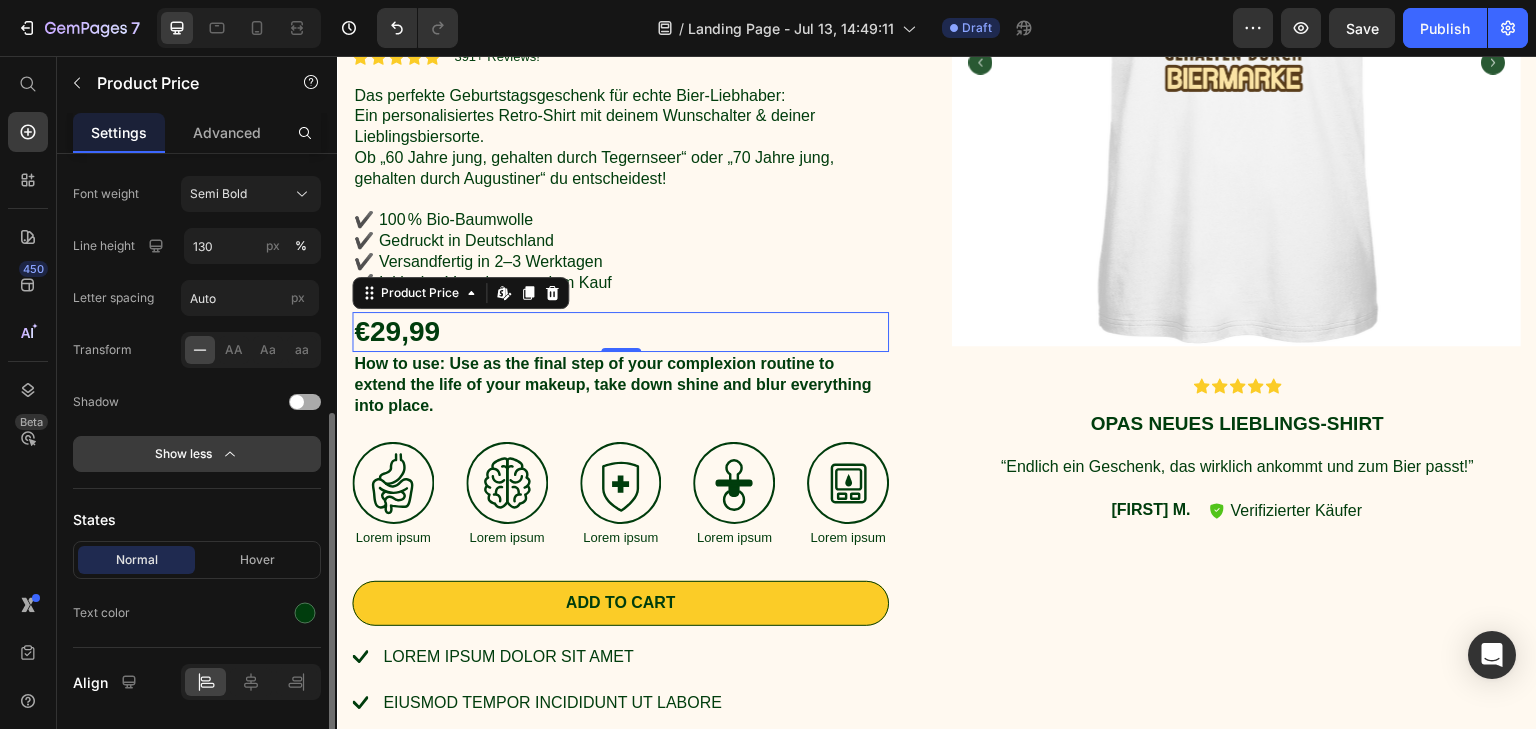 click on "Show less" 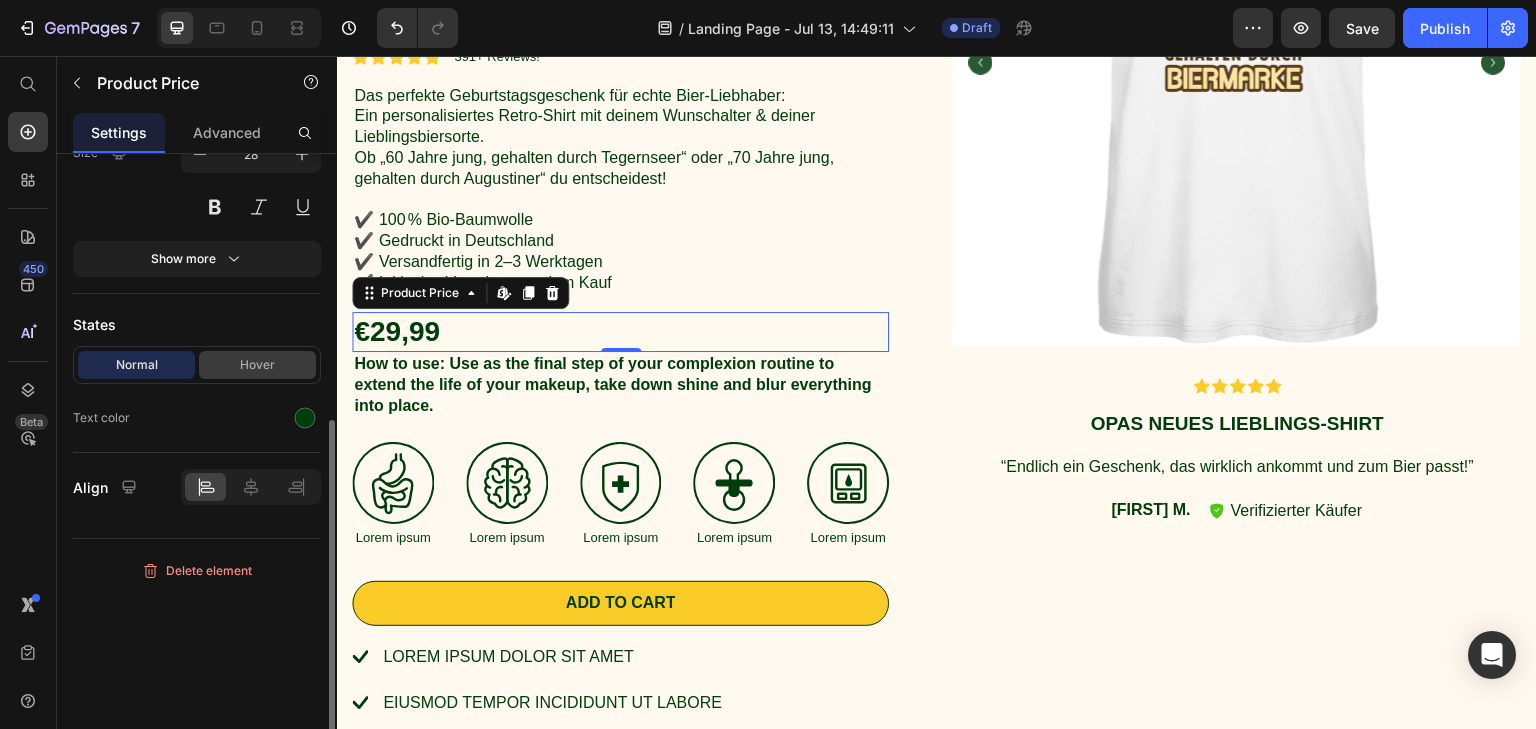 click on "Hover" at bounding box center (257, 365) 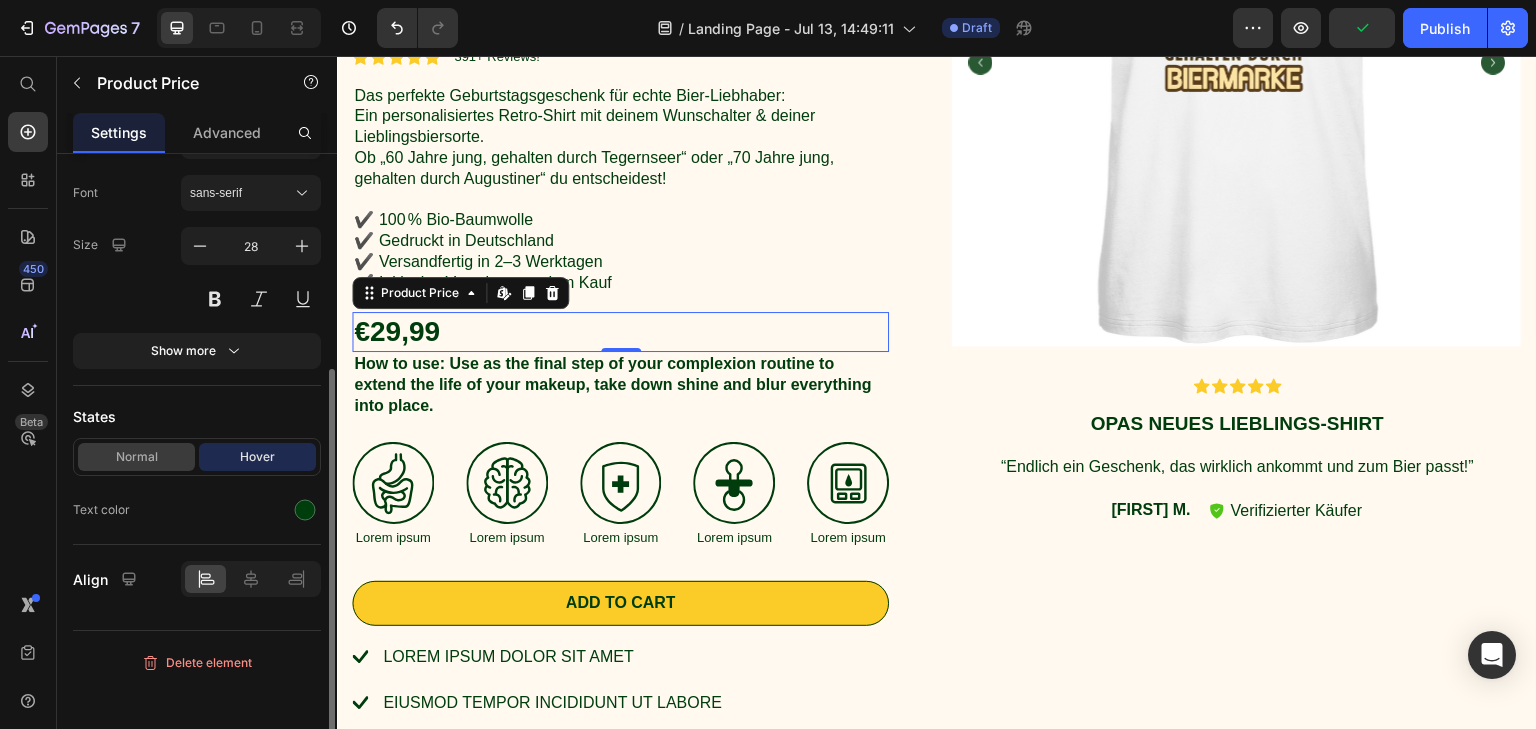 click on "Normal Hover" at bounding box center (197, 457) 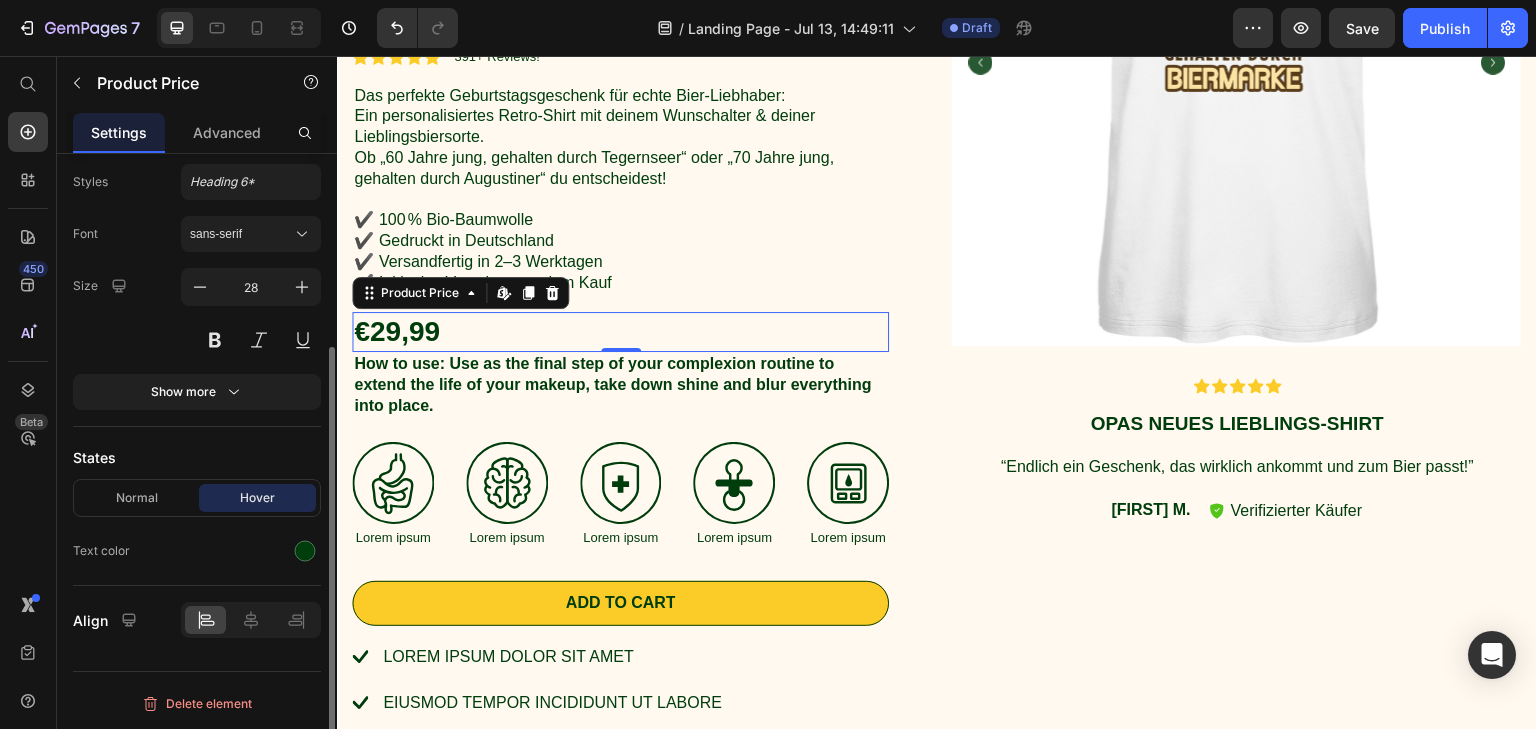 scroll, scrollTop: 282, scrollLeft: 0, axis: vertical 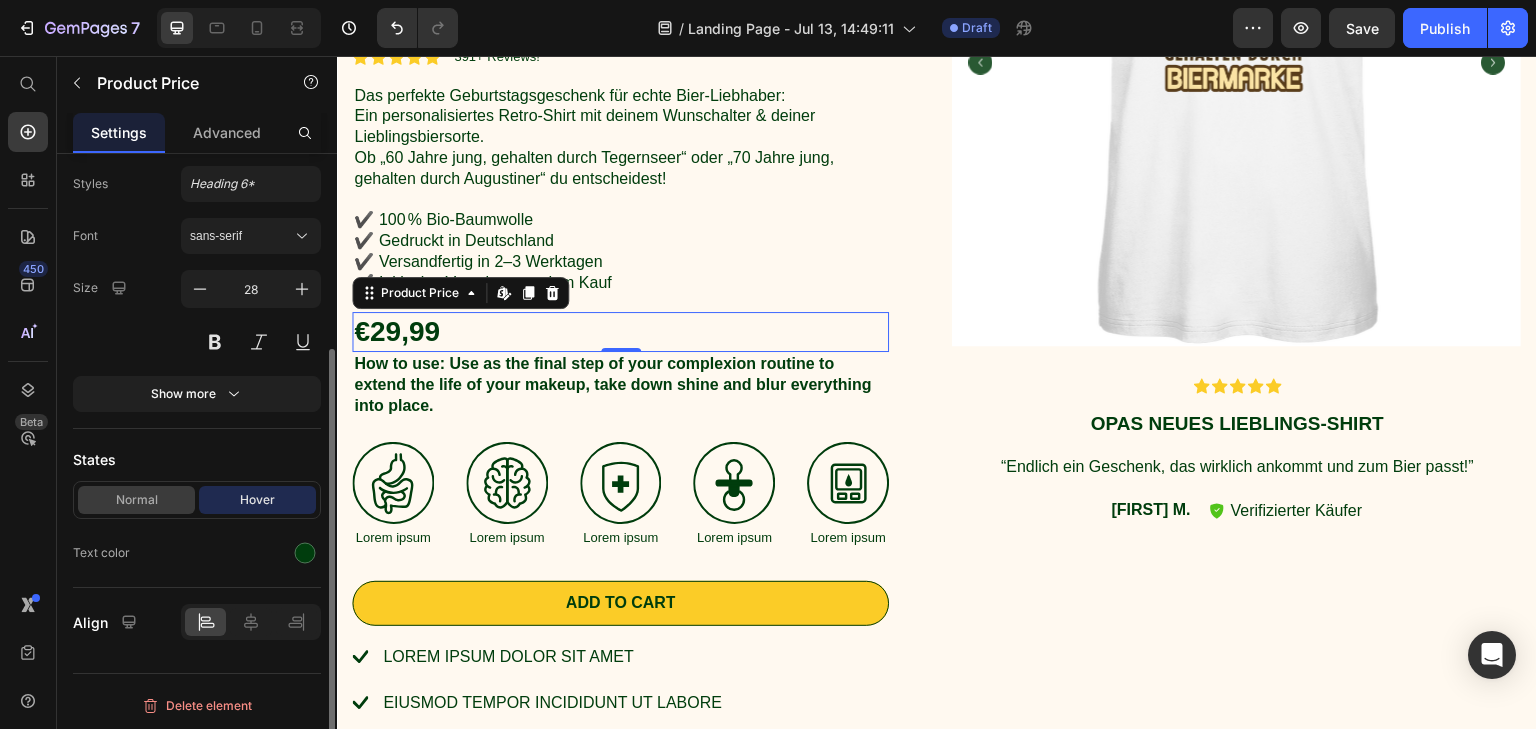 click on "Normal" at bounding box center (136, 500) 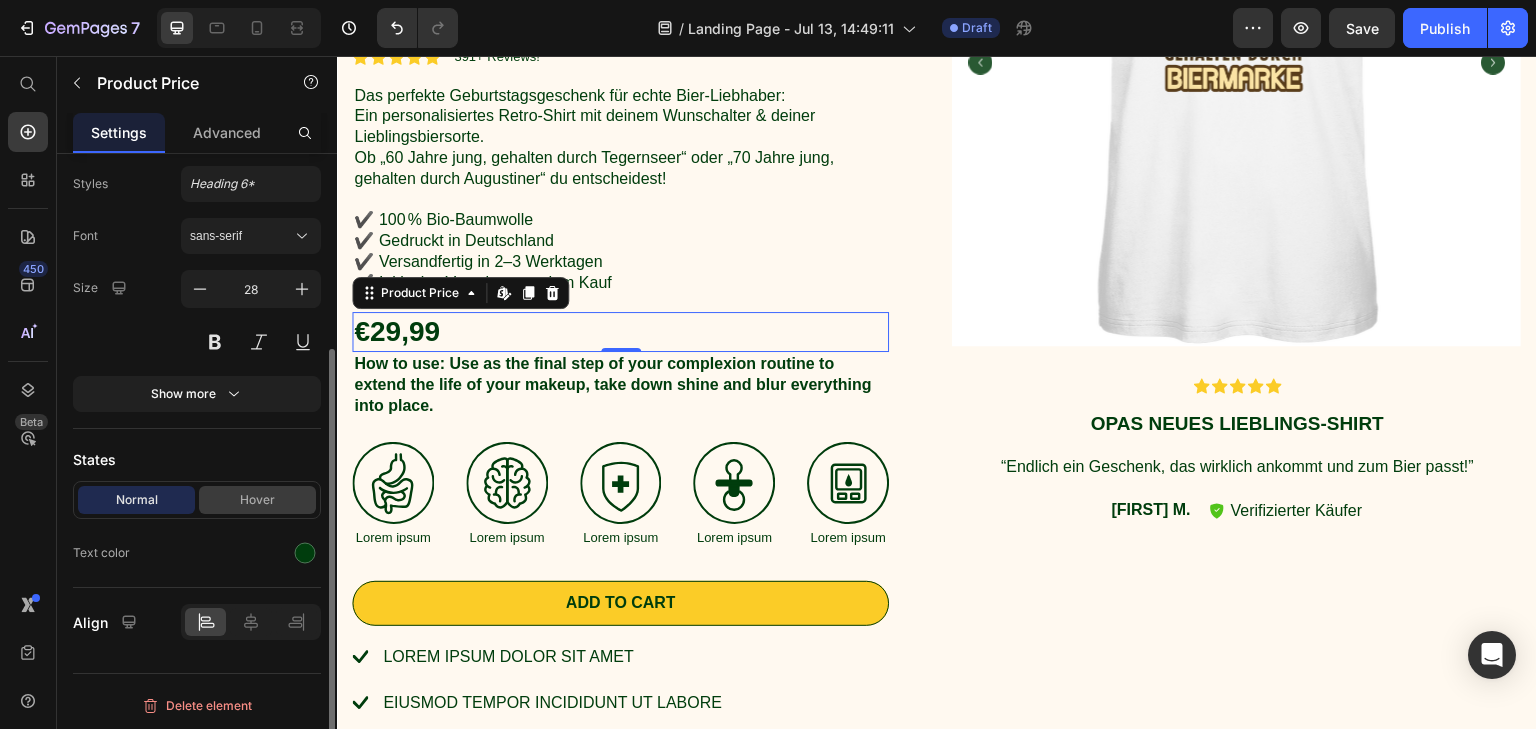 click on "Hover" at bounding box center [257, 500] 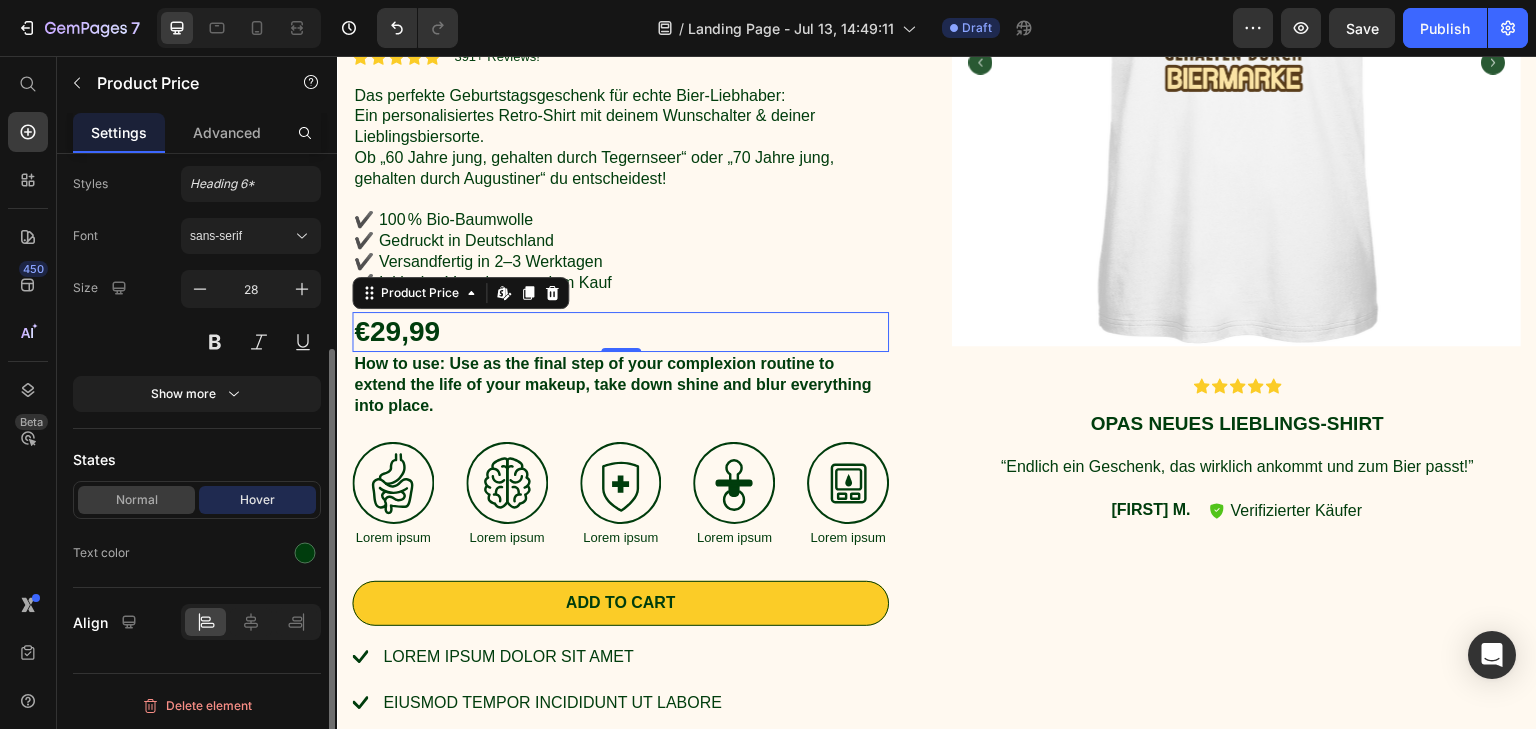 click on "Normal" at bounding box center [136, 500] 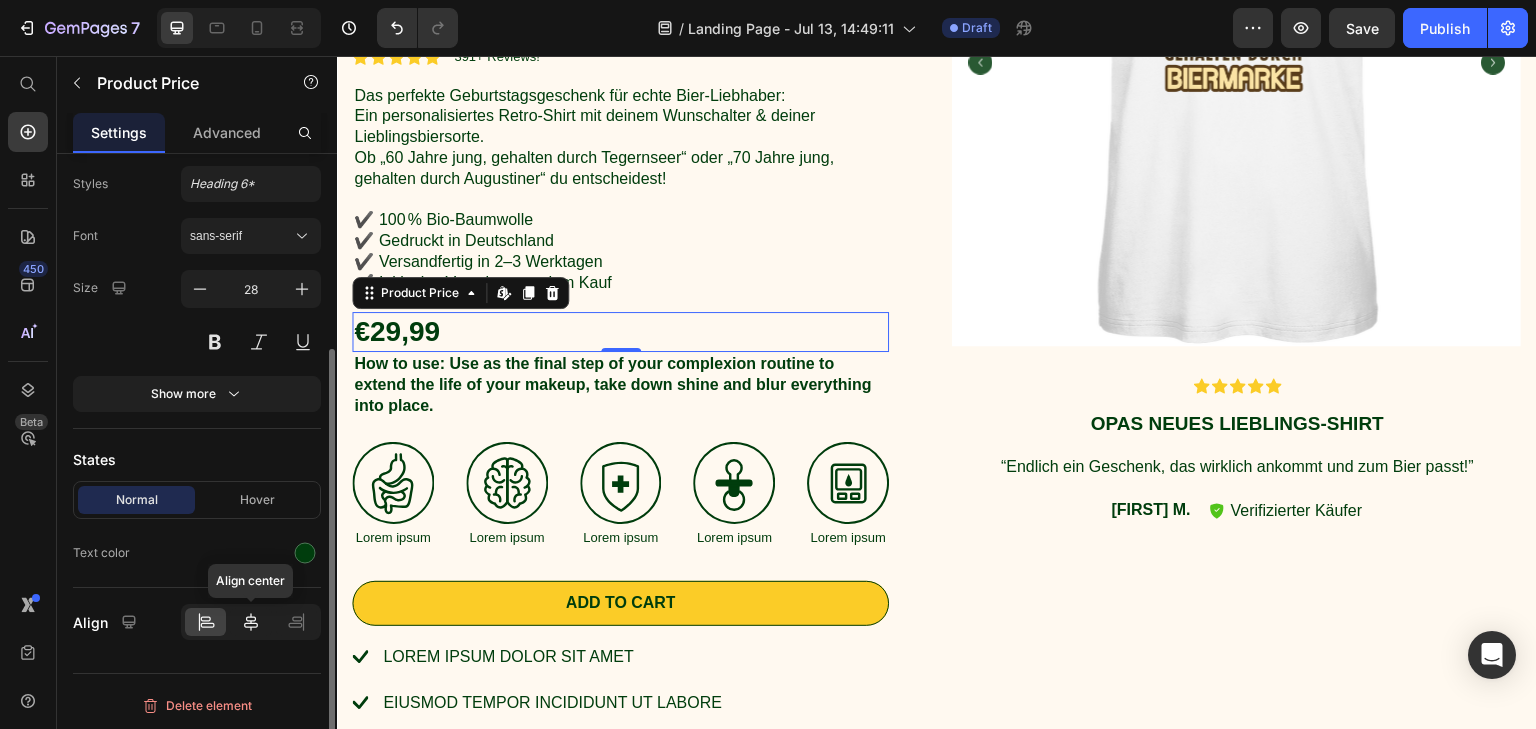 click 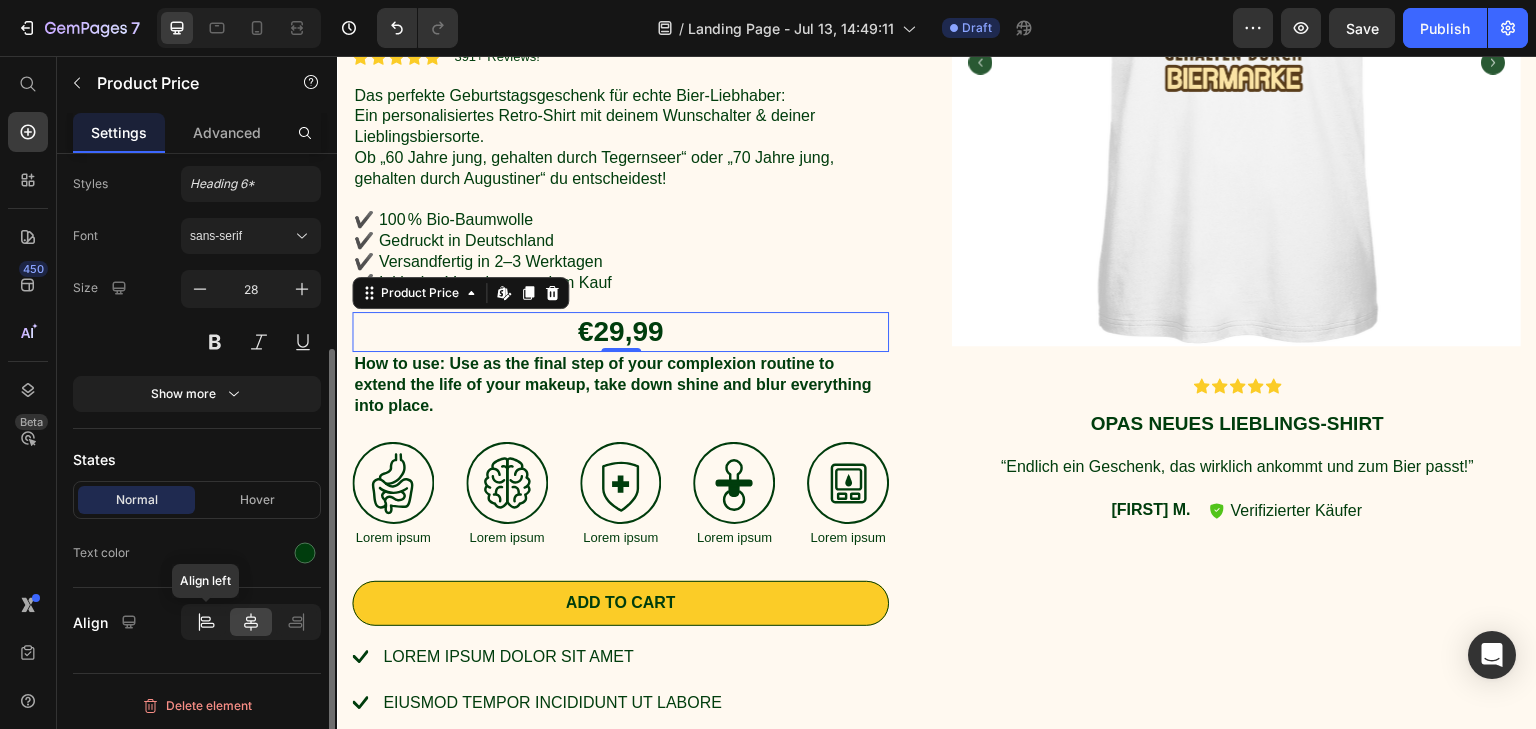 click 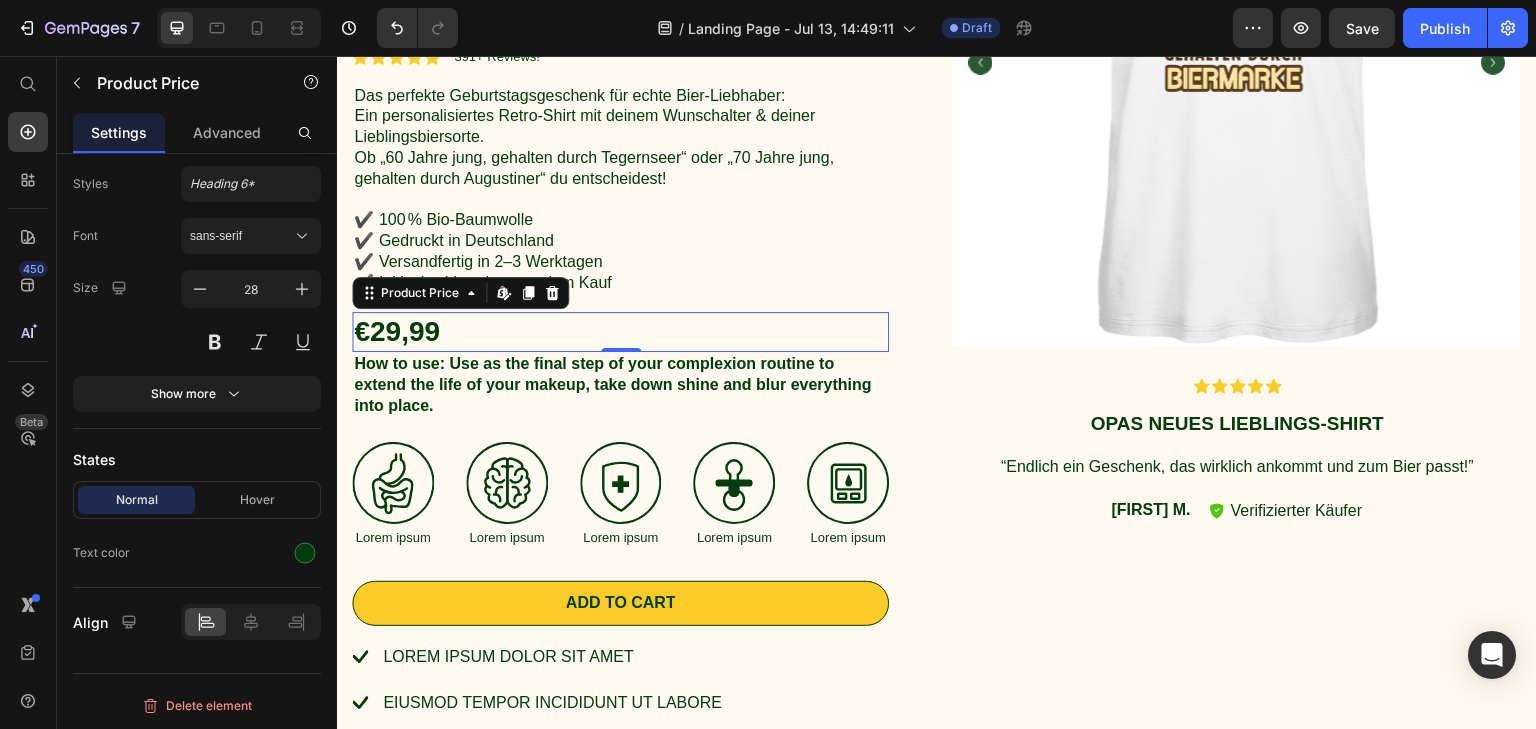 click on "€29,99" at bounding box center [620, 332] 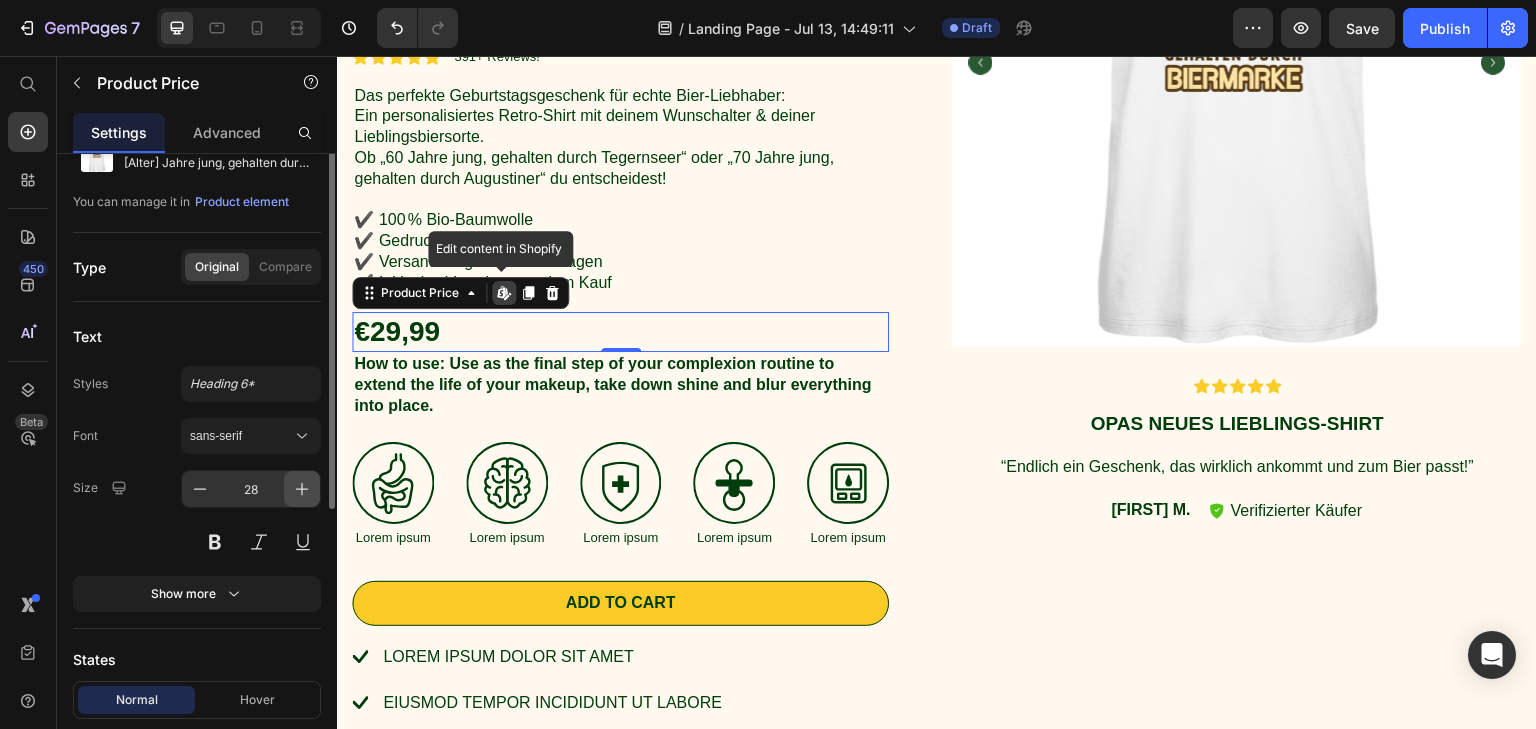 scroll, scrollTop: 0, scrollLeft: 0, axis: both 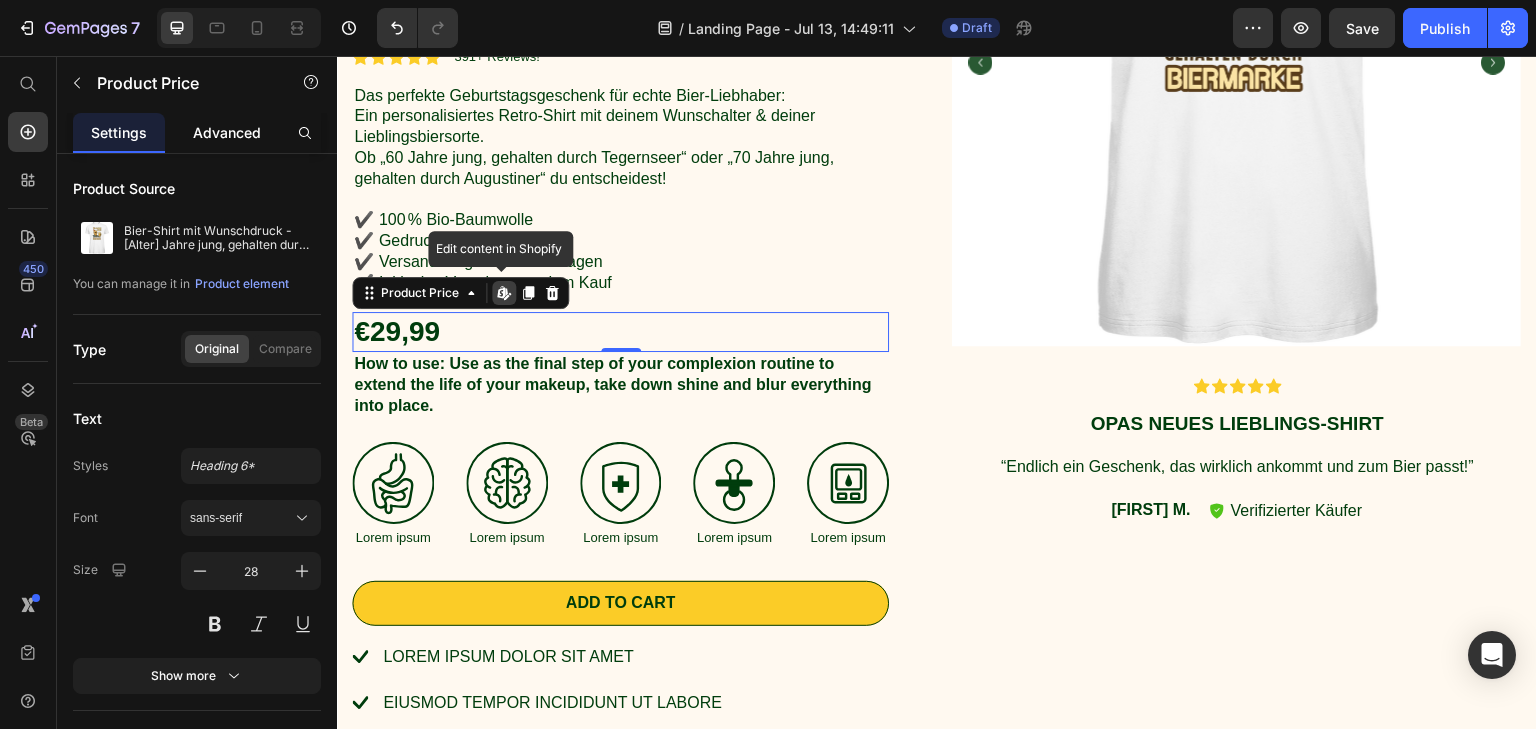 click on "Advanced" at bounding box center [227, 132] 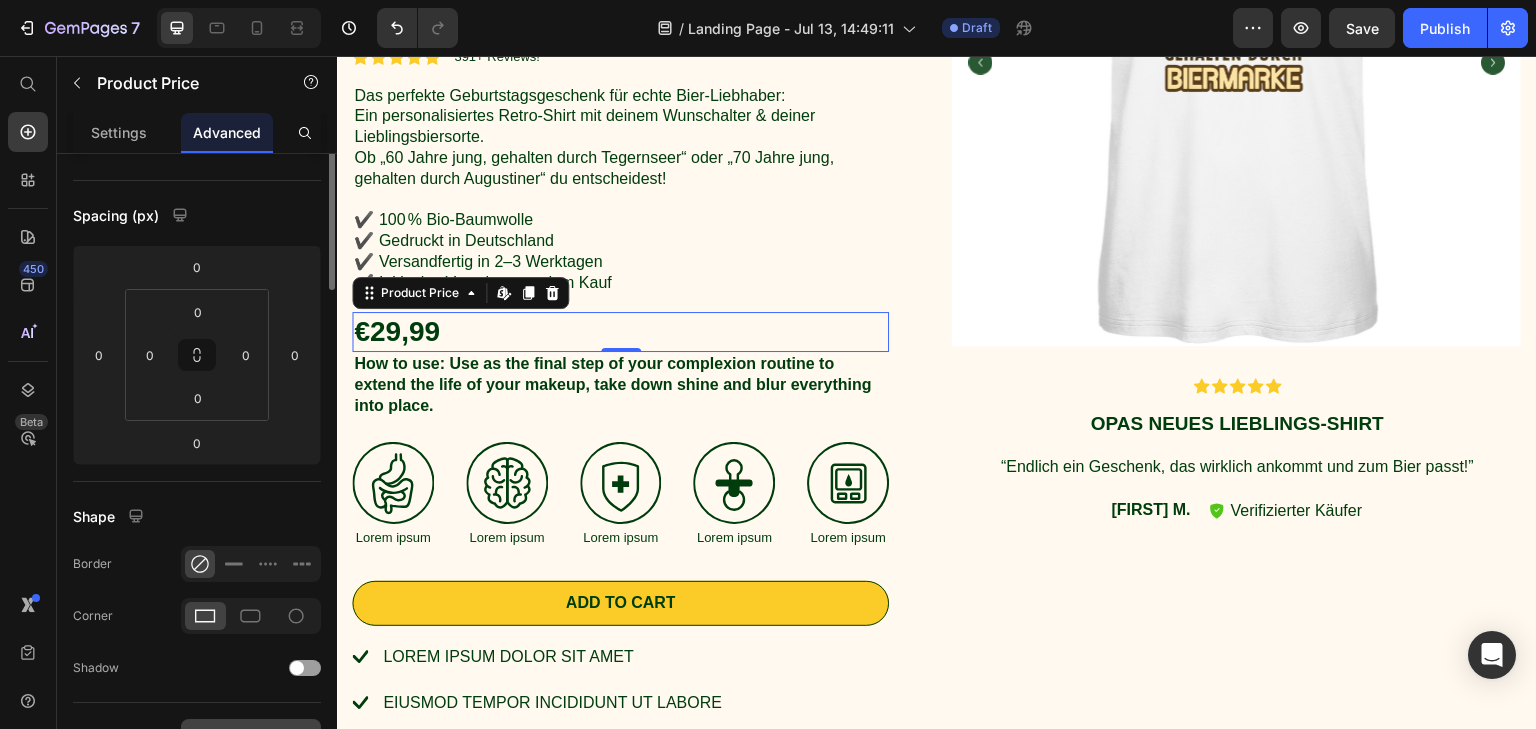 scroll, scrollTop: 0, scrollLeft: 0, axis: both 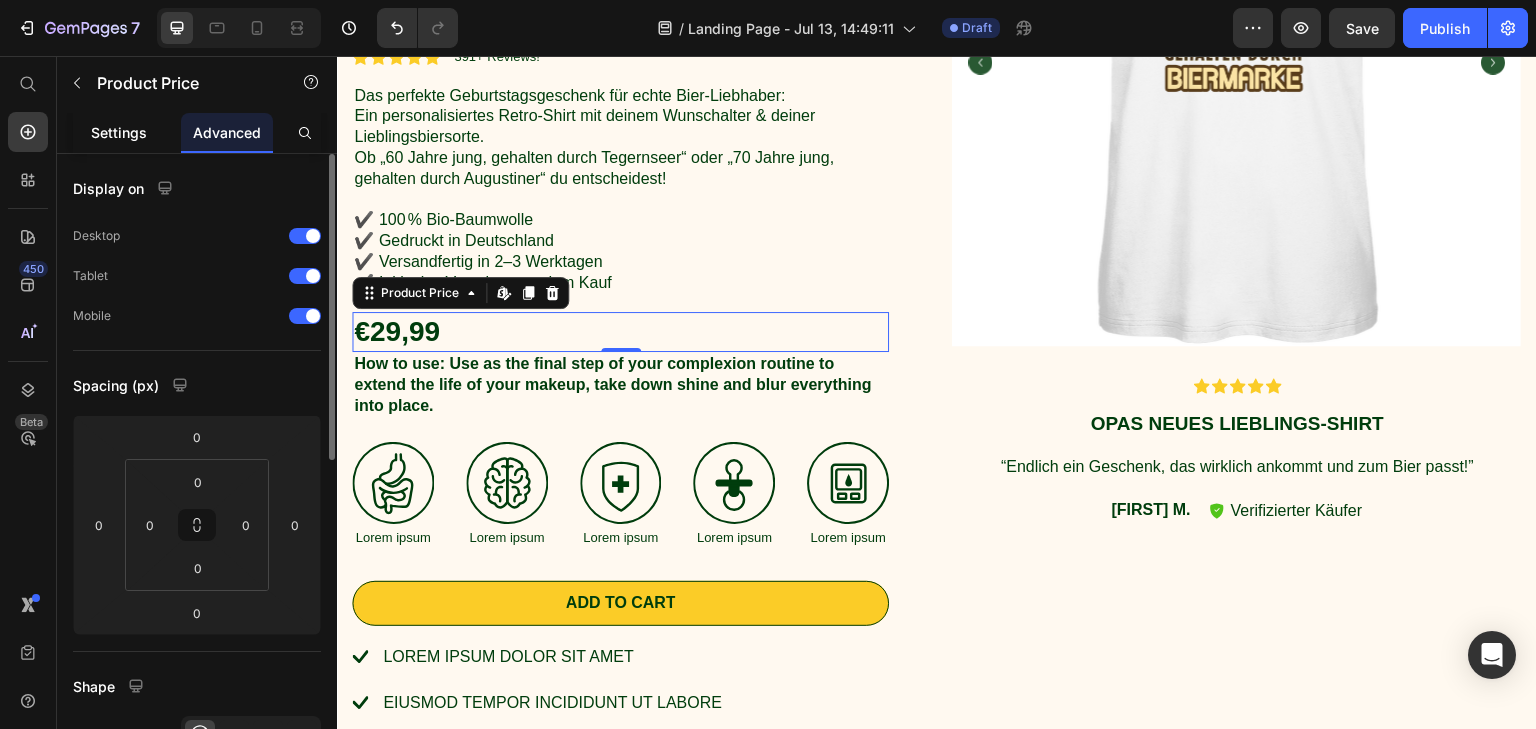 click on "Settings" at bounding box center (119, 132) 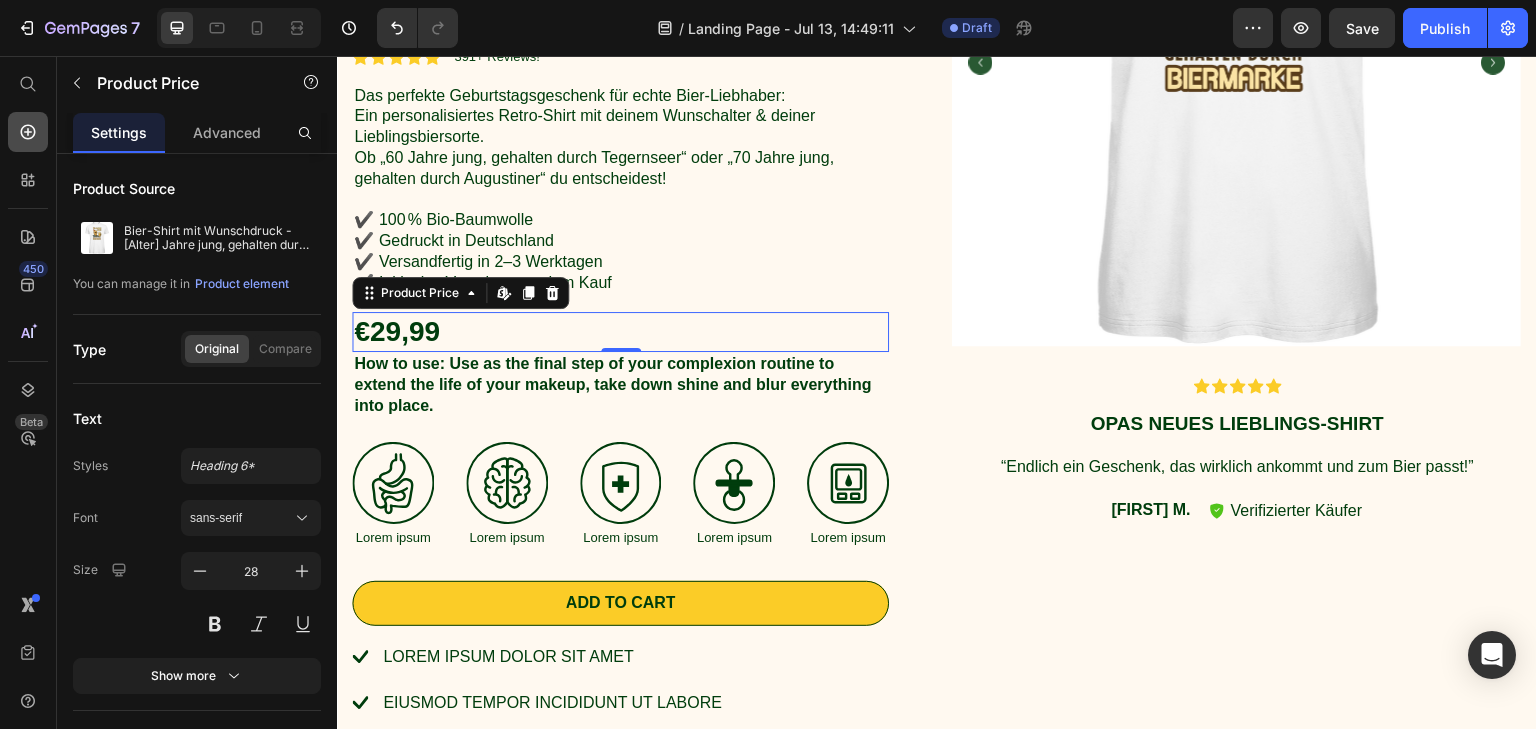 click 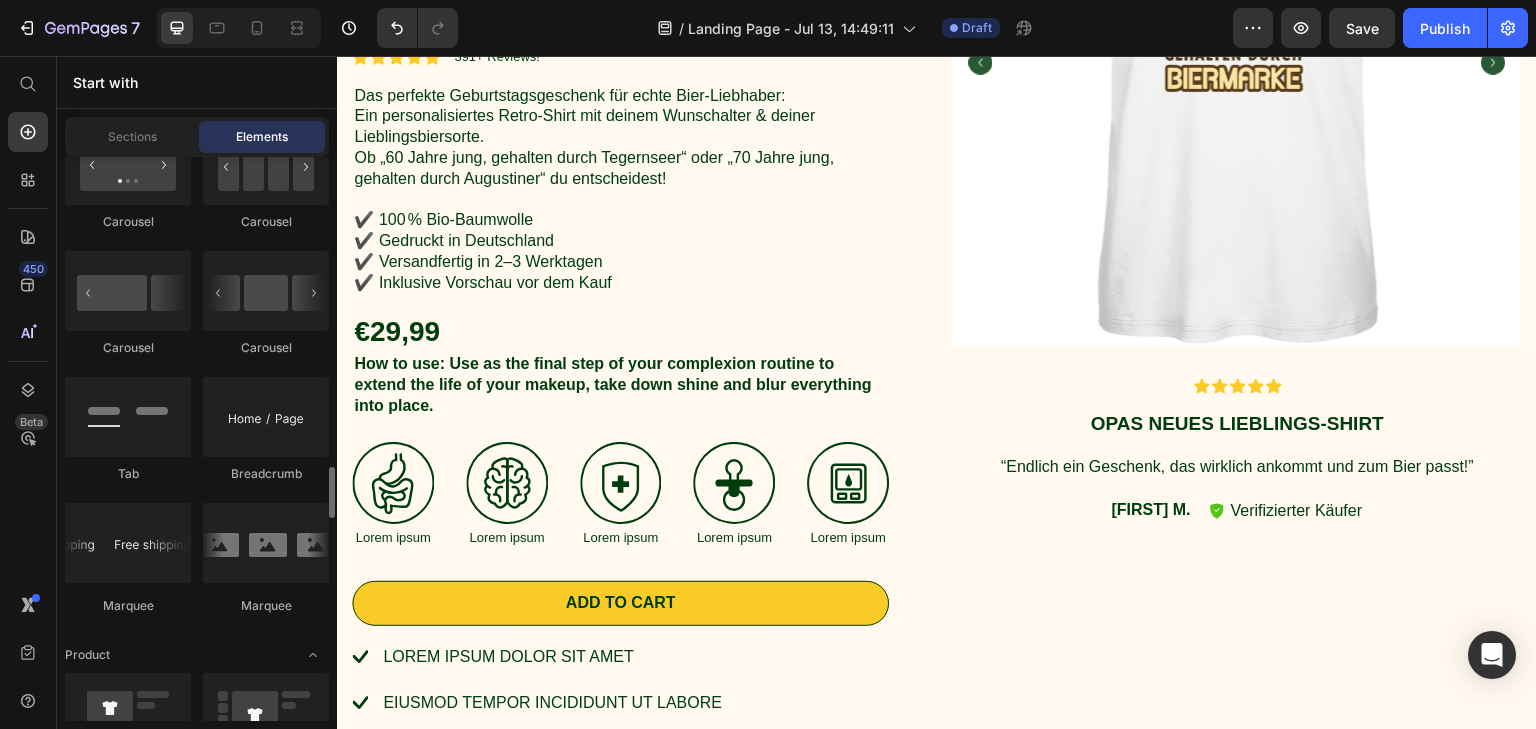 scroll, scrollTop: 2400, scrollLeft: 0, axis: vertical 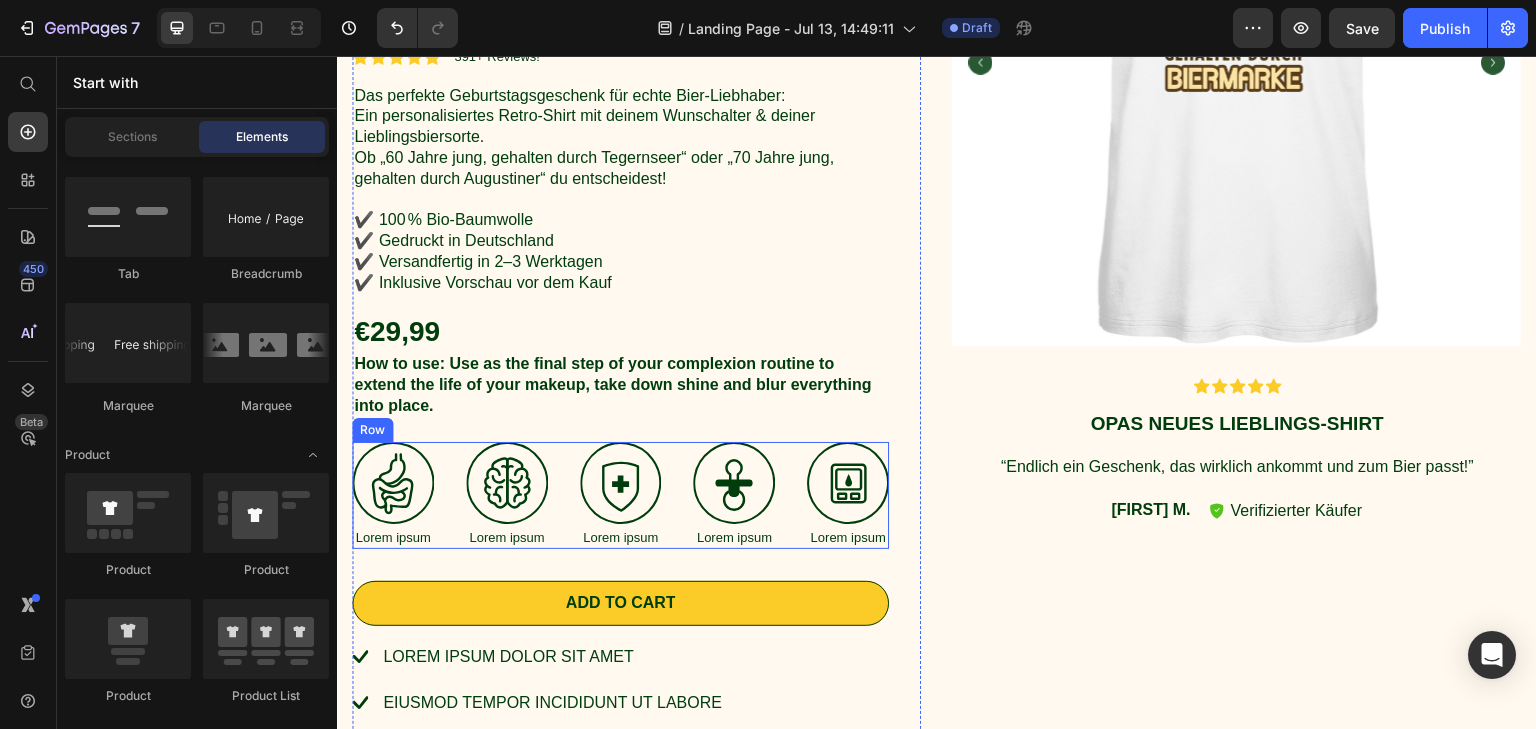 click on "Image Lorem ipsum Text Block Image Lorem ipsum Text Block Image Lorem ipsum Text Block Image Lorem ipsum Text Block Image Lorem ipsum Text Block Row" at bounding box center (620, 495) 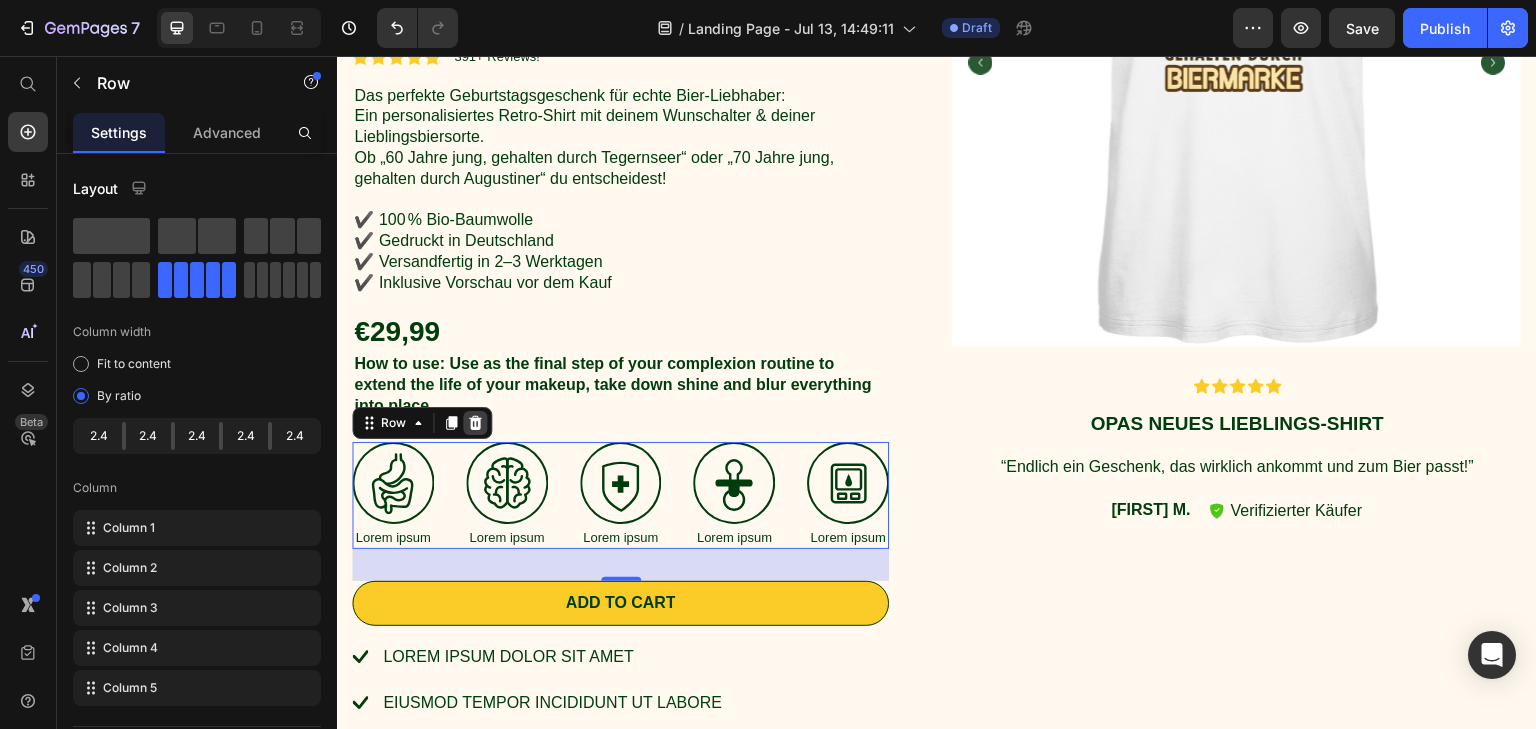 click 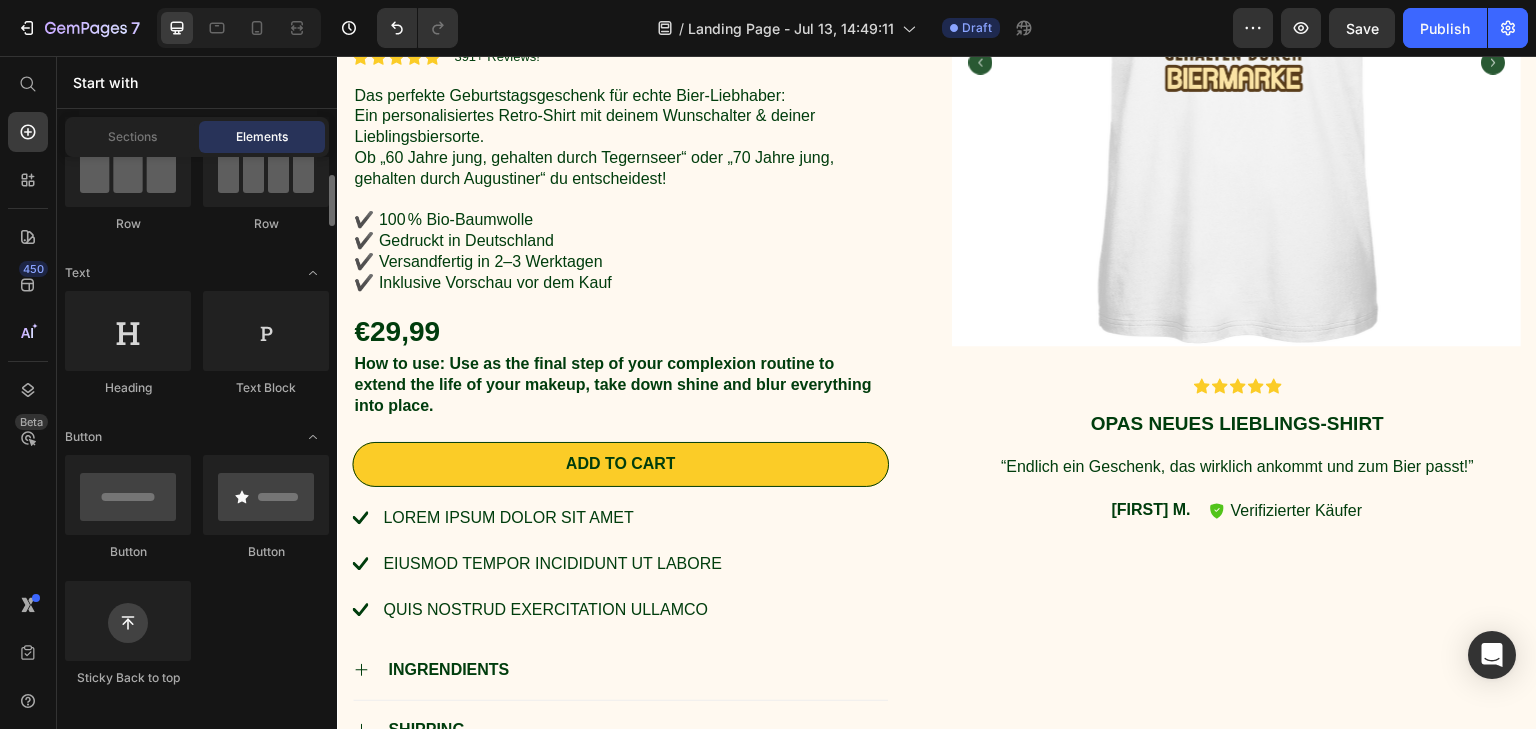 scroll, scrollTop: 0, scrollLeft: 0, axis: both 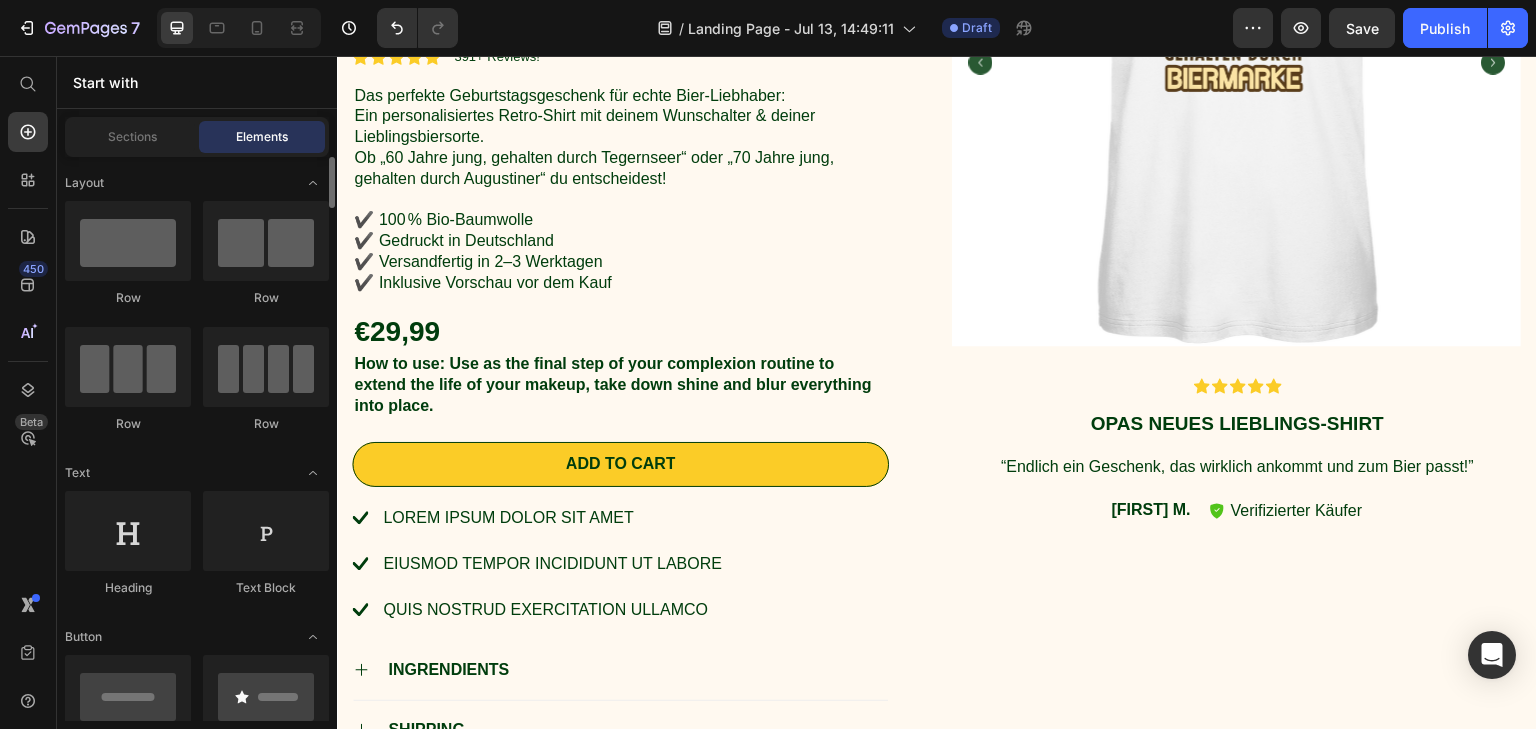 click on "Layout
Row
Row
Row
Row Text
Heading
Text Block Button
Button
Button
Sticky Back to top Media
Image
Image
Video
Video Banner" at bounding box center [197, 3246] 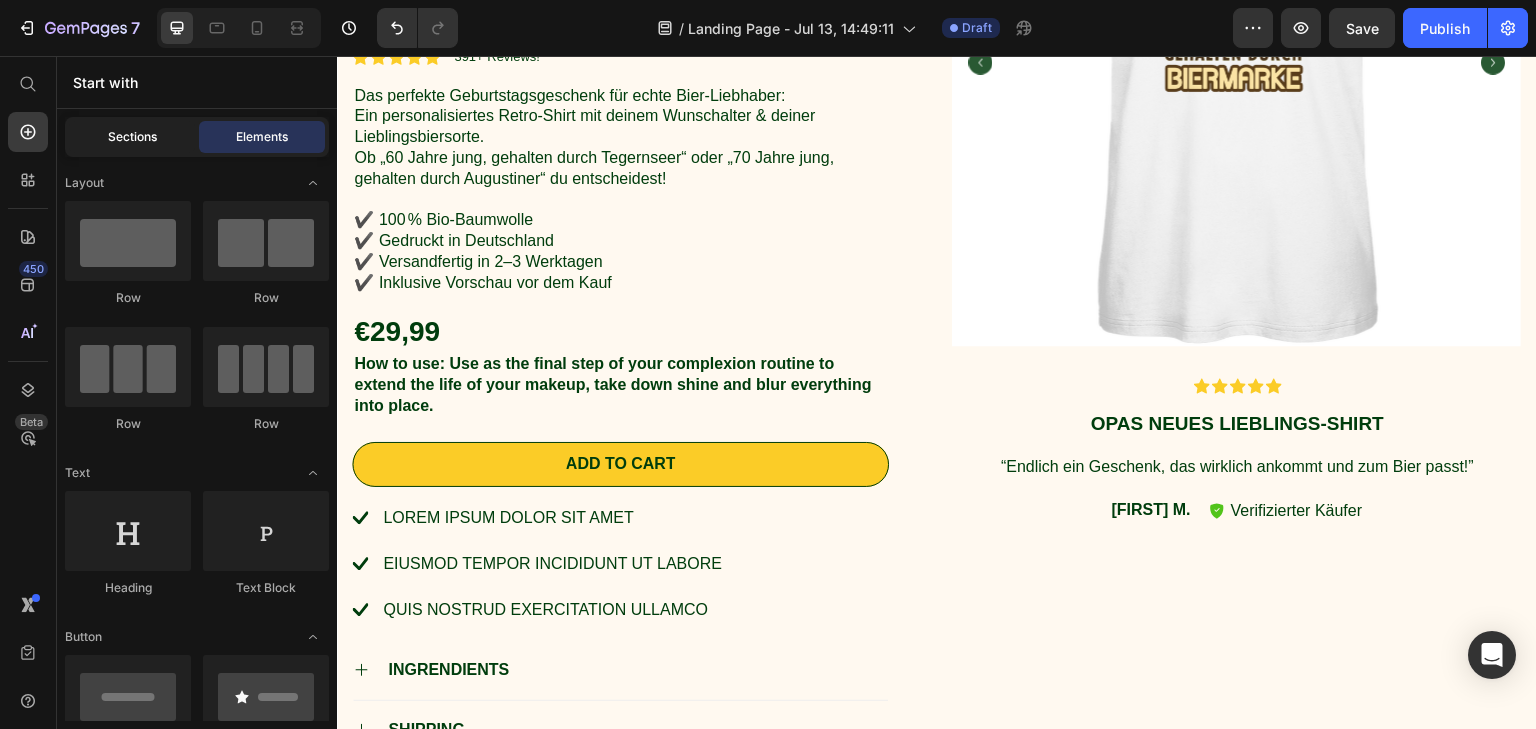 click on "Sections" 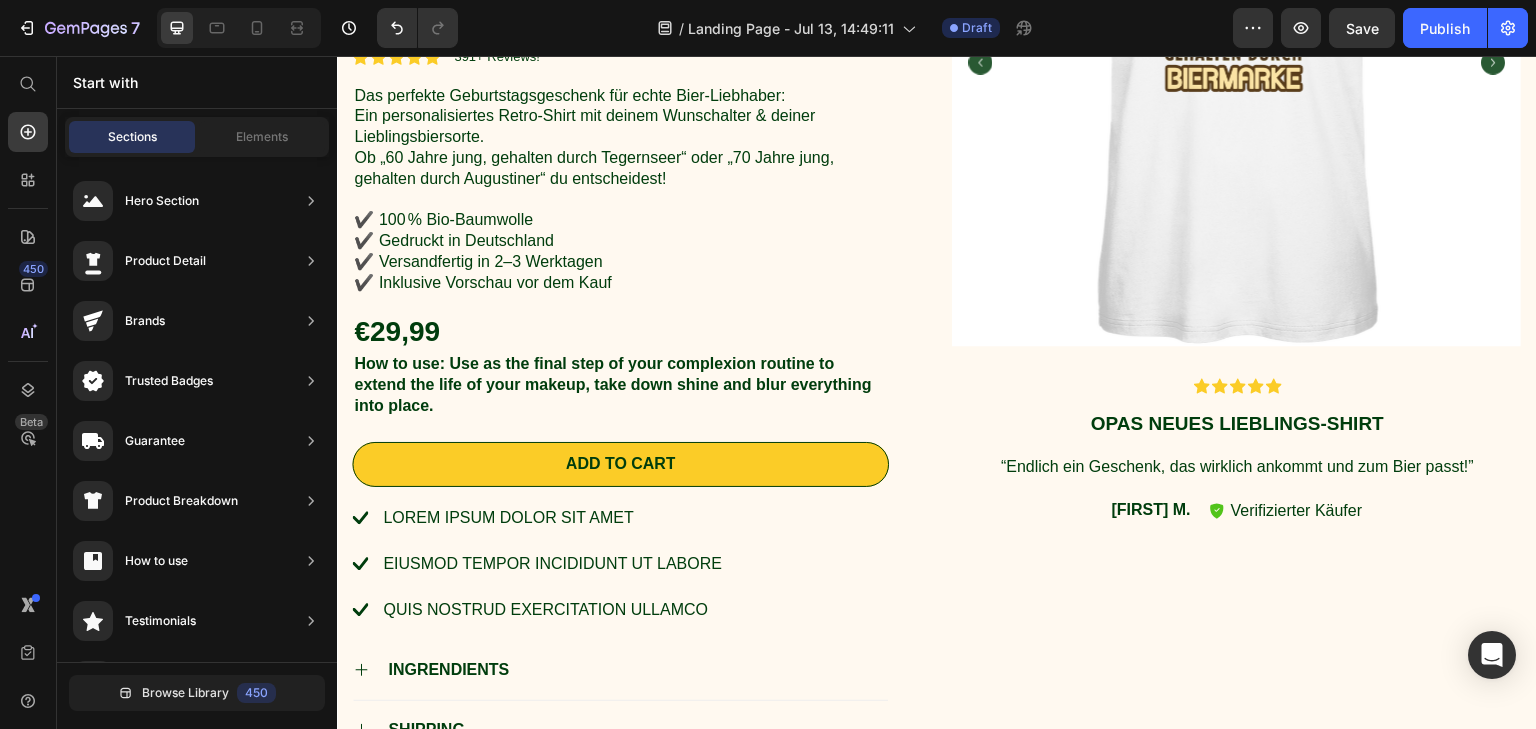 scroll, scrollTop: 2588, scrollLeft: 0, axis: vertical 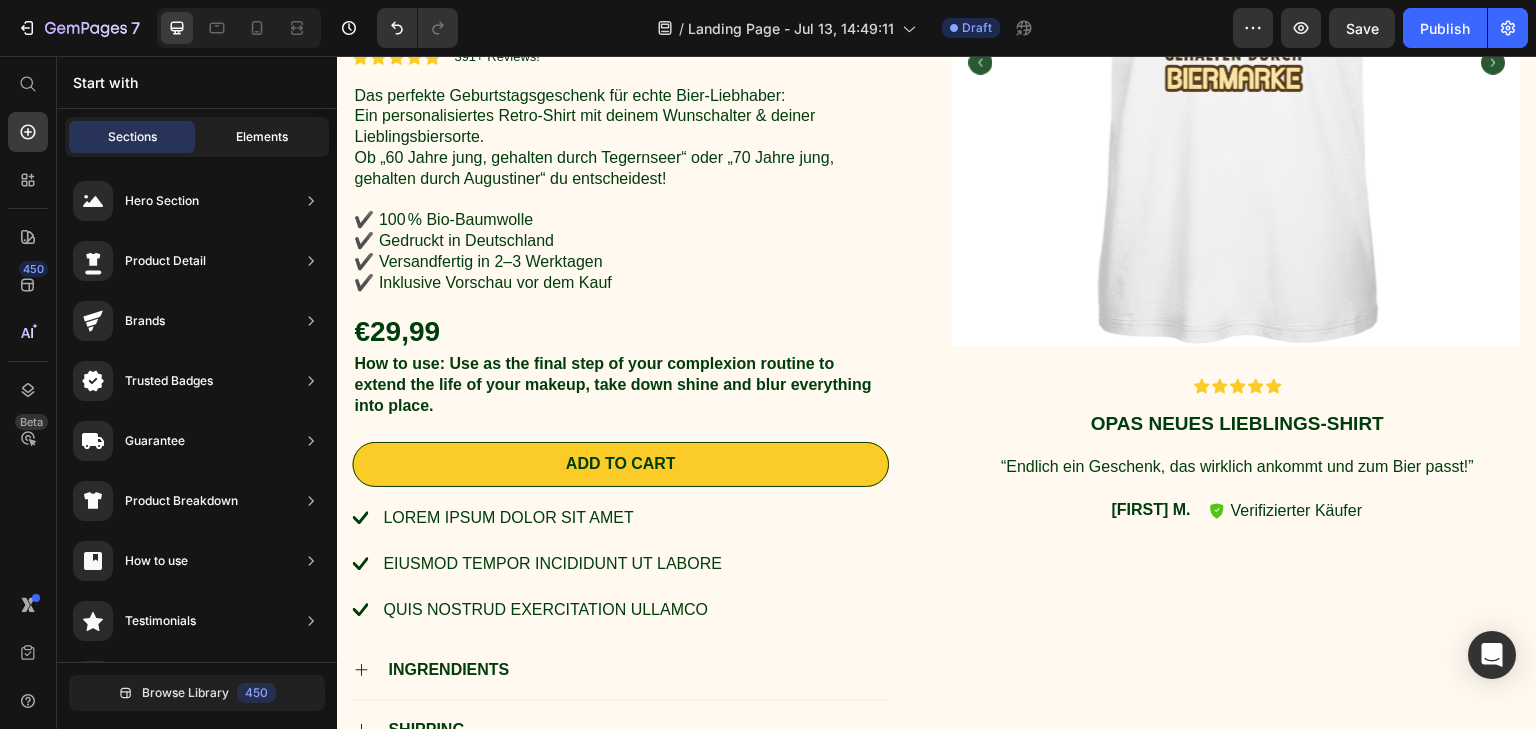 click on "Elements" at bounding box center [262, 137] 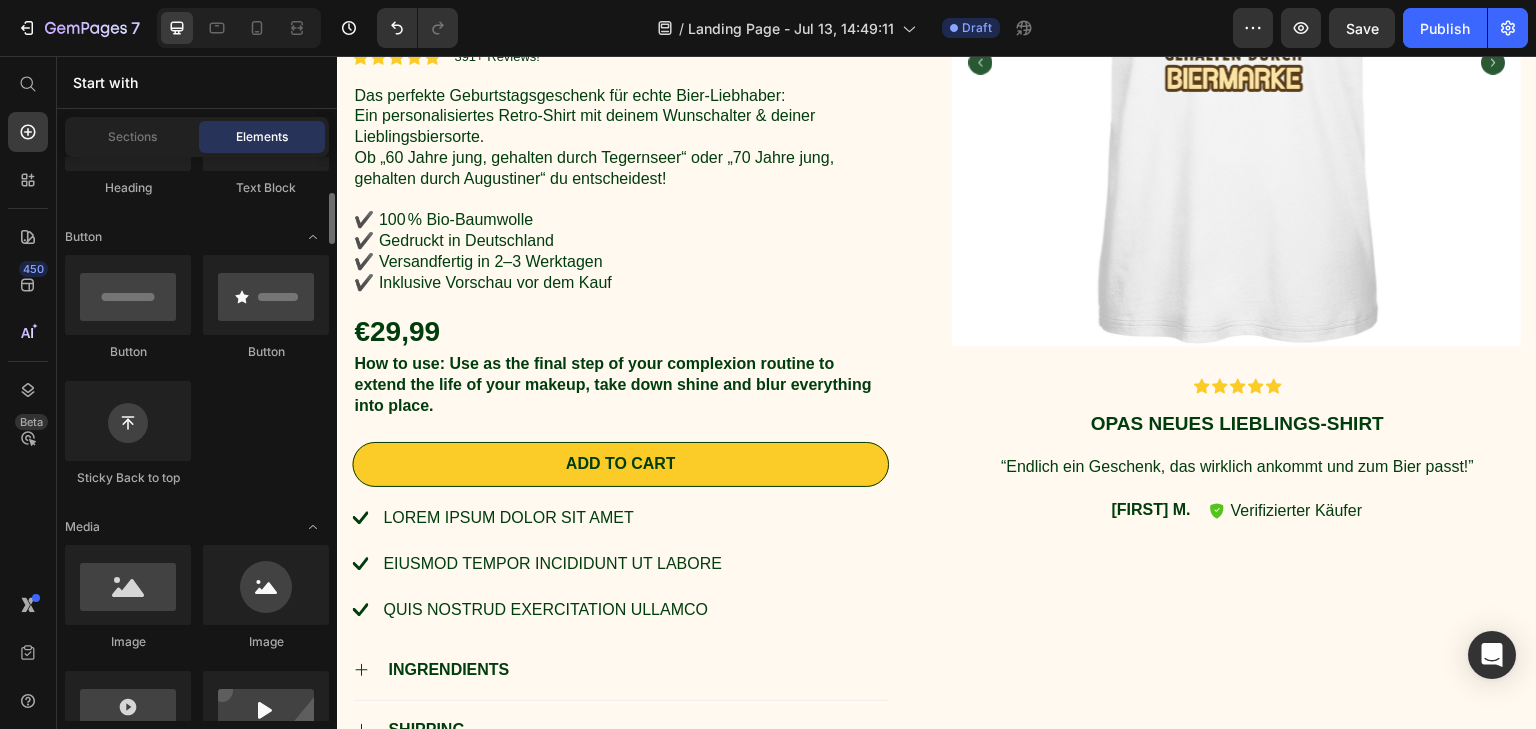 scroll, scrollTop: 200, scrollLeft: 0, axis: vertical 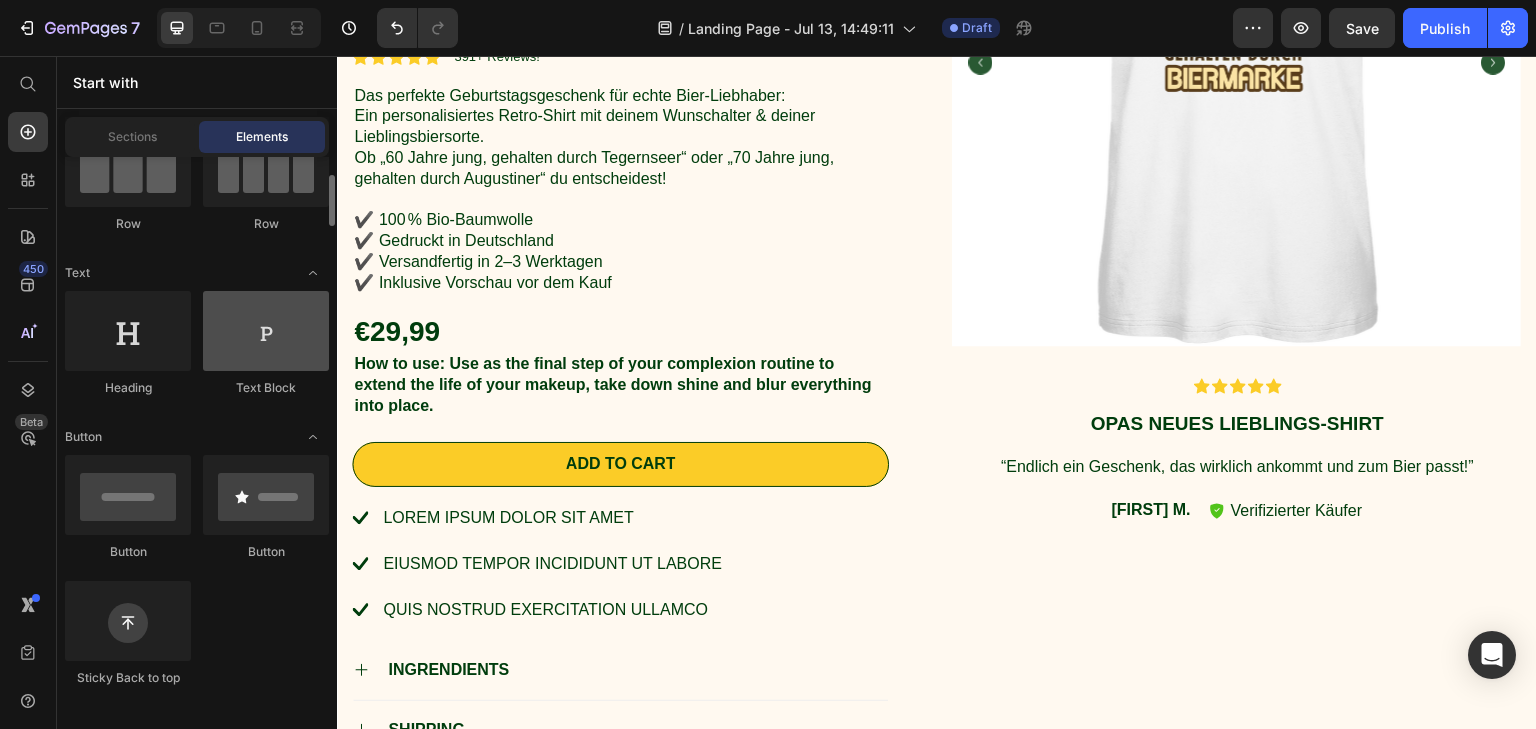 click at bounding box center [266, 331] 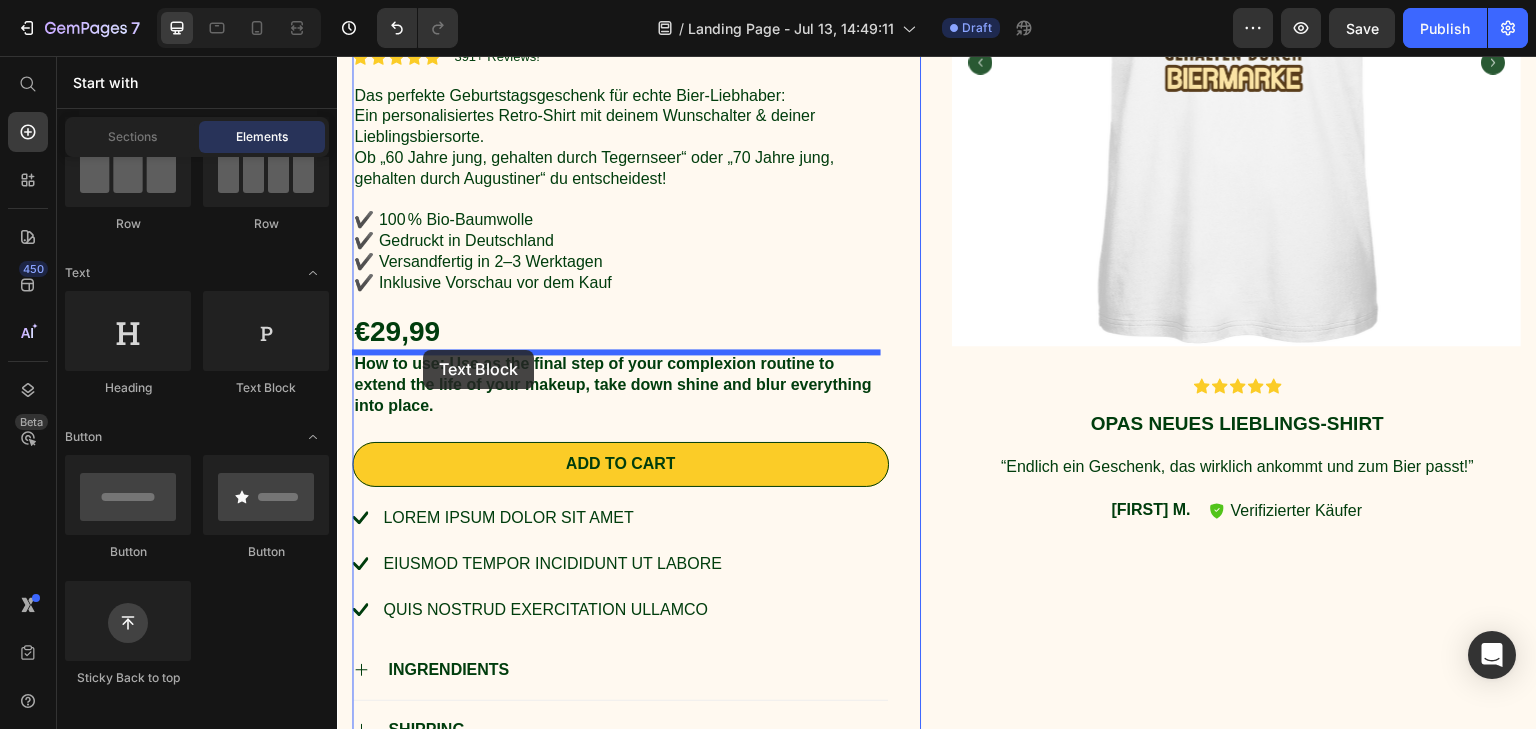 drag, startPoint x: 618, startPoint y: 398, endPoint x: 423, endPoint y: 350, distance: 200.82082 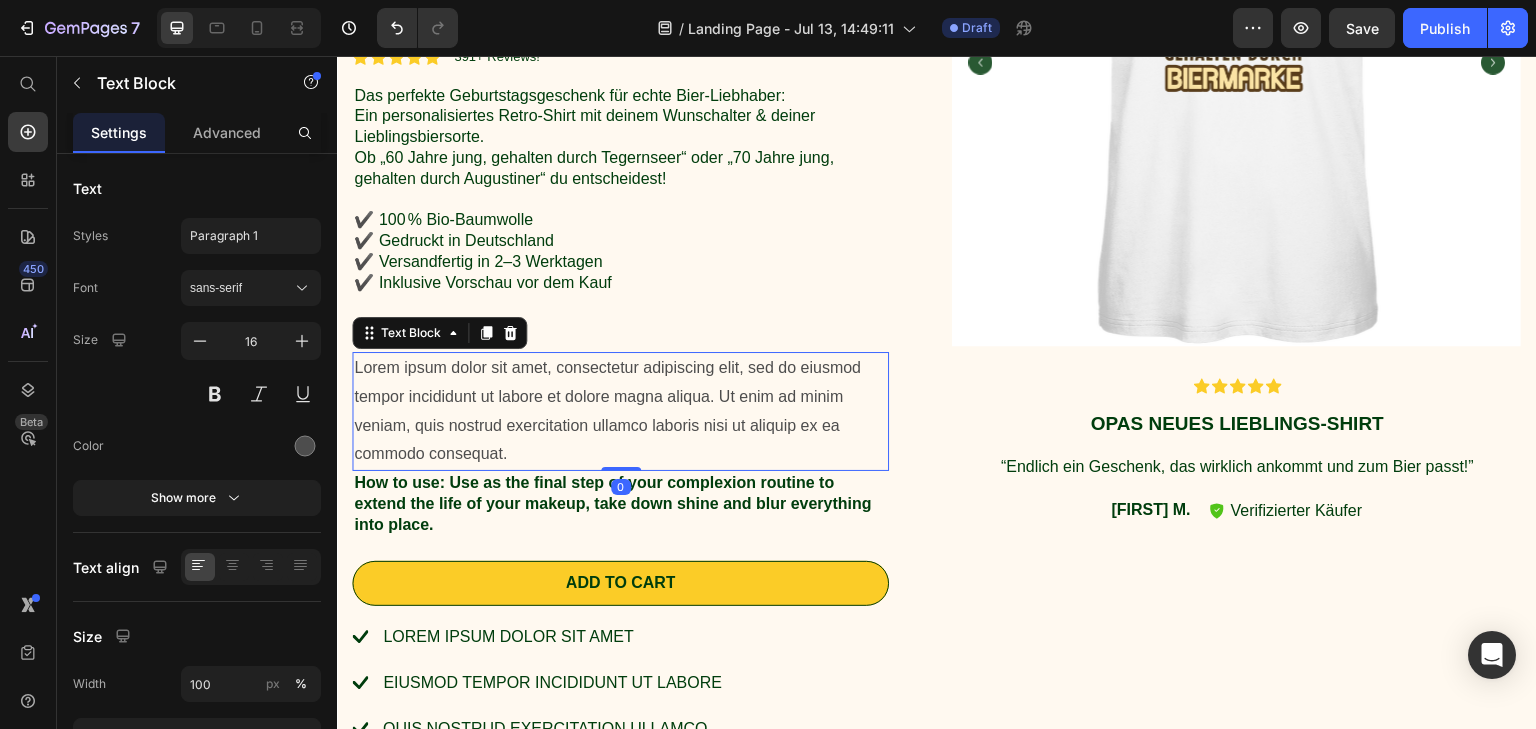 click on "Lorem ipsum dolor sit amet, consectetur adipiscing elit, sed do eiusmod tempor incididunt ut labore et dolore magna aliqua. Ut enim ad minim veniam, quis nostrud exercitation ullamco laboris nisi ut aliquip ex ea commodo consequat." at bounding box center (620, 411) 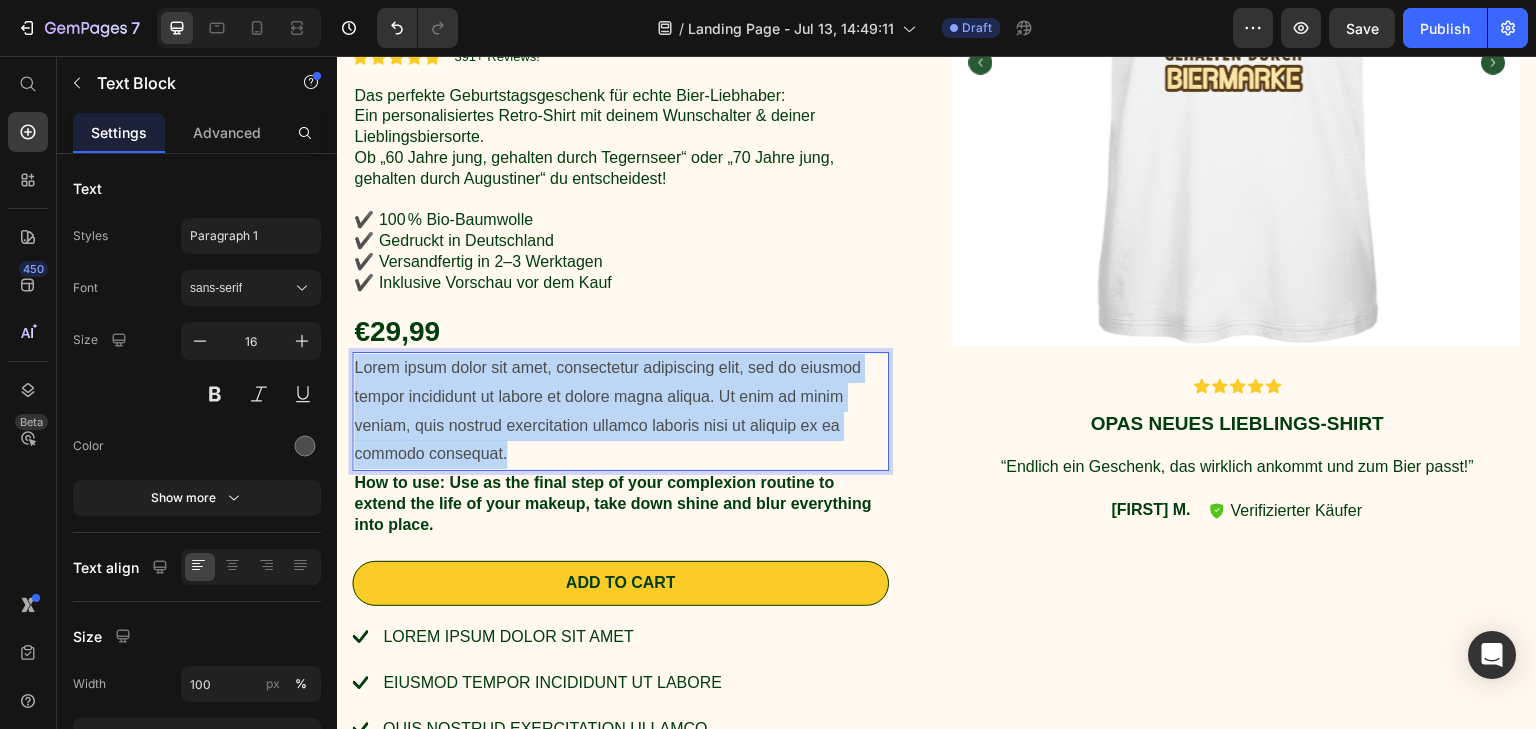 drag, startPoint x: 522, startPoint y: 448, endPoint x: 335, endPoint y: 354, distance: 209.29645 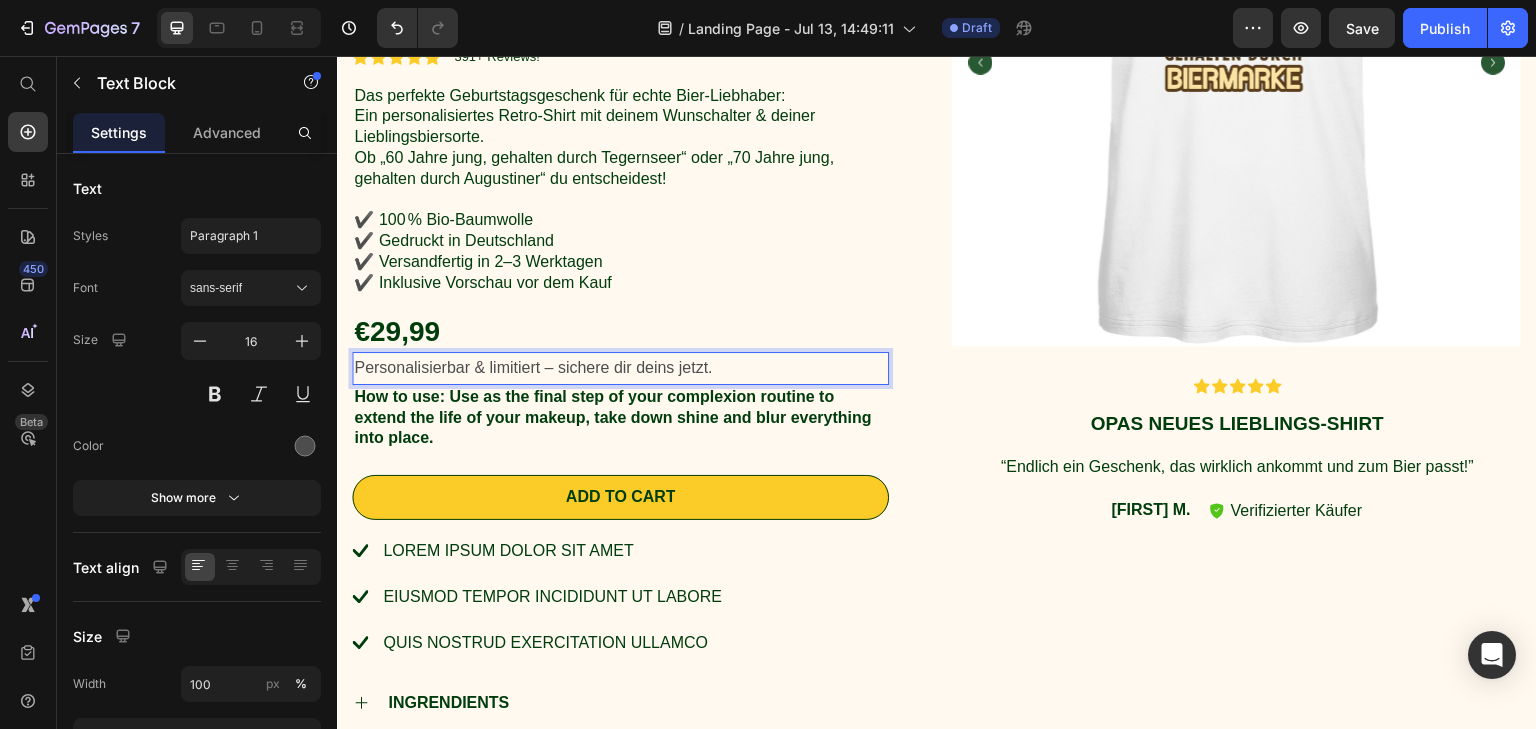 click on "Personalisierbar & limitiert – sichere dir deins jetzt." at bounding box center [620, 368] 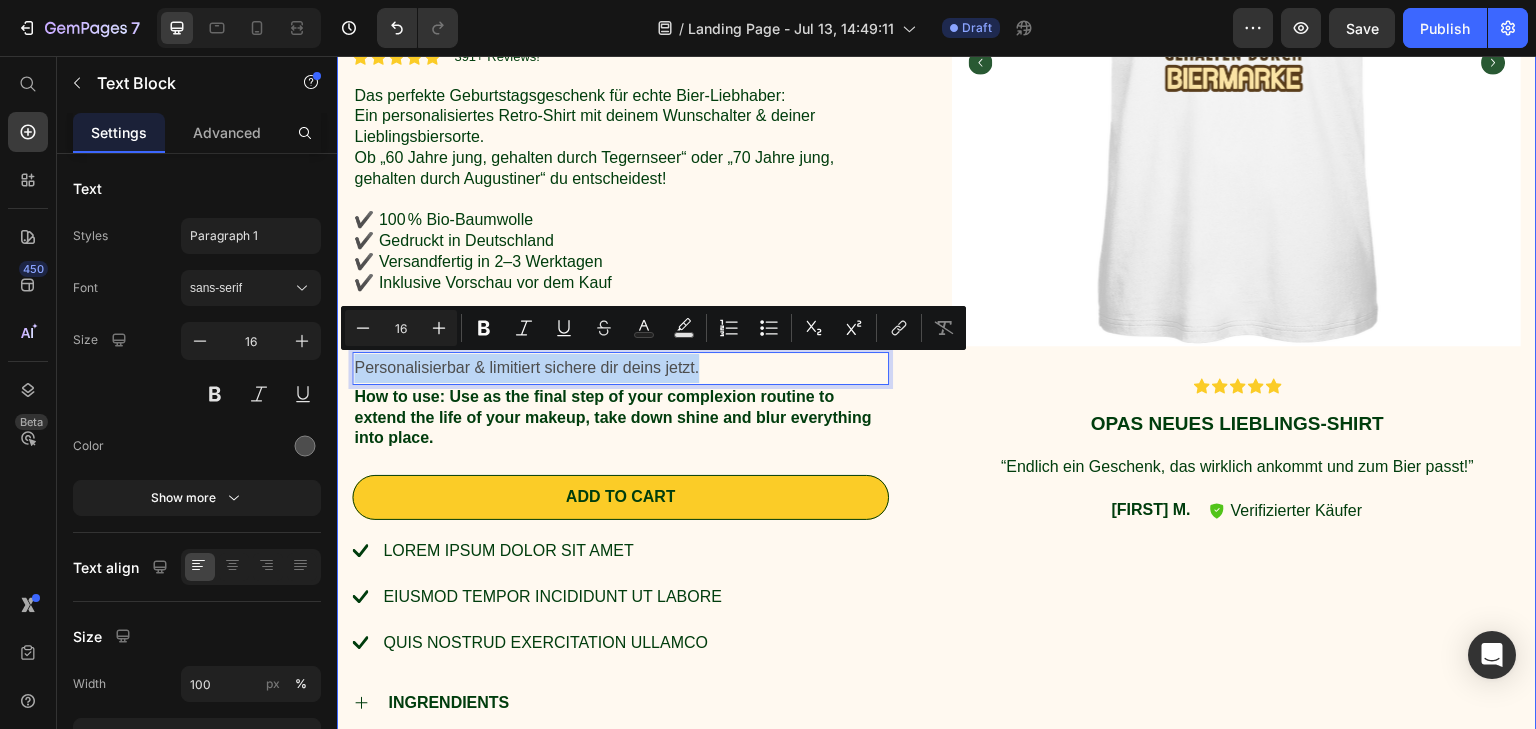 drag, startPoint x: 717, startPoint y: 364, endPoint x: 341, endPoint y: 356, distance: 376.08508 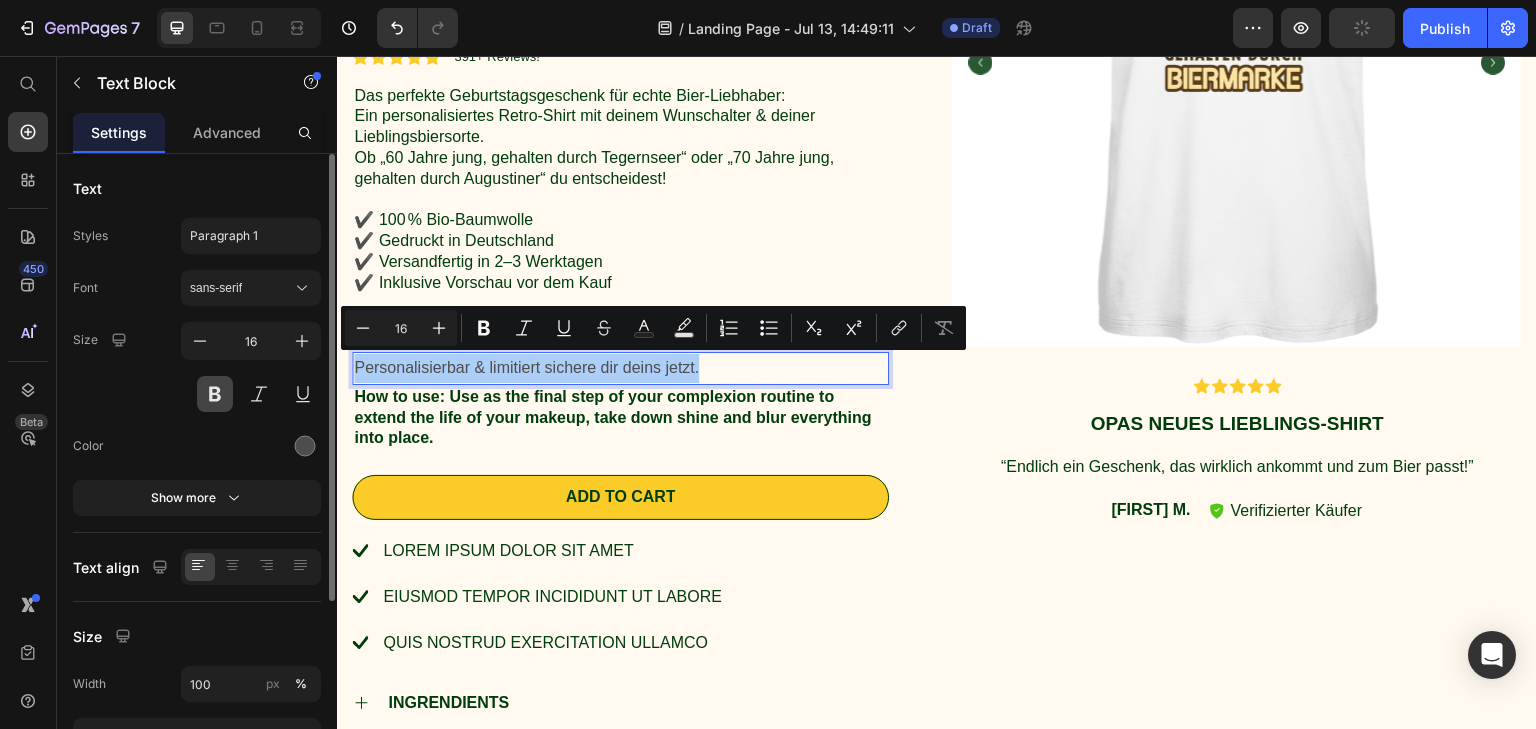 click at bounding box center (215, 394) 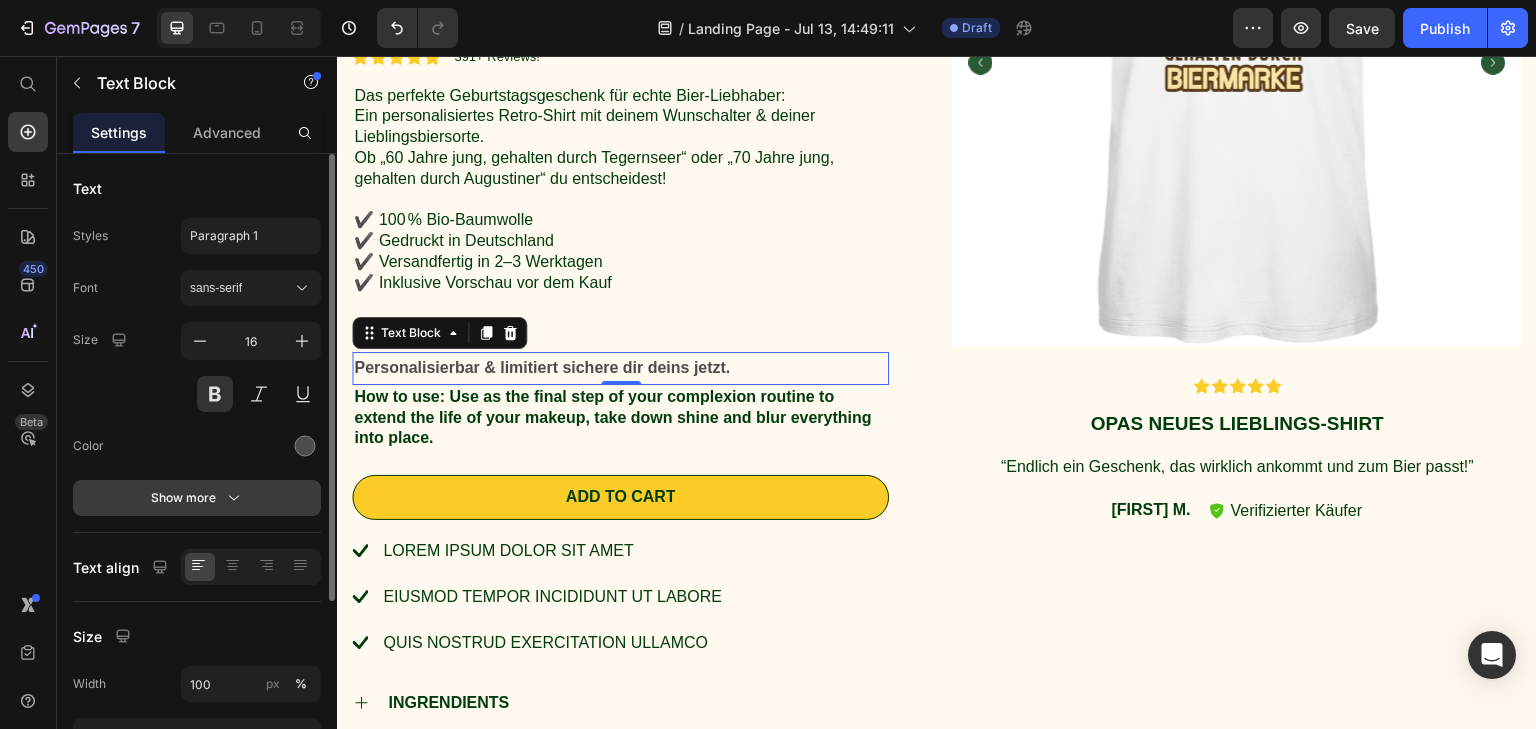 click 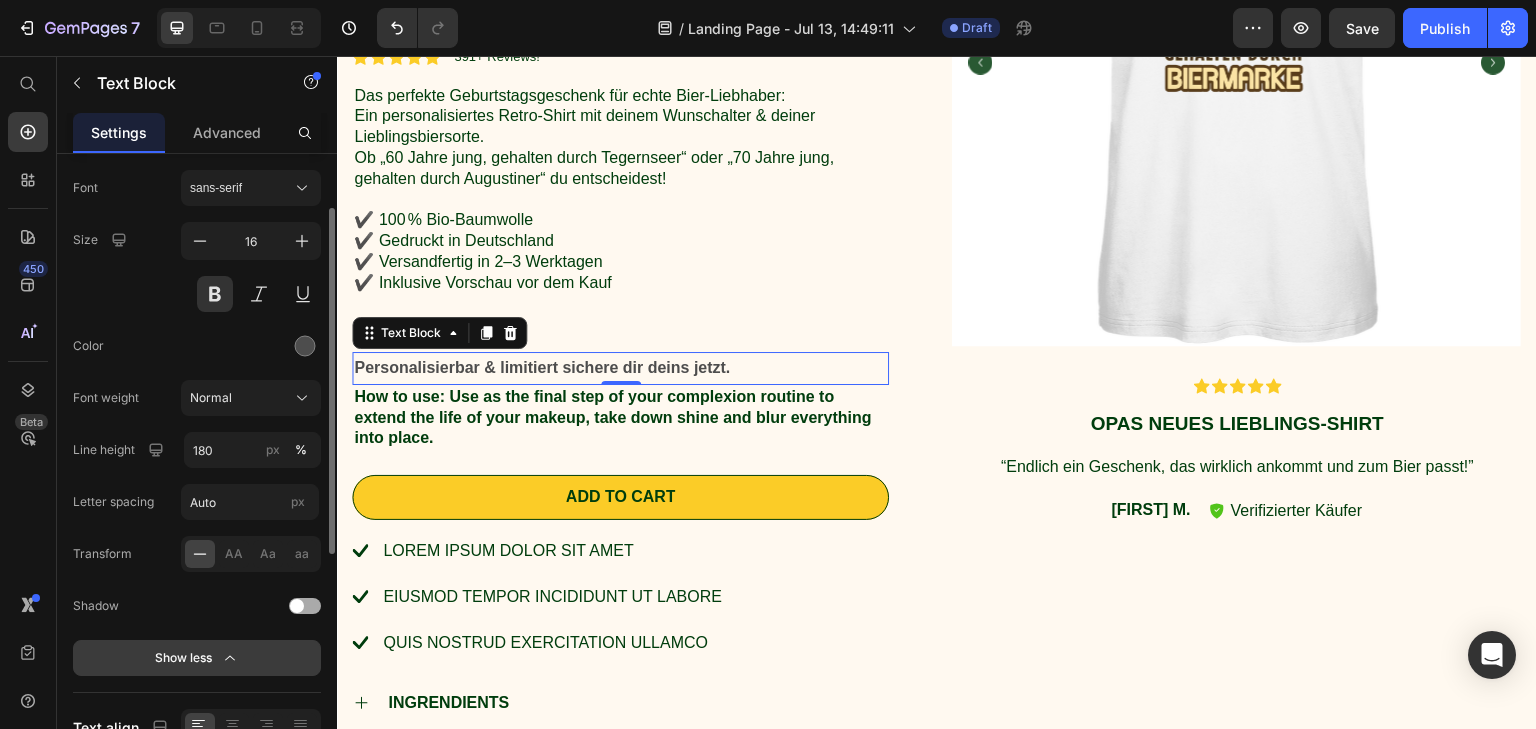 scroll, scrollTop: 200, scrollLeft: 0, axis: vertical 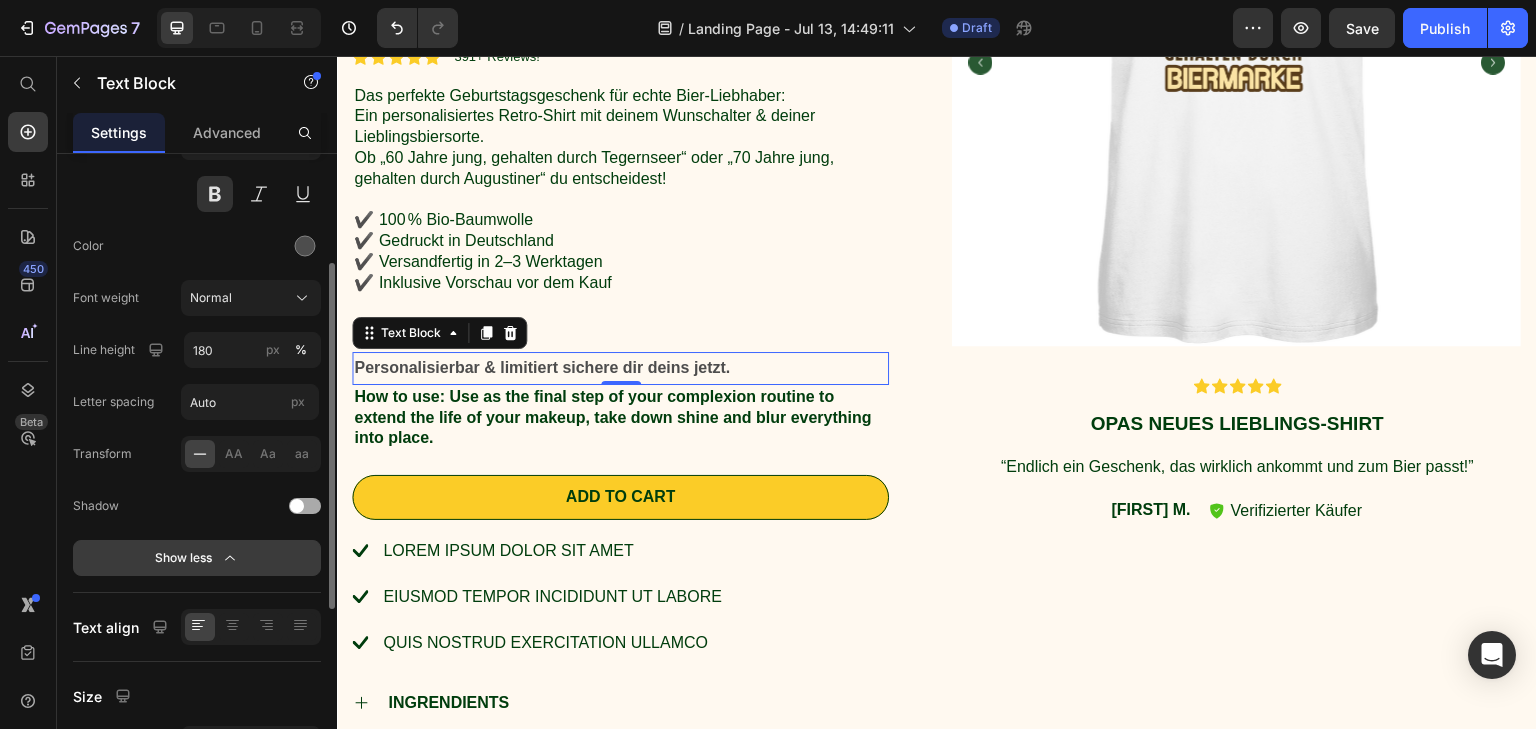 click on "Show less" at bounding box center (197, 558) 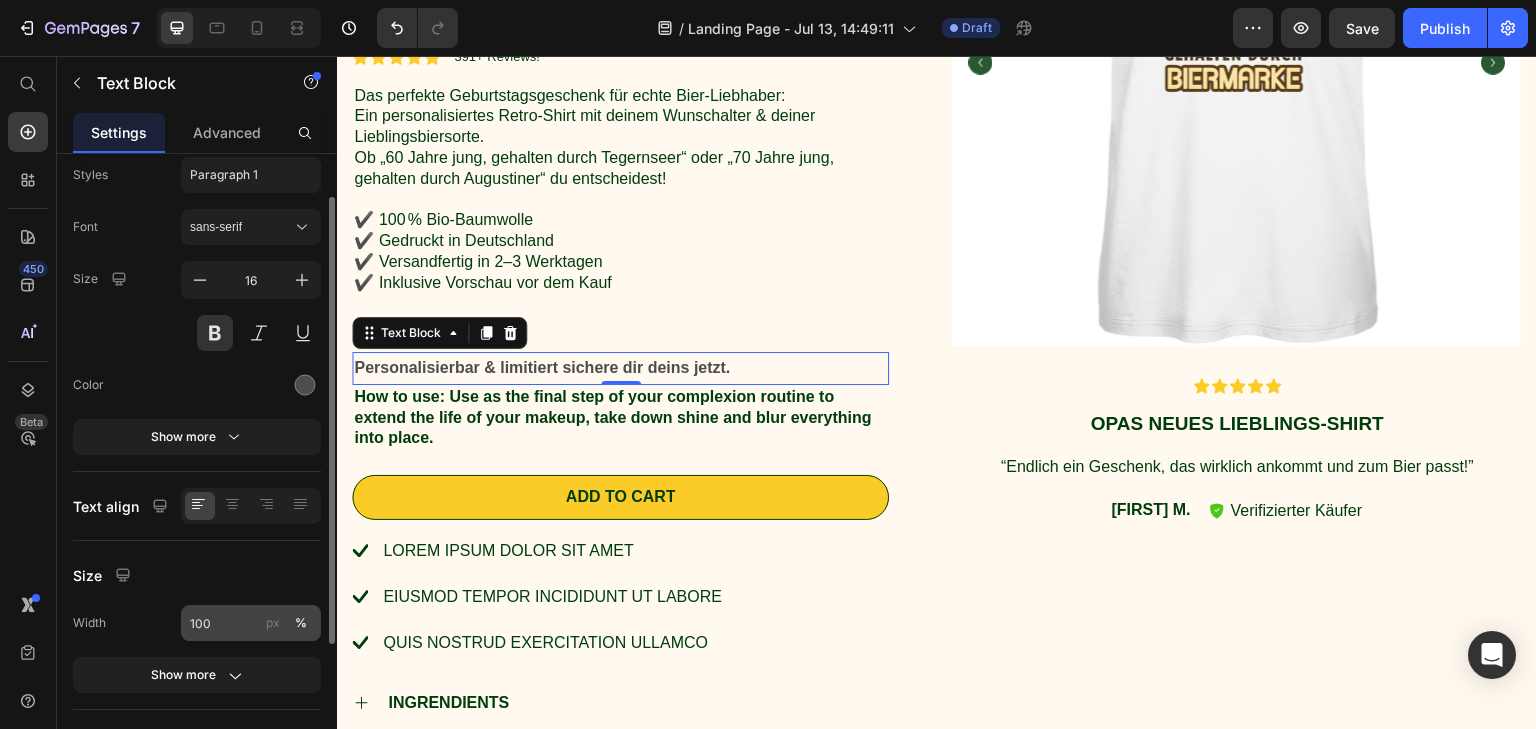 scroll, scrollTop: 0, scrollLeft: 0, axis: both 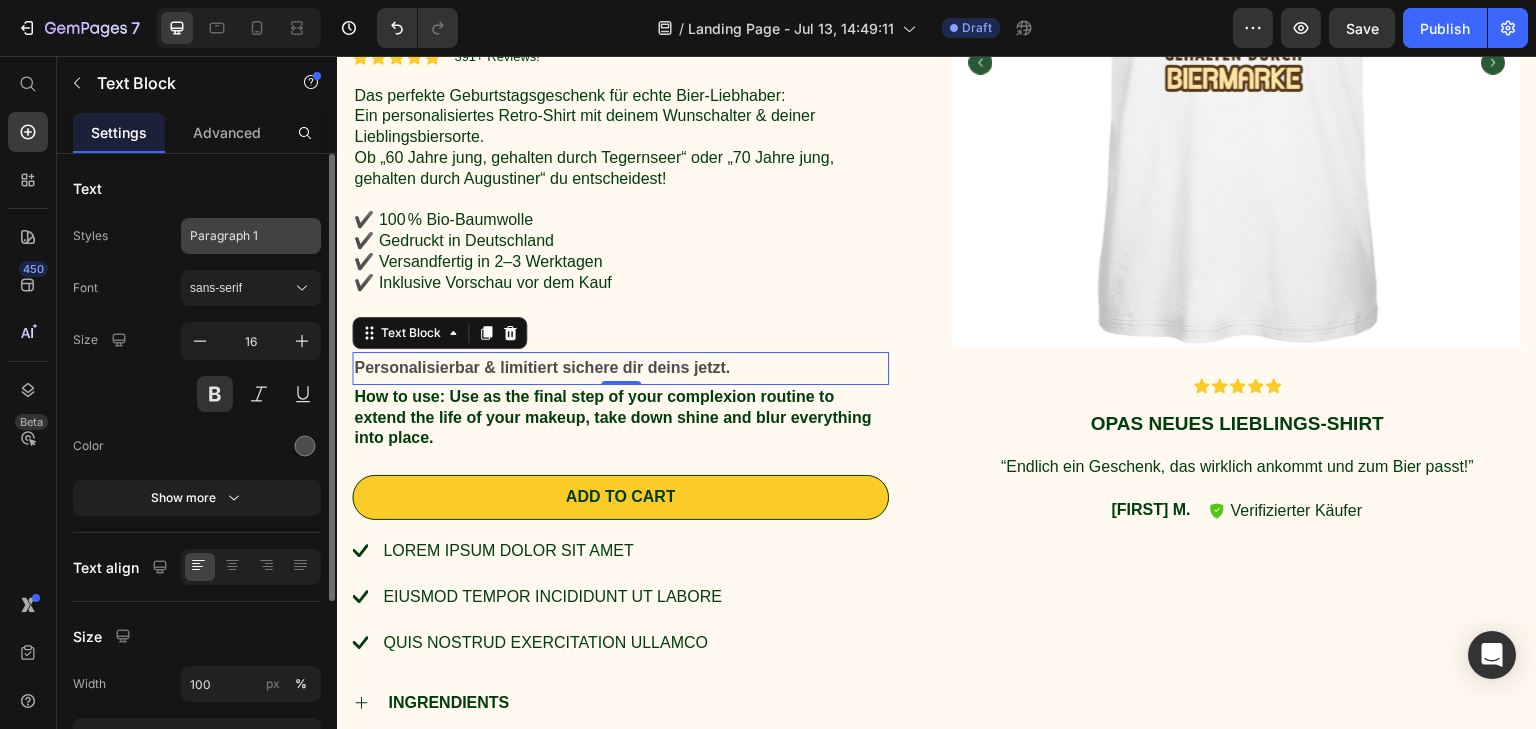 click on "Paragraph 1" at bounding box center (239, 236) 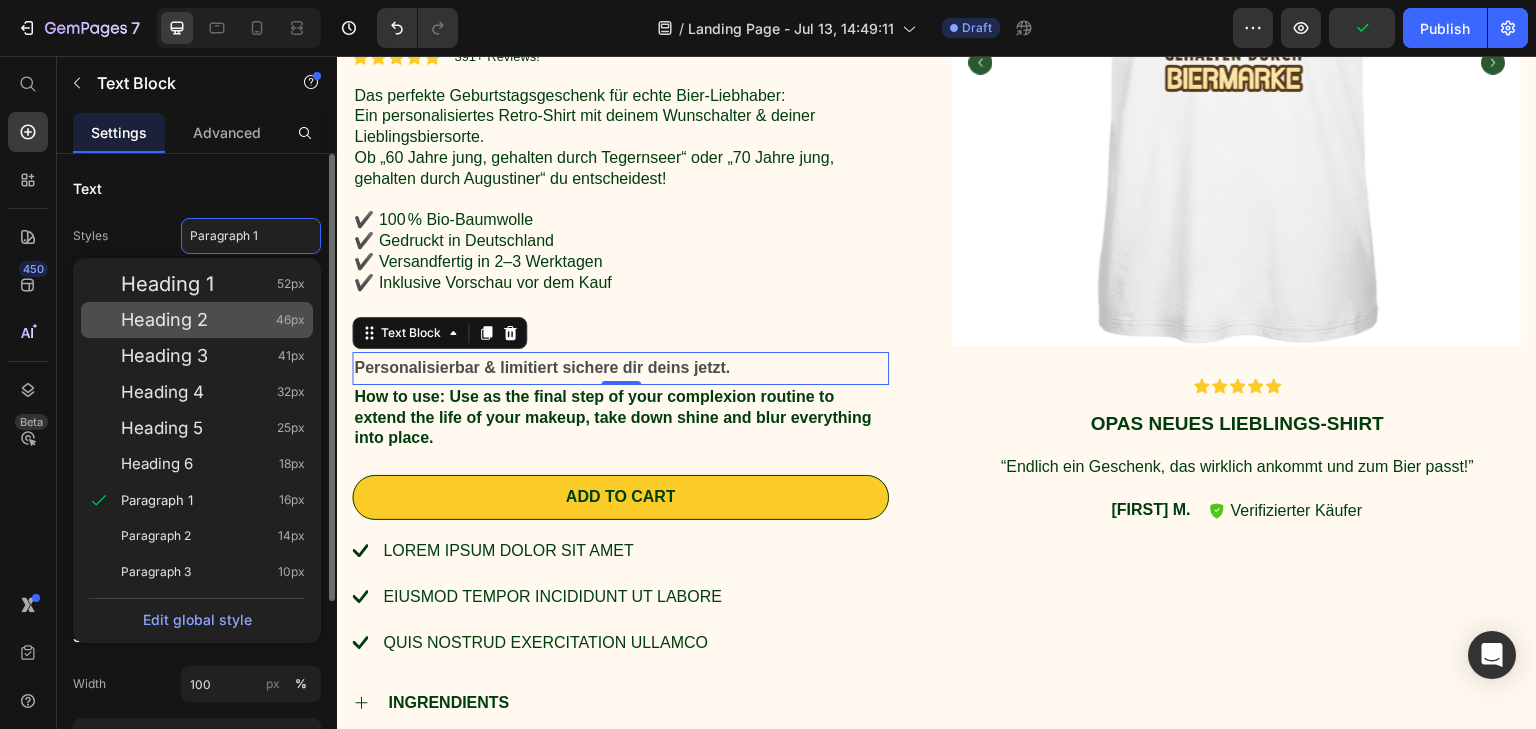 click on "Heading 2" at bounding box center [164, 320] 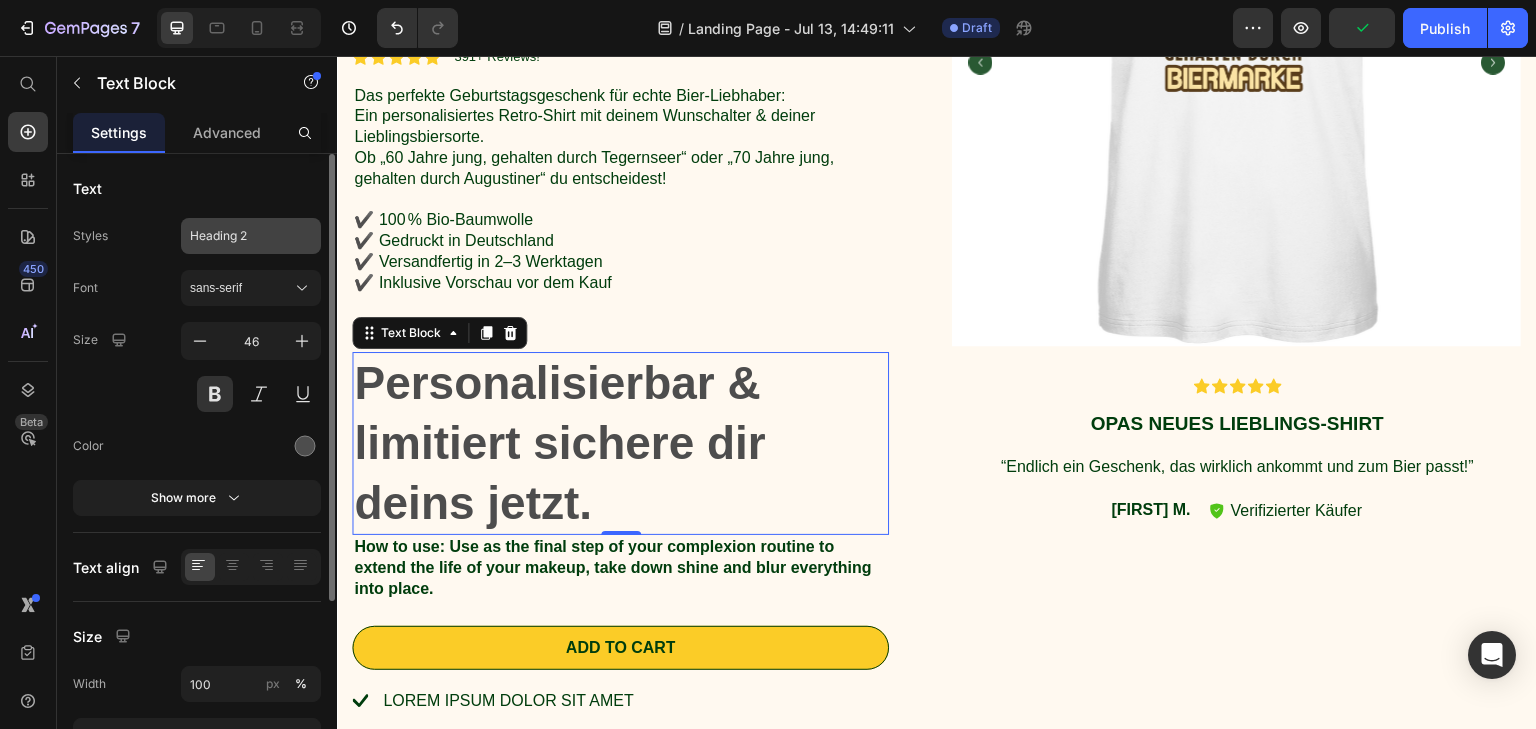 click on "Heading 2" at bounding box center (251, 236) 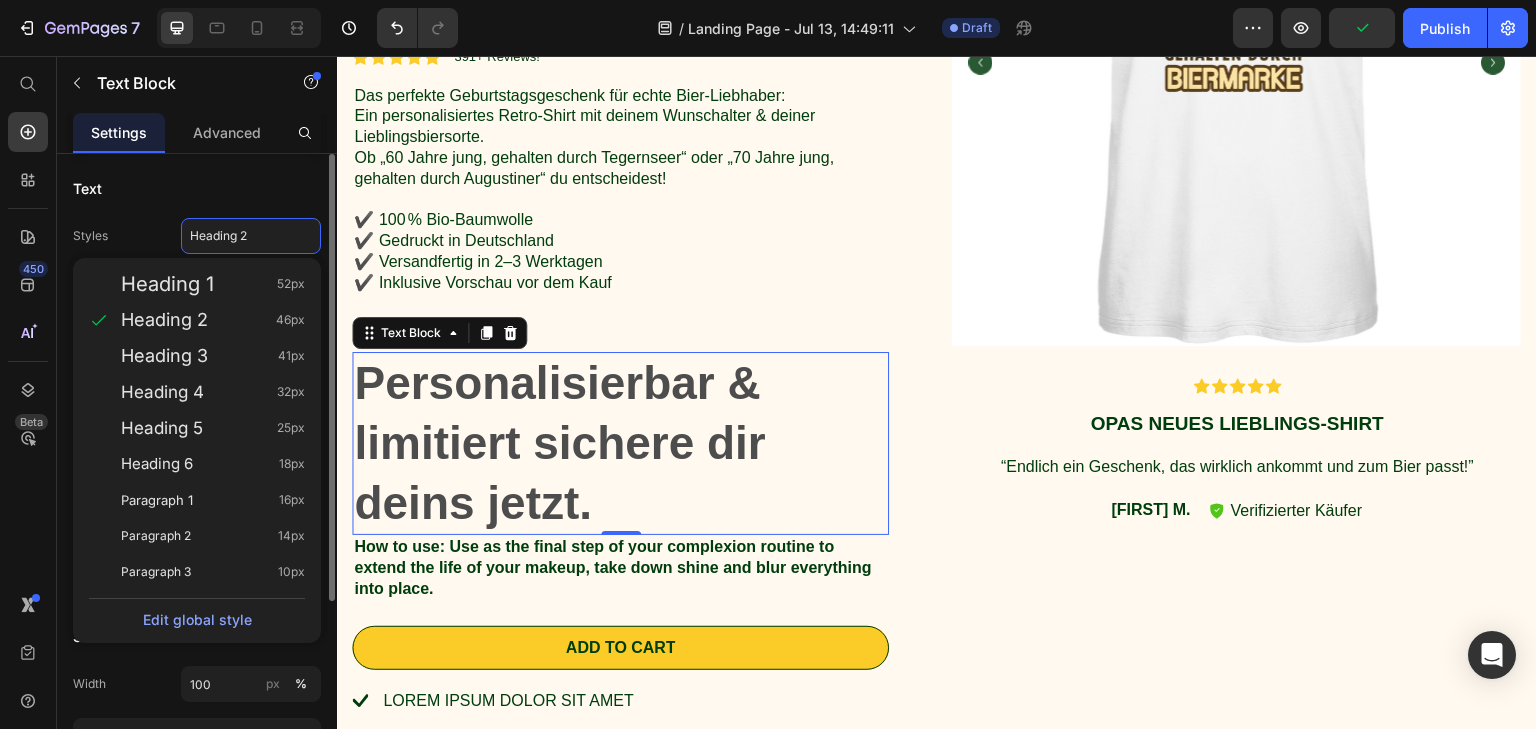 click on "Heading 3" at bounding box center (164, 356) 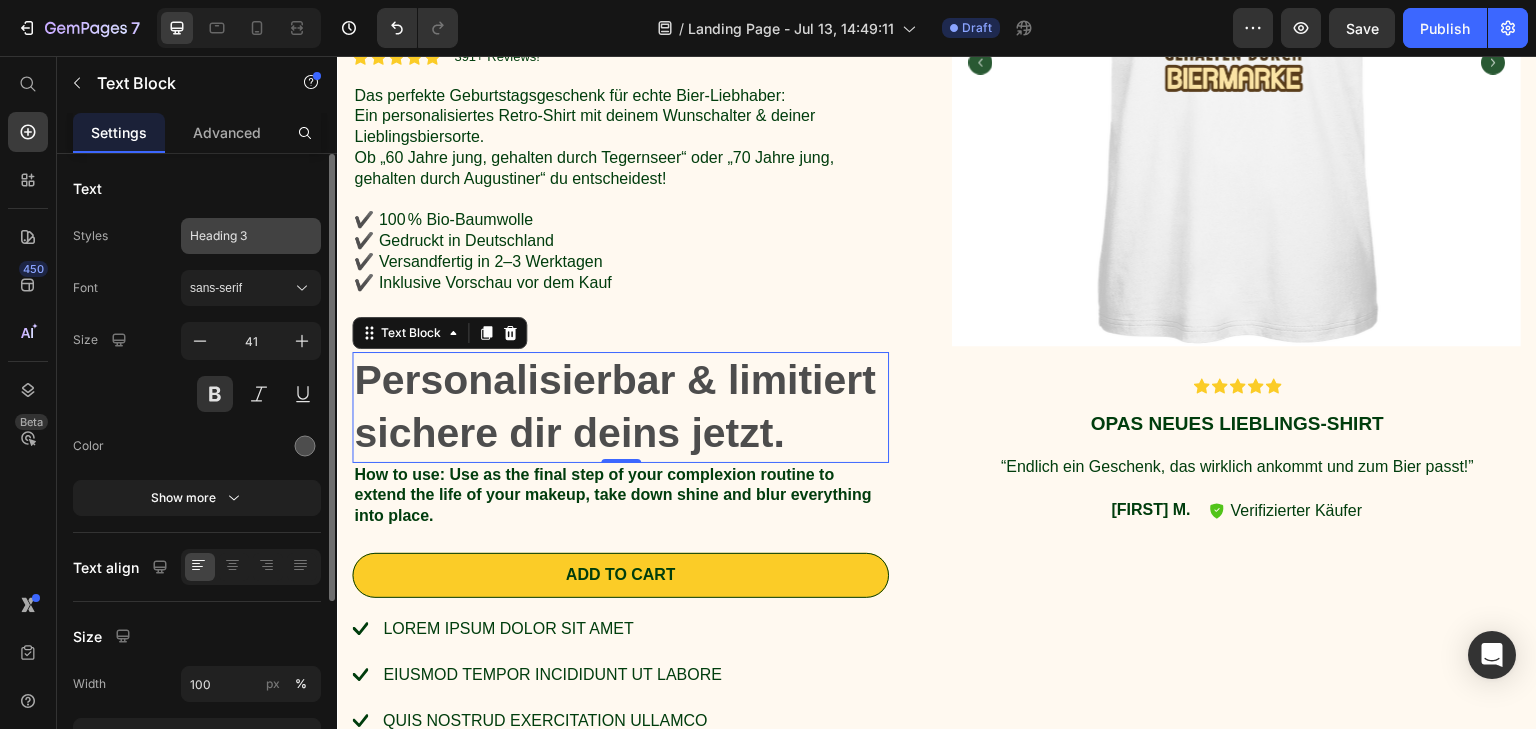click on "Heading 3" 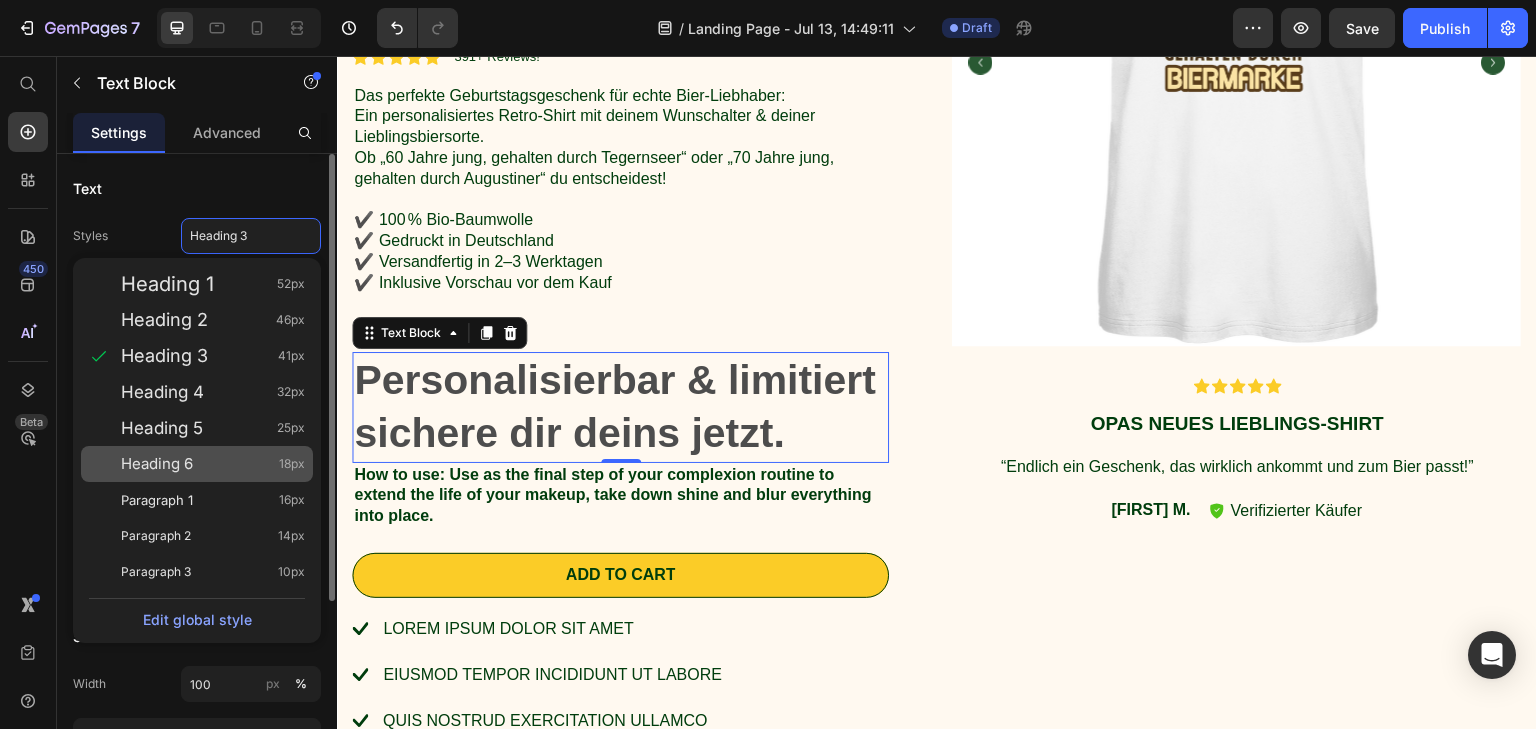 click on "Heading 6" at bounding box center (157, 464) 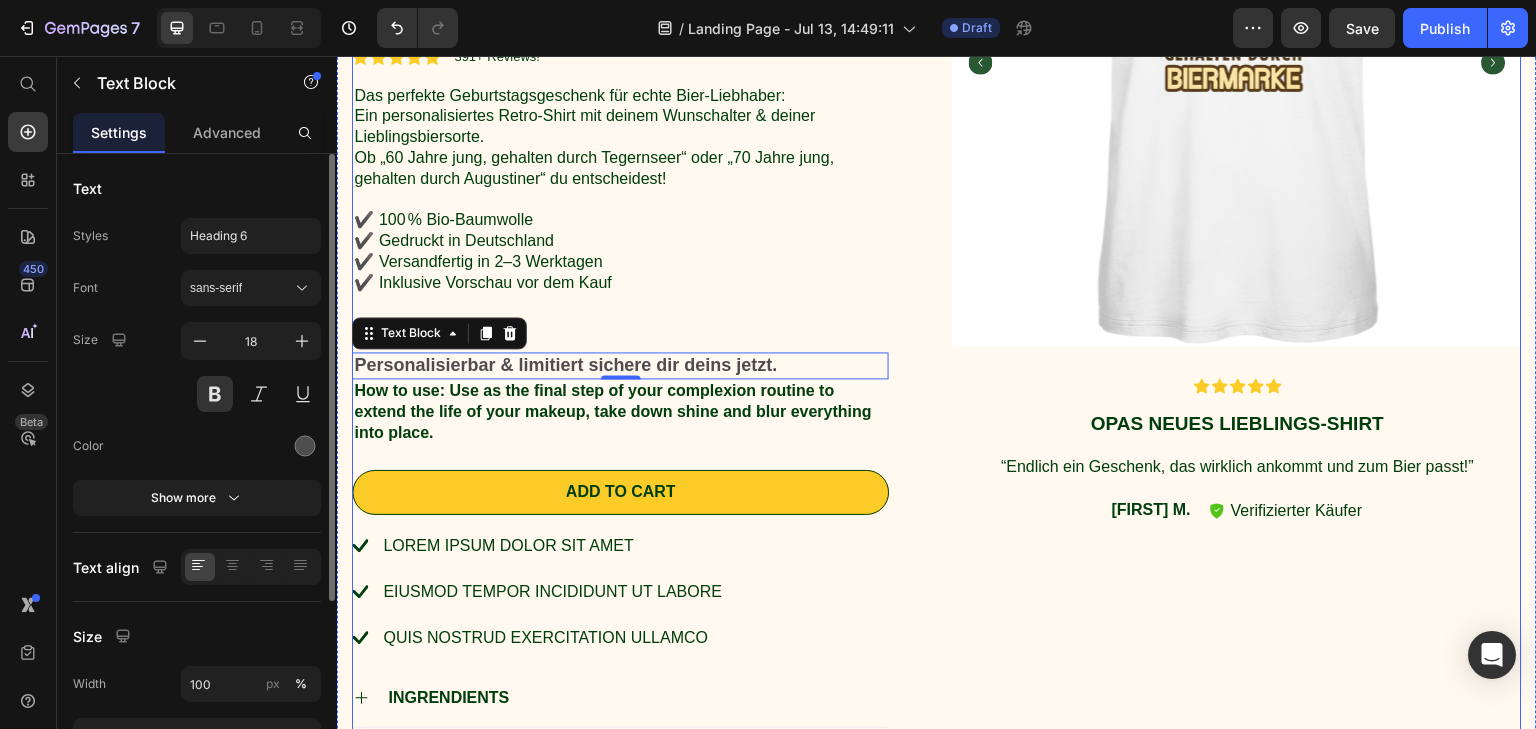 click on "Bier-Shirt mit Wunschdruck - [Alter] Jahre jung, gehalten durch [Biersorte] Product Title Icon Icon Icon Icon Icon Icon List 391+ Reviews! Text Block Row Das perfekte Geburtstagsgeschenk für echte Bier-Liebhaber: Ein personalisiertes Retro-Shirt mit deinem Wunschalter & deiner Lieblingsbiersorte. Ob „60 Jahre jung, gehalten durch Tegernseer“ oder „70 Jahre jung, gehalten durch Augustiner“ du entscheidest! ✔️ 100 % Bio-Baumwolle ✔️ Gedruckt in Deutschland ✔️ Versandfertig in 2–3 Werktagen ✔️ Inklusive Vorschau vor dem Kauf Text Block €29,99 Product Price Personalisierbar & limitiert sichere dir deins jetzt. Text Block   0 How to use: Use as the final step of your complexion routine to extend the life of your makeup, take down shine and blur everything into place. Text Block Add to cart Add to Cart
Lorem ipsum dolor sit amet
eiusmod tempor incididunt ut labore
quis nostrud exercitation ullamco Item List
INGRENDIENTS SHIPPING" at bounding box center [937, 290] 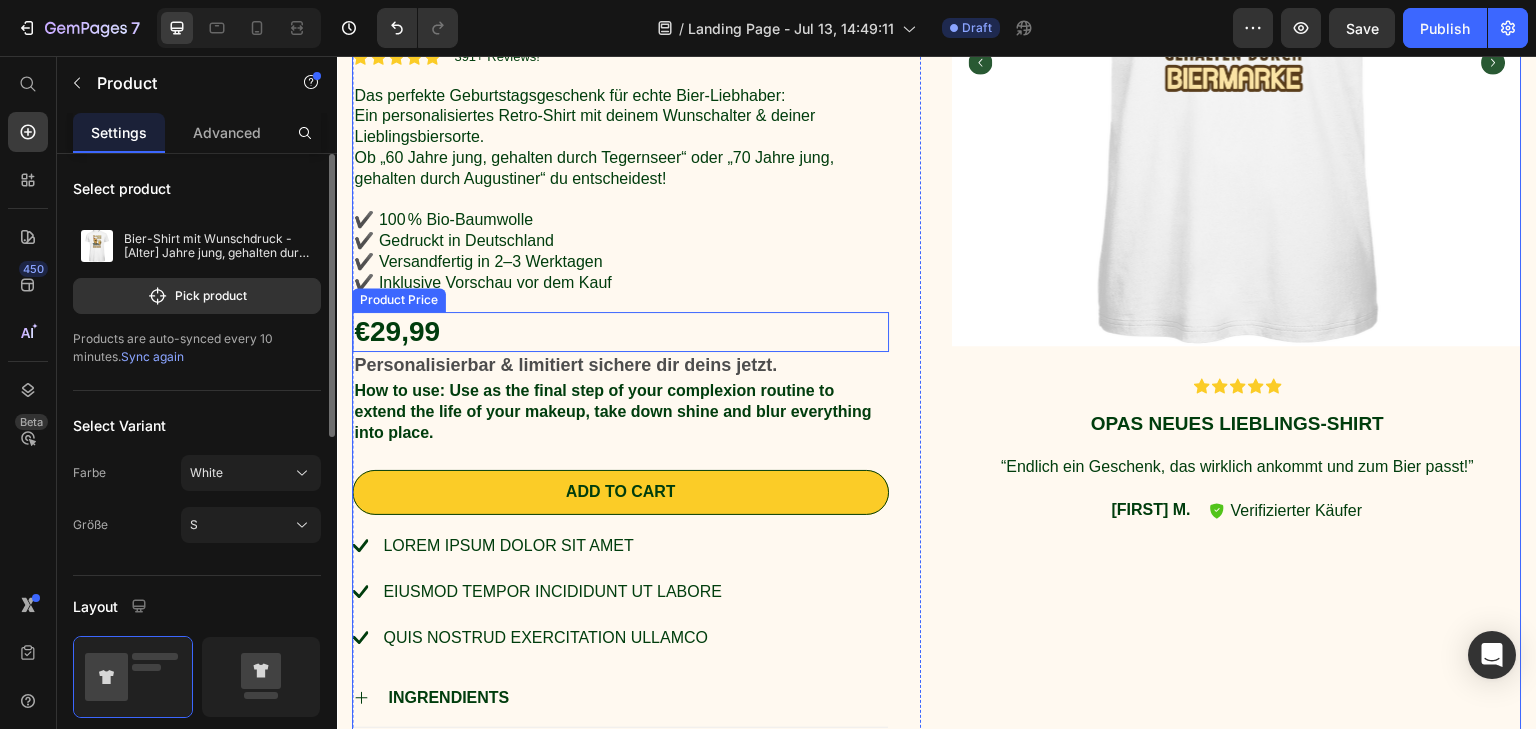 click on "€29,99" at bounding box center [620, 332] 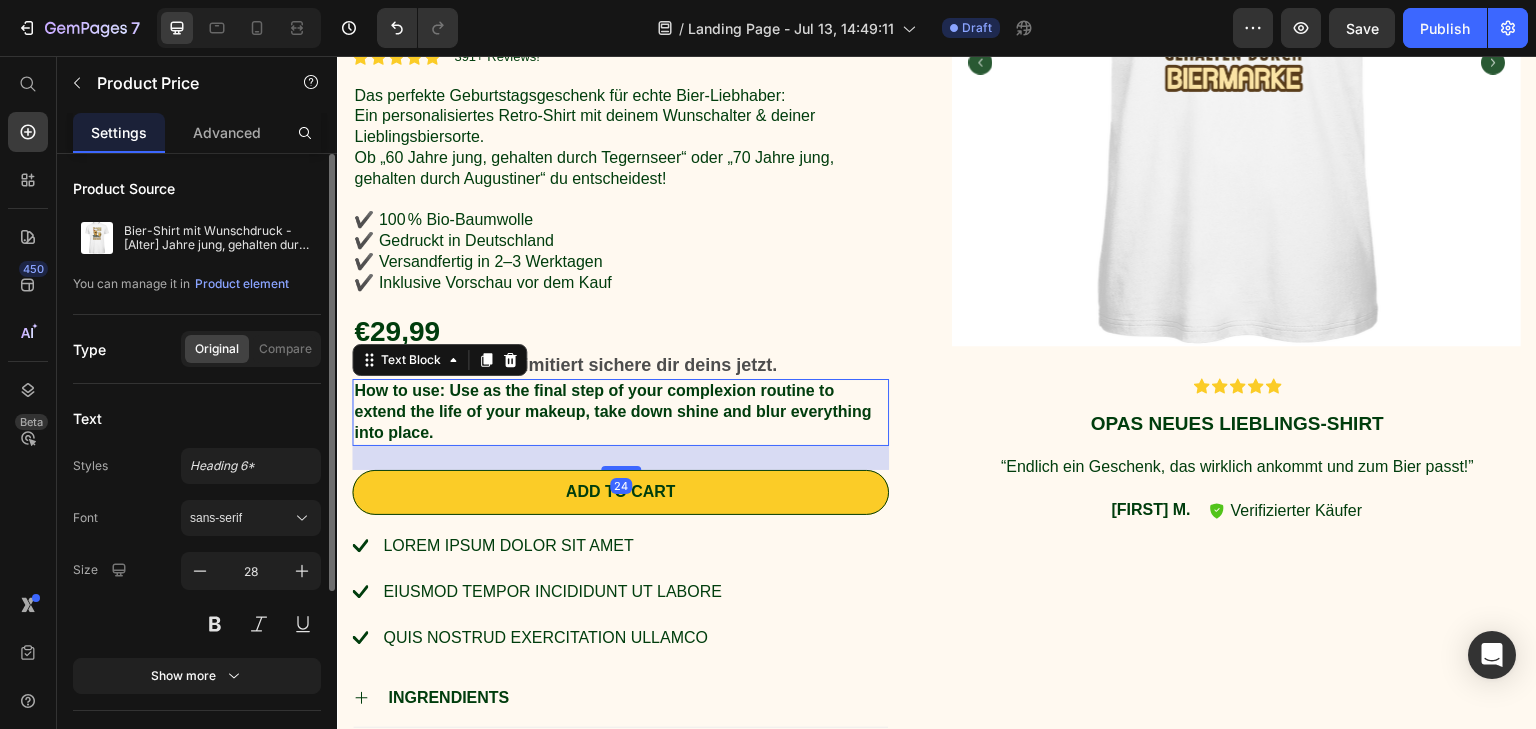 click on "How to use: Use as the final step of your complexion routine to extend the life of your makeup, take down shine and blur everything into place." at bounding box center (620, 412) 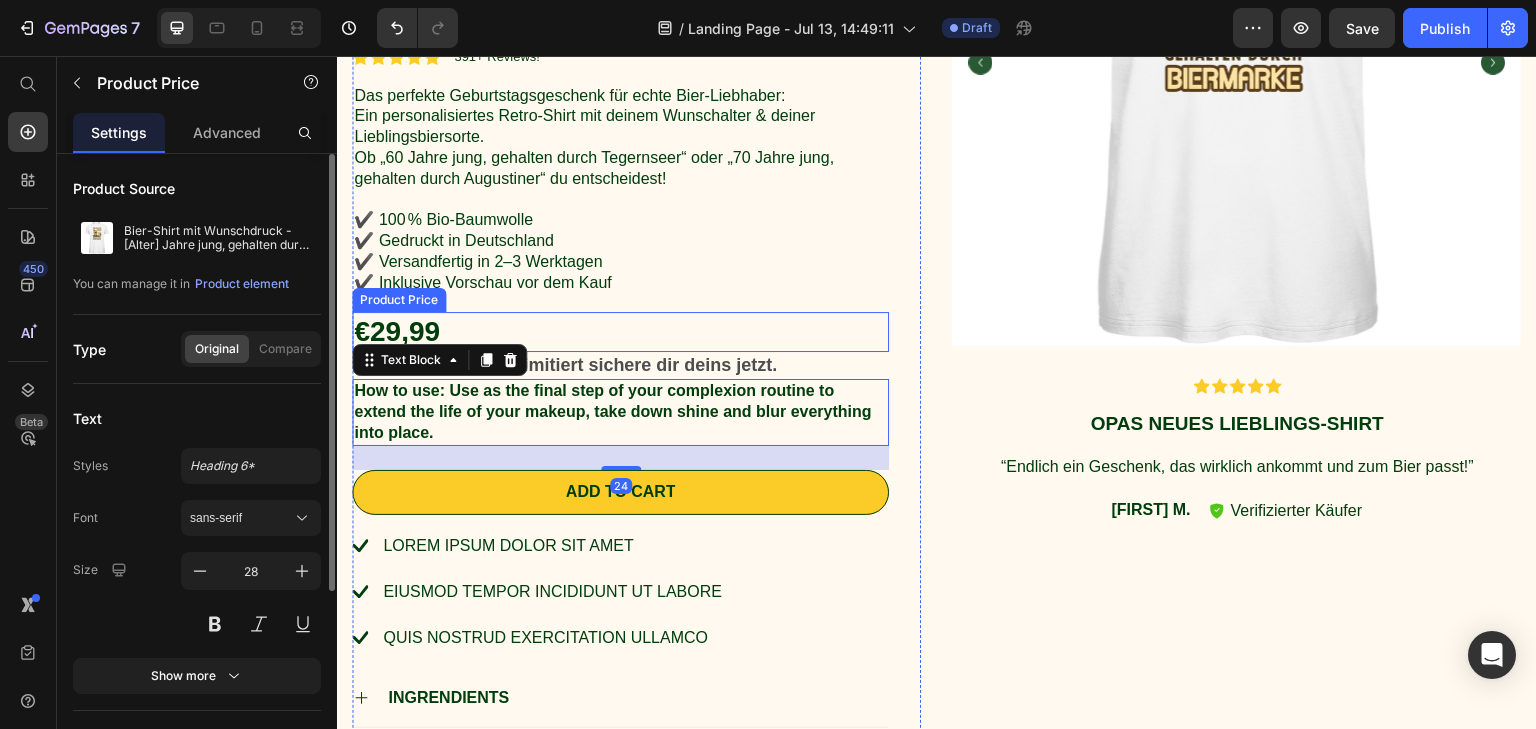 click on "€29,99" at bounding box center [620, 332] 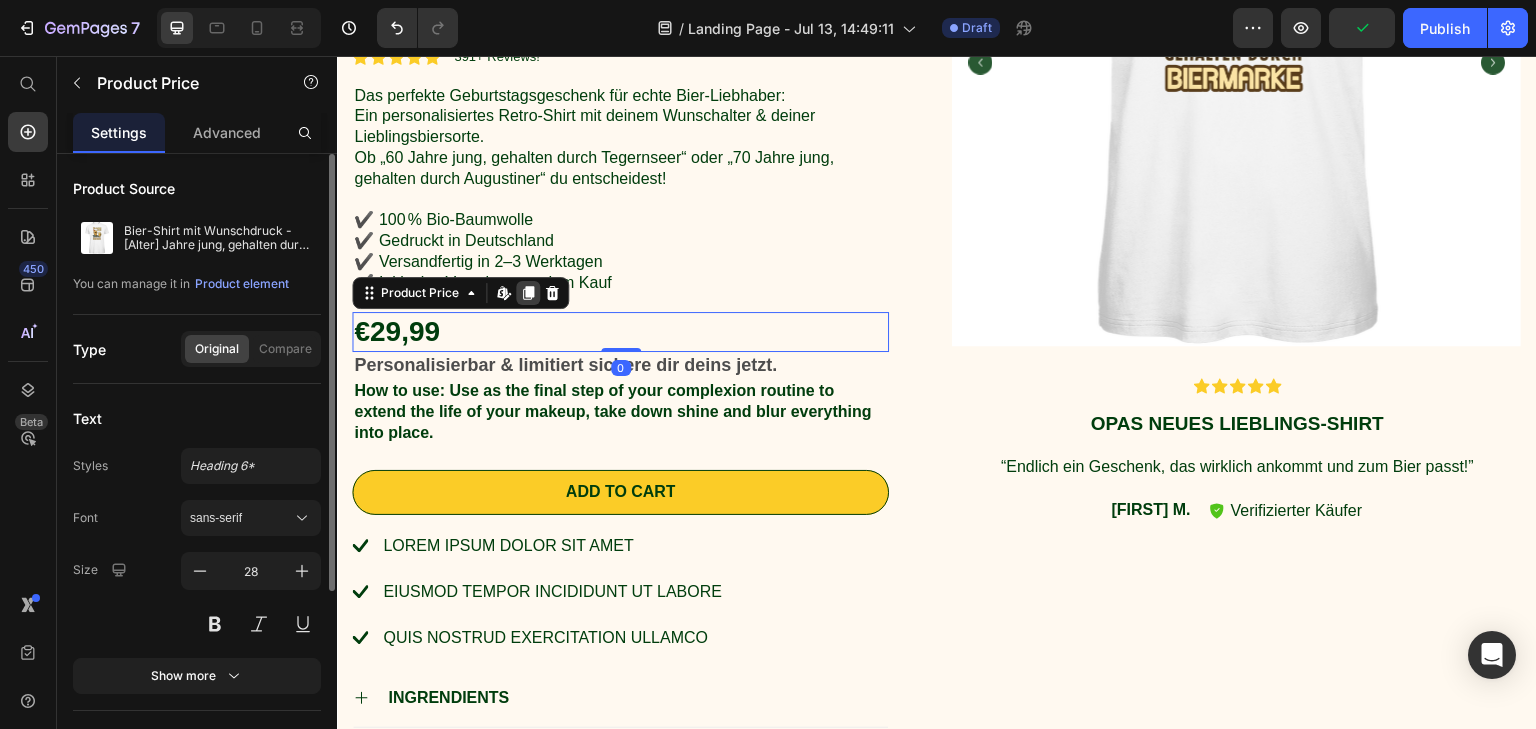 click 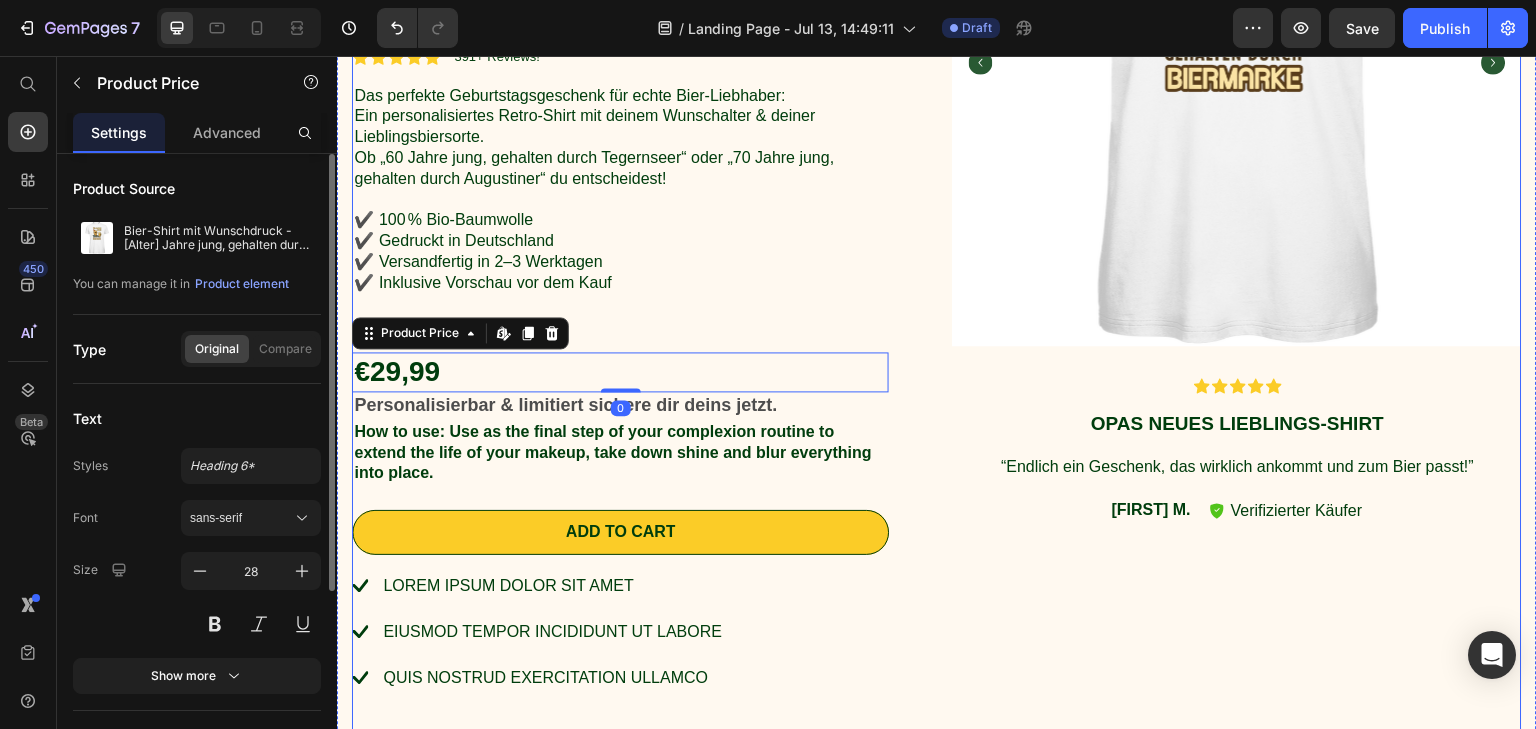 click on "Bier-Shirt mit Wunschdruck - [Alter] Jahre jung, gehalten durch [Biersorte] Product Title Icon Icon Icon Icon Icon Icon List 391+ Reviews! Text Block Row Das perfekte Geburtstagsgeschenk für echte Bier-Liebhaber: Ein personalisiertes Retro-Shirt mit deinem Wunschalter & deiner Lieblingsbiersorte. Ob „60 Jahre jung, gehalten durch Tegernseer“ oder „70 Jahre jung, gehalten durch Augustiner“ du entscheidest! ✔️ 100 % Bio-Baumwolle ✔️ Gedruckt in Deutschland ✔️ Versandfertig in 2–3 Werktagen ✔️ Inklusive Vorschau vor dem Kauf Text Block €29,99 Product Price €29,99 Product Price   Edit content in Shopify 0 Personalisierbar & limitiert sichere dir deins jetzt. Text Block How to use: Use as the final step of your complexion routine to extend the life of your makeup, take down shine and blur everything into place. Text Block Add to cart Add to Cart
Lorem ipsum dolor sit amet
eiusmod tempor incididunt ut labore
quis nostrud exercitation ullamco Item List Row" at bounding box center [937, 311] 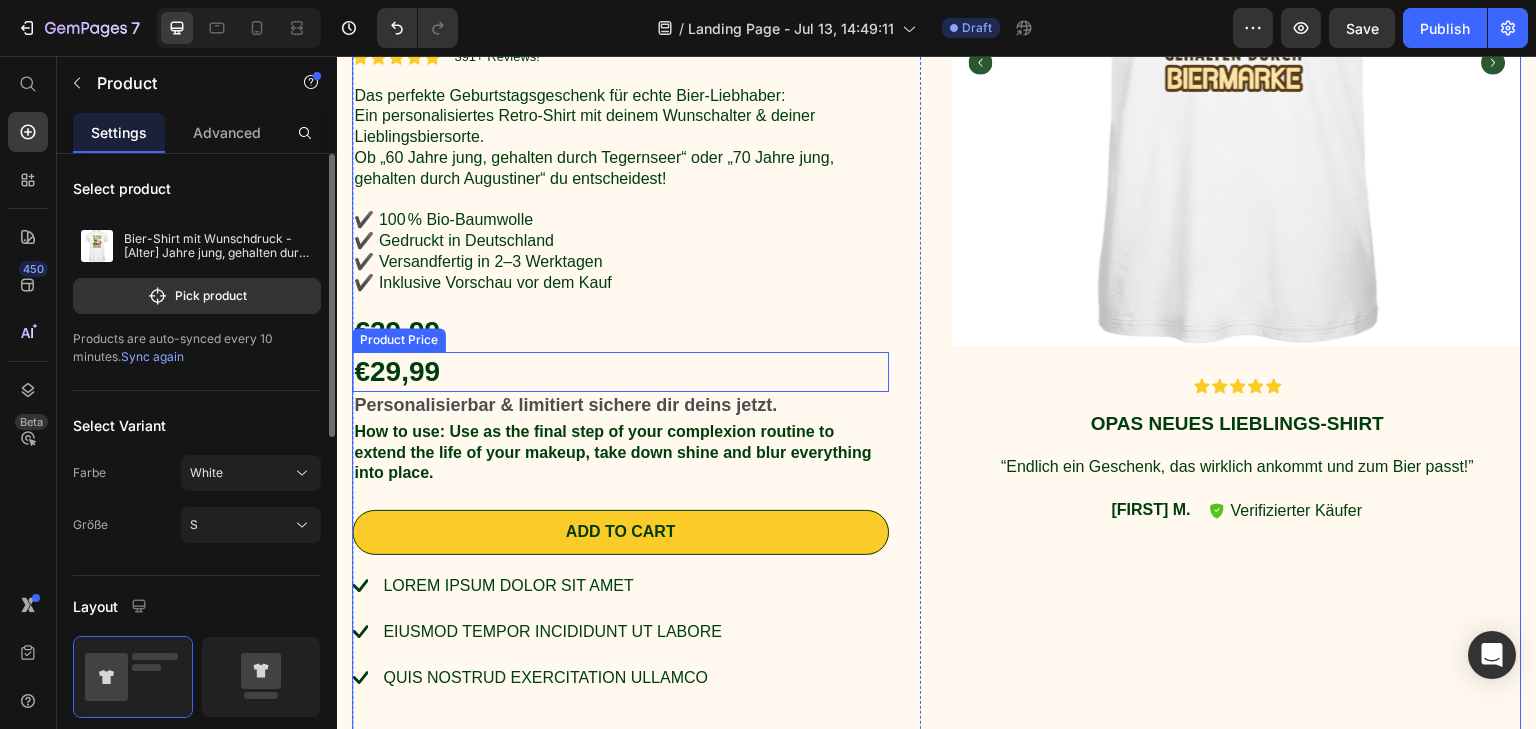 click on "€29,99" at bounding box center [620, 372] 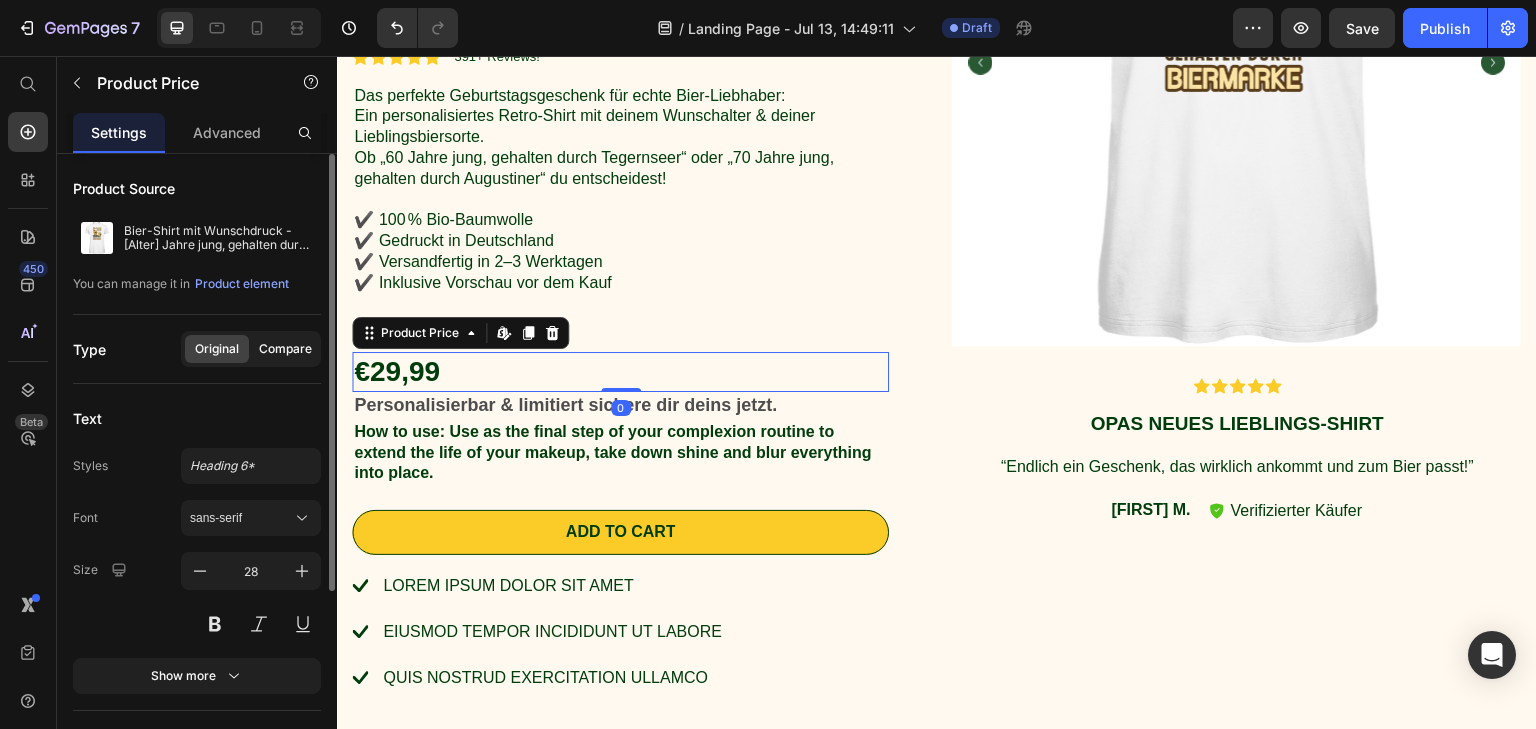 click on "Compare" 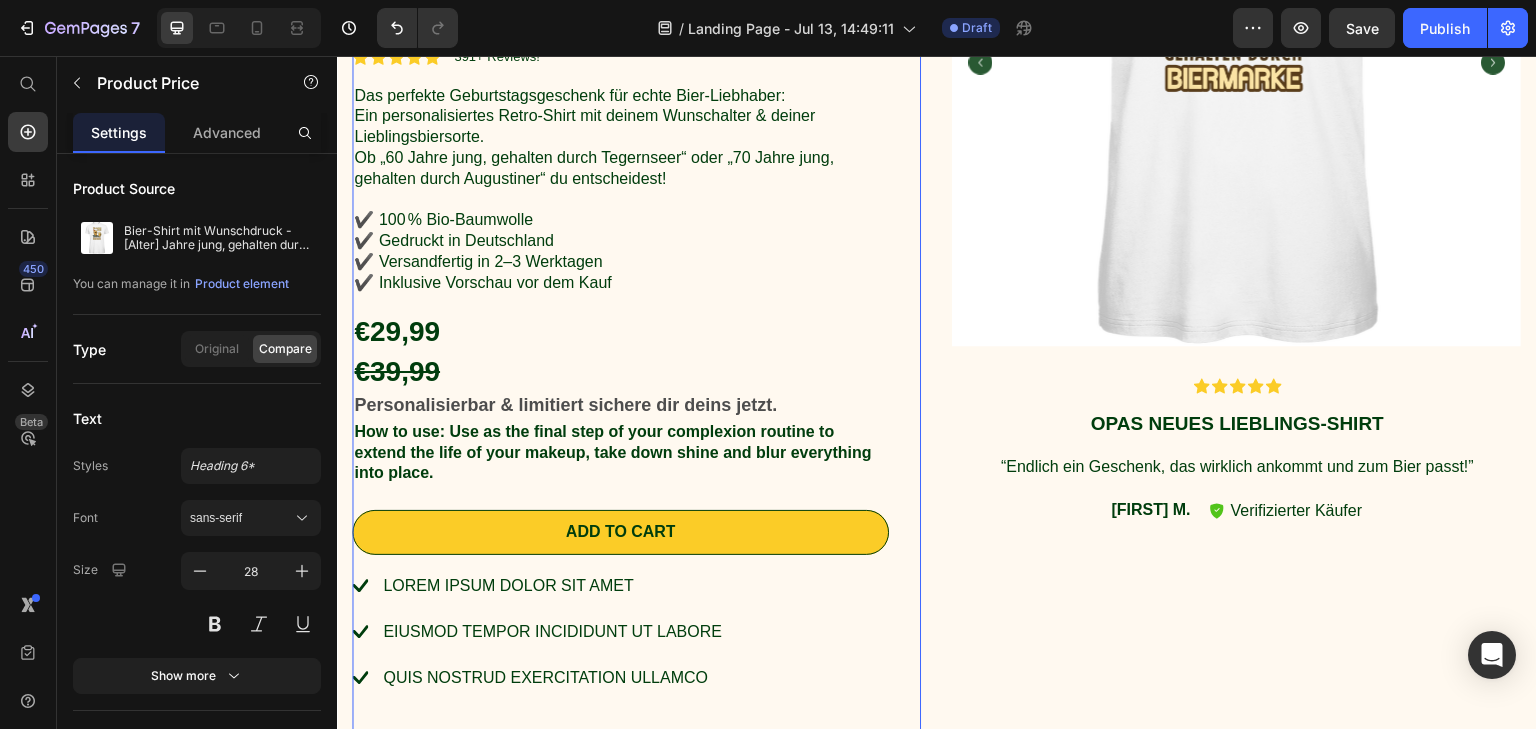 click on "Bier-Shirt mit Wunschdruck - [Alter] Jahre jung, gehalten durch [Biersorte] Product Title Icon Icon Icon Icon Icon Icon List 391+ Reviews! Text Block Row Das perfekte Geburtstagsgeschenk für echte Bier-Liebhaber: Ein personalisiertes Retro-Shirt mit deinem Wunschalter & deiner Lieblingsbiersorte. Ob „60 Jahre jung, gehalten durch Tegernseer“ oder „70 Jahre jung, gehalten durch Augustiner“ du entscheidest! ✔️ 100 % Bio-Baumwolle ✔️ Gedruckt in Deutschland ✔️ Versandfertig in 2–3 Werktagen ✔️ Inklusive Vorschau vor dem Kauf Text Block €29,99 Product Price €39,99 Product Price Personalisierbar & limitiert sichere dir deins jetzt. Text Block How to use: Use as the final step of your complexion routine to extend the life of your makeup, take down shine and blur everything into place. Text Block Add to cart Add to Cart
Lorem ipsum dolor sit amet
eiusmod tempor incididunt ut labore
quis nostrud exercitation ullamco Item List
Row" at bounding box center [636, 303] 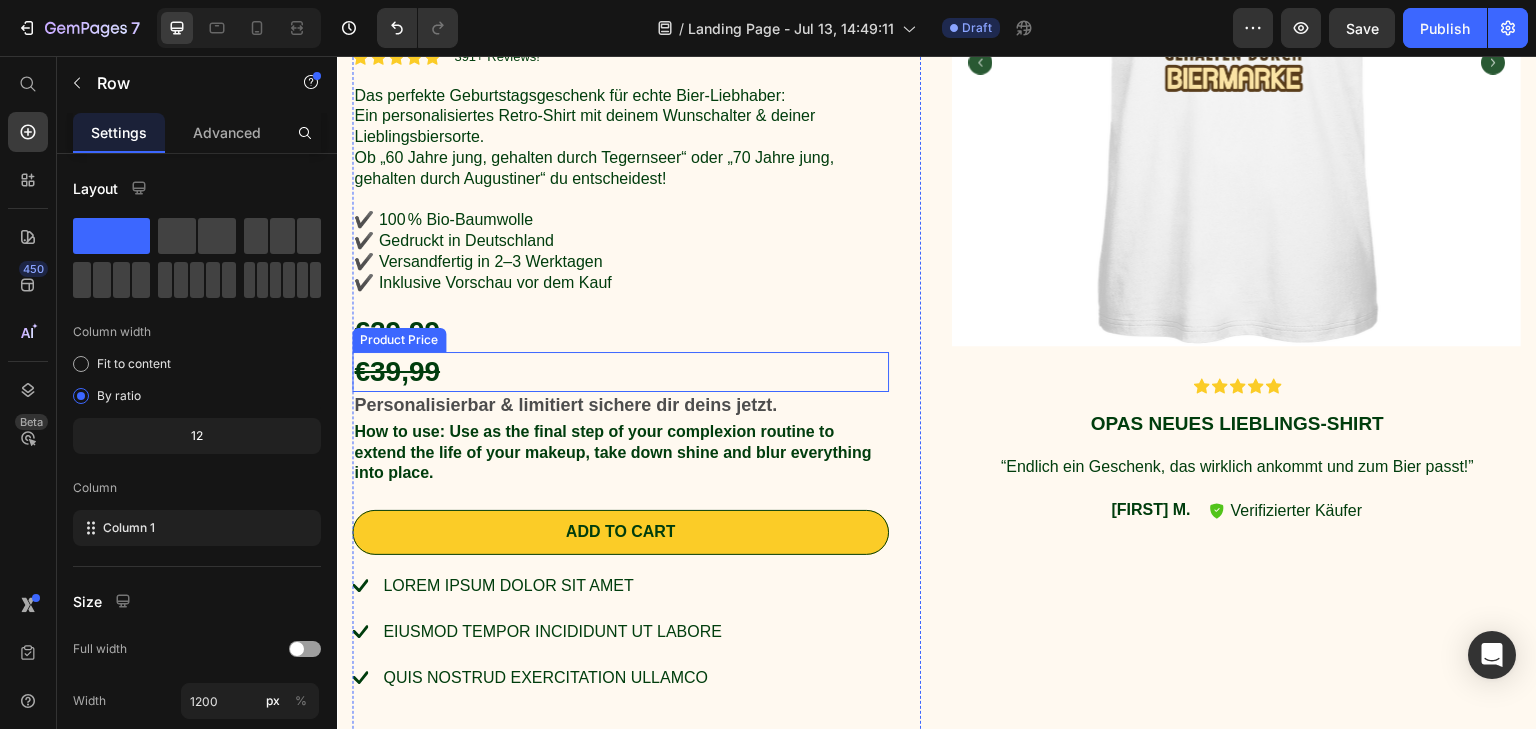 click on "€39,99" at bounding box center (620, 372) 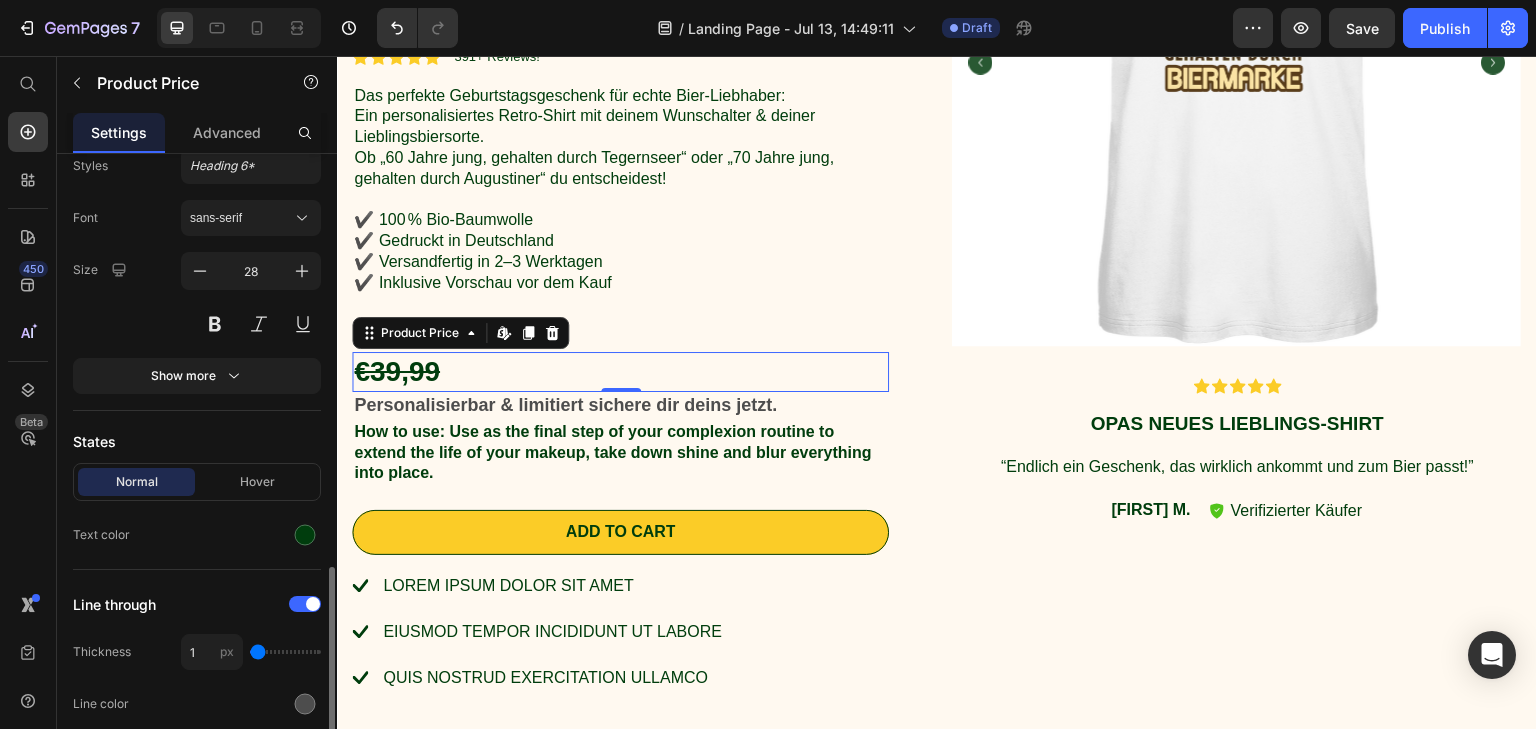 scroll, scrollTop: 450, scrollLeft: 0, axis: vertical 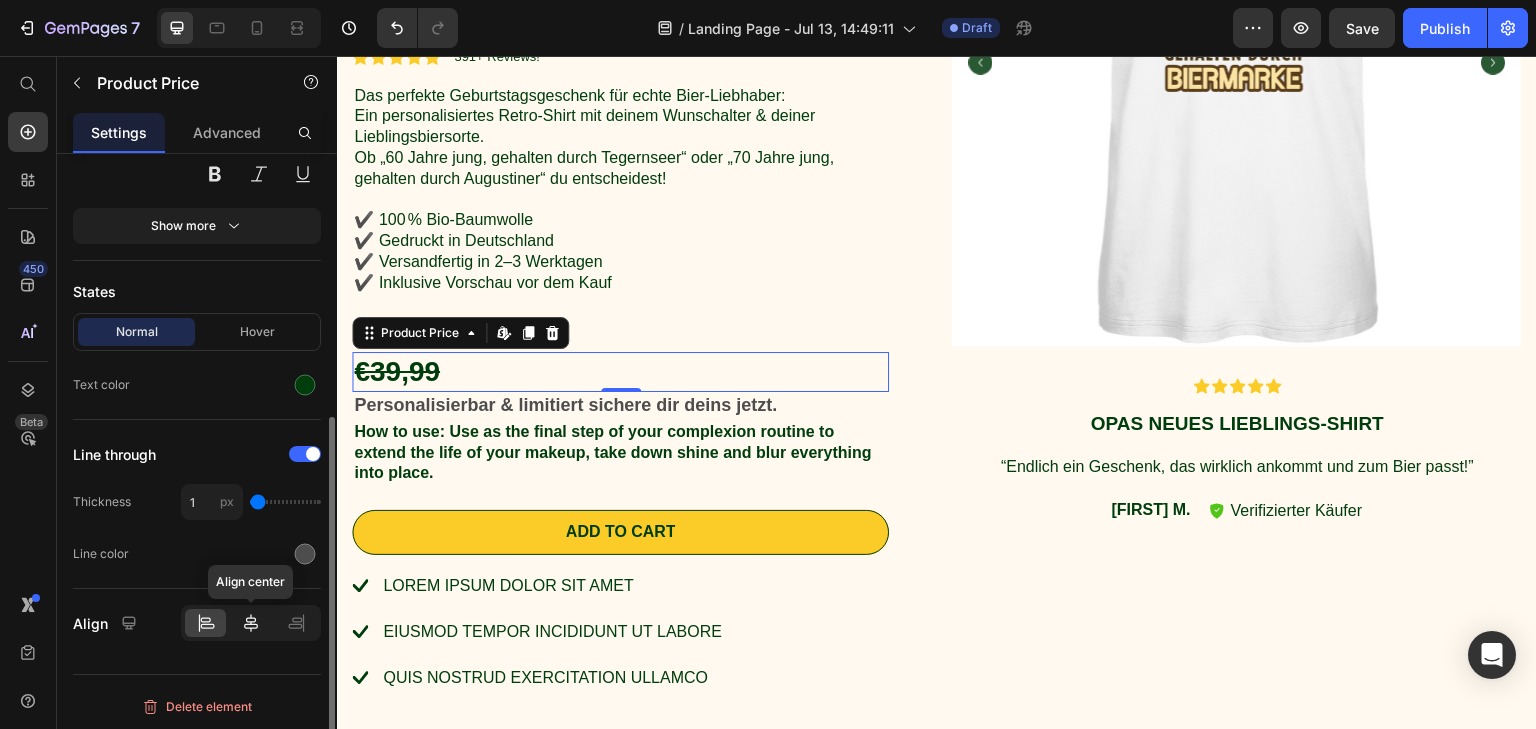 click 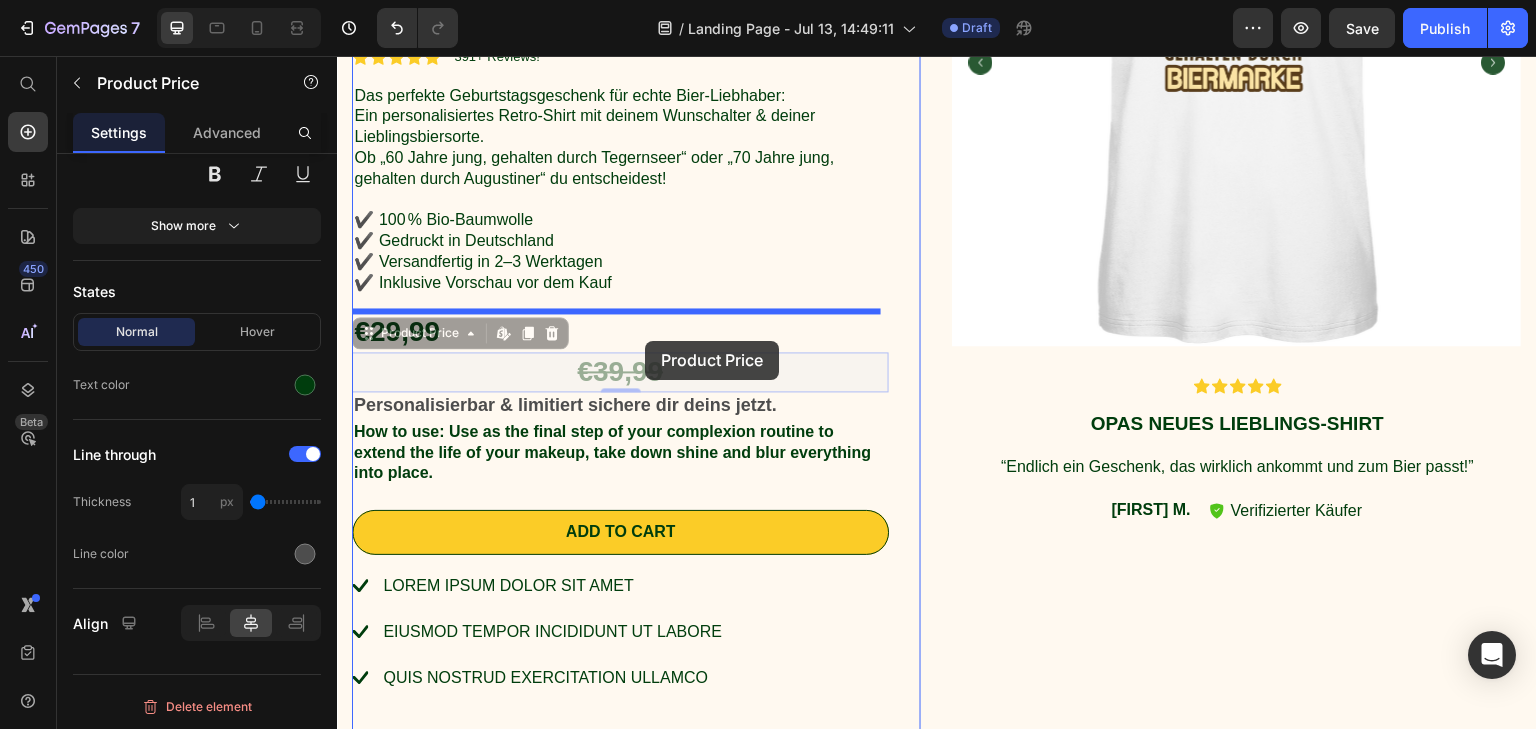 drag, startPoint x: 659, startPoint y: 368, endPoint x: 645, endPoint y: 341, distance: 30.413813 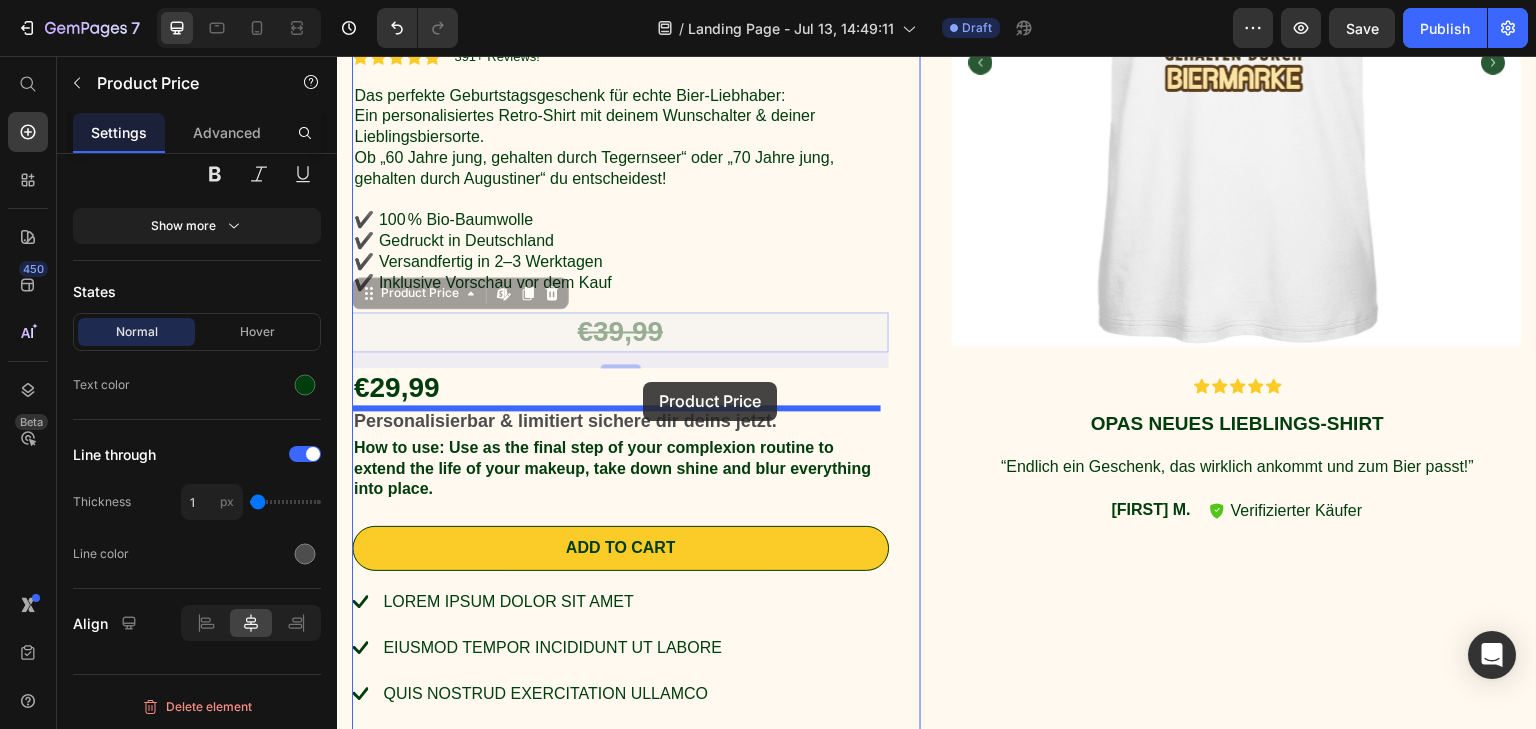 drag, startPoint x: 655, startPoint y: 328, endPoint x: 643, endPoint y: 382, distance: 55.31727 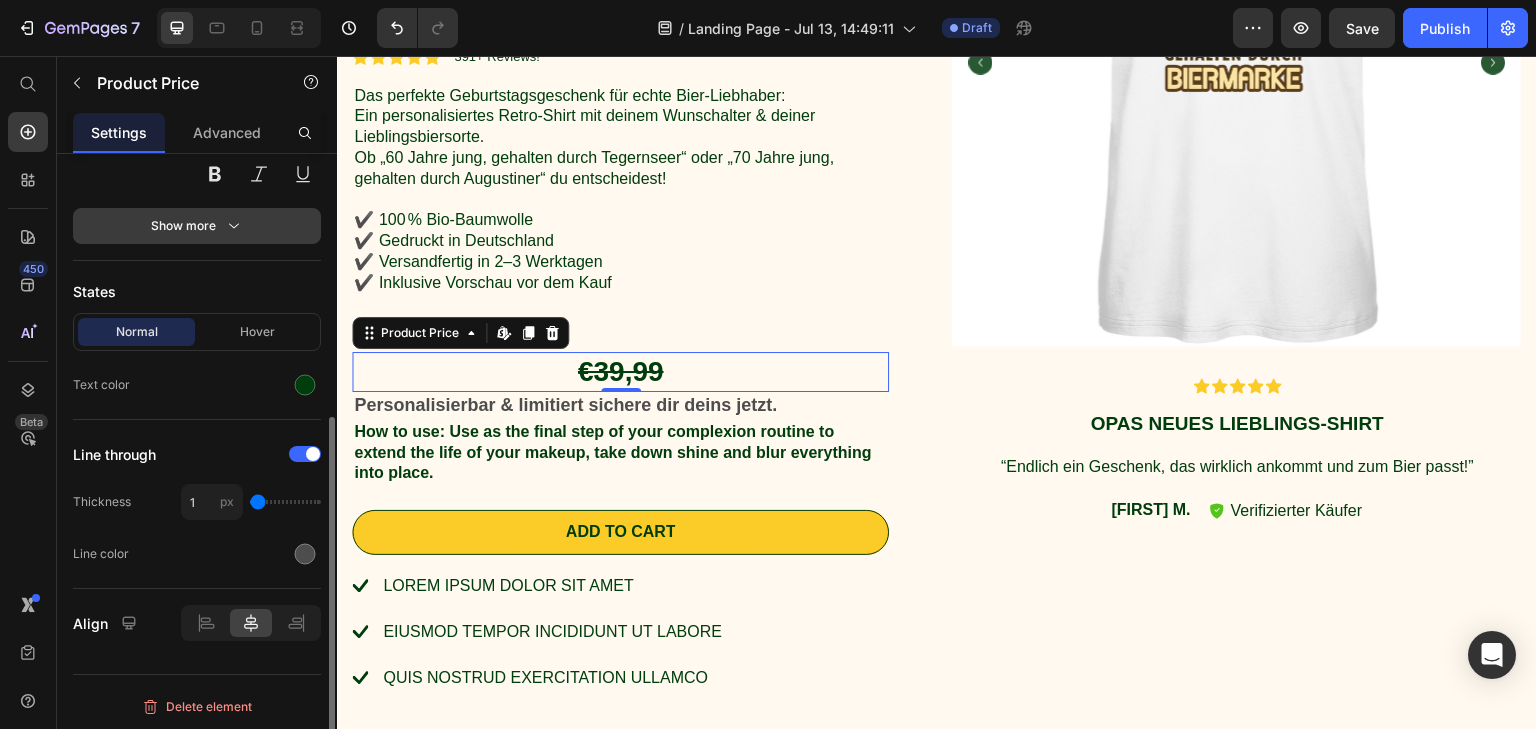 click 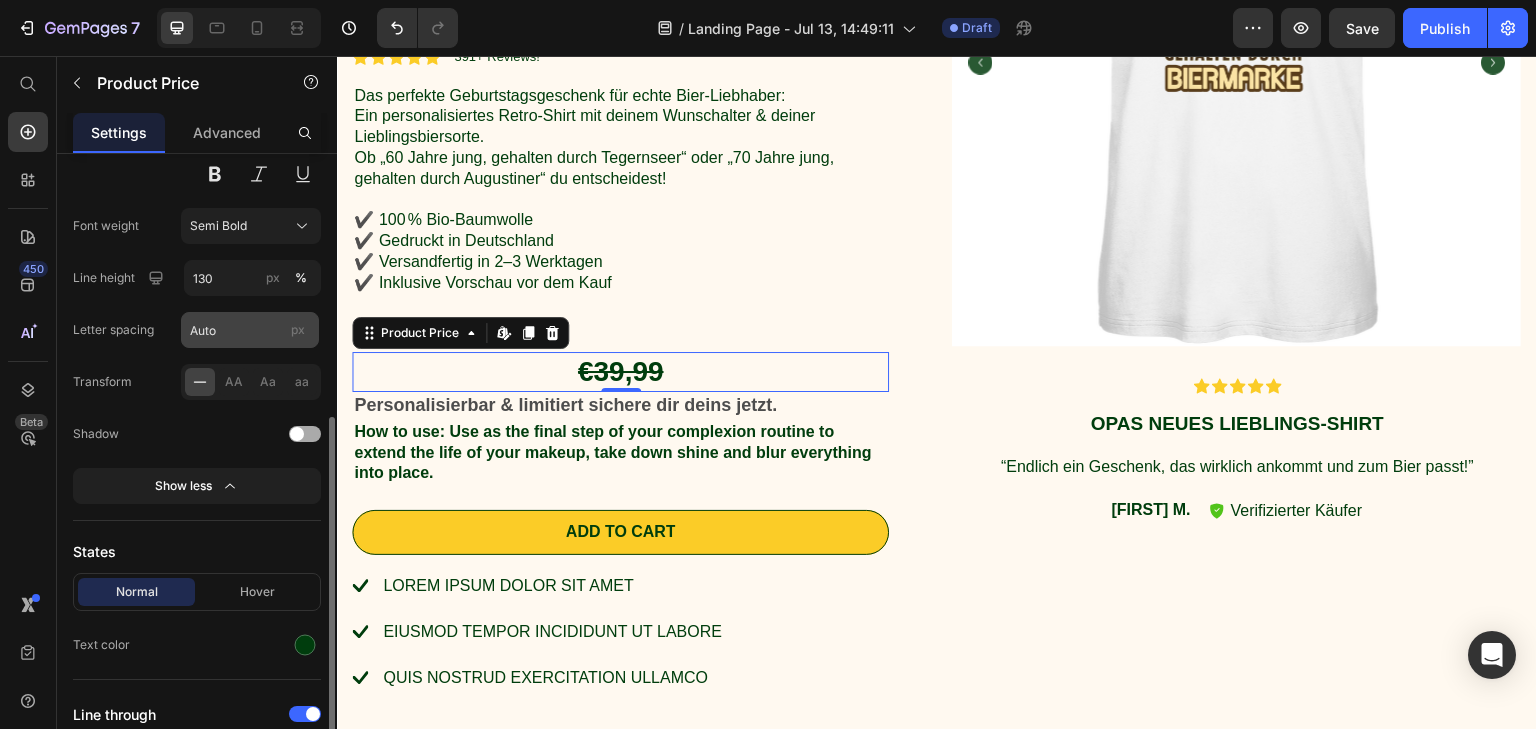 scroll, scrollTop: 150, scrollLeft: 0, axis: vertical 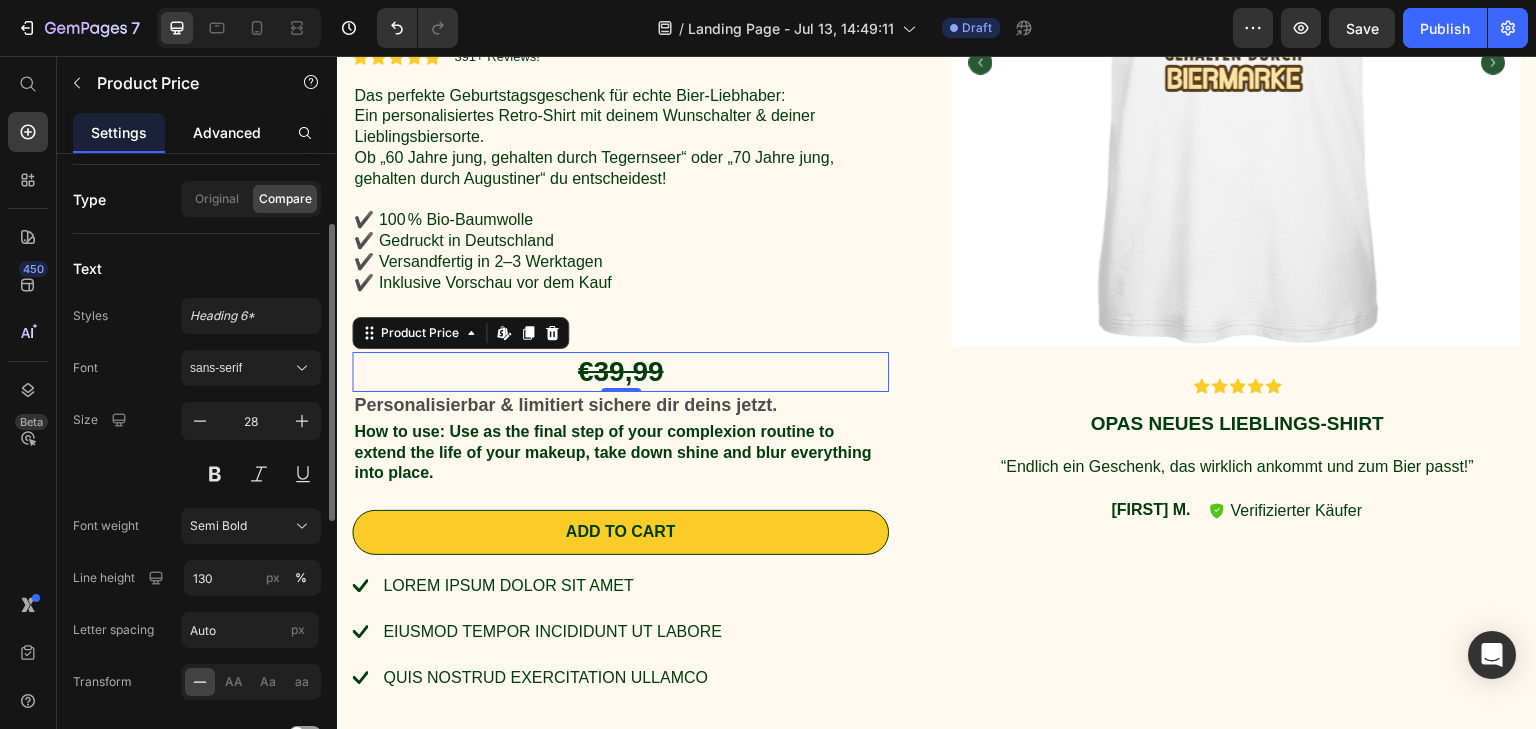 click on "Advanced" 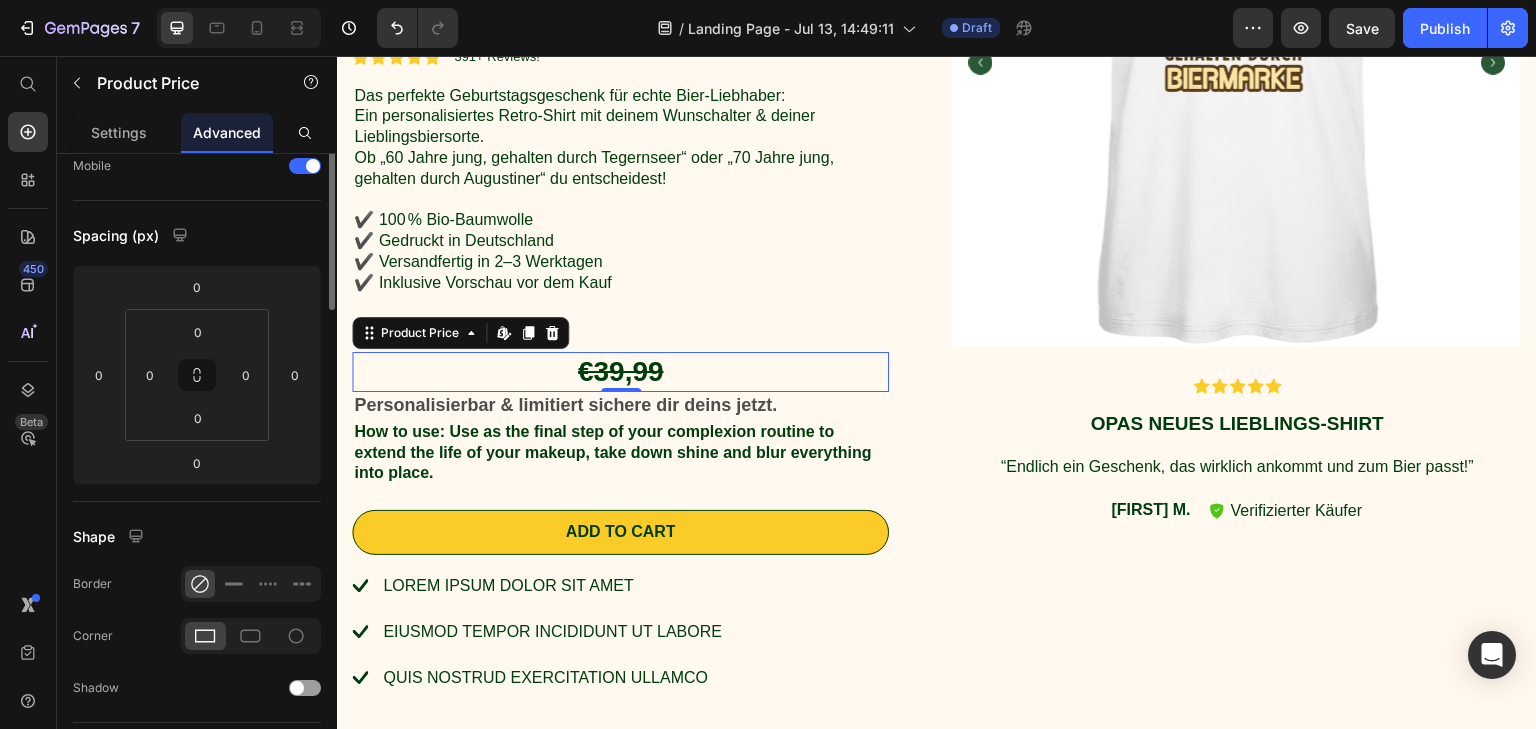 scroll, scrollTop: 0, scrollLeft: 0, axis: both 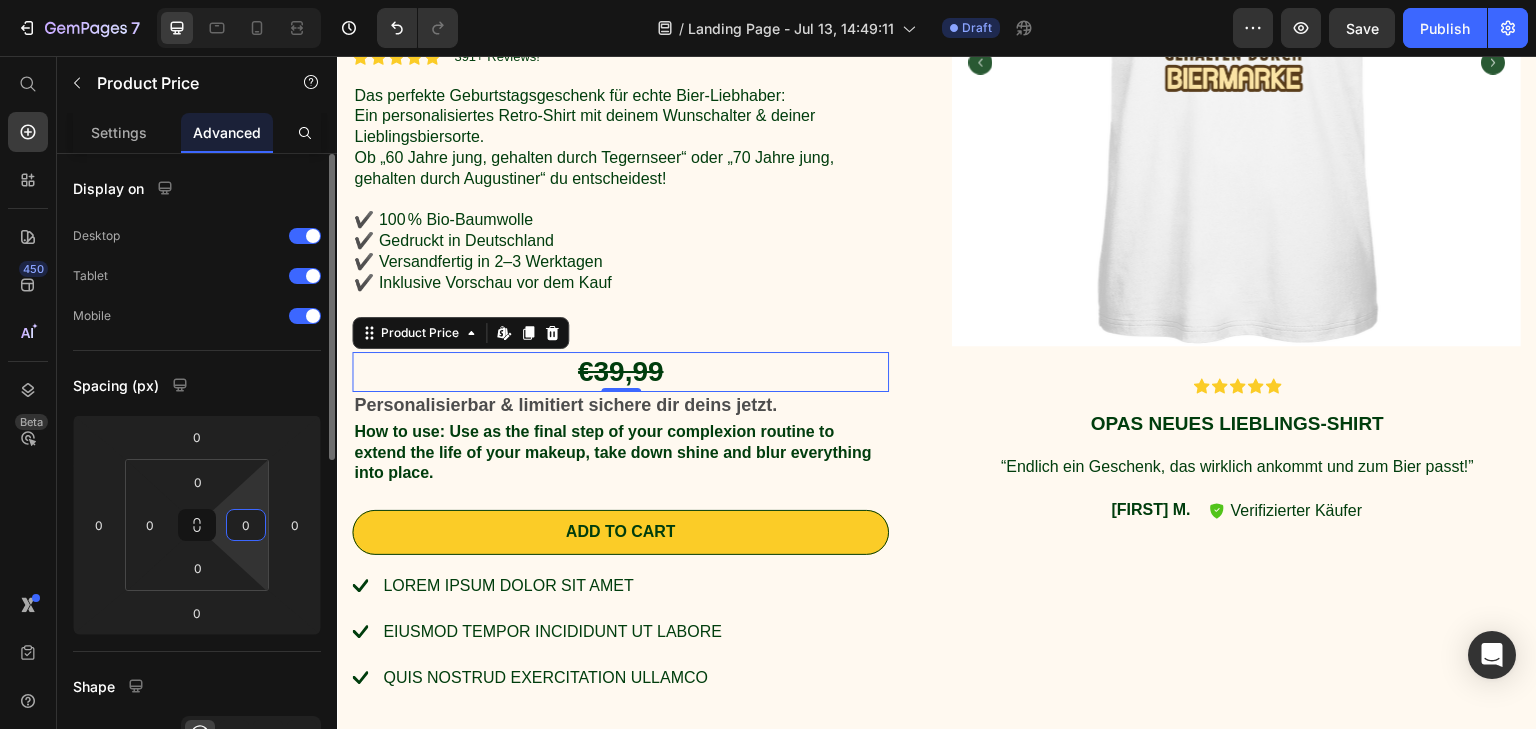 click on "0" at bounding box center (246, 525) 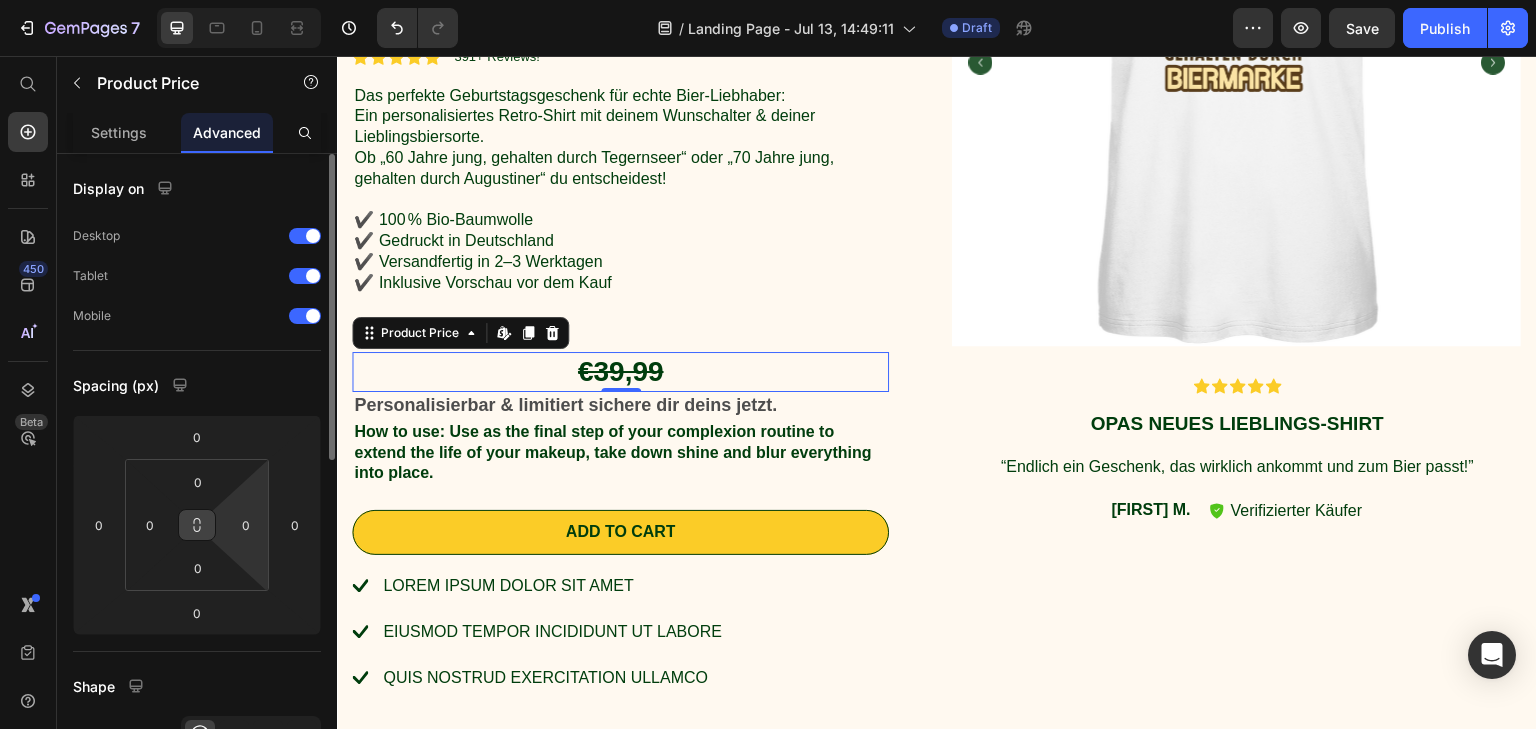 click 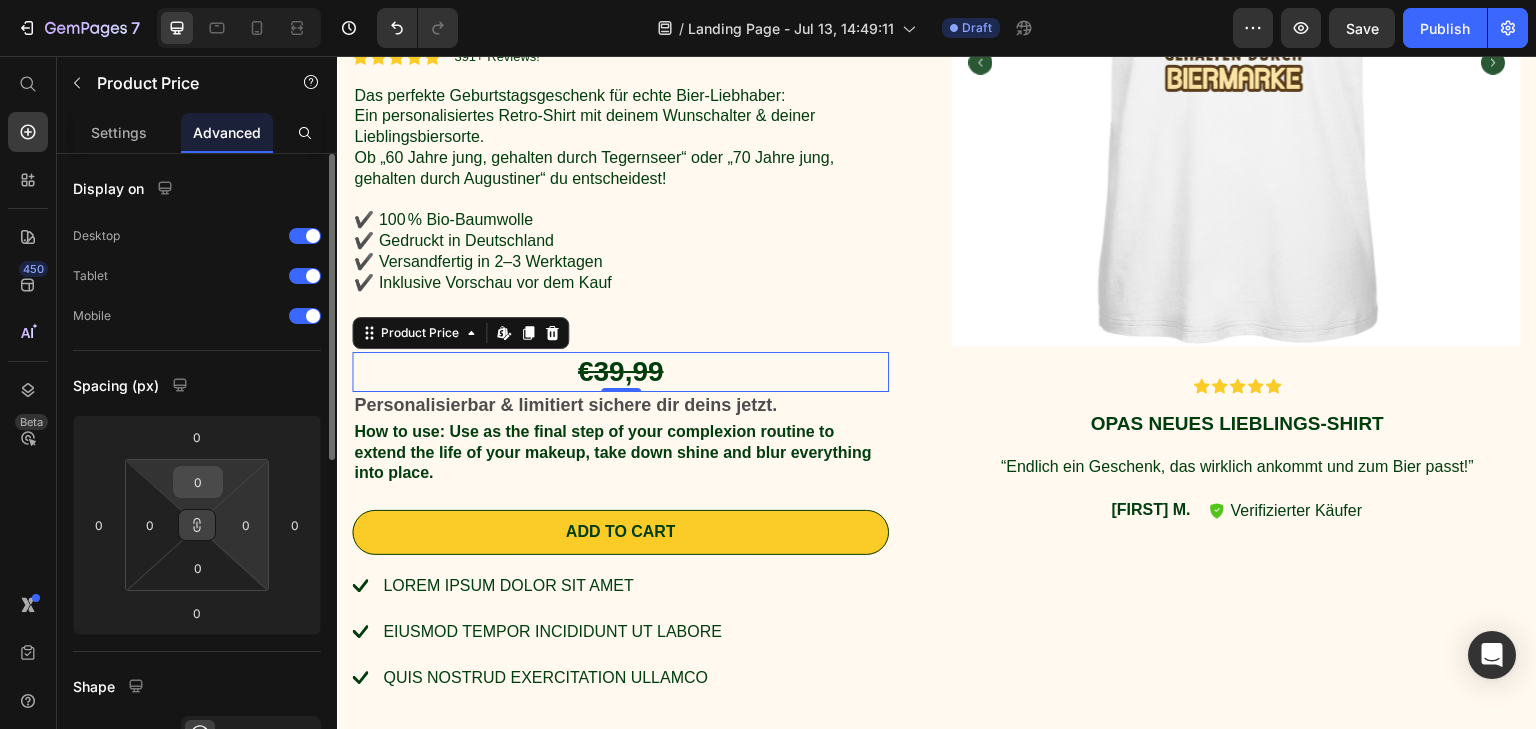 click on "0" at bounding box center [198, 482] 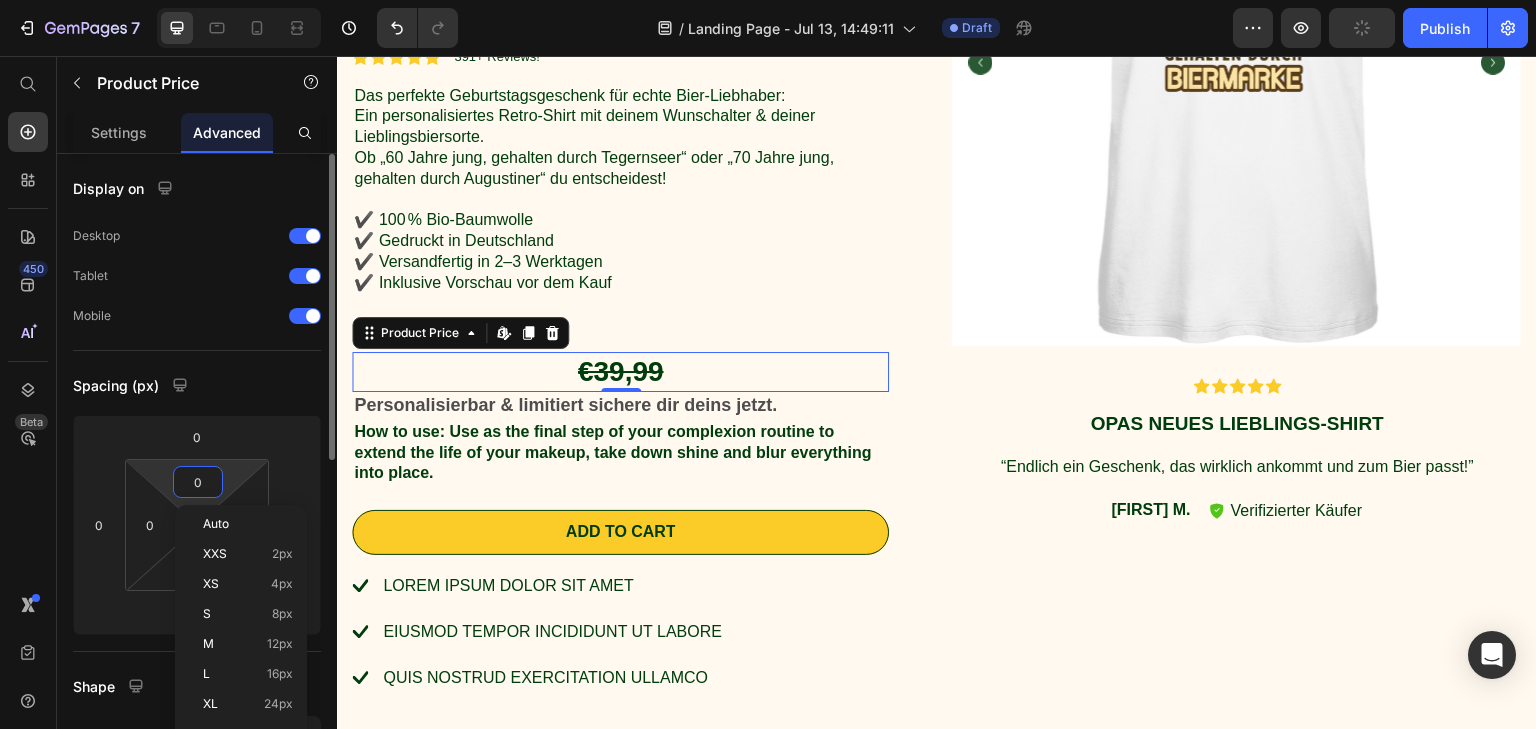 click on "0" at bounding box center [198, 482] 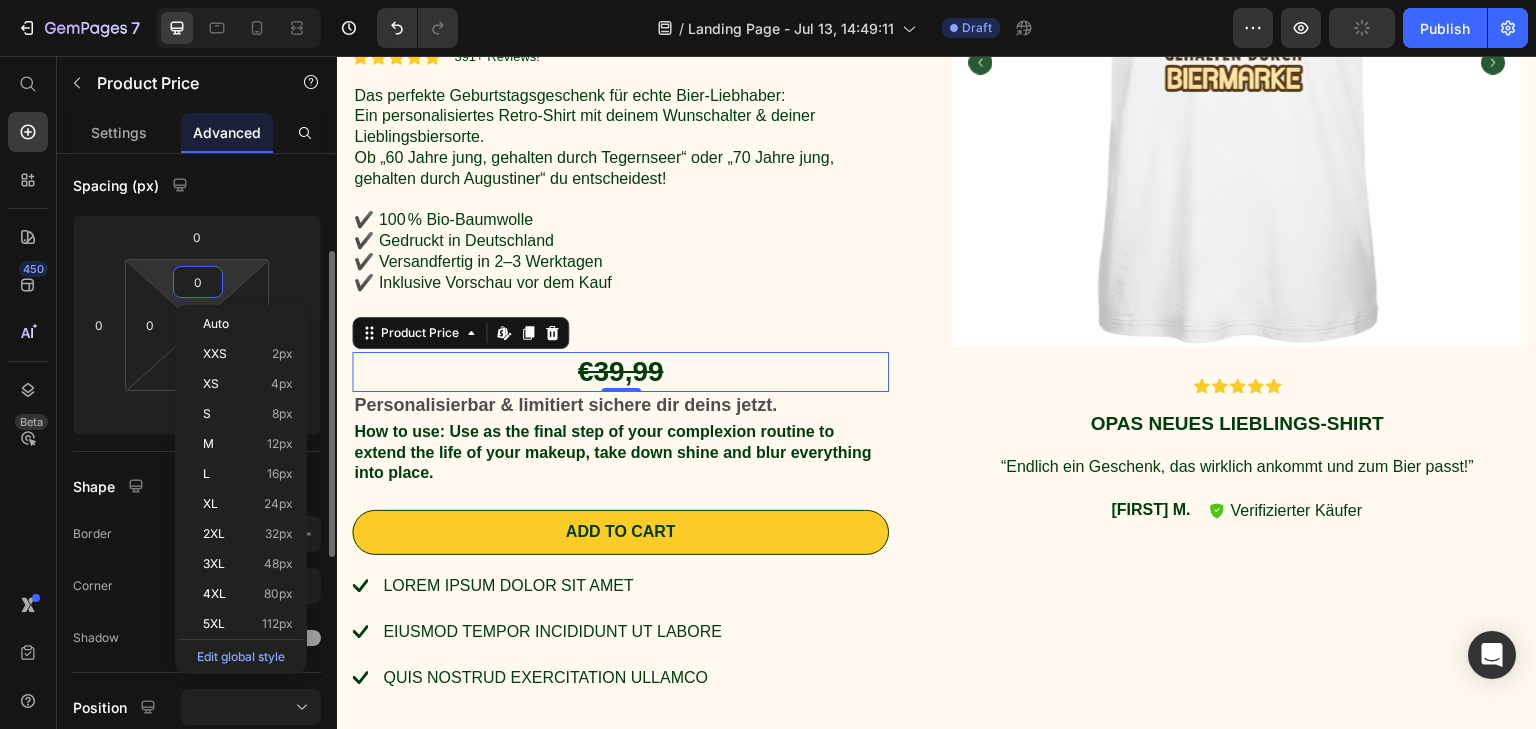 scroll, scrollTop: 500, scrollLeft: 0, axis: vertical 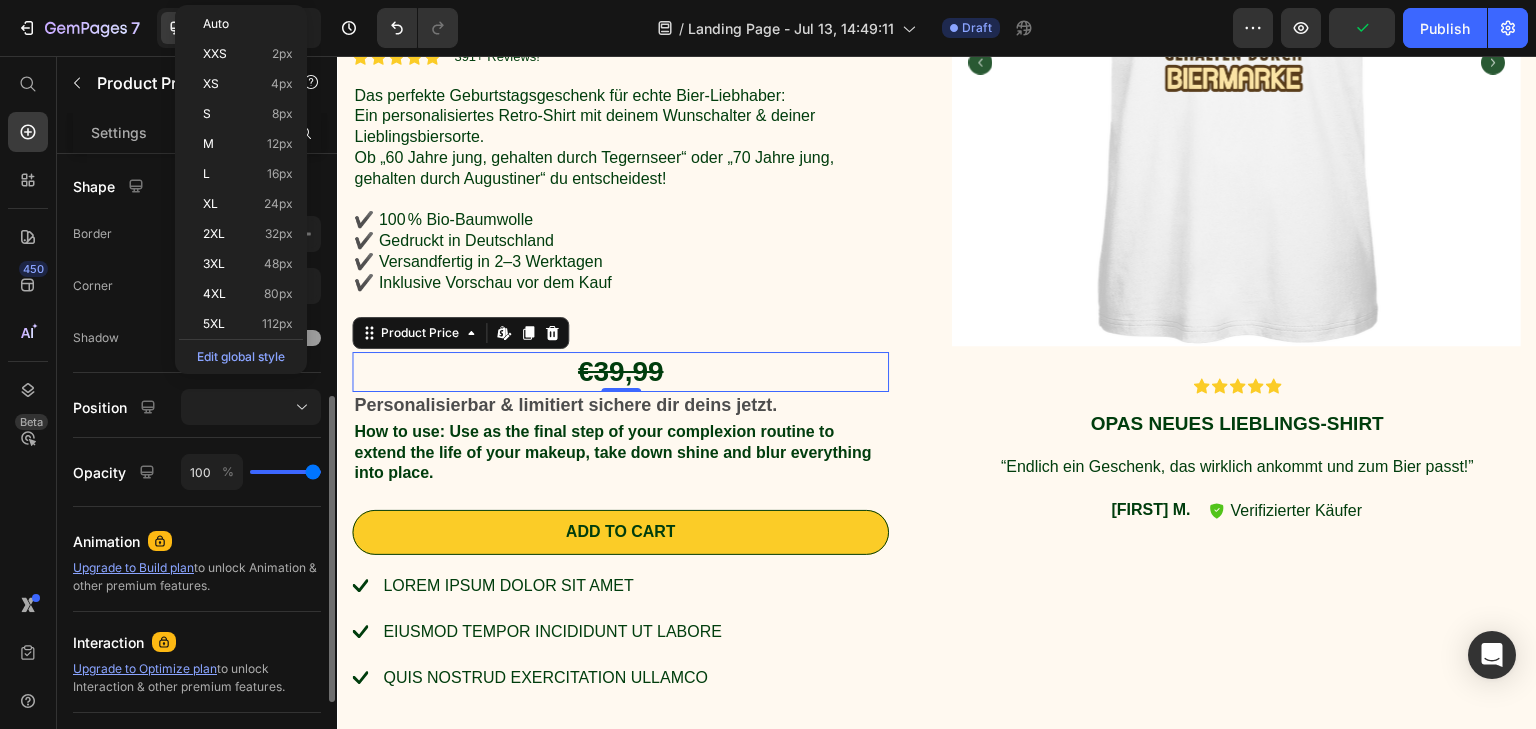 click on "Display on Desktop Tablet Mobile Spacing (px) 0 0 0 0 0 0 0 0 Shape Border Corner Shadow Position Opacity 100 % Animation Upgrade to Build plan  to unlock Animation & other premium features. Interaction Upgrade to Optimize plan  to unlock Interaction & other premium features. CSS class" at bounding box center [197, 257] 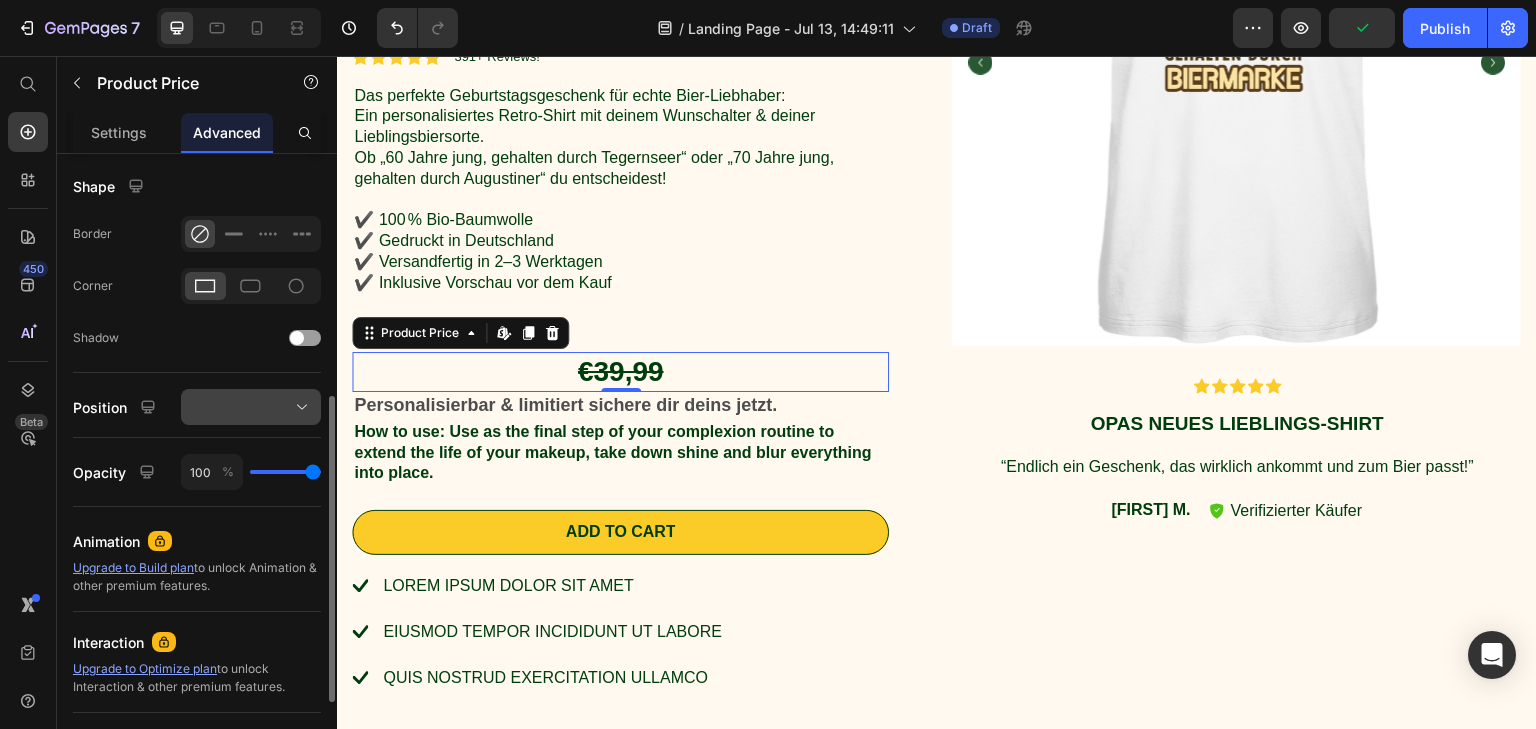 click at bounding box center [251, 407] 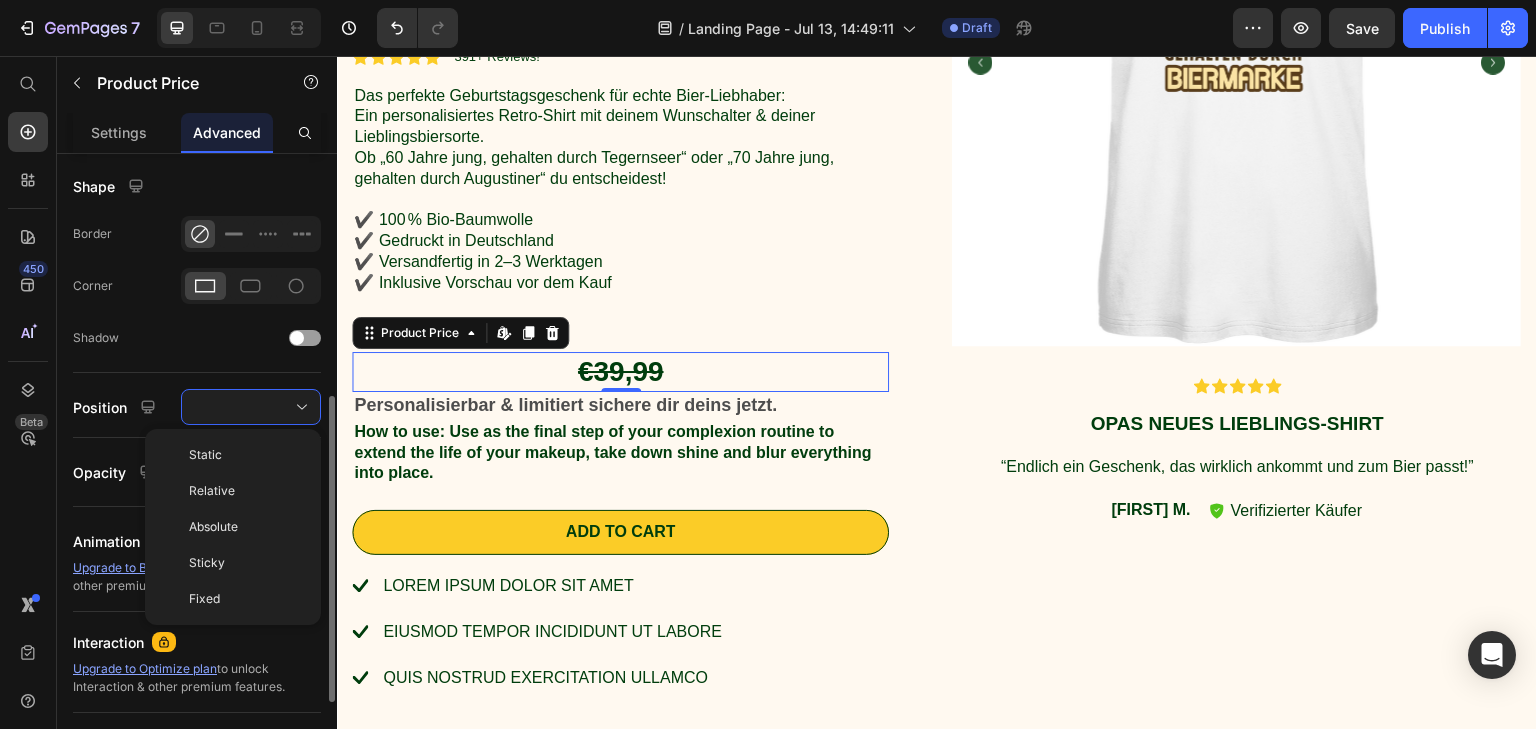 click on "Shape Border Corner Shadow" 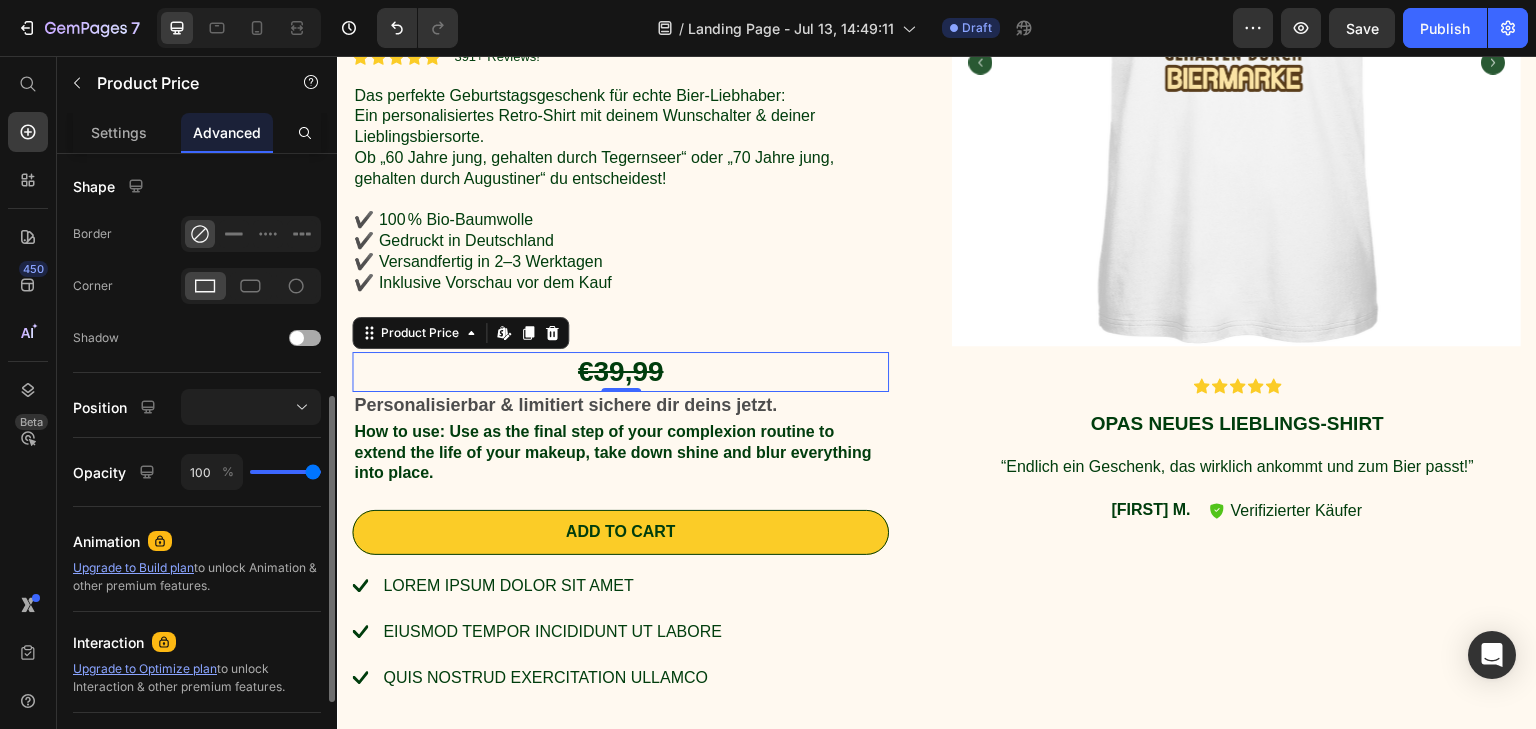 click at bounding box center [297, 338] 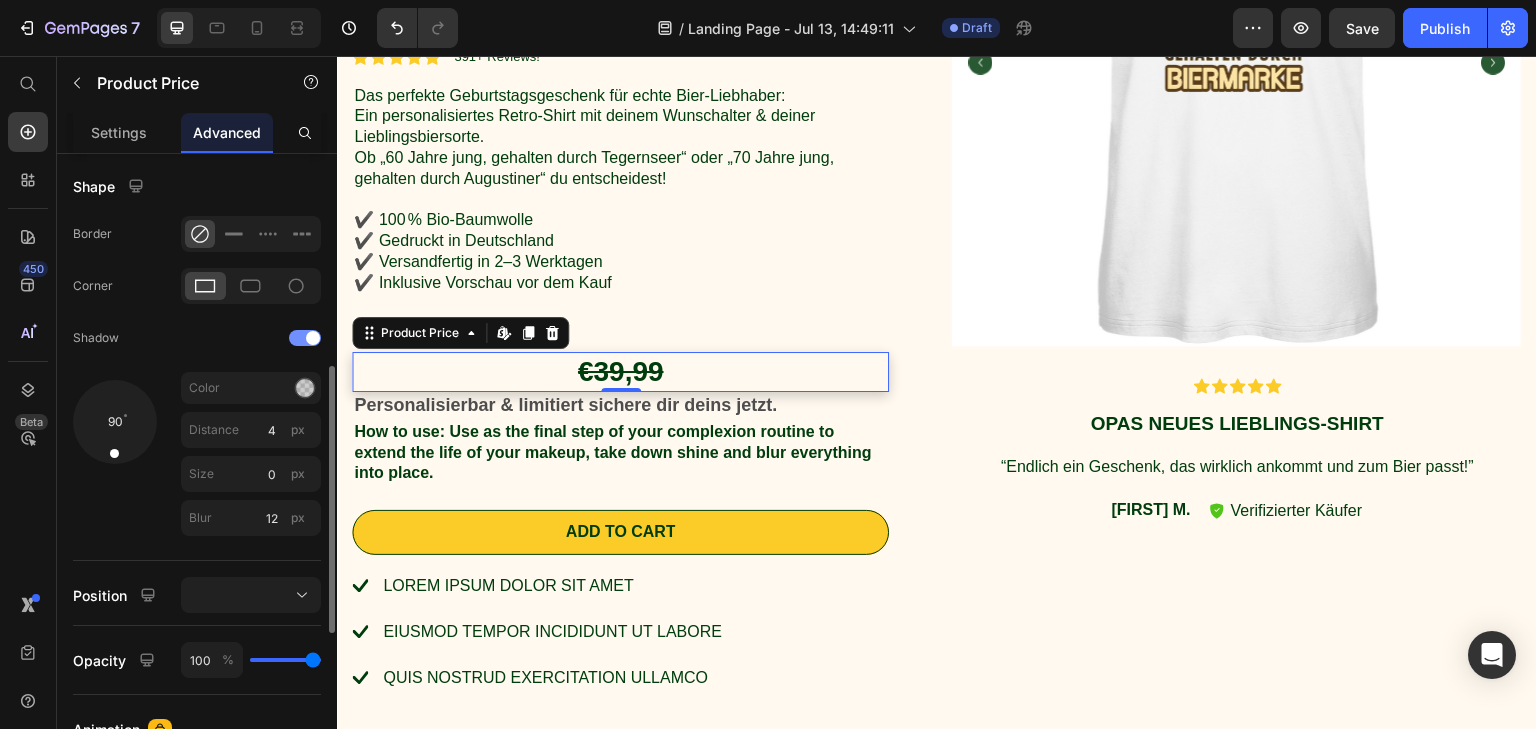 click at bounding box center (305, 338) 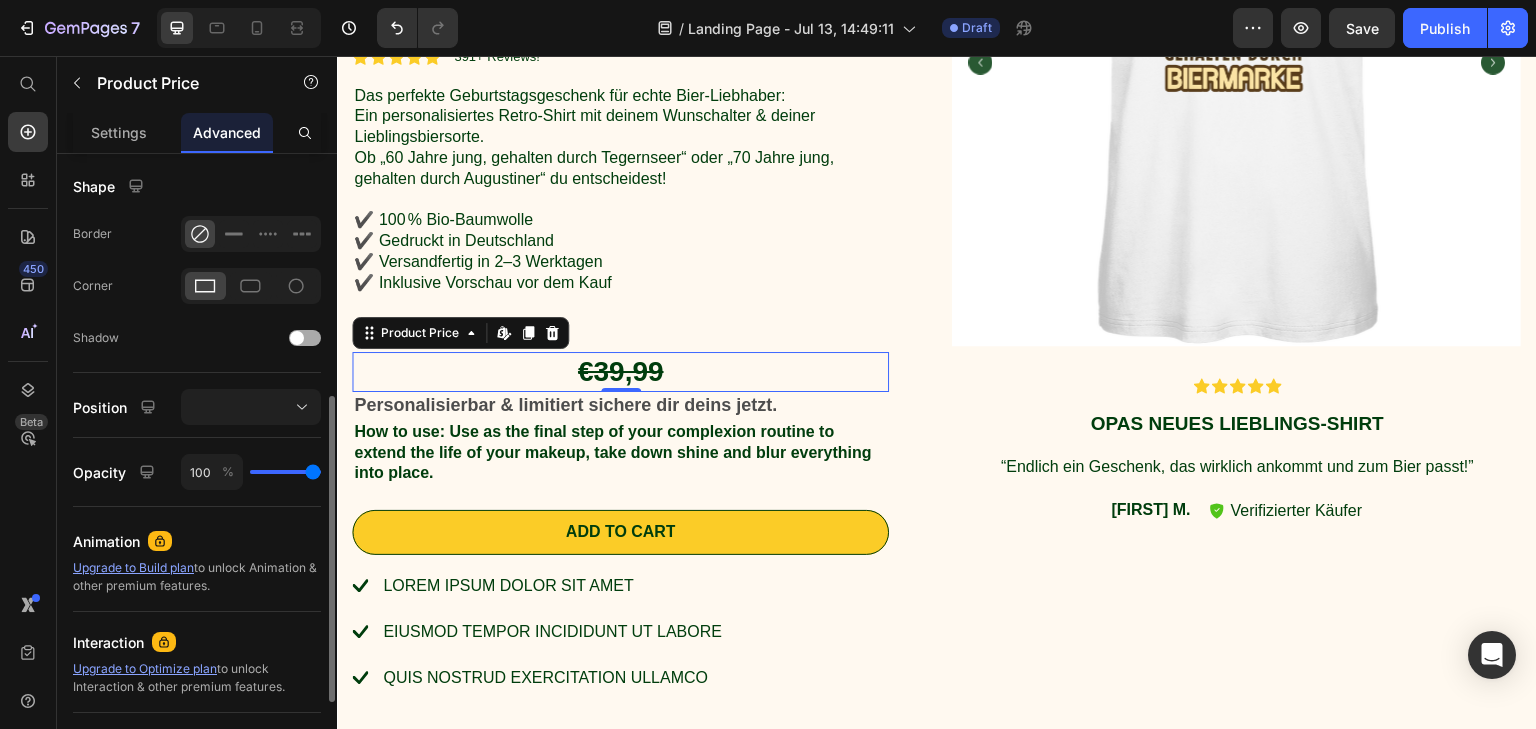 click at bounding box center (297, 338) 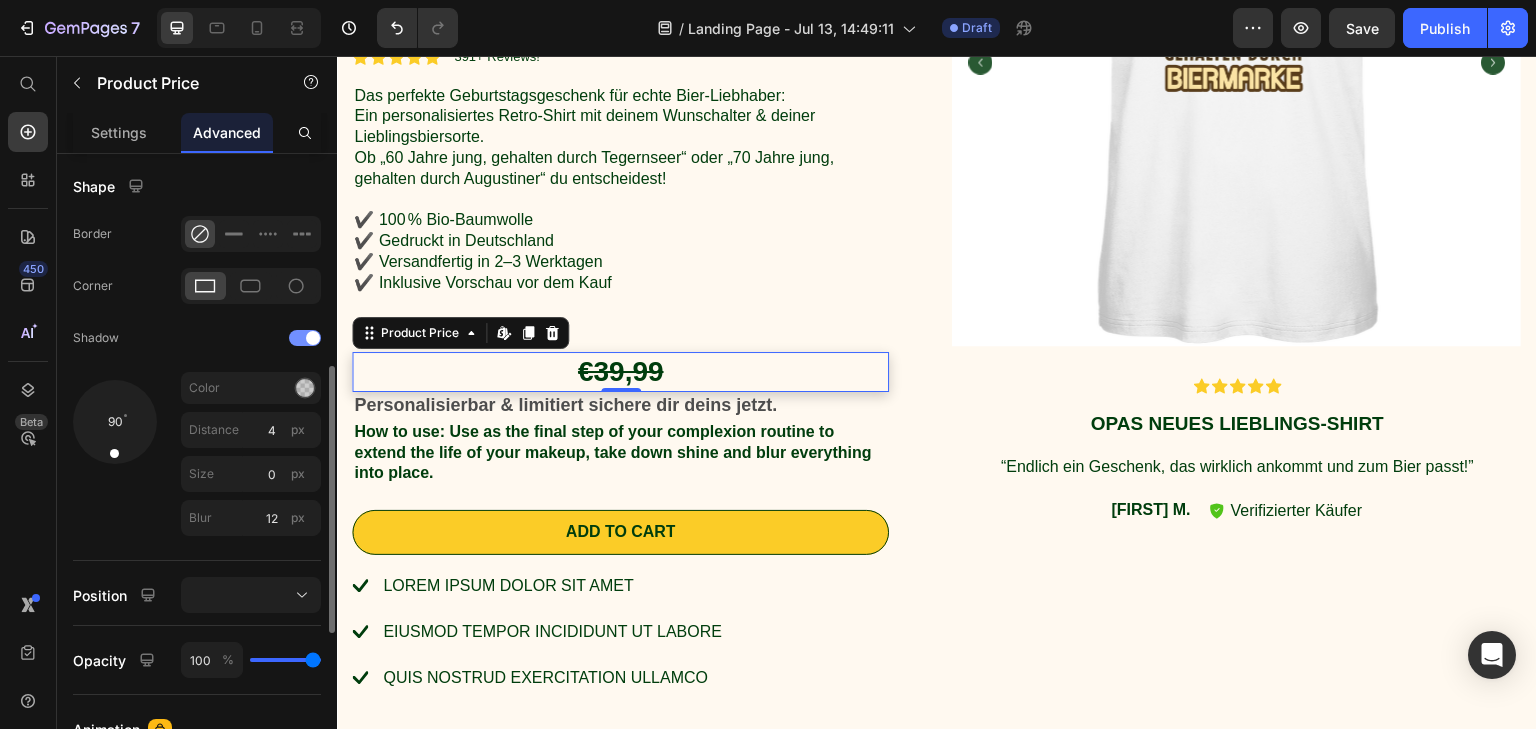 click at bounding box center [305, 338] 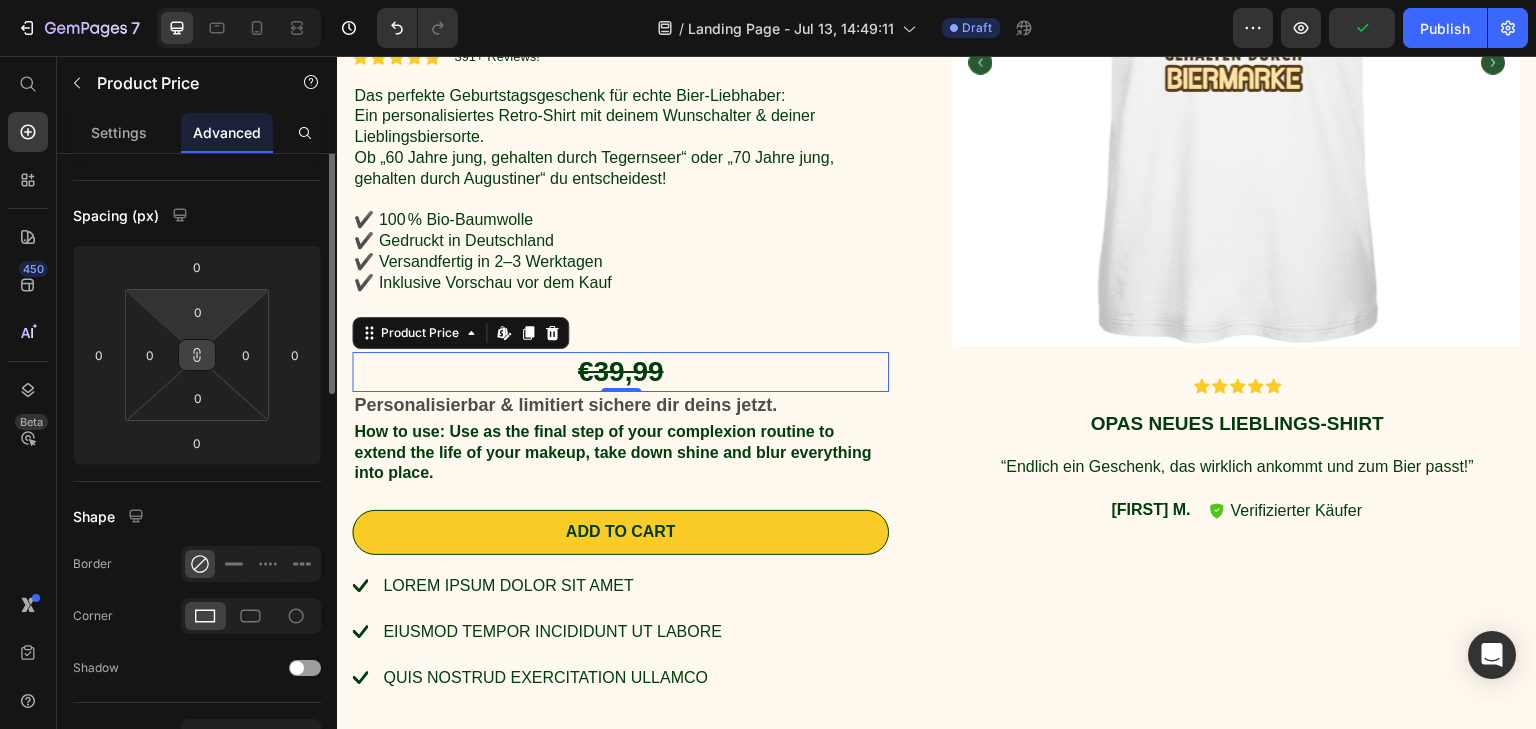scroll, scrollTop: 0, scrollLeft: 0, axis: both 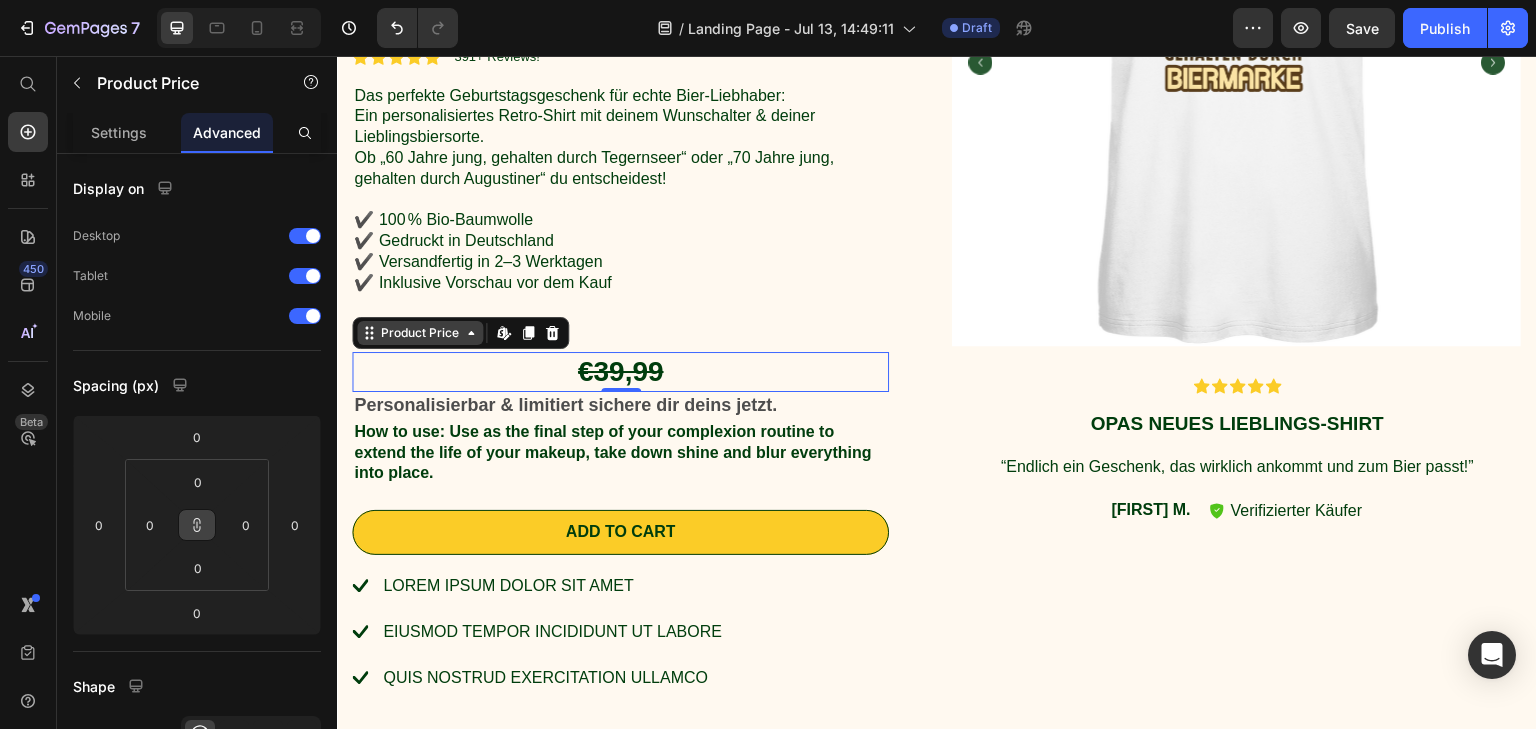 click 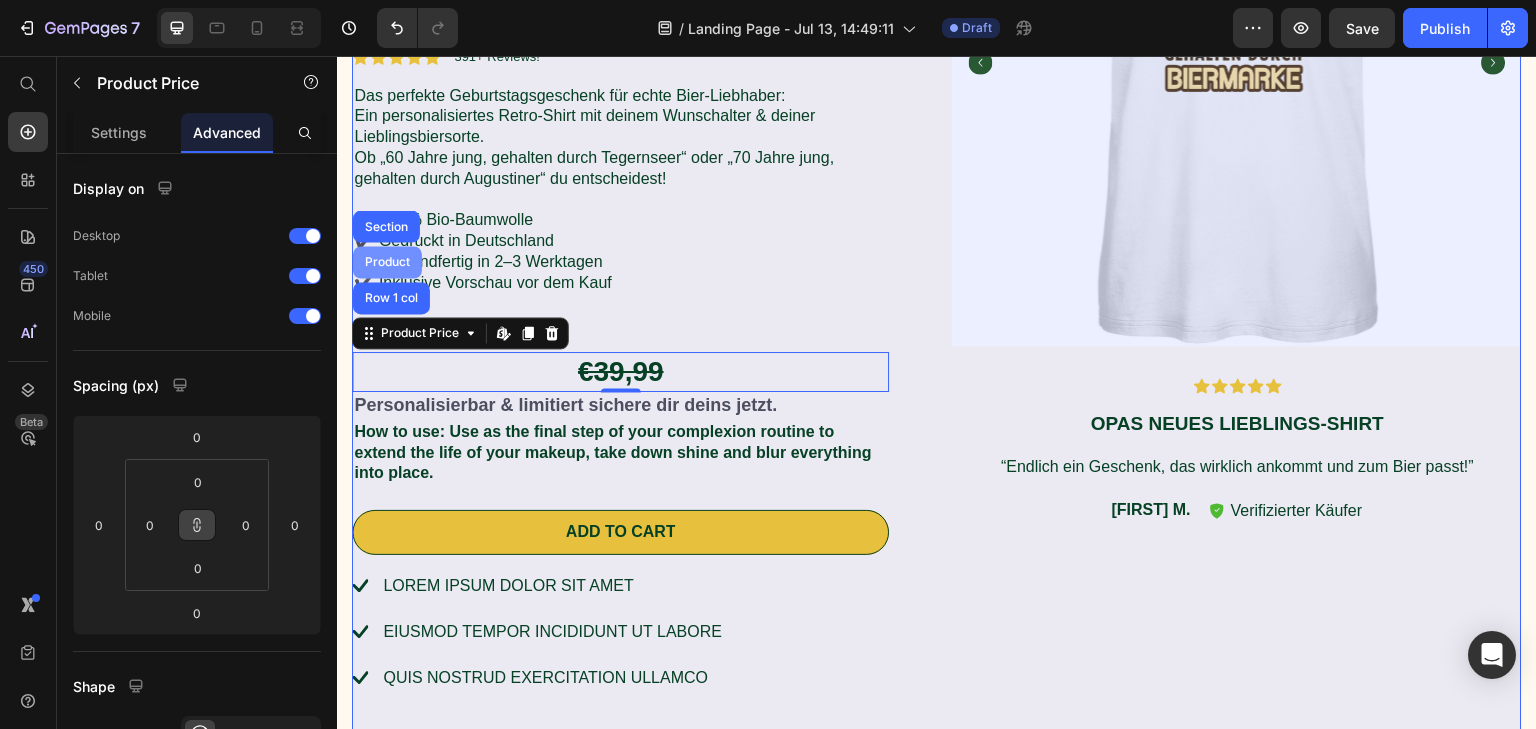 click on "Product" at bounding box center (387, 262) 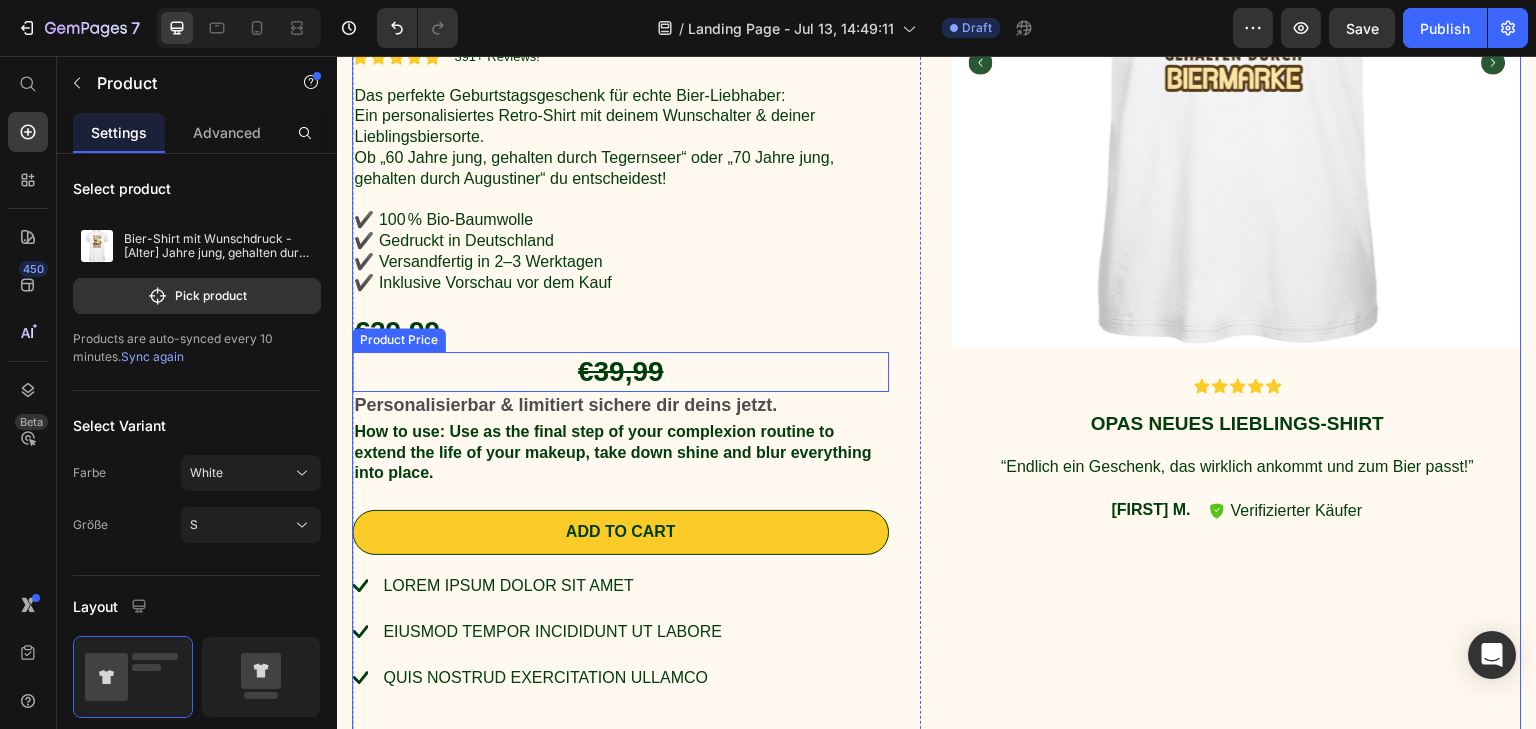 click on "€39,99" at bounding box center (620, 372) 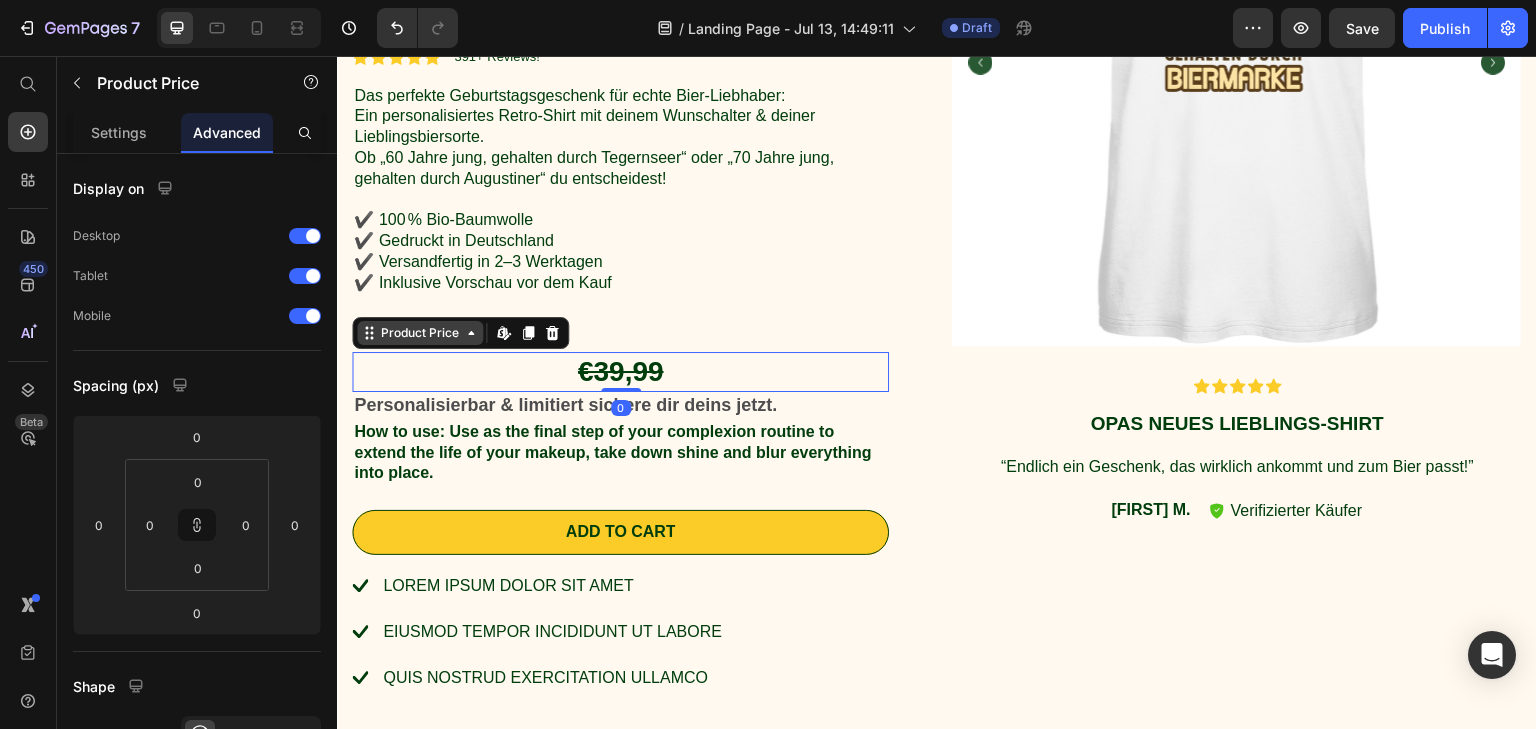 click on "Product Price" at bounding box center (420, 333) 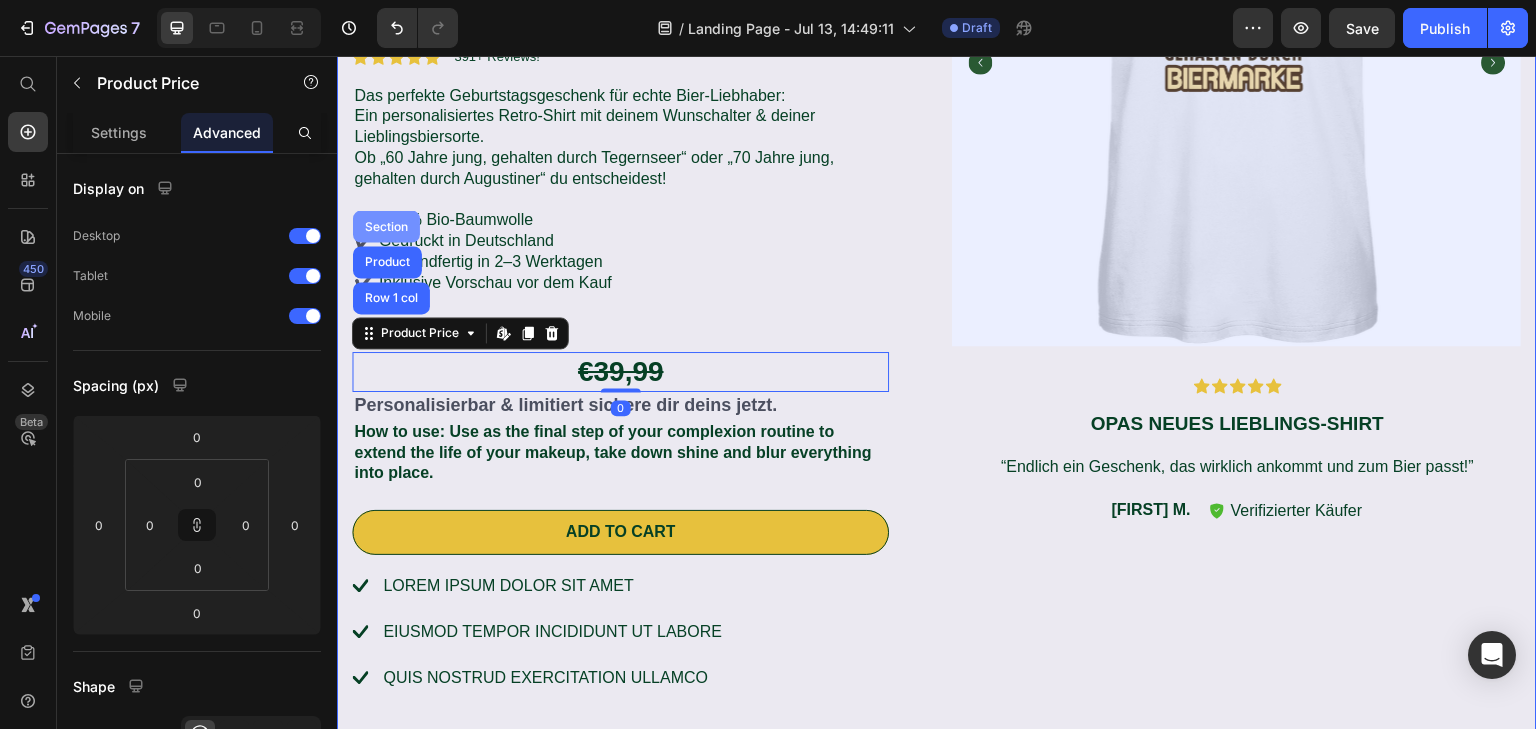 click on "Section" at bounding box center (386, 226) 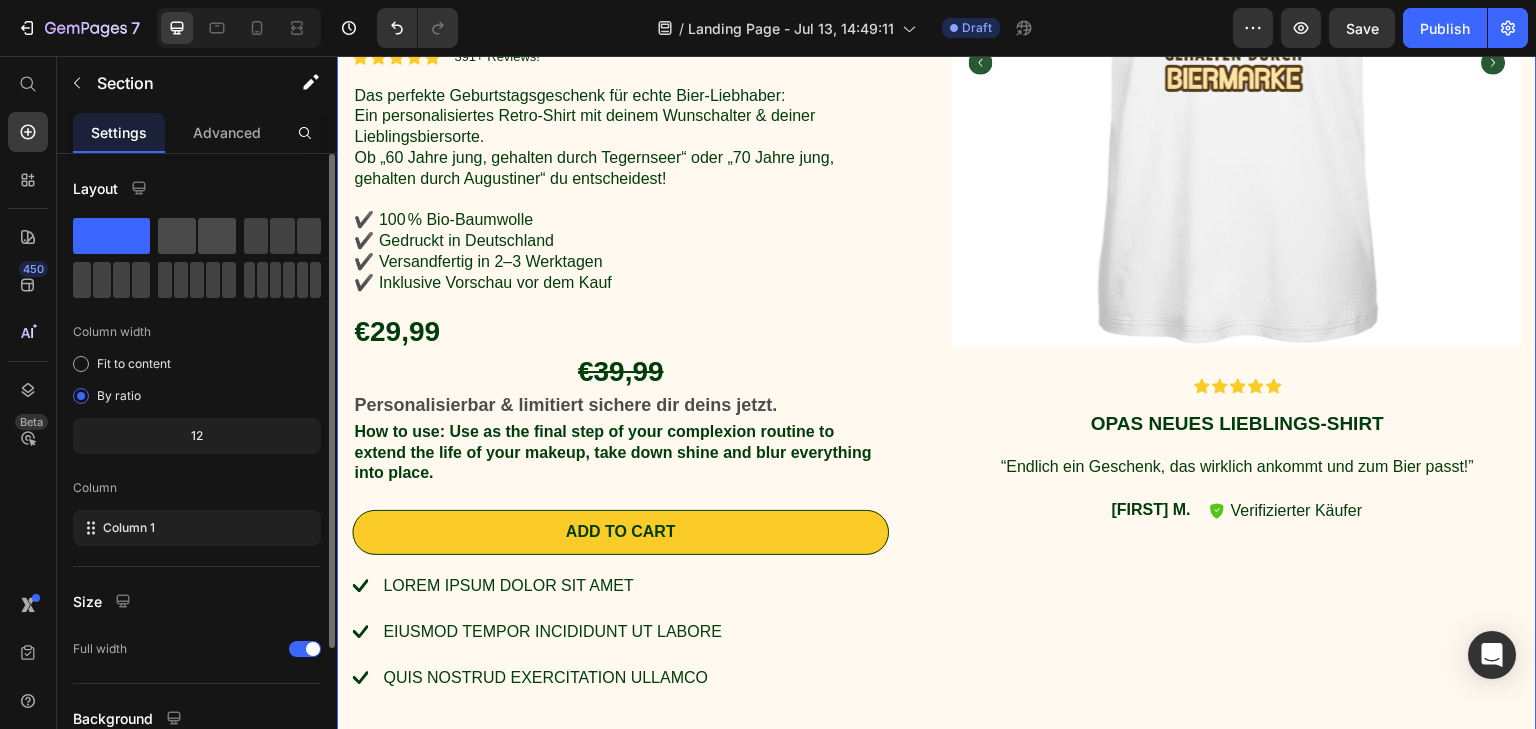click 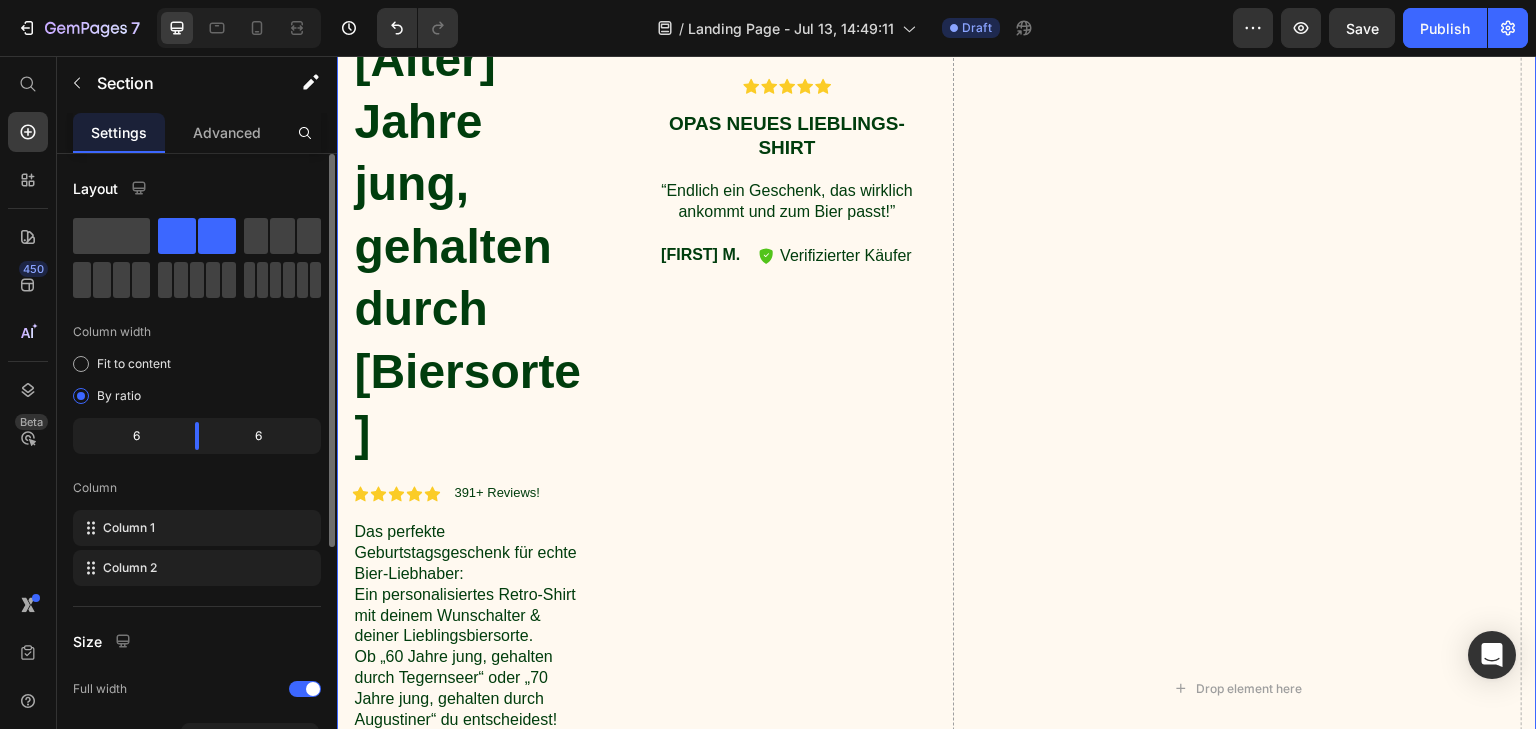 scroll, scrollTop: 836, scrollLeft: 0, axis: vertical 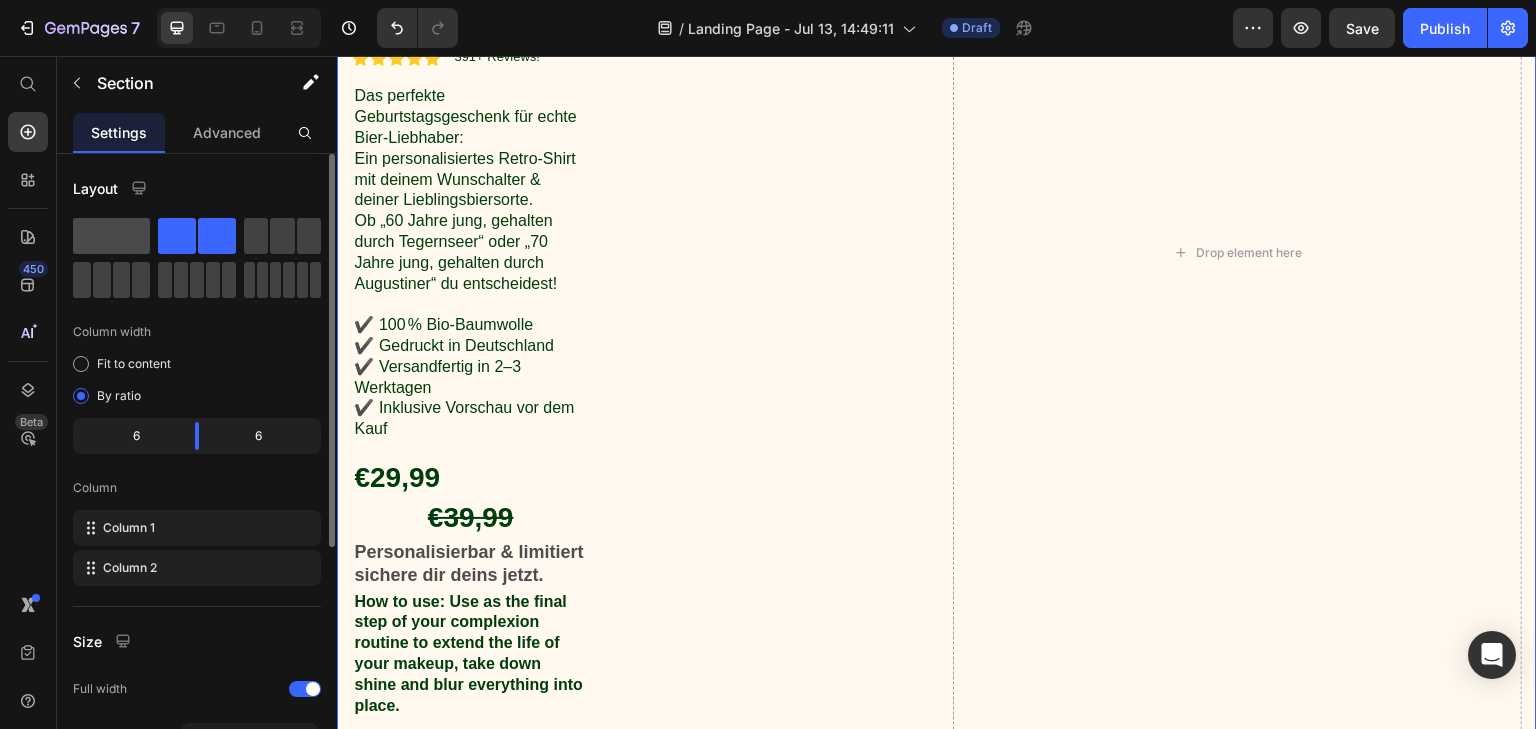 click 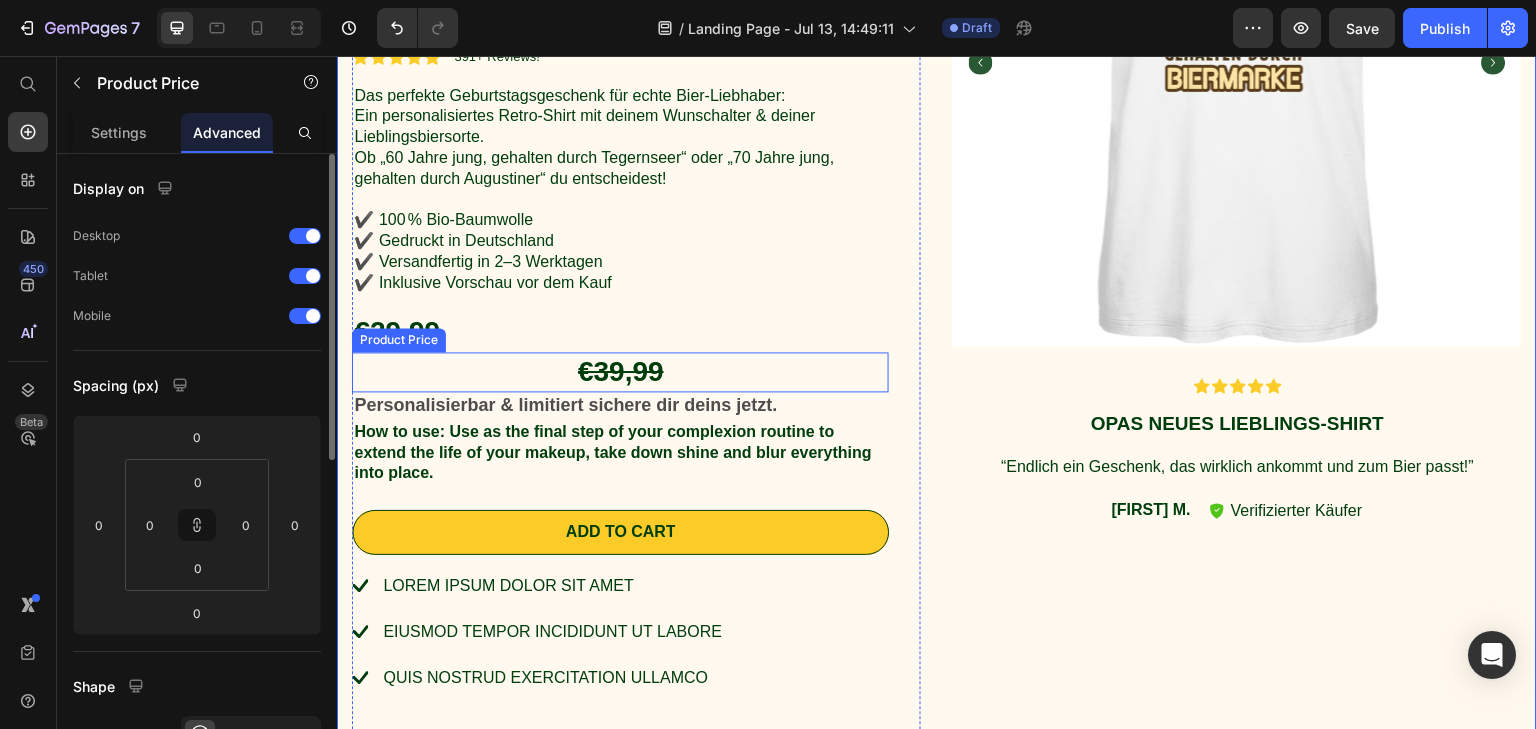 click on "€39,99" at bounding box center (620, 372) 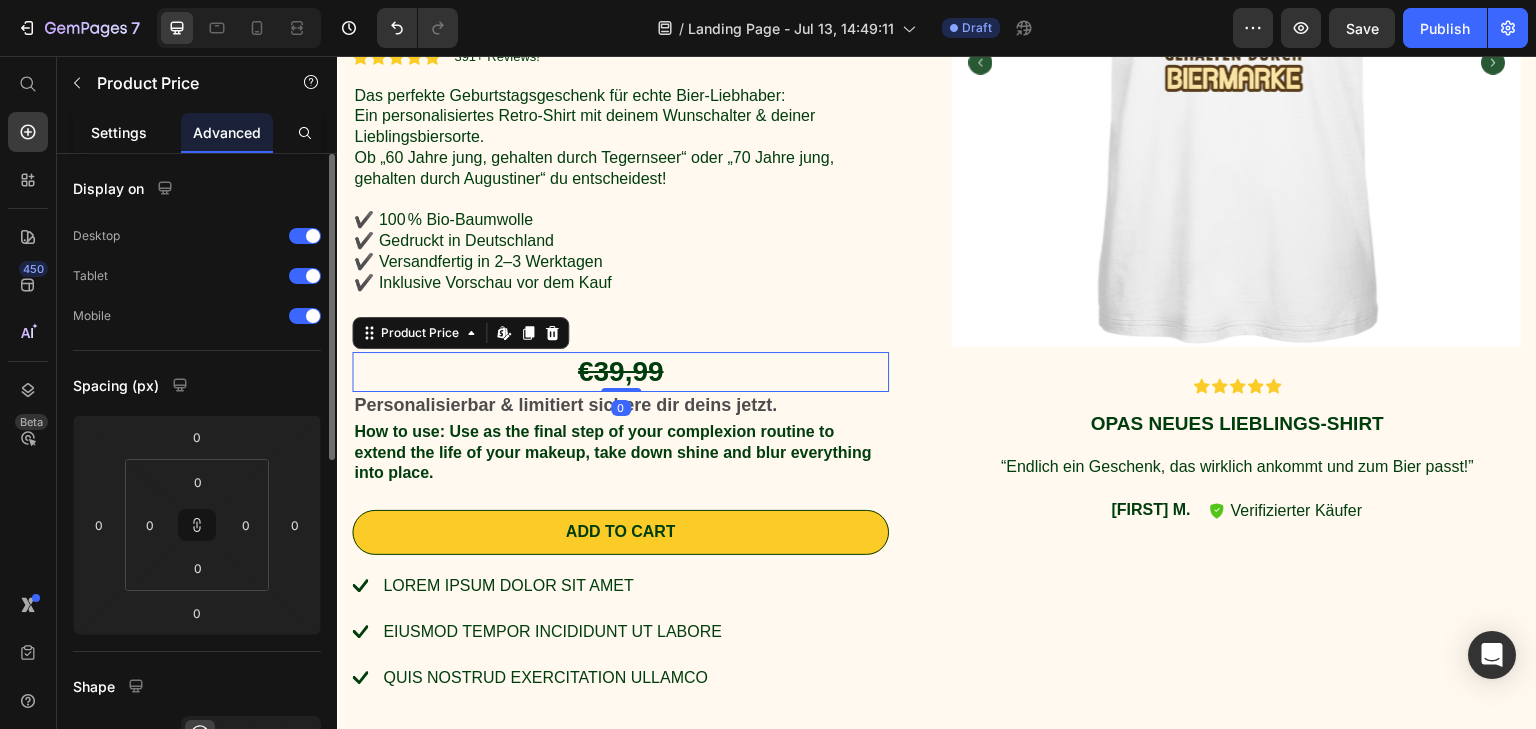 click on "Settings" at bounding box center [119, 132] 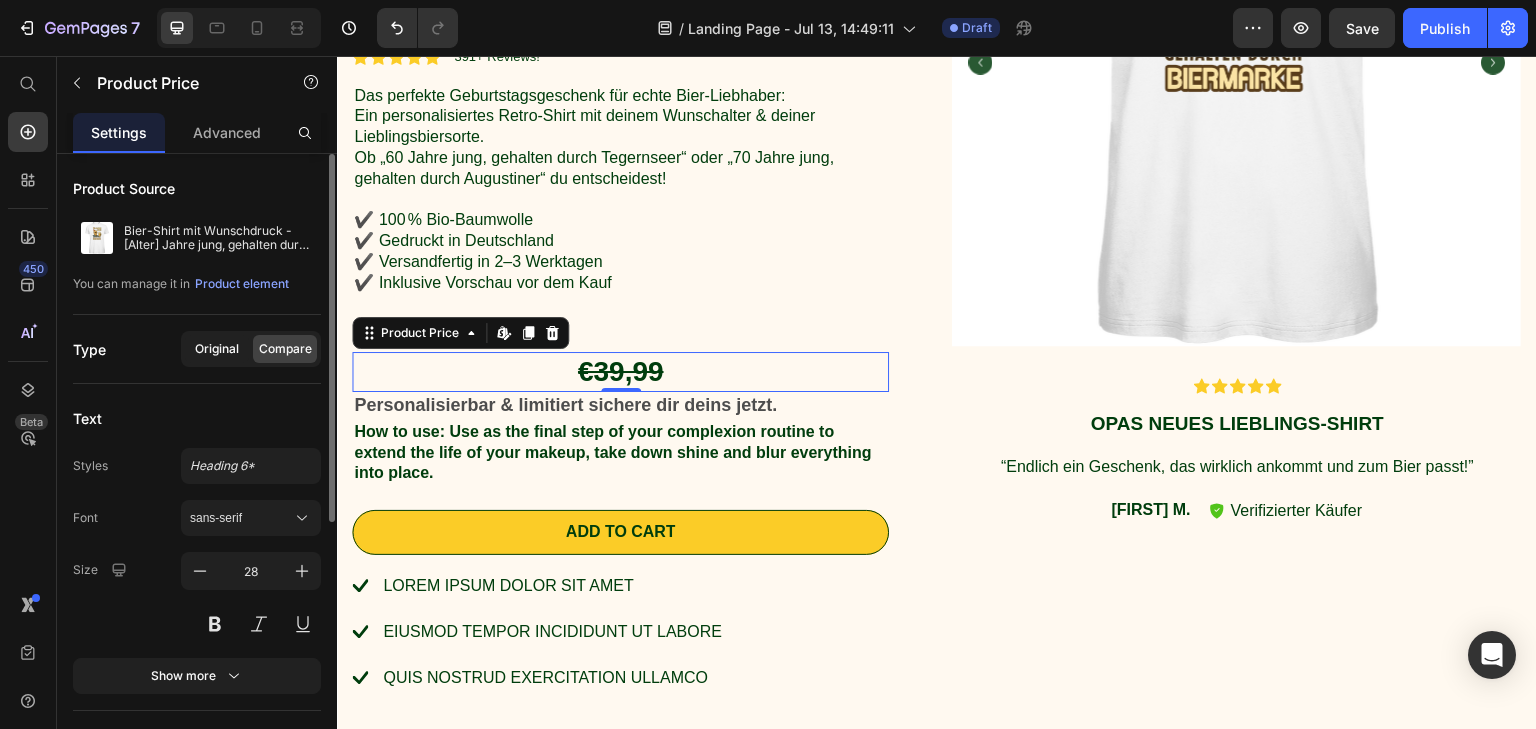 click on "Original" 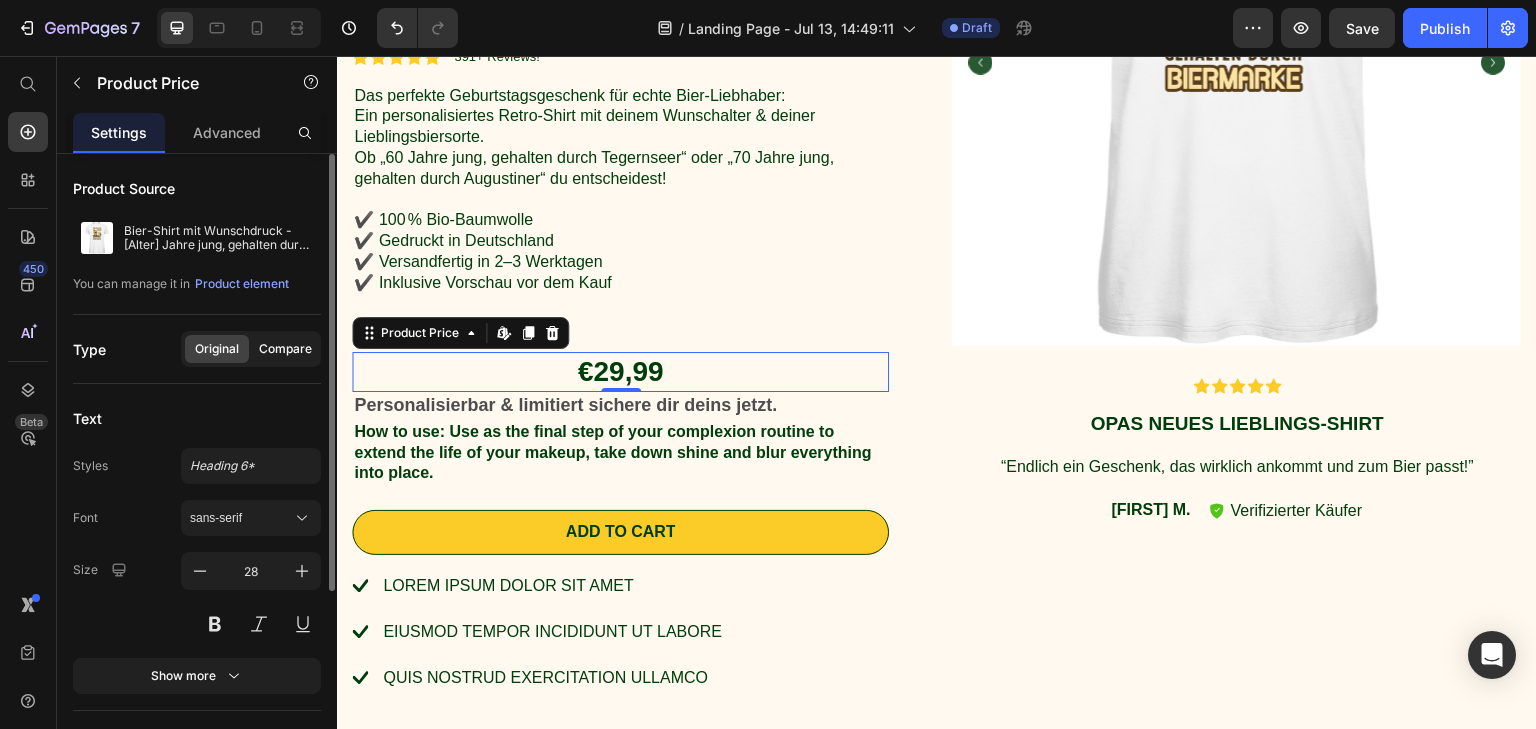 click on "Compare" 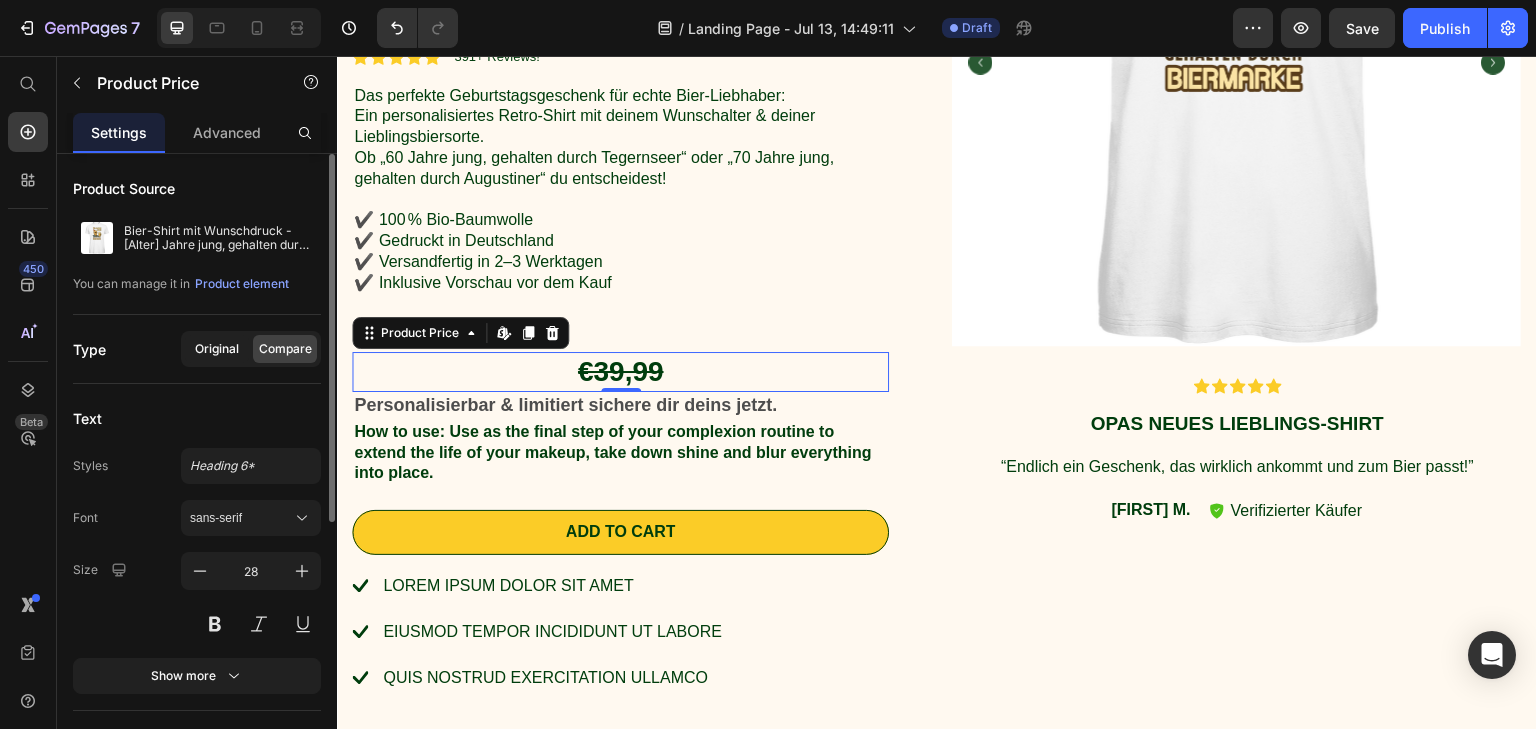 click on "Original" 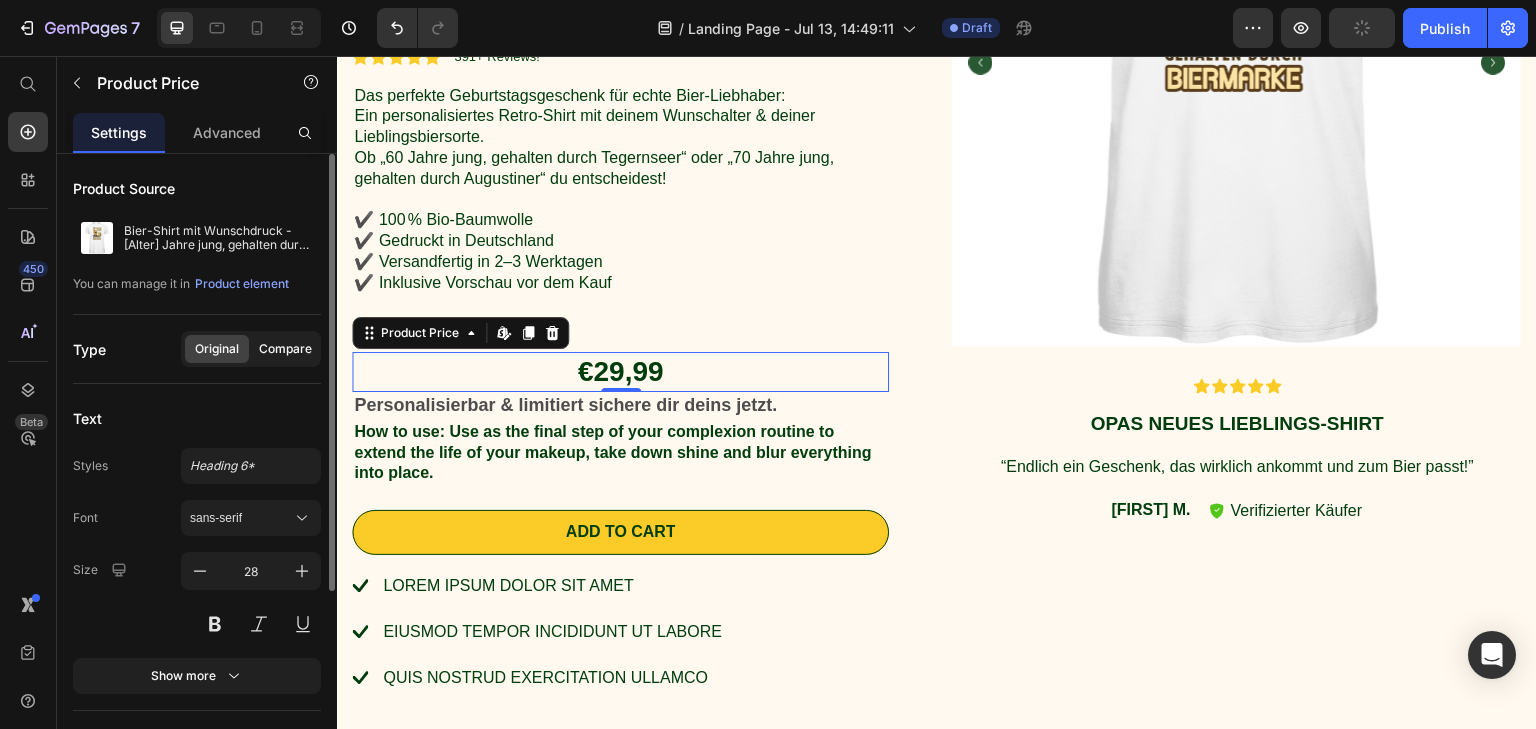 click on "Compare" 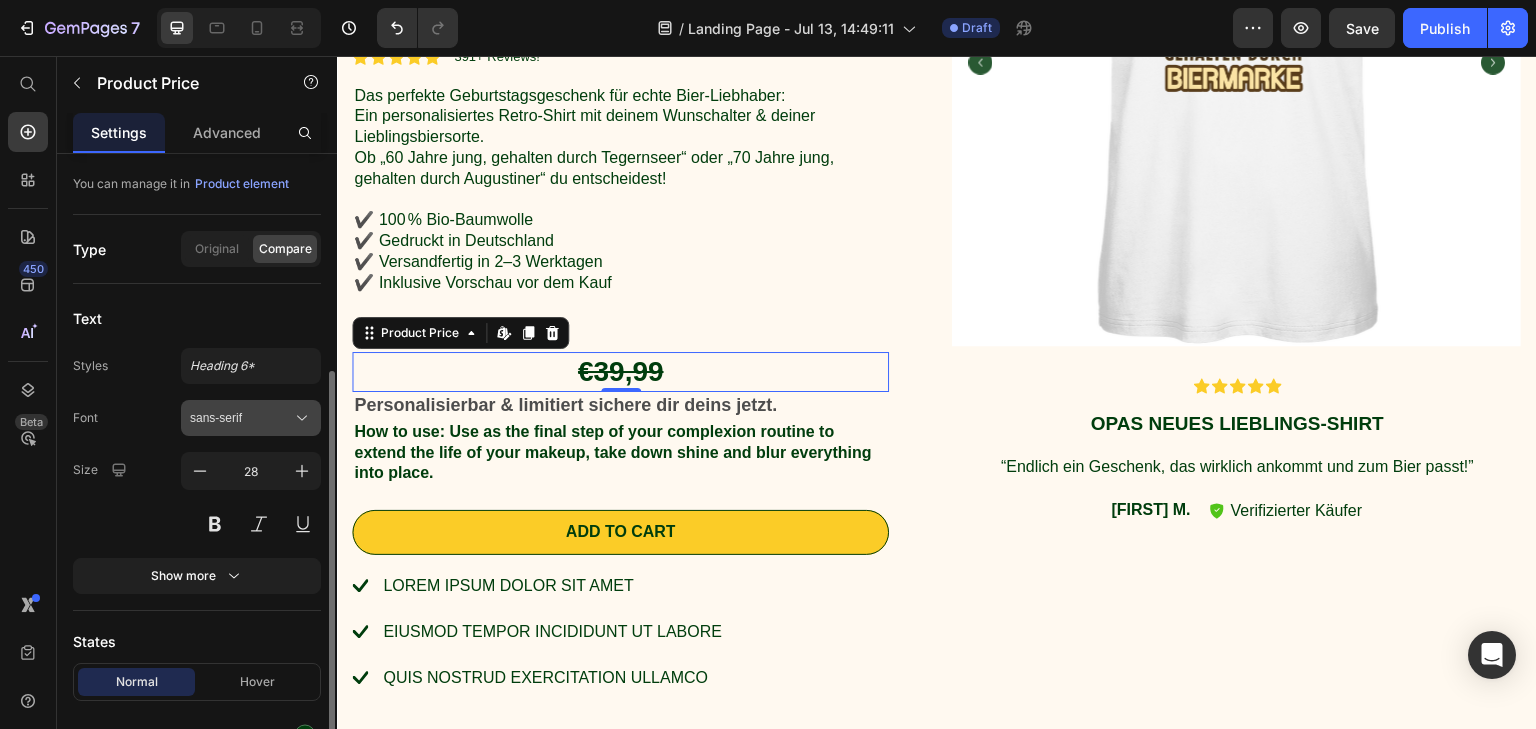 scroll, scrollTop: 200, scrollLeft: 0, axis: vertical 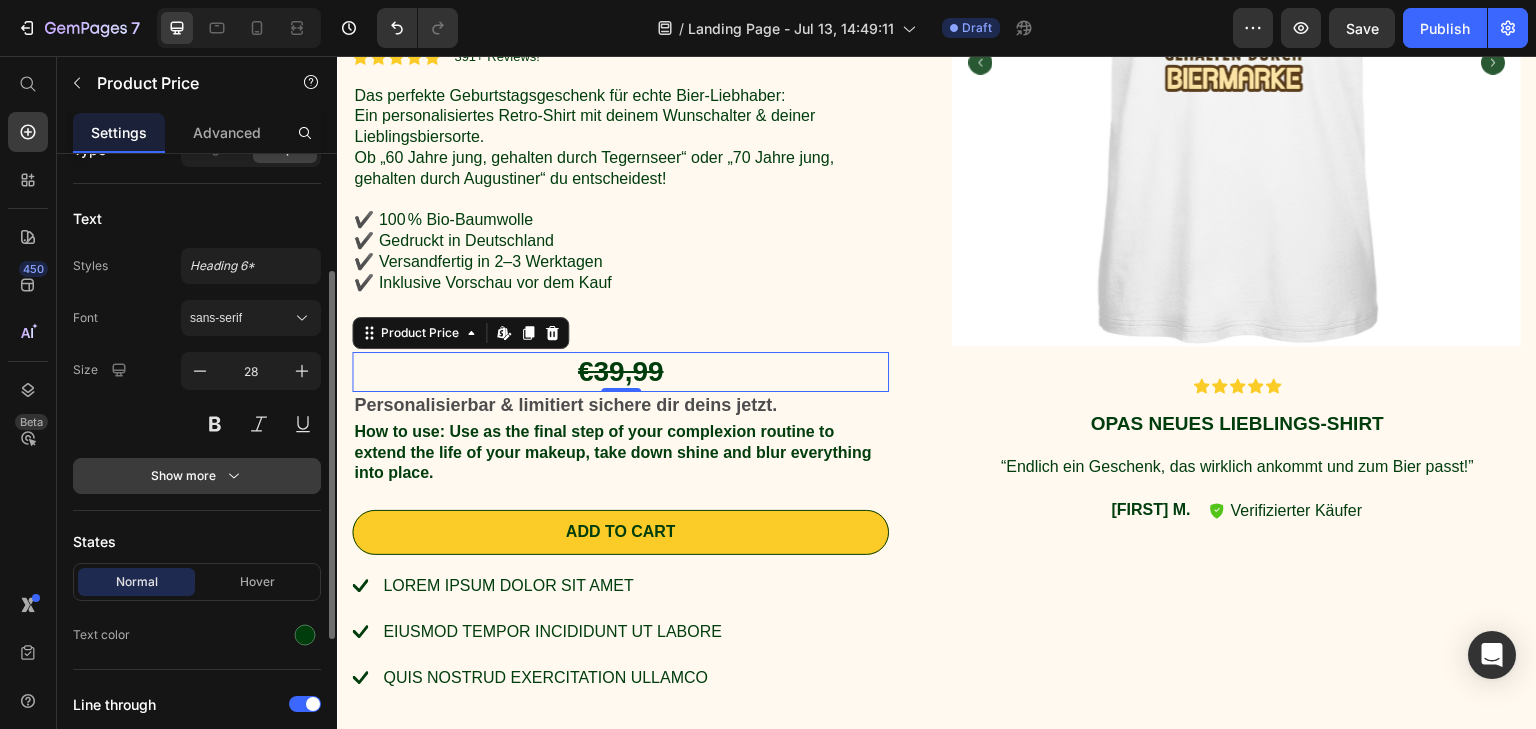 click 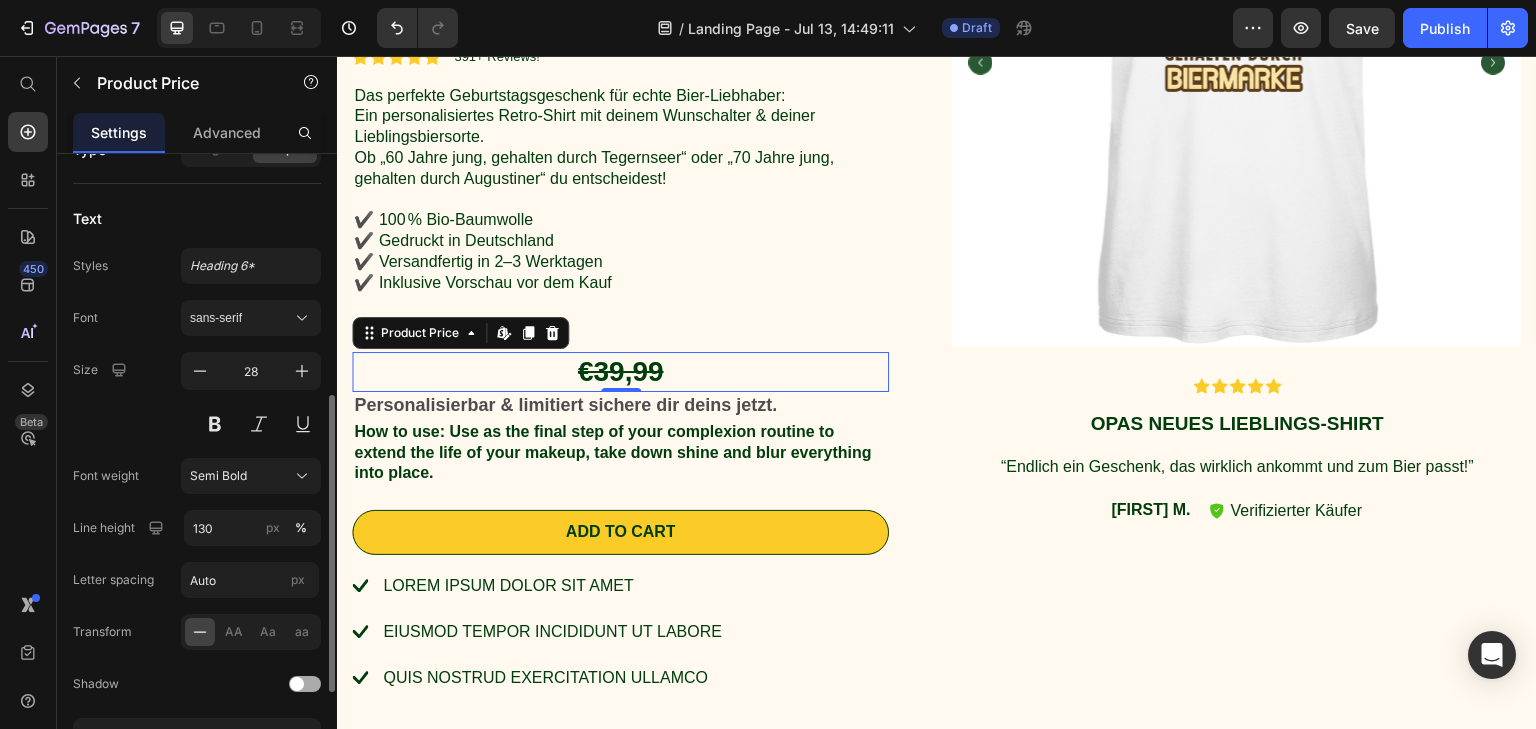 scroll, scrollTop: 400, scrollLeft: 0, axis: vertical 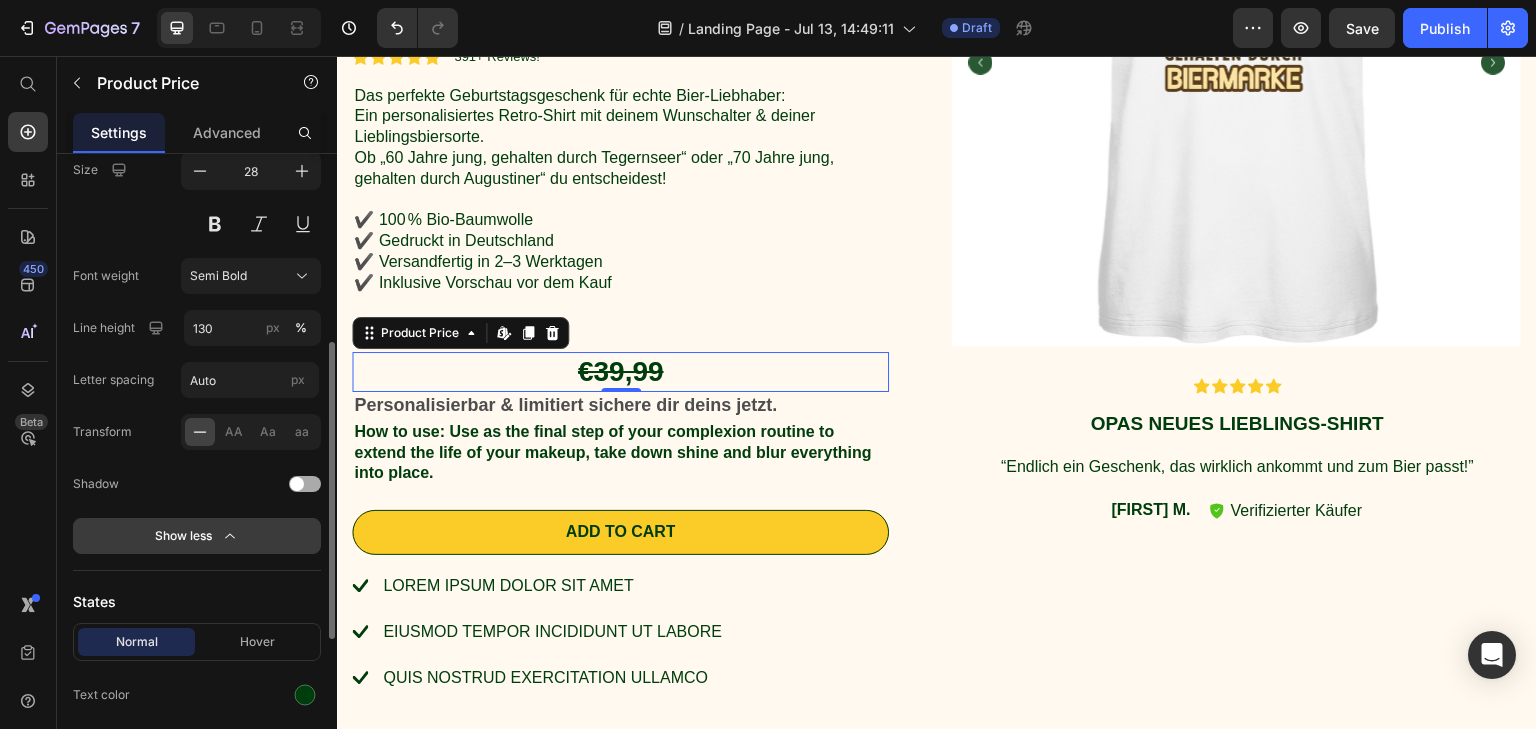 click 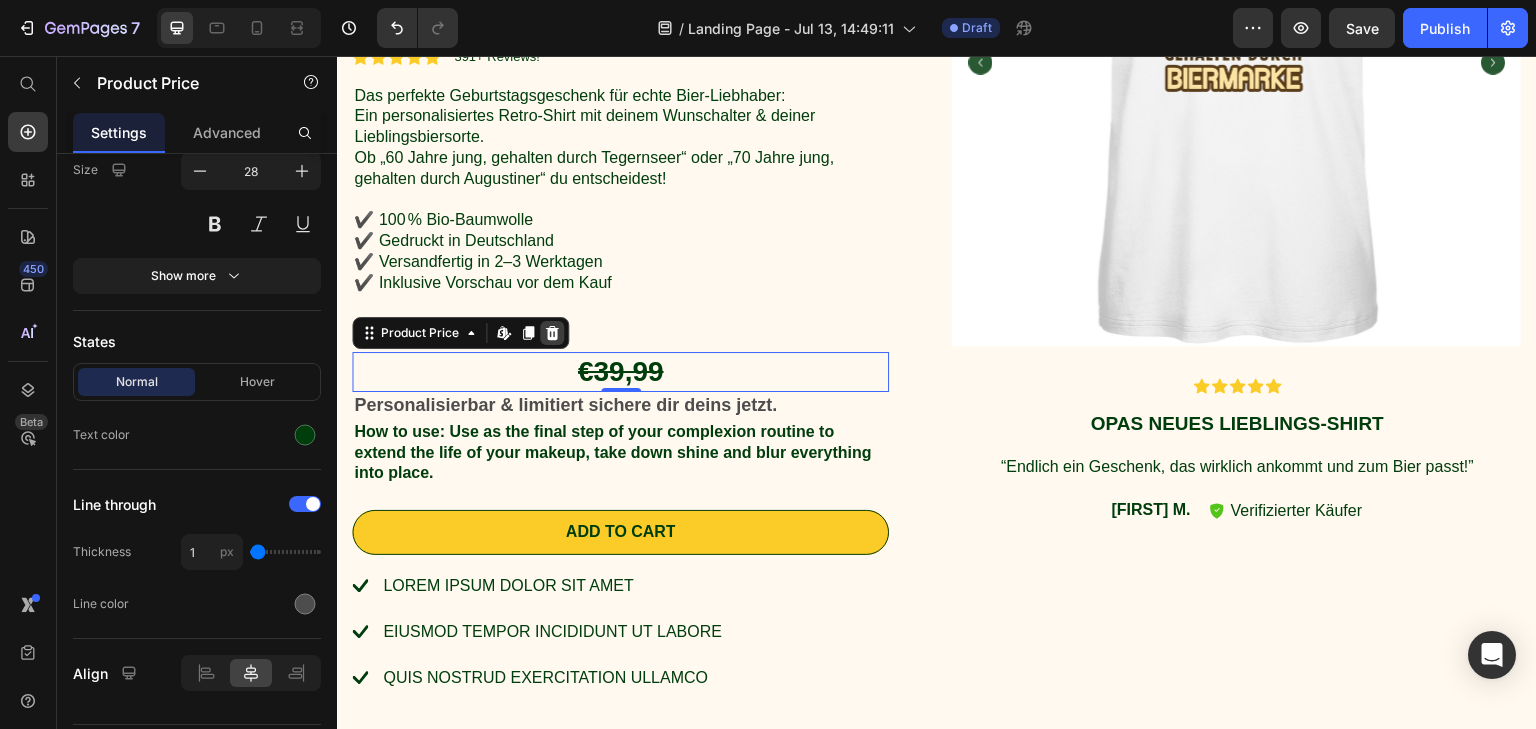 click 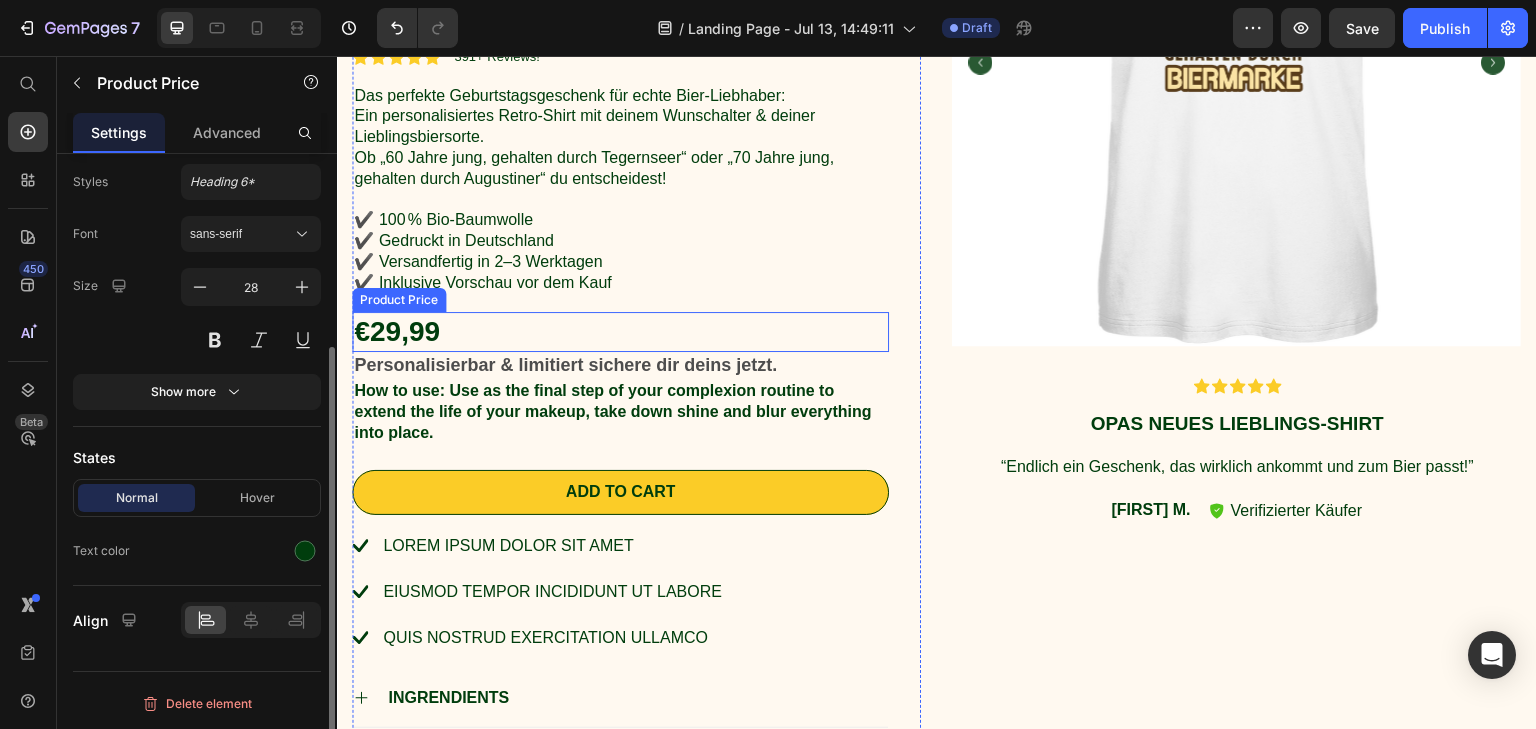 click on "€29,99" at bounding box center [620, 332] 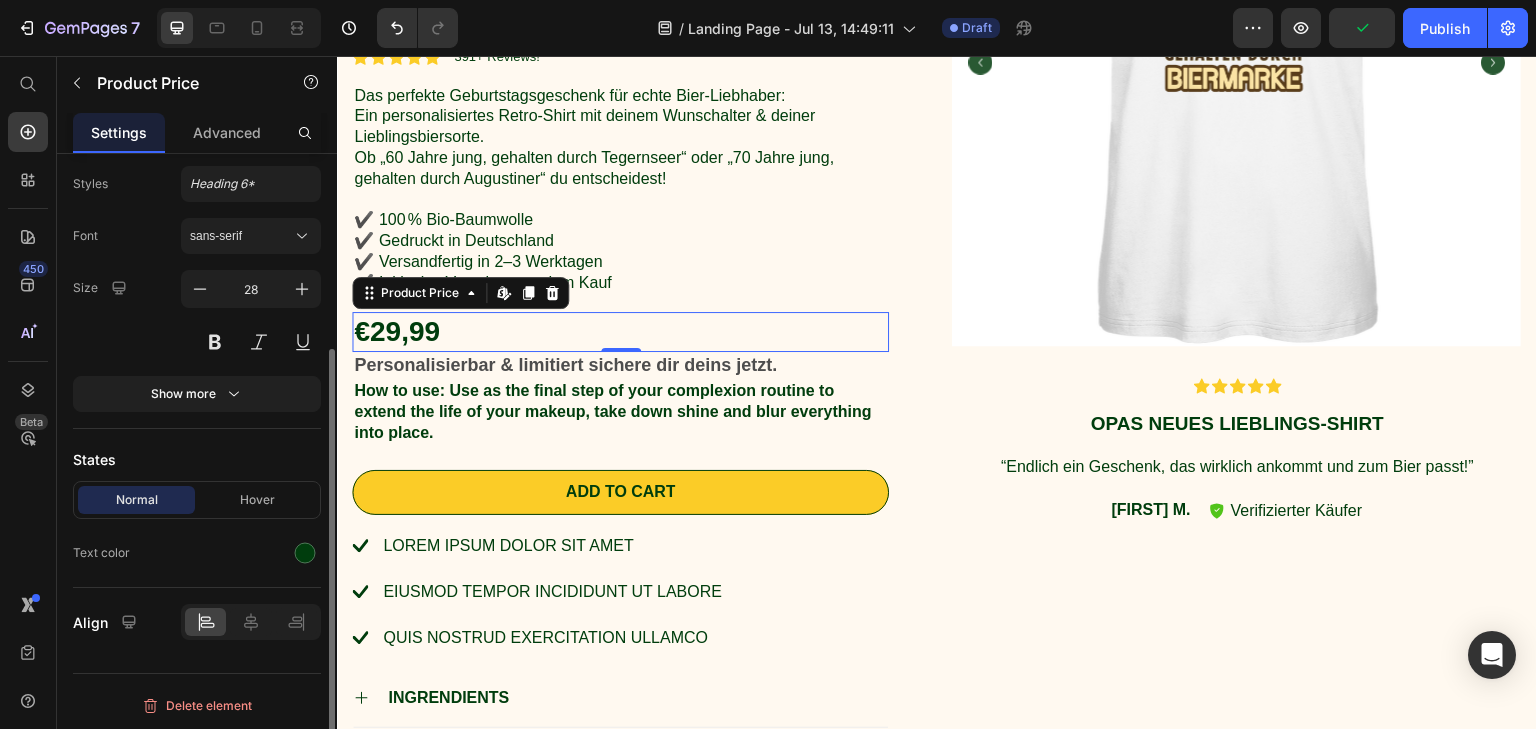 click on "Size 28" at bounding box center [197, 315] 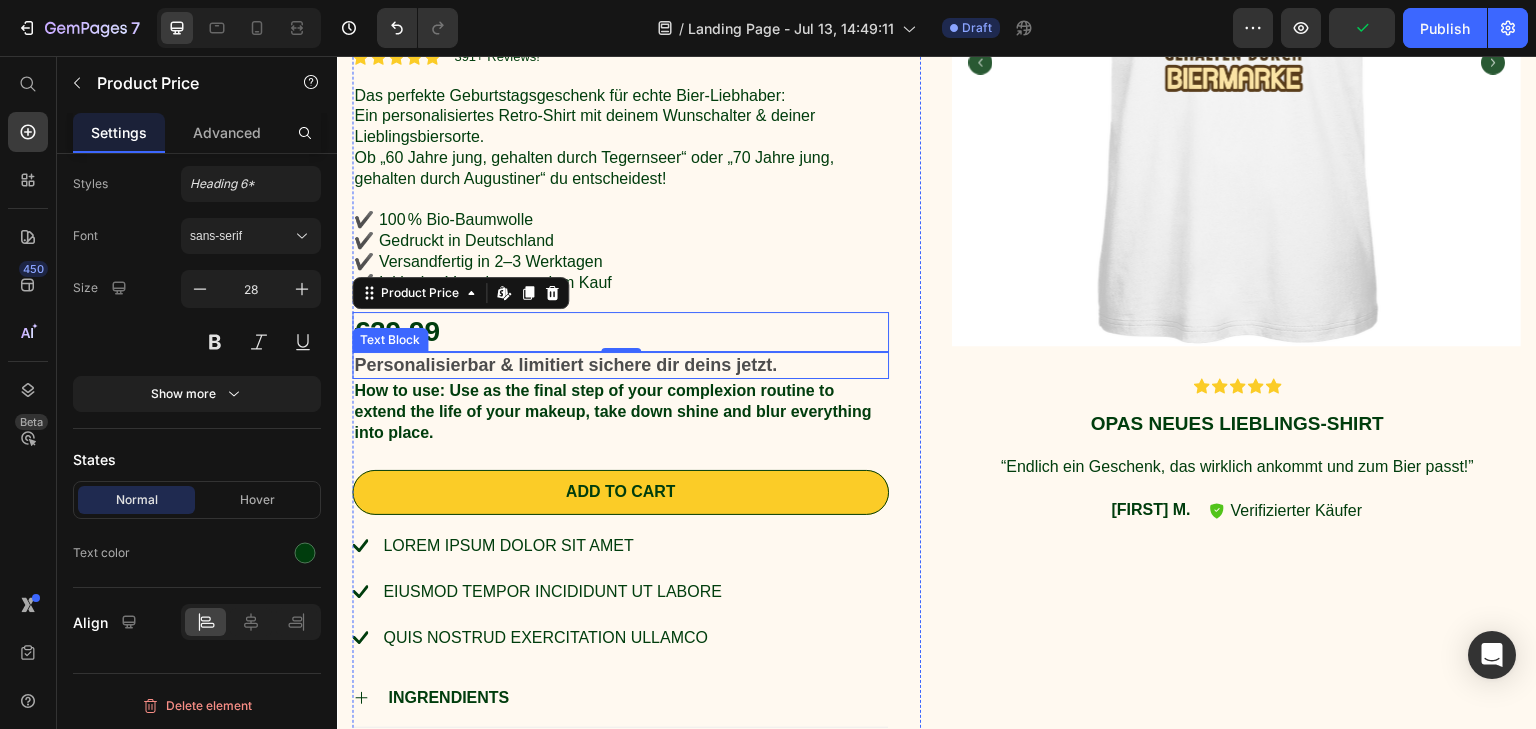 scroll, scrollTop: 500, scrollLeft: 0, axis: vertical 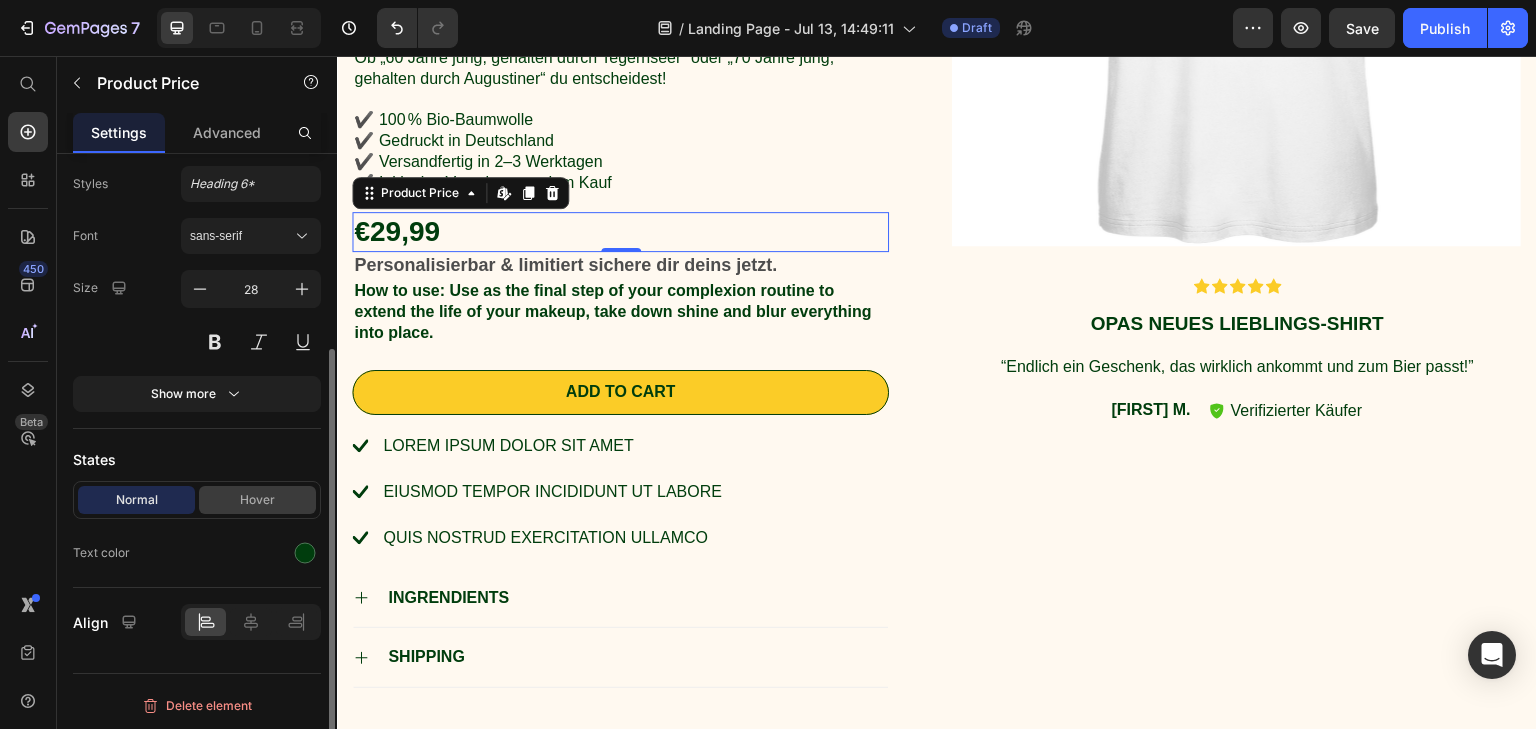 click on "Hover" at bounding box center [257, 500] 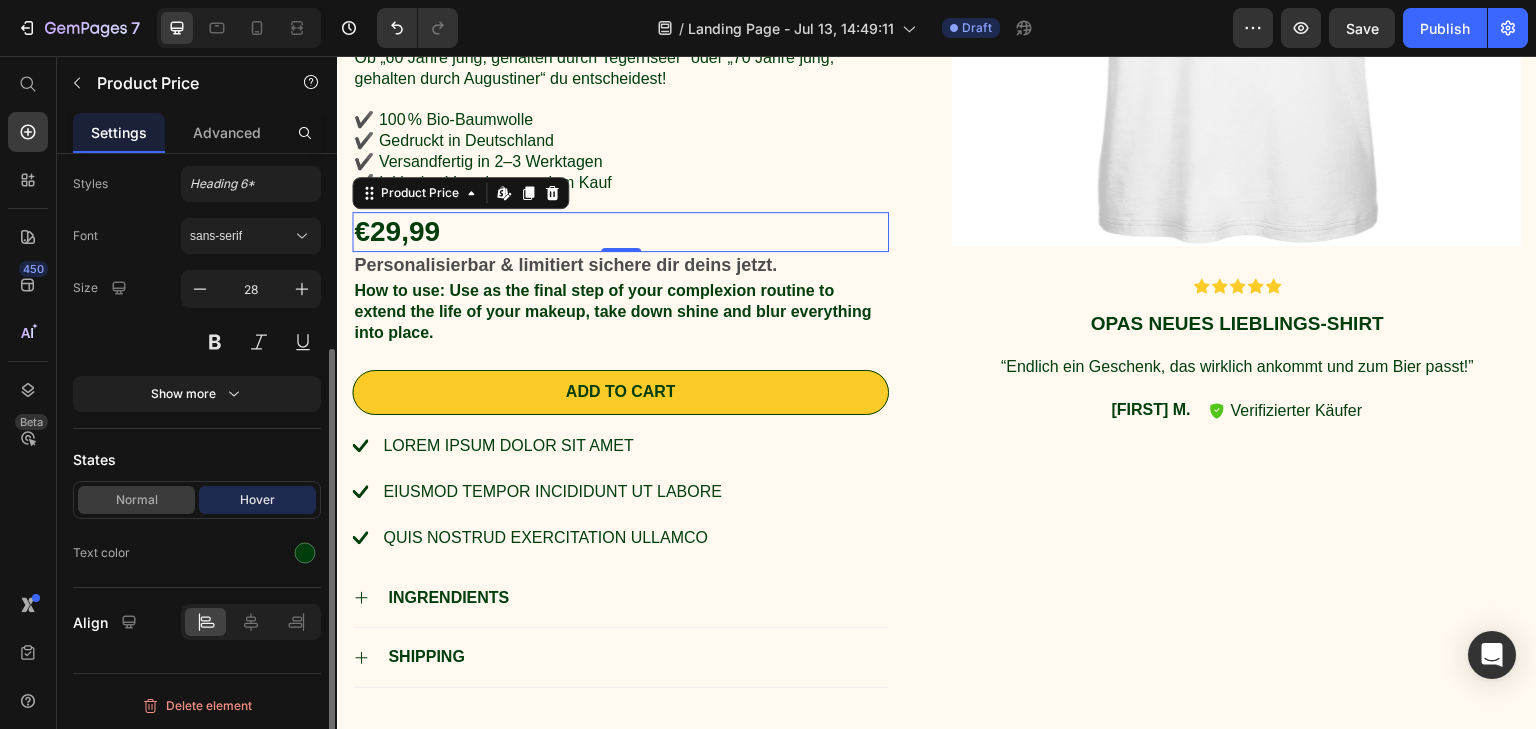 click on "Normal" at bounding box center [136, 500] 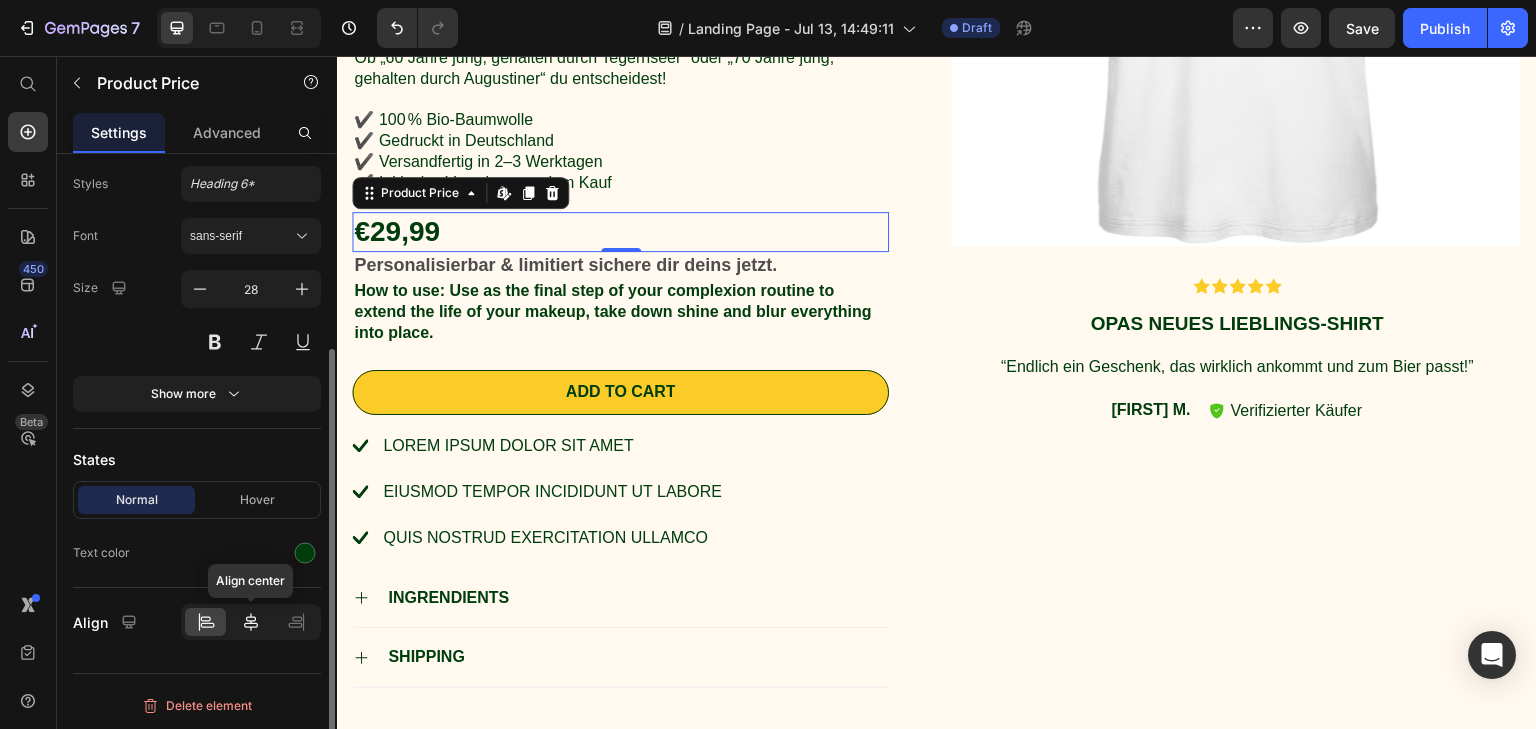 drag, startPoint x: 260, startPoint y: 613, endPoint x: 250, endPoint y: 615, distance: 10.198039 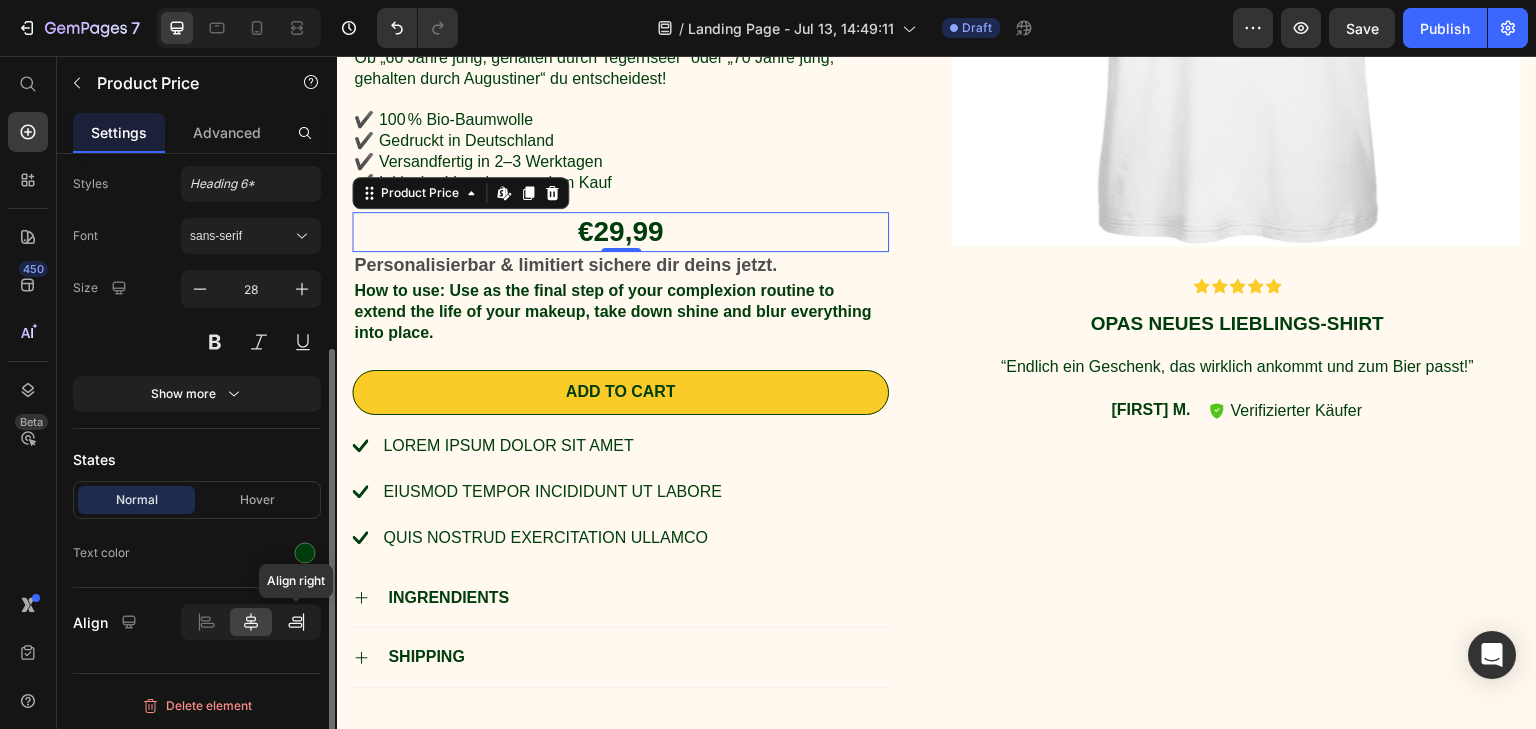 click 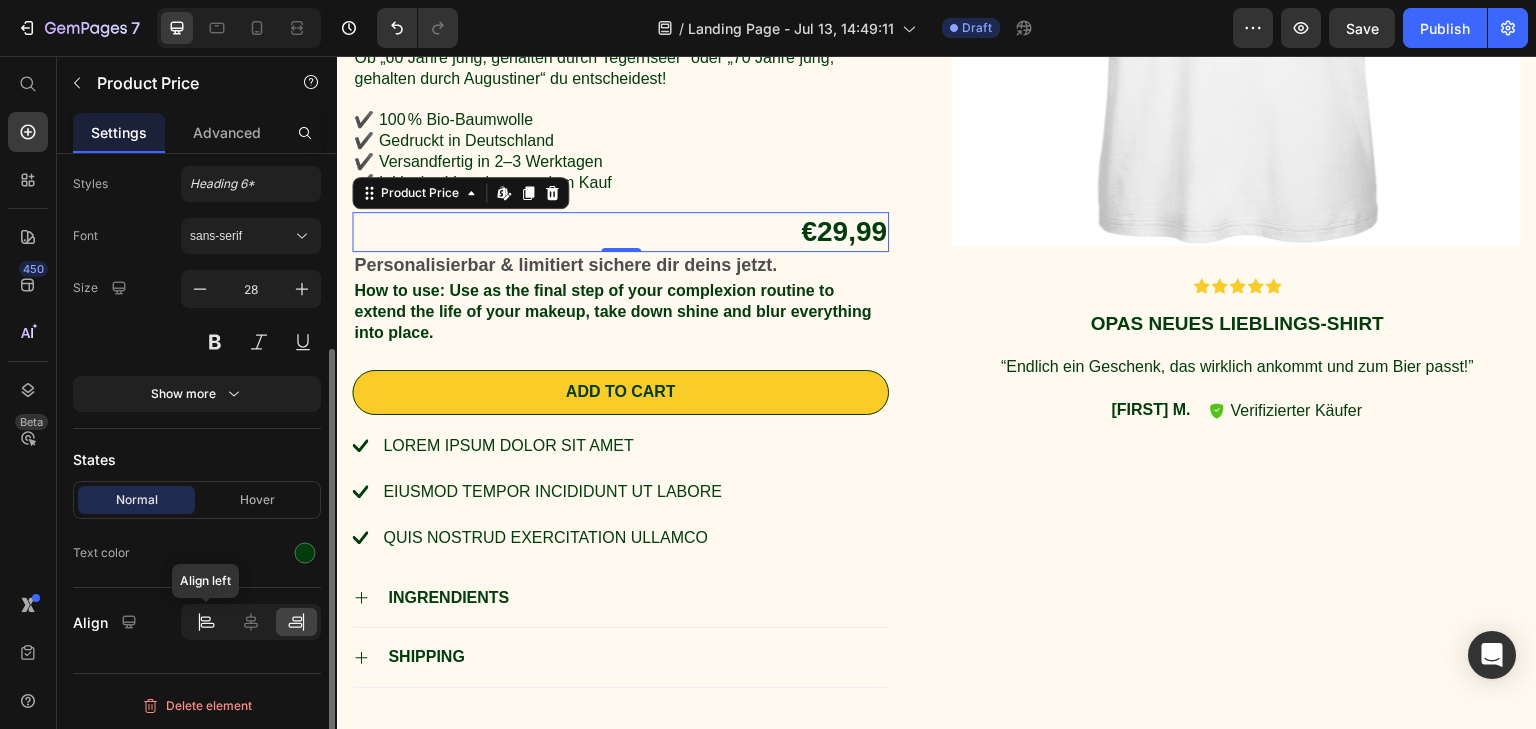 click 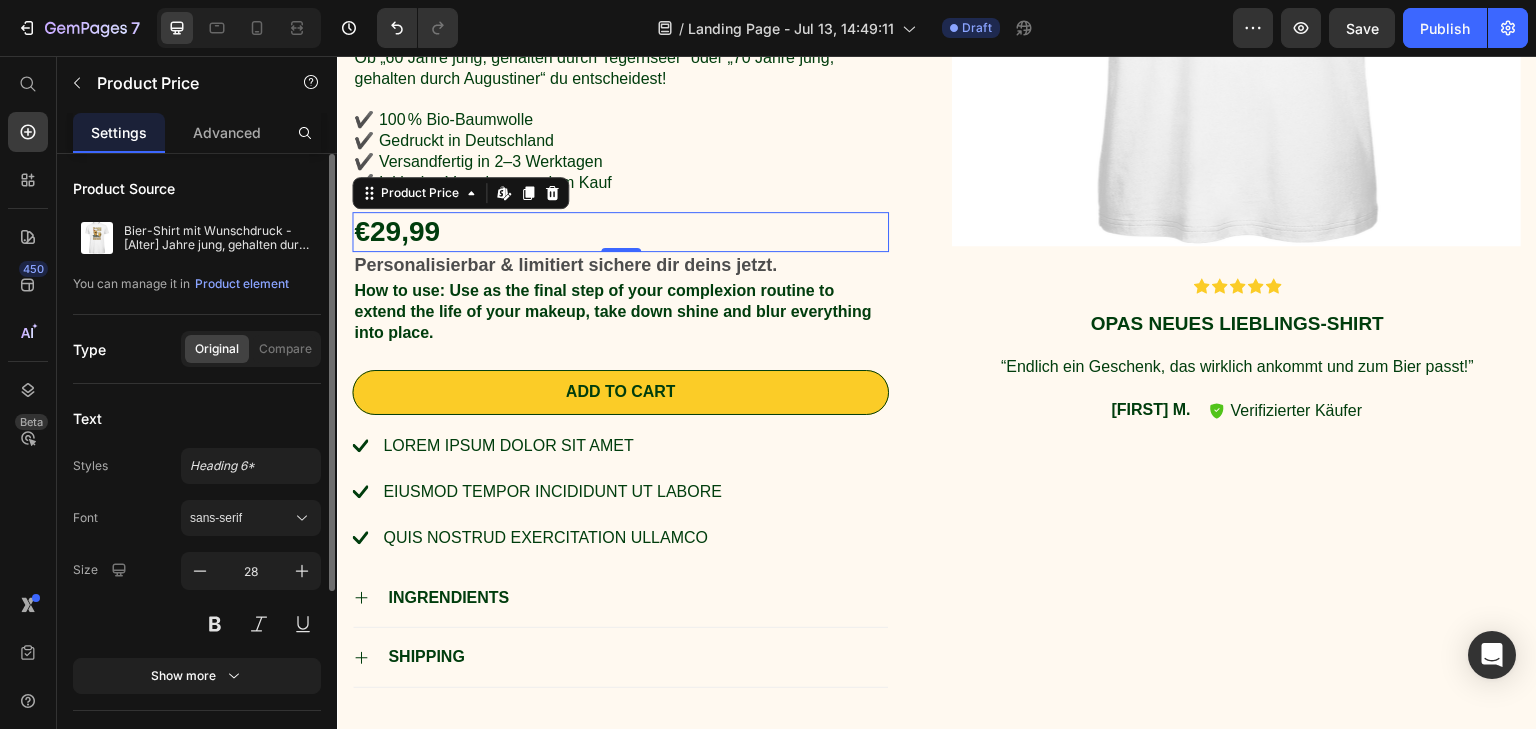 scroll, scrollTop: 100, scrollLeft: 0, axis: vertical 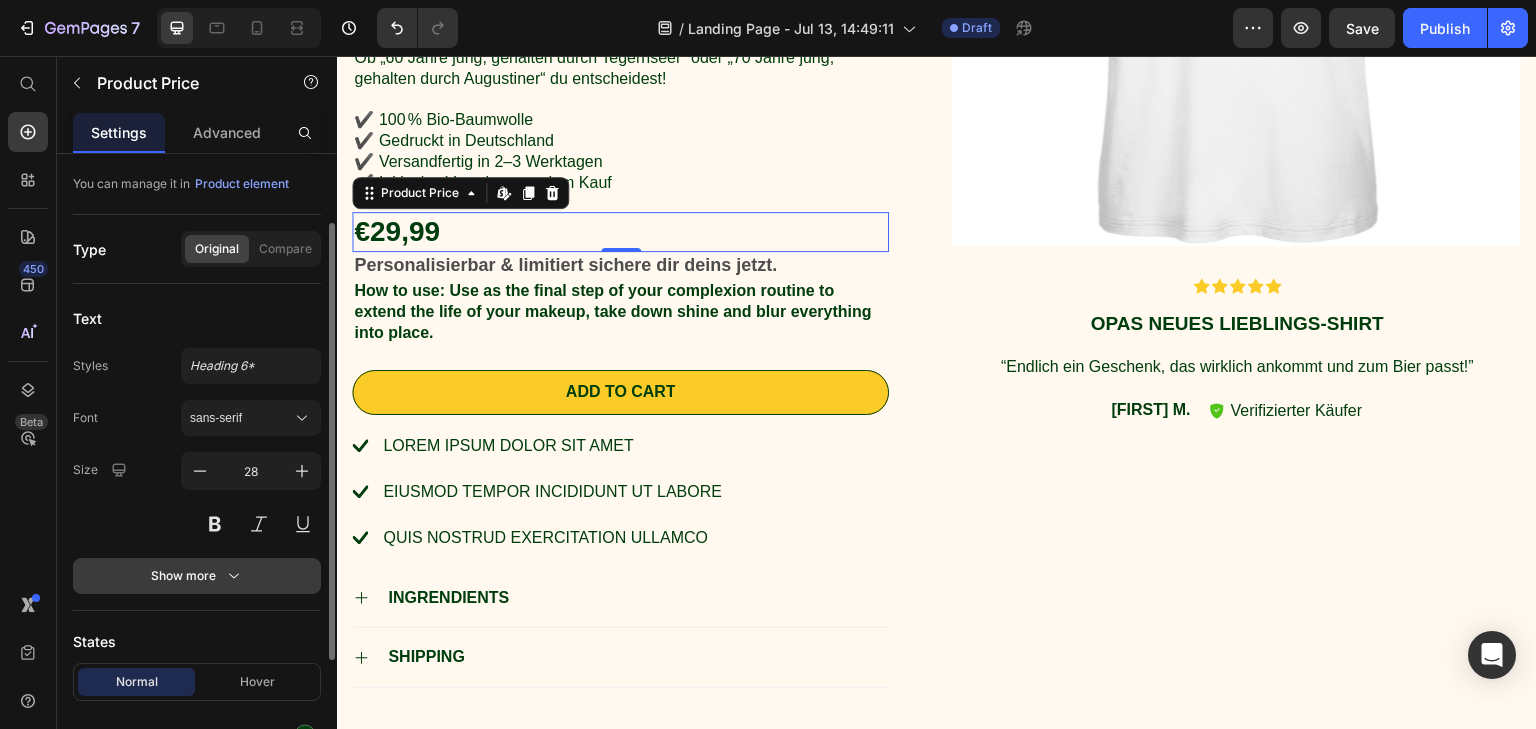 click 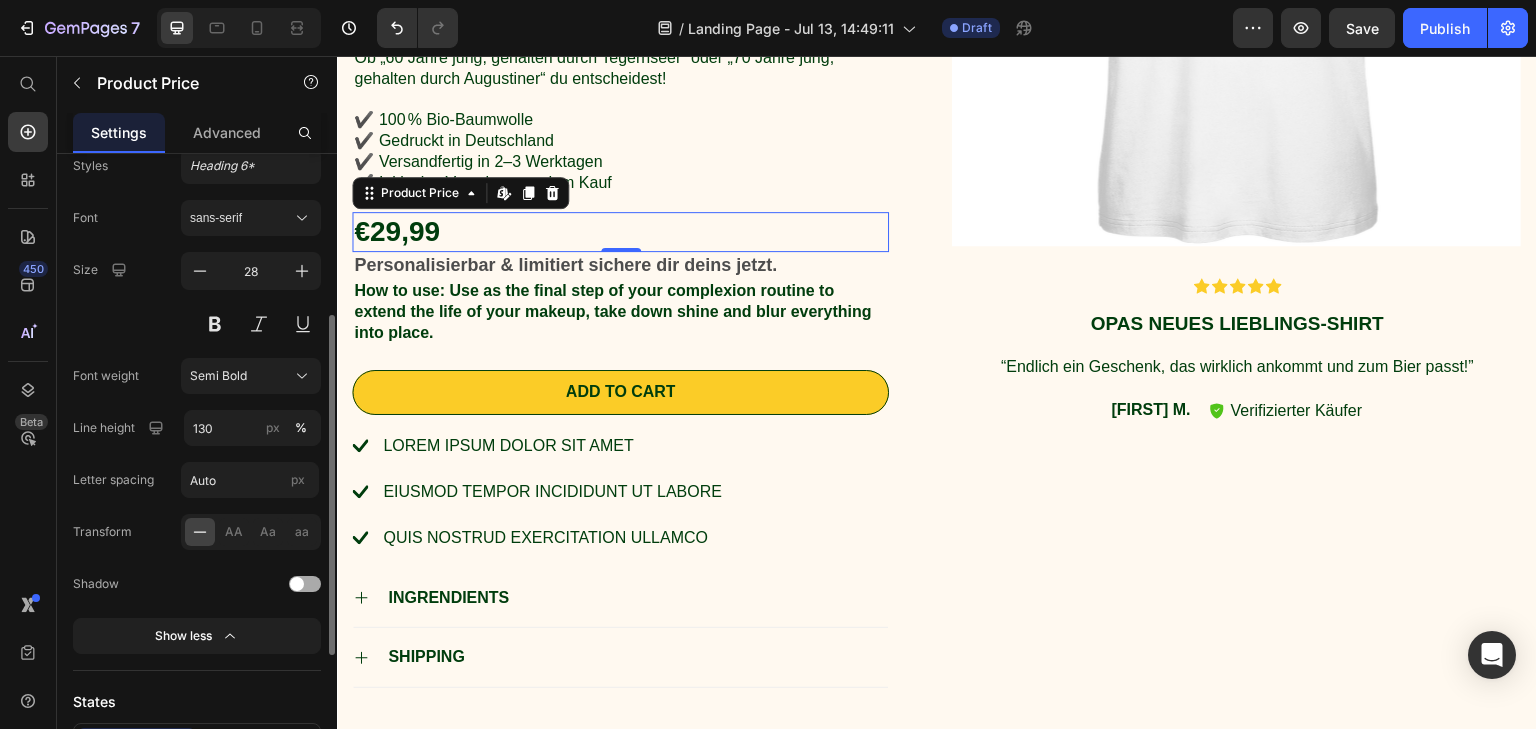 scroll, scrollTop: 400, scrollLeft: 0, axis: vertical 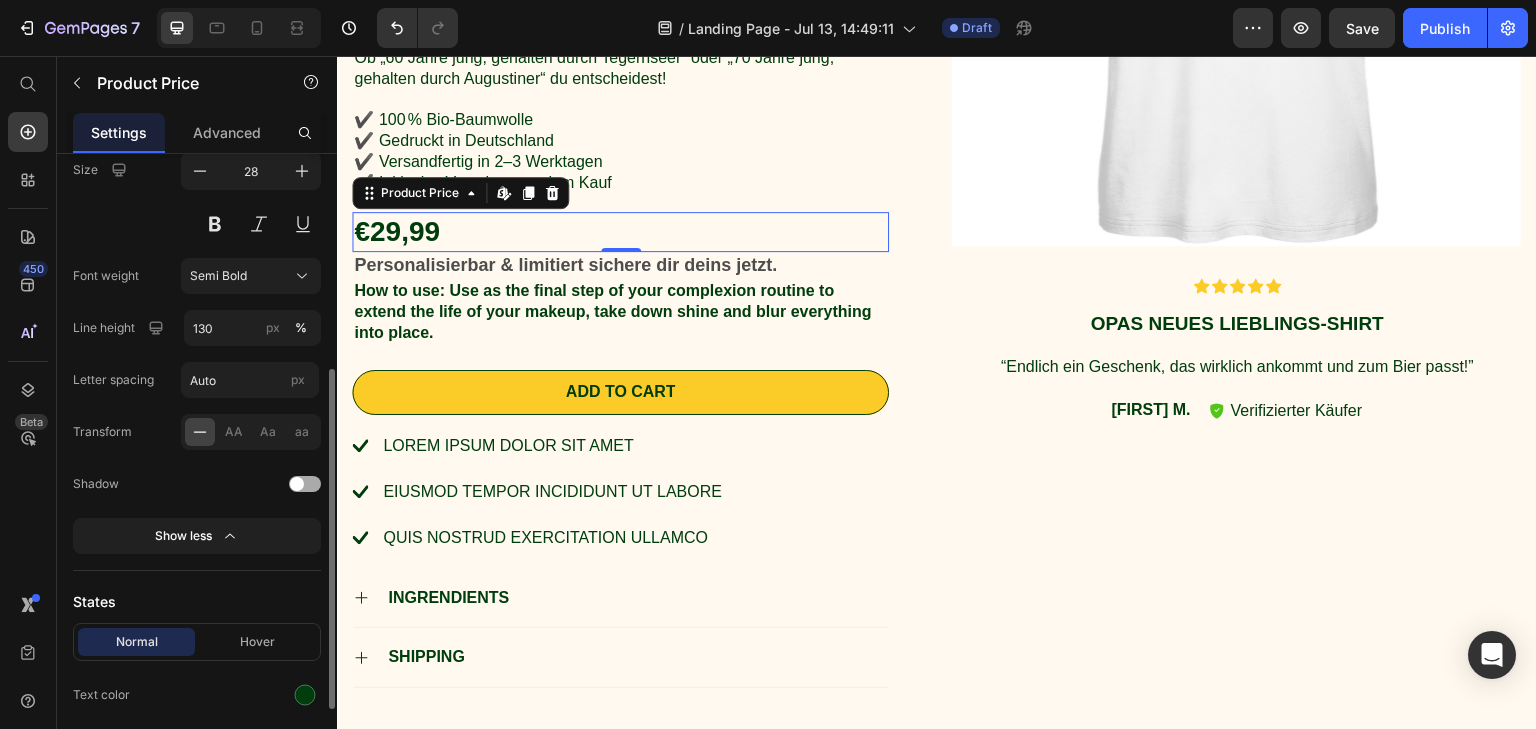 click at bounding box center [297, 484] 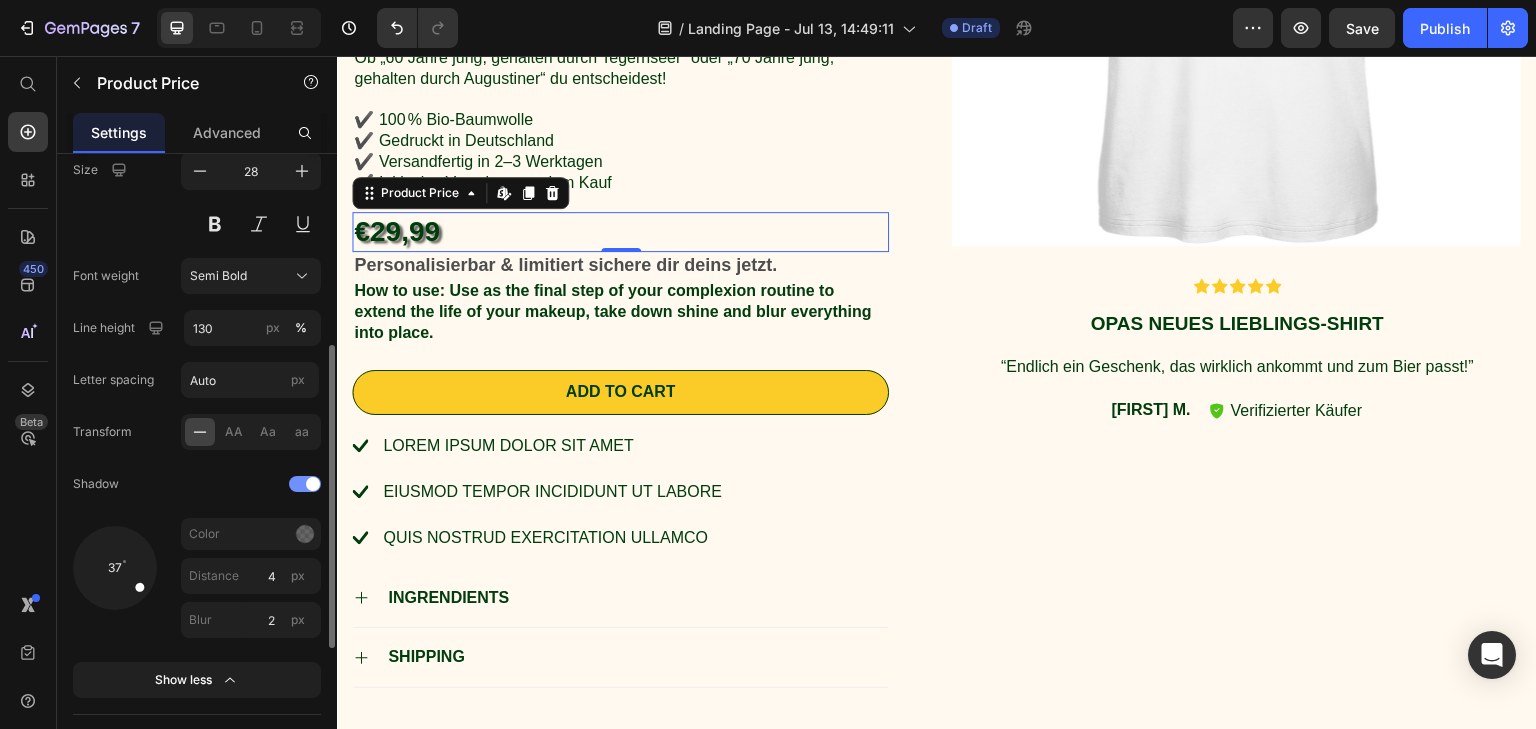 click at bounding box center (305, 484) 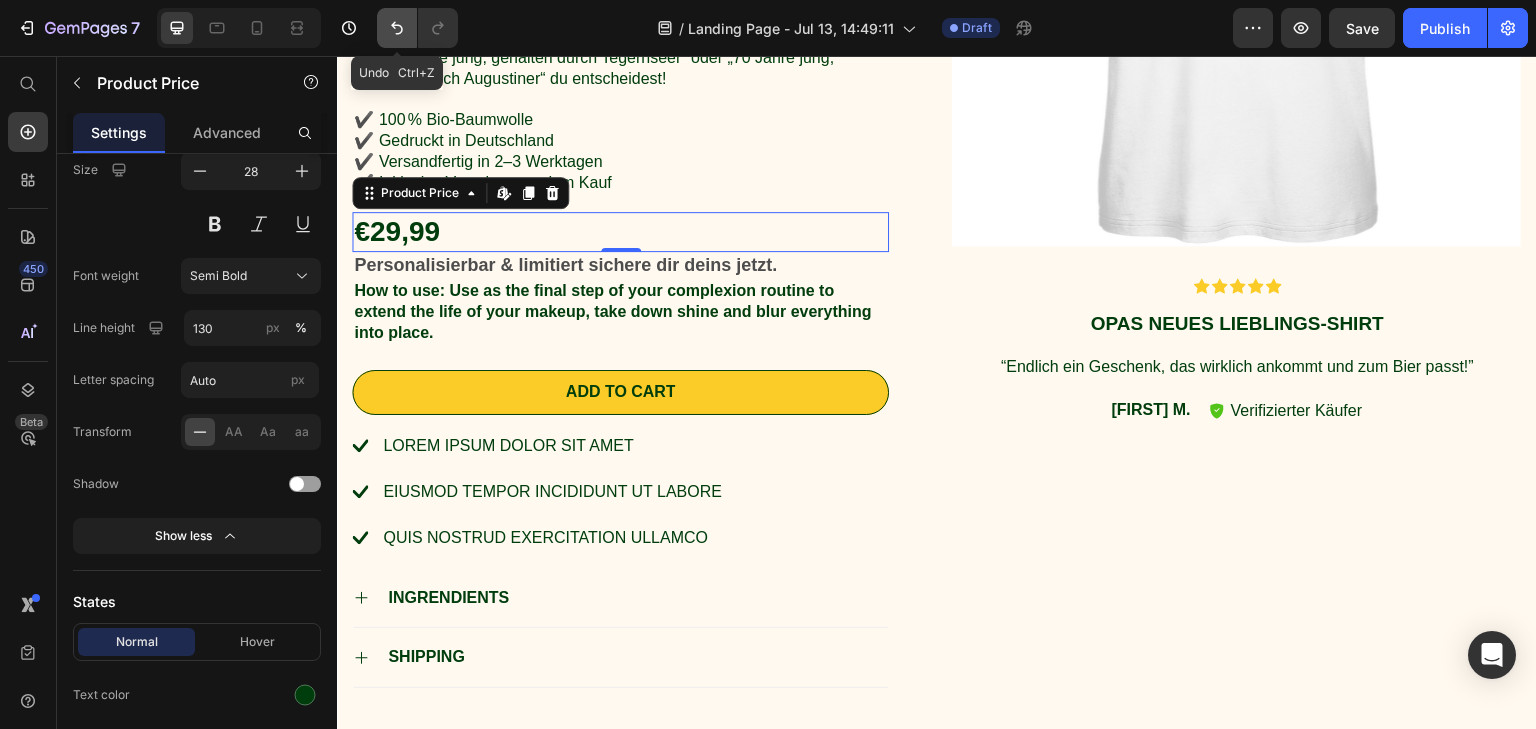 click 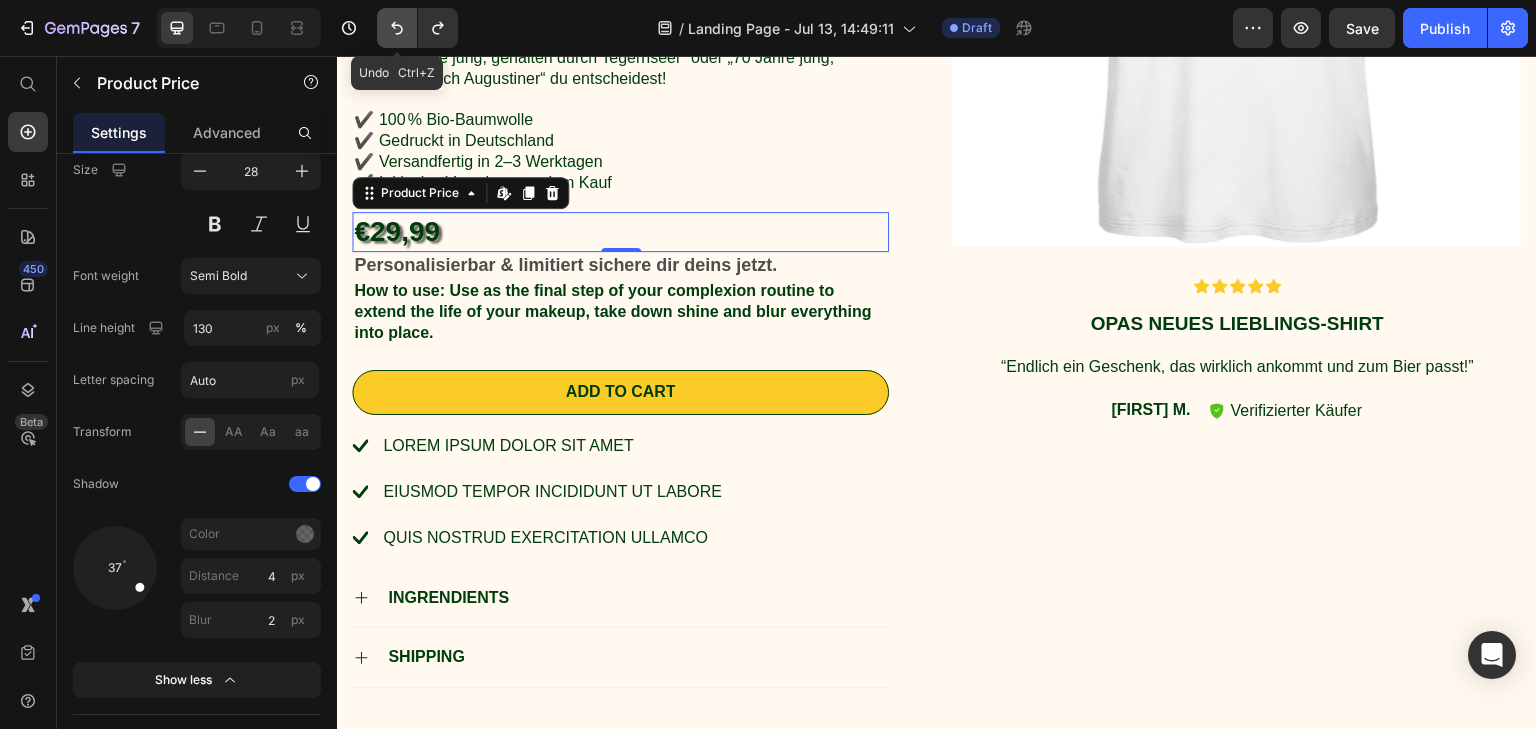 click 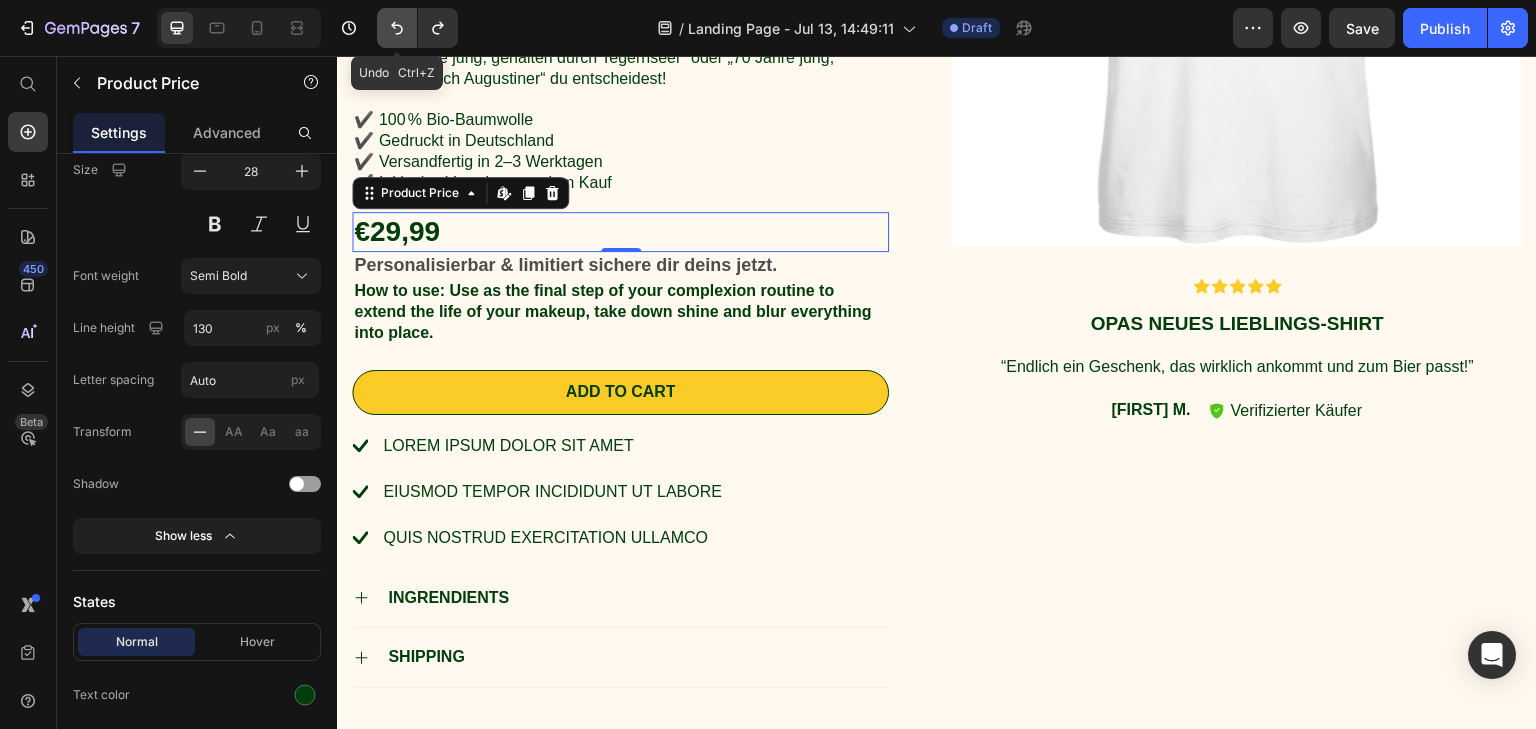 click 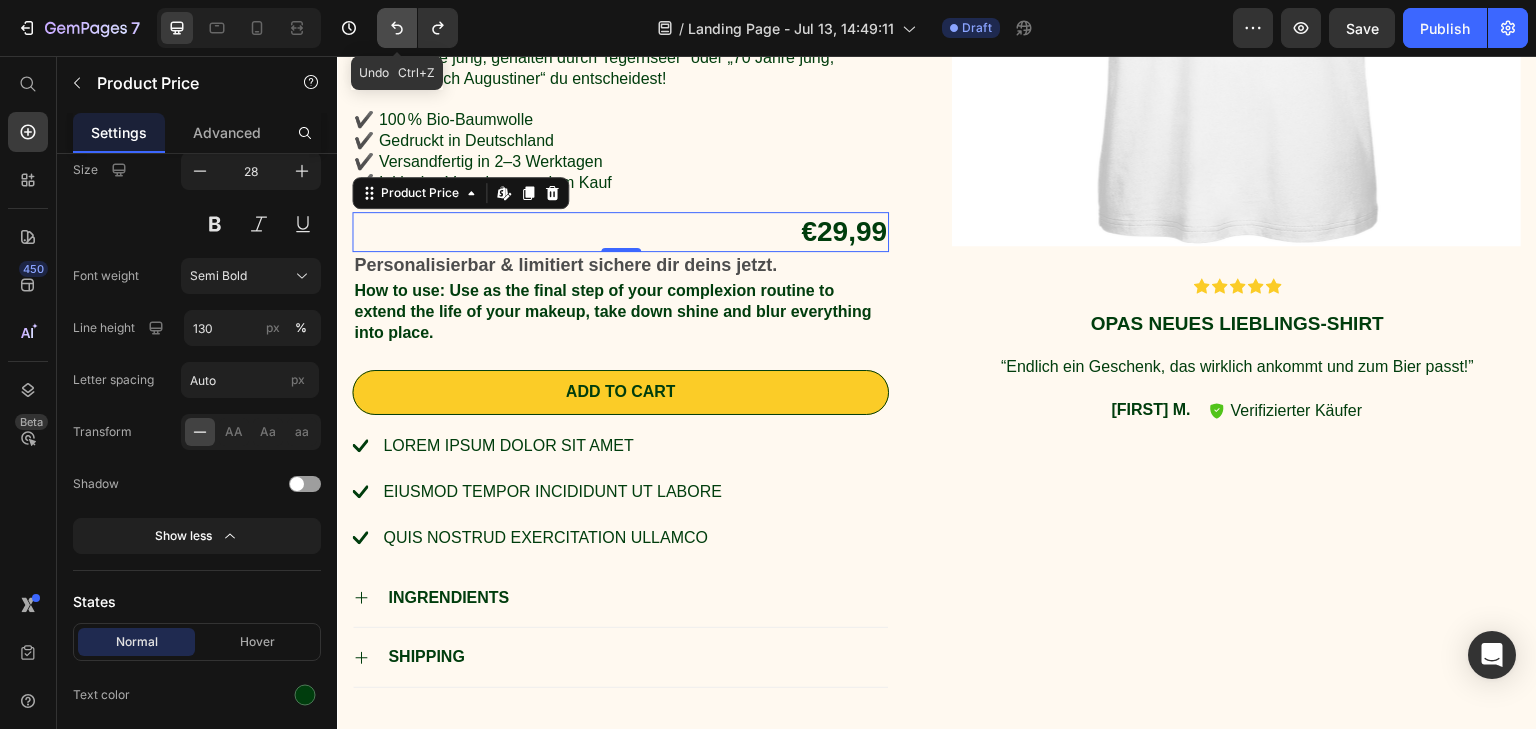 click 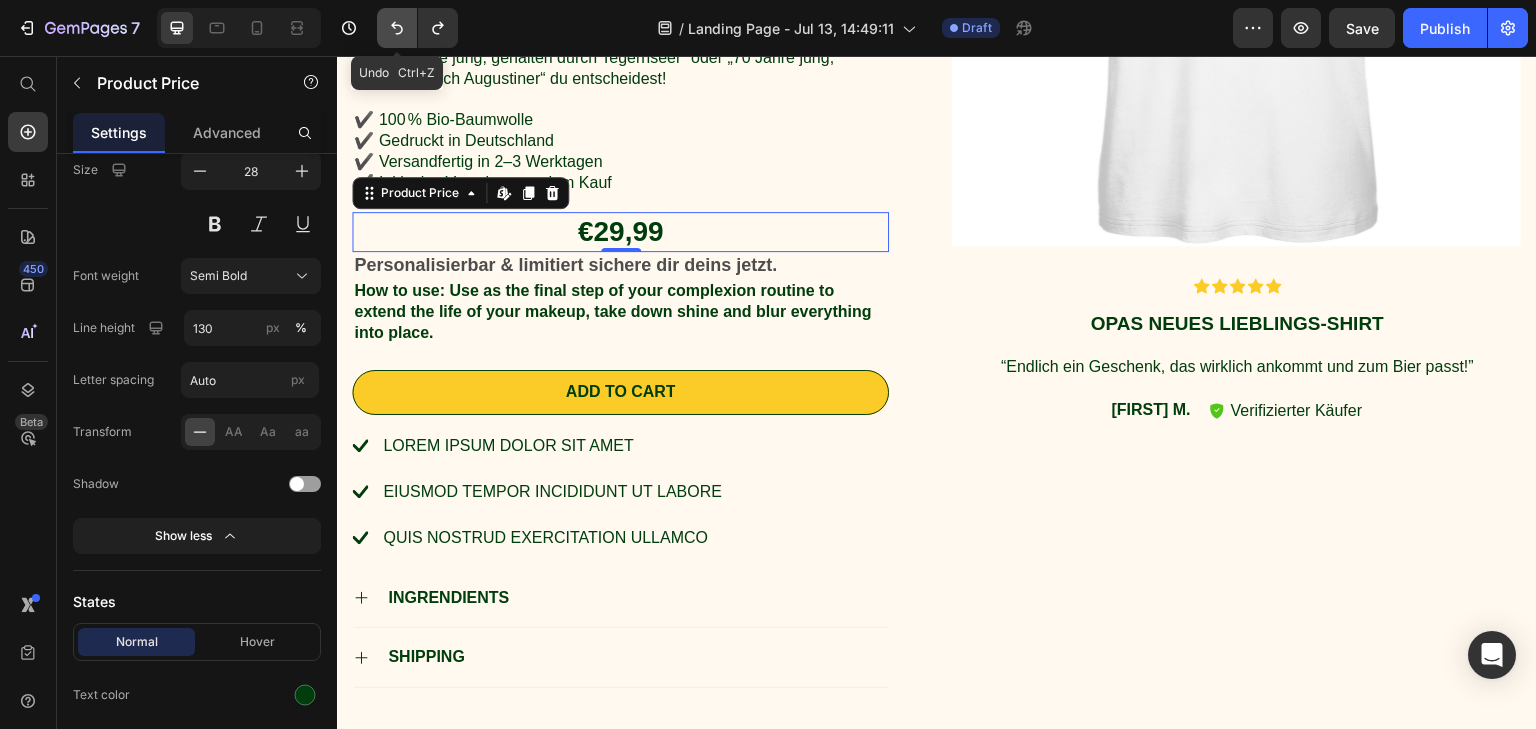 click 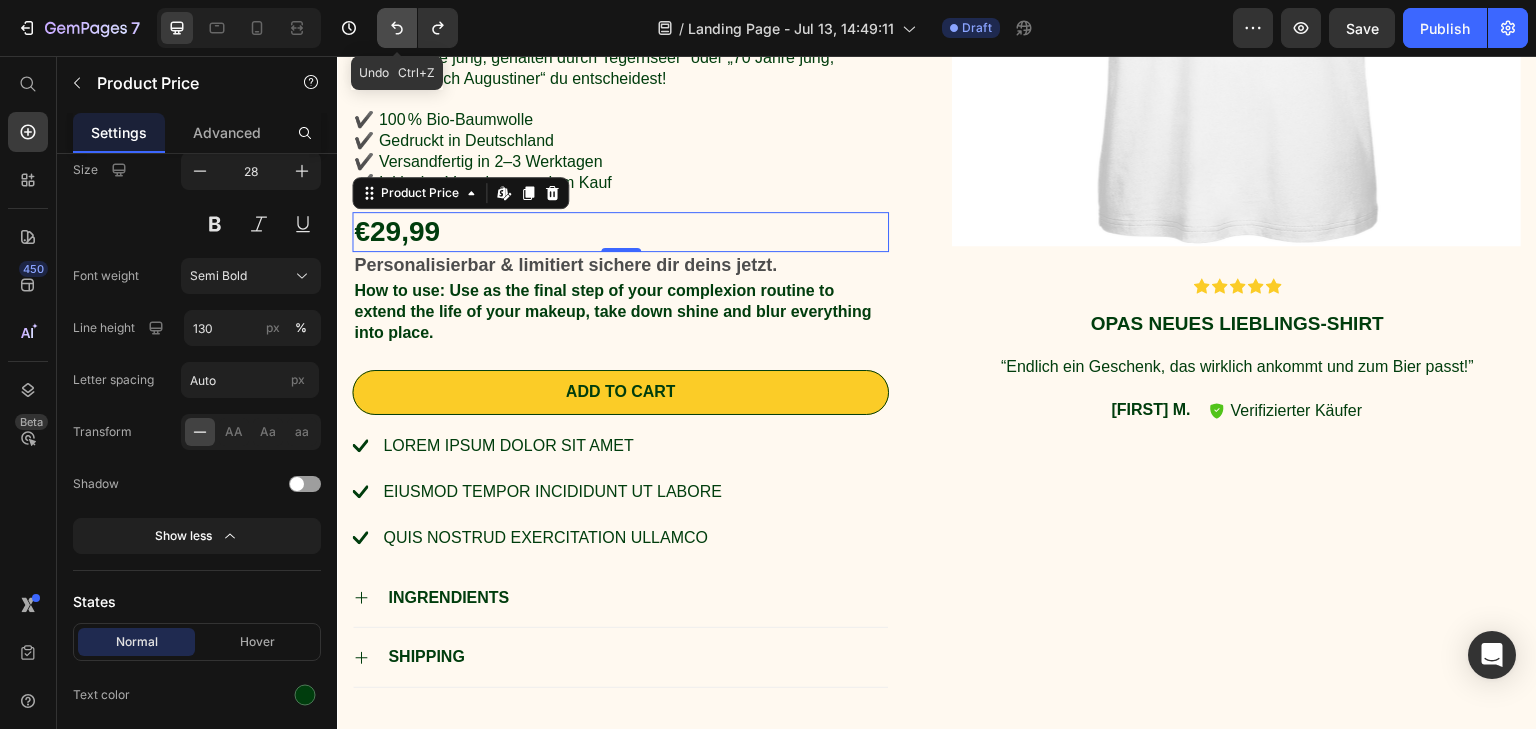 click 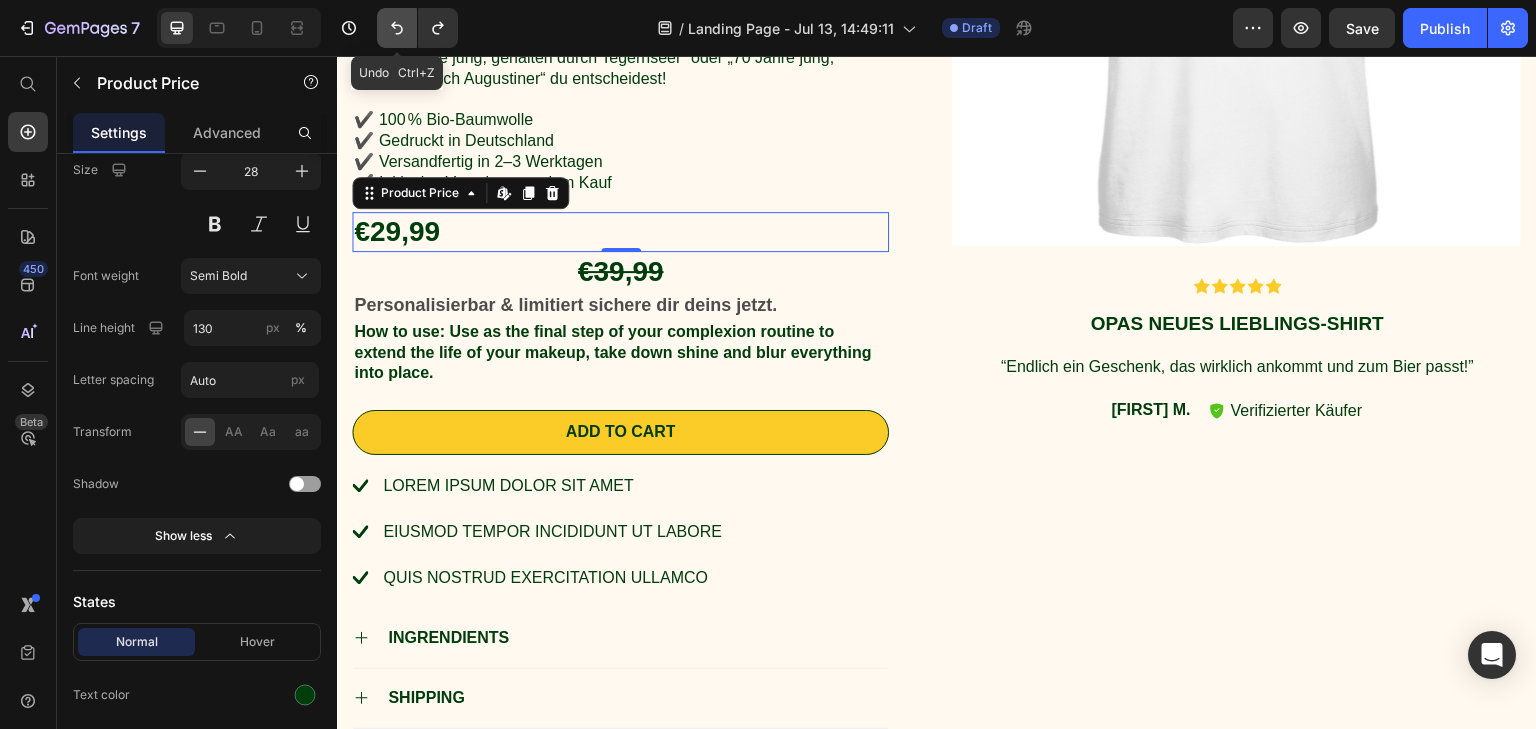 click 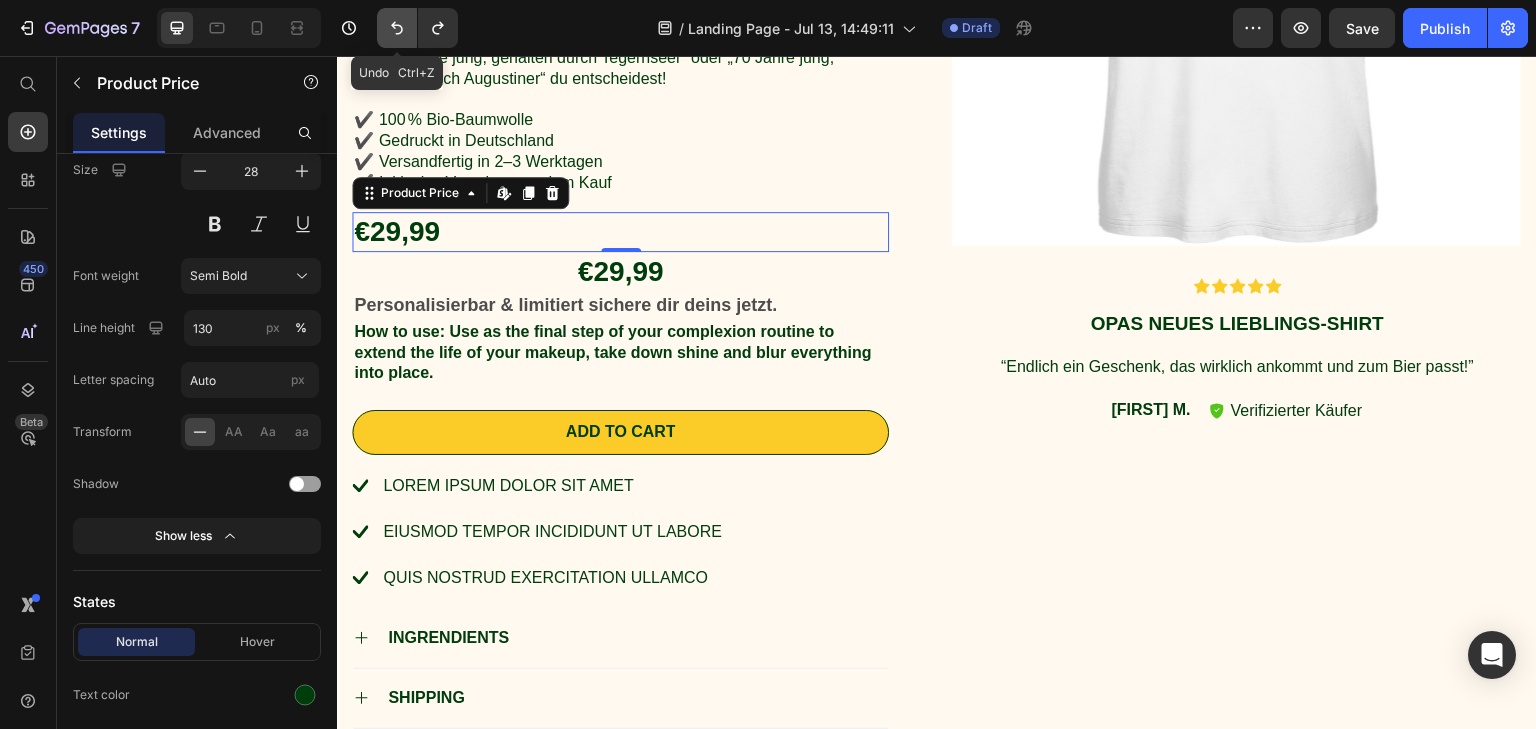 click 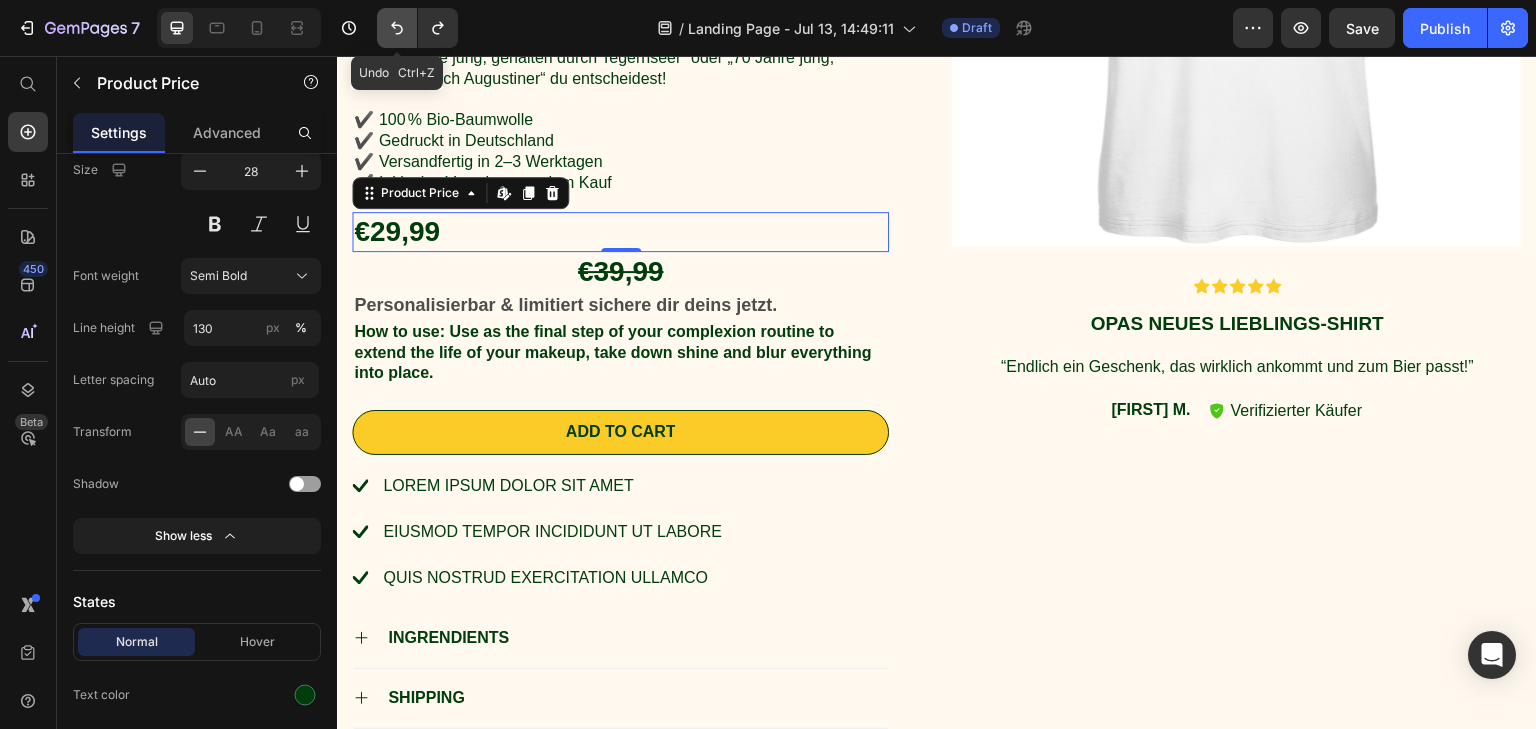 click 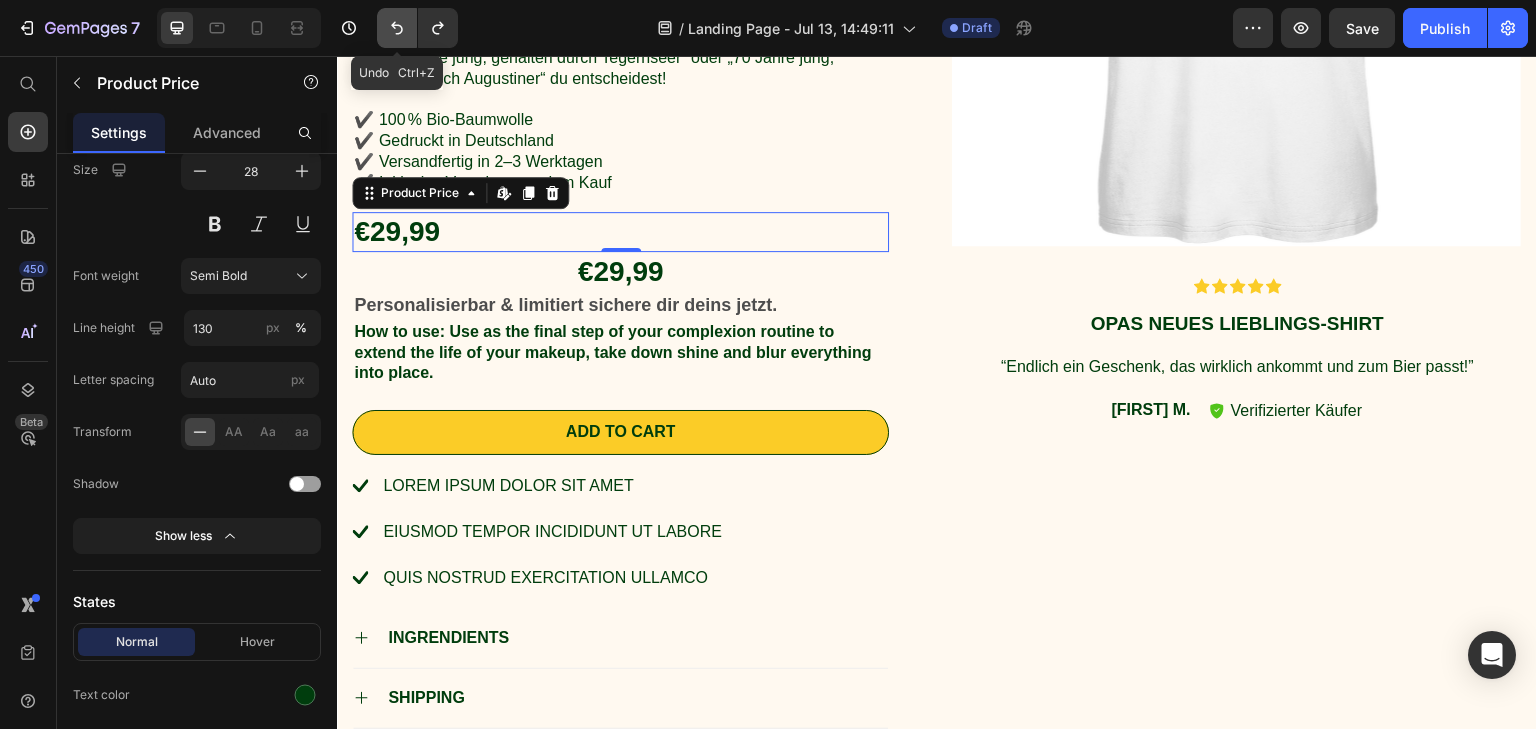 click 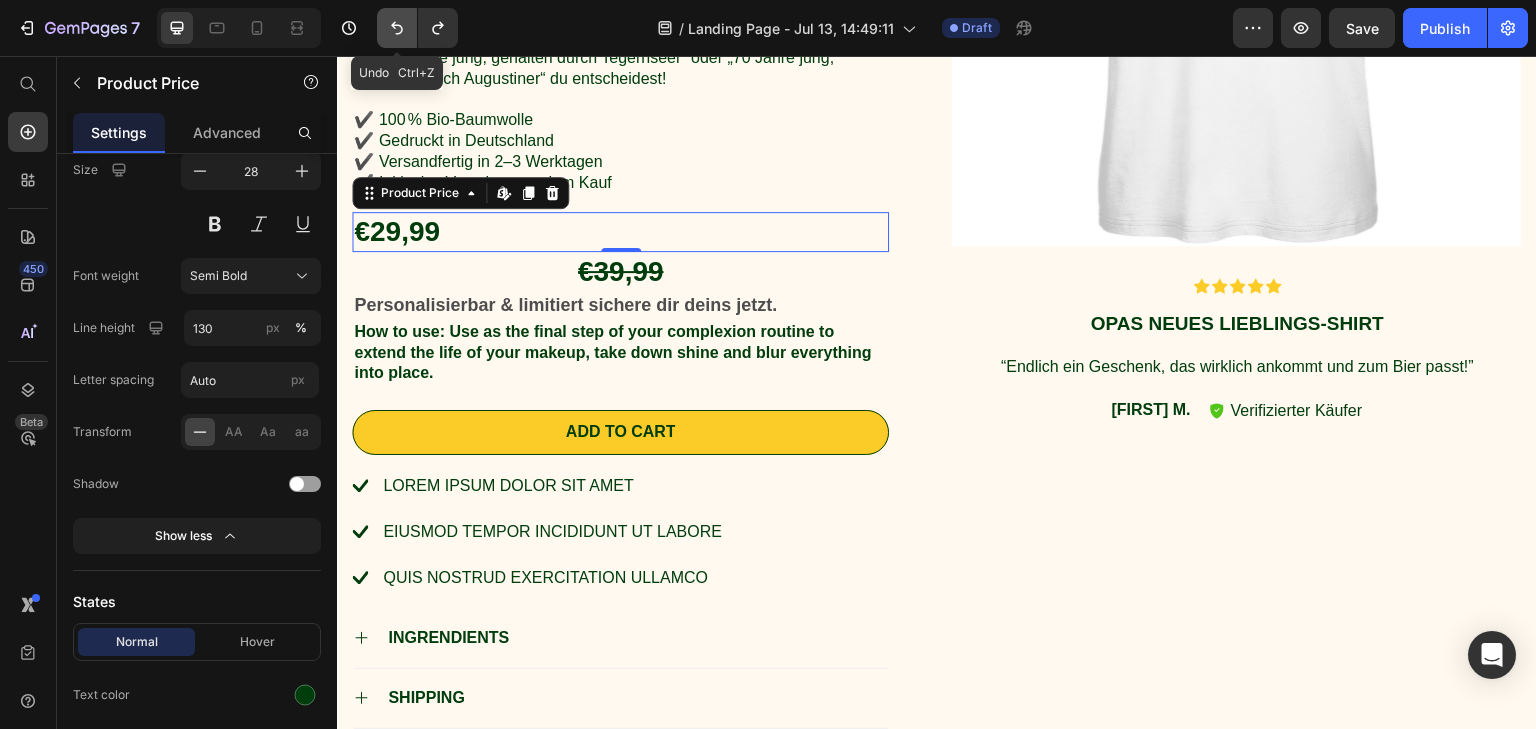 click 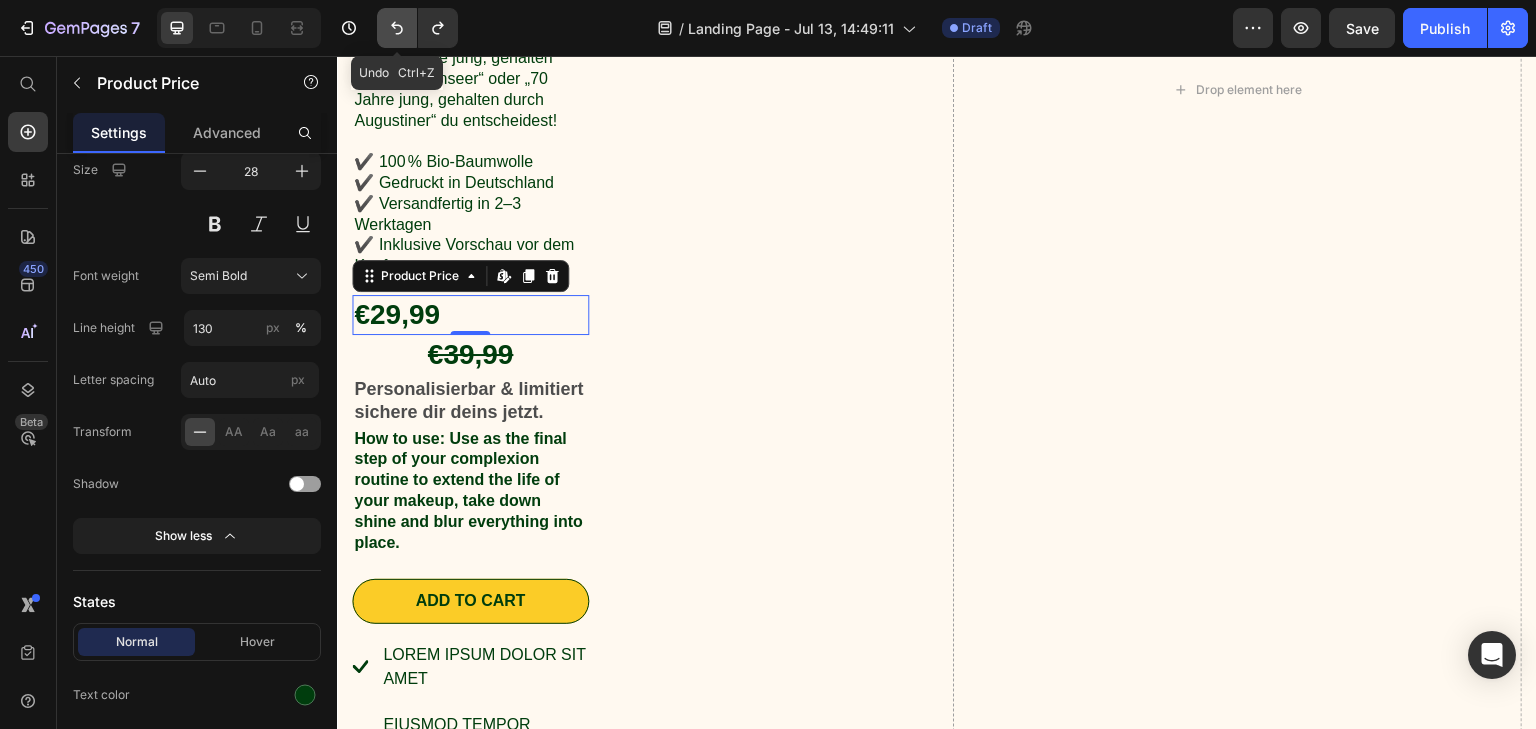 click 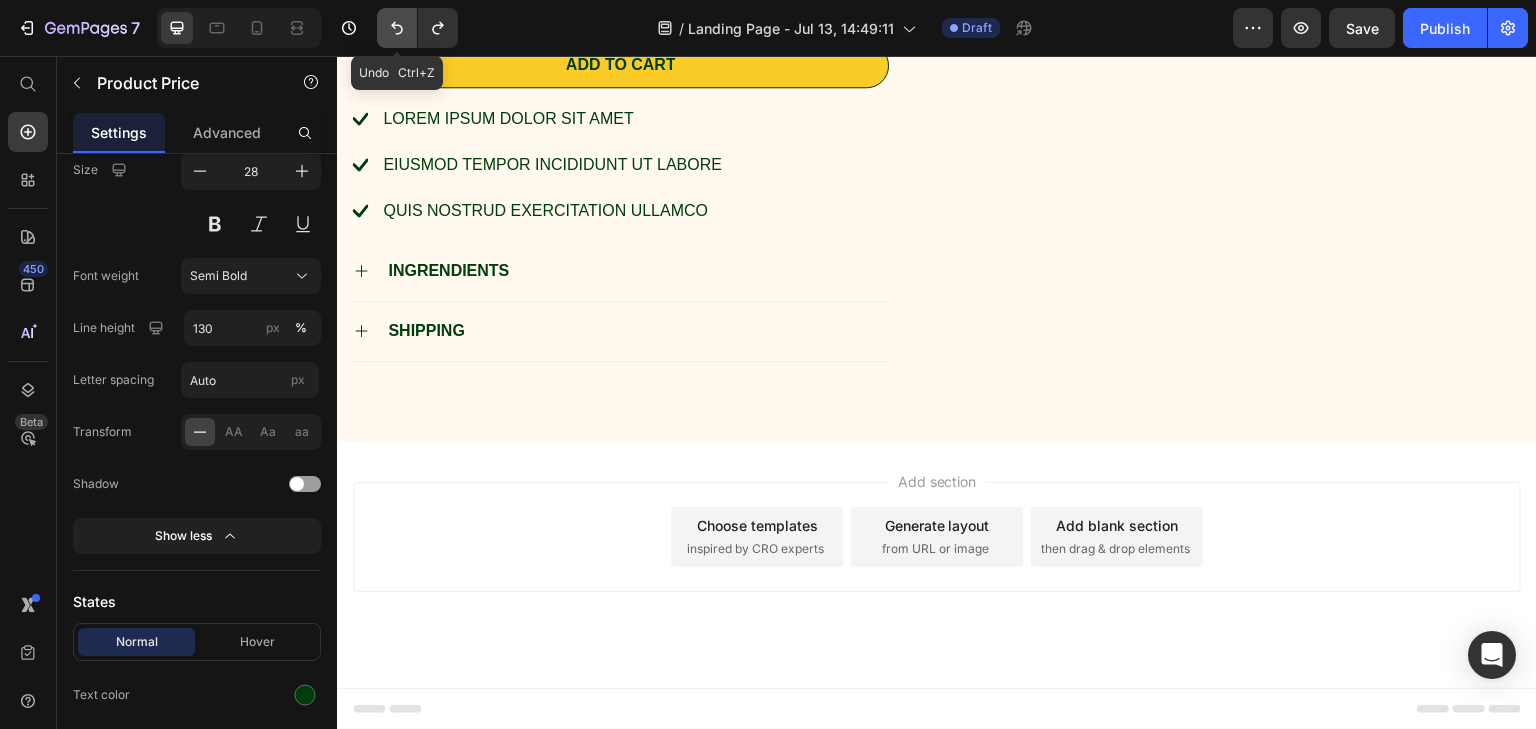 scroll, scrollTop: 500, scrollLeft: 0, axis: vertical 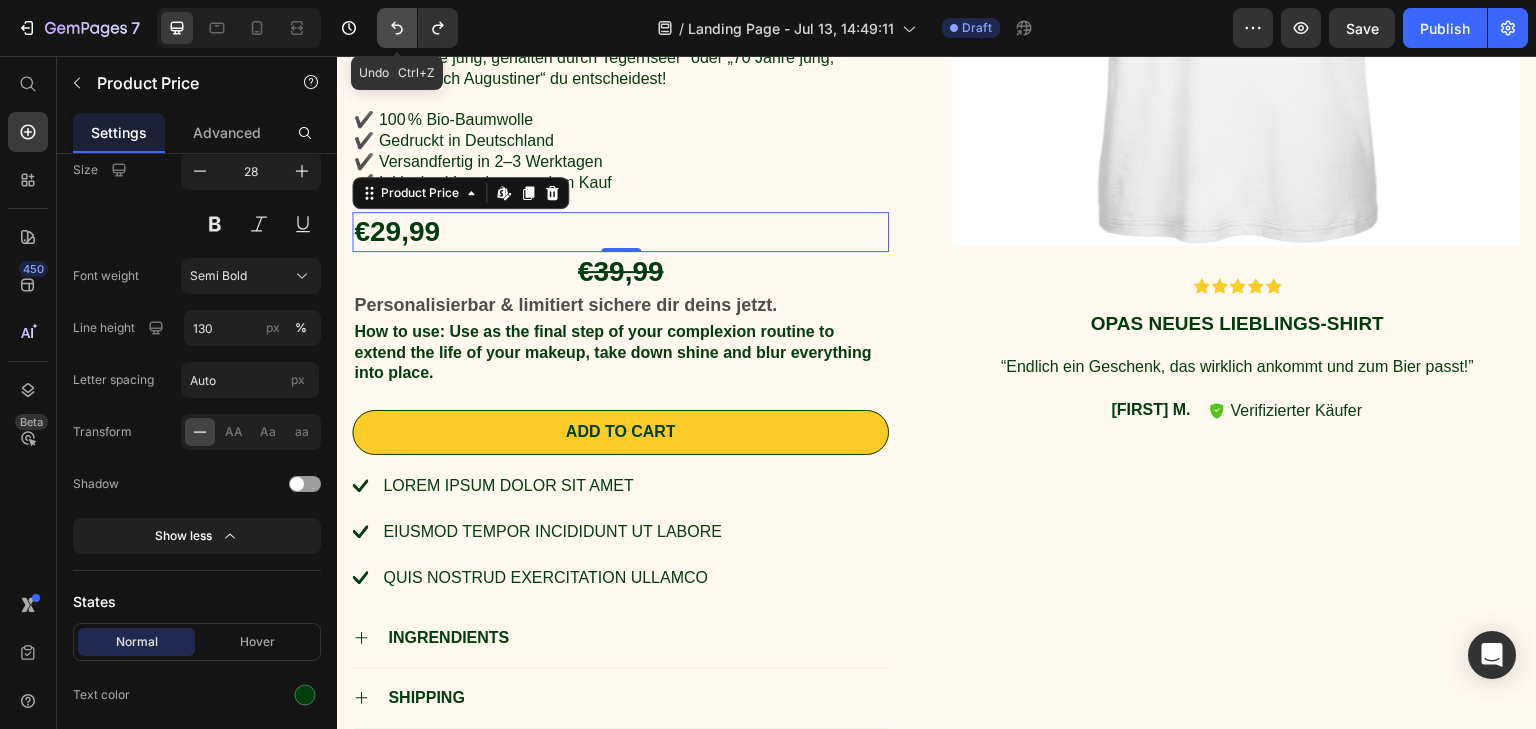 click 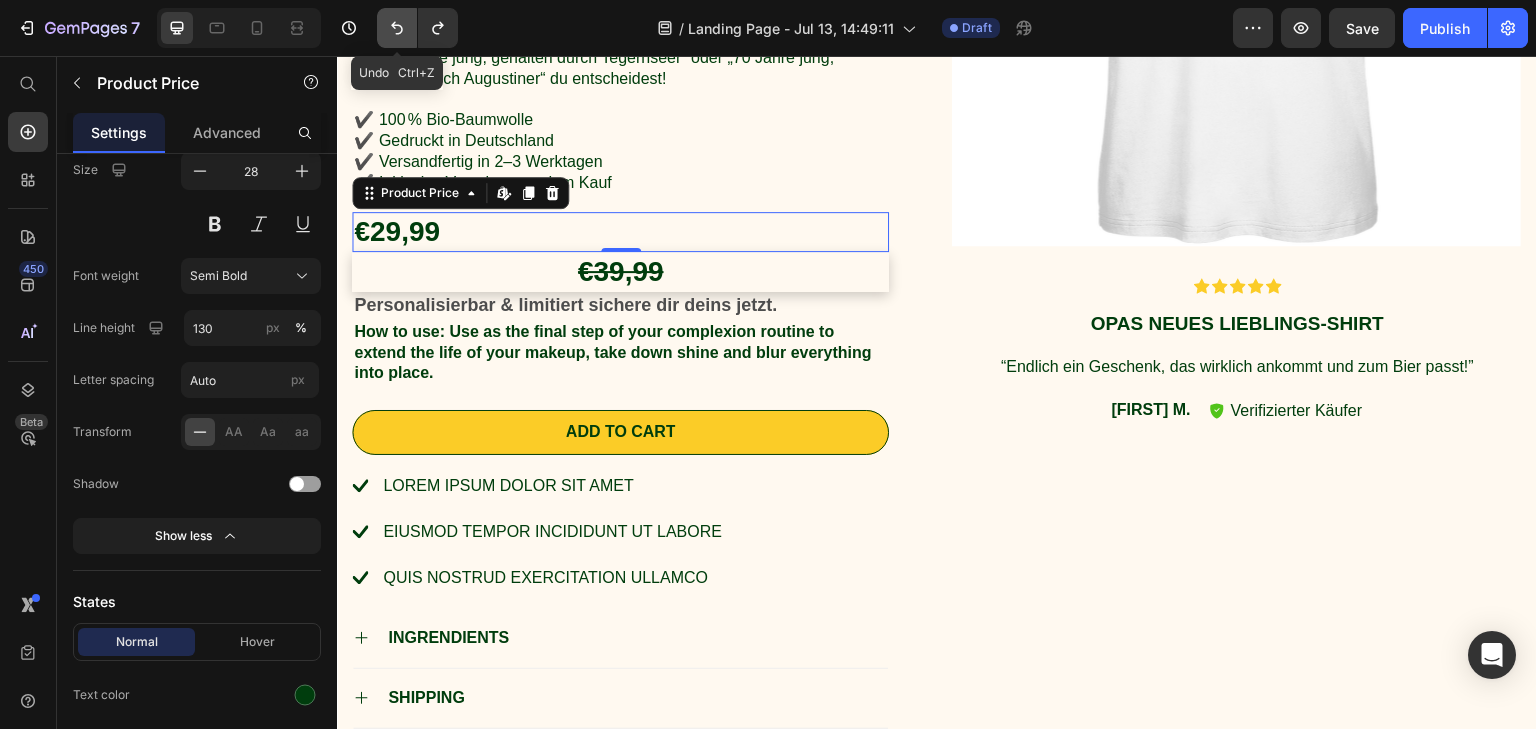 click 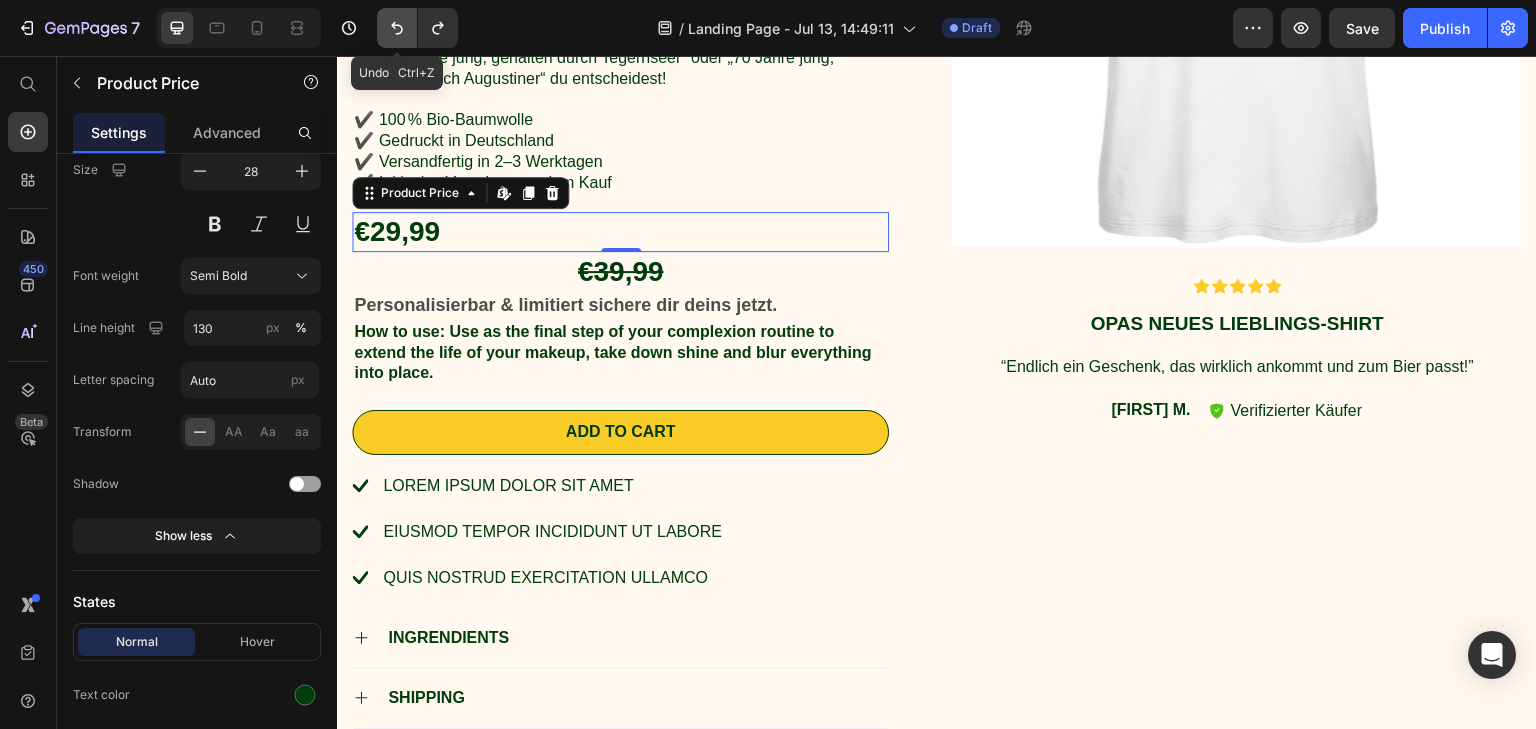 click 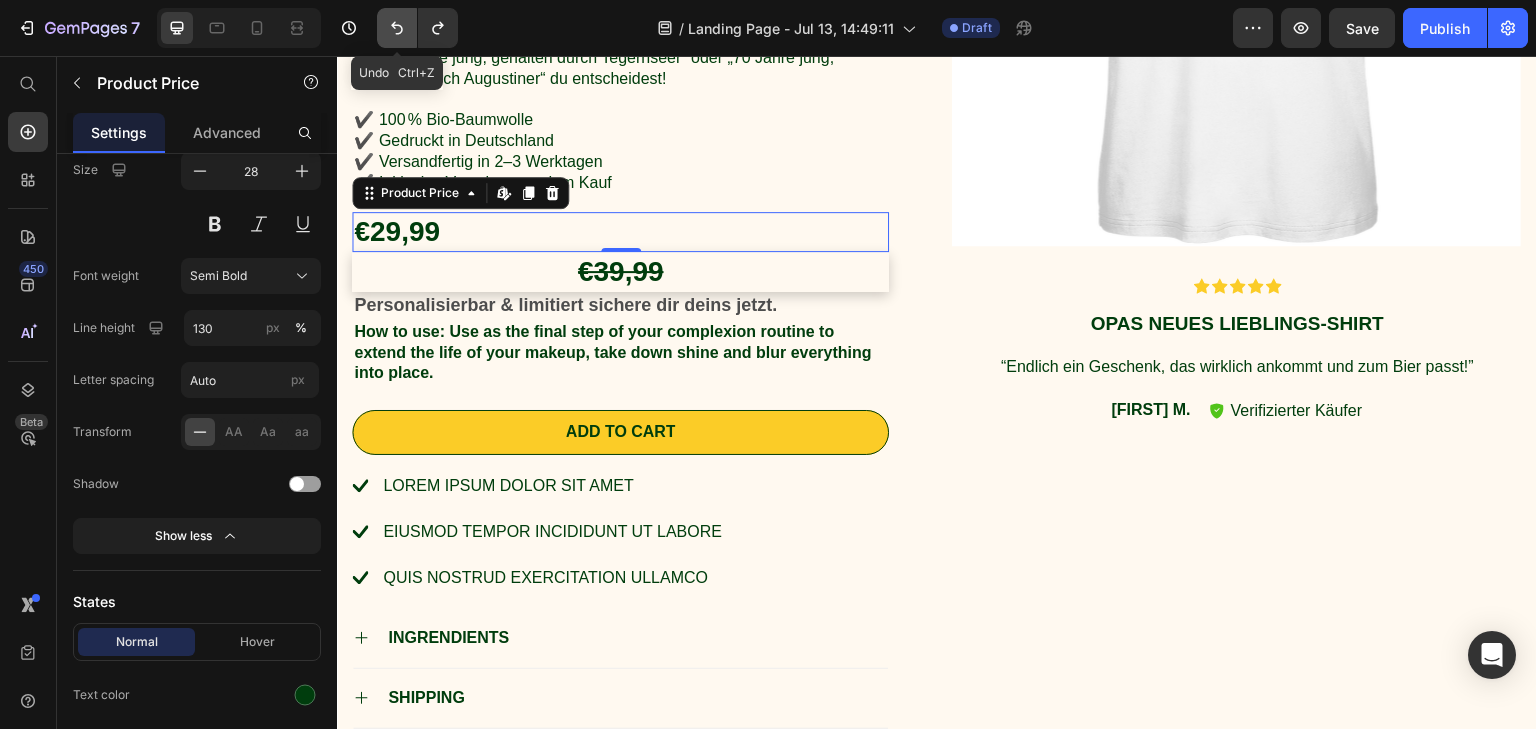 click 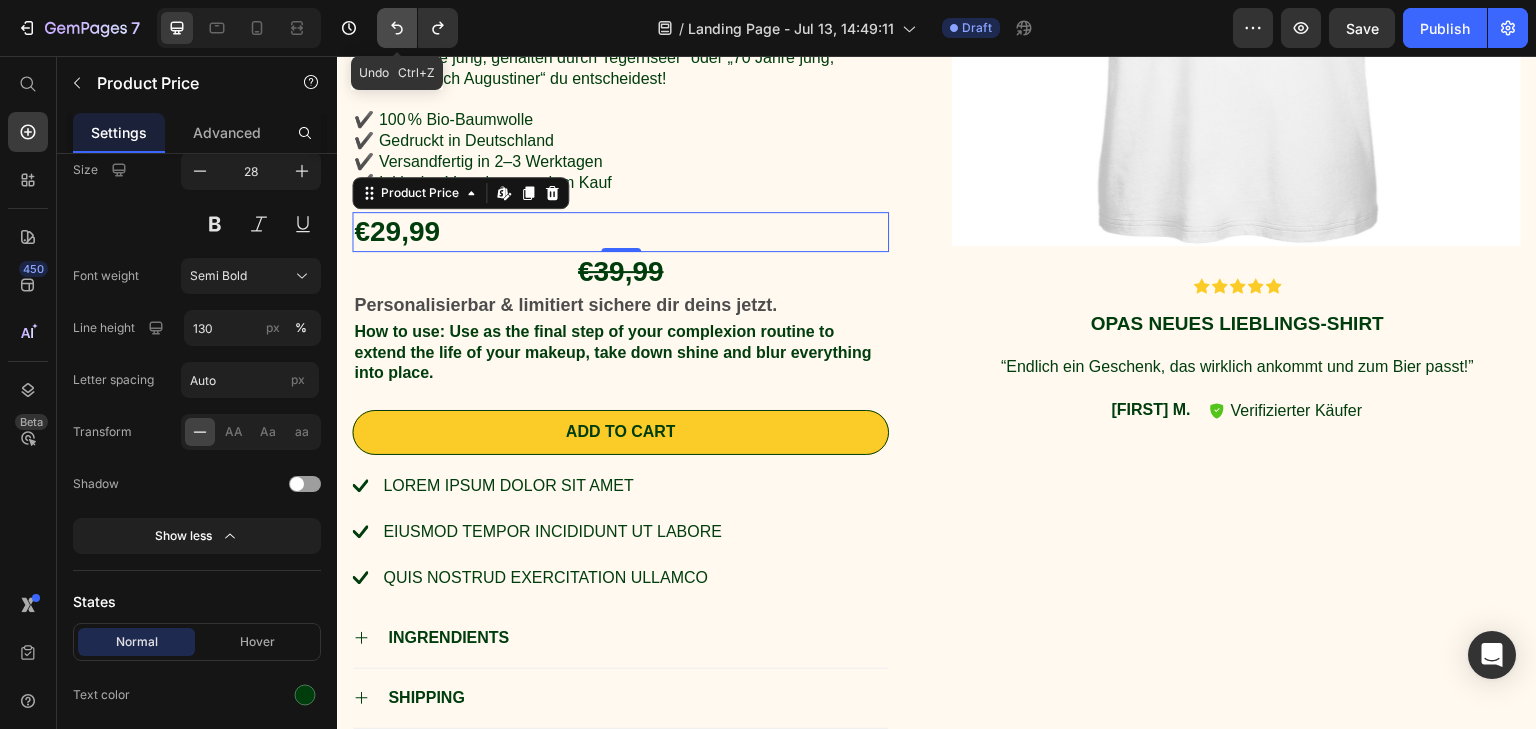 click 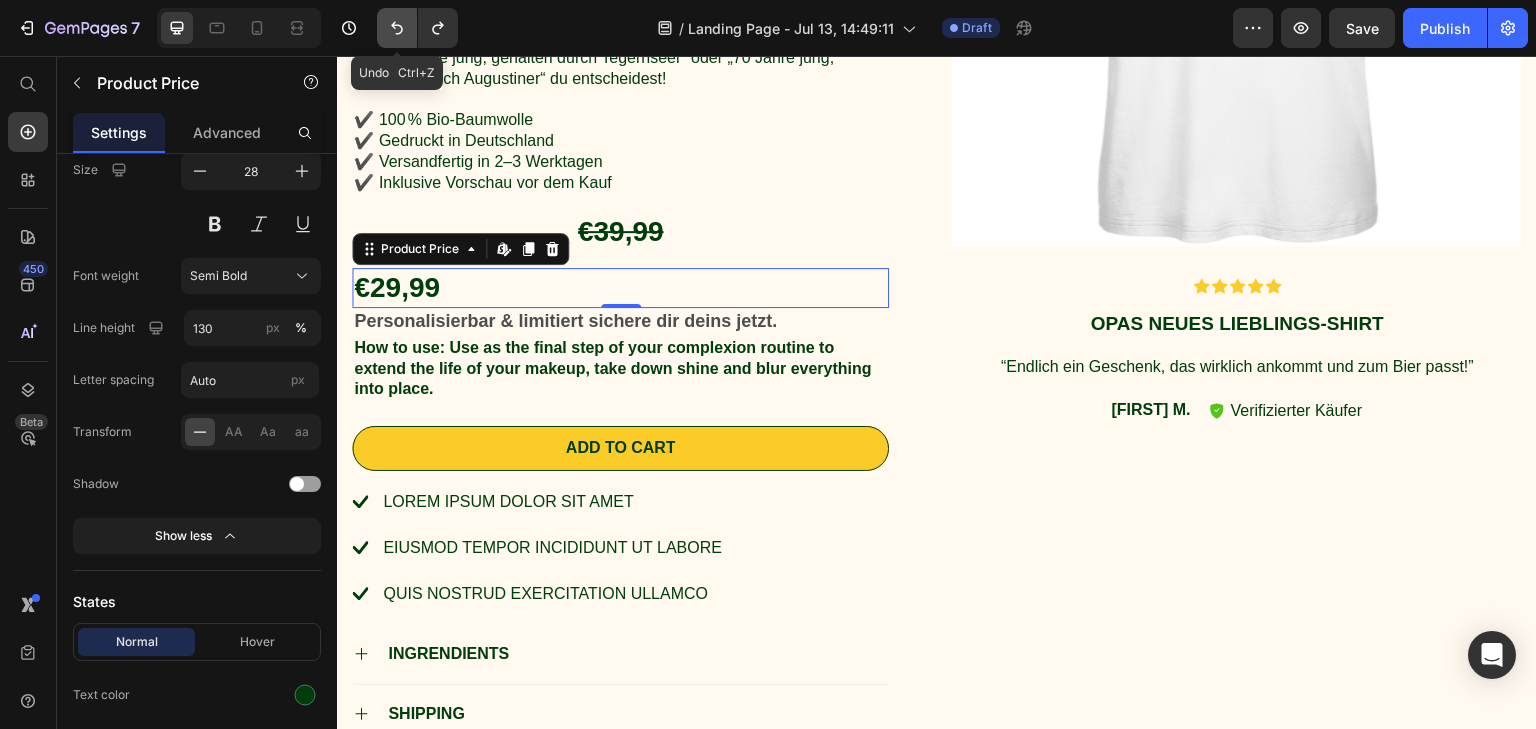 click 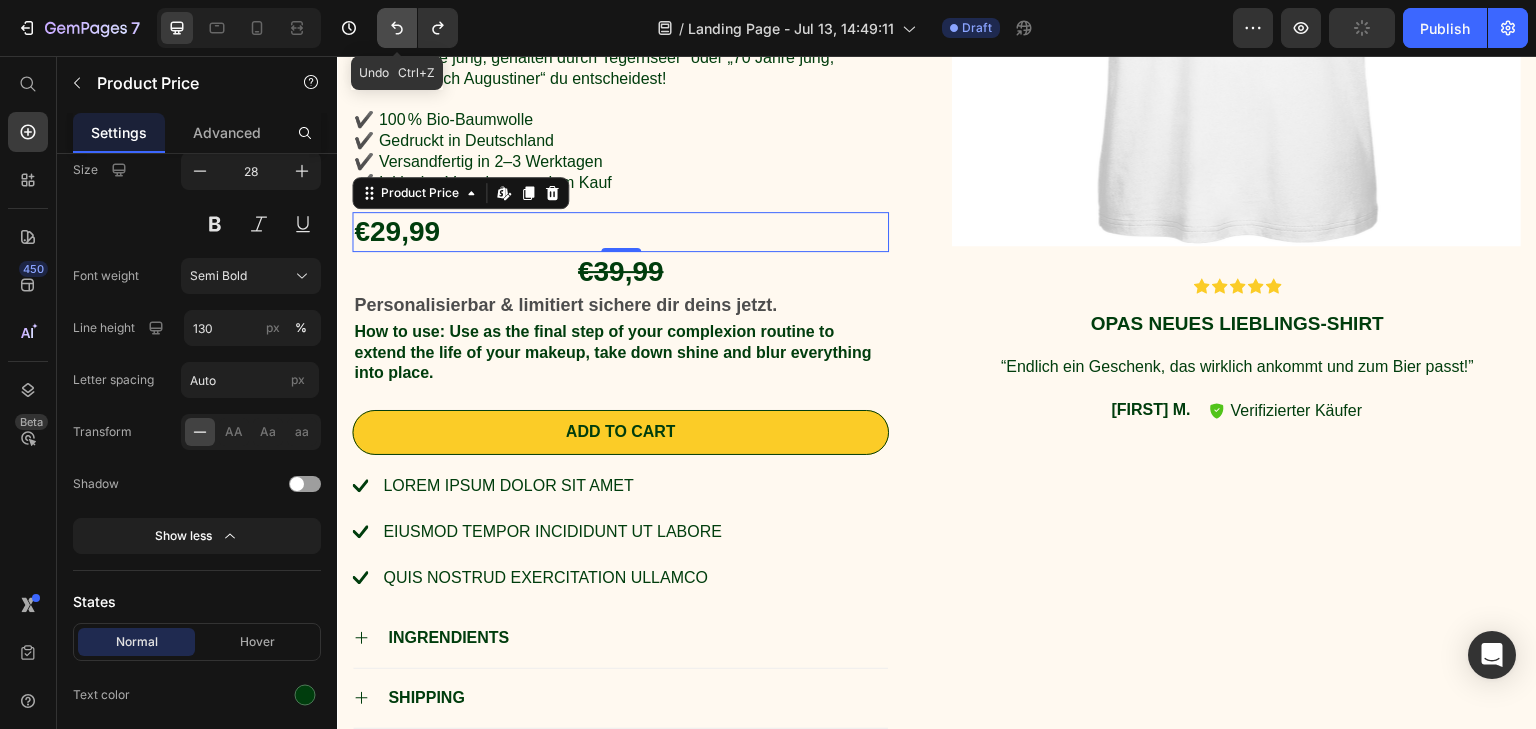 click 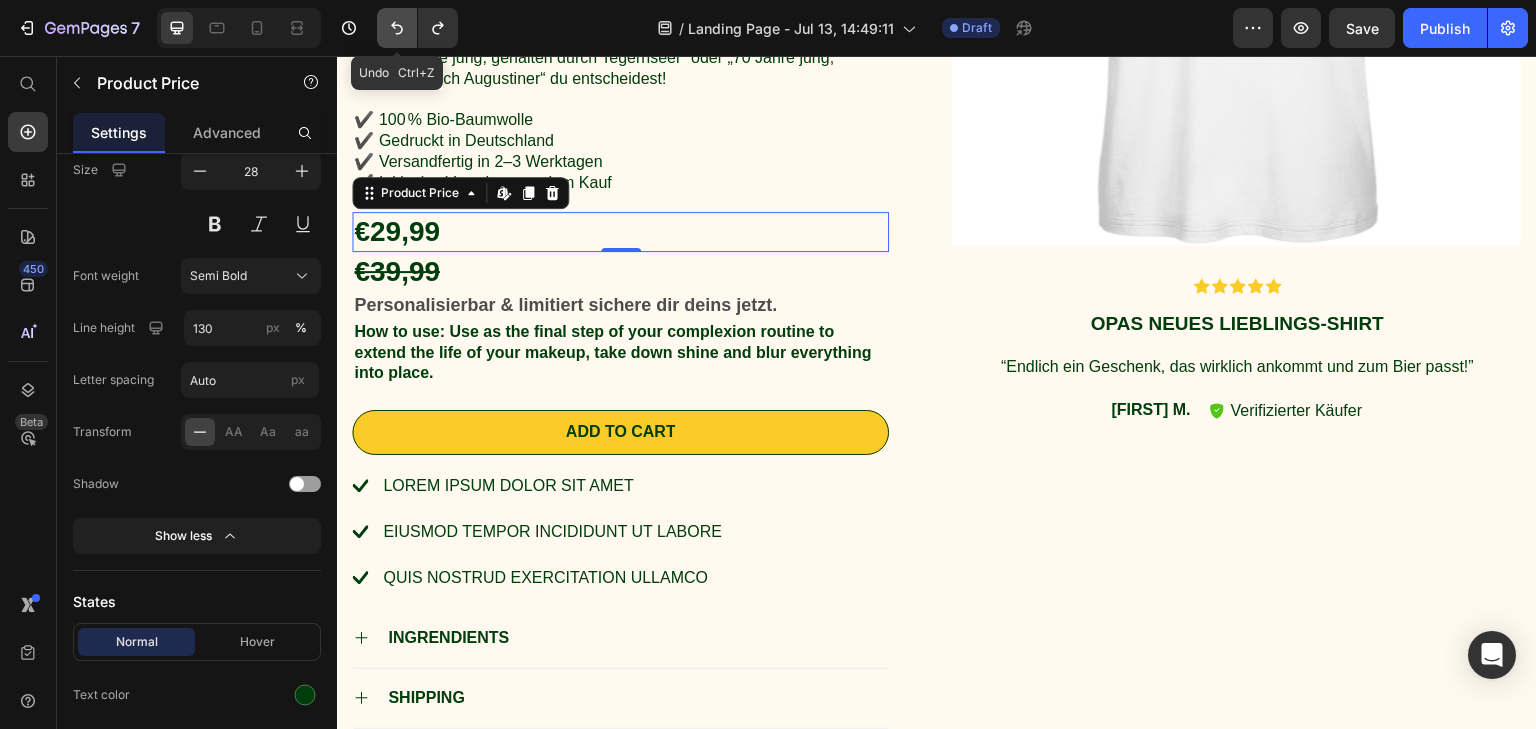 click 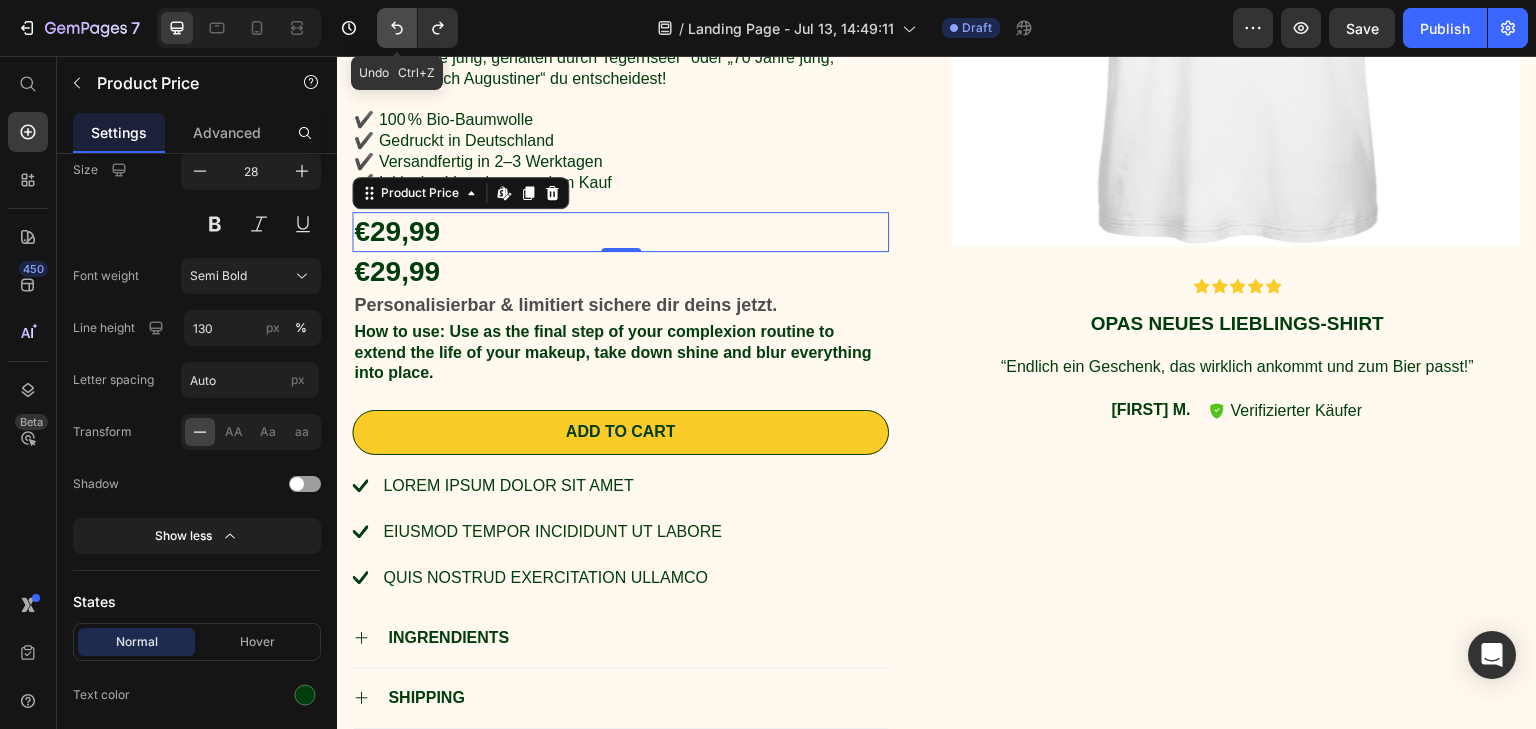 click 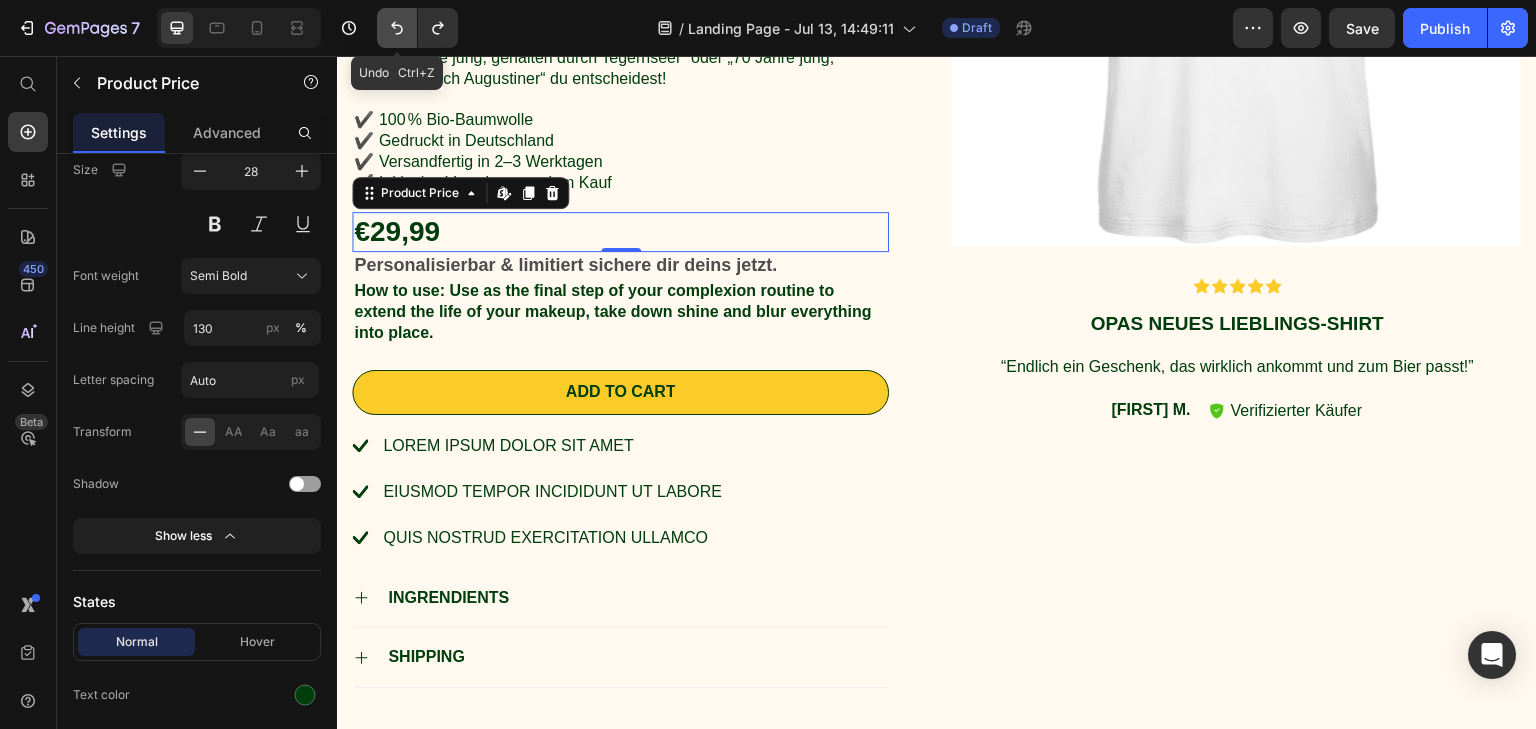 click 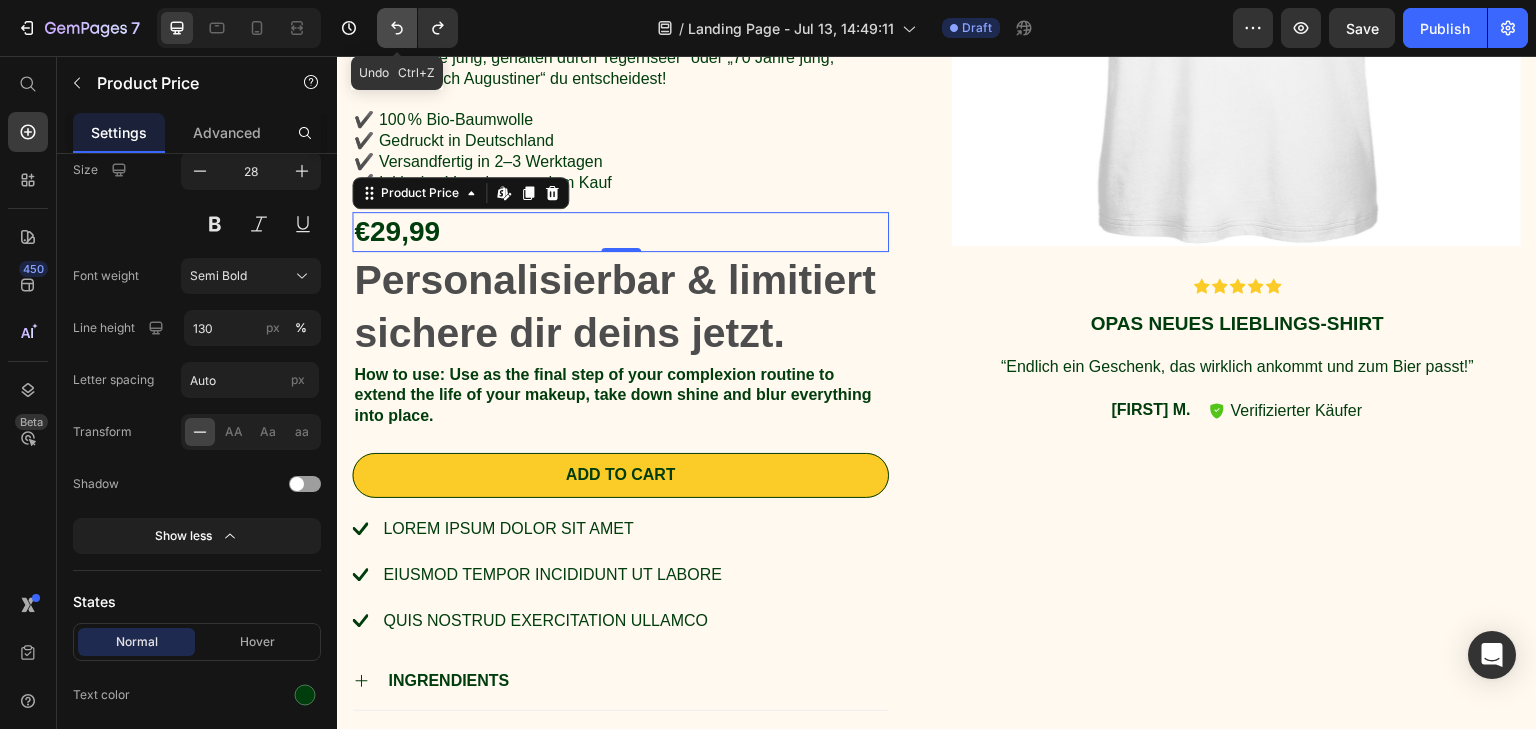 click 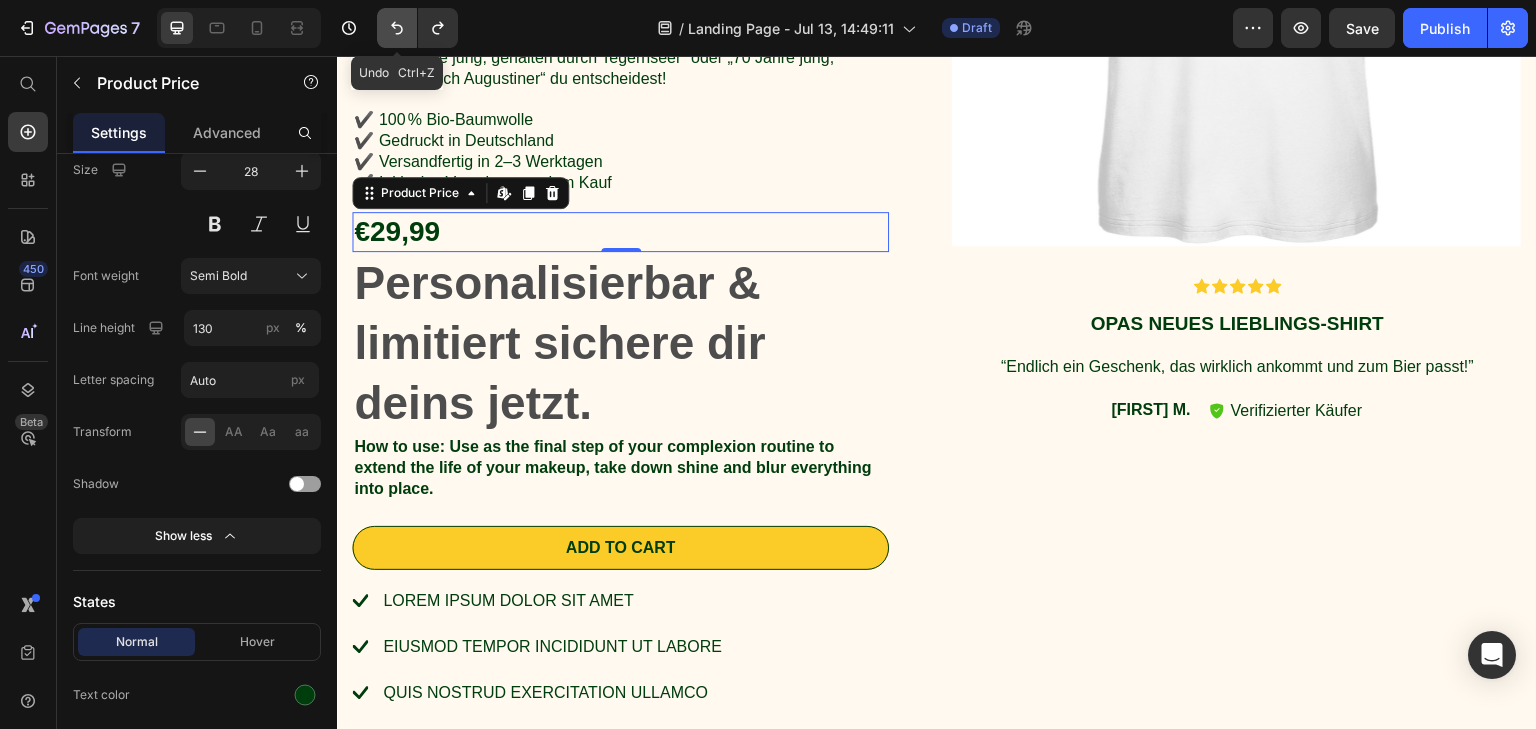 click 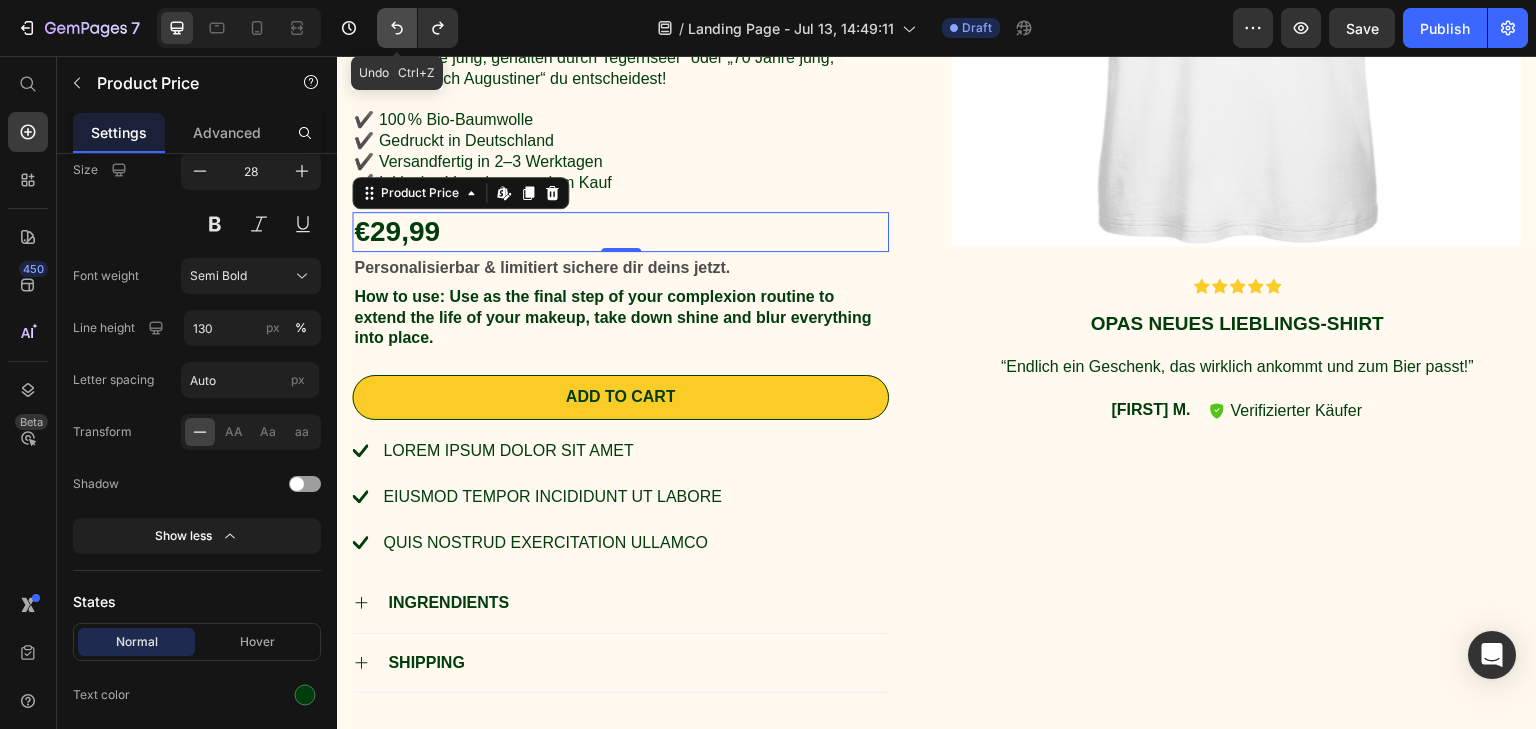 click 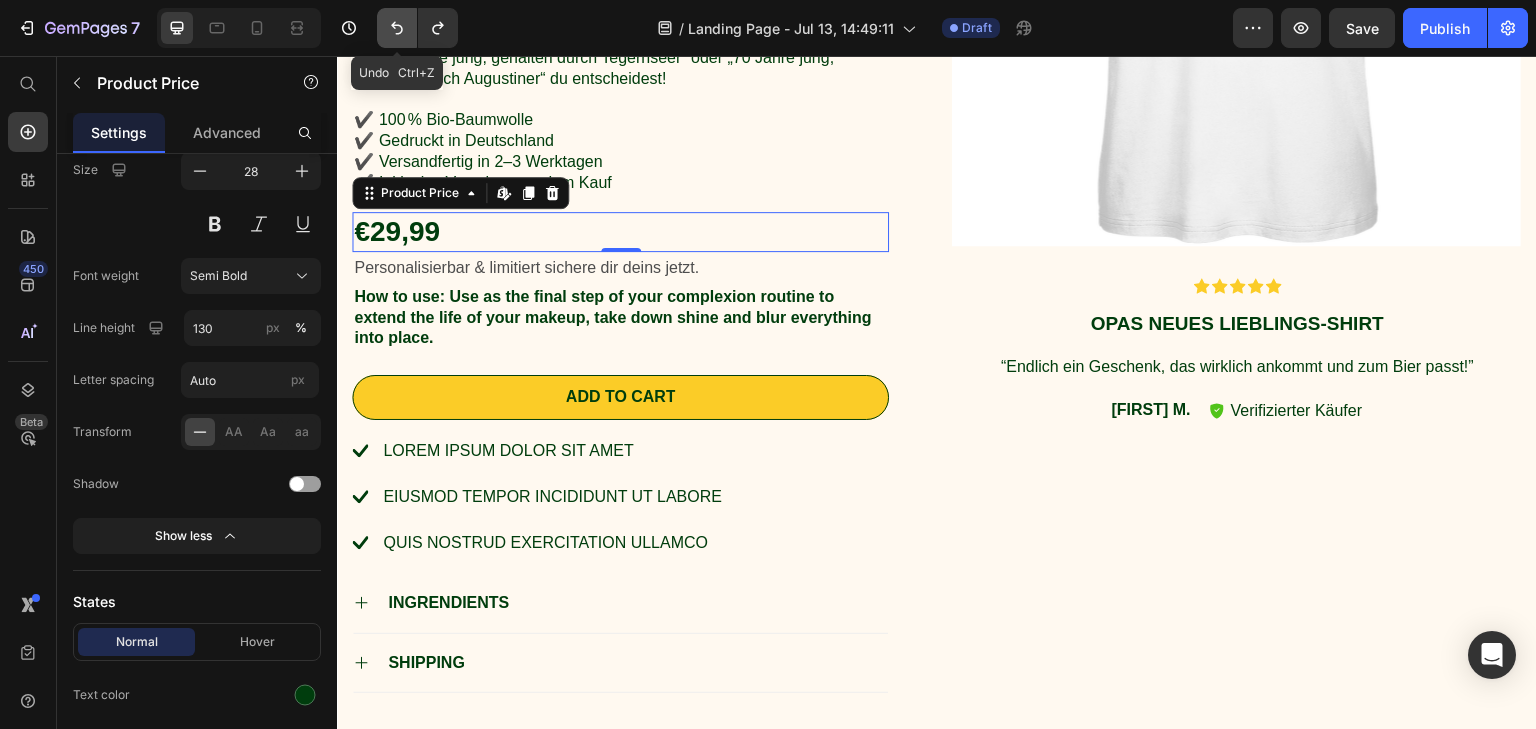 click 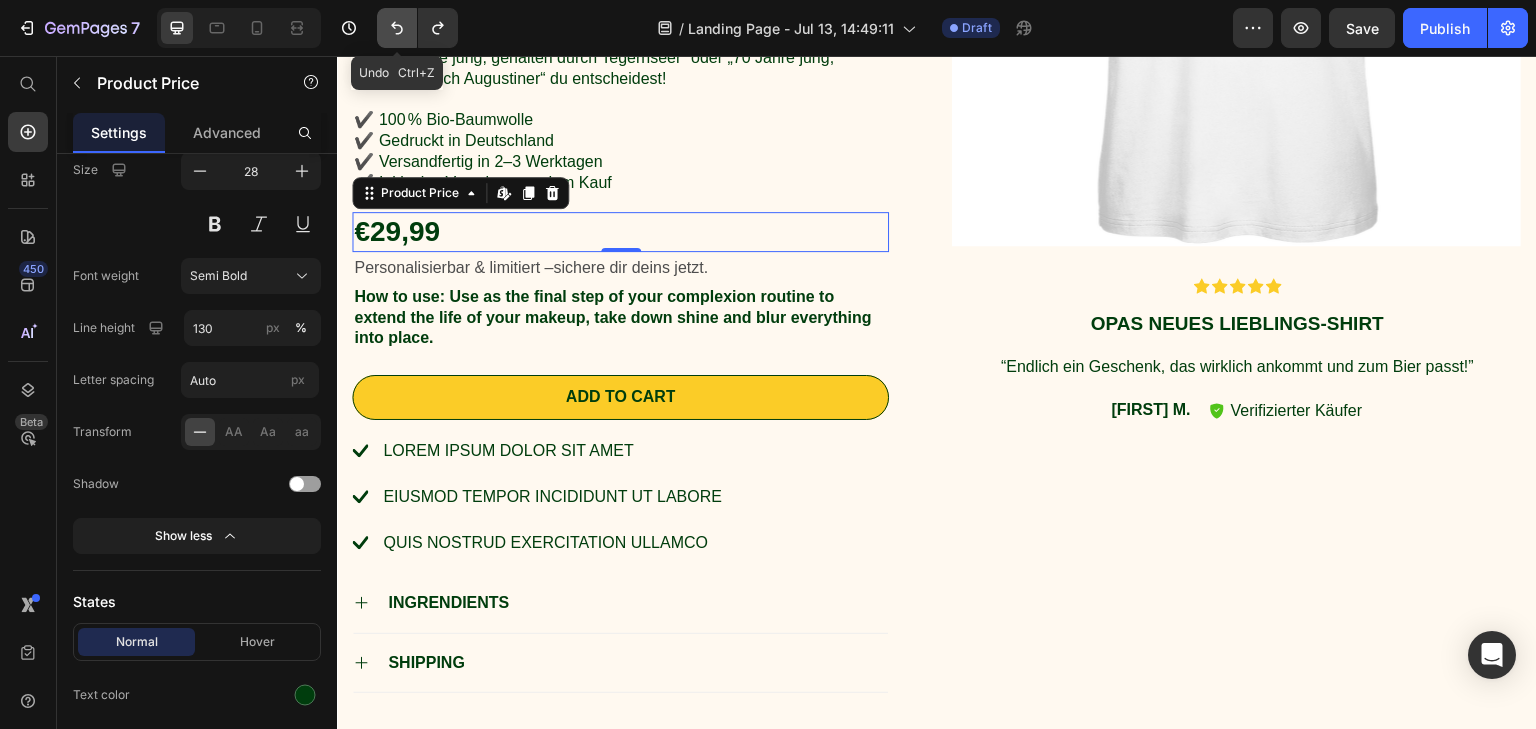 click 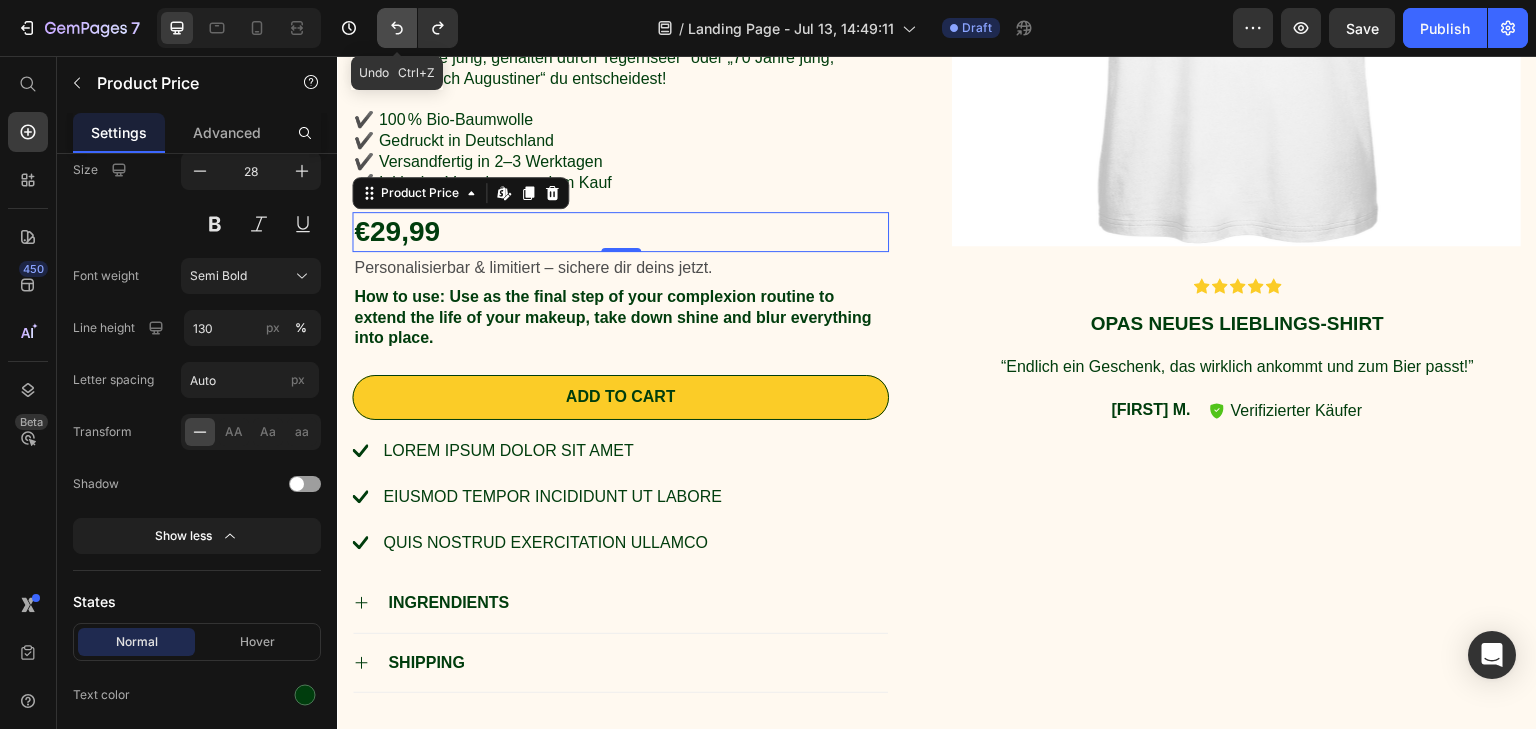 click 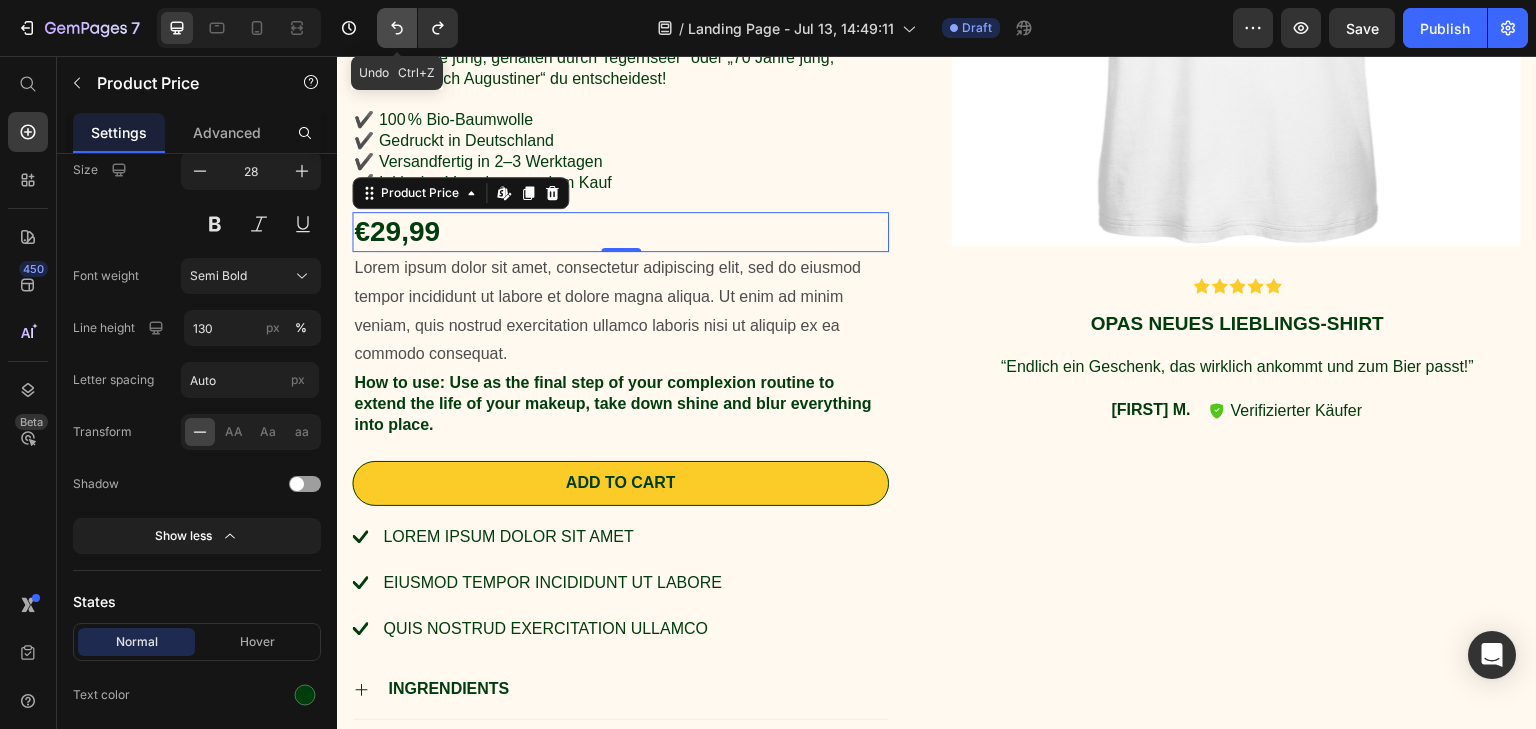 click 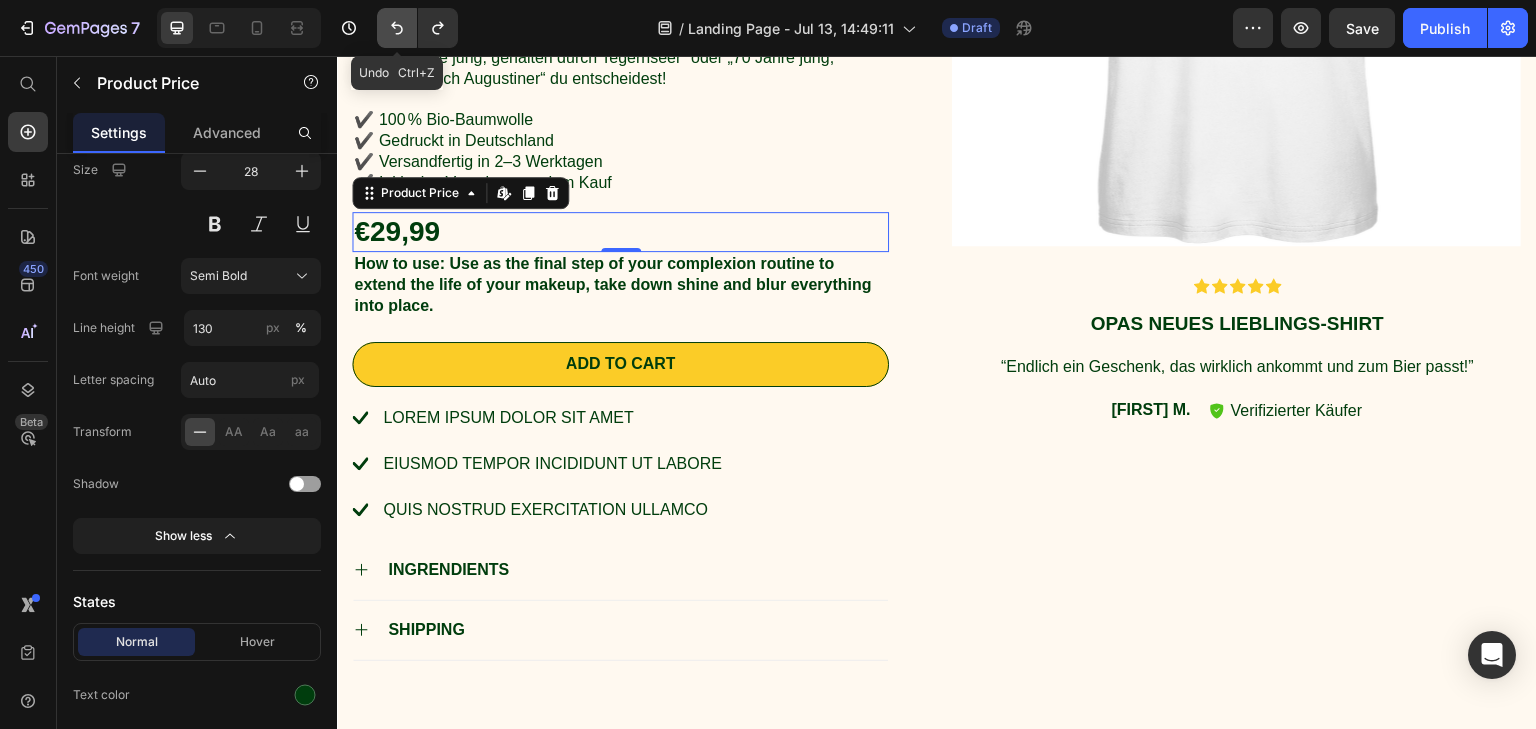 click 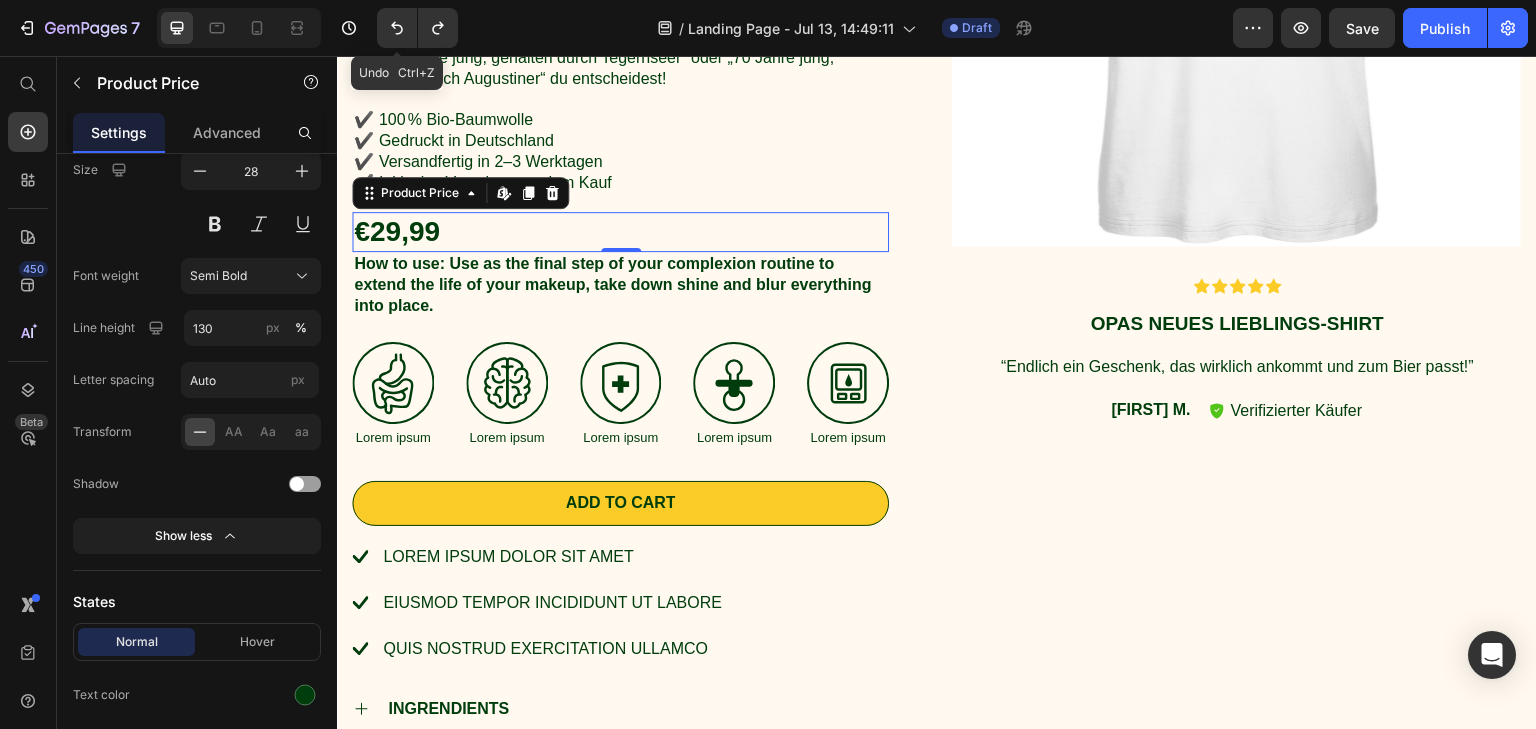 drag, startPoint x: 735, startPoint y: 86, endPoint x: 410, endPoint y: 309, distance: 394.14972 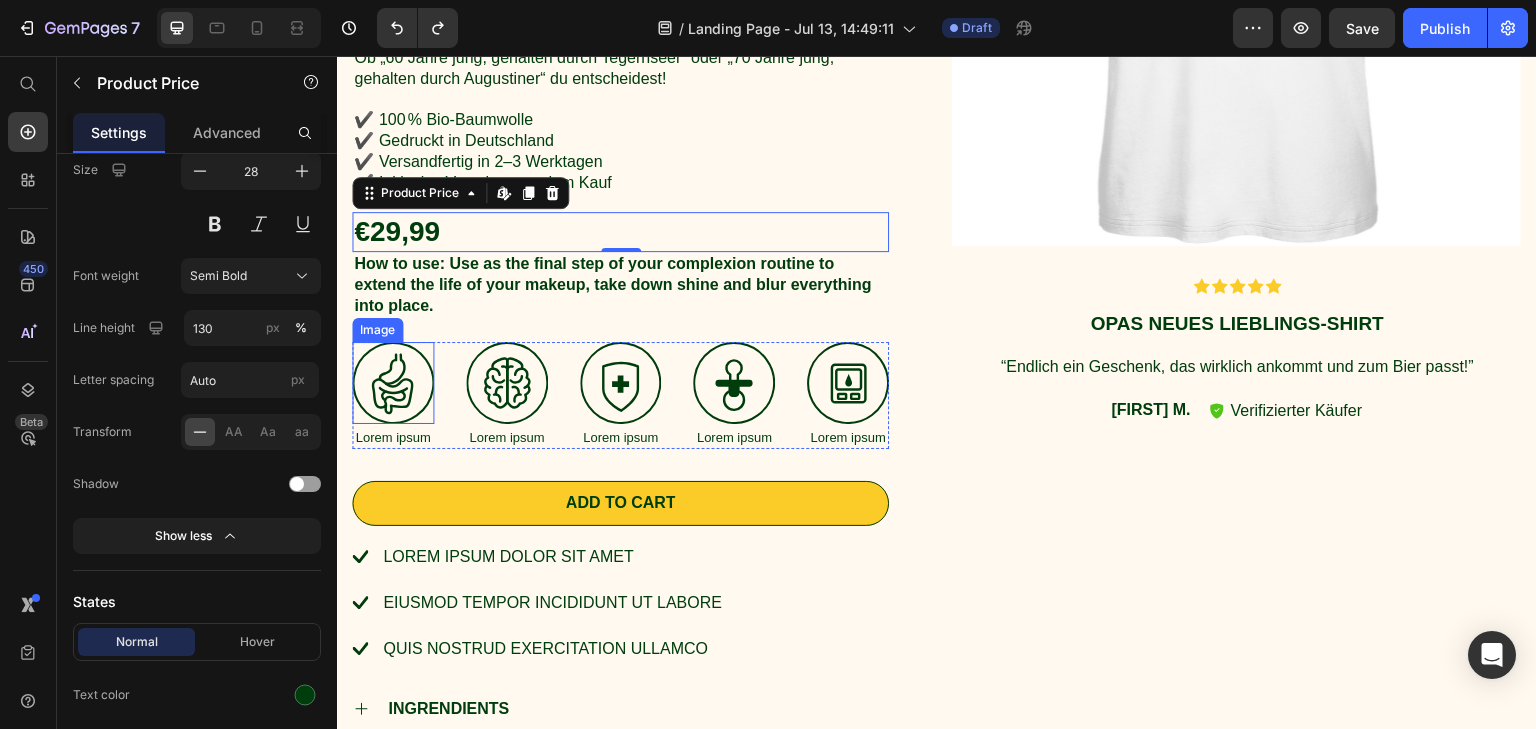 click at bounding box center [393, 383] 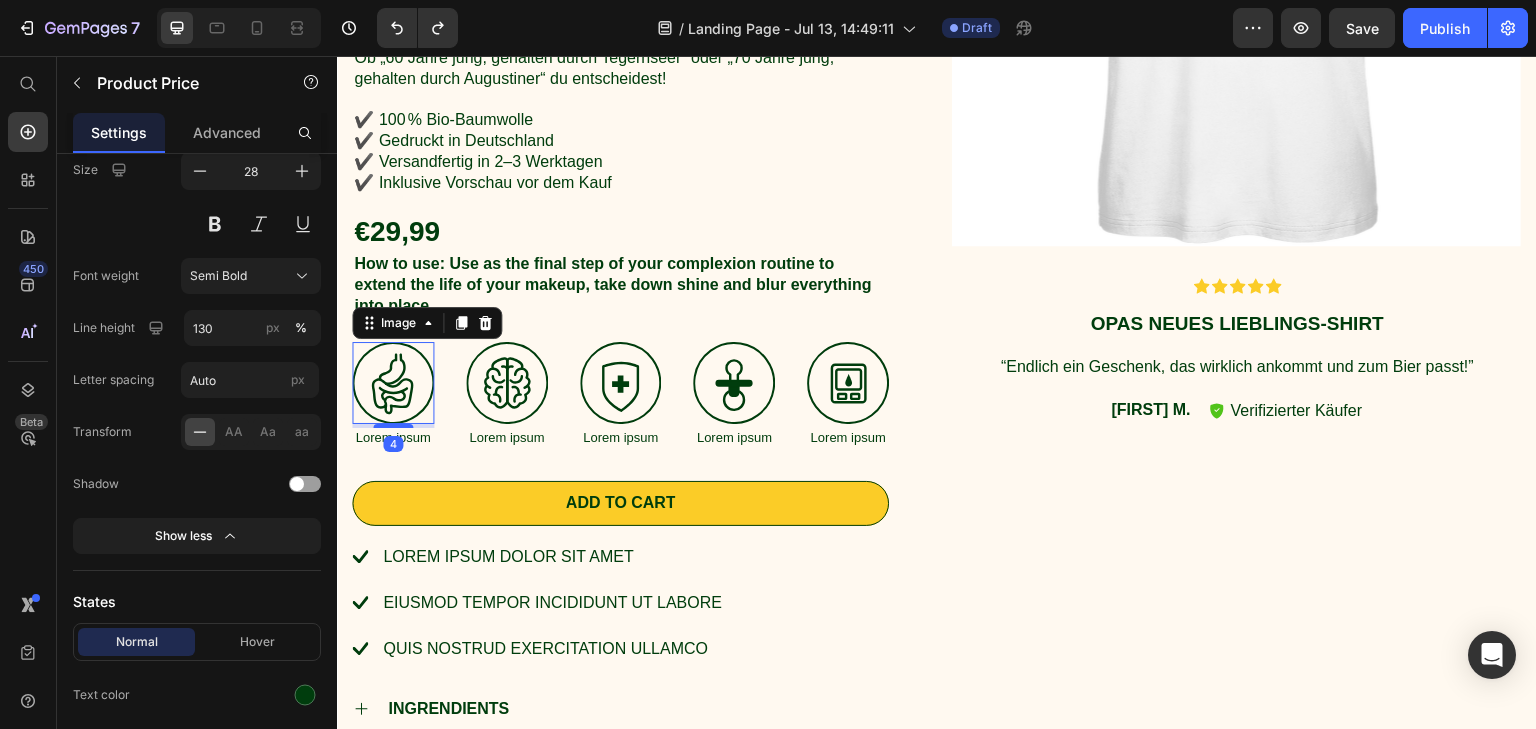 scroll, scrollTop: 0, scrollLeft: 0, axis: both 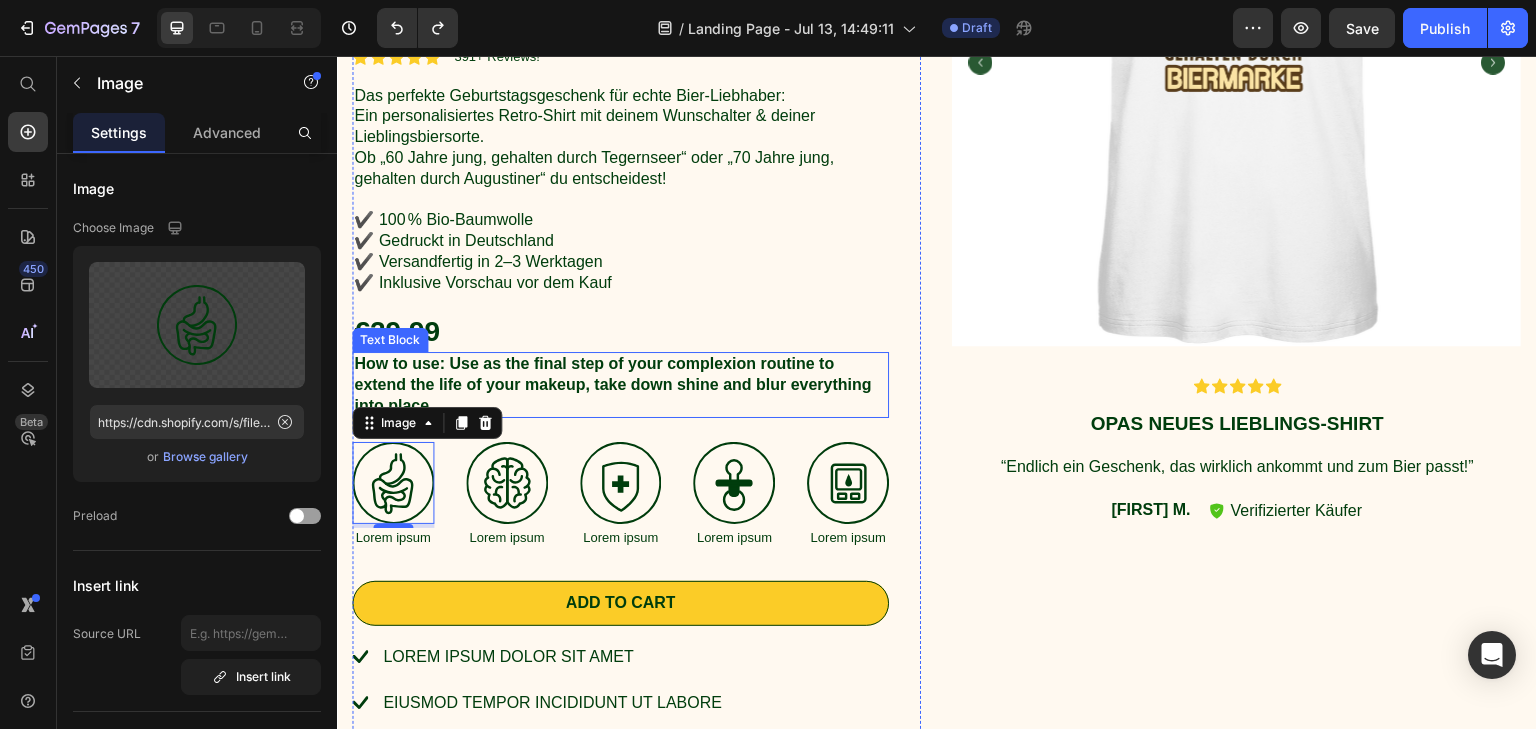 click on "How to use: Use as the final step of your complexion routine to extend the life of your makeup, take down shine and blur everything into place." at bounding box center [620, 385] 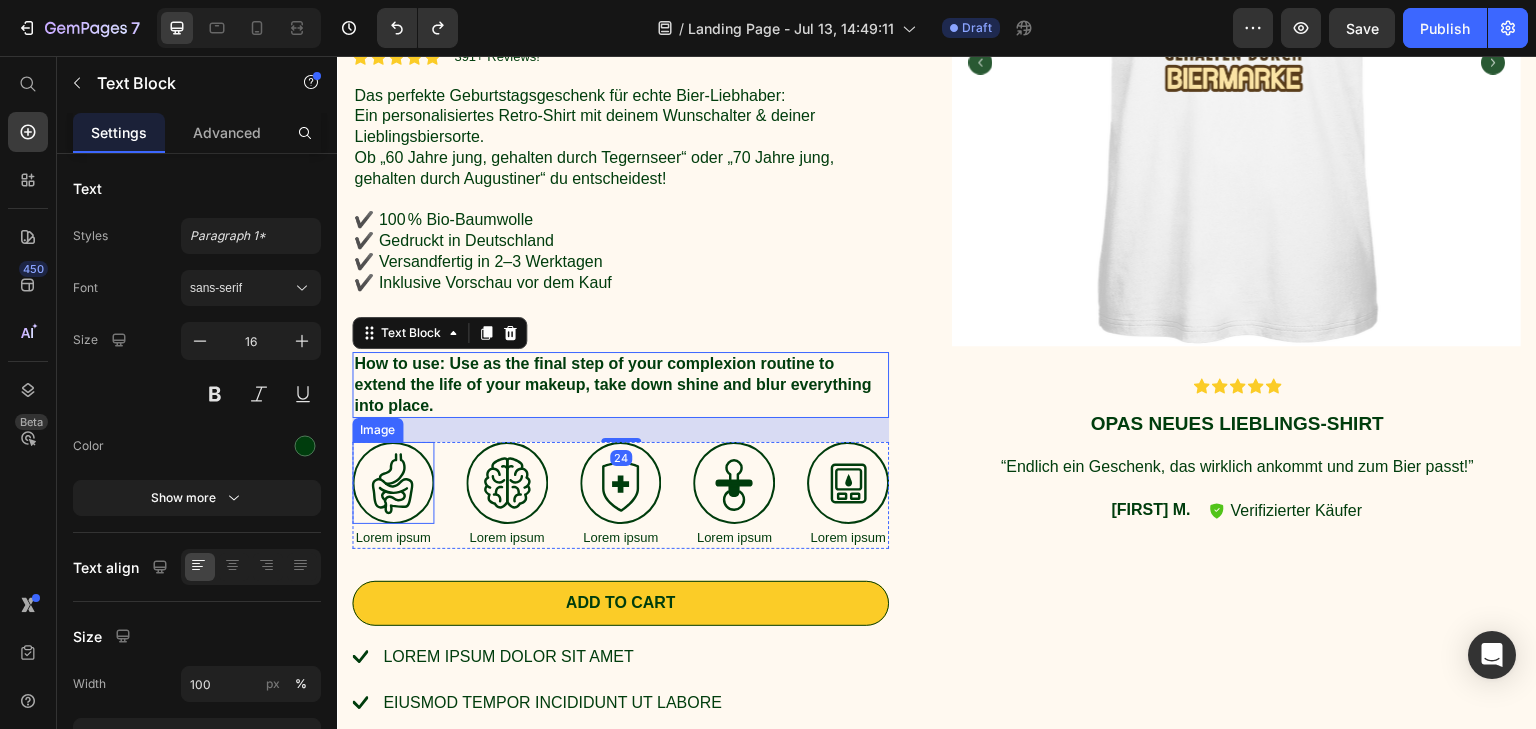 click at bounding box center [393, 483] 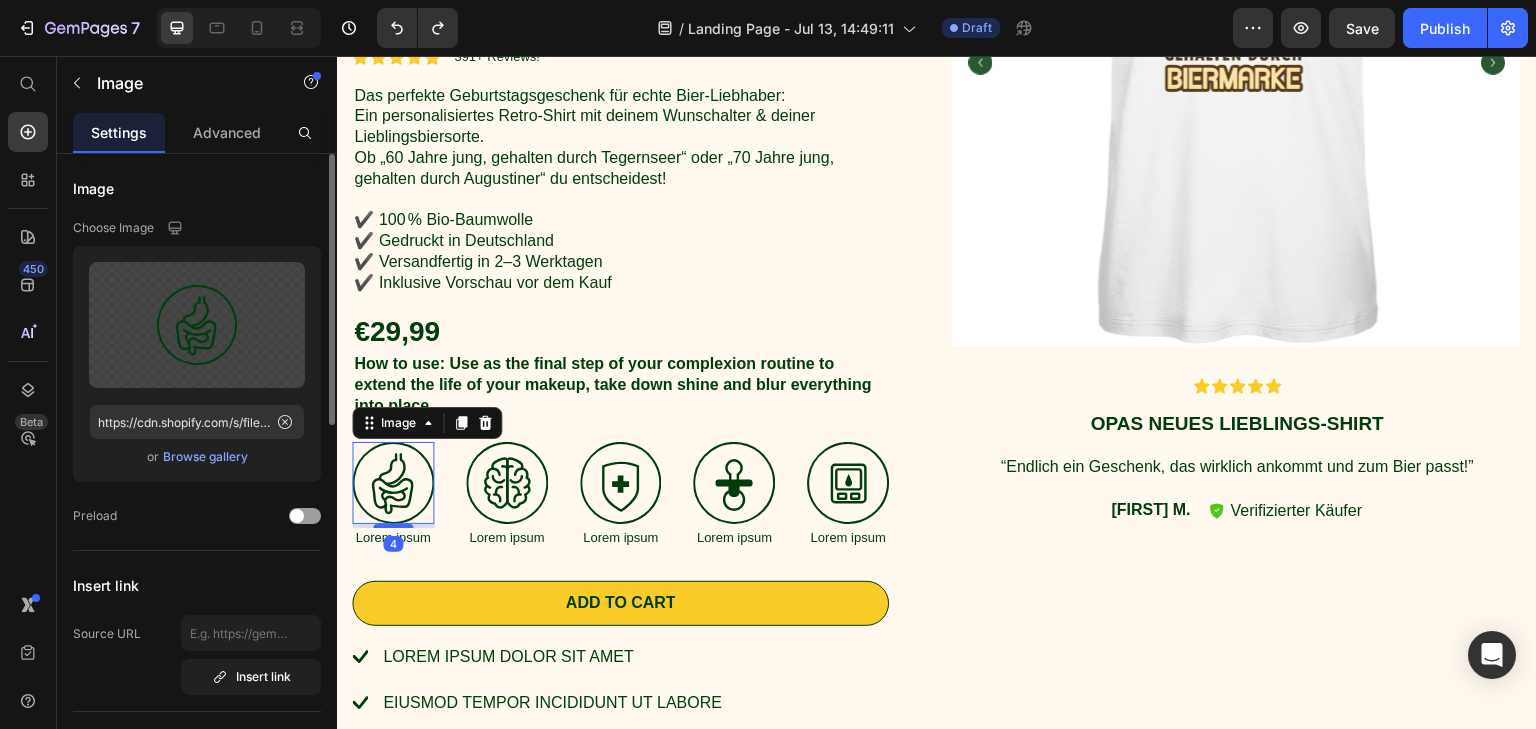 click on "Browse gallery" at bounding box center [205, 457] 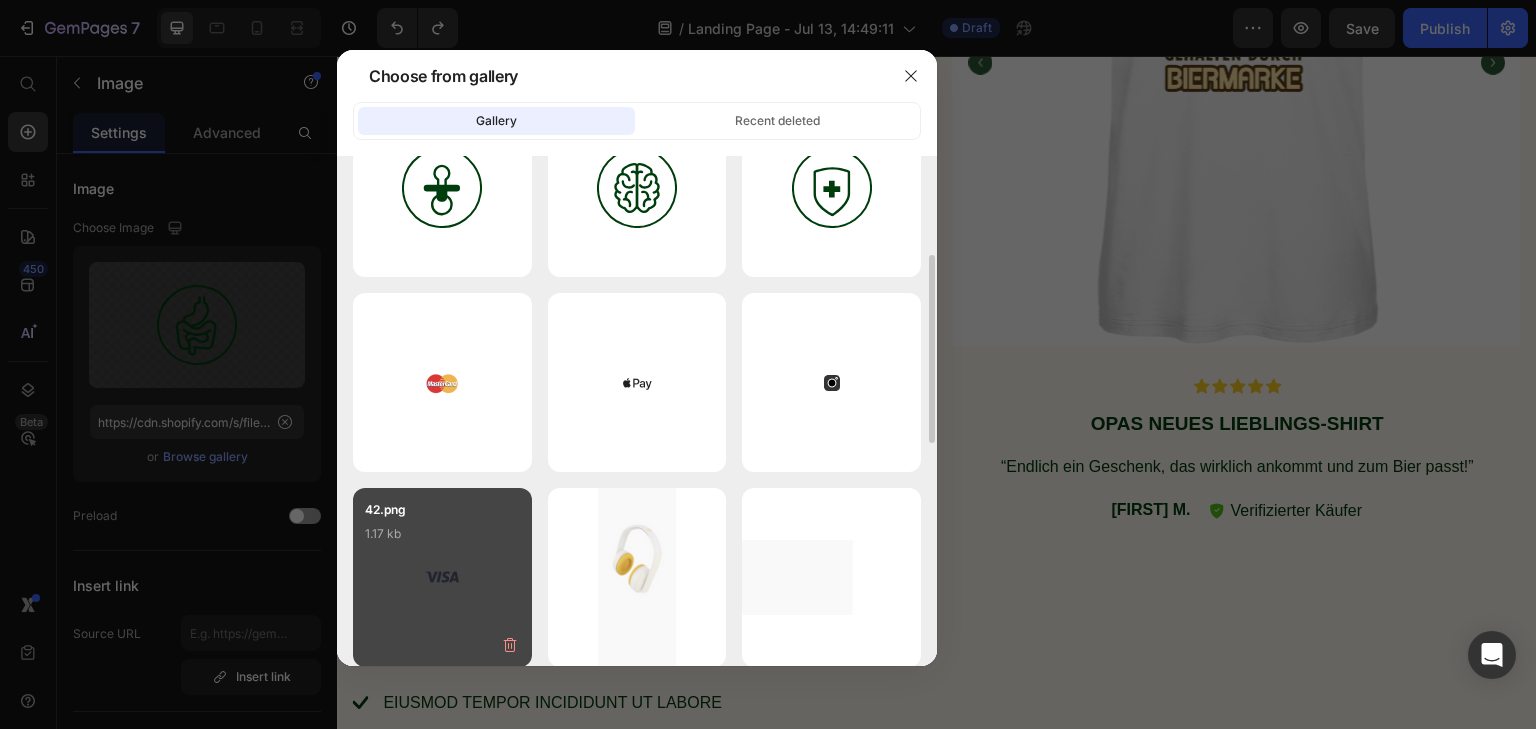 scroll, scrollTop: 0, scrollLeft: 0, axis: both 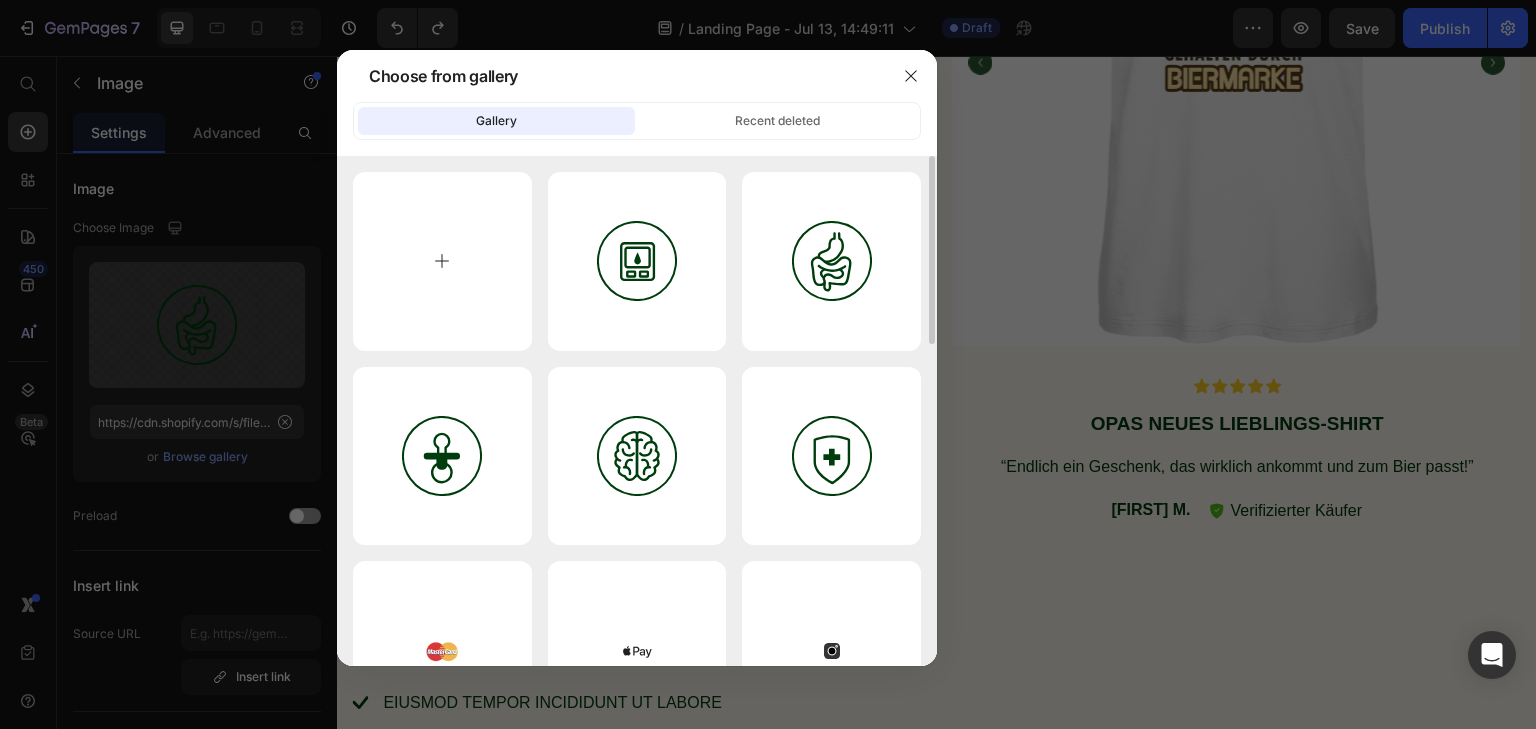 click at bounding box center [442, 261] 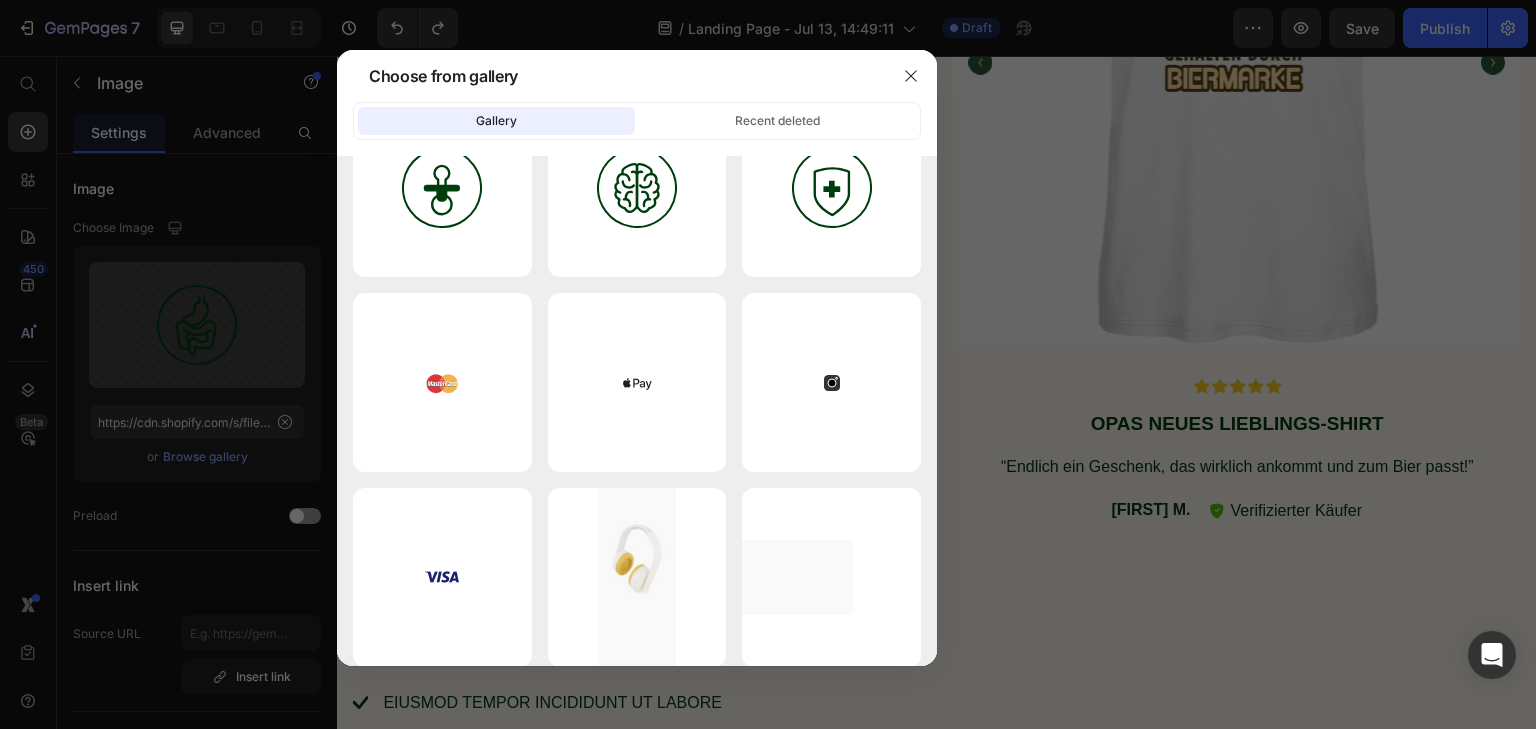 scroll, scrollTop: 0, scrollLeft: 0, axis: both 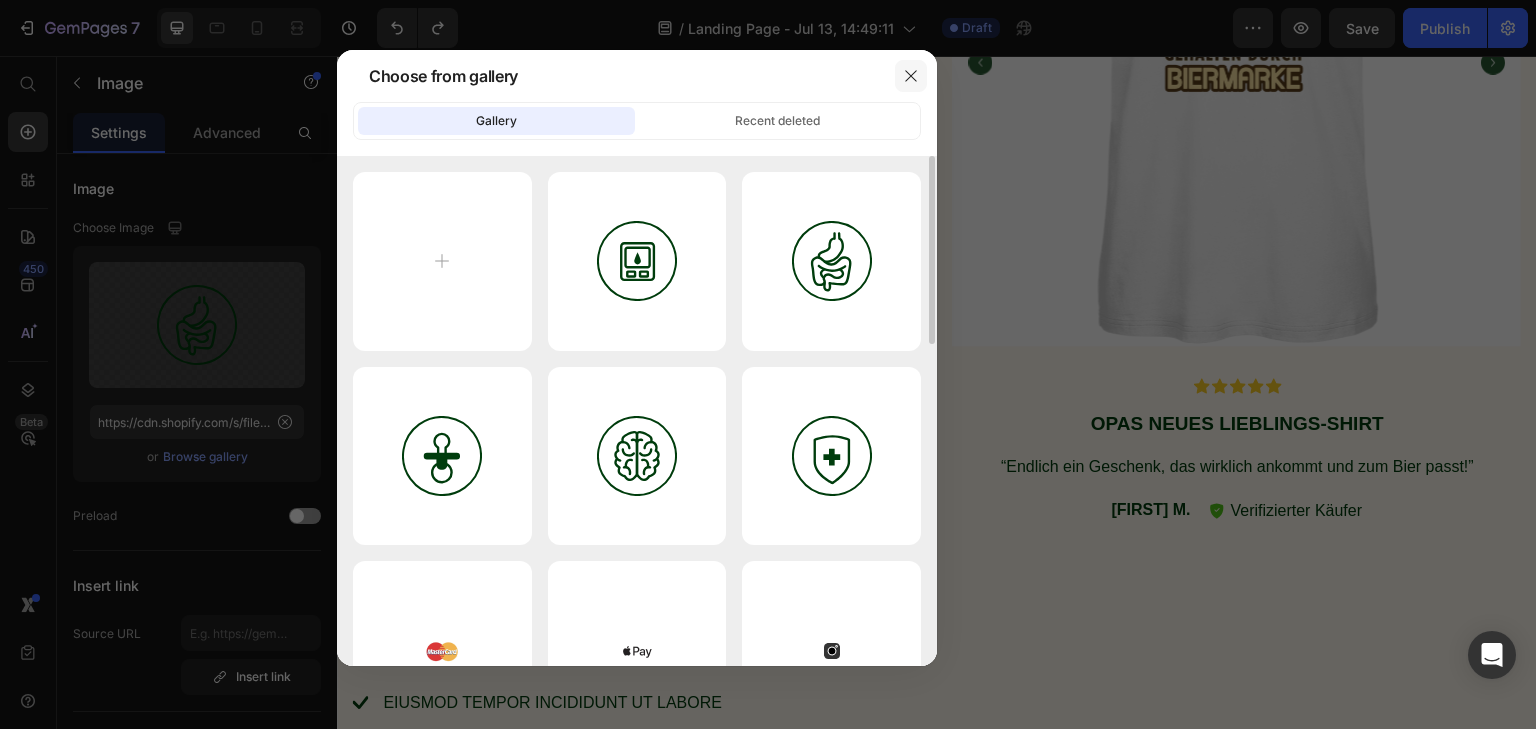 click 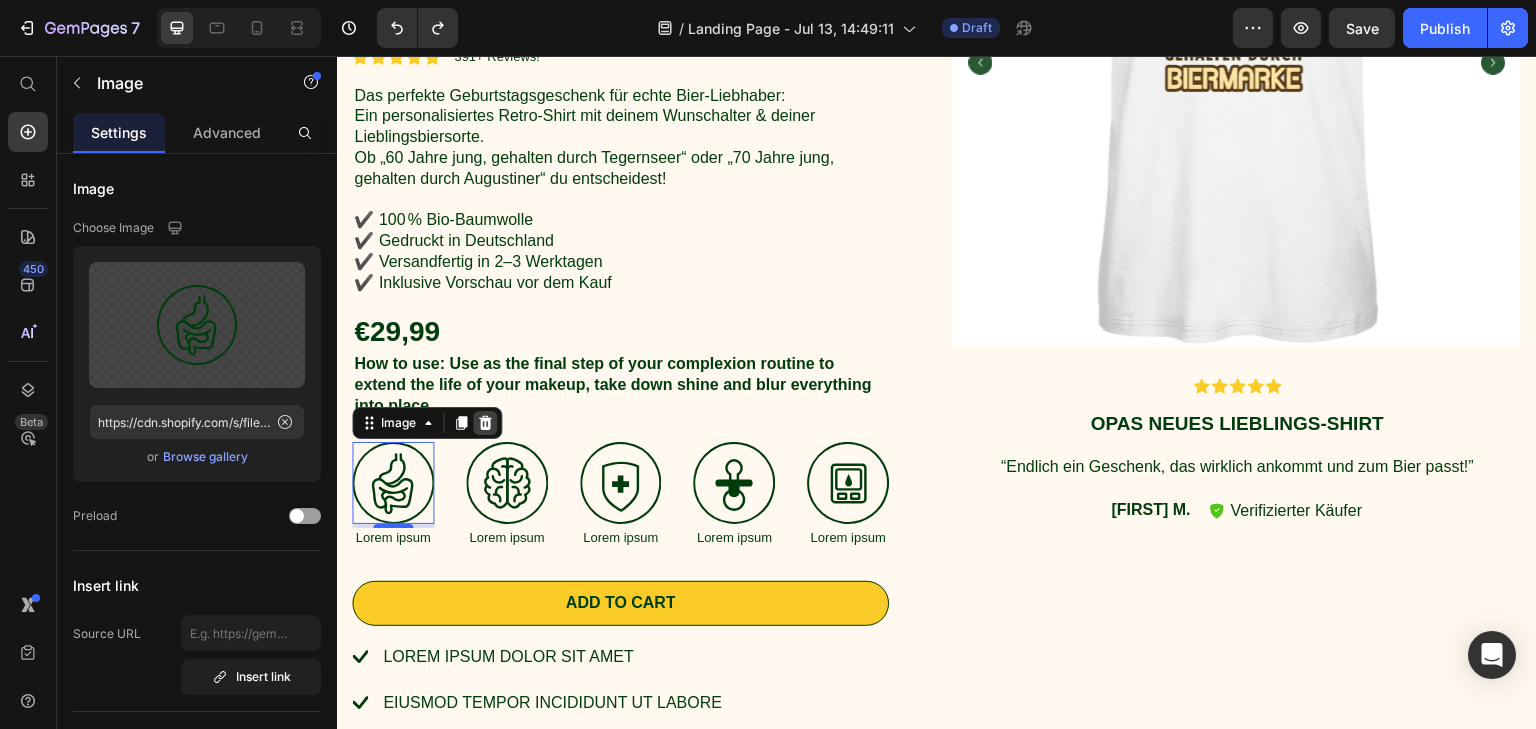 click 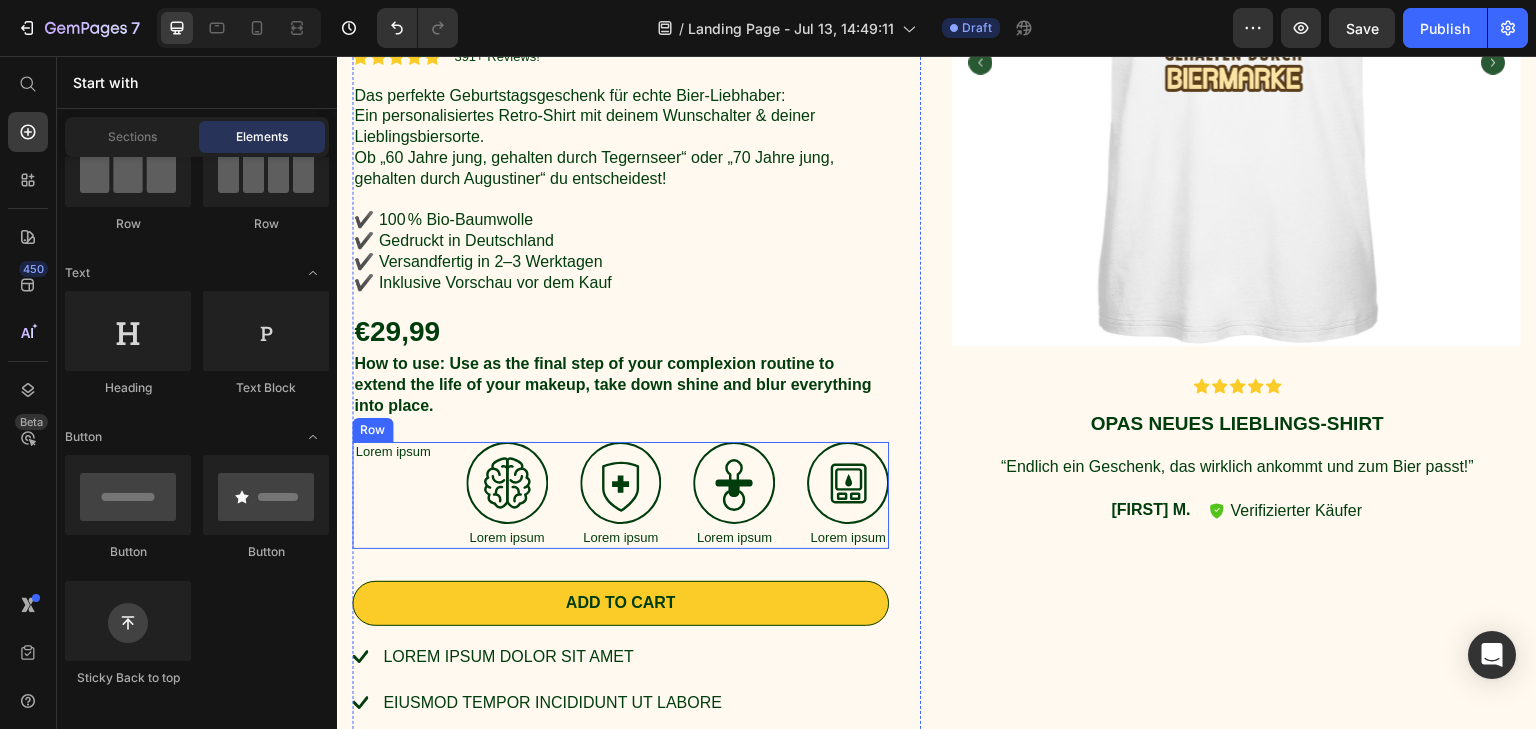 click on "Lorem ipsum Text Block Image Lorem ipsum Text Block Image Lorem ipsum Text Block Image Lorem ipsum Text Block Image Lorem ipsum Text Block Row" at bounding box center [620, 495] 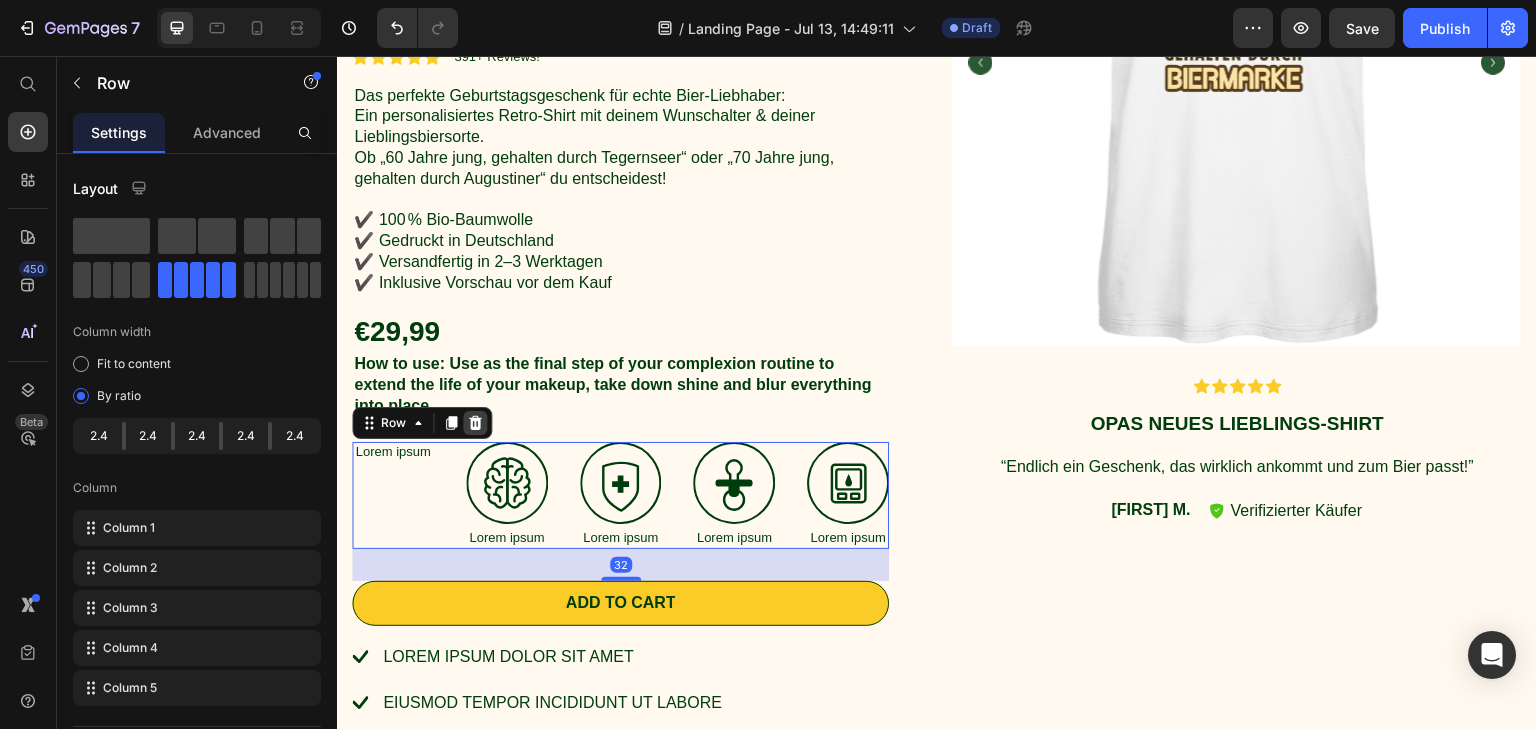 click 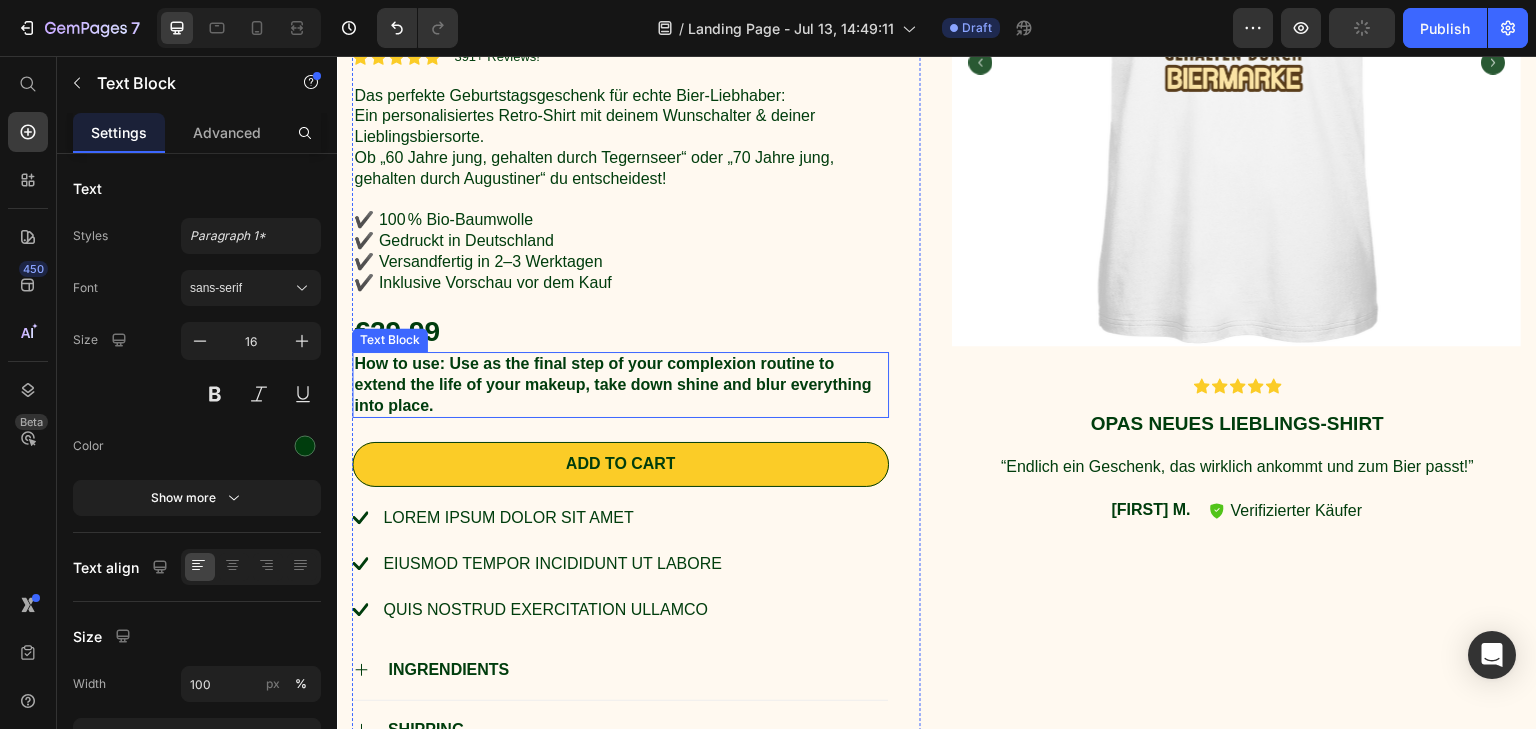 click on "How to use: Use as the final step of your complexion routine to extend the life of your makeup, take down shine and blur everything into place." at bounding box center [620, 385] 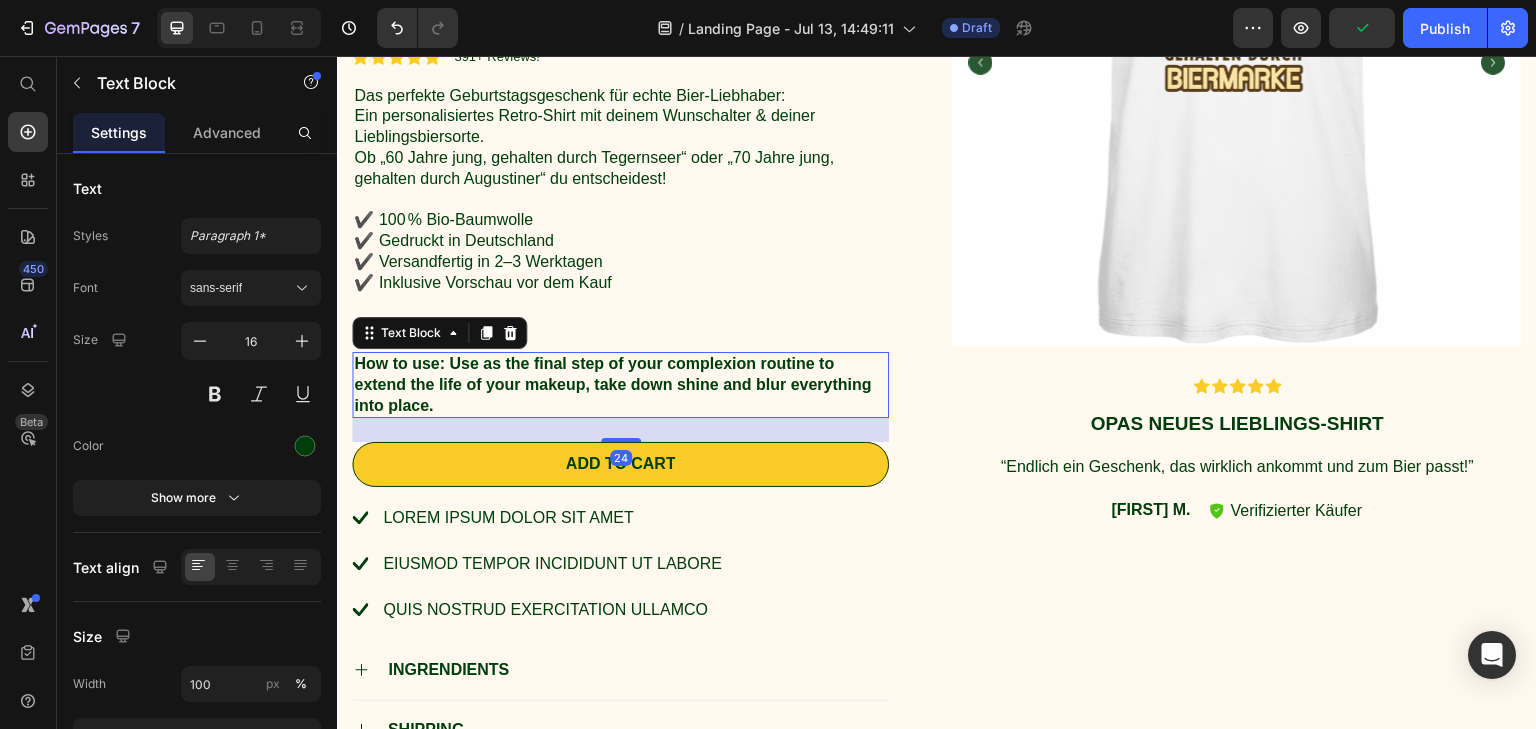 click on "How to use: Use as the final step of your complexion routine to extend the life of your makeup, take down shine and blur everything into place." at bounding box center (620, 385) 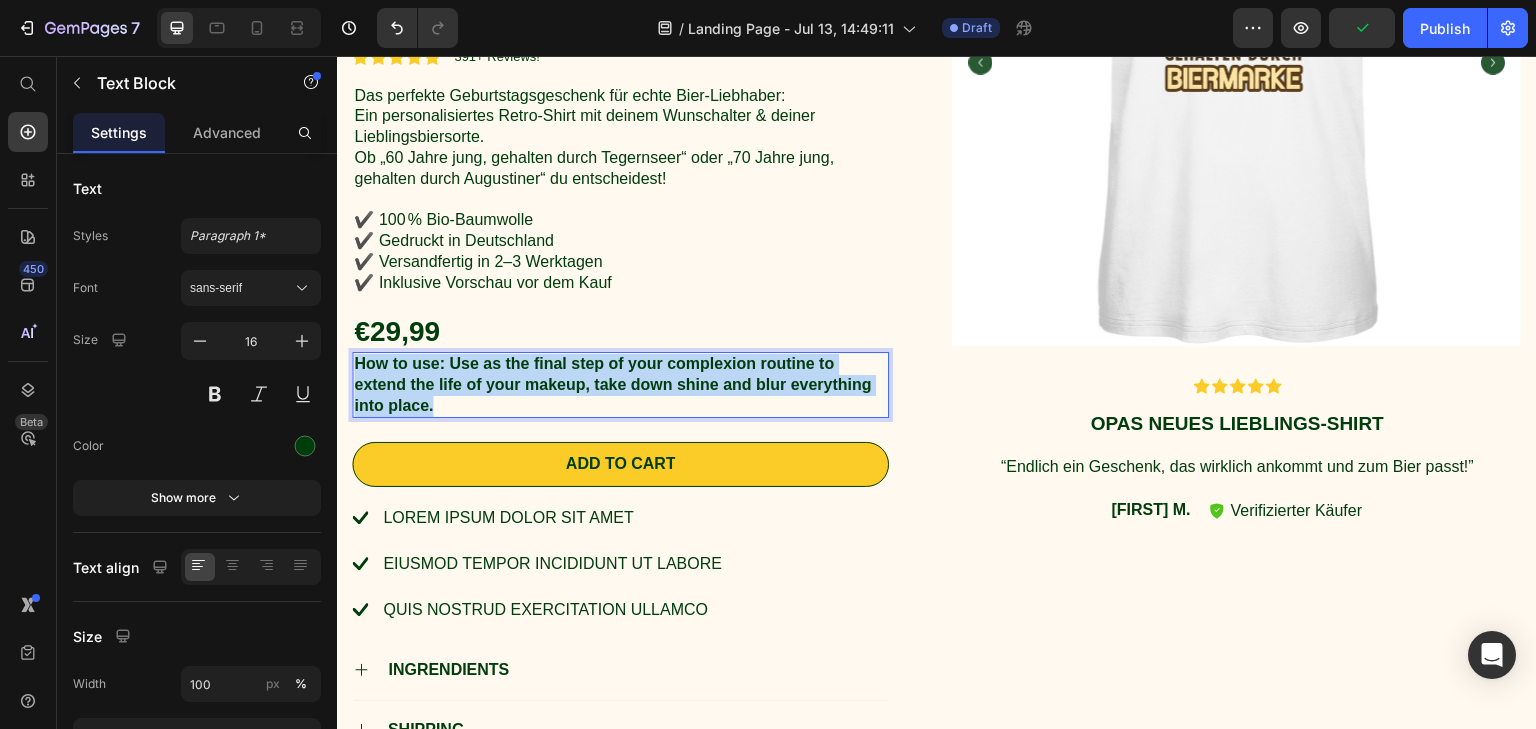 click on "How to use: Use as the final step of your complexion routine to extend the life of your makeup, take down shine and blur everything into place." at bounding box center [620, 385] 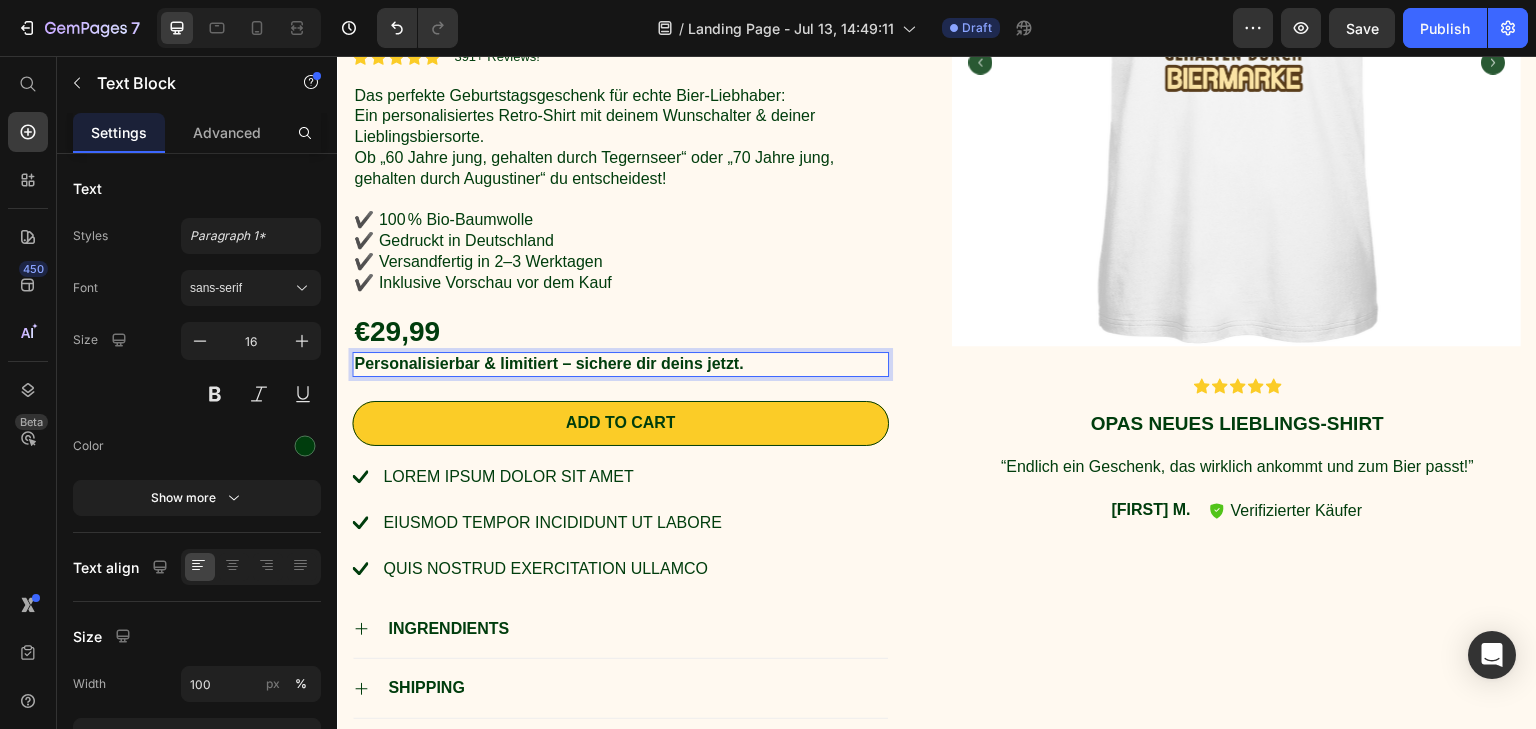 click on "Personalisierbar & limitiert – sichere dir deins jetzt." at bounding box center (620, 364) 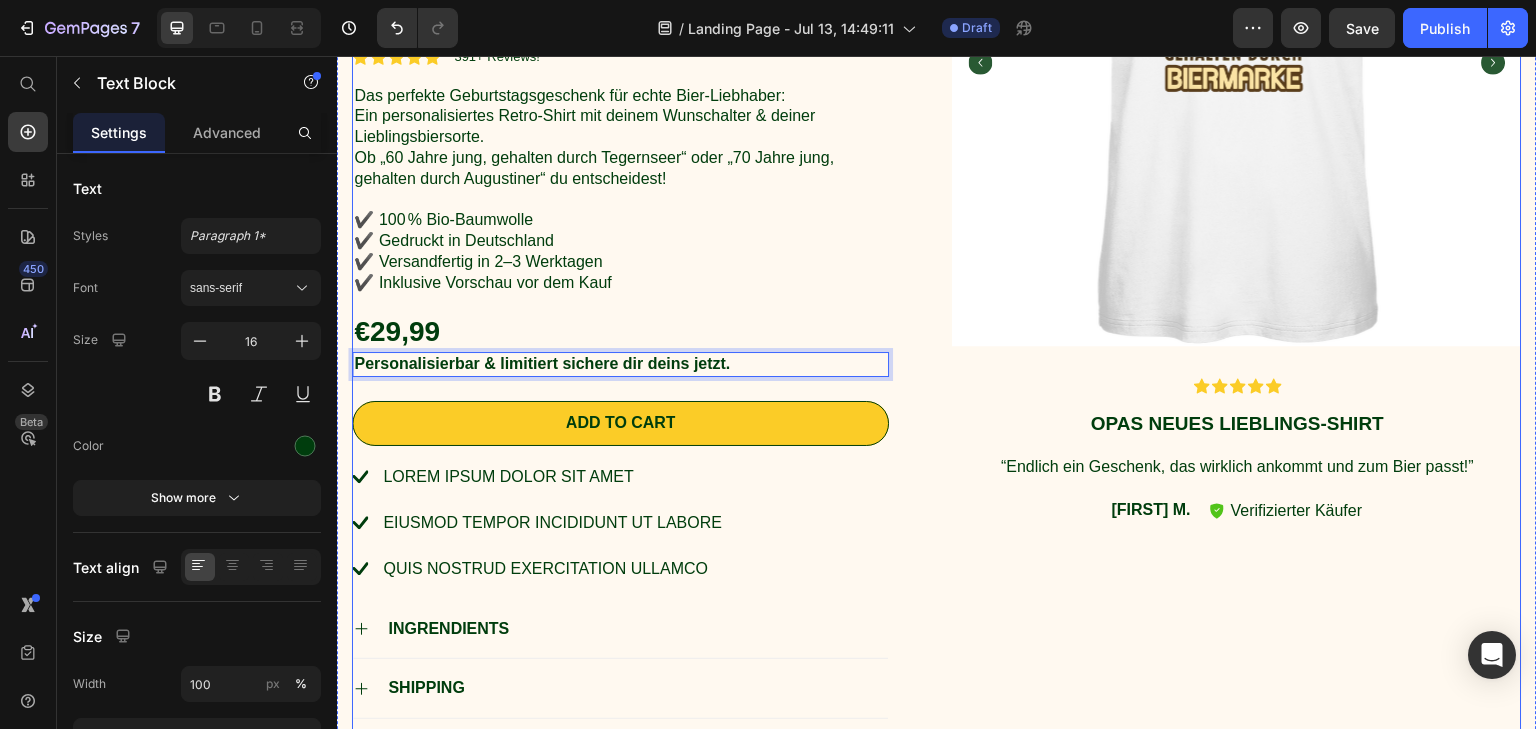 click on "Bier-Shirt mit Wunschdruck - [Alter] Jahre jung, gehalten durch [Biersorte] Product Title Icon Icon Icon Icon Icon Icon List 391+ Reviews! Text Block Row Das perfekte Geburtstagsgeschenk für echte Bier-Liebhaber: Ein personalisiertes Retro-Shirt mit deinem Wunschalter & deiner Lieblingsbiersorte. Ob „60 Jahre jung, gehalten durch Tegernseer“ oder „70 Jahre jung, gehalten durch Augustiner“ du entscheidest! ✔️ 100 % Bio-Baumwolle ✔️ Gedruckt in Deutschland ✔️ Versandfertig in 2–3 Werktagen ✔️ Inklusive Vorschau vor dem Kauf Text Block €29,99 Product Price Personalisierbar & limitiert sichere dir deins jetzt. Text Block   24 Add to cart Add to Cart
Lorem ipsum dolor sit amet
eiusmod tempor incididunt ut labore
quis nostrud exercitation ullamco Item List
INGRENDIENTS
SHIPPING Accordion Row
Product Images Icon Icon Icon Icon Icon Icon List Text Block Text Block" at bounding box center (937, 256) 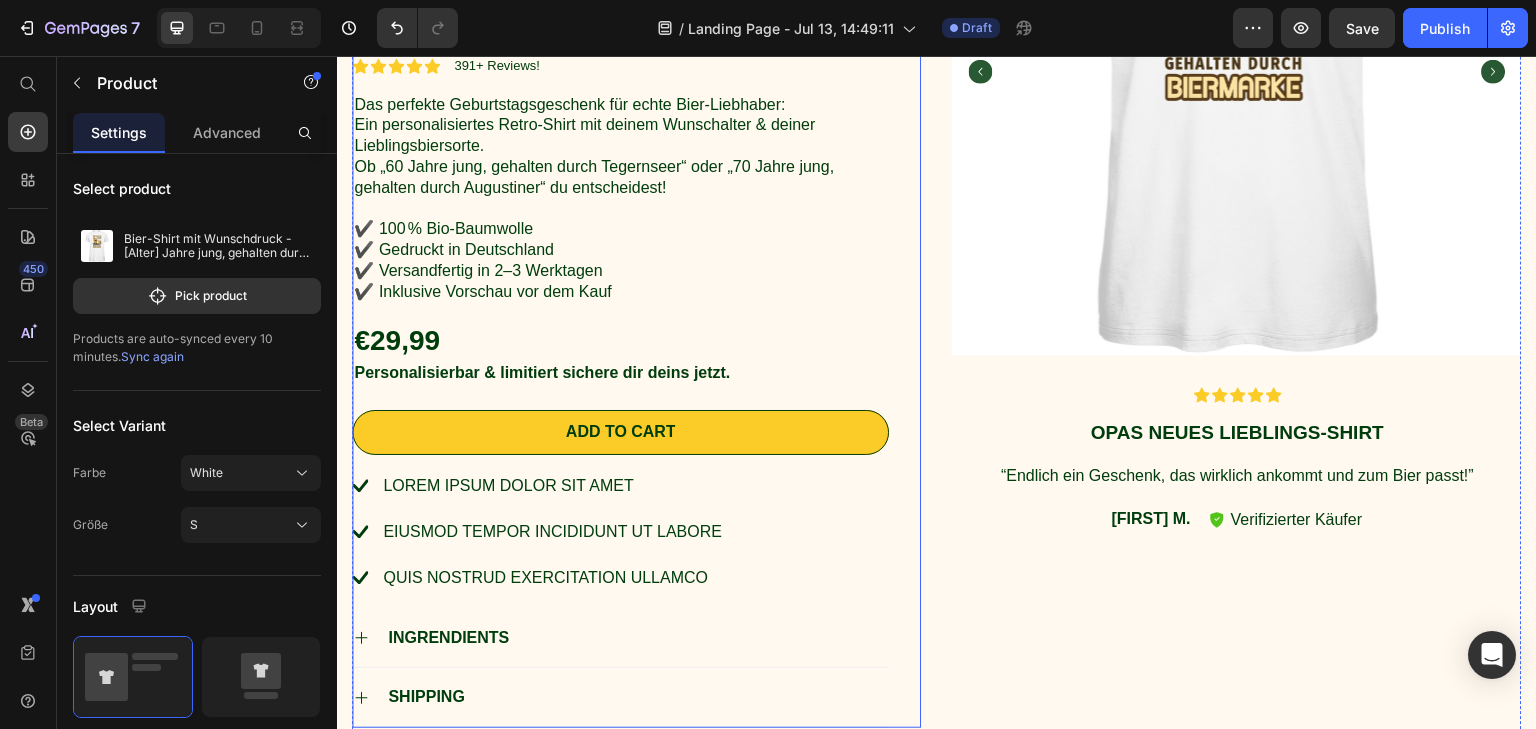scroll, scrollTop: 0, scrollLeft: 0, axis: both 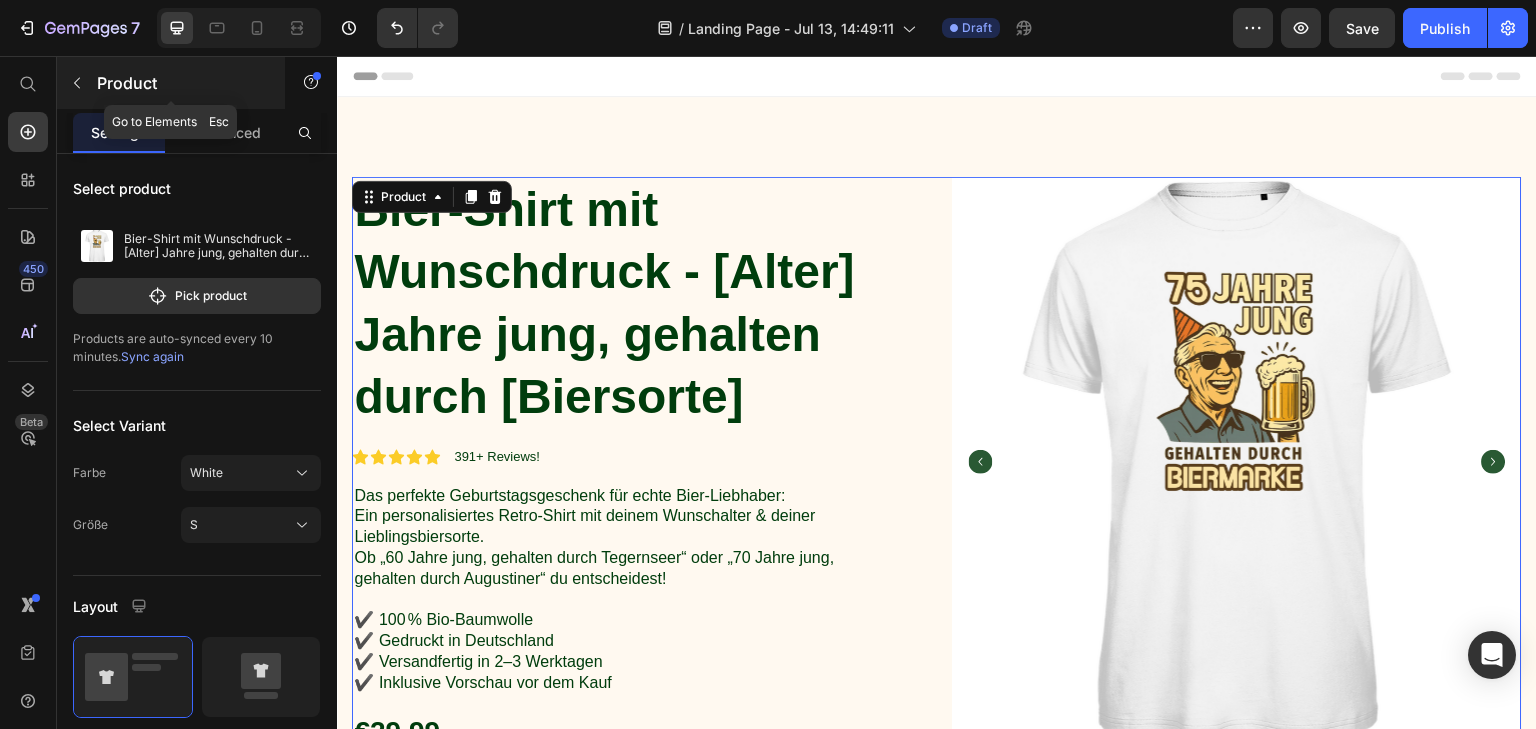 click 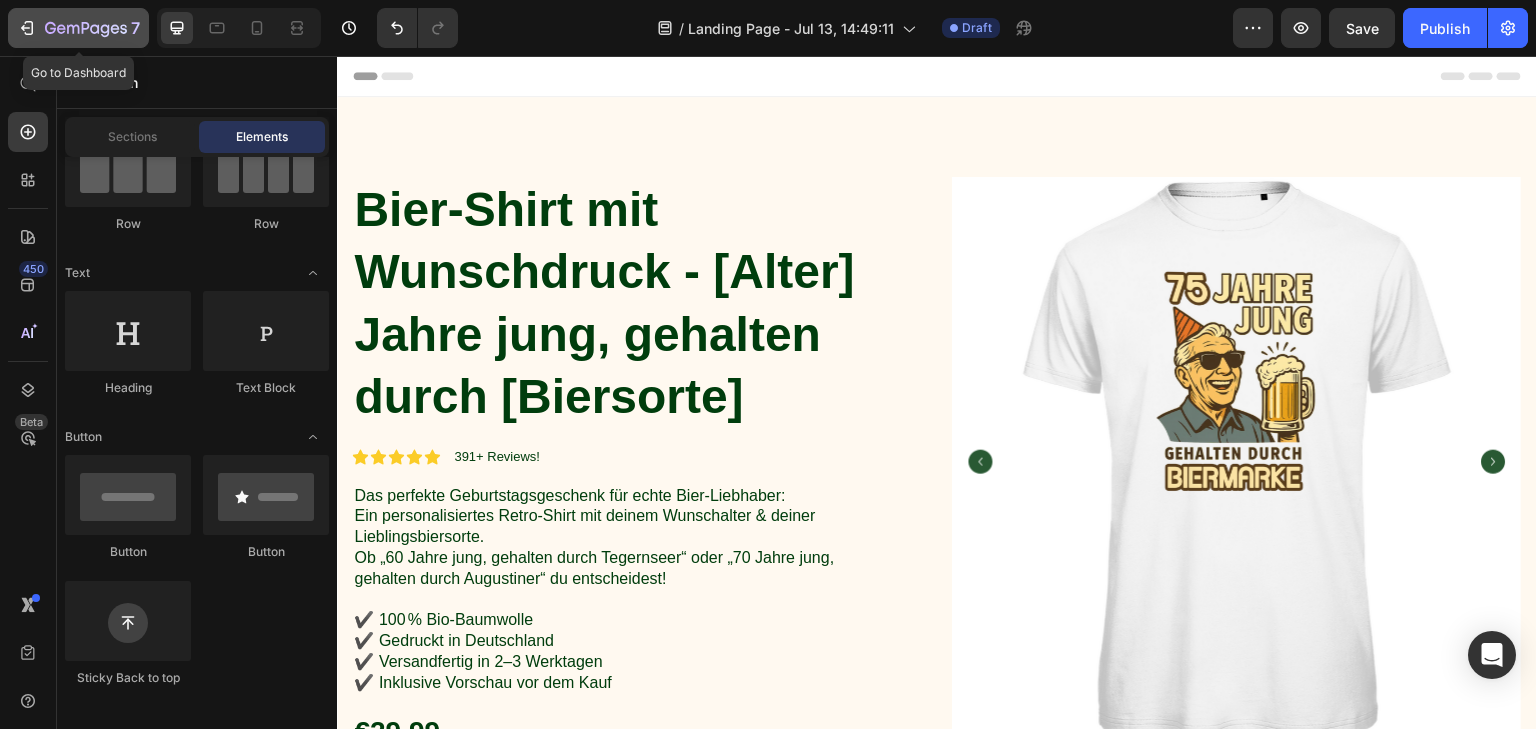 click on "7" at bounding box center [135, 28] 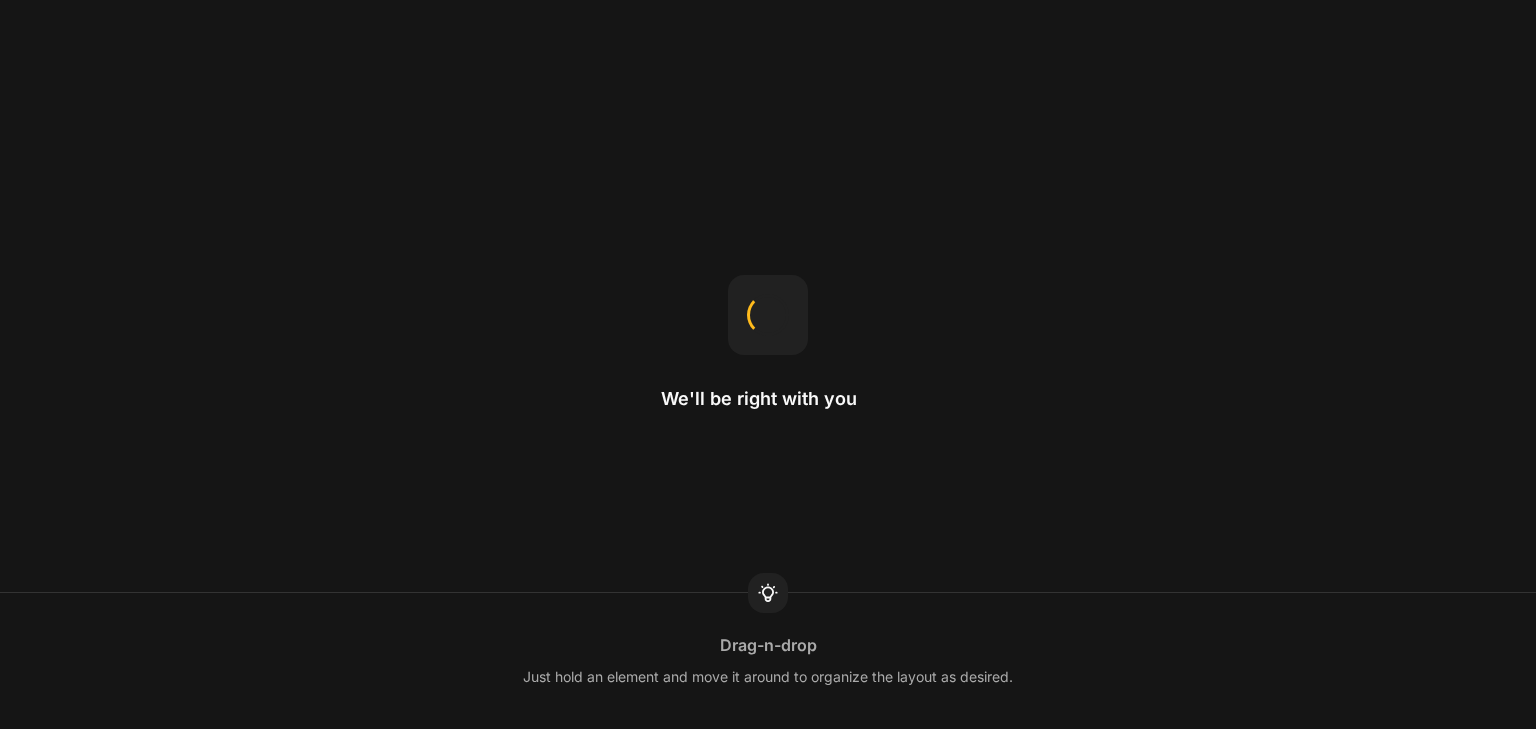scroll, scrollTop: 0, scrollLeft: 0, axis: both 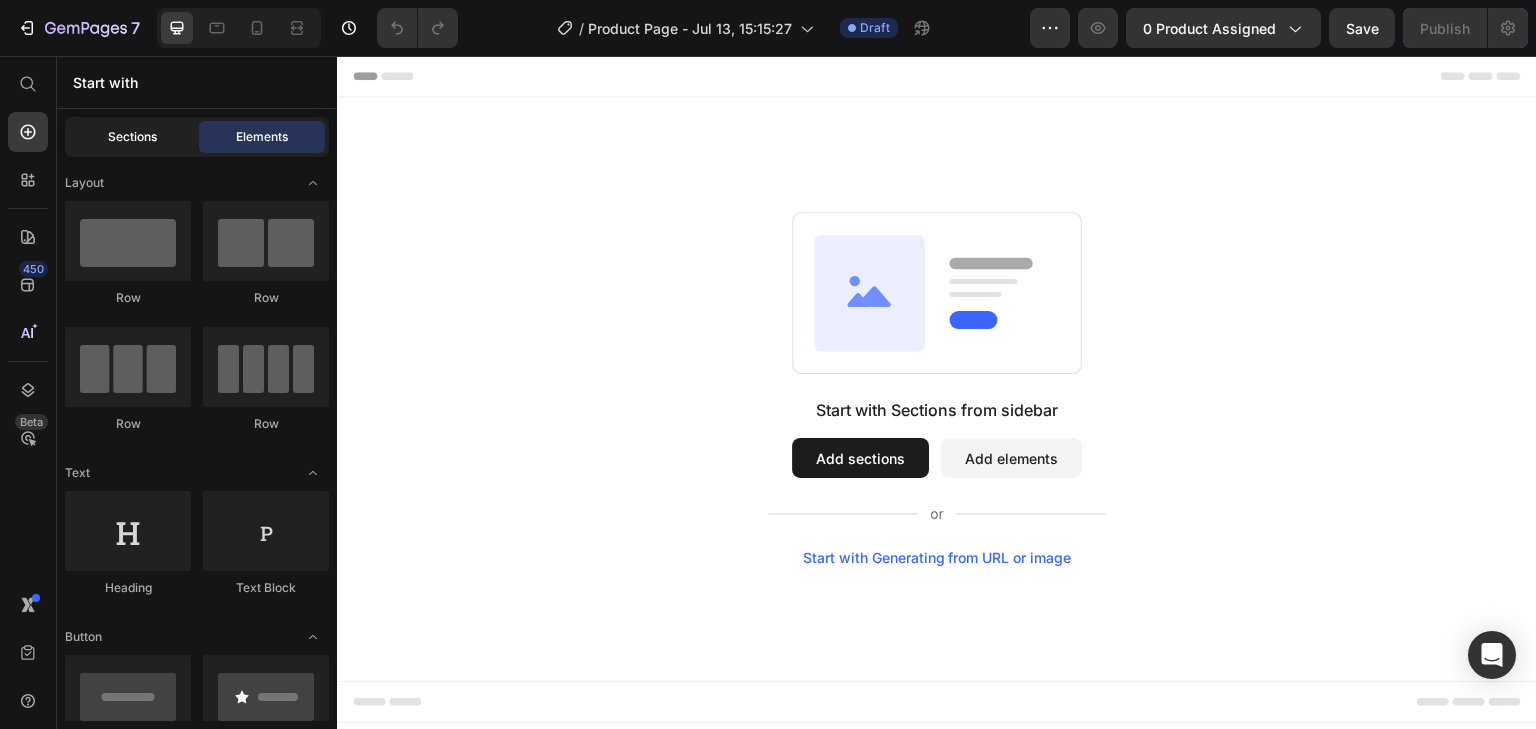 click on "Sections" at bounding box center [132, 137] 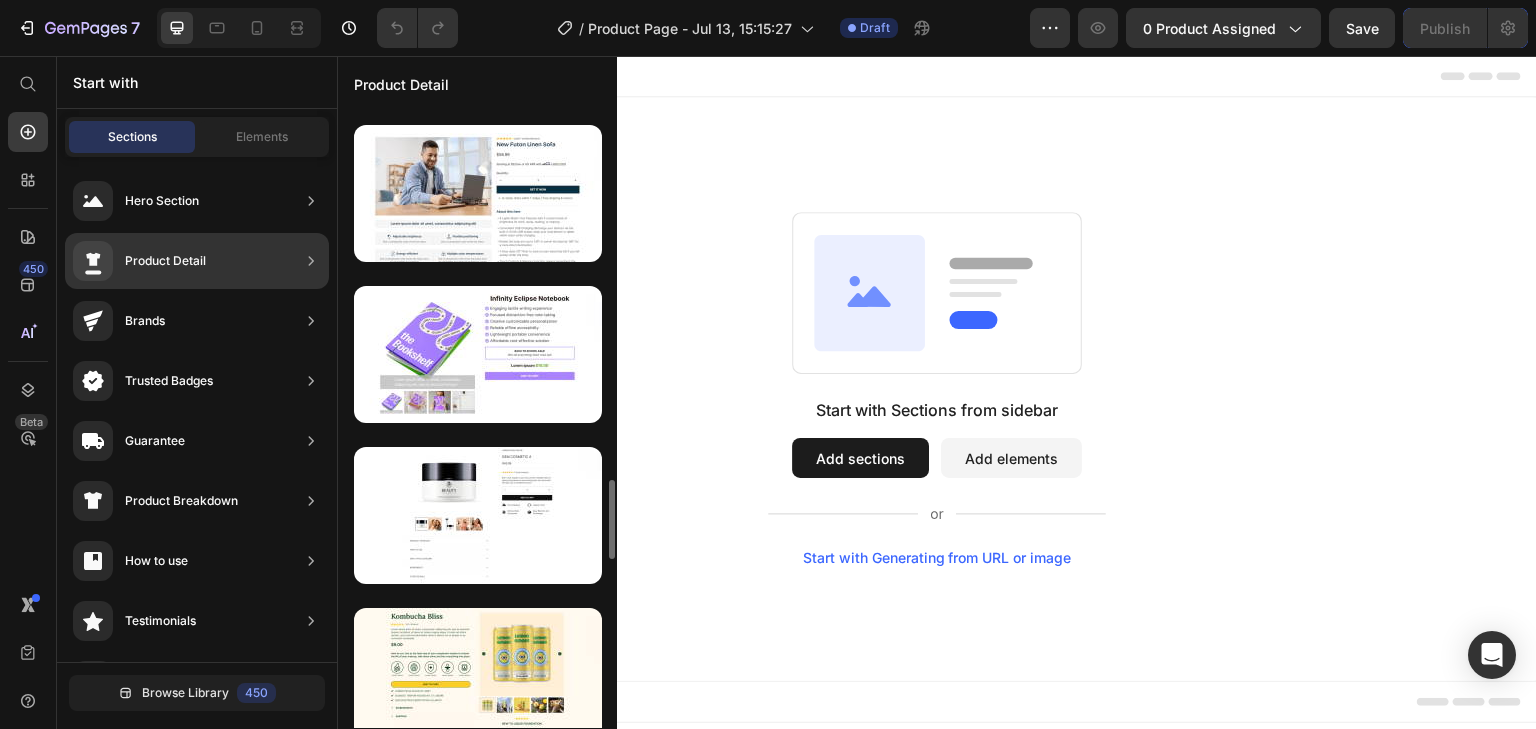 scroll, scrollTop: 3188, scrollLeft: 0, axis: vertical 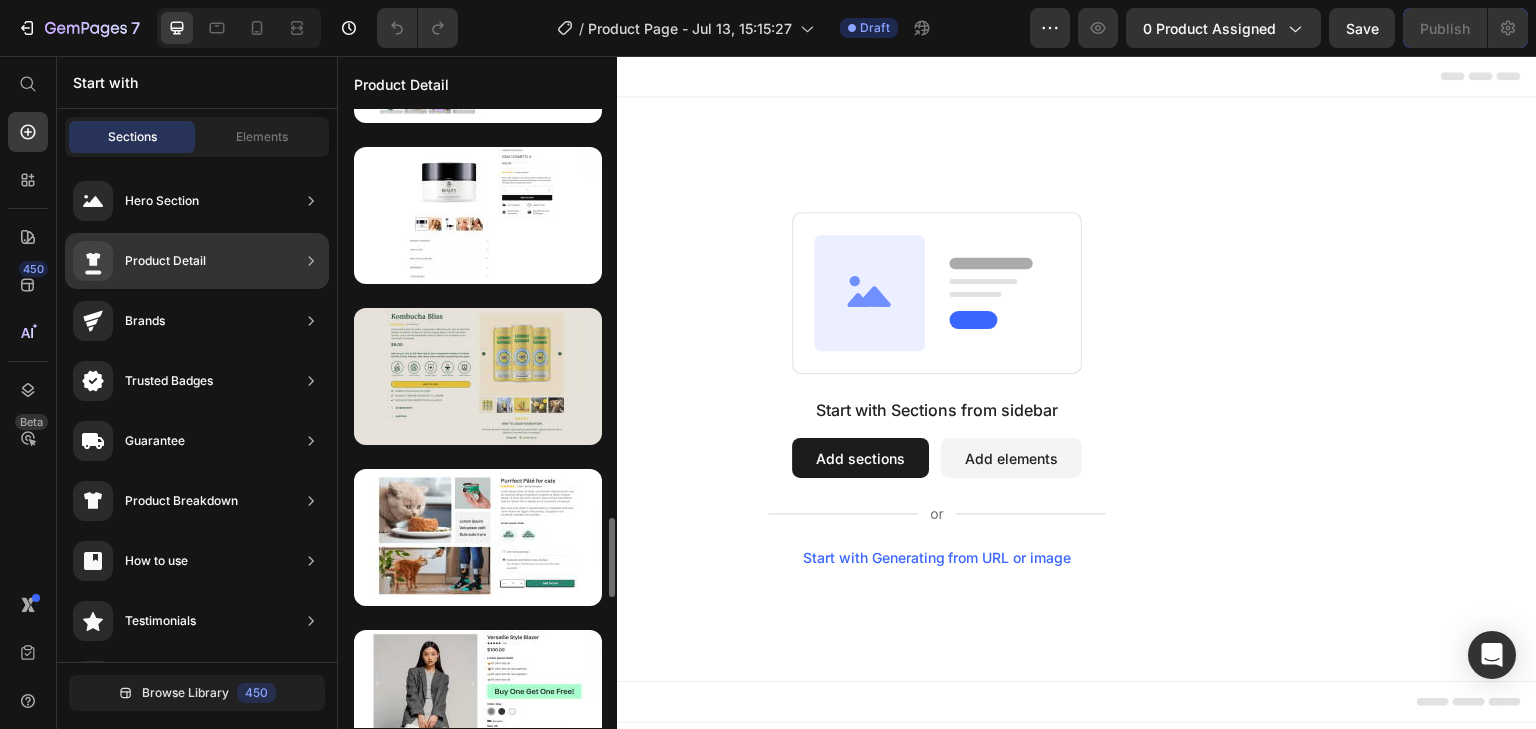 click at bounding box center (478, 376) 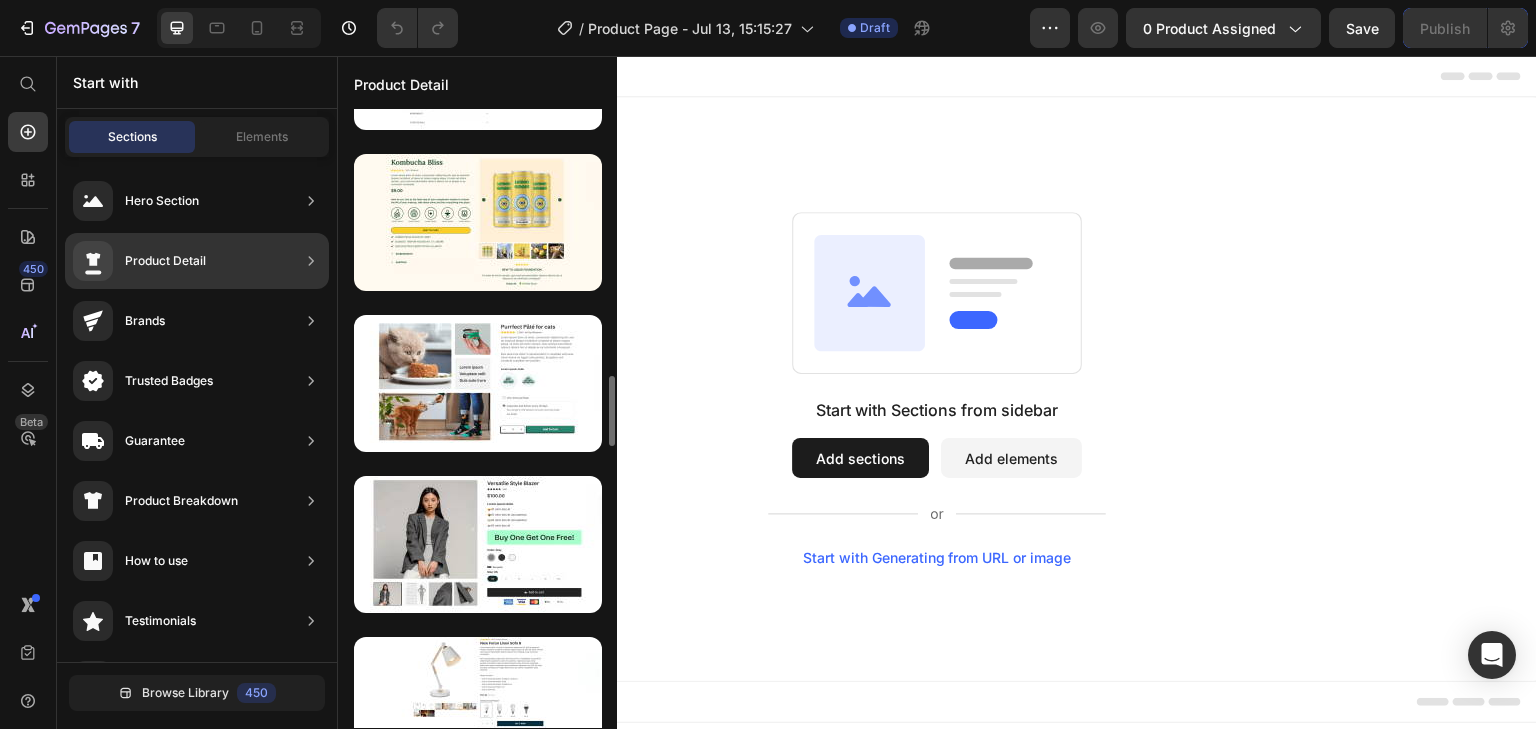 scroll, scrollTop: 3142, scrollLeft: 0, axis: vertical 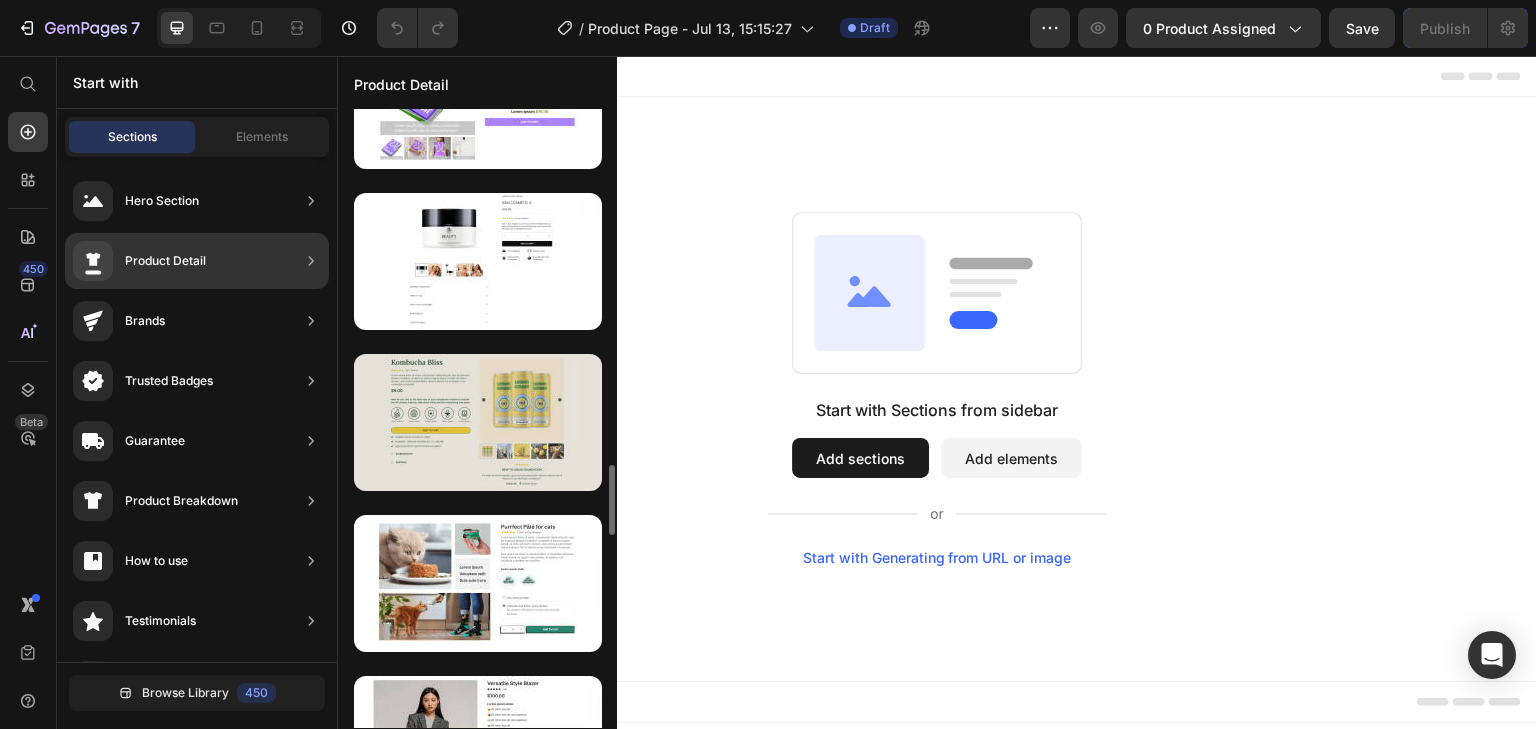 click at bounding box center [478, 422] 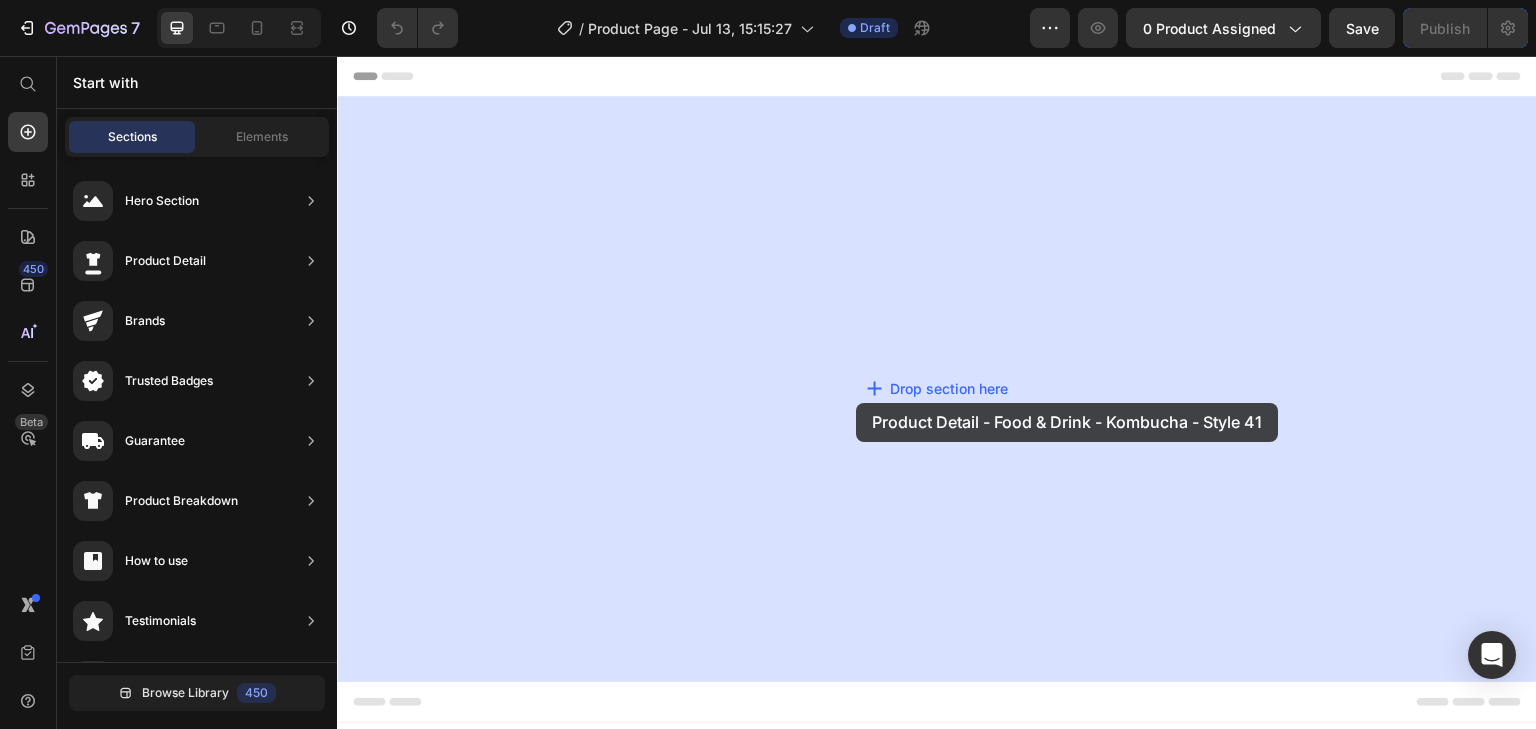 drag, startPoint x: 823, startPoint y: 496, endPoint x: 856, endPoint y: 403, distance: 98.681305 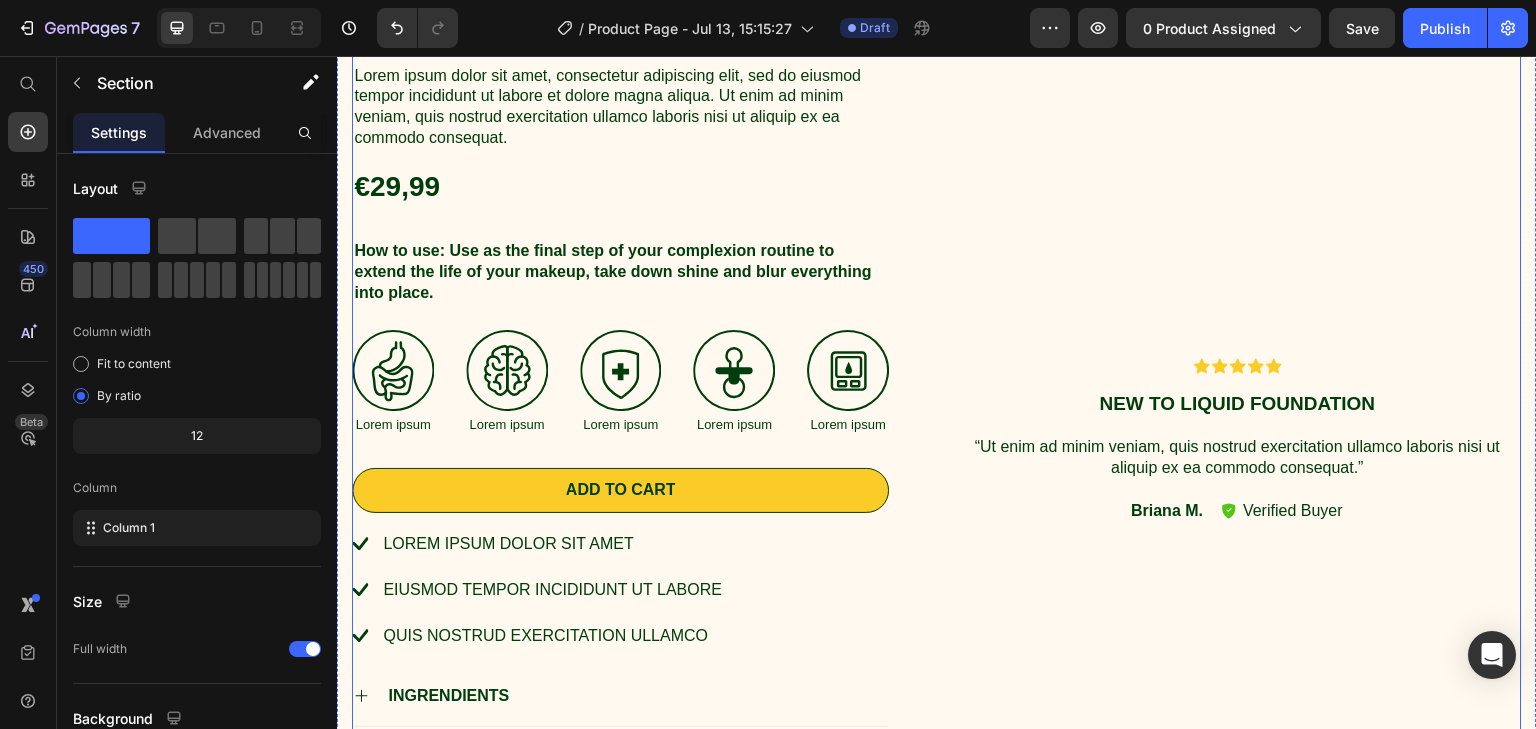 scroll, scrollTop: 400, scrollLeft: 0, axis: vertical 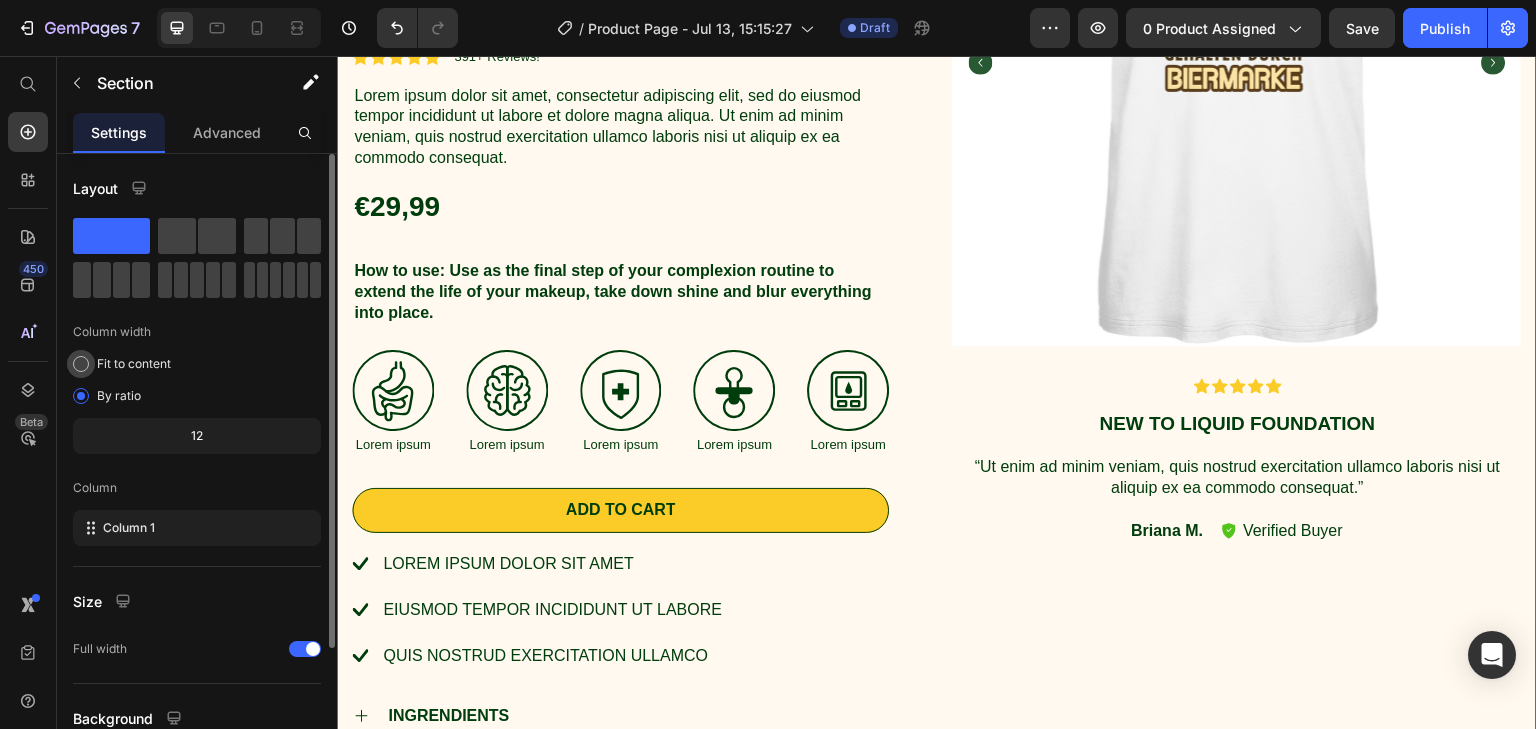 click on "Fit to content" at bounding box center [134, 364] 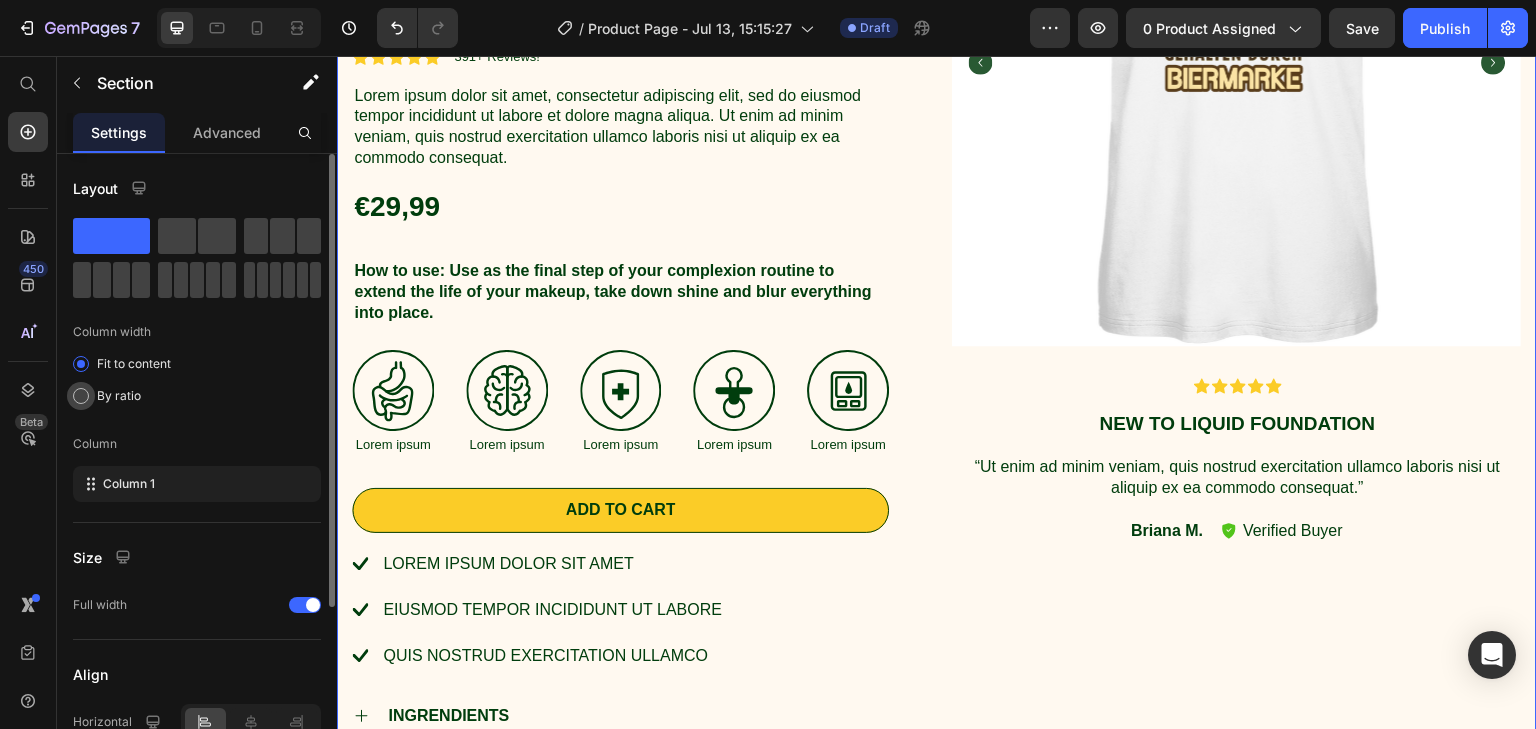 click on "By ratio" 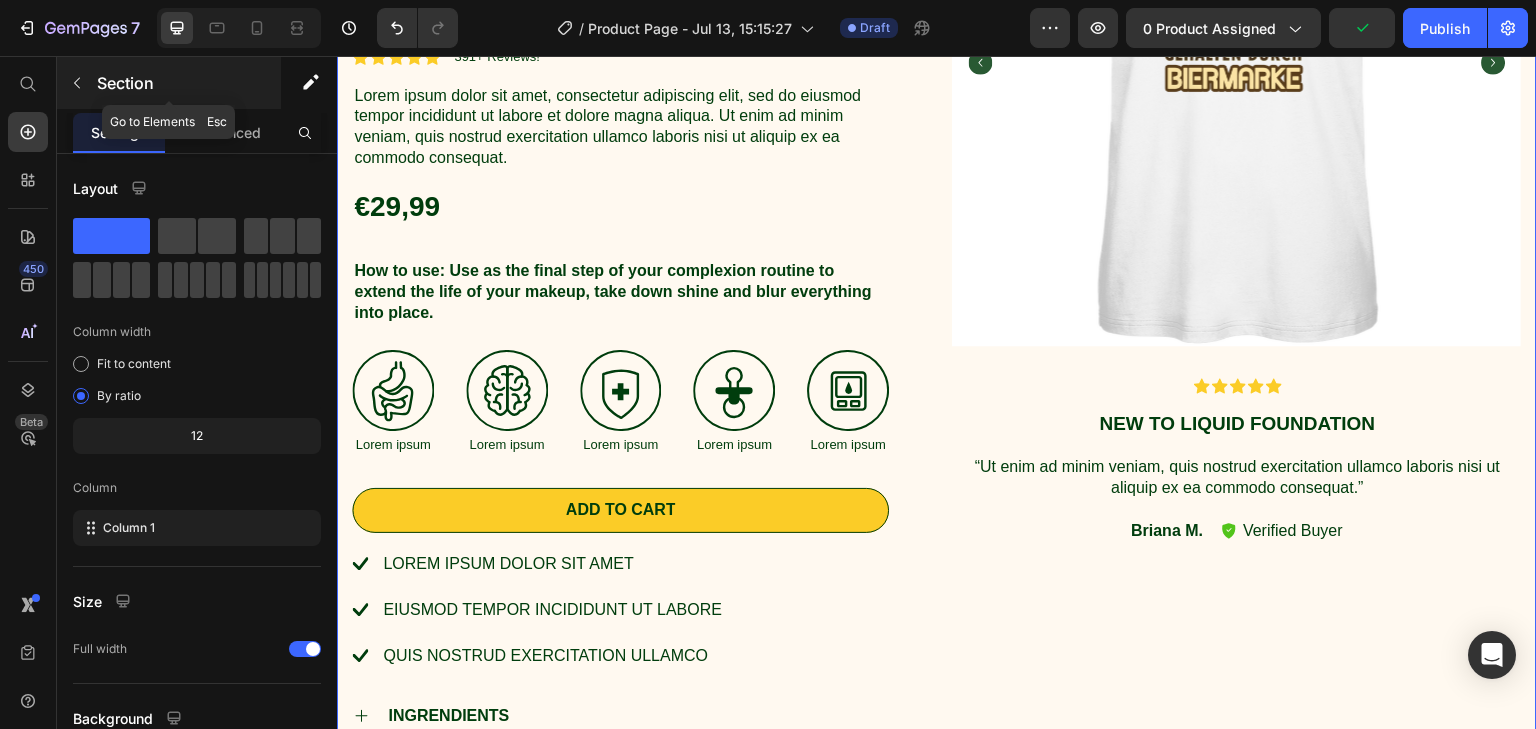 click 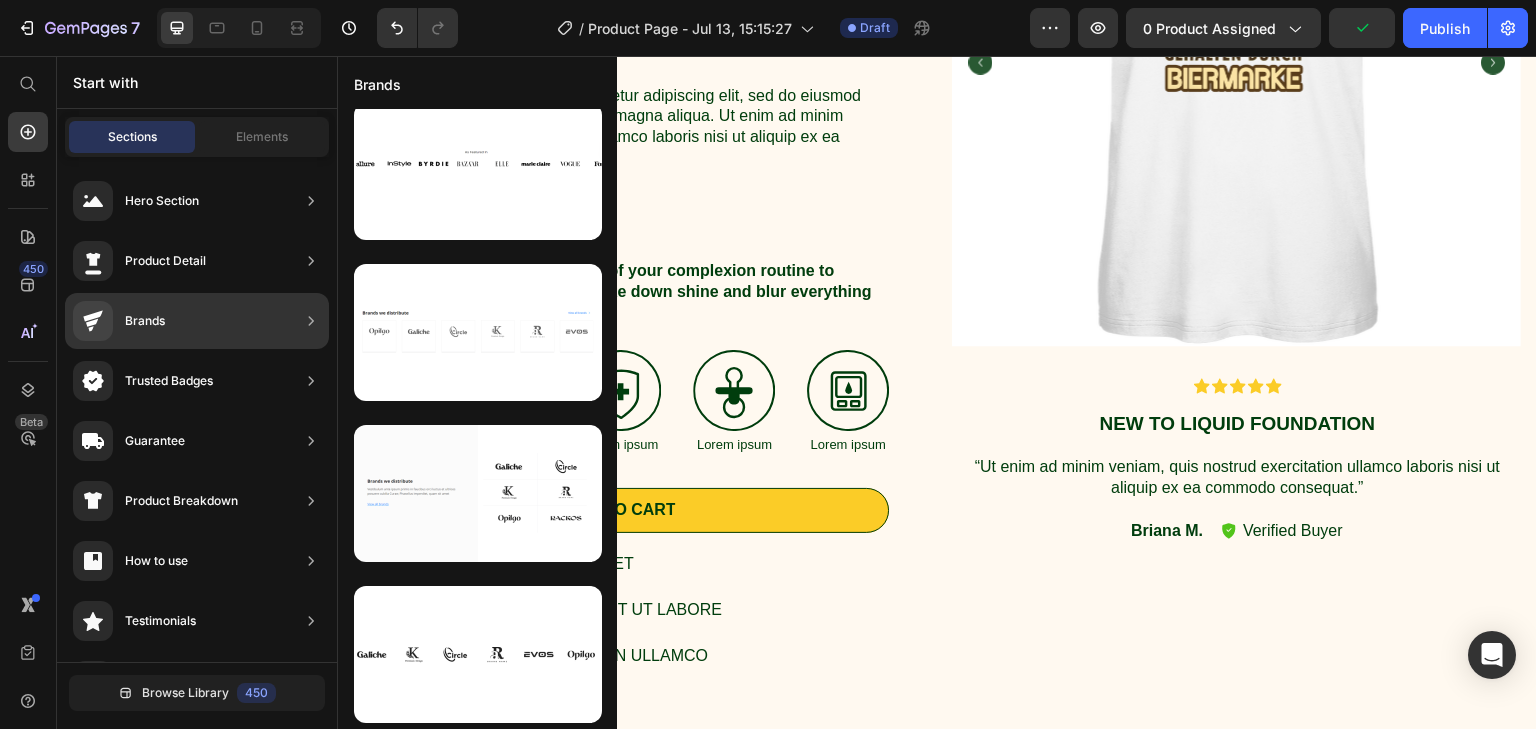 scroll, scrollTop: 174, scrollLeft: 0, axis: vertical 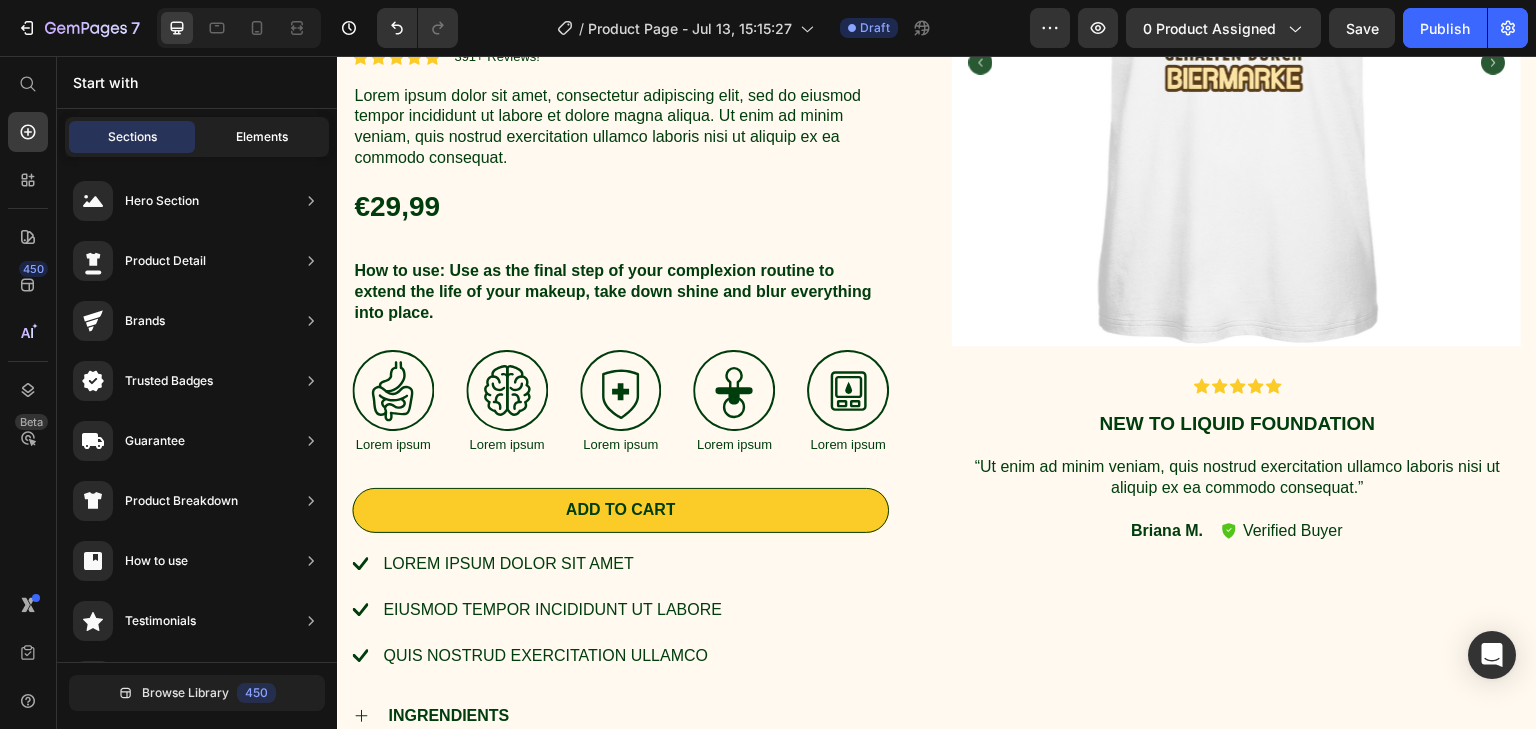 click on "Elements" 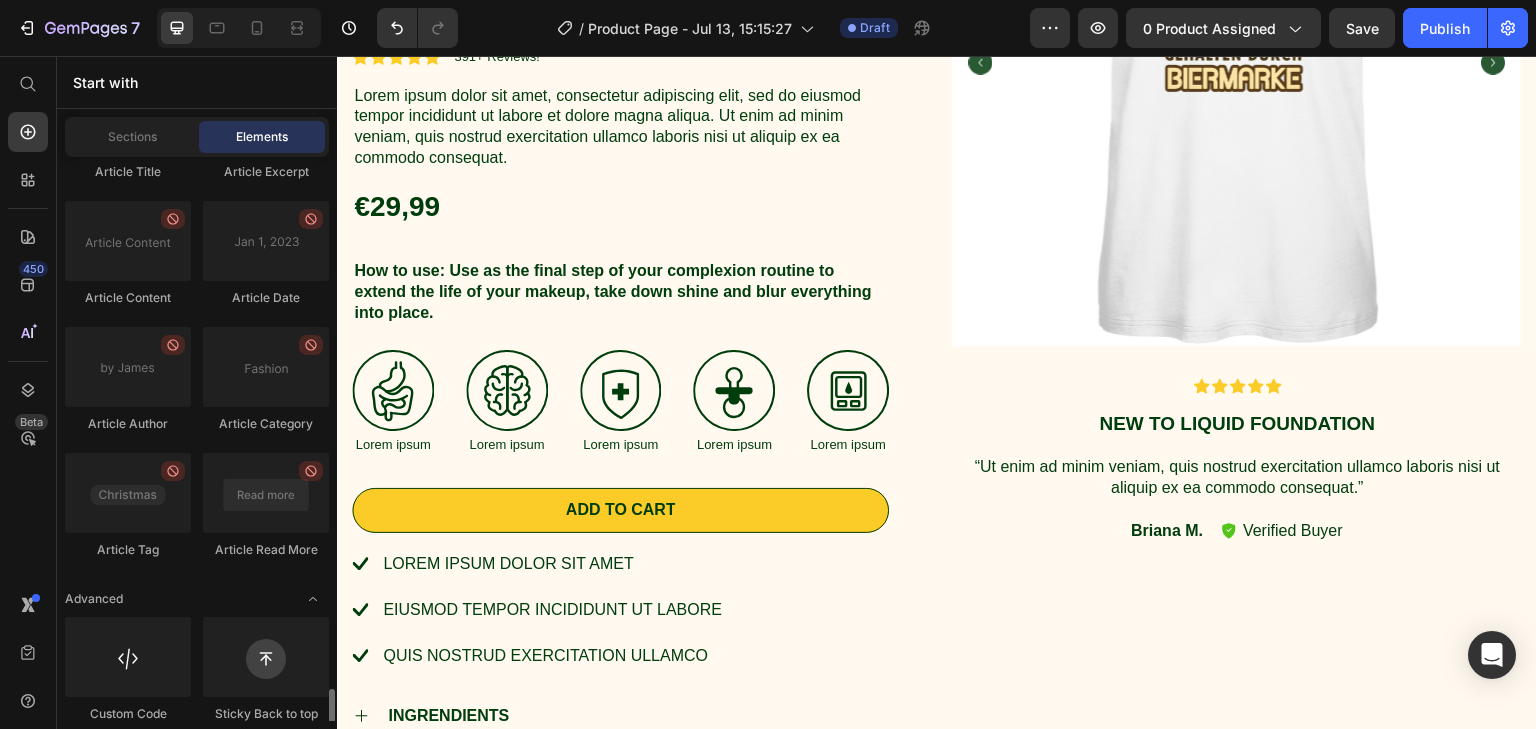 scroll, scrollTop: 5620, scrollLeft: 0, axis: vertical 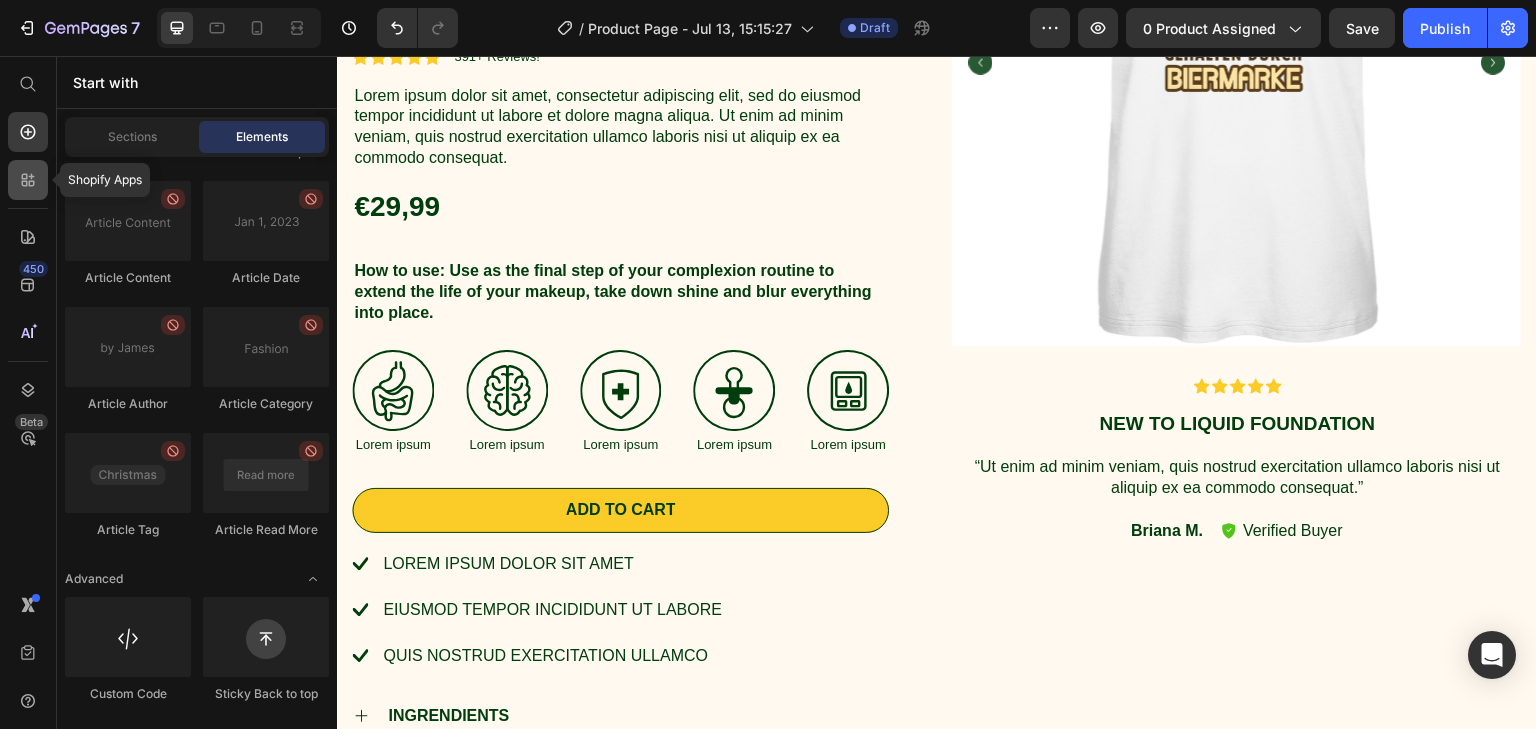 click 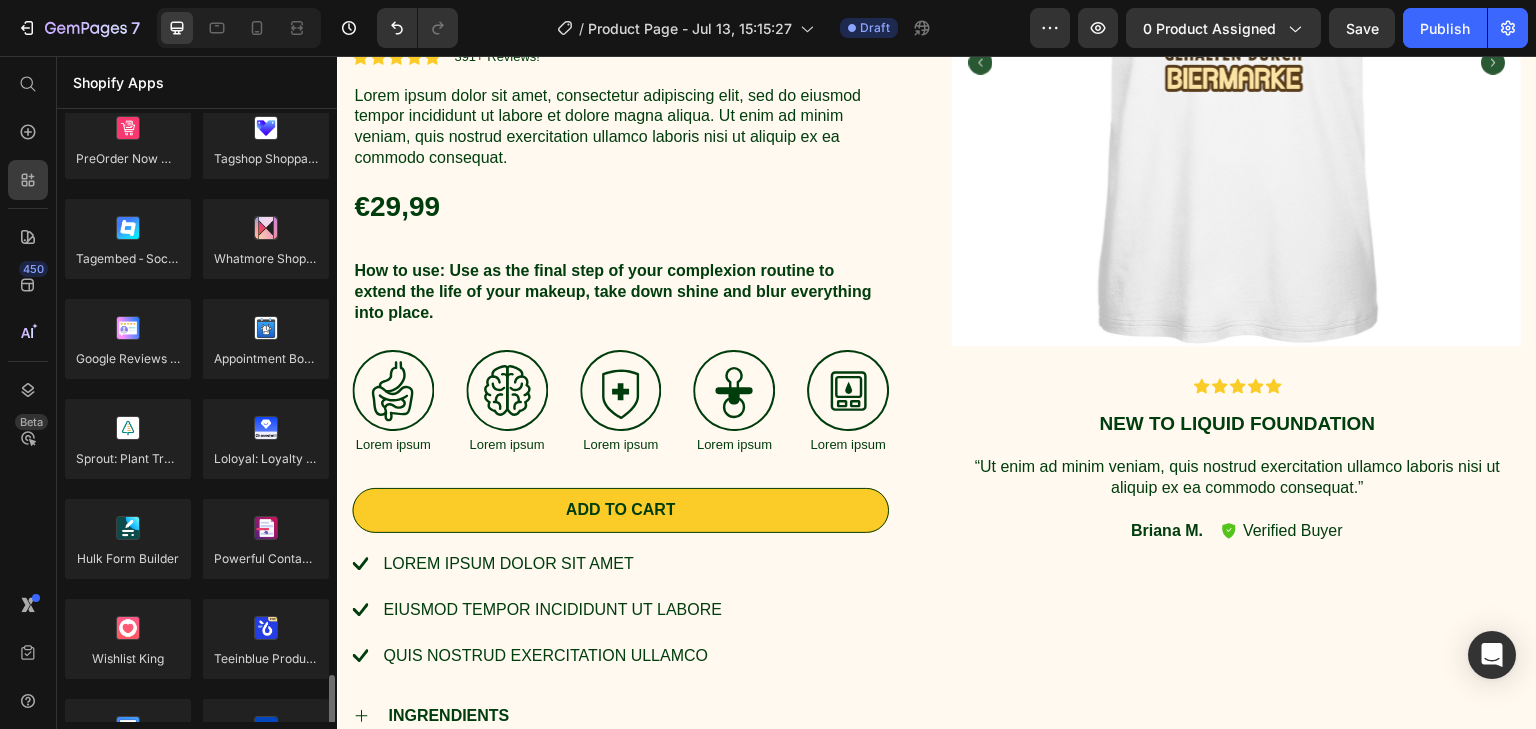 scroll, scrollTop: 4800, scrollLeft: 0, axis: vertical 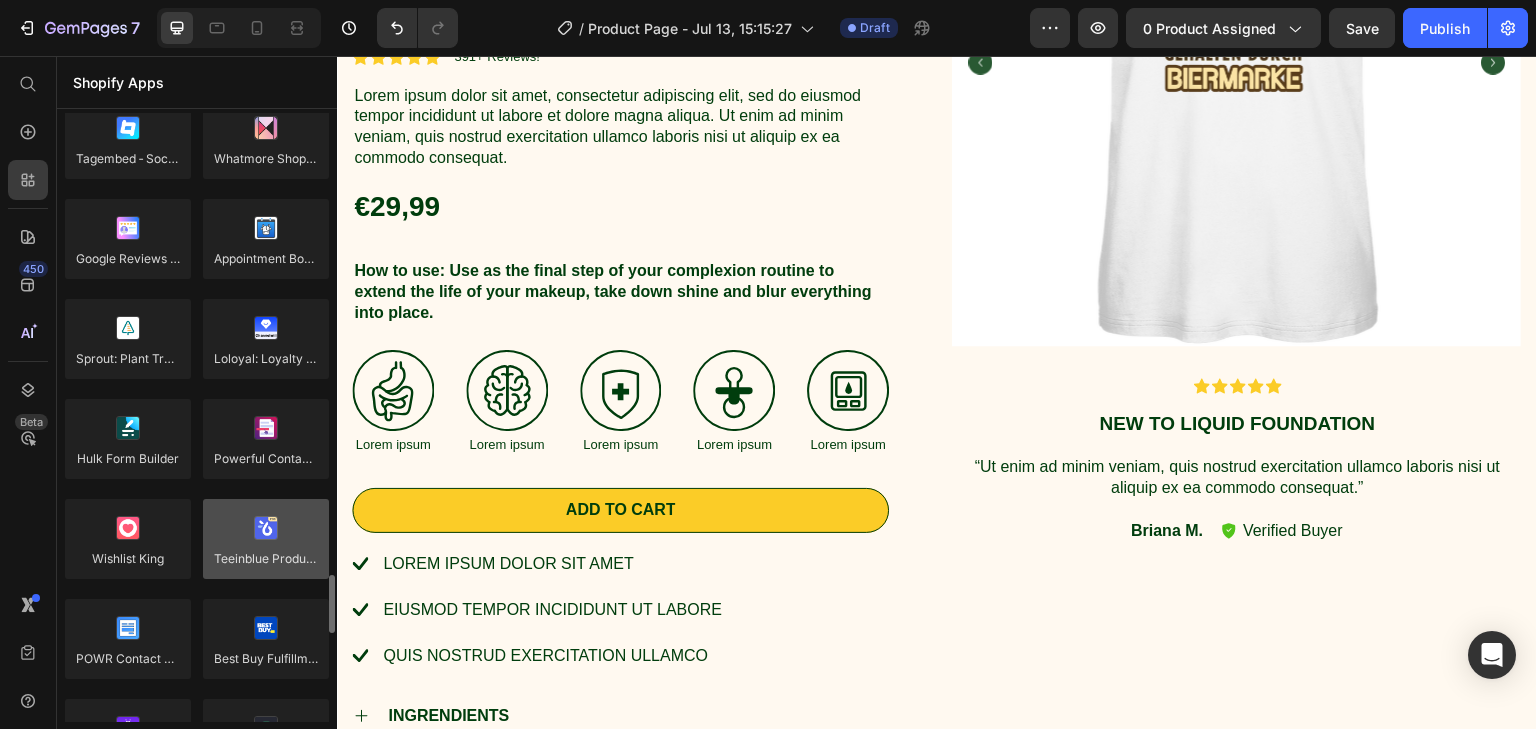 click at bounding box center [266, 539] 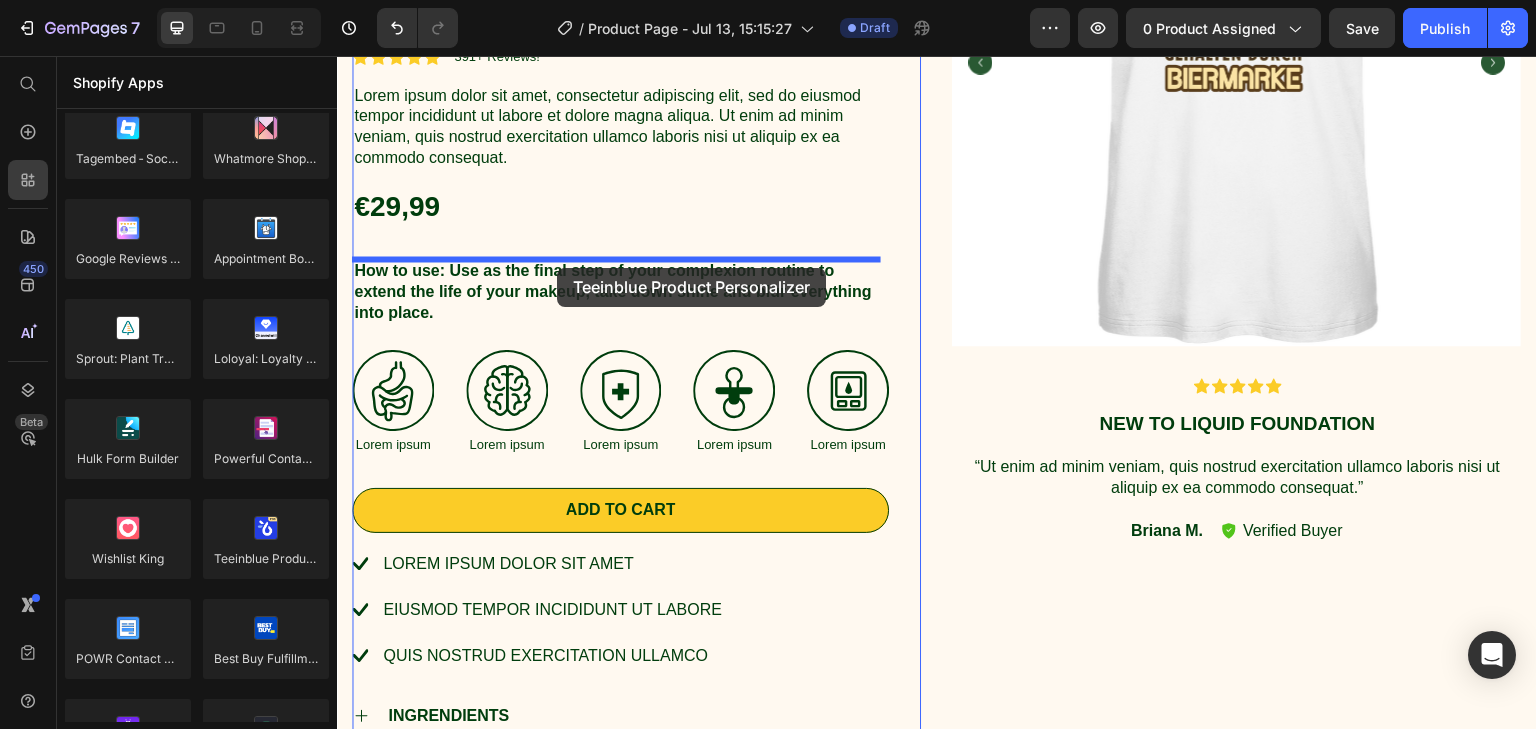 drag, startPoint x: 592, startPoint y: 610, endPoint x: 557, endPoint y: 268, distance: 343.7863 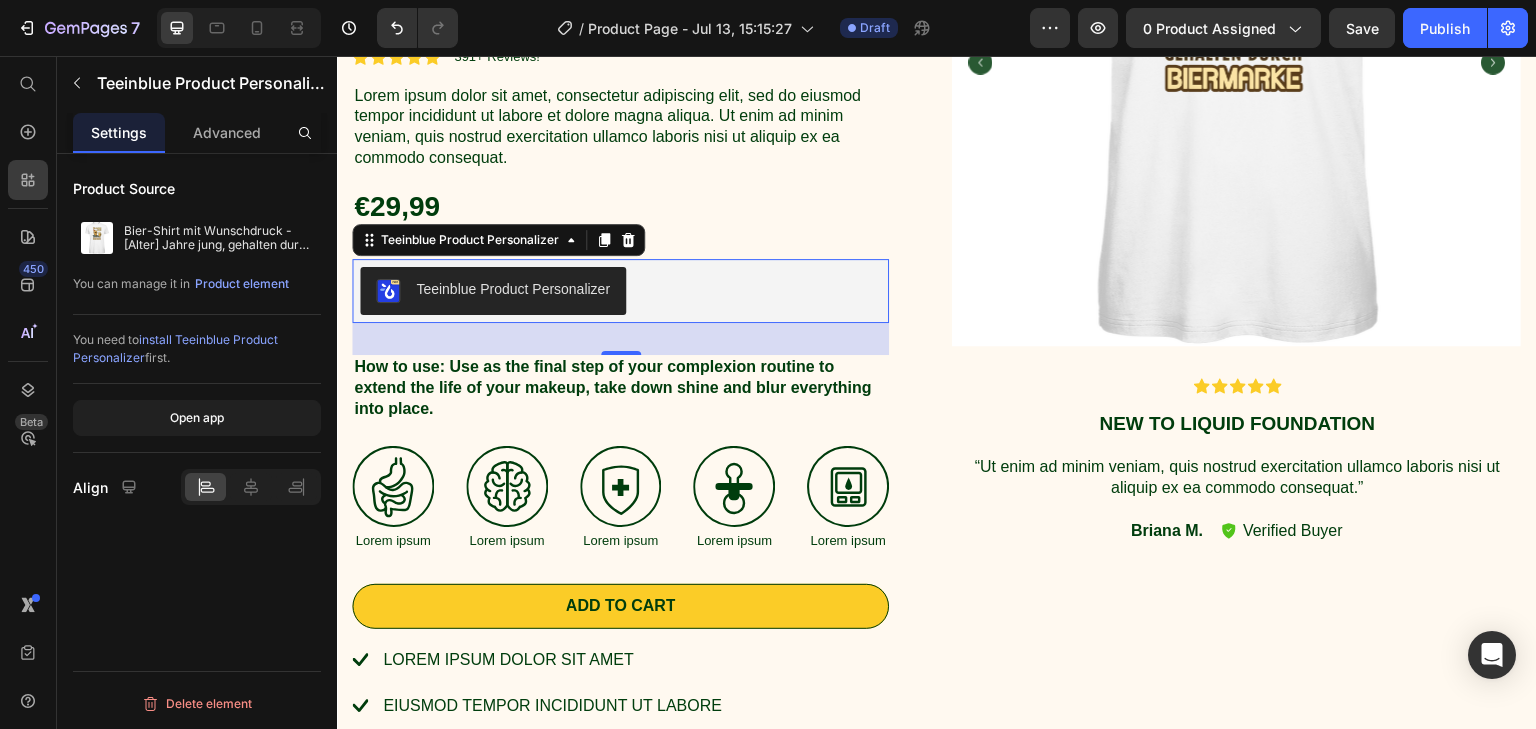 click on "Teeinblue Product Personalizer" at bounding box center [513, 289] 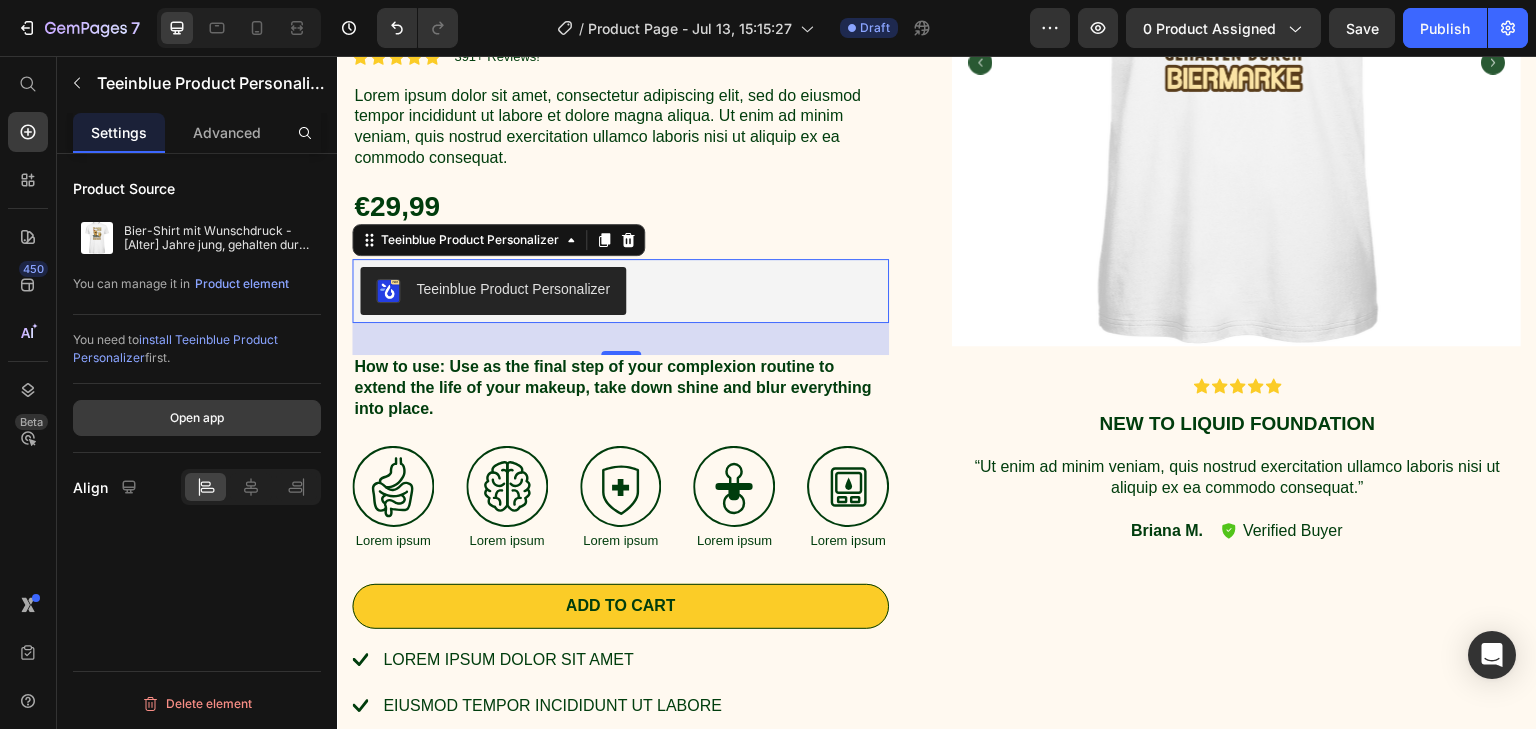 click on "Open app" at bounding box center (197, 418) 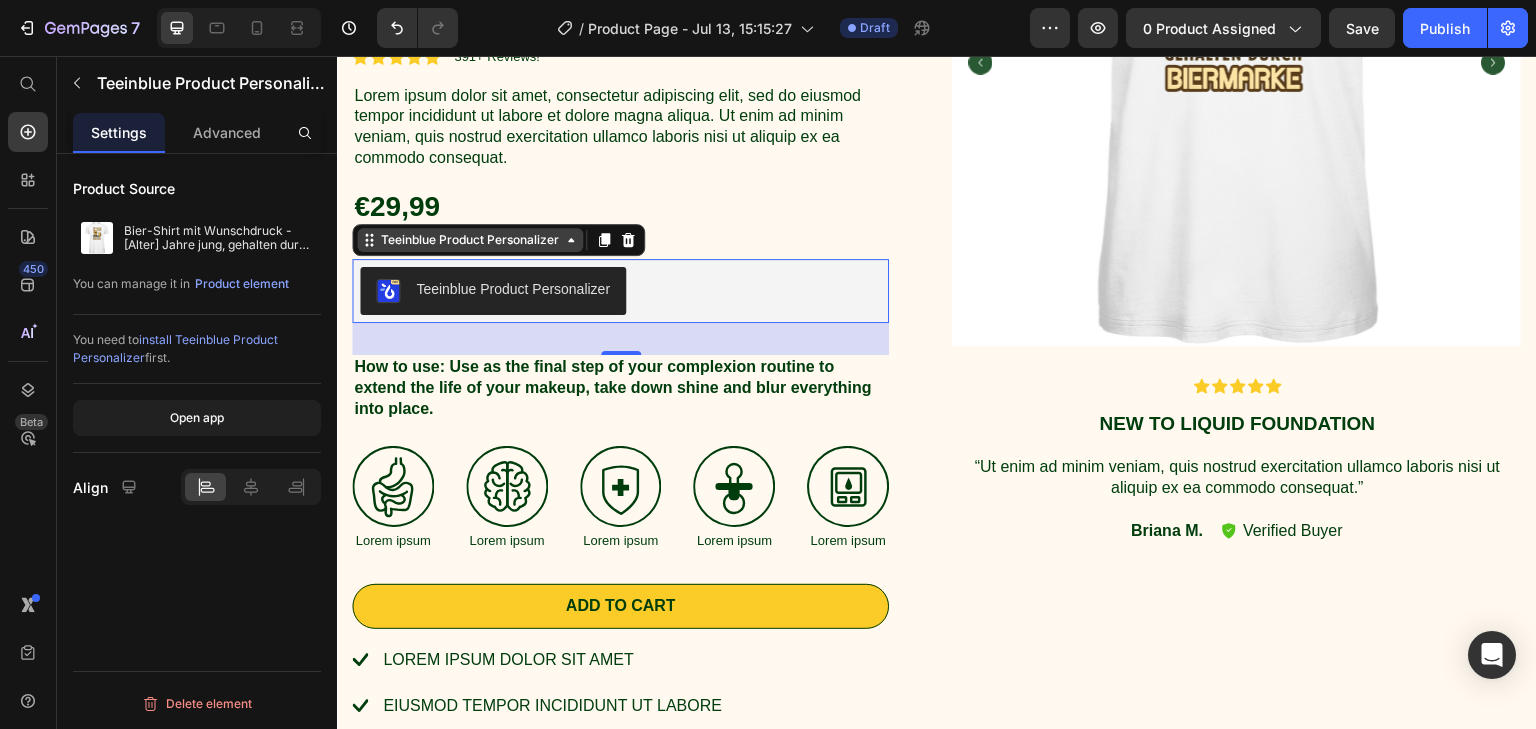 click 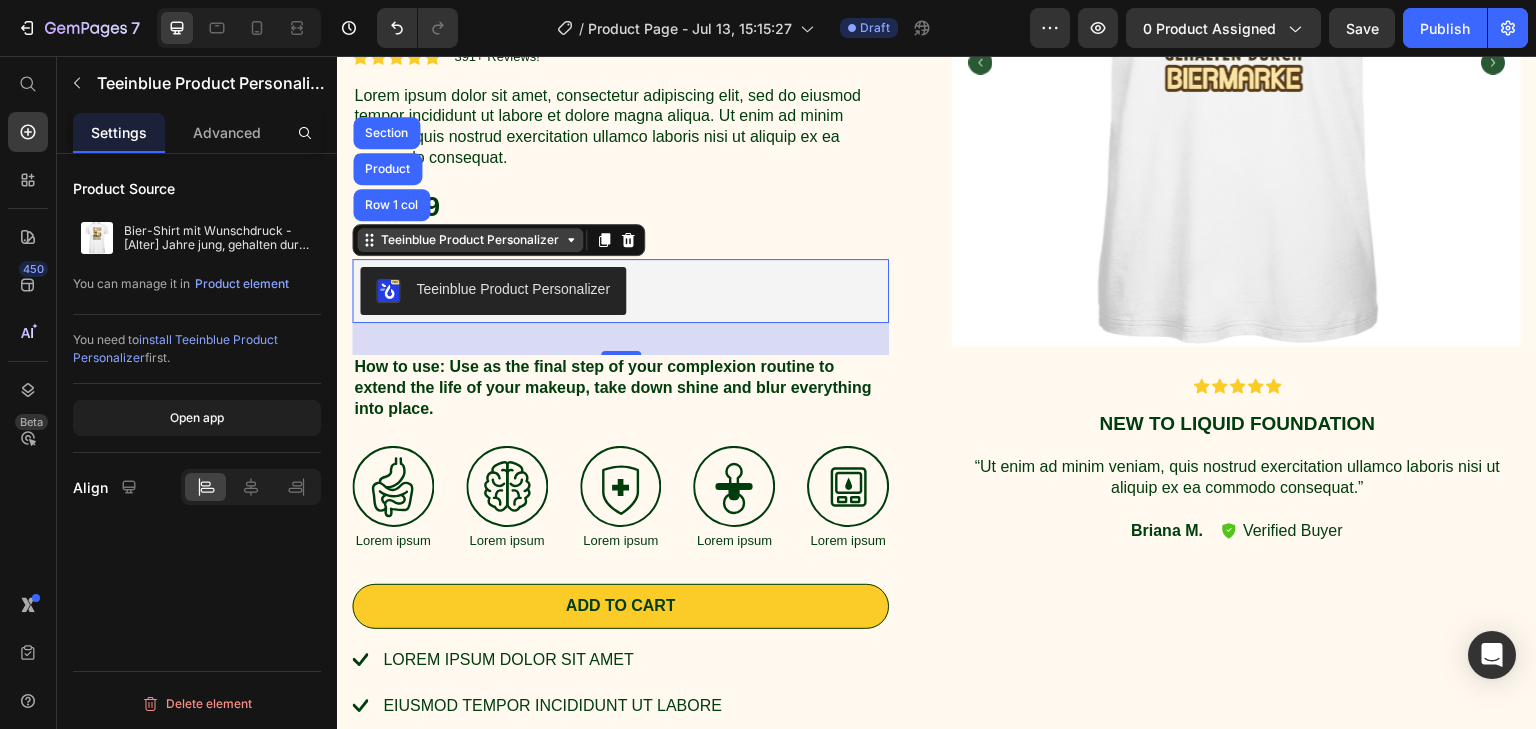click 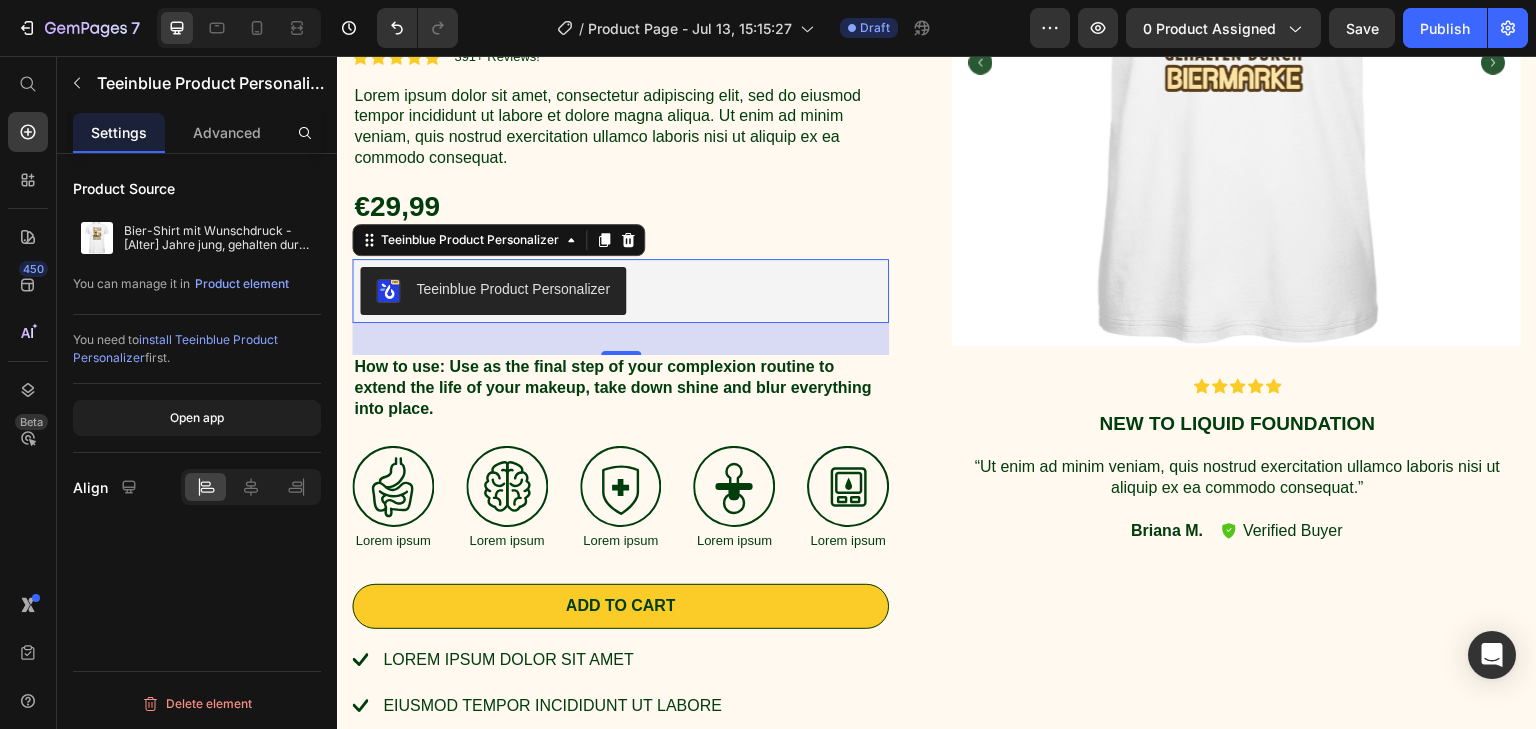 click on "Teeinblue Product Personalizer" at bounding box center (620, 291) 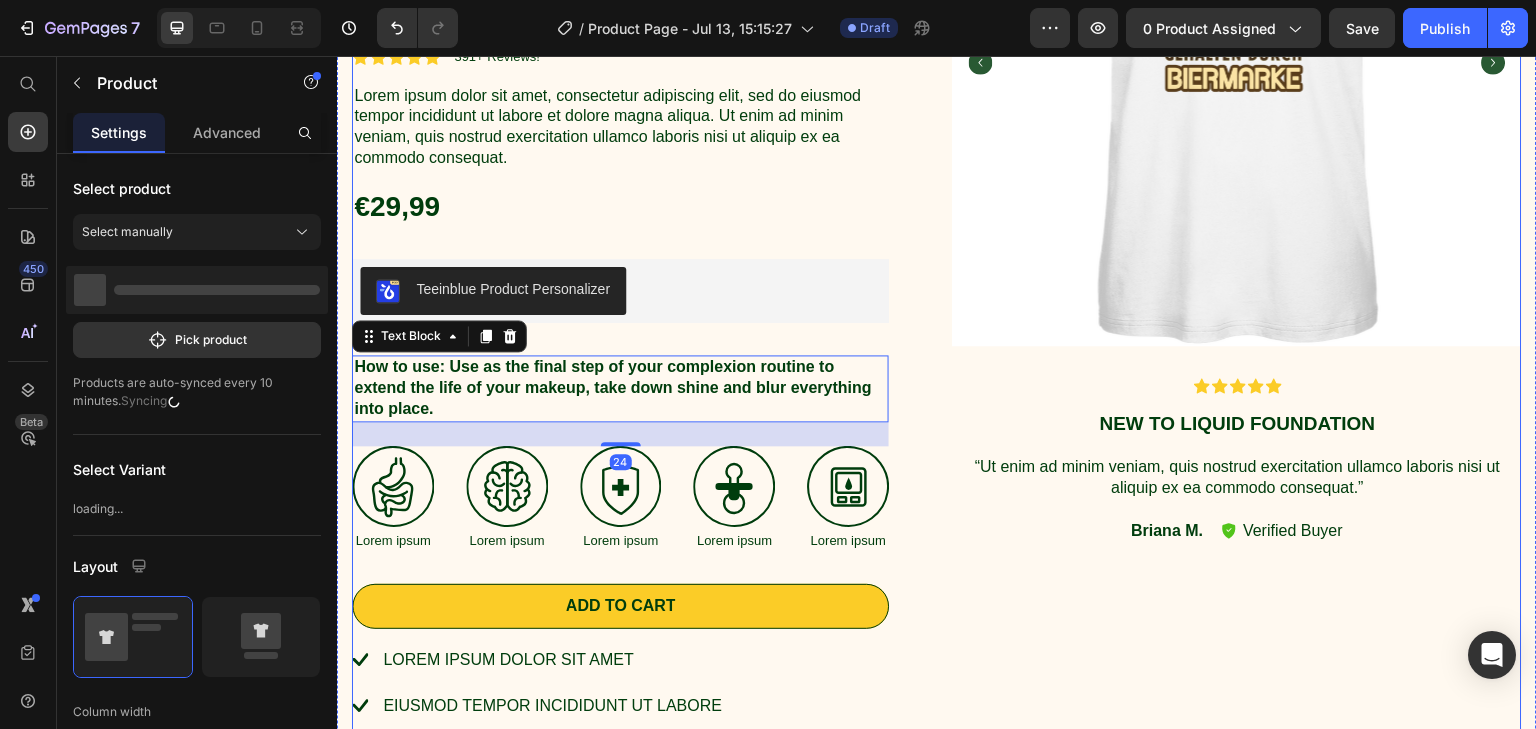 click on "Bier-Shirt mit Wunschdruck - [Alter] Jahre jung, gehalten durch [Biersorte] Product Title Icon Icon Icon Icon Icon Icon List 391+ Reviews! Text Block Row Lorem ipsum dolor sit amet, consectetur adipiscing elit, sed do eiusmod tempor incididunt ut labore et dolore magna aliqua. Ut enim ad minim veniam, quis nostrud exercitation ullamco laboris nisi ut aliquip ex ea commodo consequat. Text Block €29,99 Product Price Teeinblue Product Personalizer Teeinblue Product Personalizer How to use: Use as the final step of your complexion routine to extend the life of your makeup, take down shine and blur everything into place. Text Block   24 Image Lorem ipsum Text Block Image Lorem ipsum Text Block Image Lorem ipsum Text Block Image Lorem ipsum Text Block Image Lorem ipsum Text Block Row Add to cart Add to Cart
Lorem ipsum dolor sit amet
eiusmod tempor incididunt ut labore
quis nostrud exercitation ullamco Item List
INGRENDIENTS
Row" at bounding box center [937, 348] 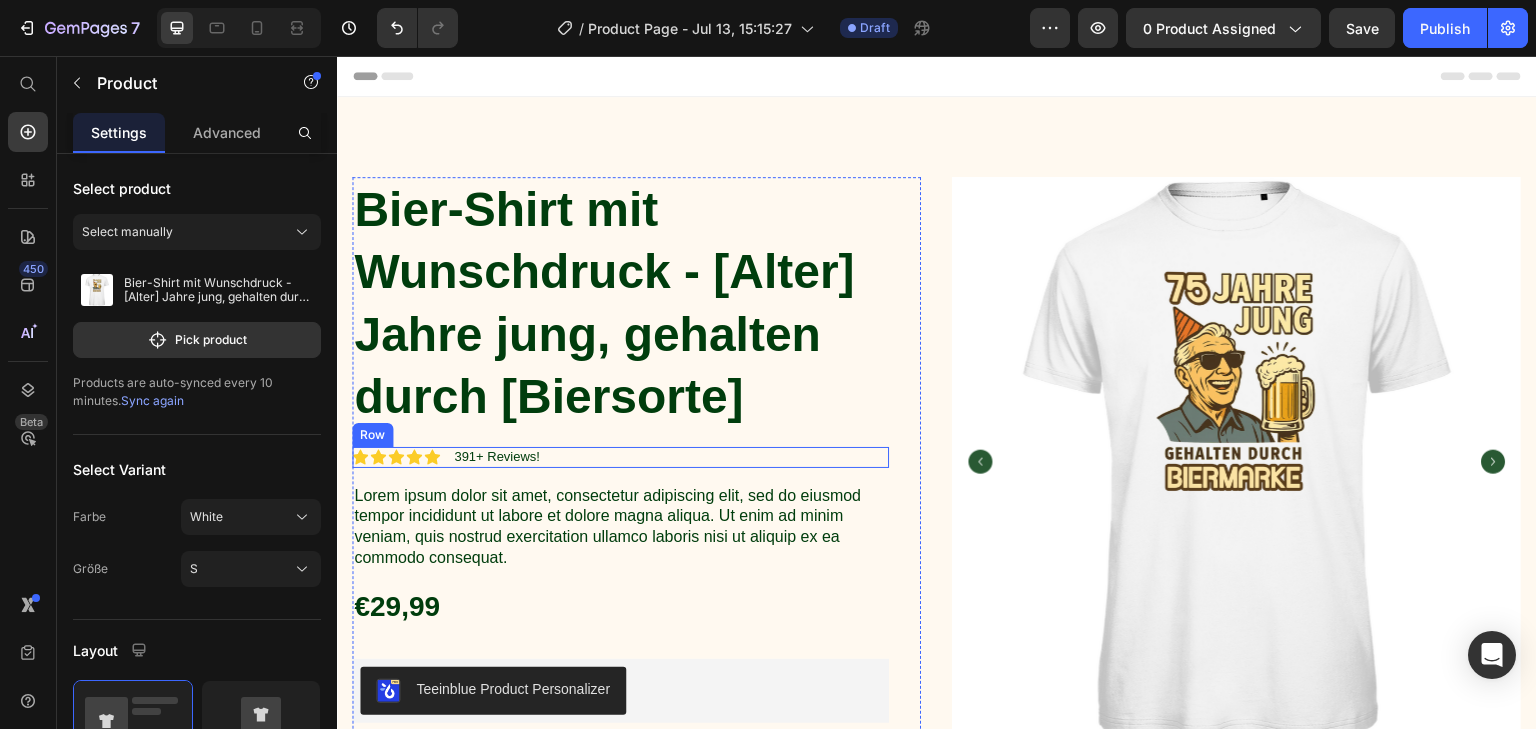 scroll, scrollTop: 200, scrollLeft: 0, axis: vertical 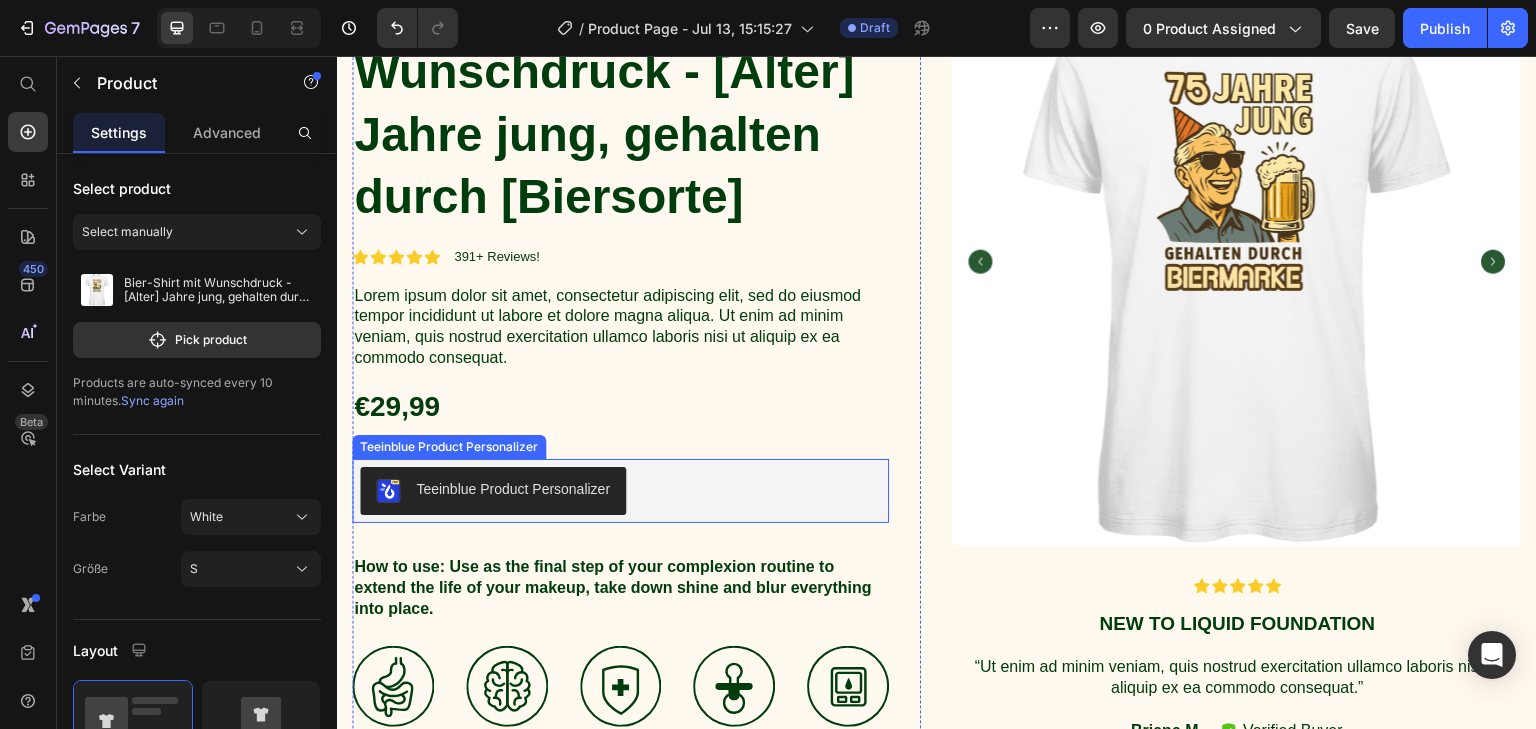 click on "Teeinblue Product Personalizer" at bounding box center [620, 491] 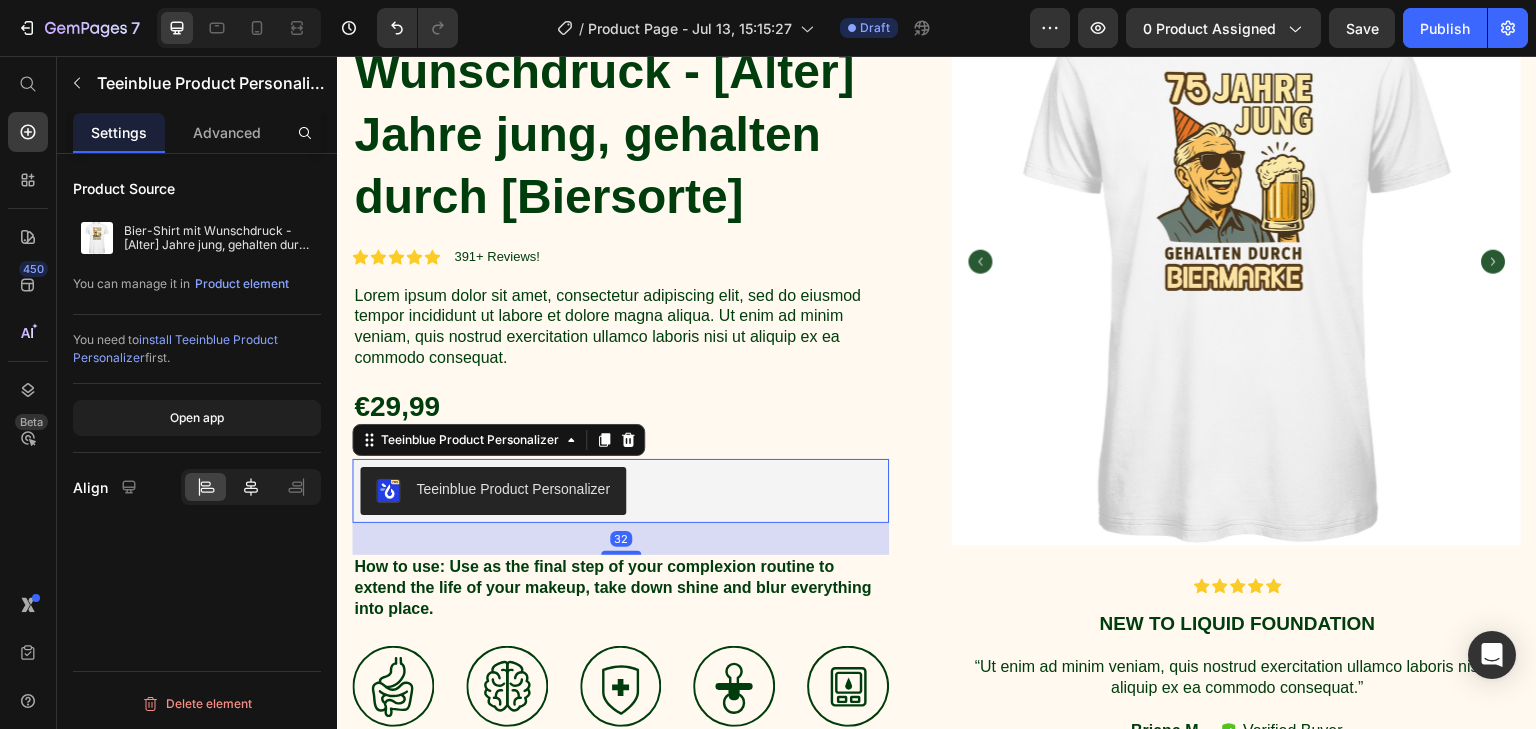 click 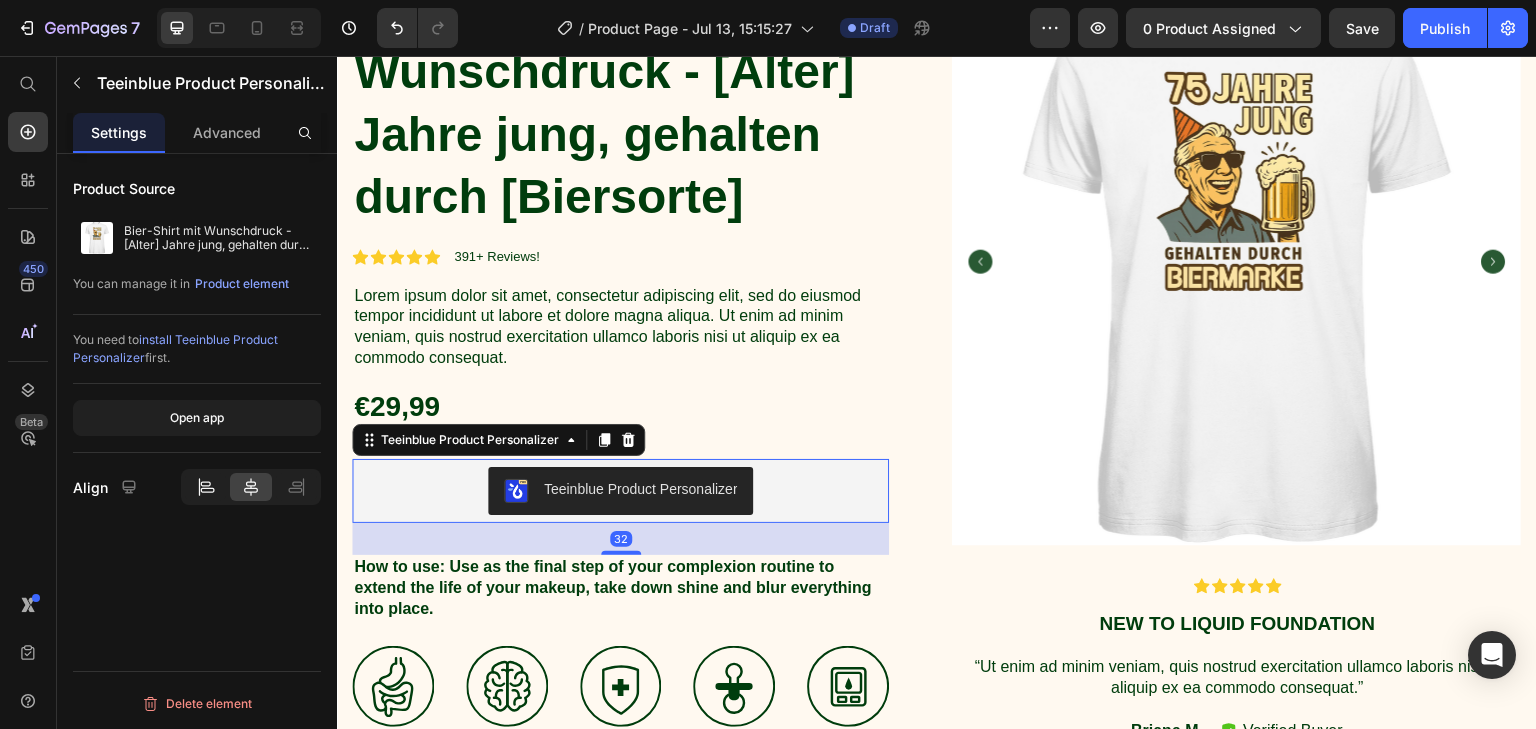 click 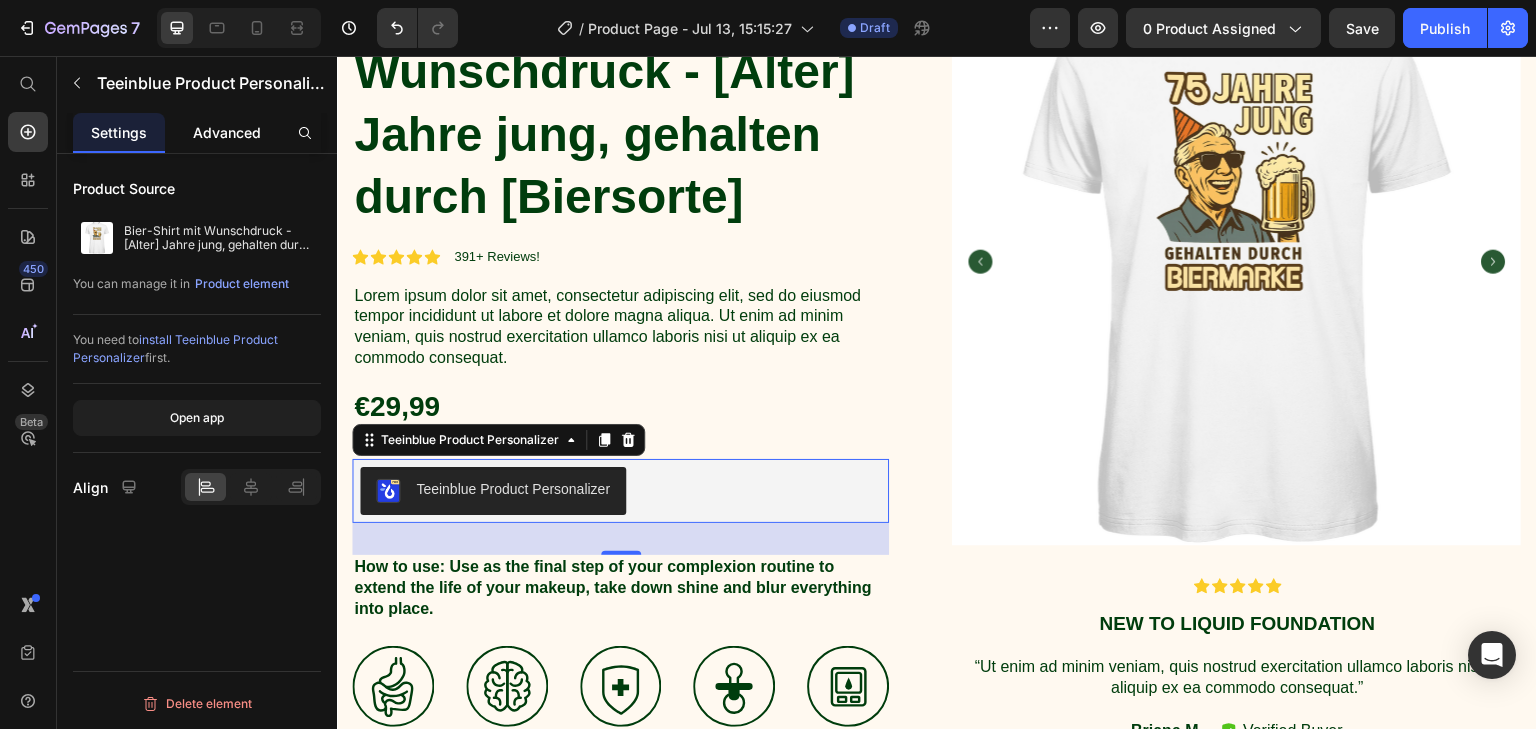 click on "Advanced" at bounding box center [227, 132] 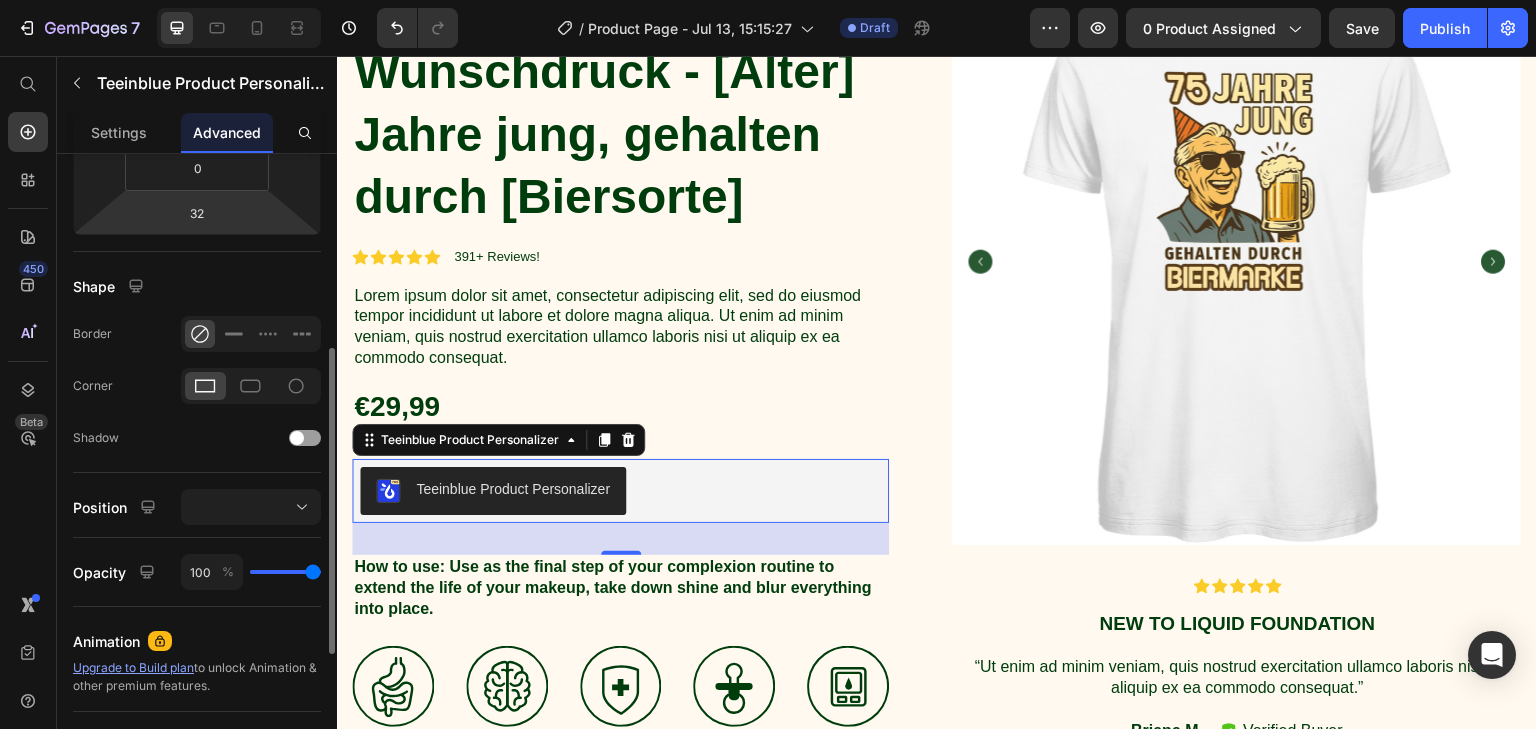 scroll, scrollTop: 600, scrollLeft: 0, axis: vertical 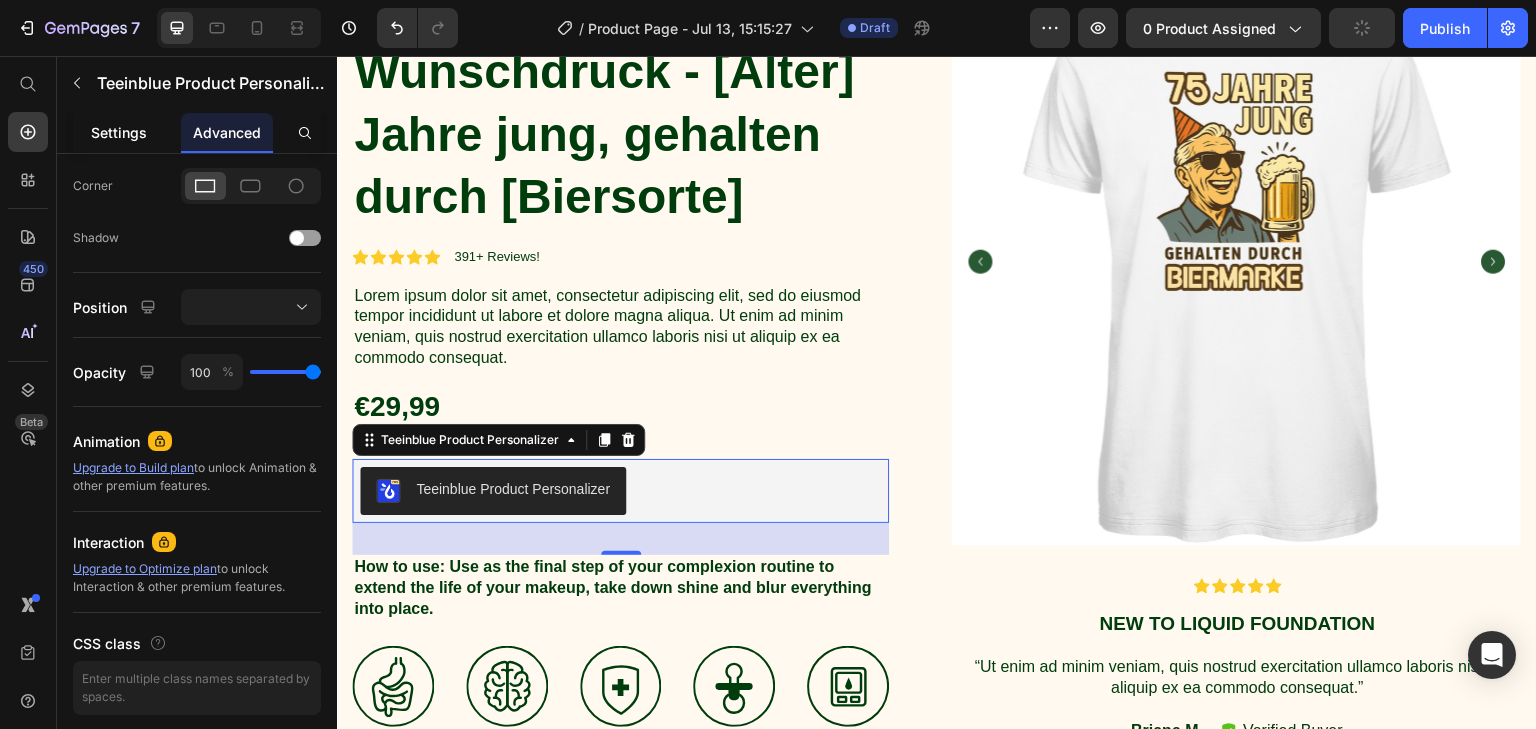 click on "Settings" at bounding box center [119, 132] 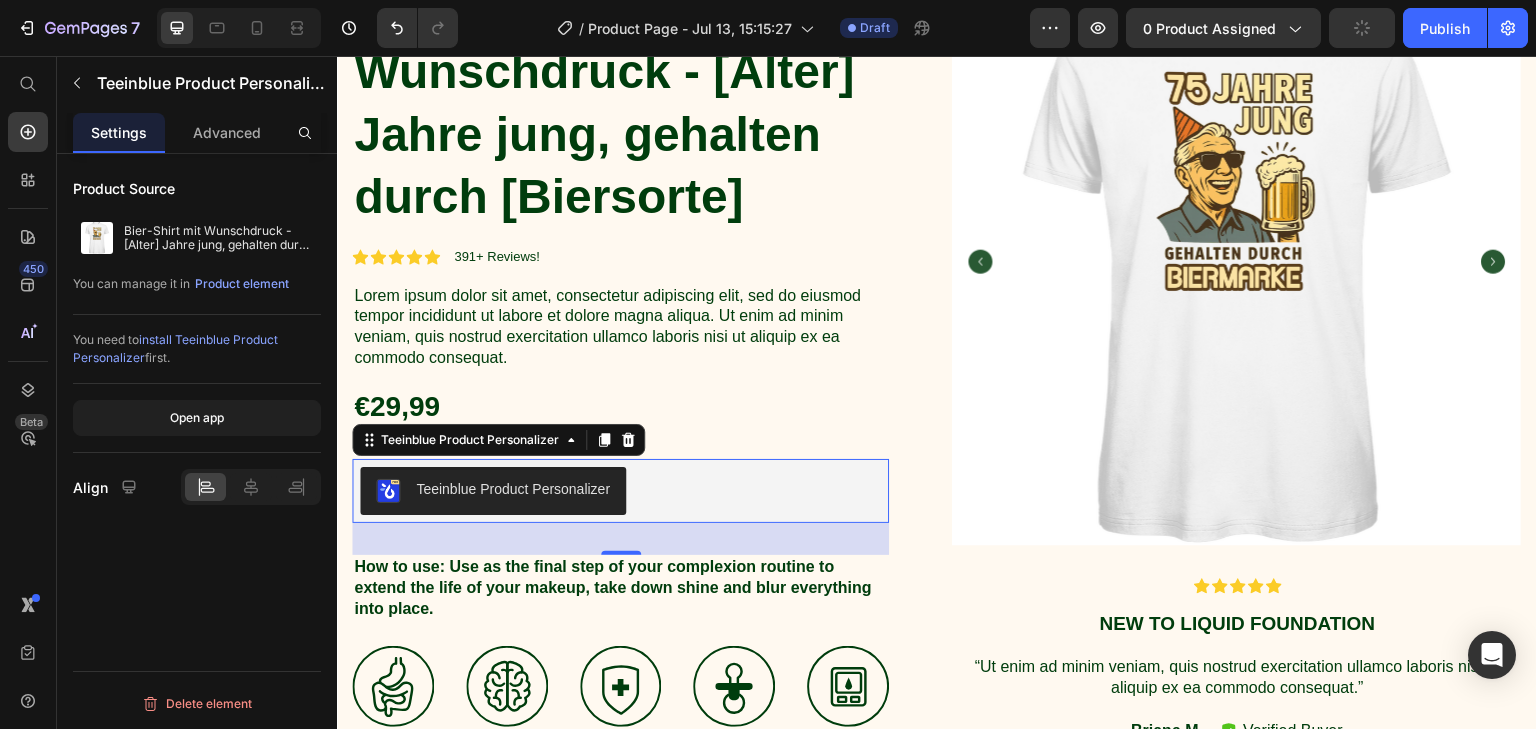 scroll, scrollTop: 0, scrollLeft: 0, axis: both 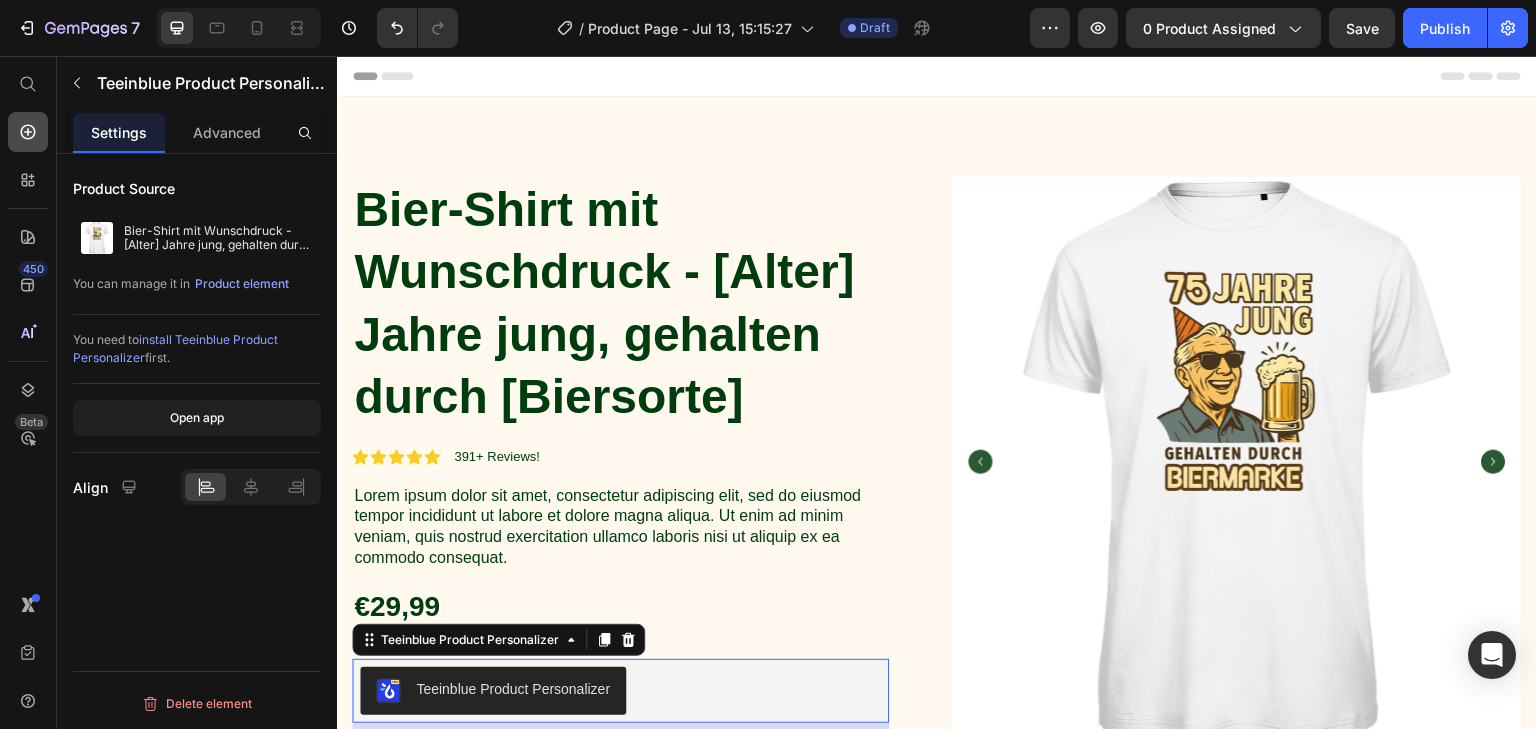 click 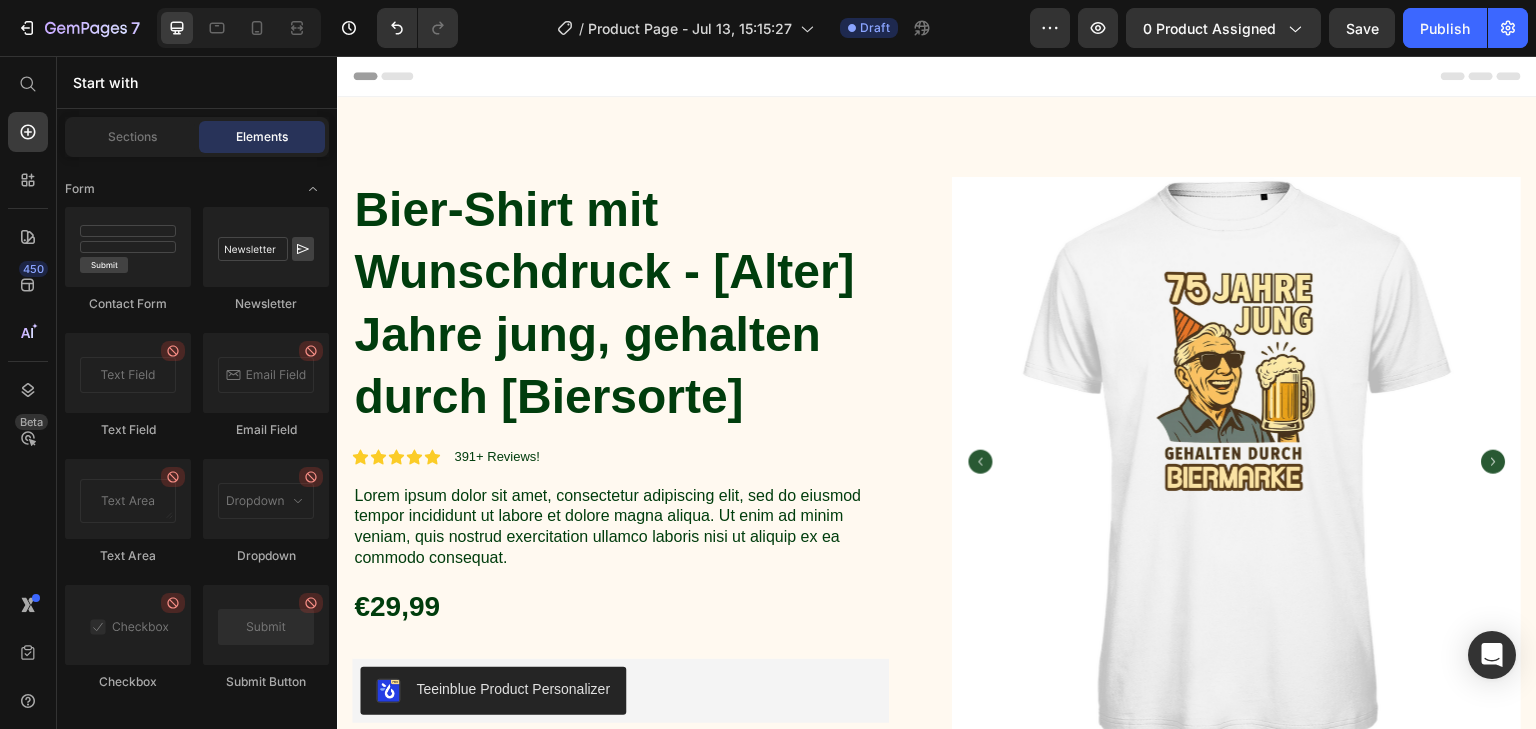 scroll, scrollTop: 5300, scrollLeft: 0, axis: vertical 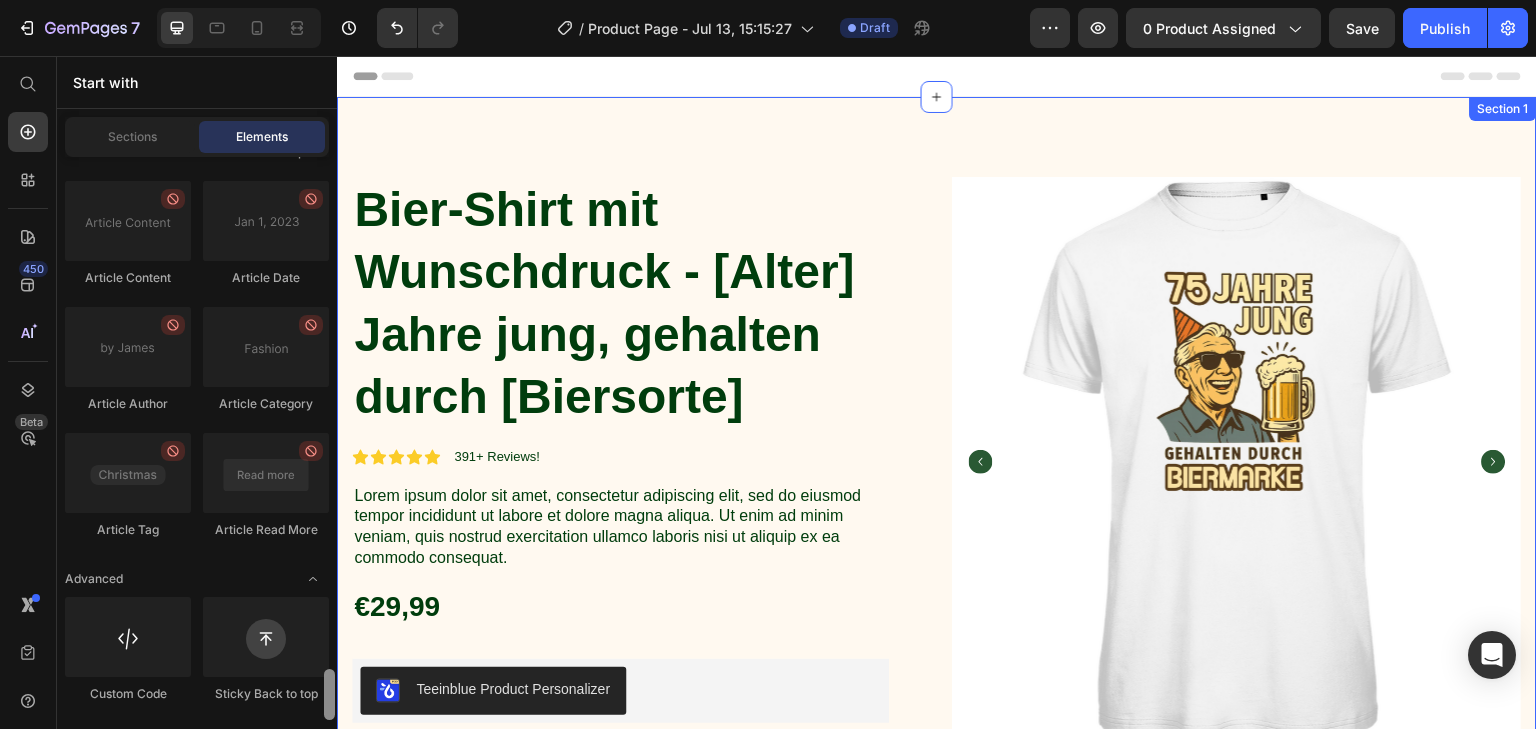 drag, startPoint x: 665, startPoint y: 711, endPoint x: 339, endPoint y: 719, distance: 326.09814 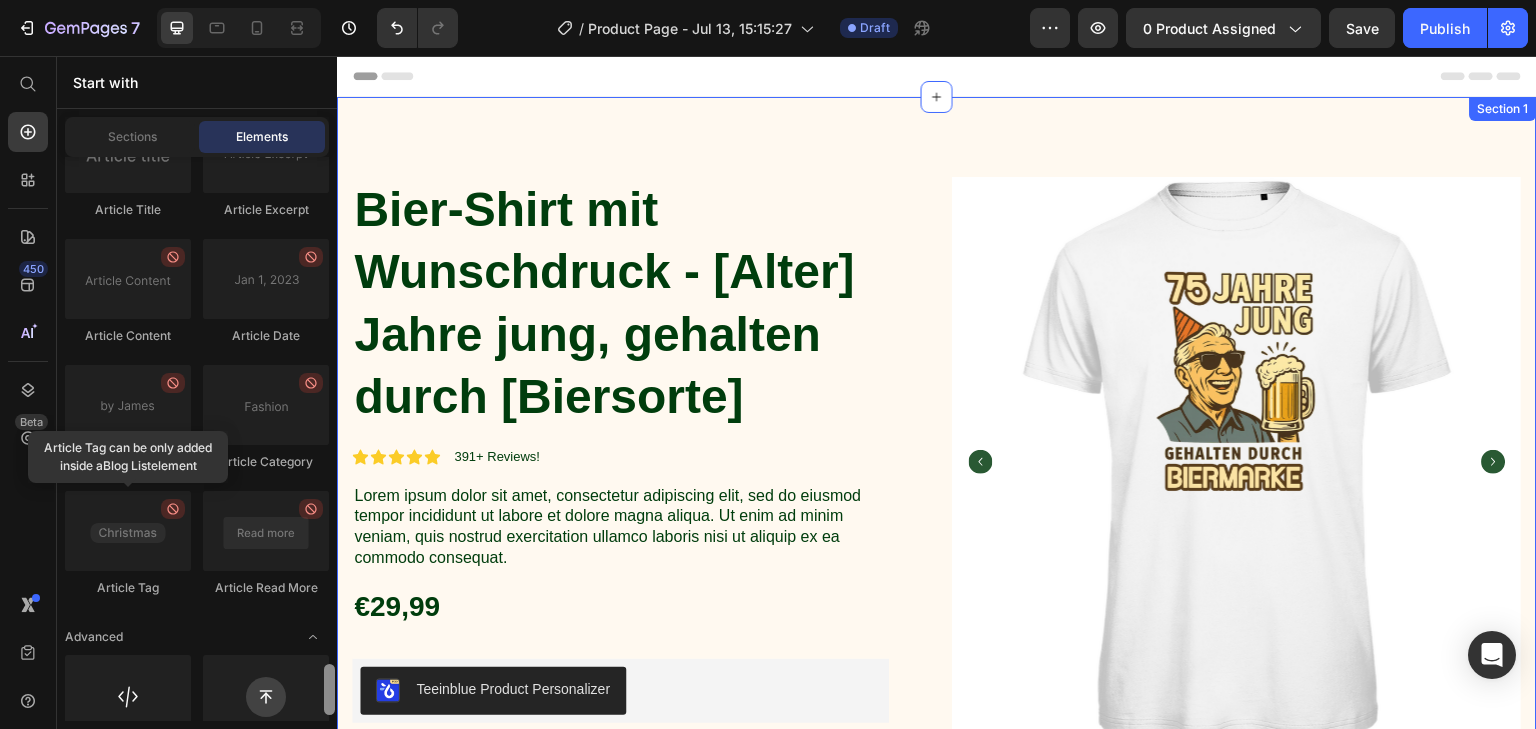 scroll, scrollTop: 5620, scrollLeft: 0, axis: vertical 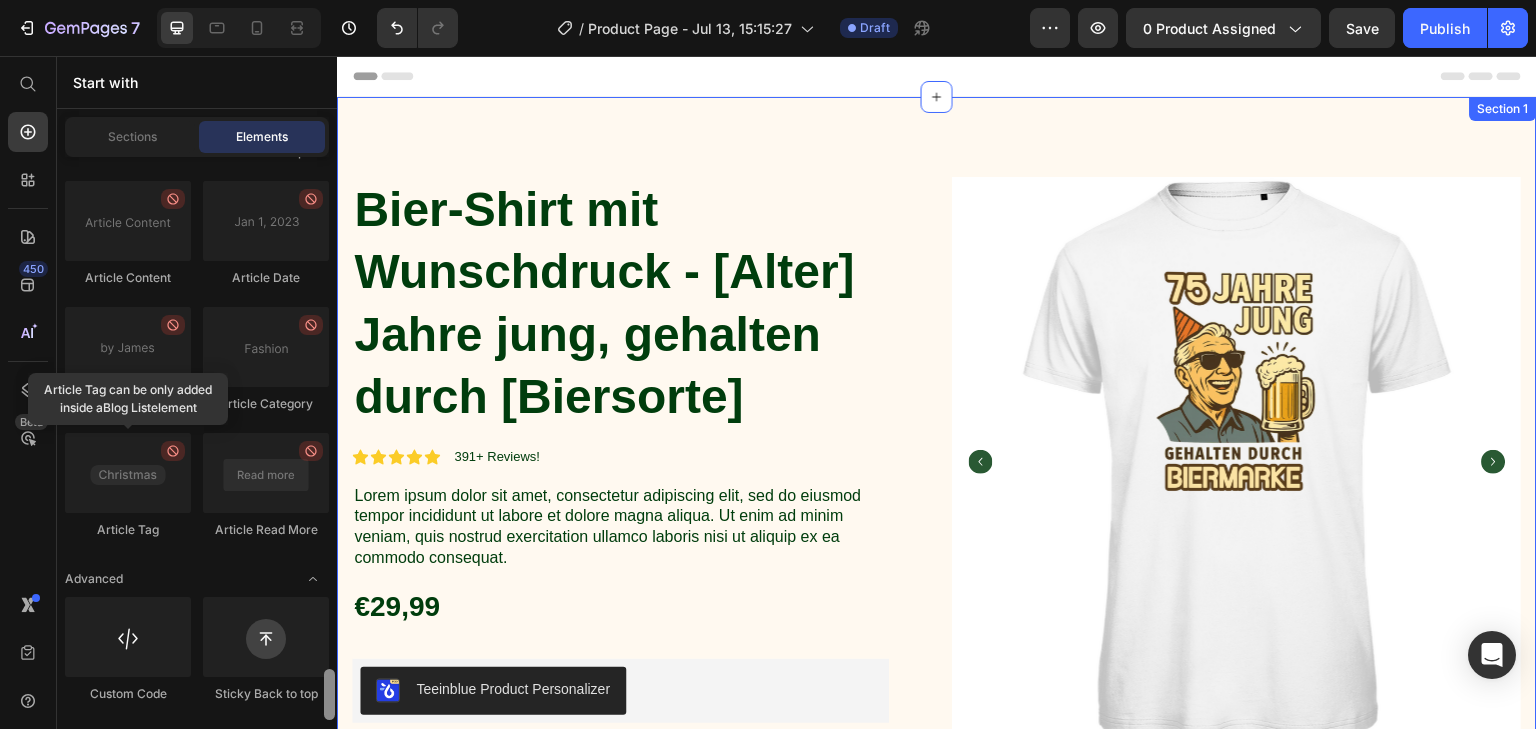 drag, startPoint x: 672, startPoint y: 747, endPoint x: 339, endPoint y: 717, distance: 334.34863 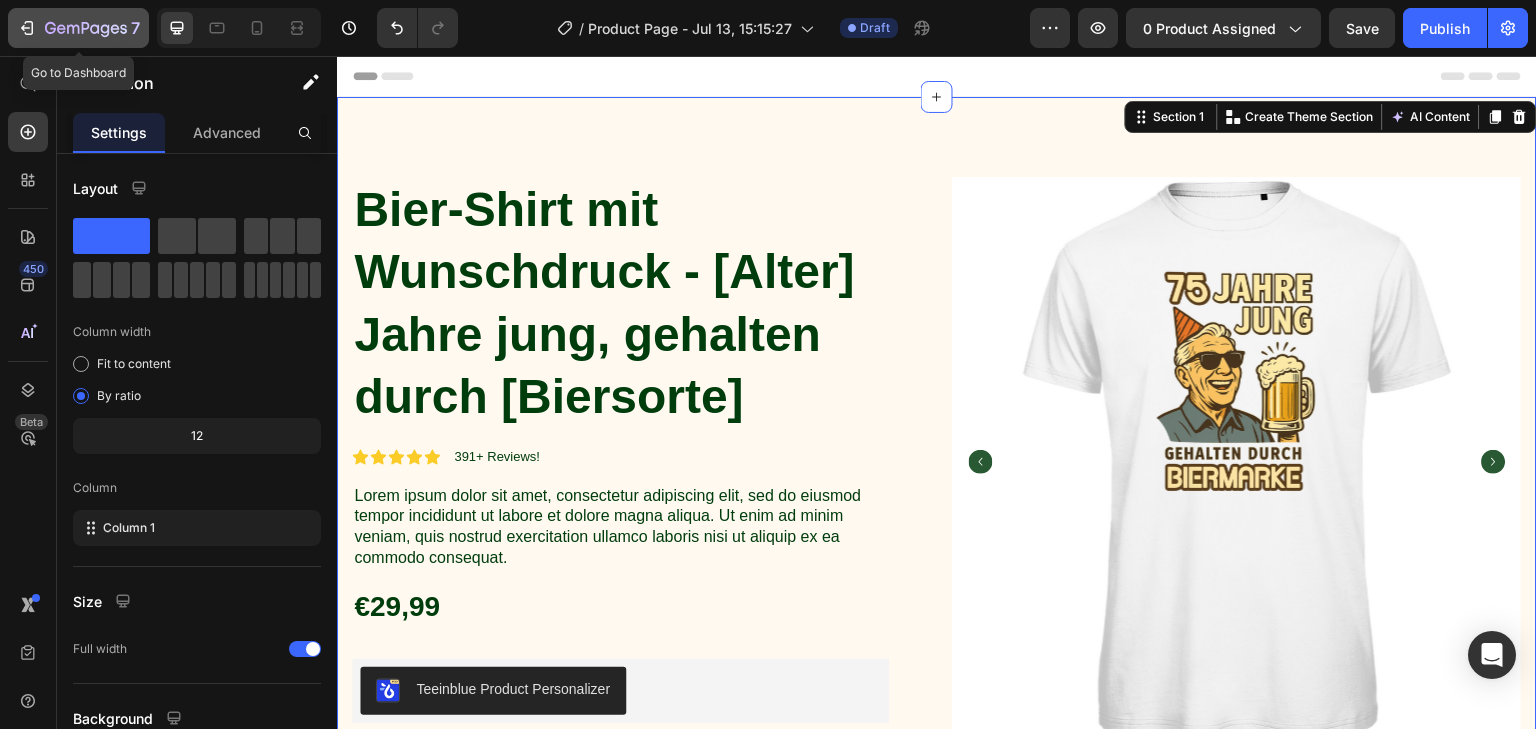 click on "7" at bounding box center (78, 28) 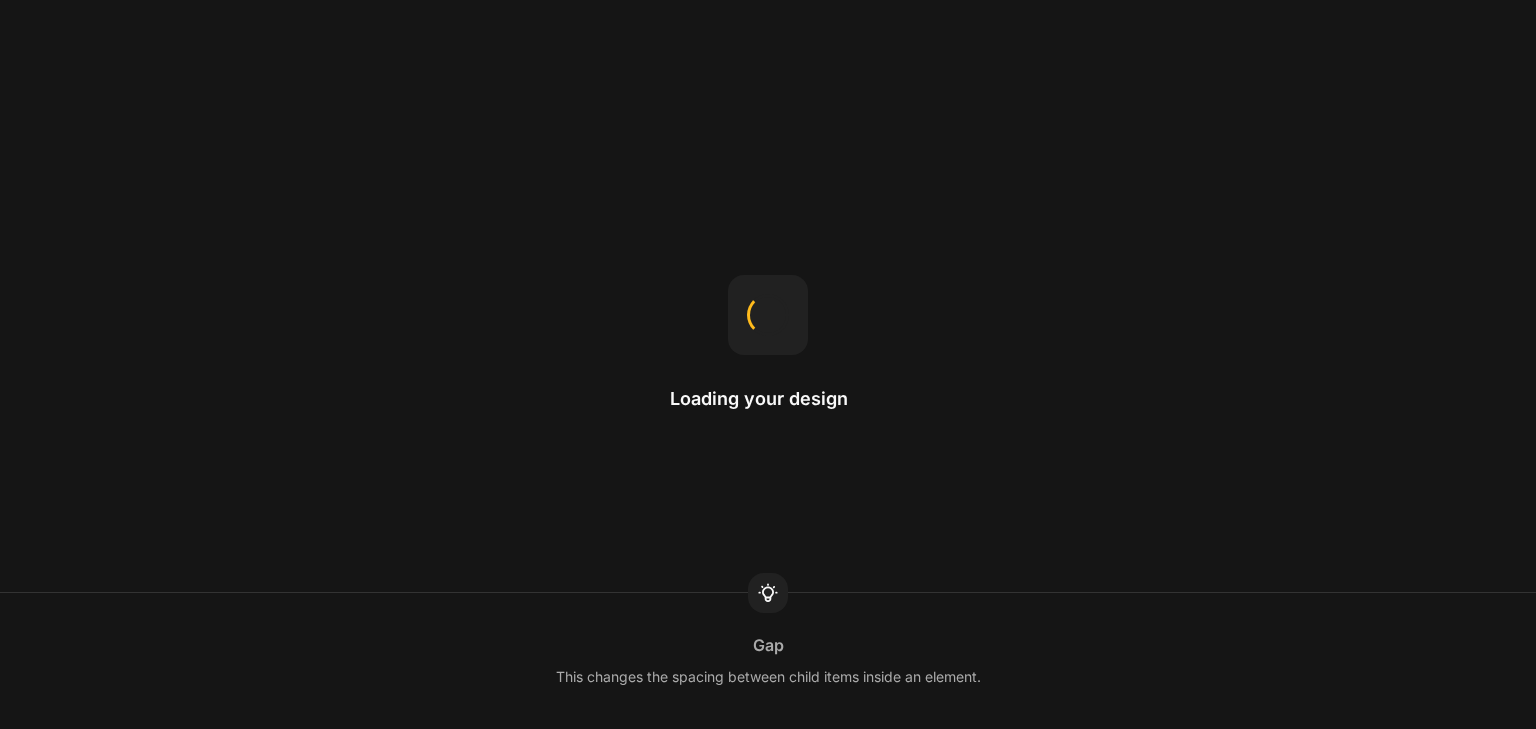 scroll, scrollTop: 0, scrollLeft: 0, axis: both 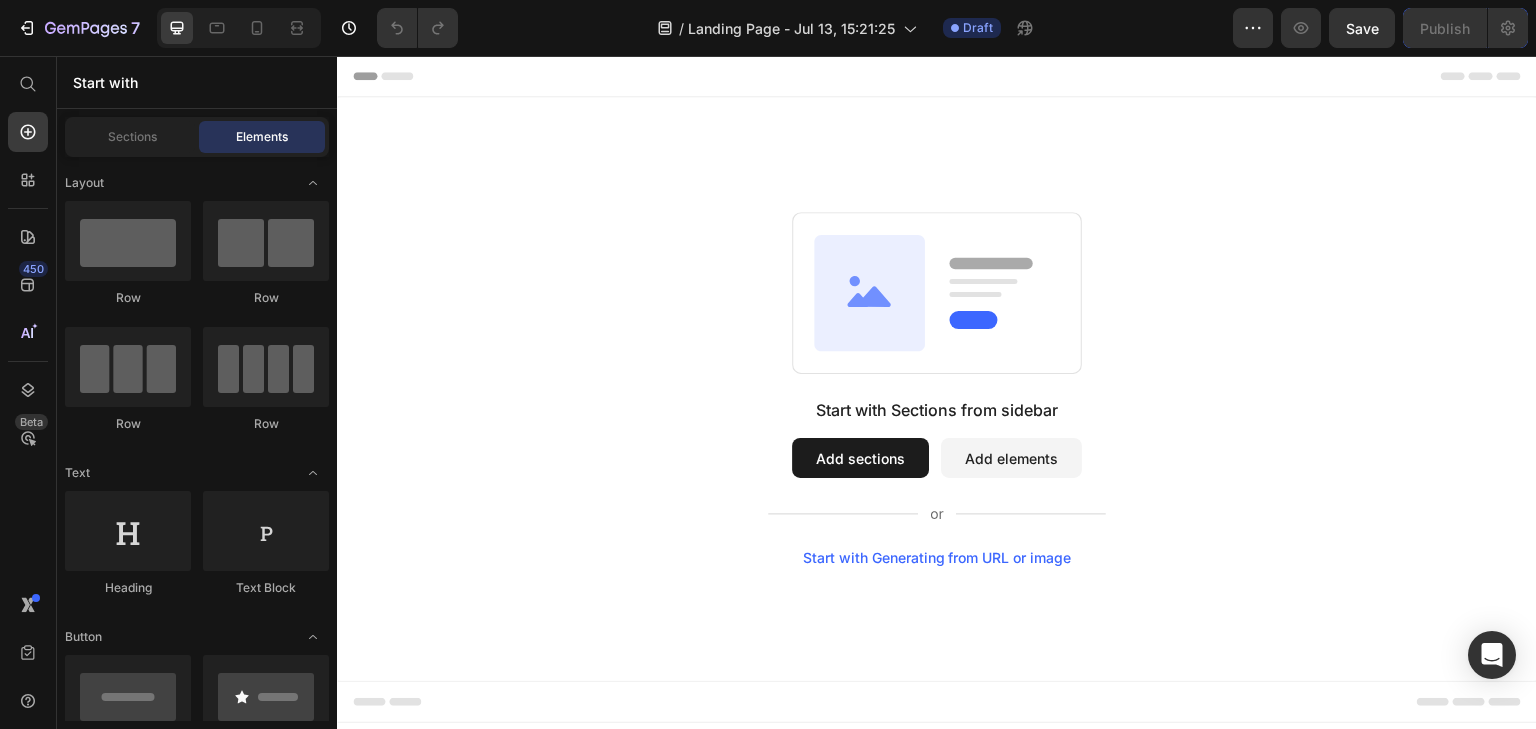click on "Start with Generating from URL or image" at bounding box center [937, 558] 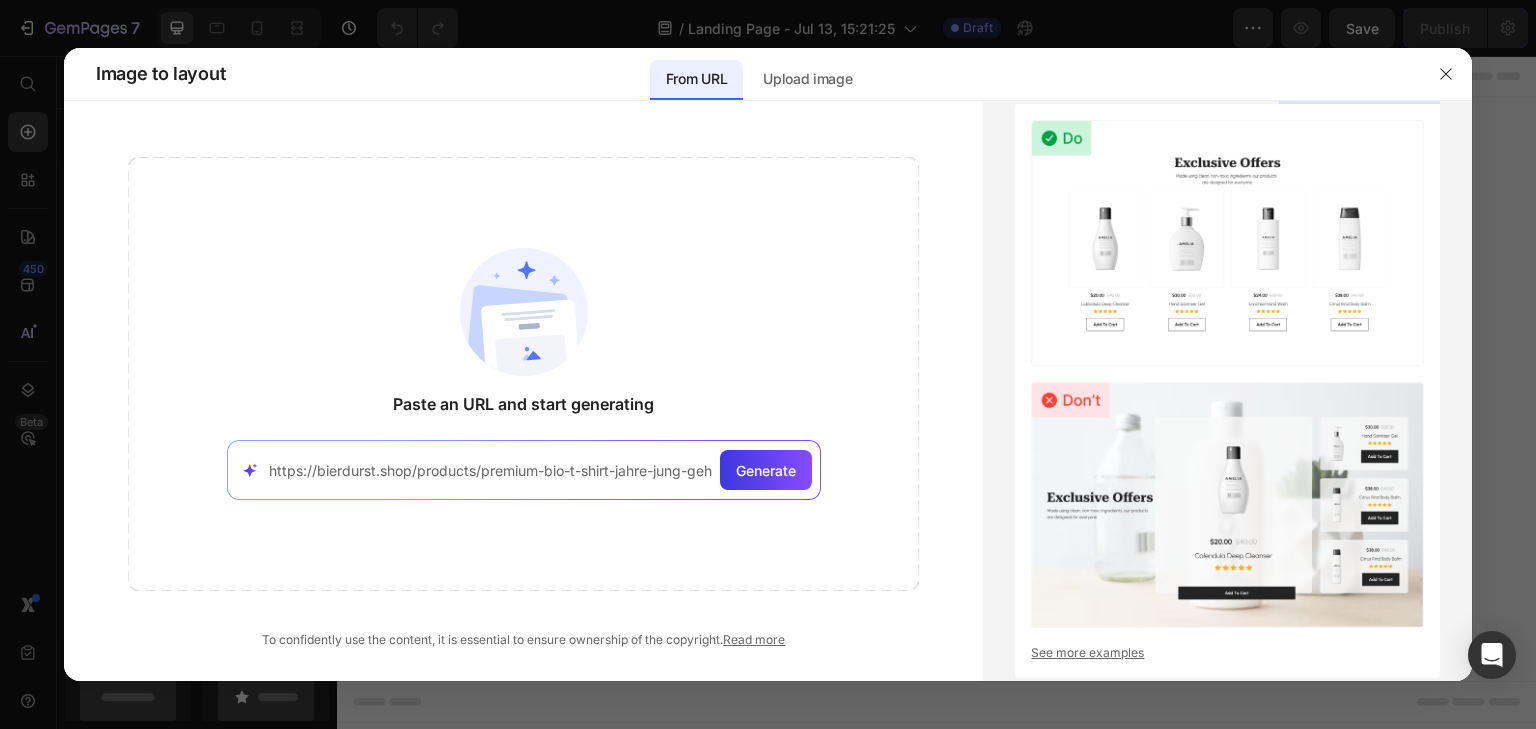 scroll, scrollTop: 0, scrollLeft: 228, axis: horizontal 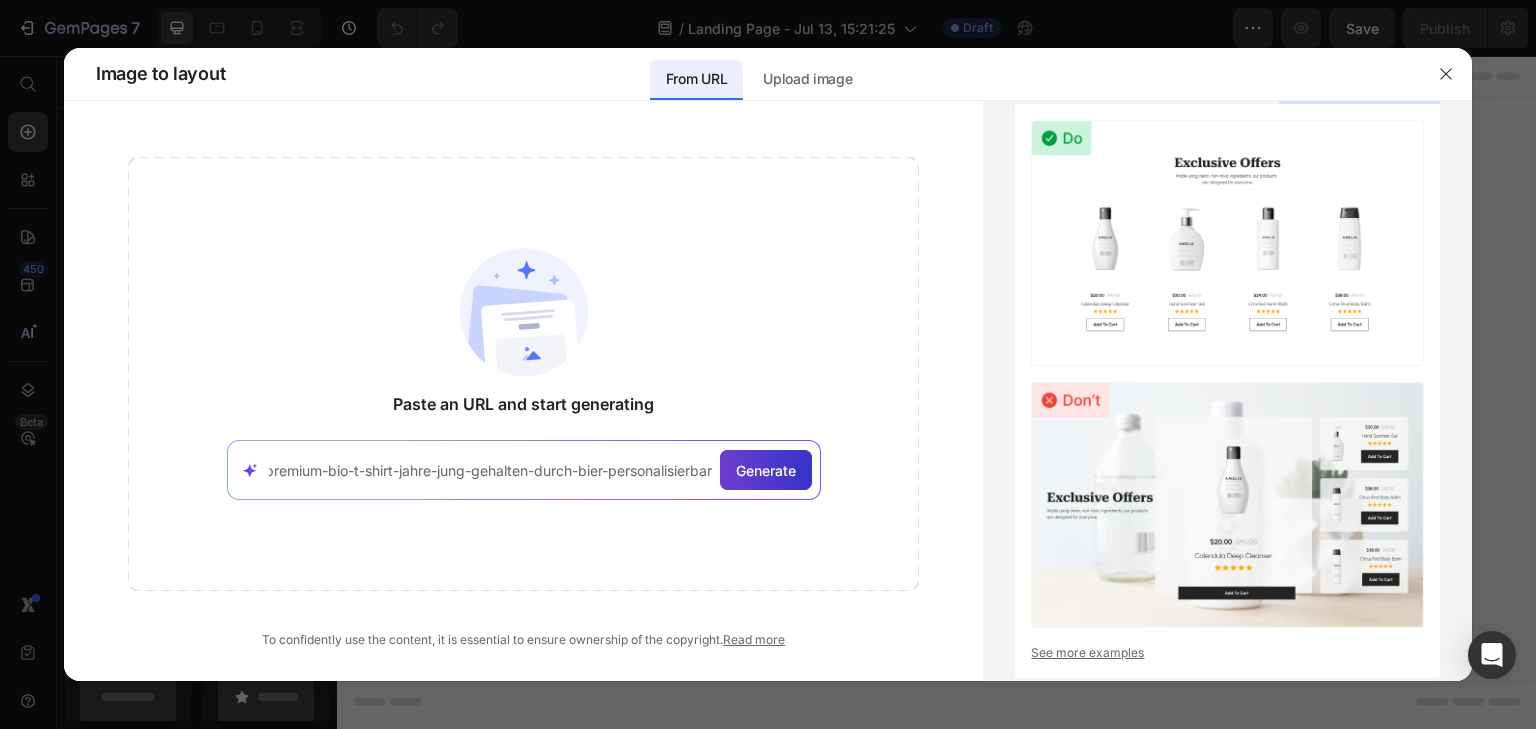 type on "https://bierdurst.shop/products/premium-bio-t-shirt-jahre-jung-gehalten-durch-bier-personalisierbar" 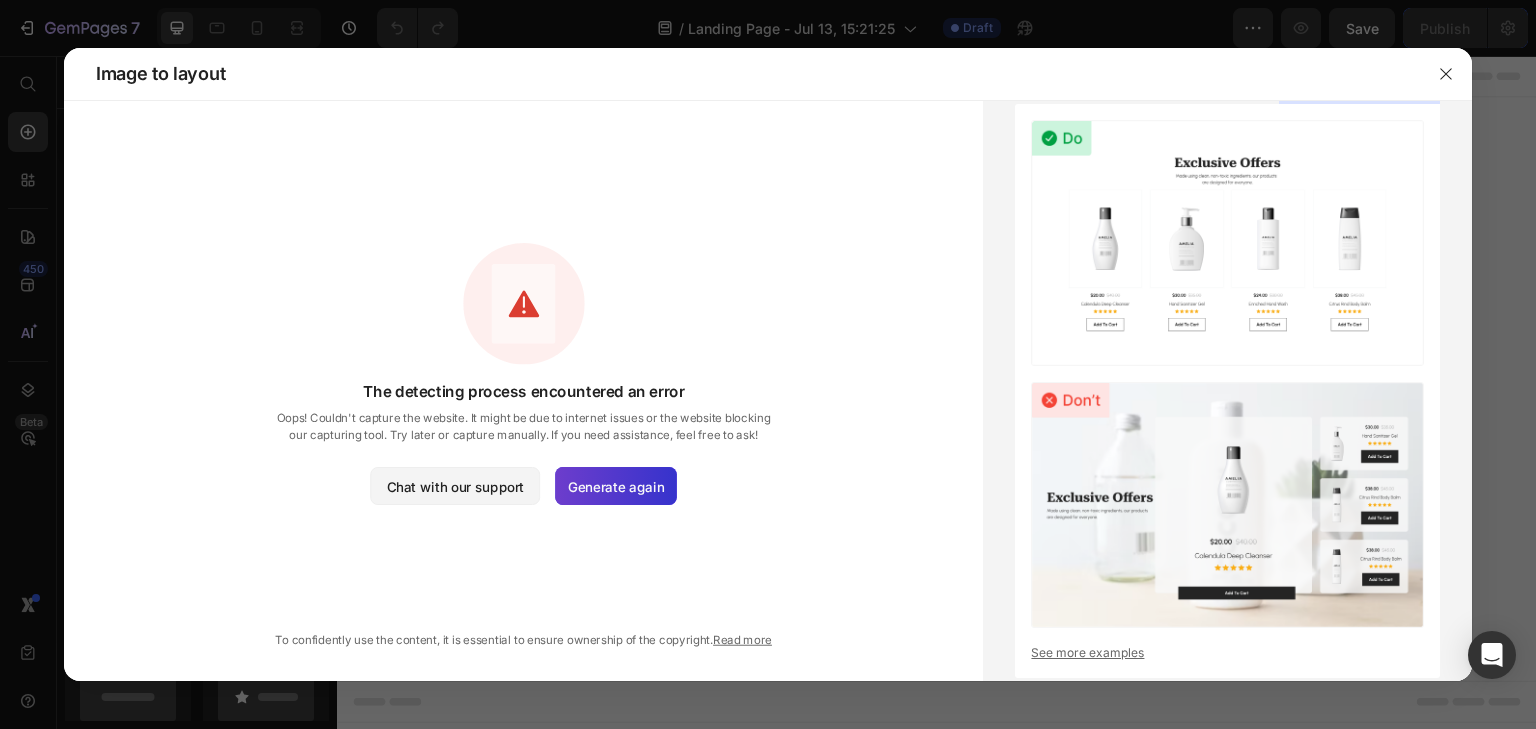 click on "Generate again" at bounding box center [616, 486] 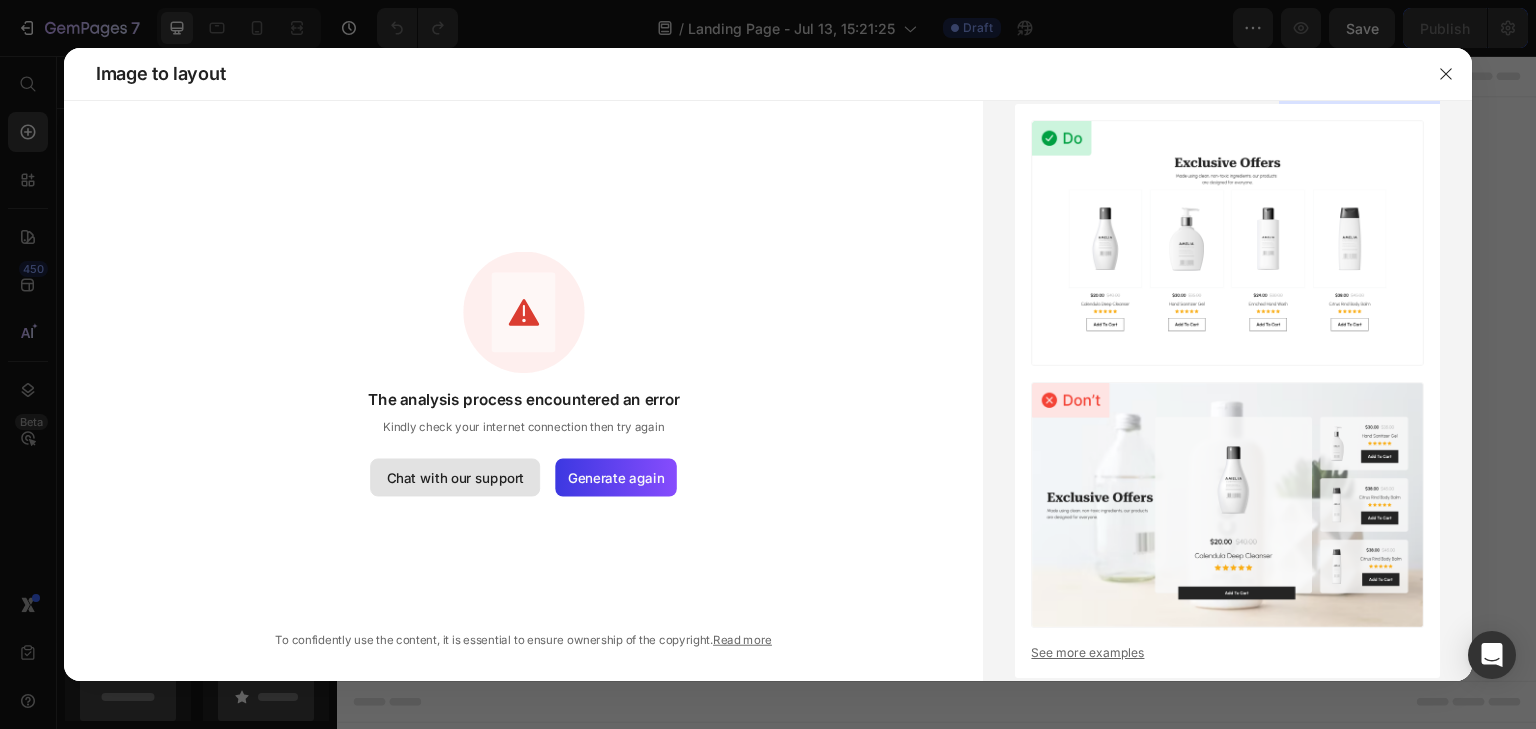 click on "Chat with our support" at bounding box center (456, 477) 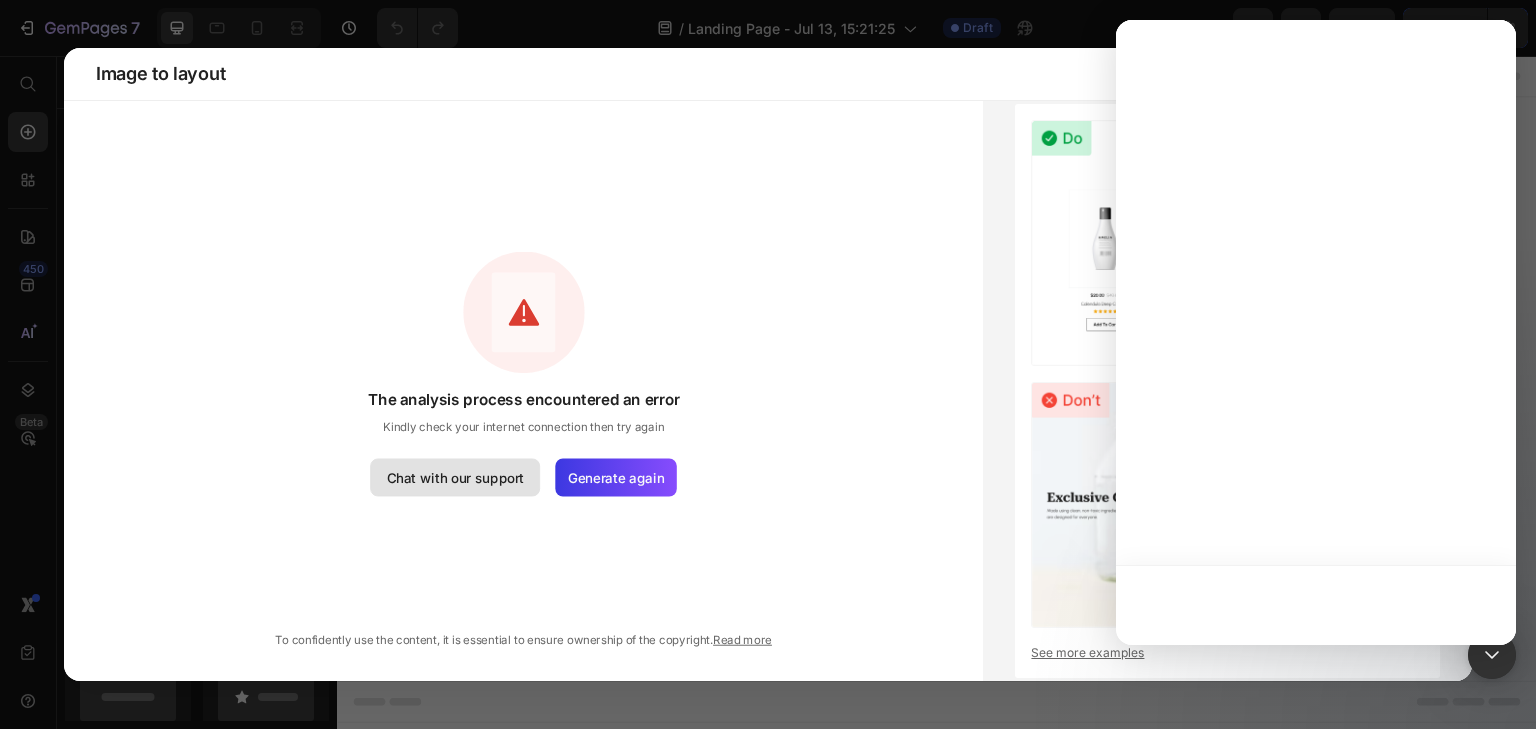 scroll, scrollTop: 0, scrollLeft: 0, axis: both 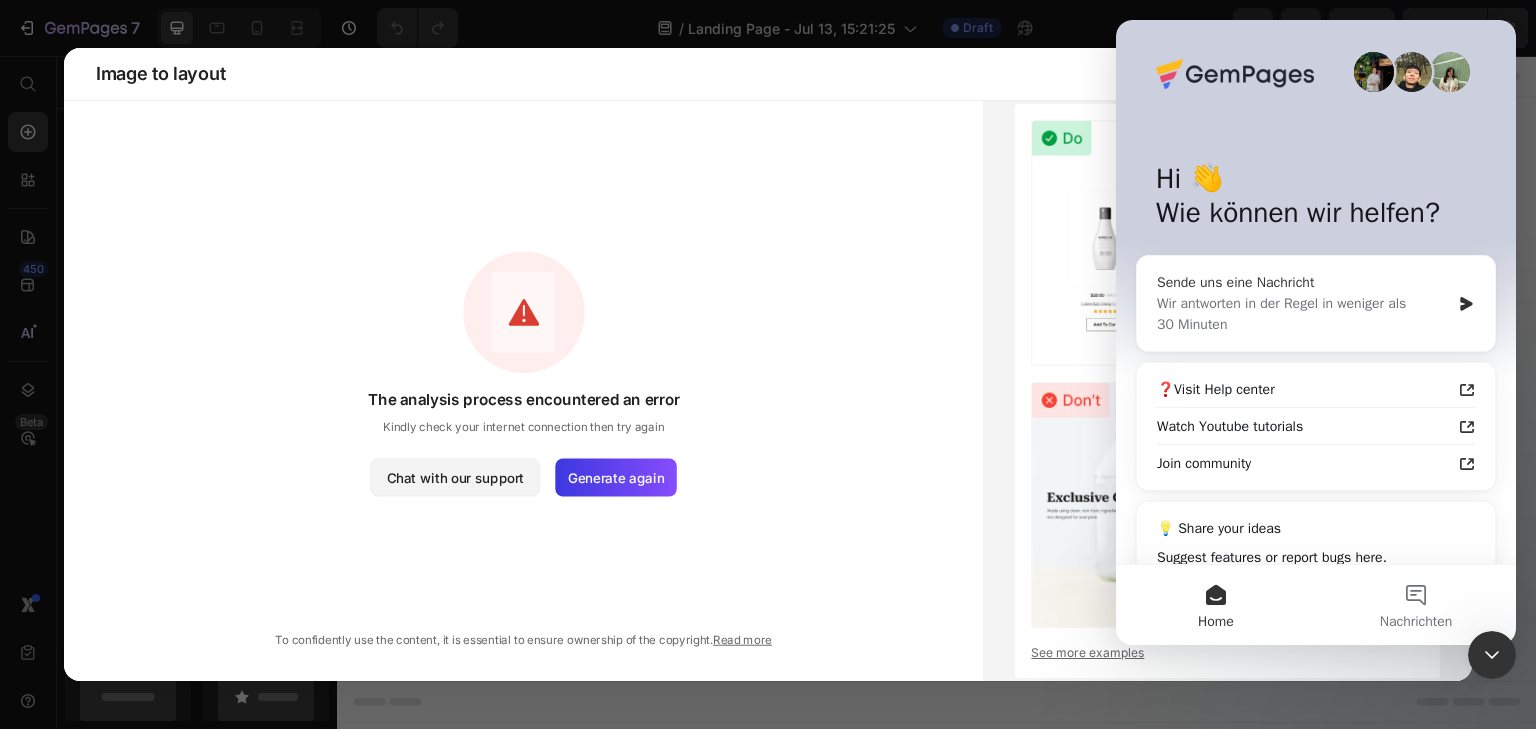 click on "Wir antworten in der Regel in weniger als 30 Minuten" at bounding box center [1303, 314] 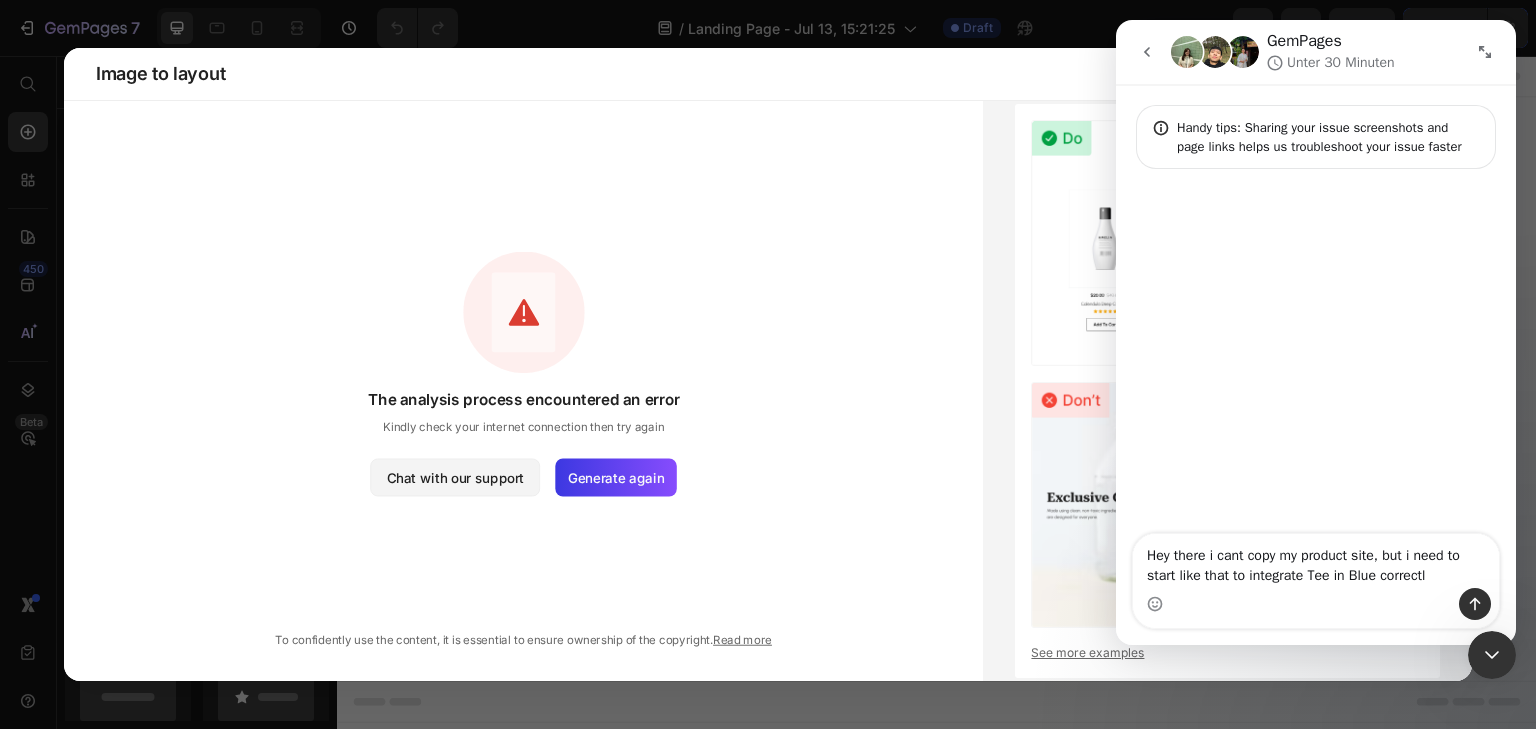 type on "Hey there i cant copy my product site, but i need to start like that to integrate Tee in Blue correctly" 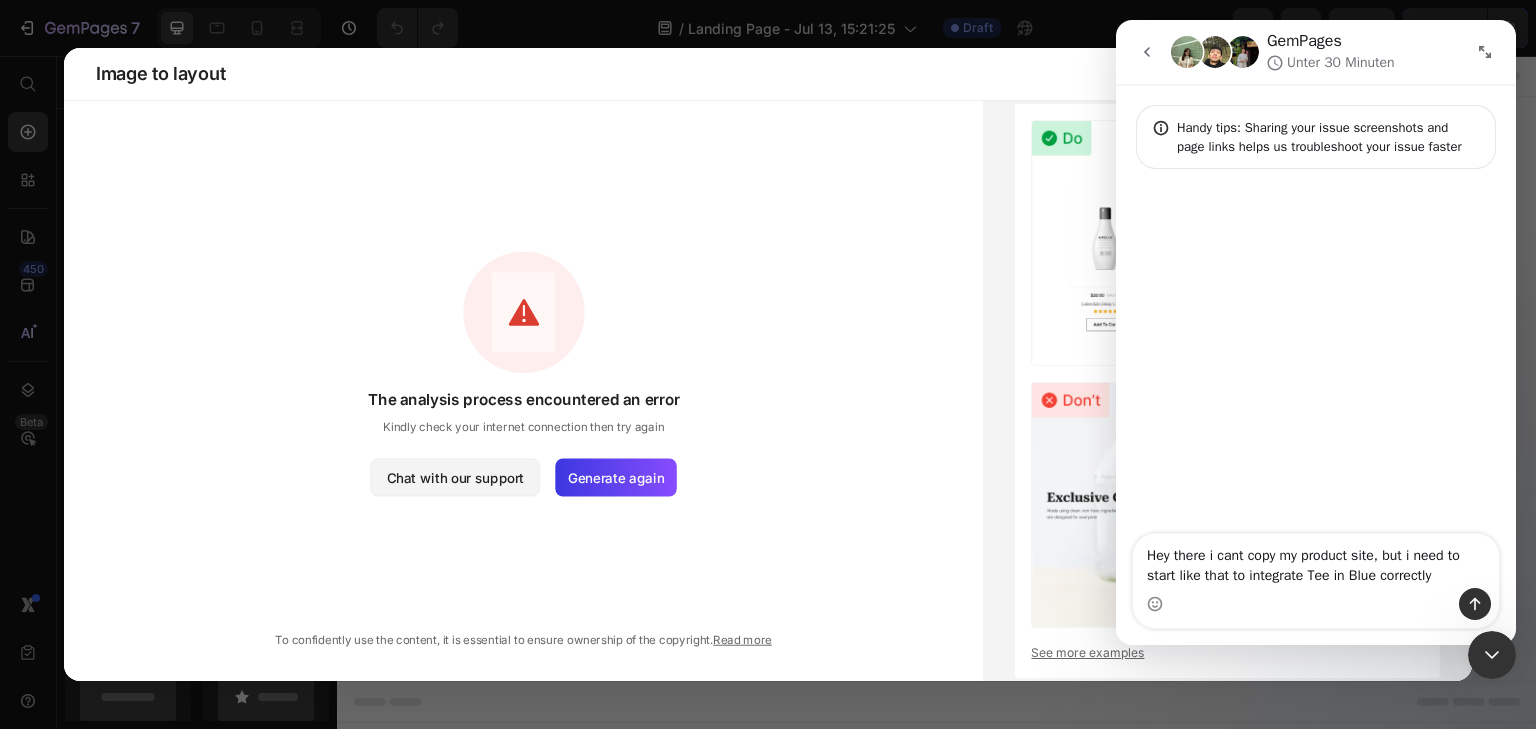 type 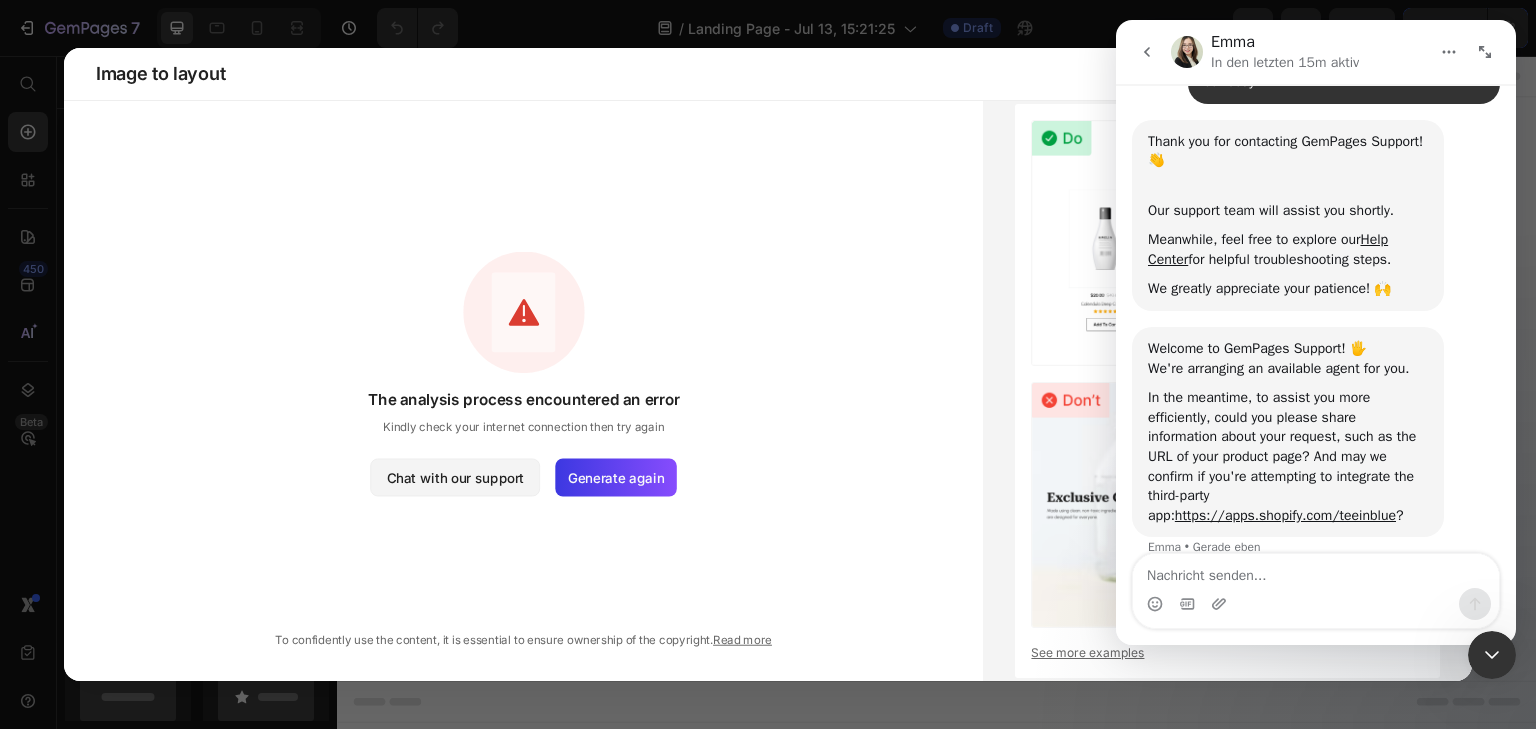 scroll, scrollTop: 196, scrollLeft: 0, axis: vertical 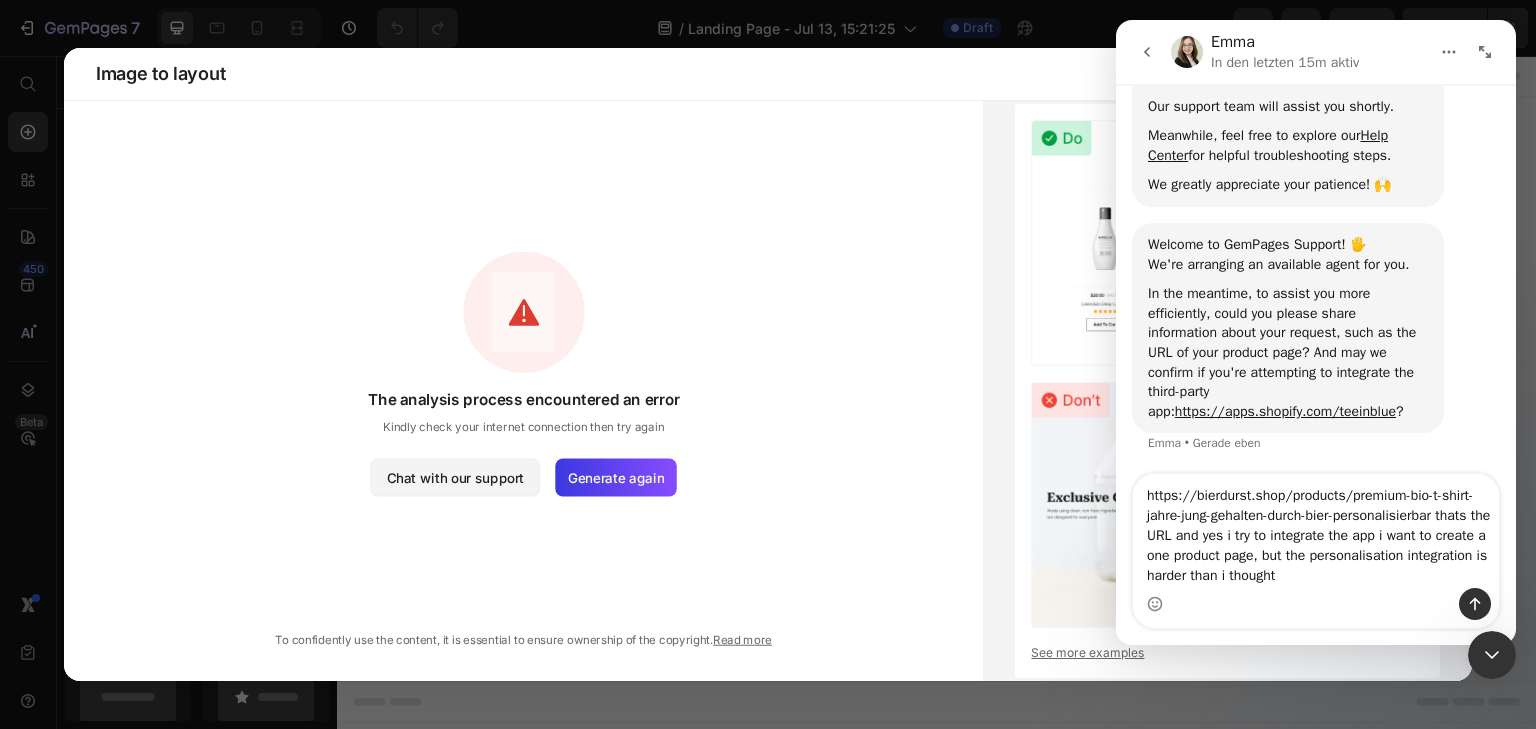 type on "https://bierdurst.shop/products/premium-bio-t-shirt-jahre-jung-gehalten-durch-bier-personalisierbar thats the URL and yes i try to integrate the app i want to create a one product page, but the personalisation integration is harder than i thought" 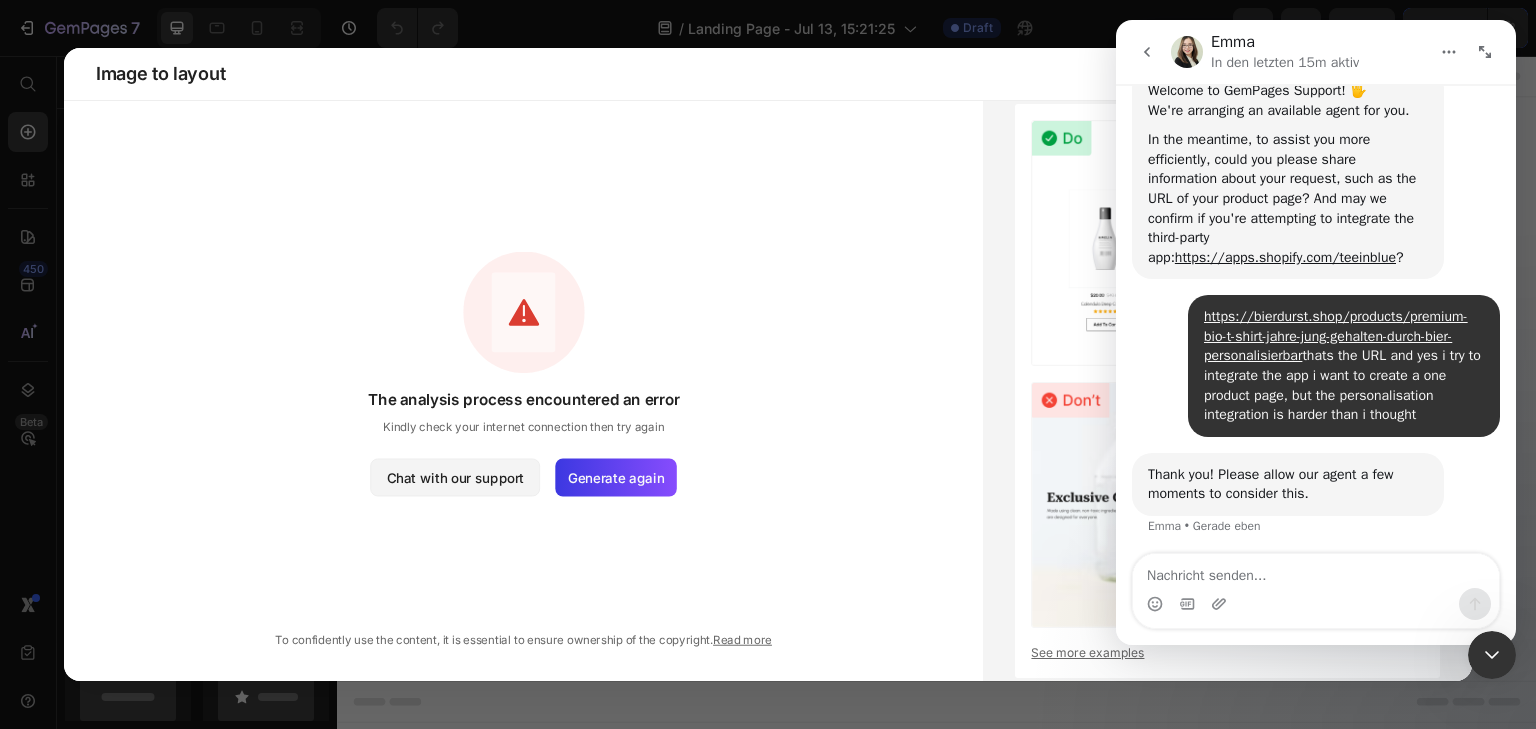 scroll, scrollTop: 433, scrollLeft: 0, axis: vertical 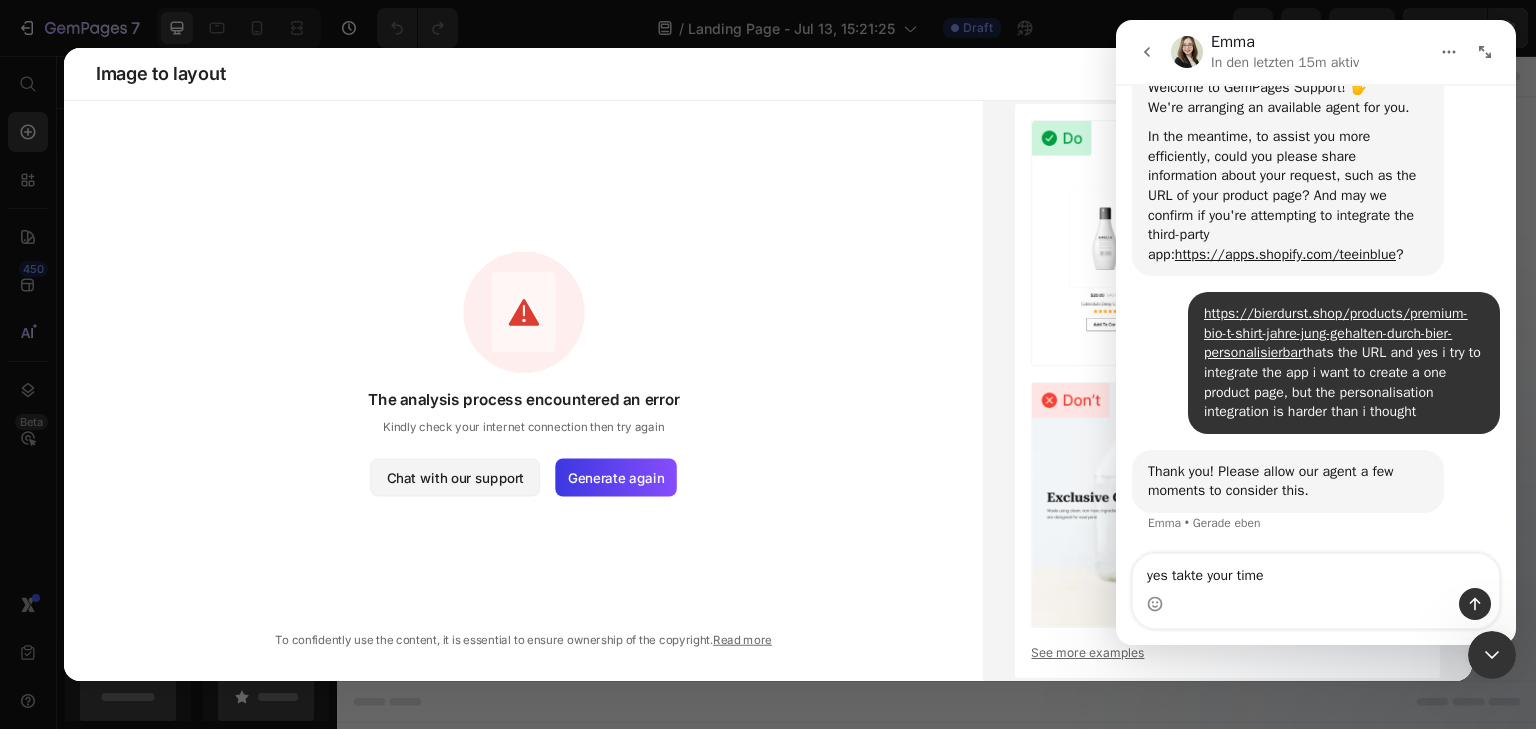 type on "yes takte your time" 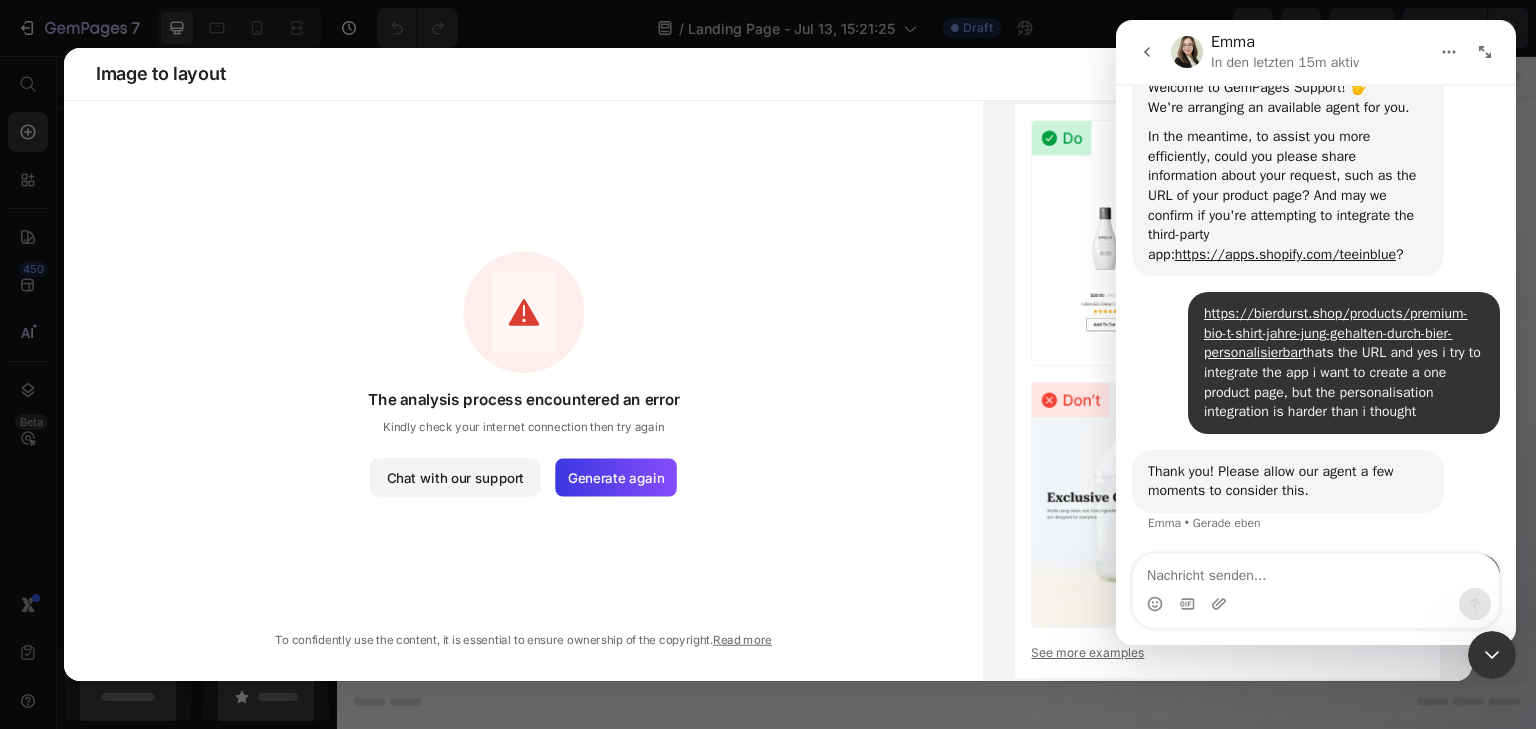 scroll, scrollTop: 492, scrollLeft: 0, axis: vertical 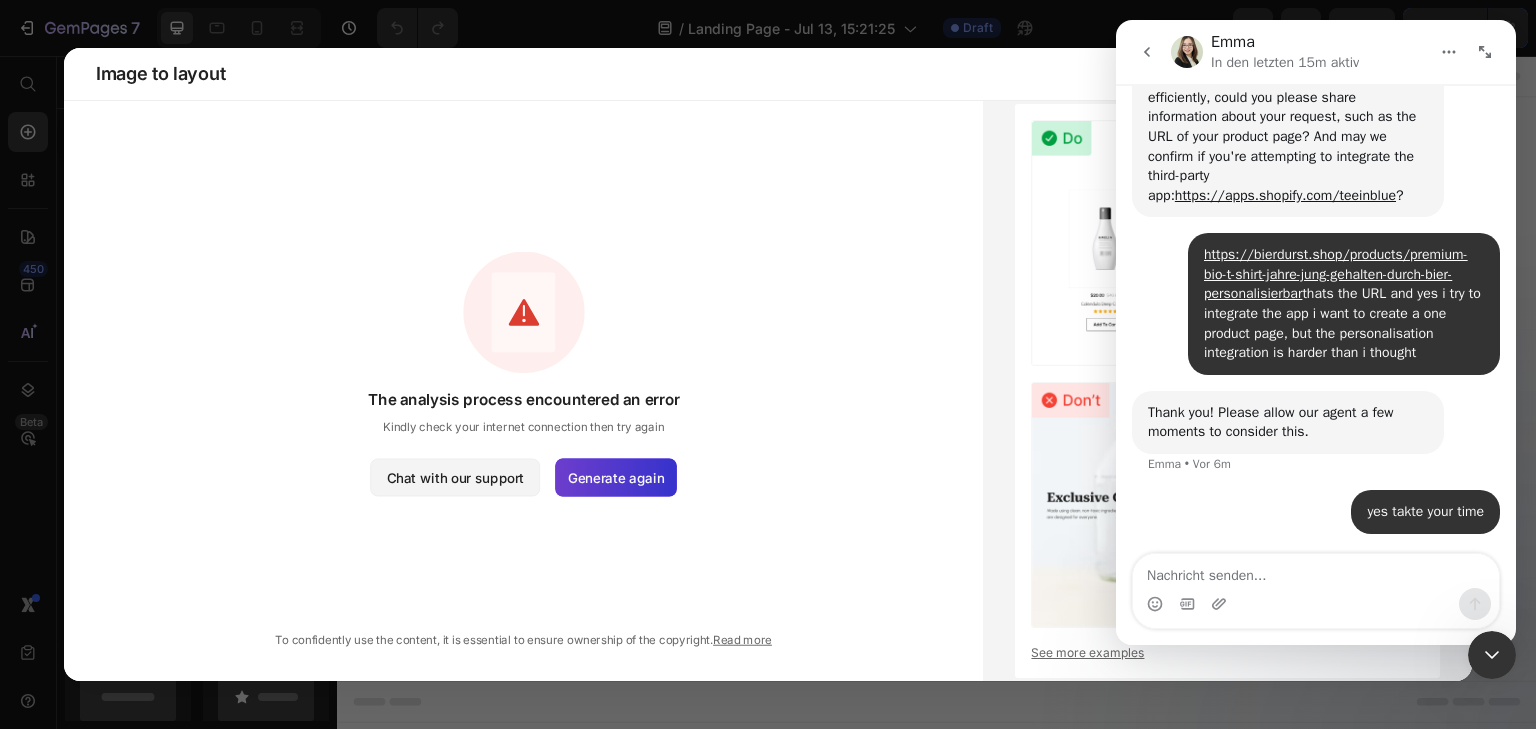 click on "Generate again" at bounding box center (616, 477) 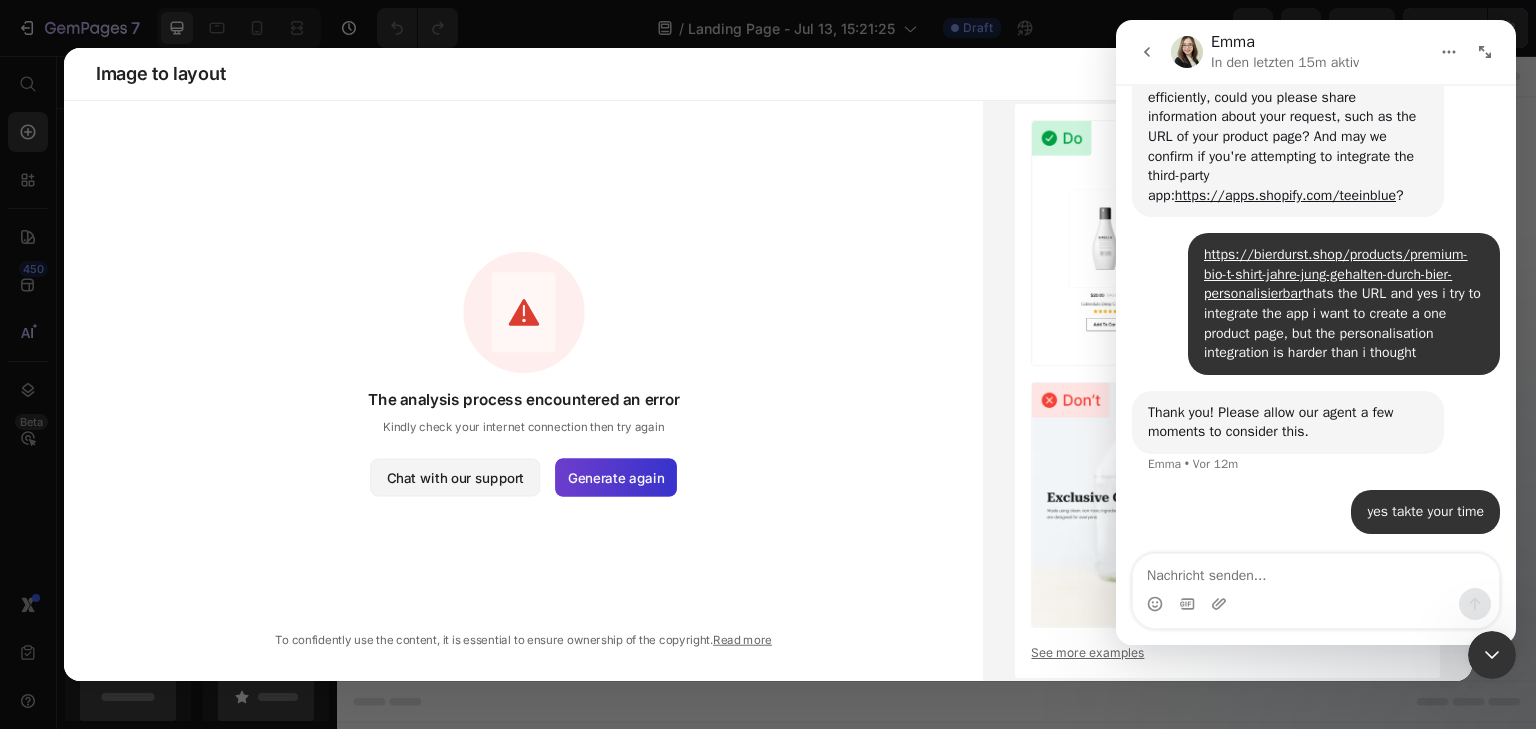click on "Generate again" at bounding box center [616, 477] 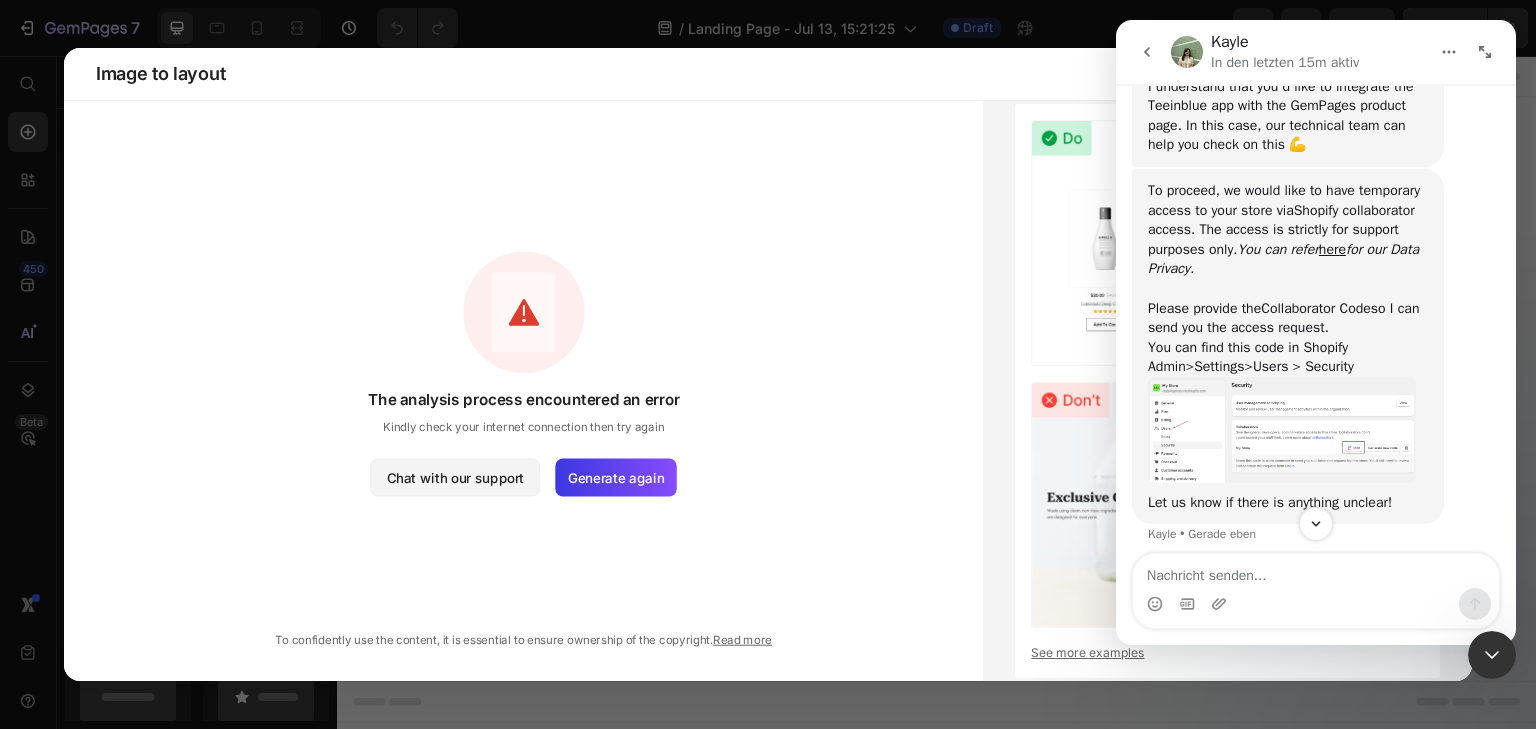 scroll, scrollTop: 1092, scrollLeft: 0, axis: vertical 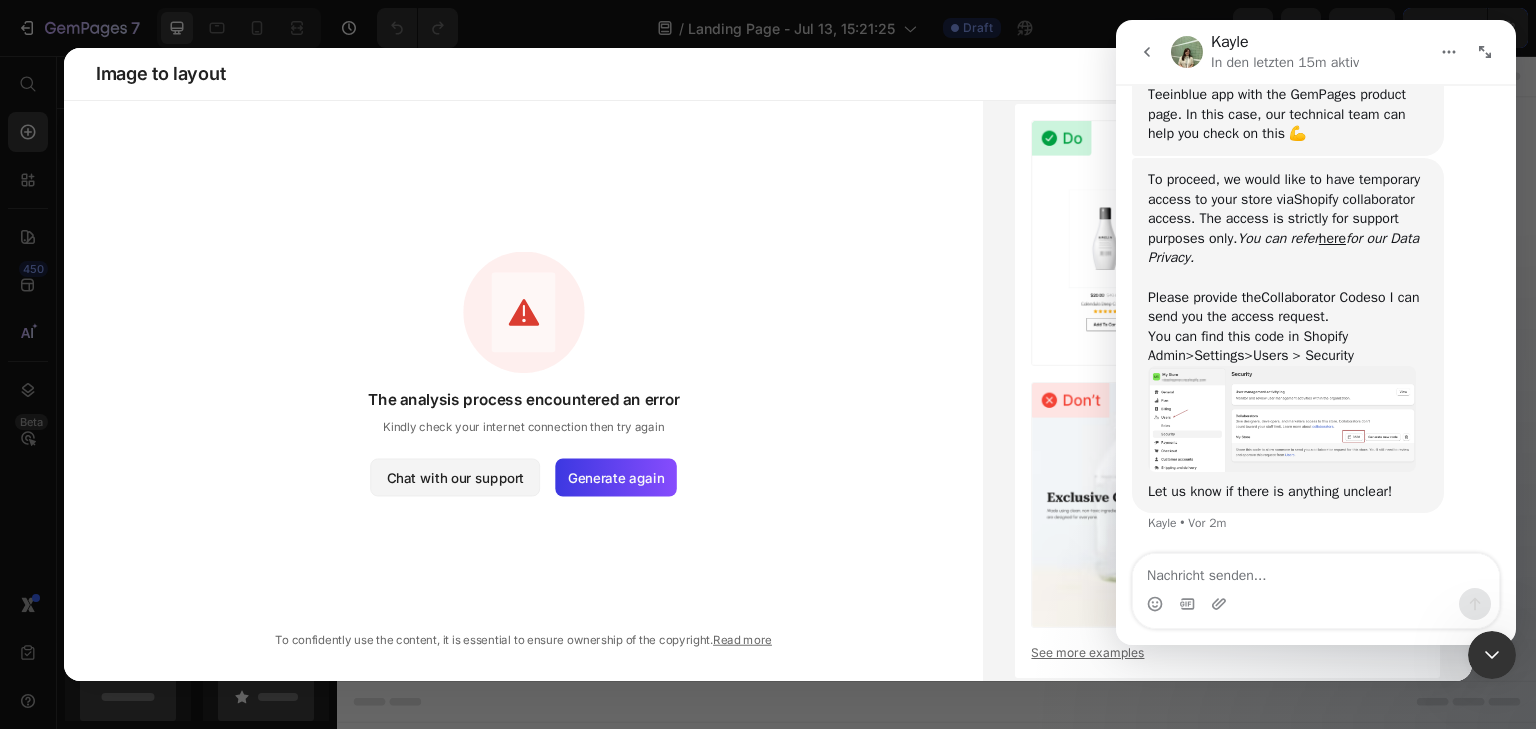 click at bounding box center [1282, 419] 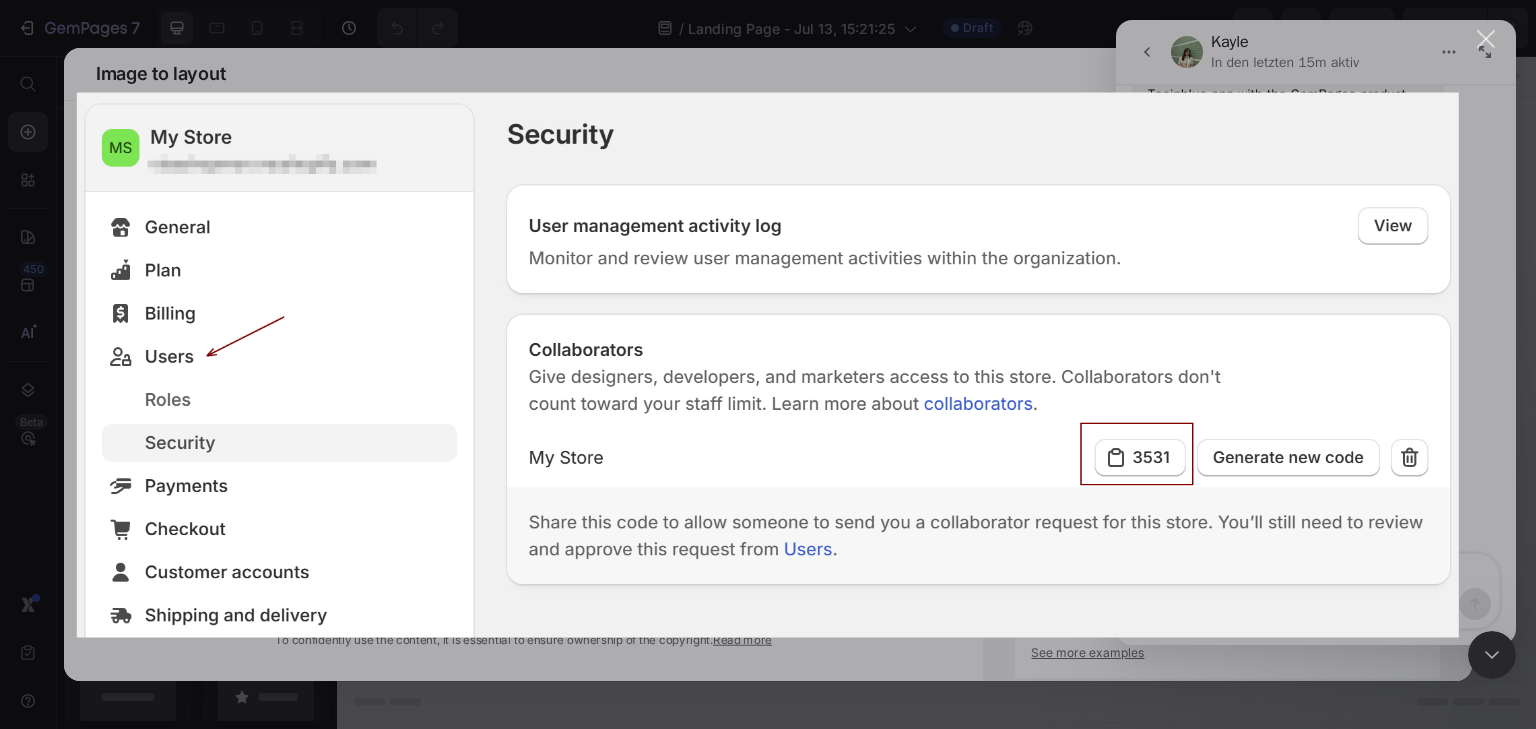 scroll, scrollTop: 0, scrollLeft: 0, axis: both 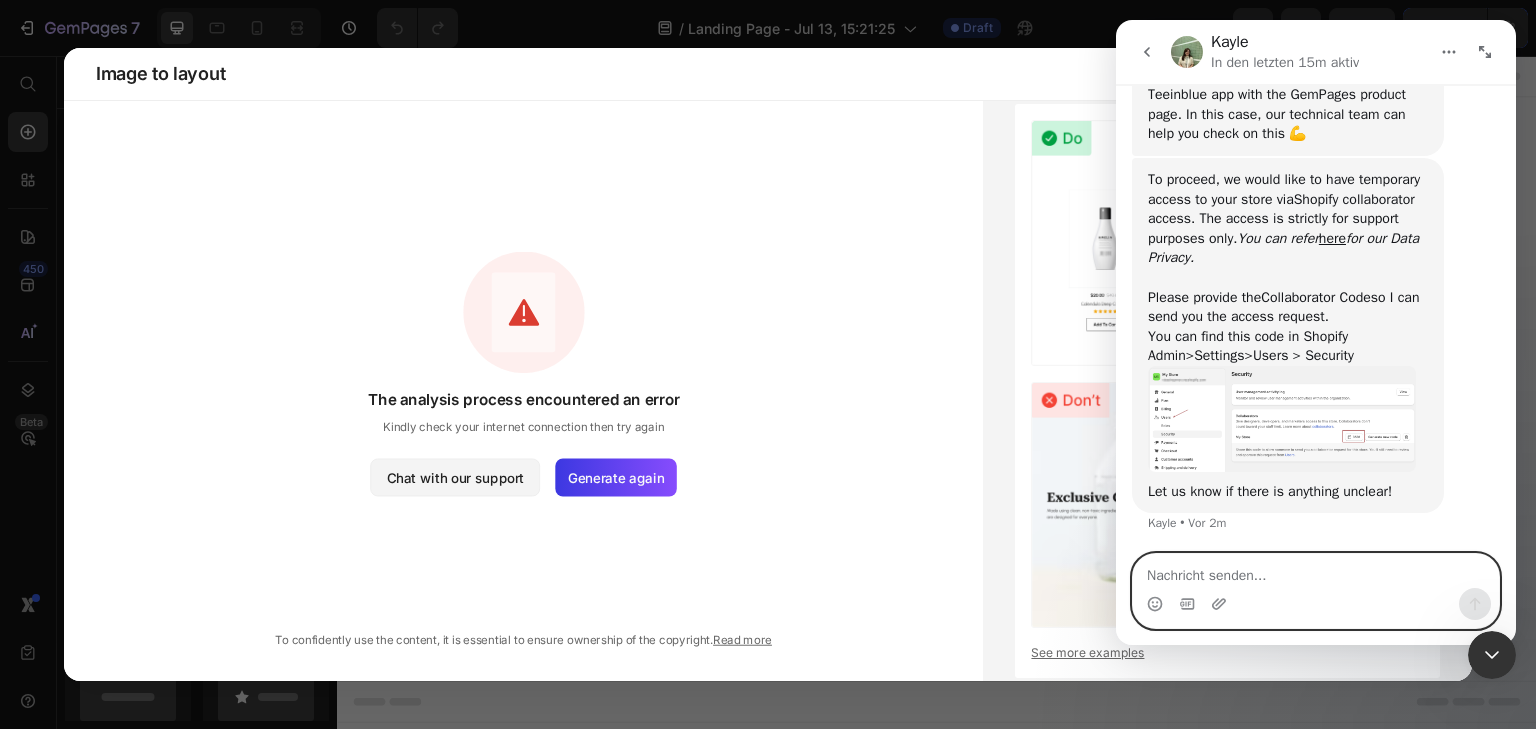 click at bounding box center (1316, 571) 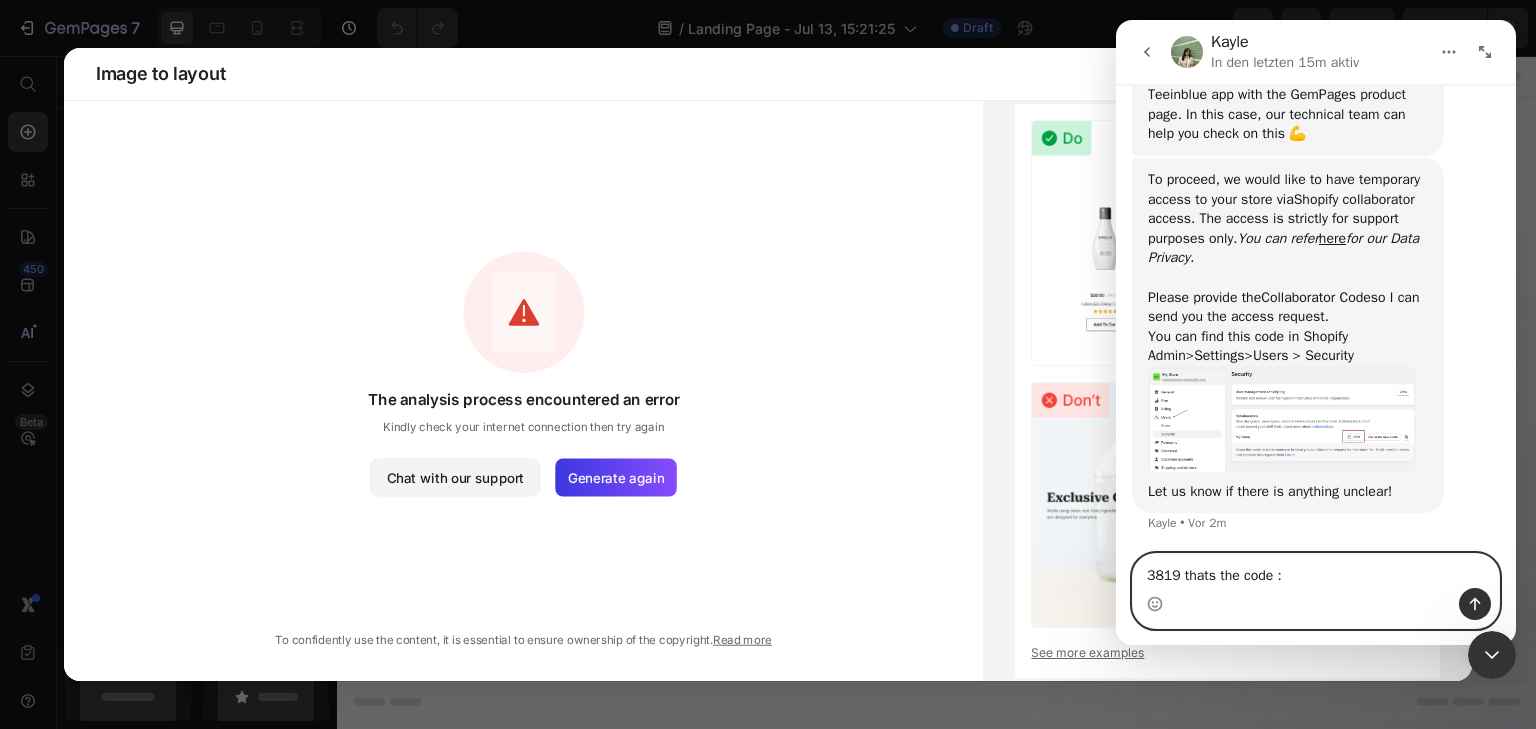 type on "3819 thats the code :)" 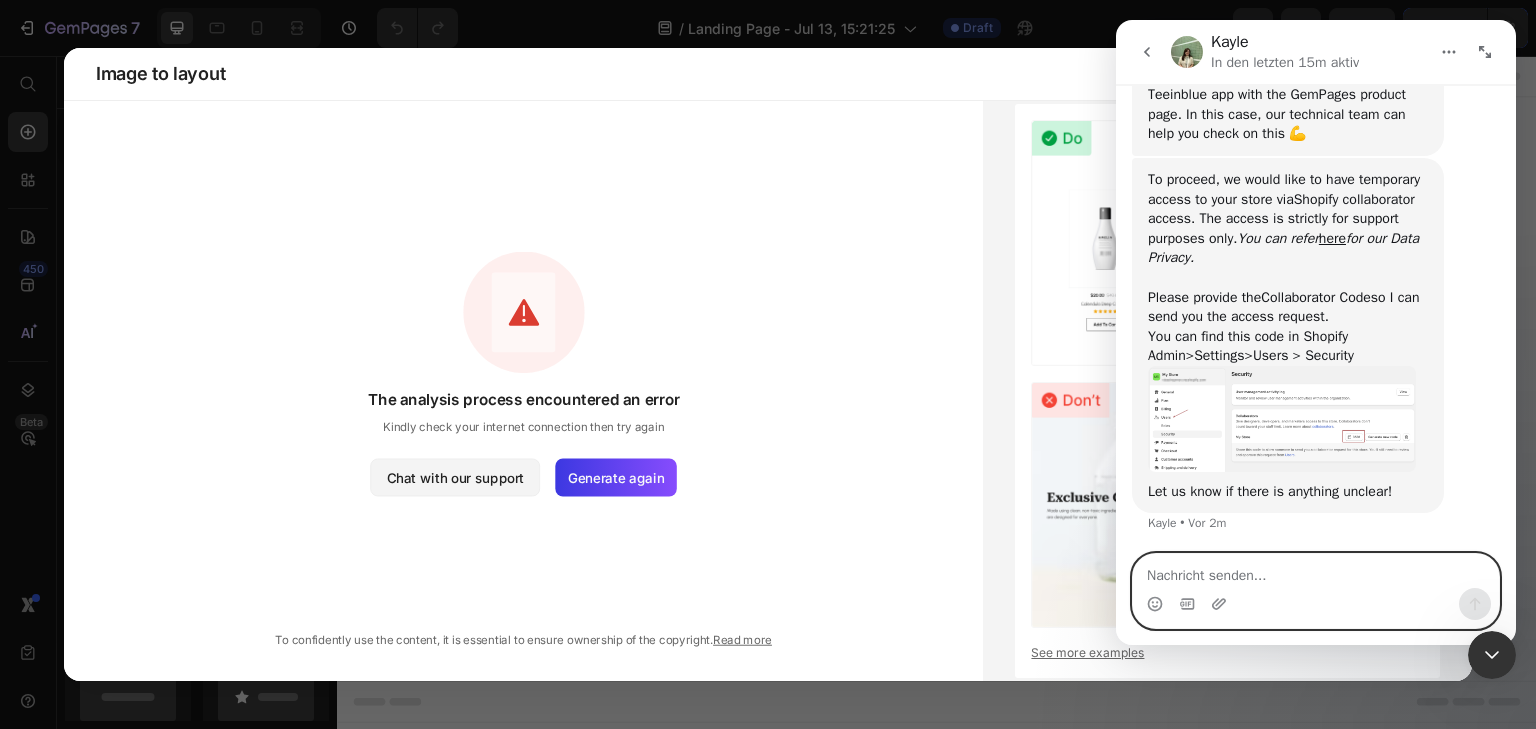 scroll, scrollTop: 1152, scrollLeft: 0, axis: vertical 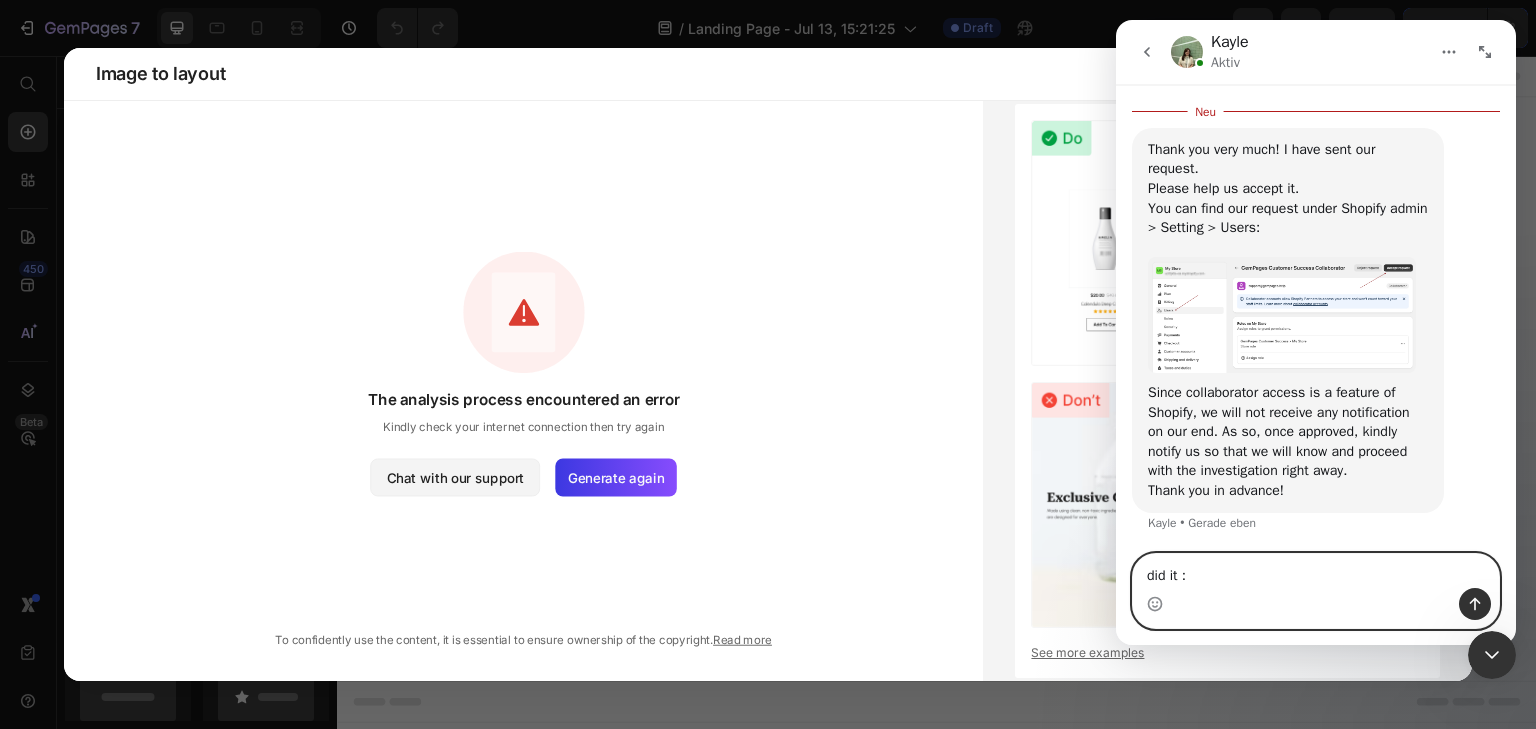 type on "did it :)" 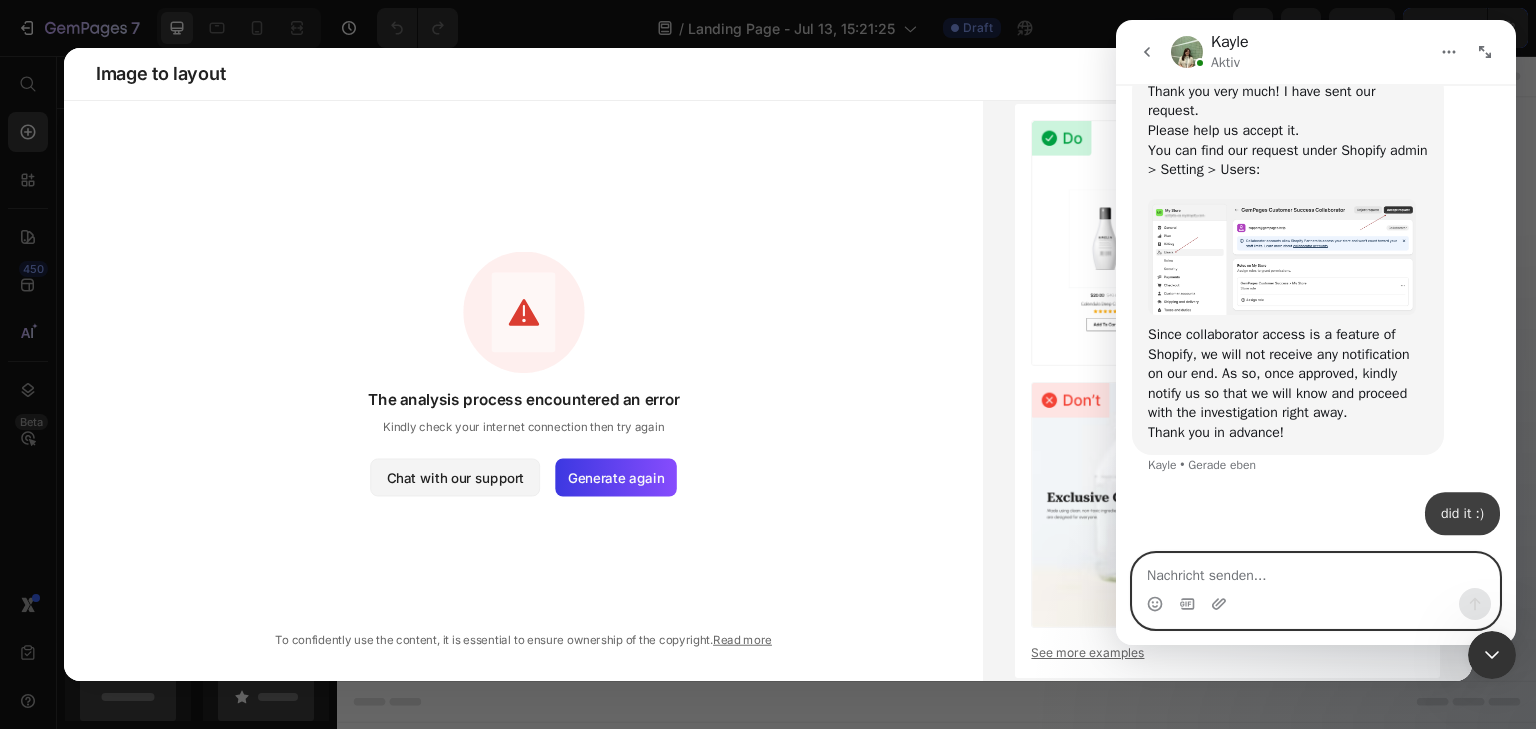 scroll, scrollTop: 1612, scrollLeft: 0, axis: vertical 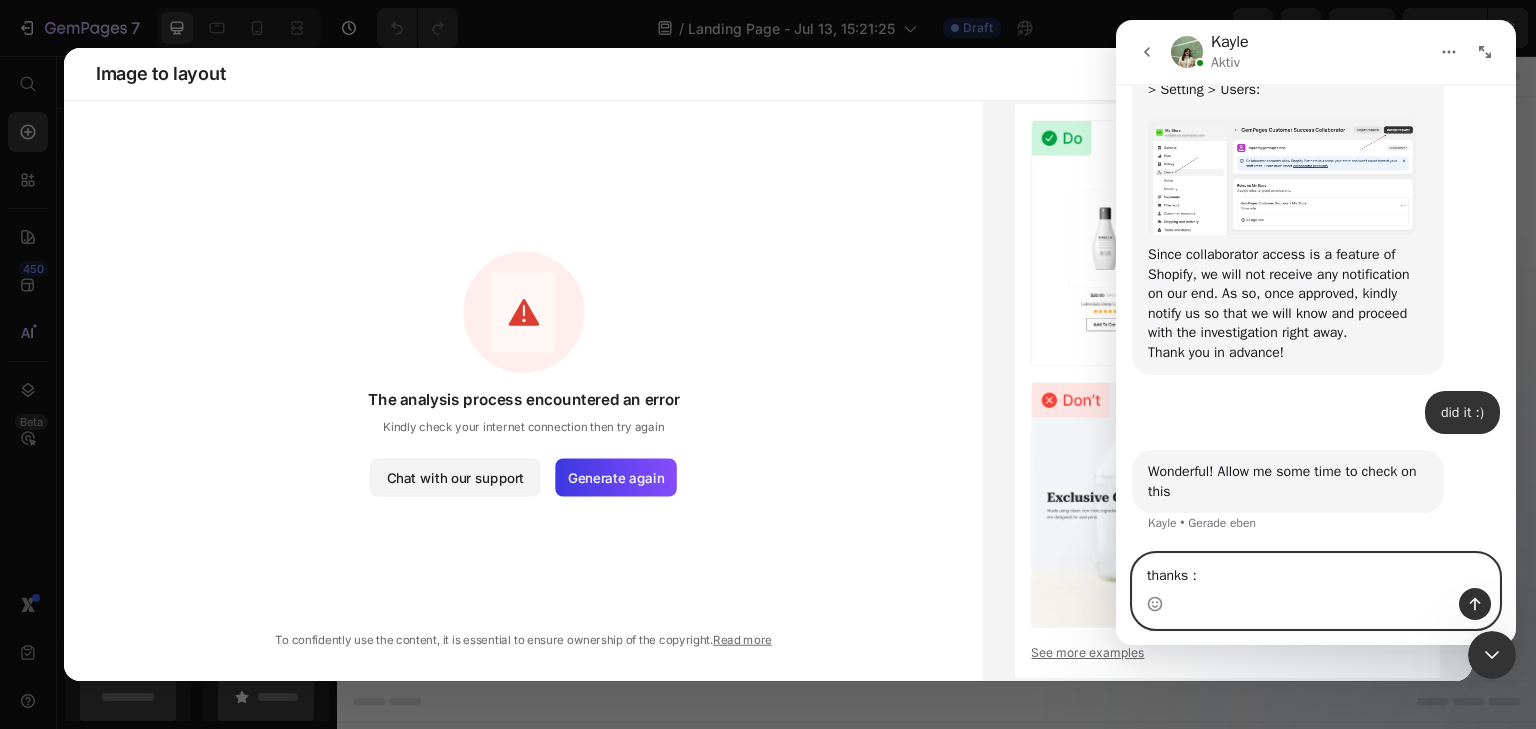 type on "thanks :)" 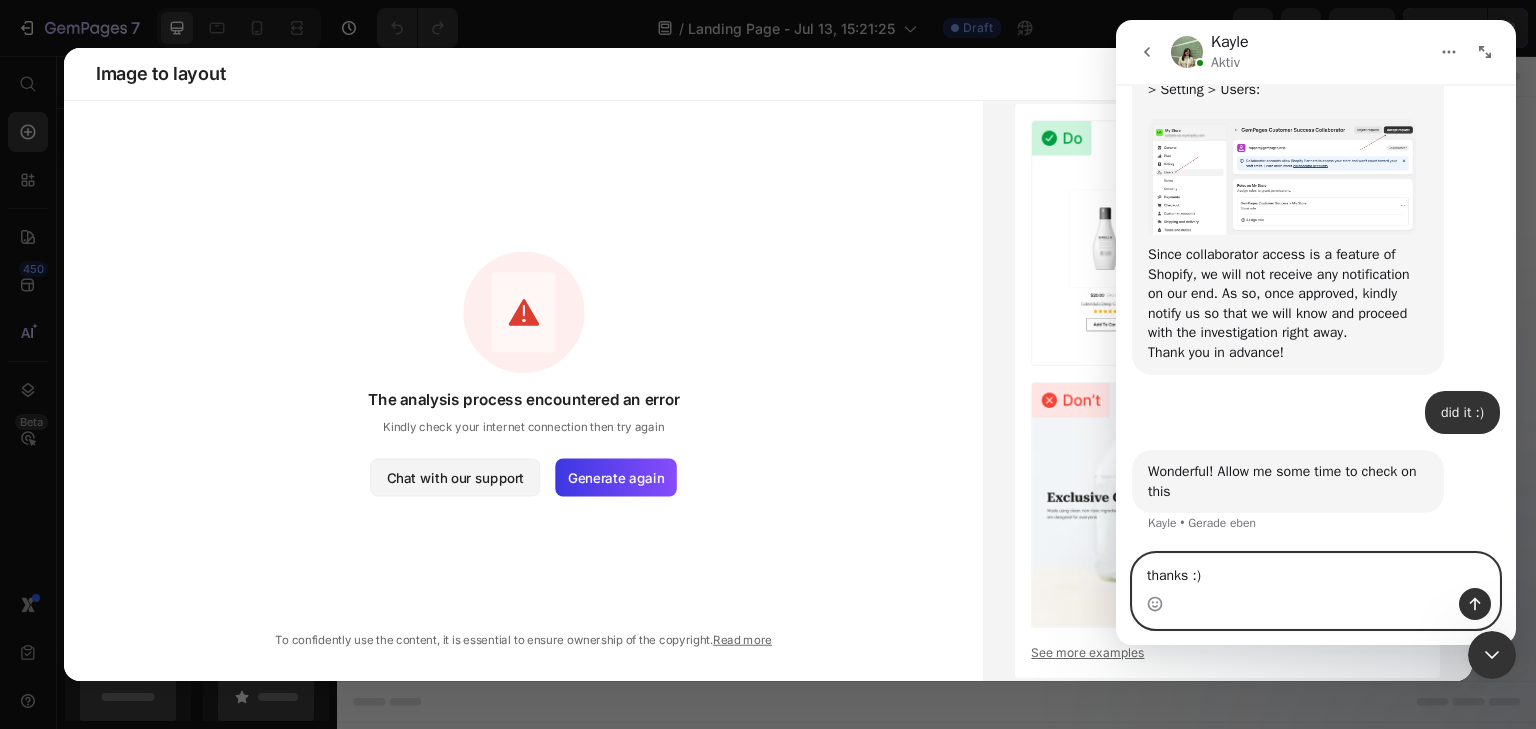 type 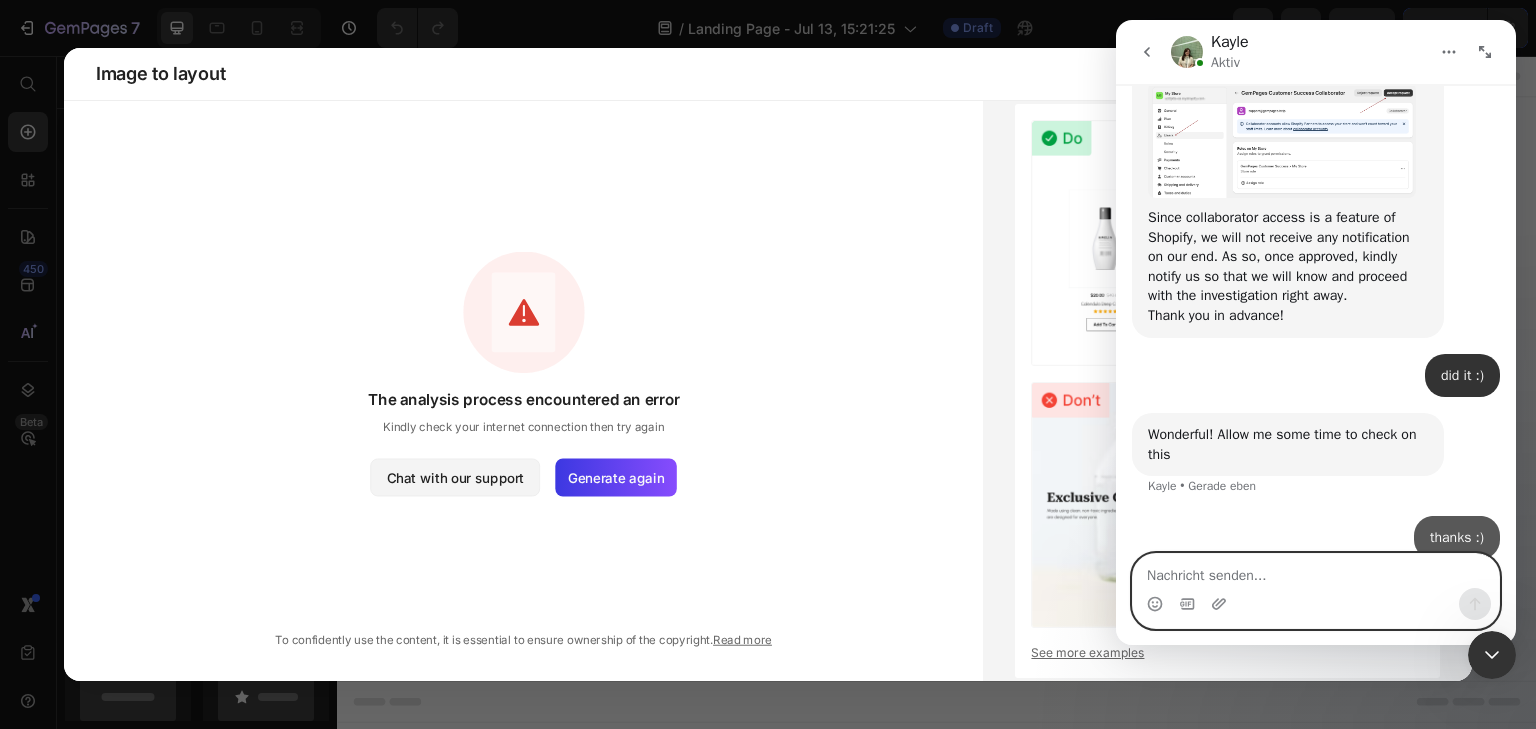 scroll, scrollTop: 1751, scrollLeft: 0, axis: vertical 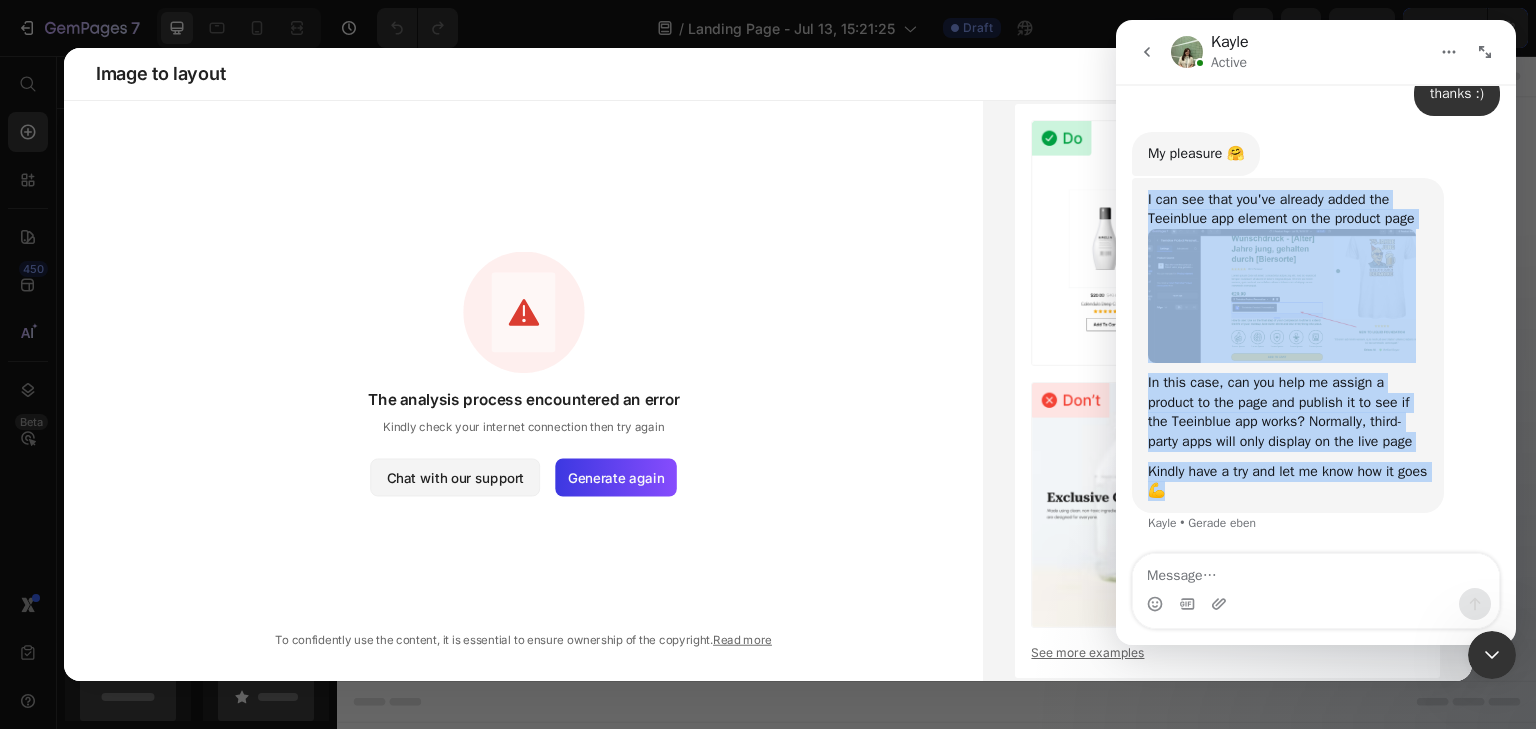 drag, startPoint x: 1224, startPoint y: 489, endPoint x: 1132, endPoint y: 196, distance: 307.10422 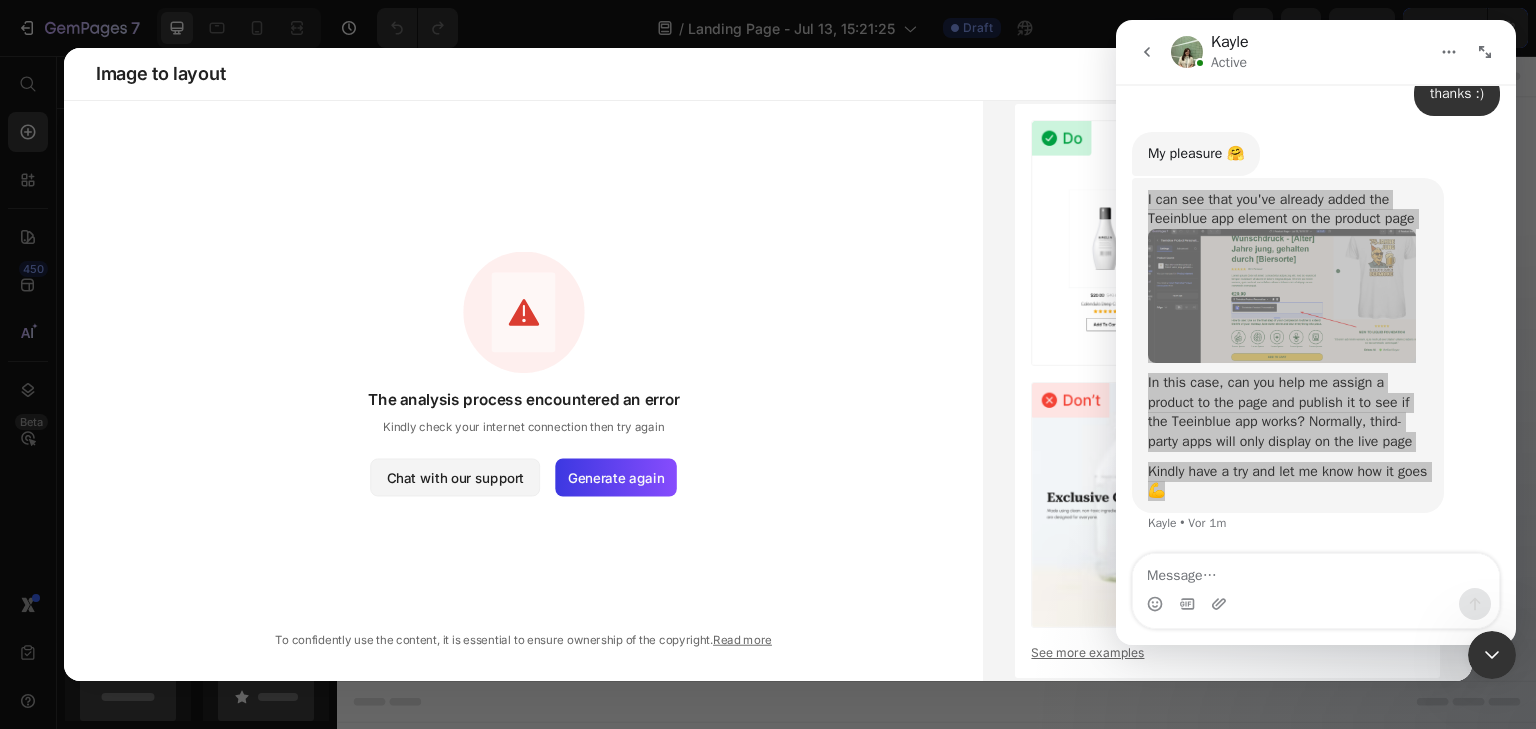 click on "Image to layout" 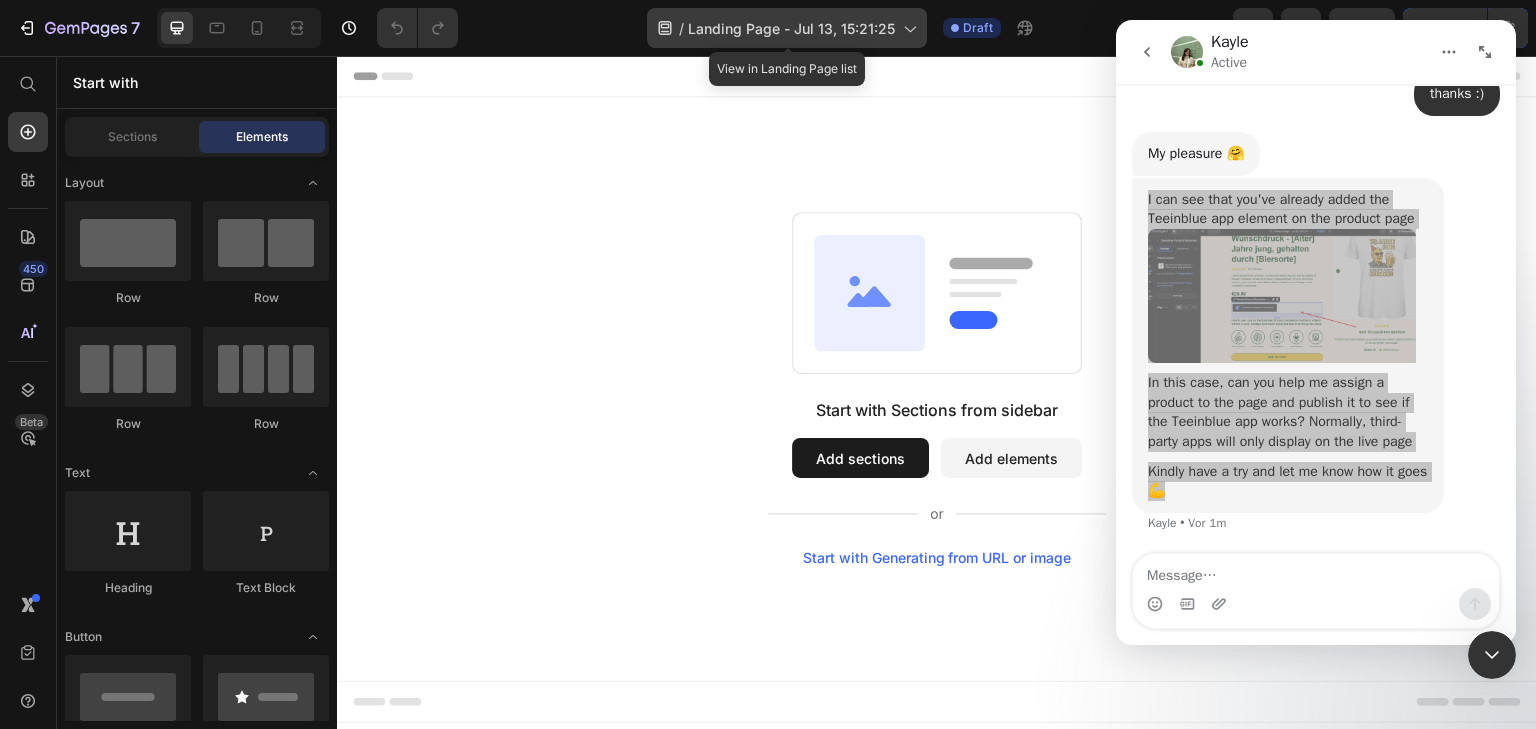 click on "Landing Page - Jul 13, 15:21:25" at bounding box center [791, 28] 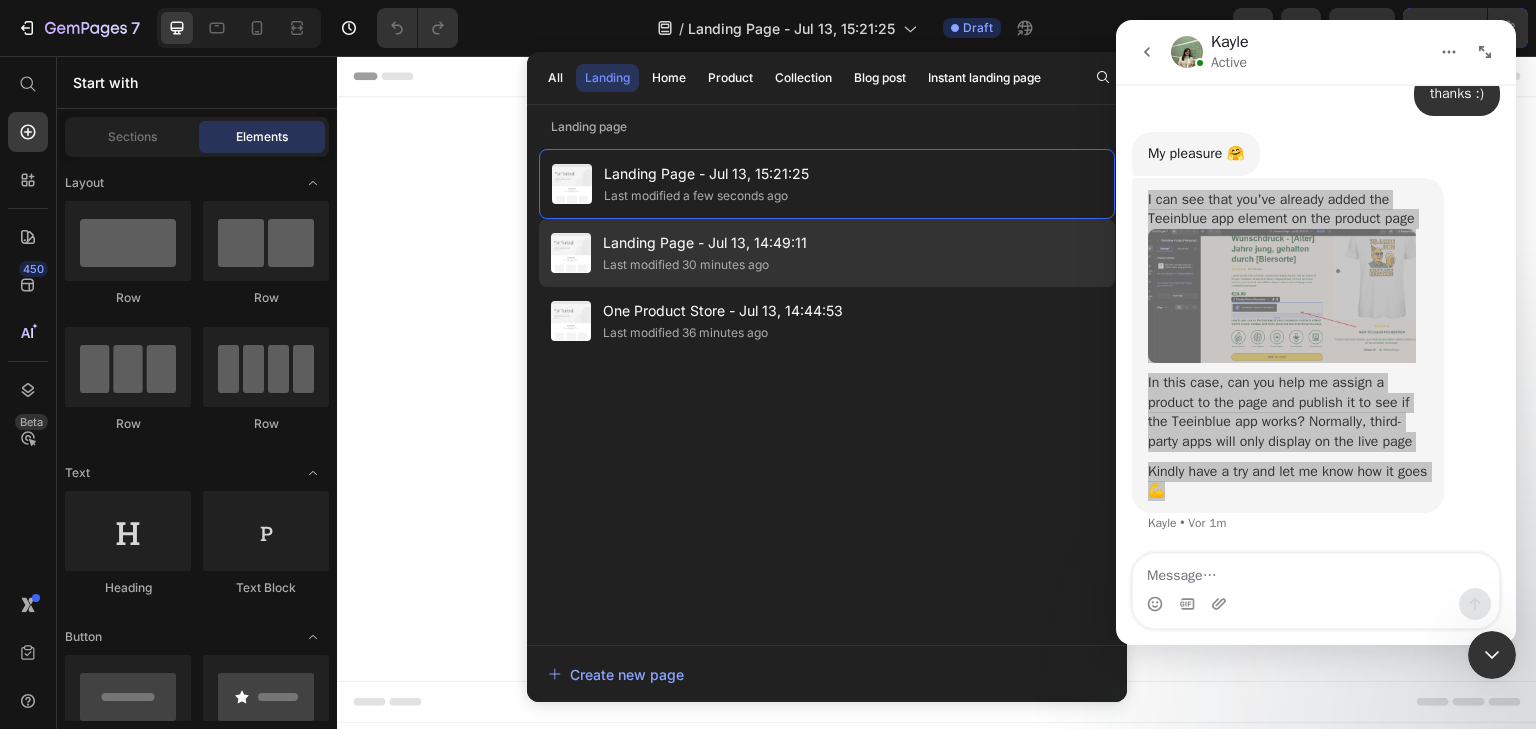 click on "Landing Page - Jul 13, 14:49:11 Last modified 30 minutes ago" 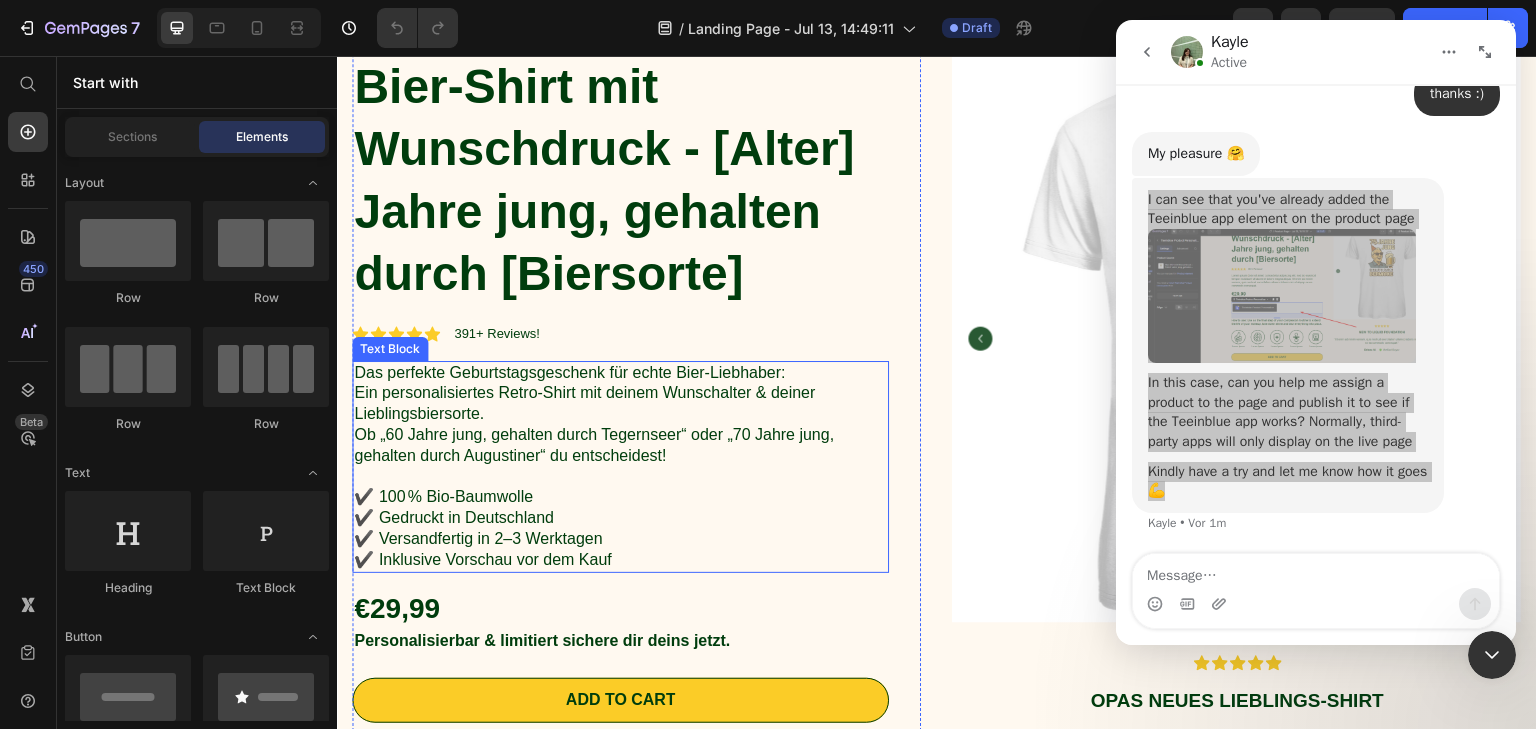 scroll, scrollTop: 0, scrollLeft: 0, axis: both 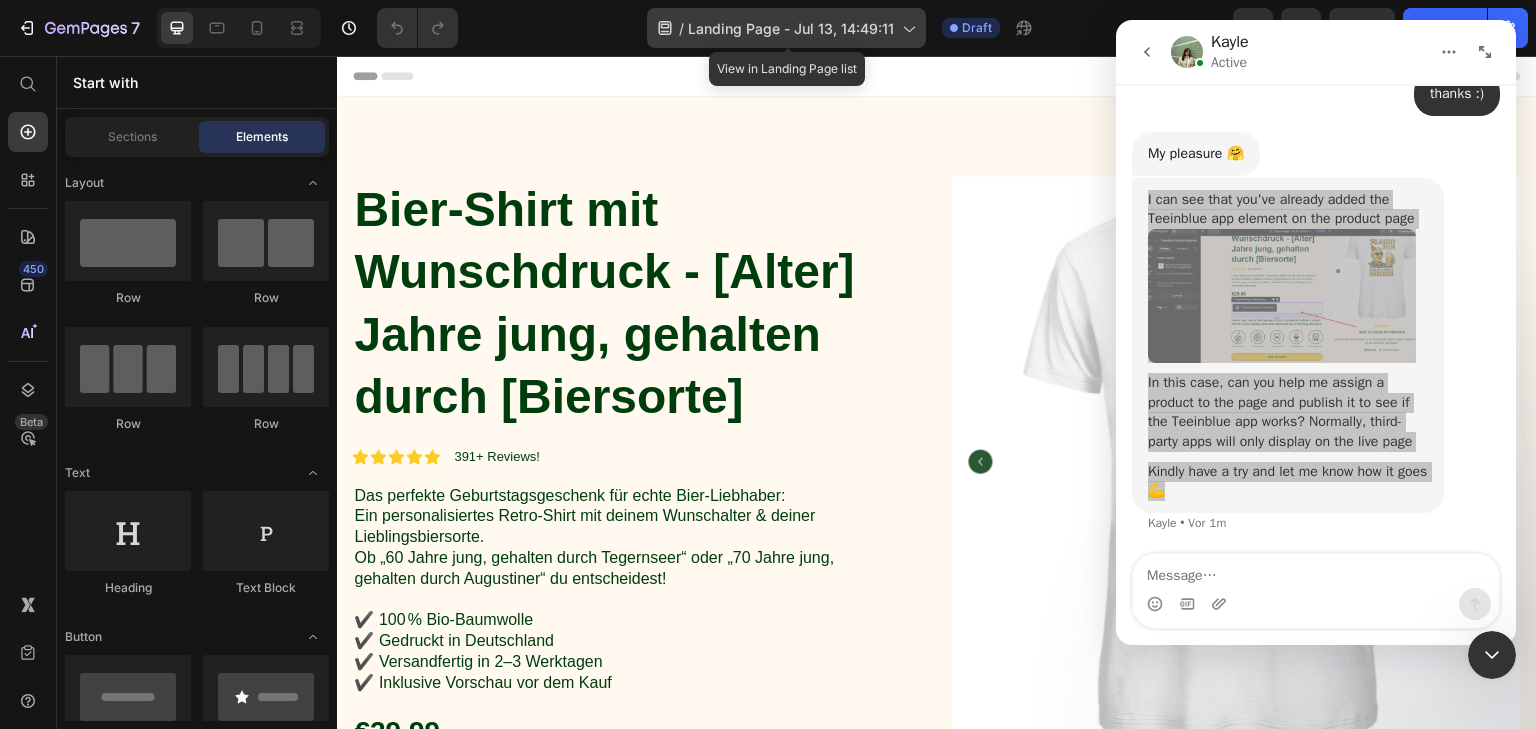click on "/  Landing Page - Jul 13, 14:49:11" 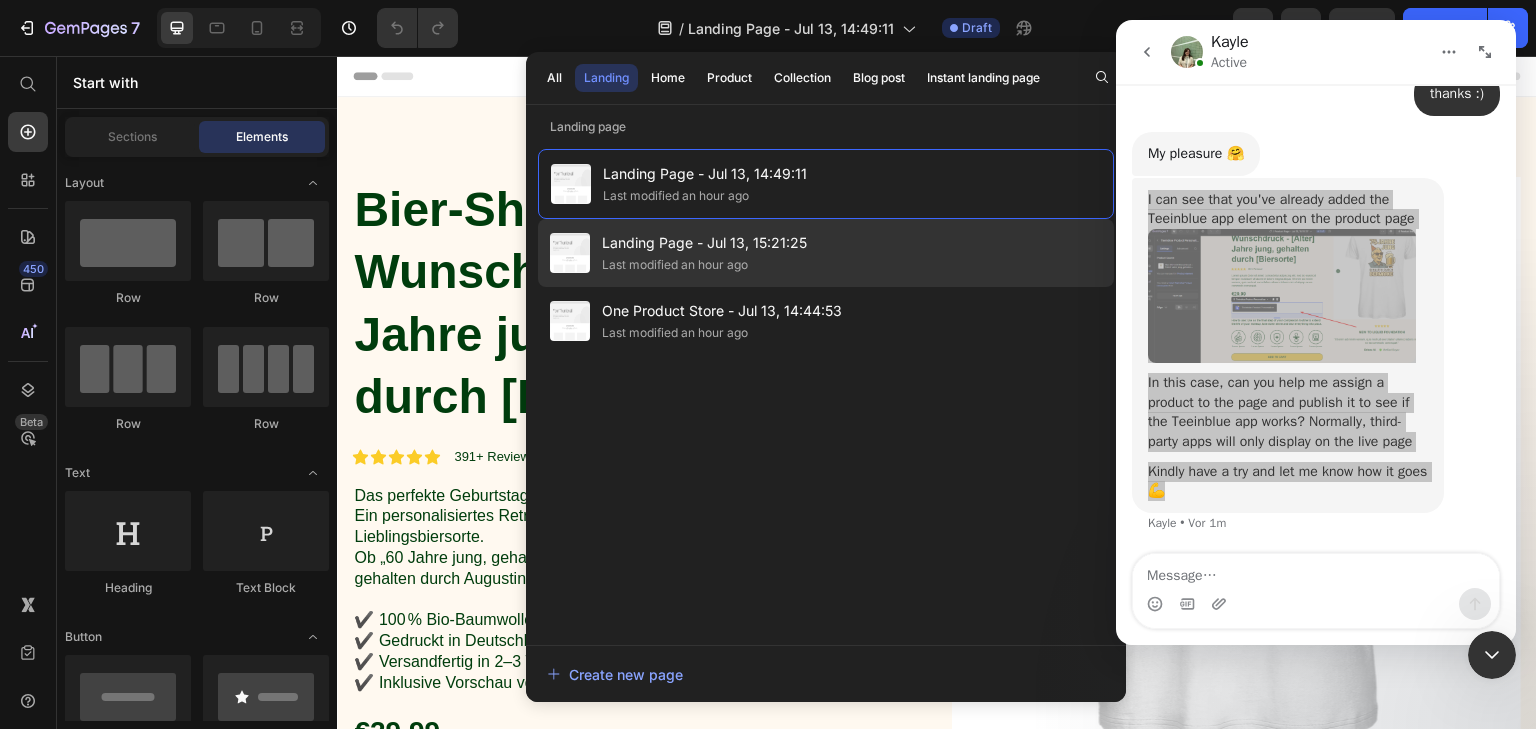 click on "Last modified an hour ago" 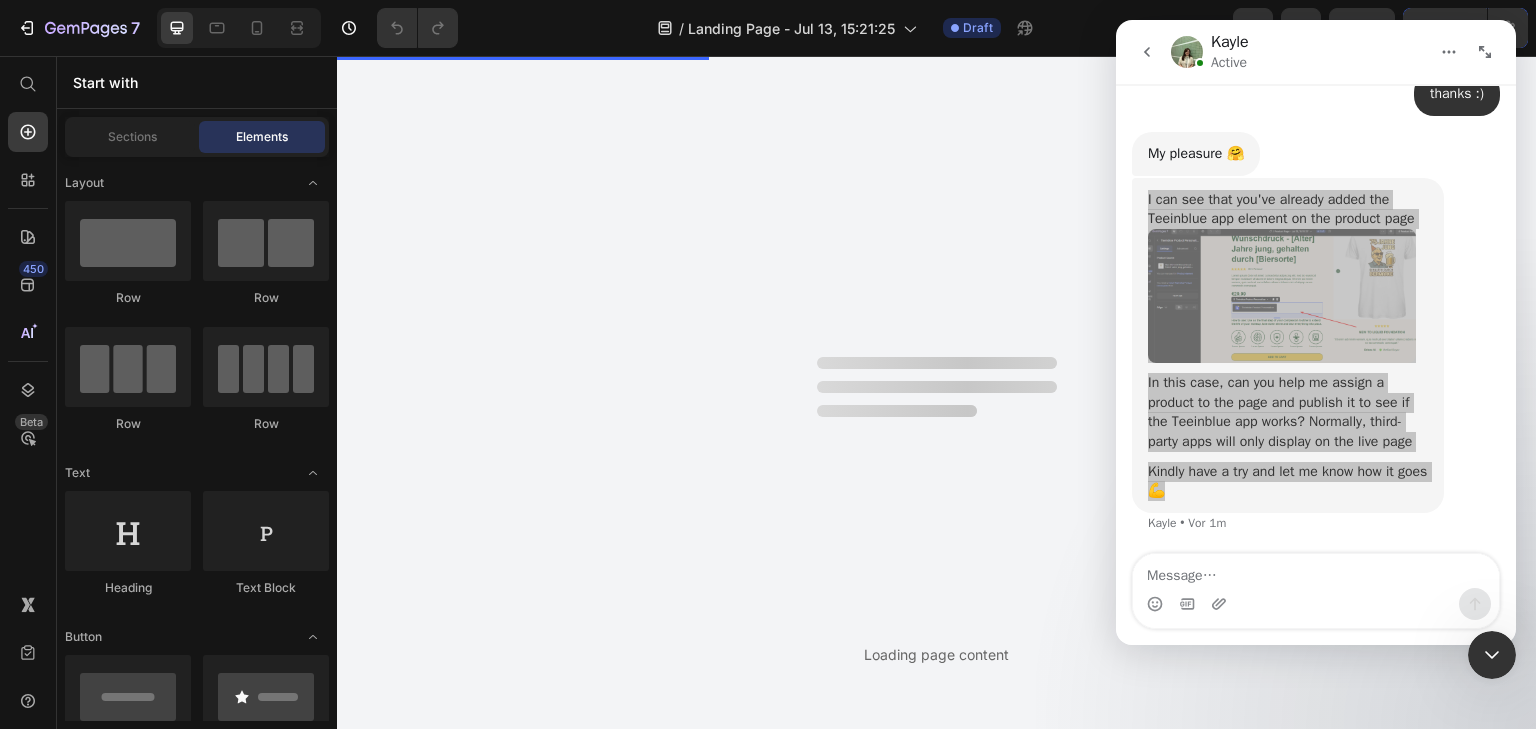scroll, scrollTop: 0, scrollLeft: 0, axis: both 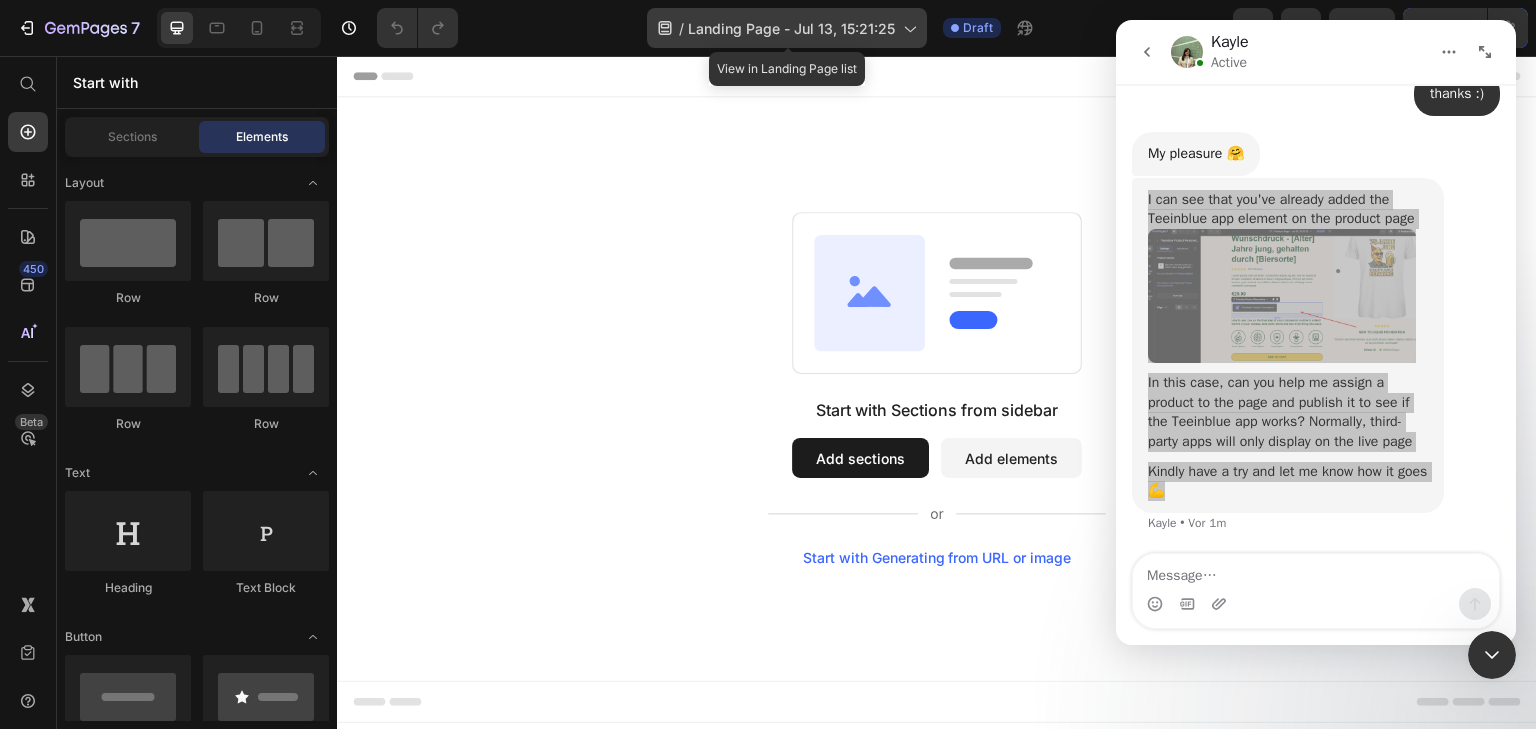 click on "/  Landing Page - Jul 13, 15:21:25" 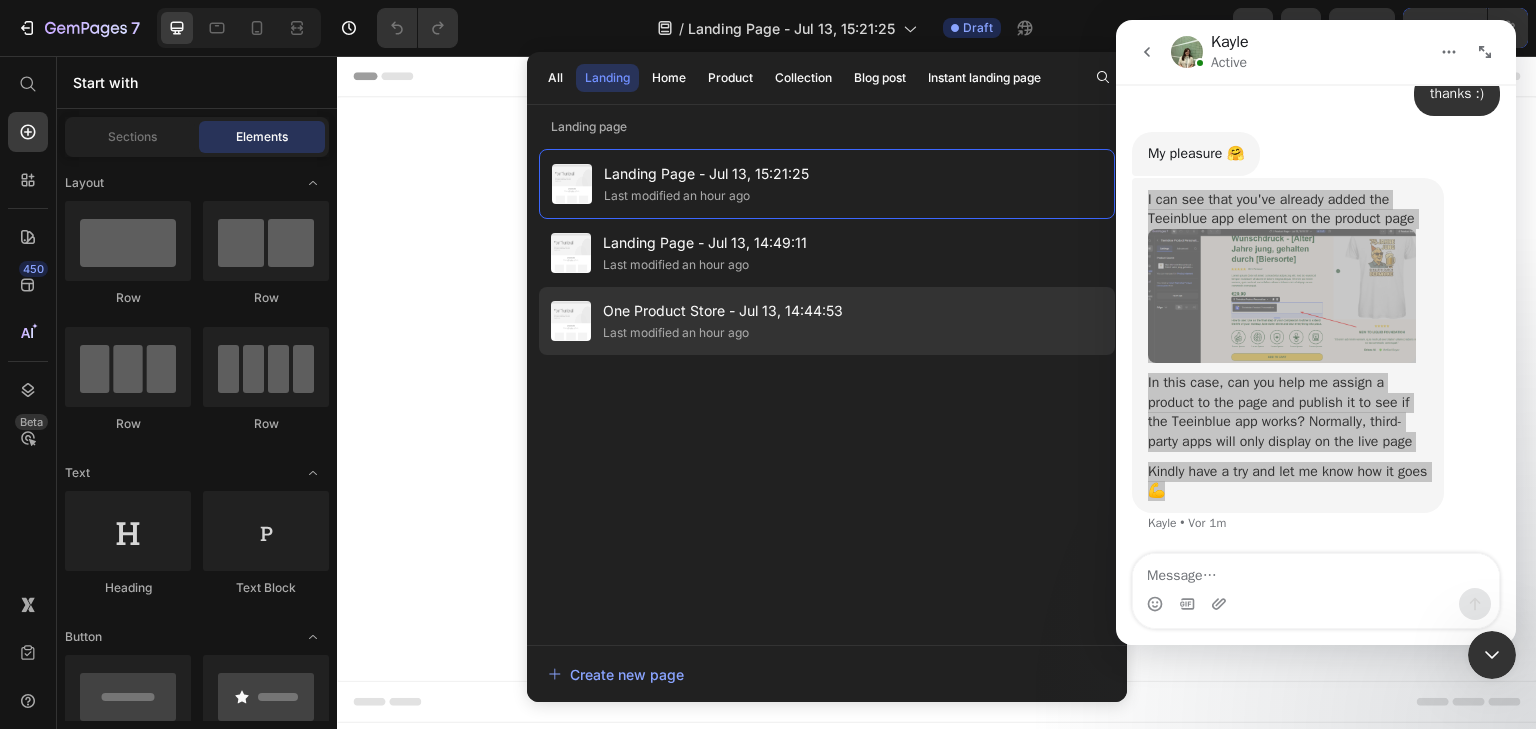 click on "Last modified an hour ago" 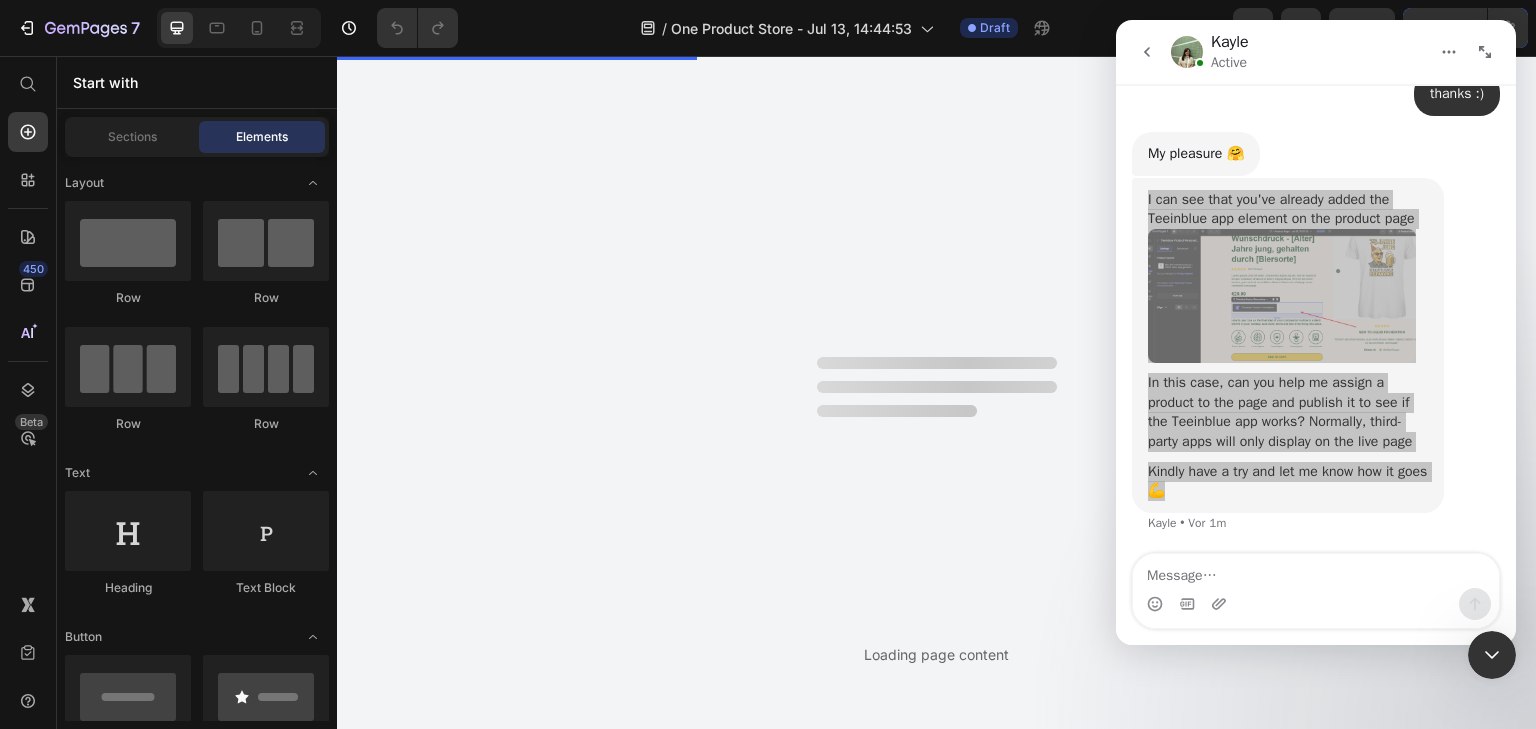 scroll, scrollTop: 0, scrollLeft: 0, axis: both 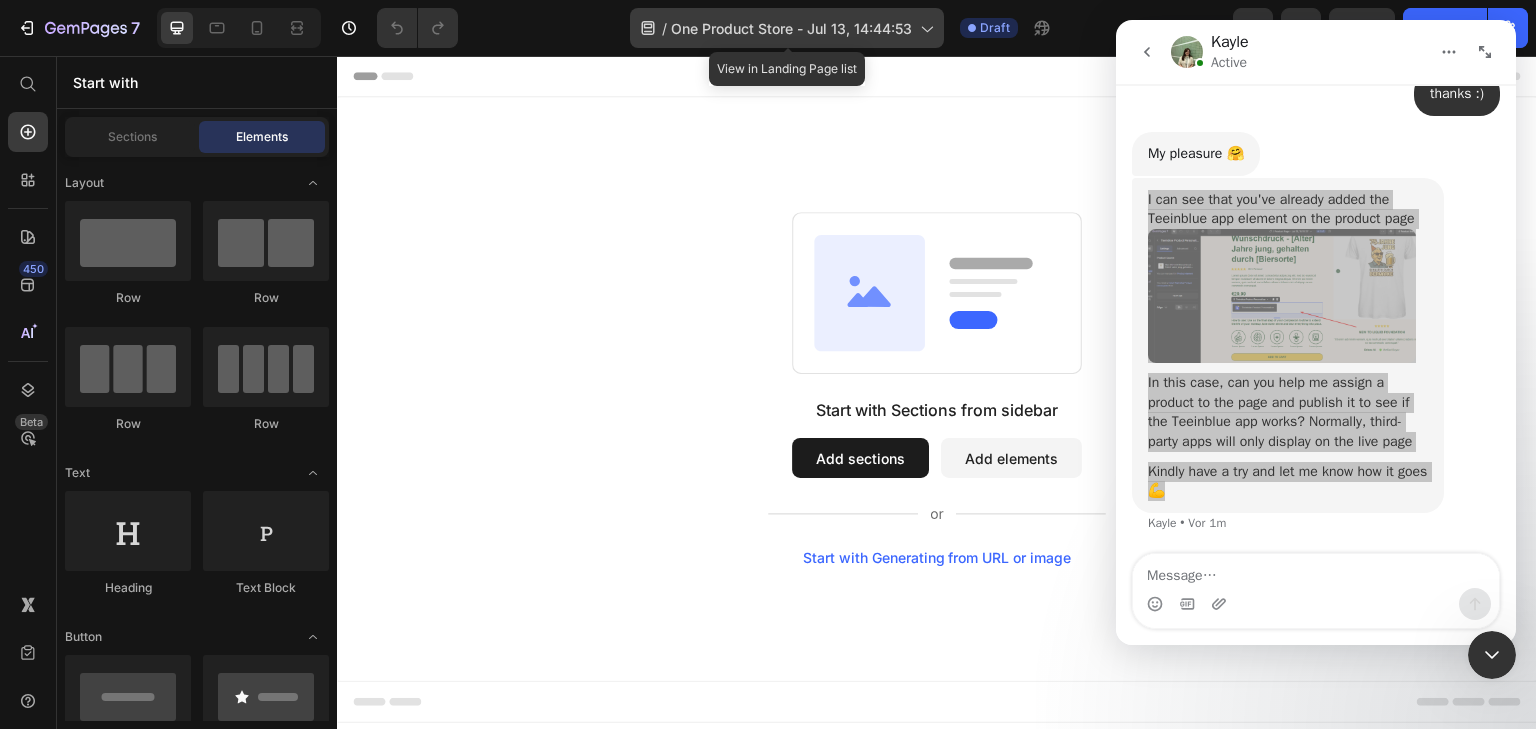 click on "One Product Store - Jul 13, 14:44:53" at bounding box center [791, 28] 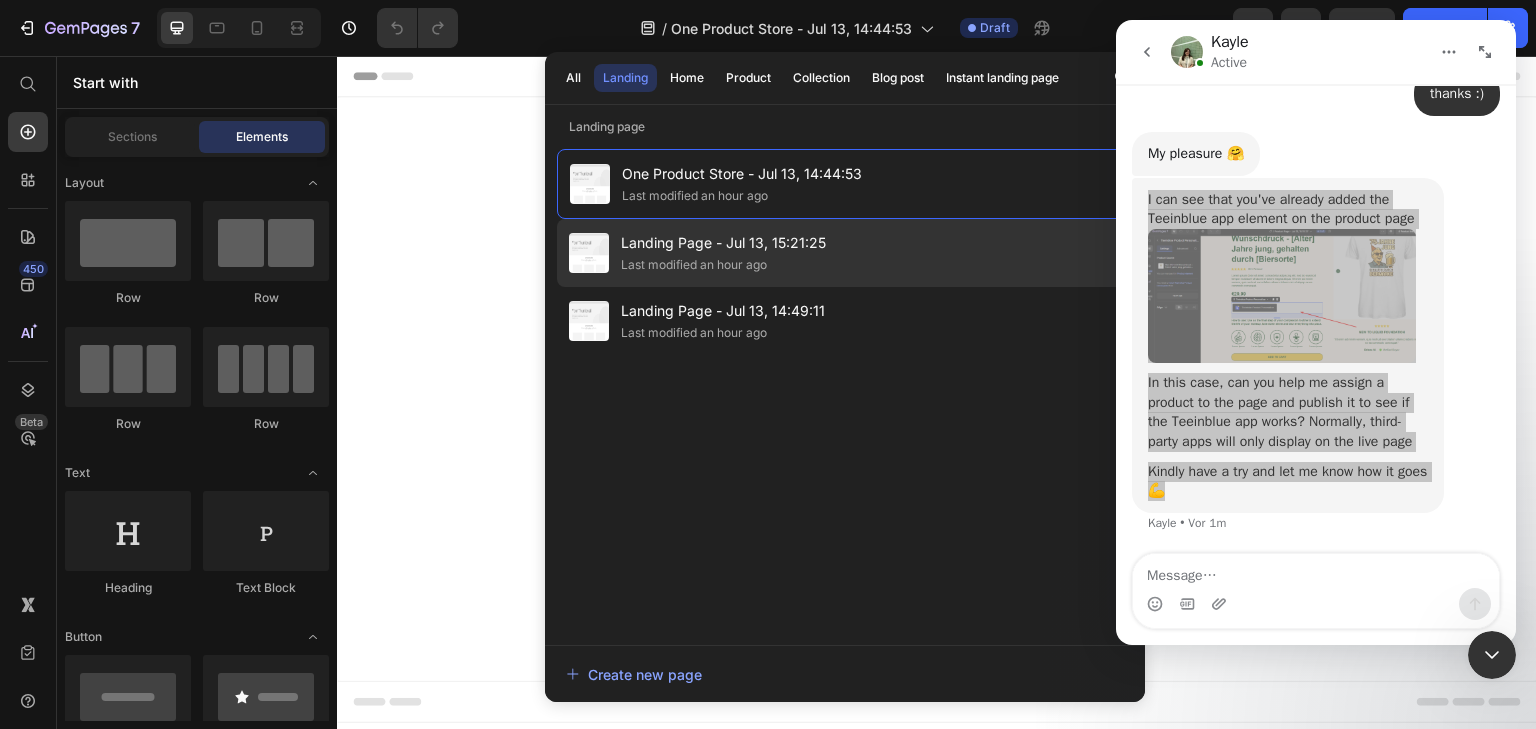 click on "Last modified an hour ago" 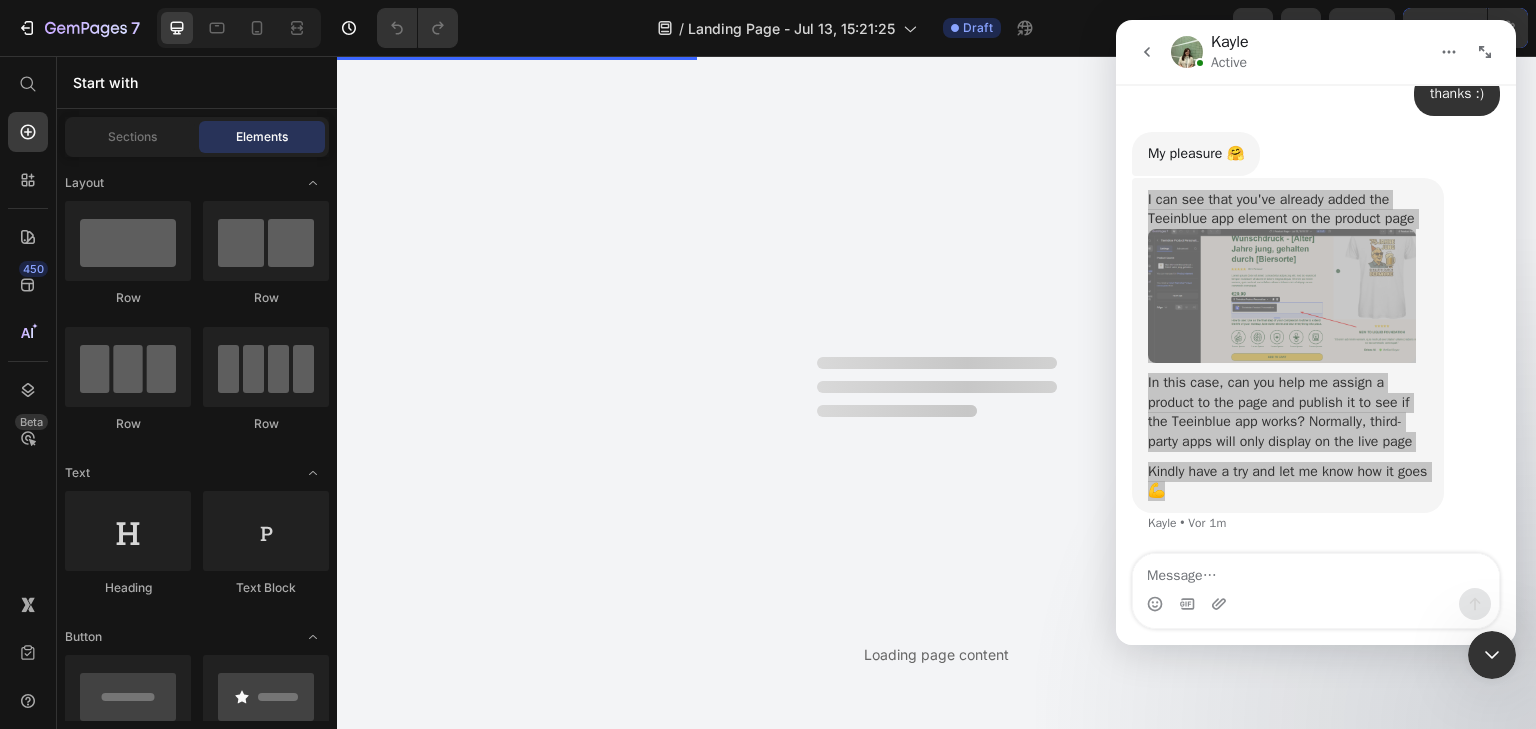 scroll, scrollTop: 0, scrollLeft: 0, axis: both 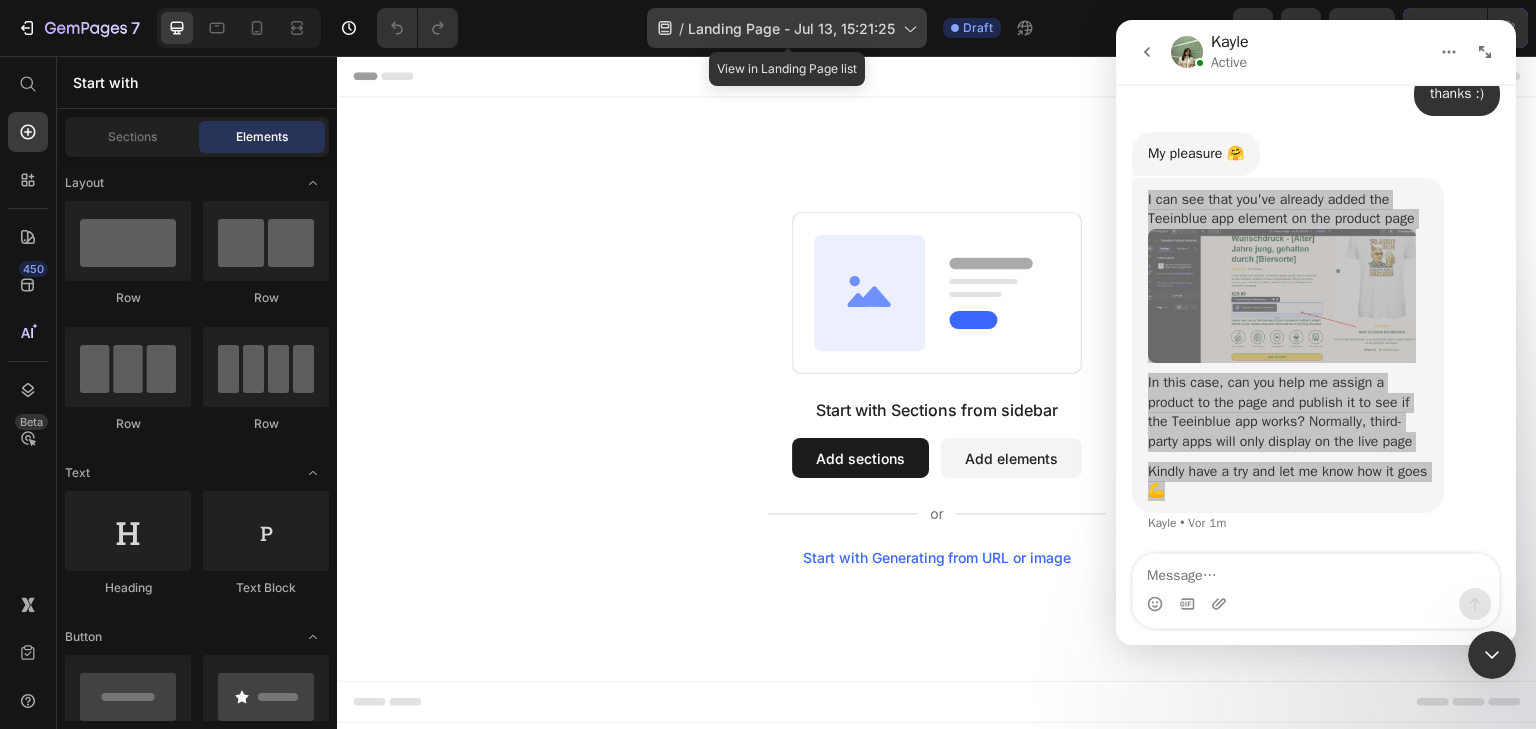 click on "Landing Page - Jul 13, 15:21:25" at bounding box center (791, 28) 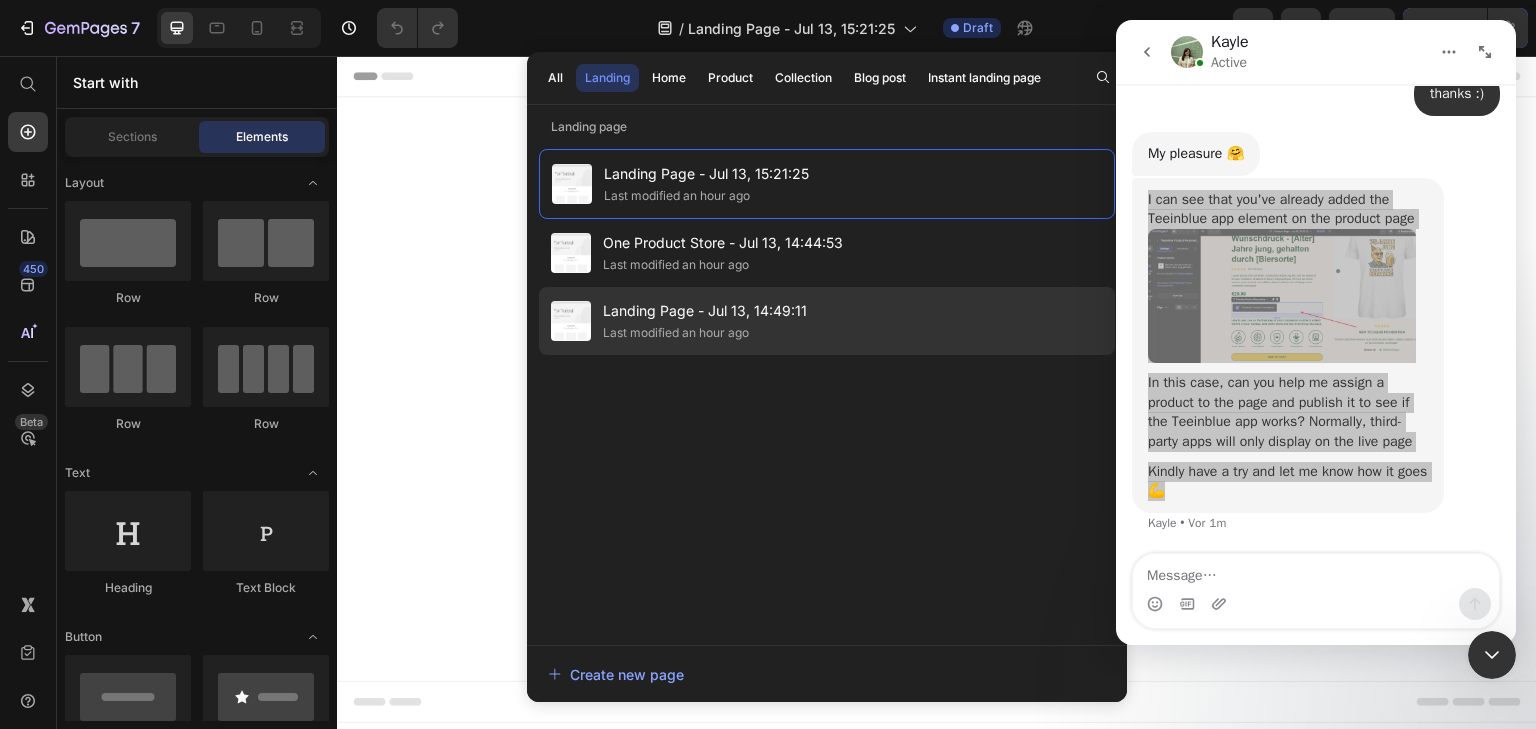 click on "Last modified an hour ago" 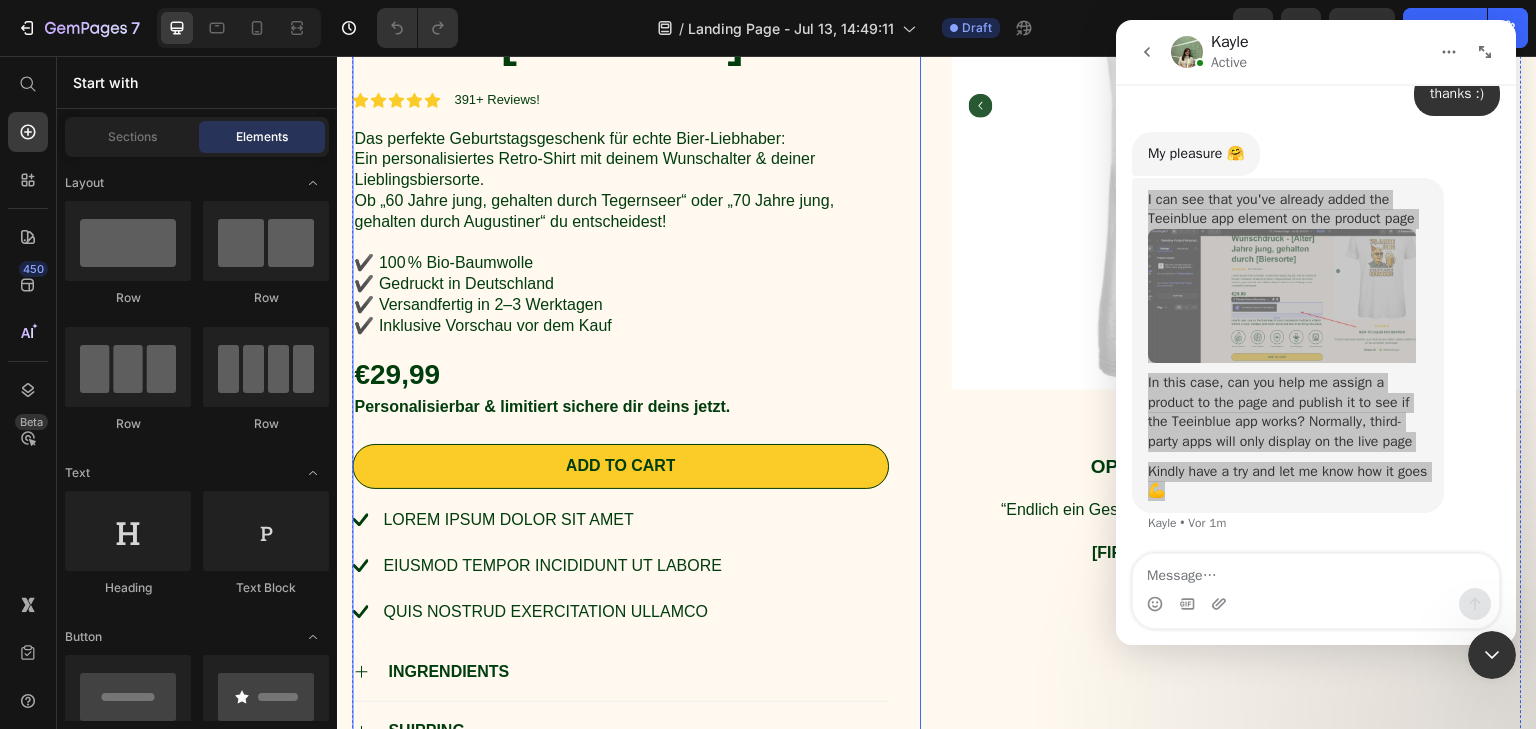 scroll, scrollTop: 354, scrollLeft: 0, axis: vertical 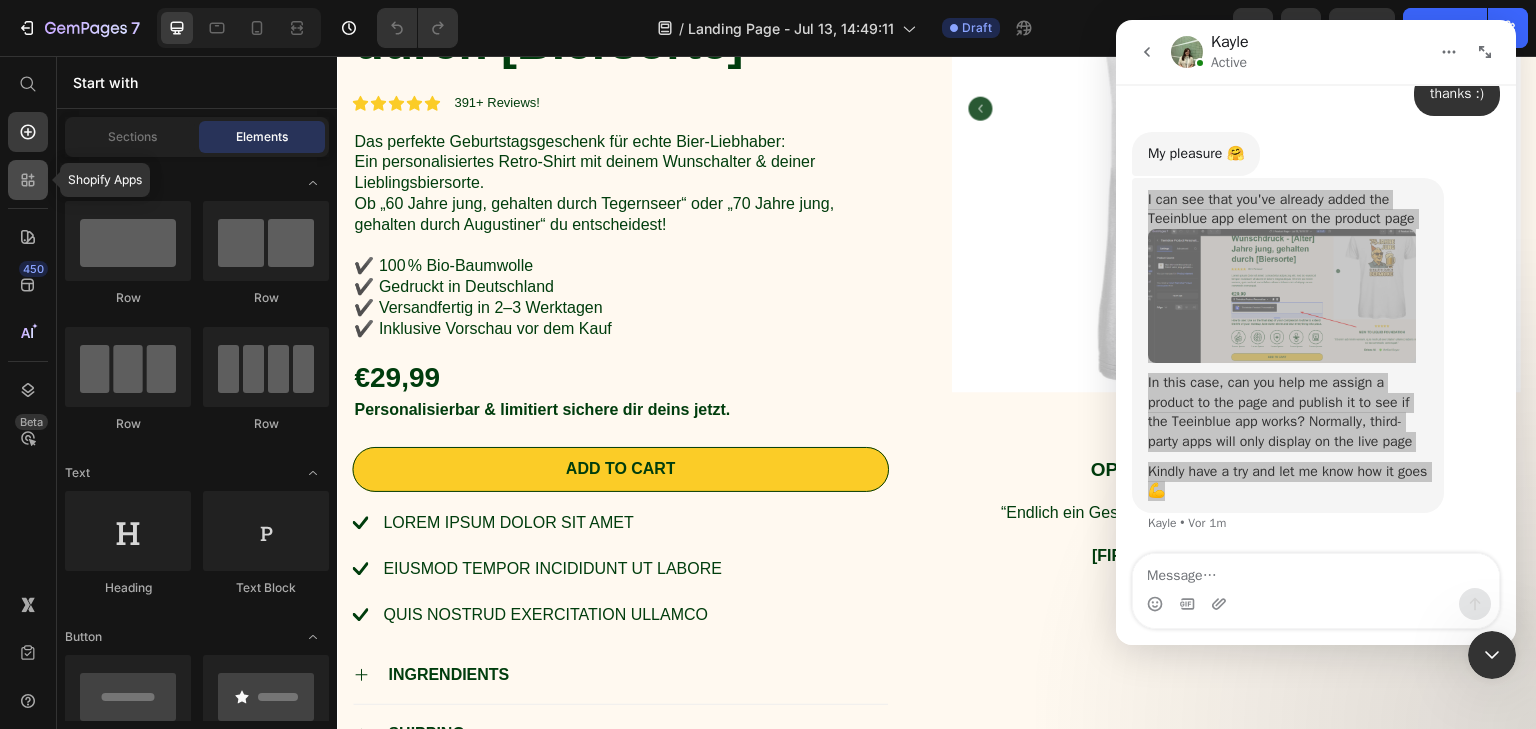 click 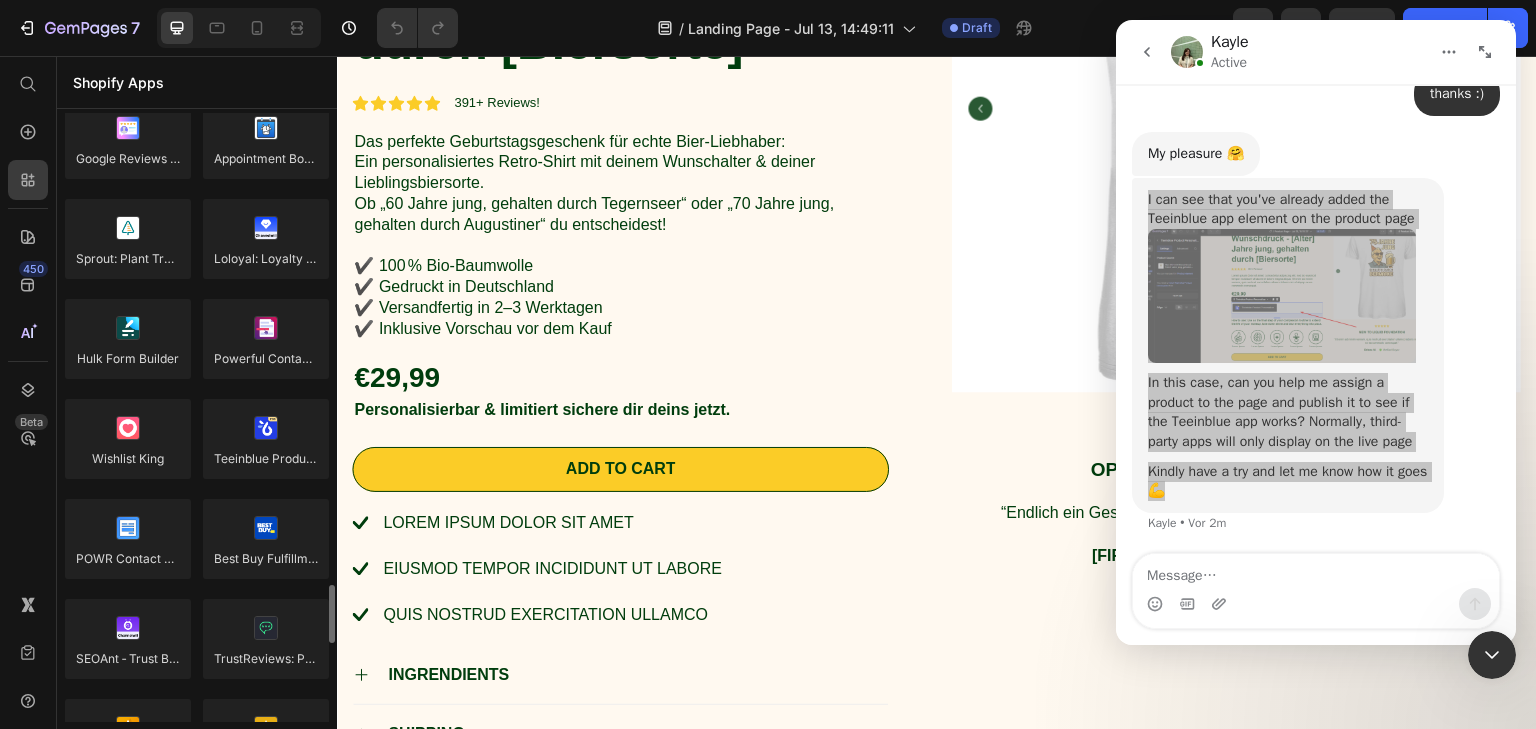 scroll, scrollTop: 5100, scrollLeft: 0, axis: vertical 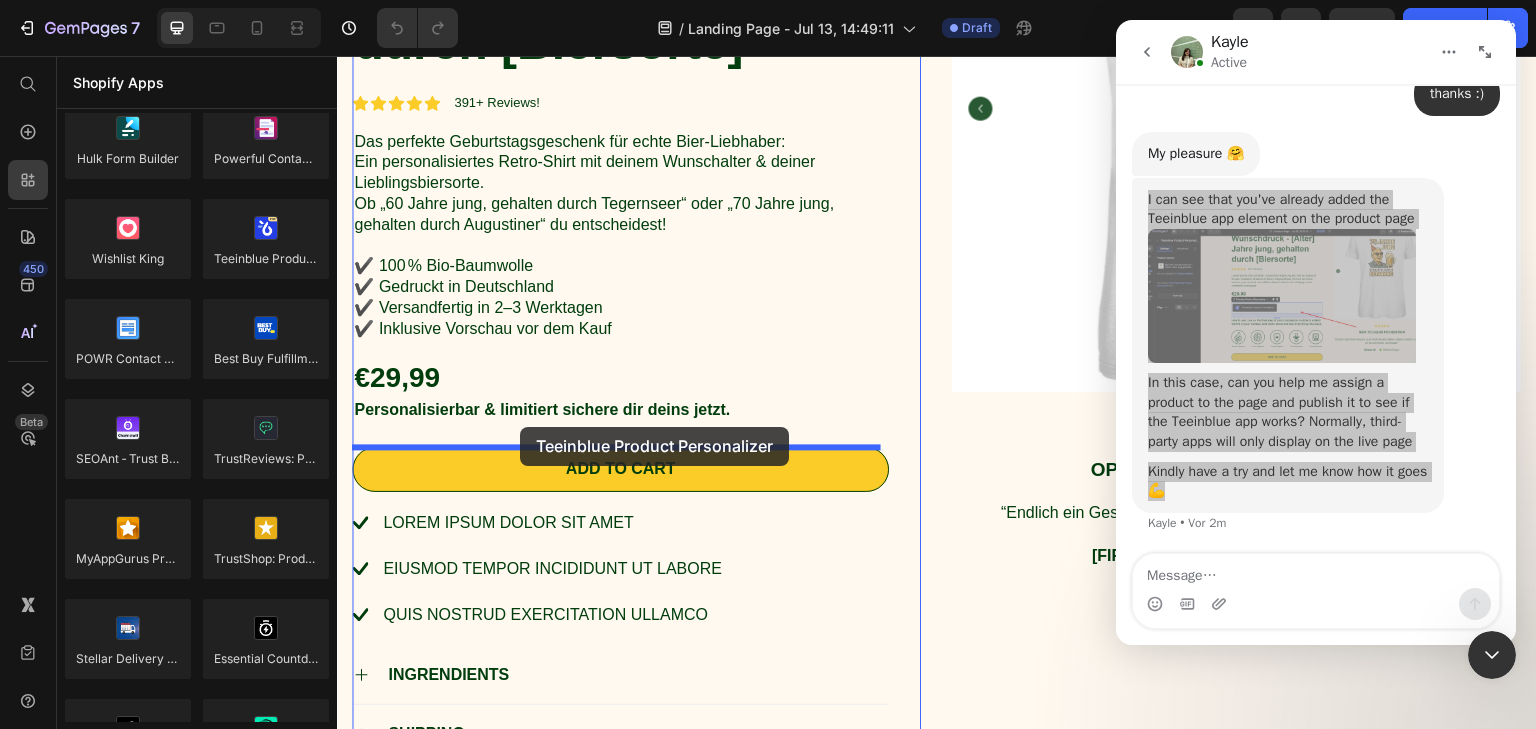 drag, startPoint x: 612, startPoint y: 302, endPoint x: 520, endPoint y: 427, distance: 155.20631 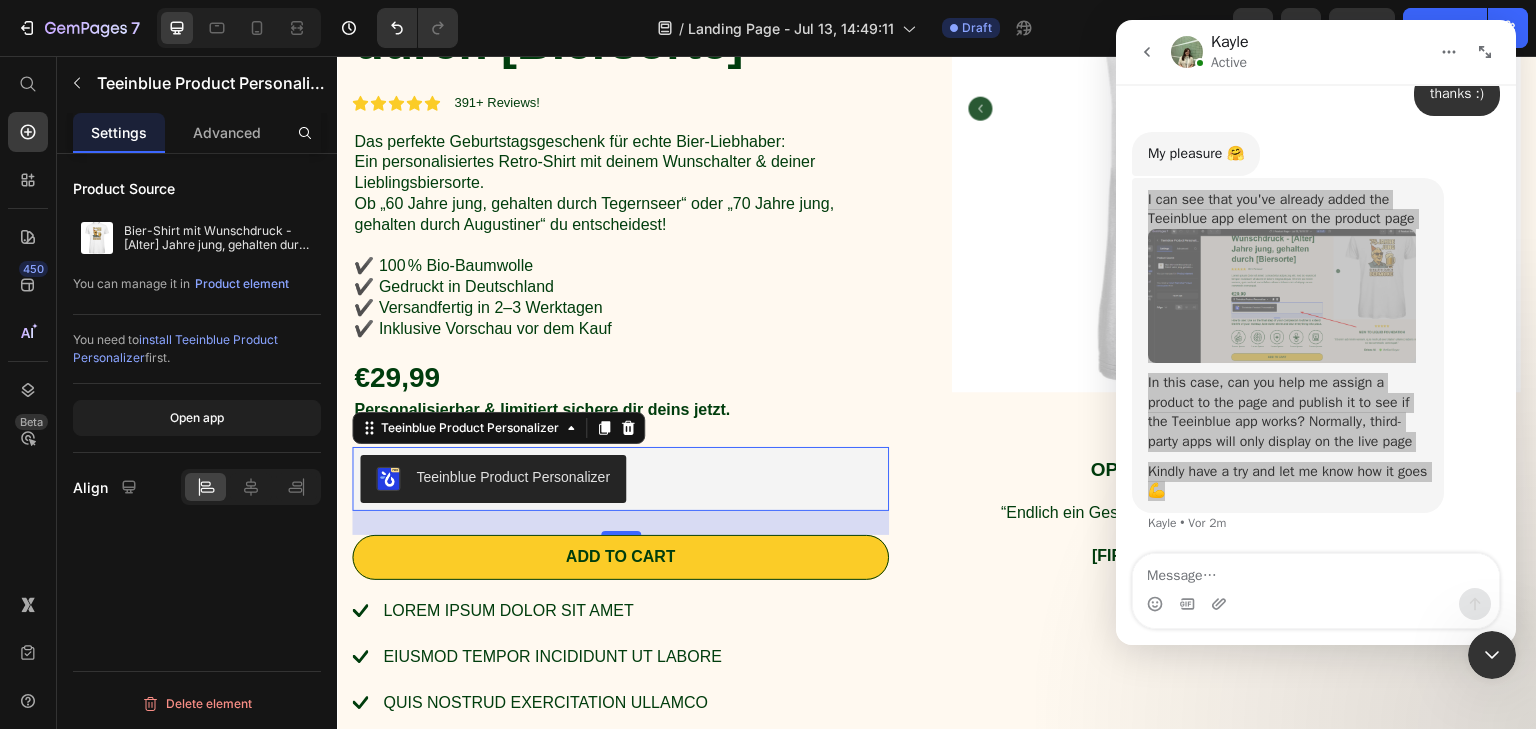 click on "Teeinblue Product Personalizer" at bounding box center (513, 477) 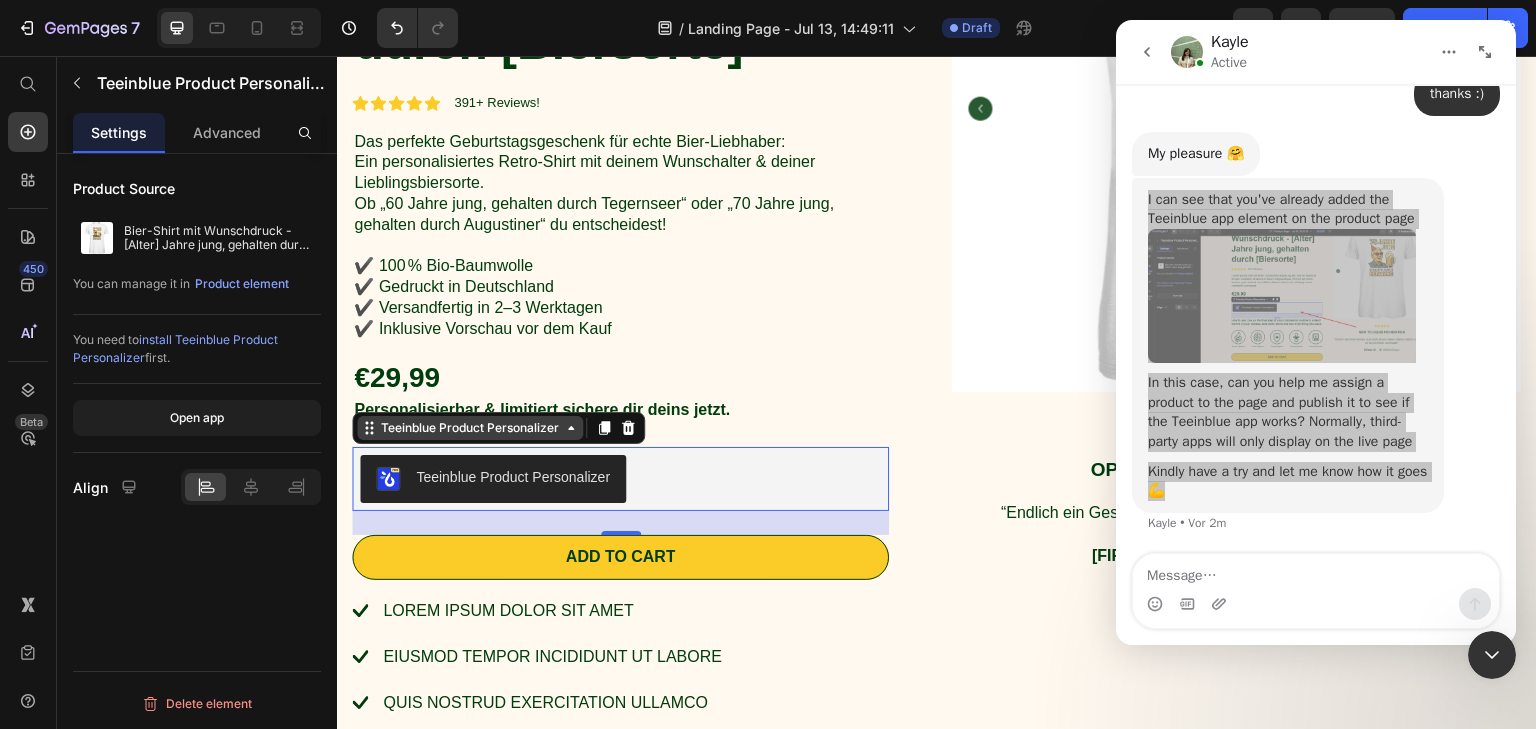 click 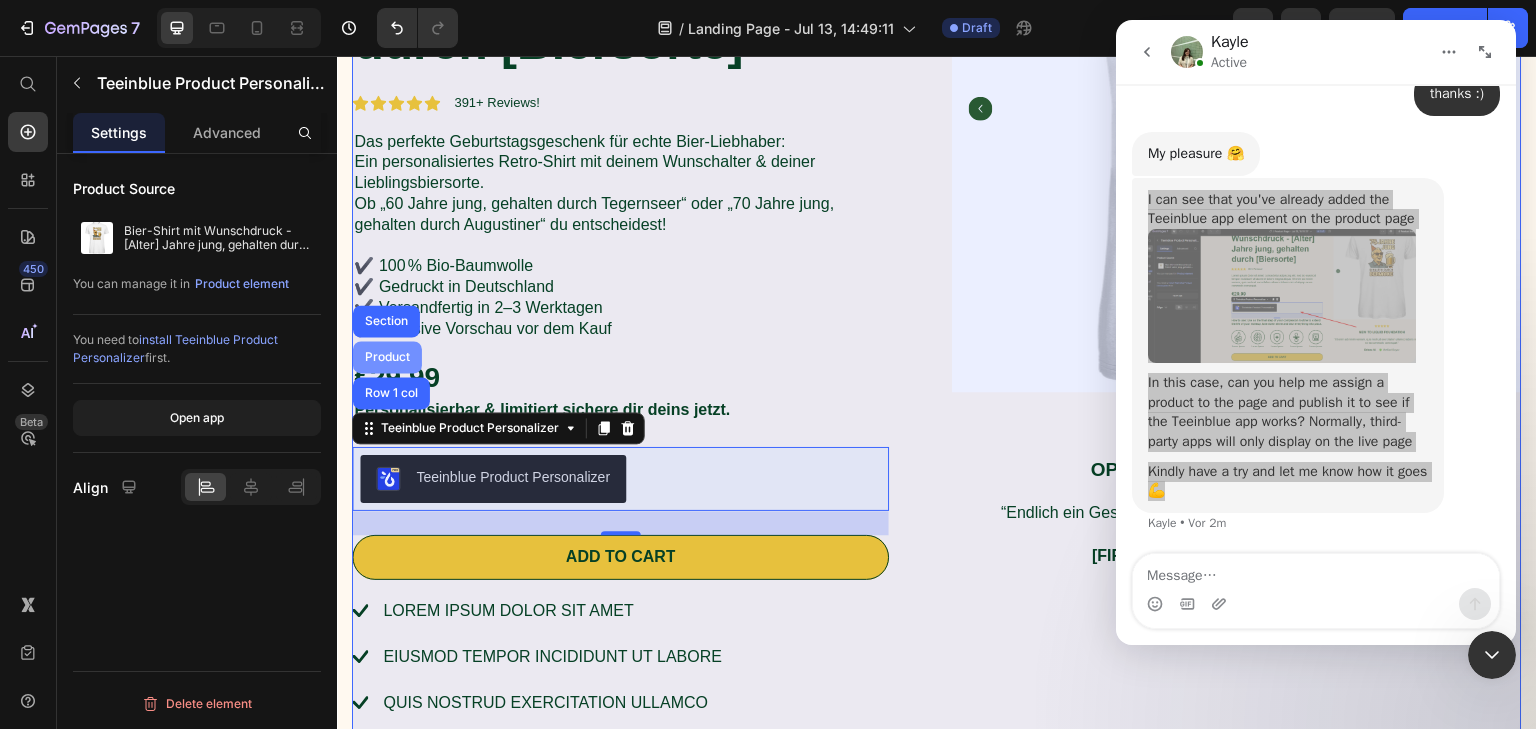 click on "Product" at bounding box center (387, 357) 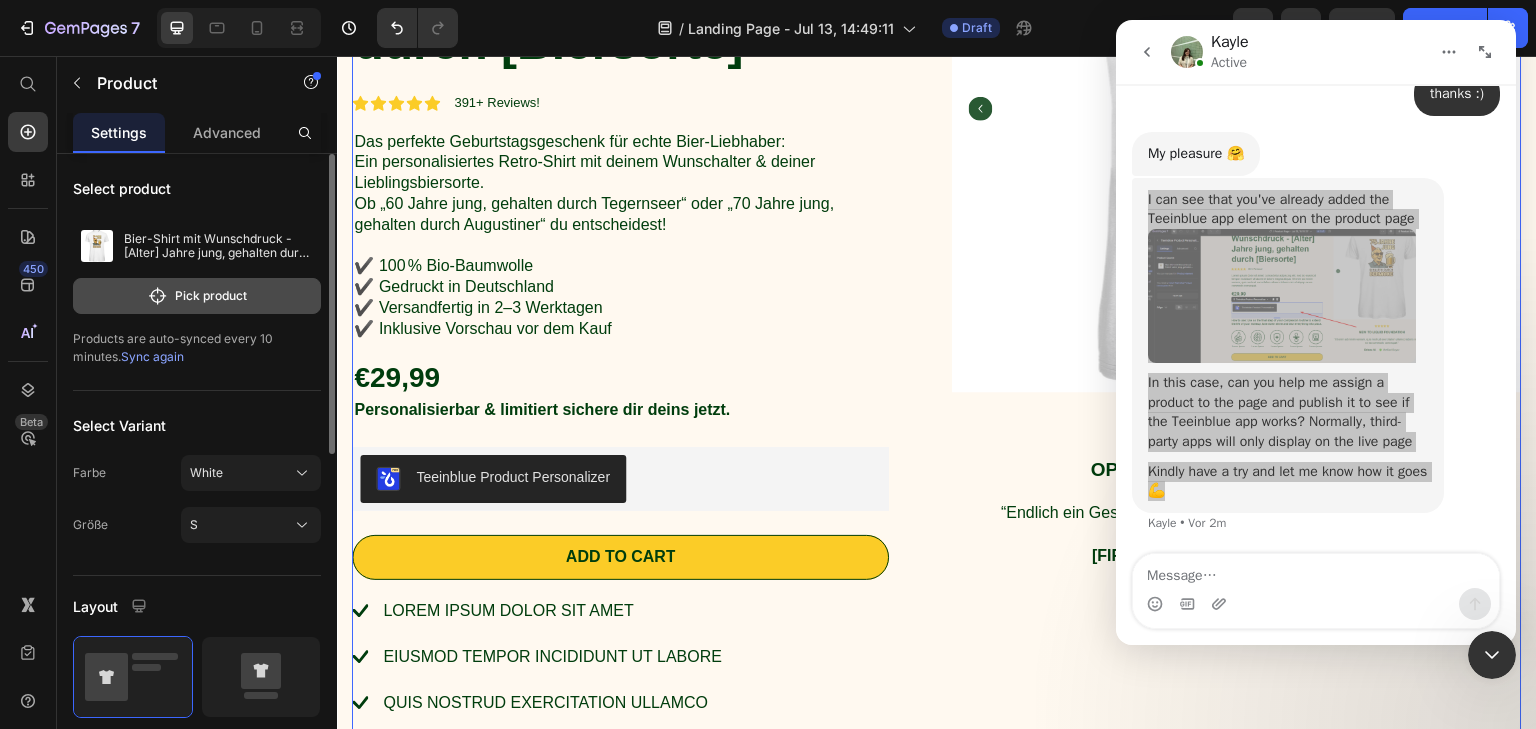 click on "Pick product" at bounding box center (197, 296) 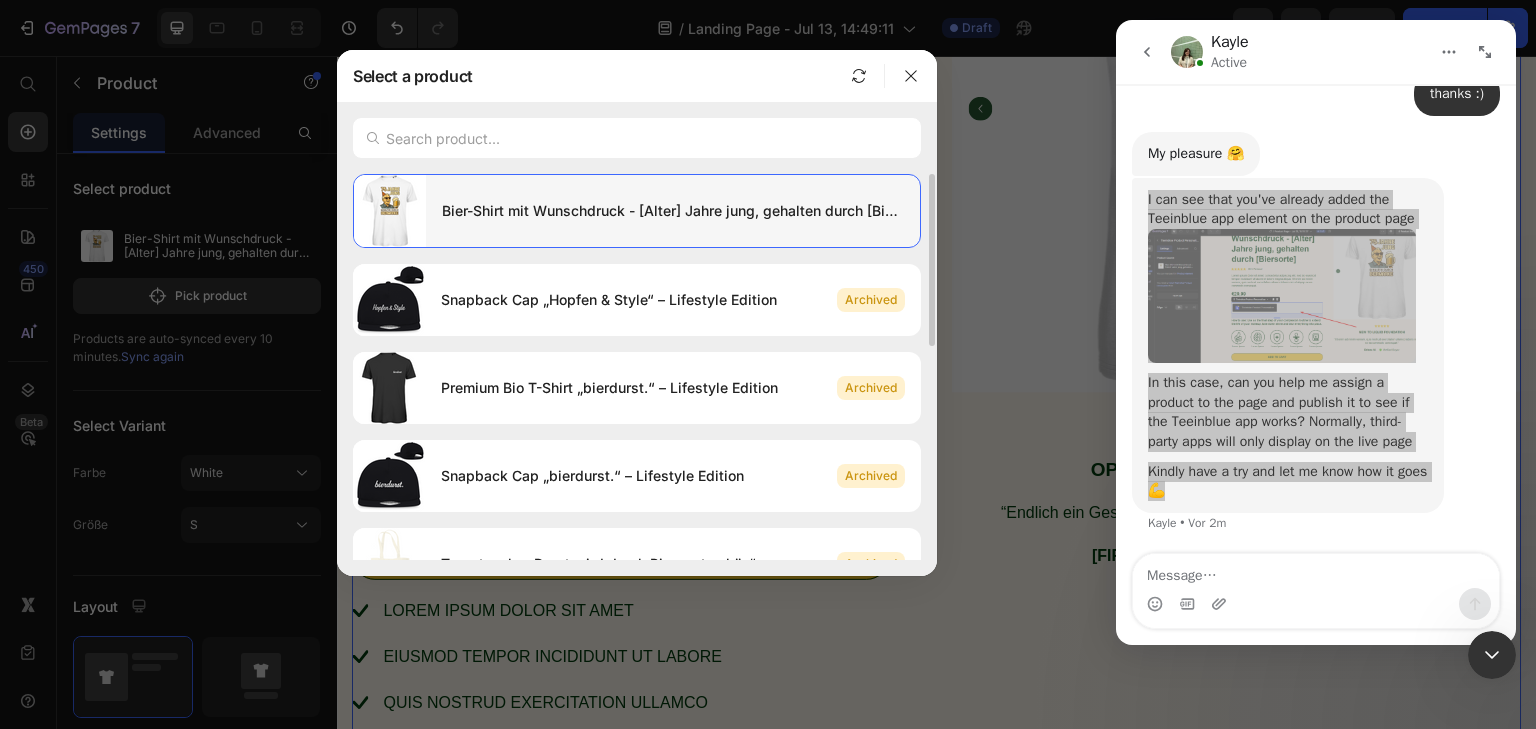 click on "Bier-Shirt mit Wunschdruck - [Alter] Jahre jung, gehalten durch [Biersorte]" at bounding box center [673, 211] 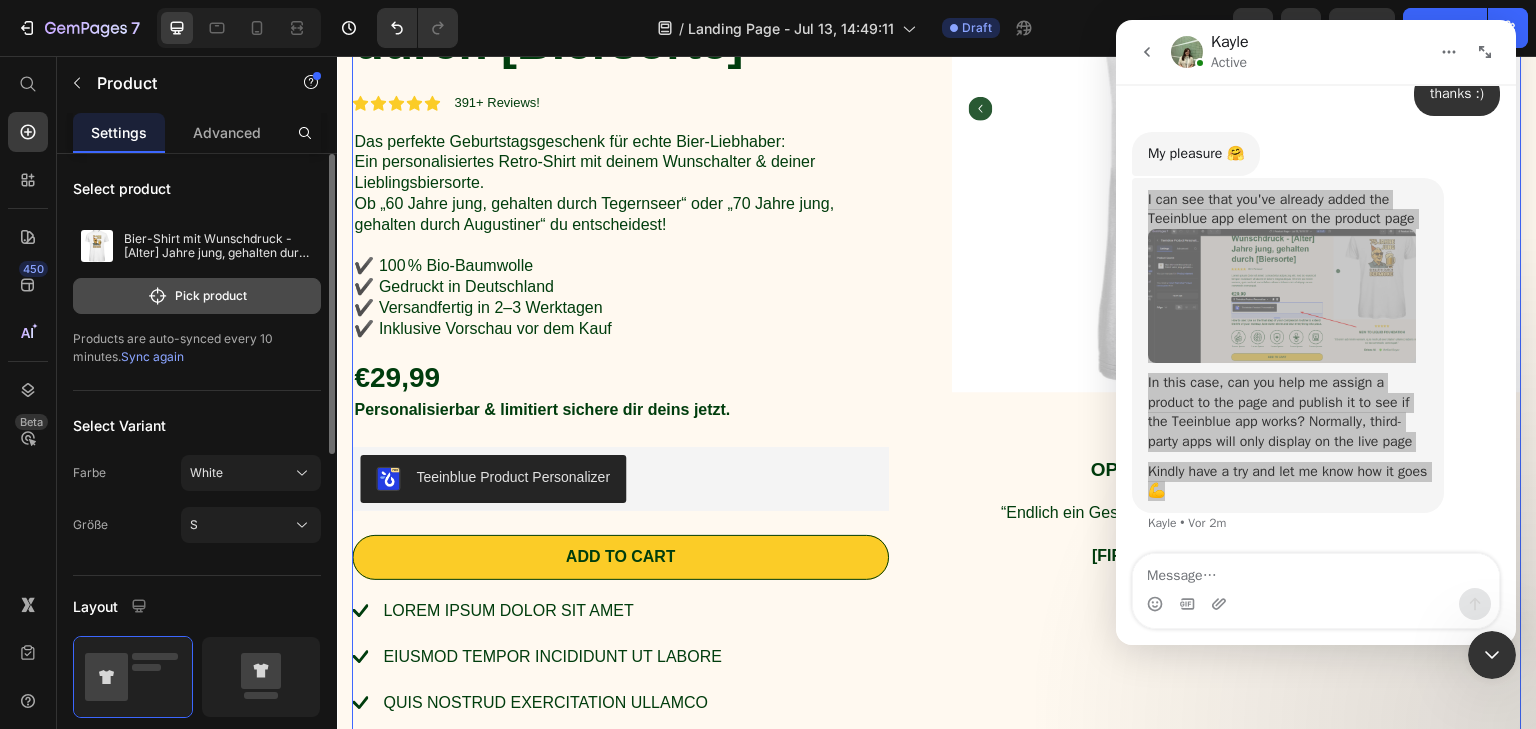 click on "Pick product" at bounding box center [197, 296] 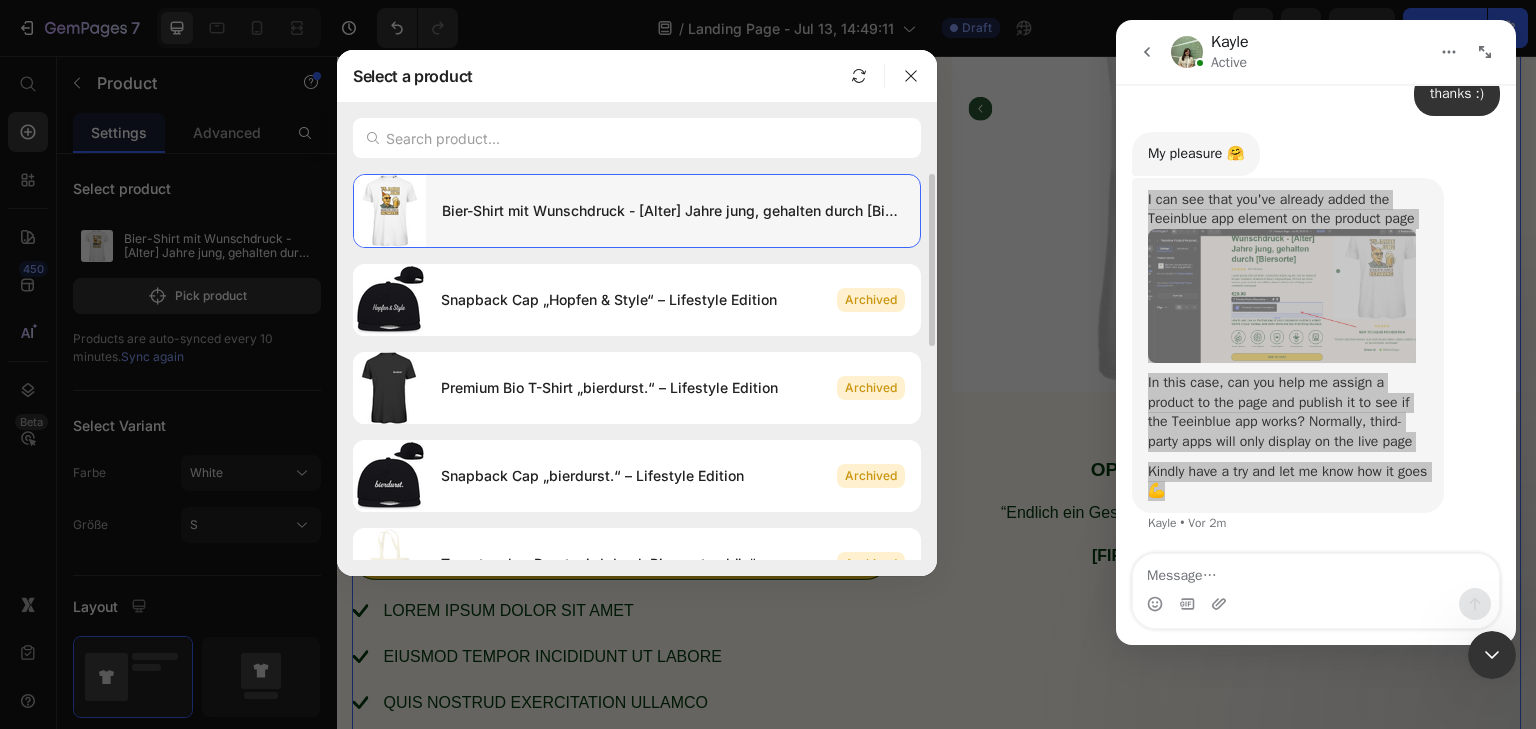 click on "Bier-Shirt mit Wunschdruck - [Alter] Jahre jung, gehalten durch [Biersorte]" at bounding box center (673, 211) 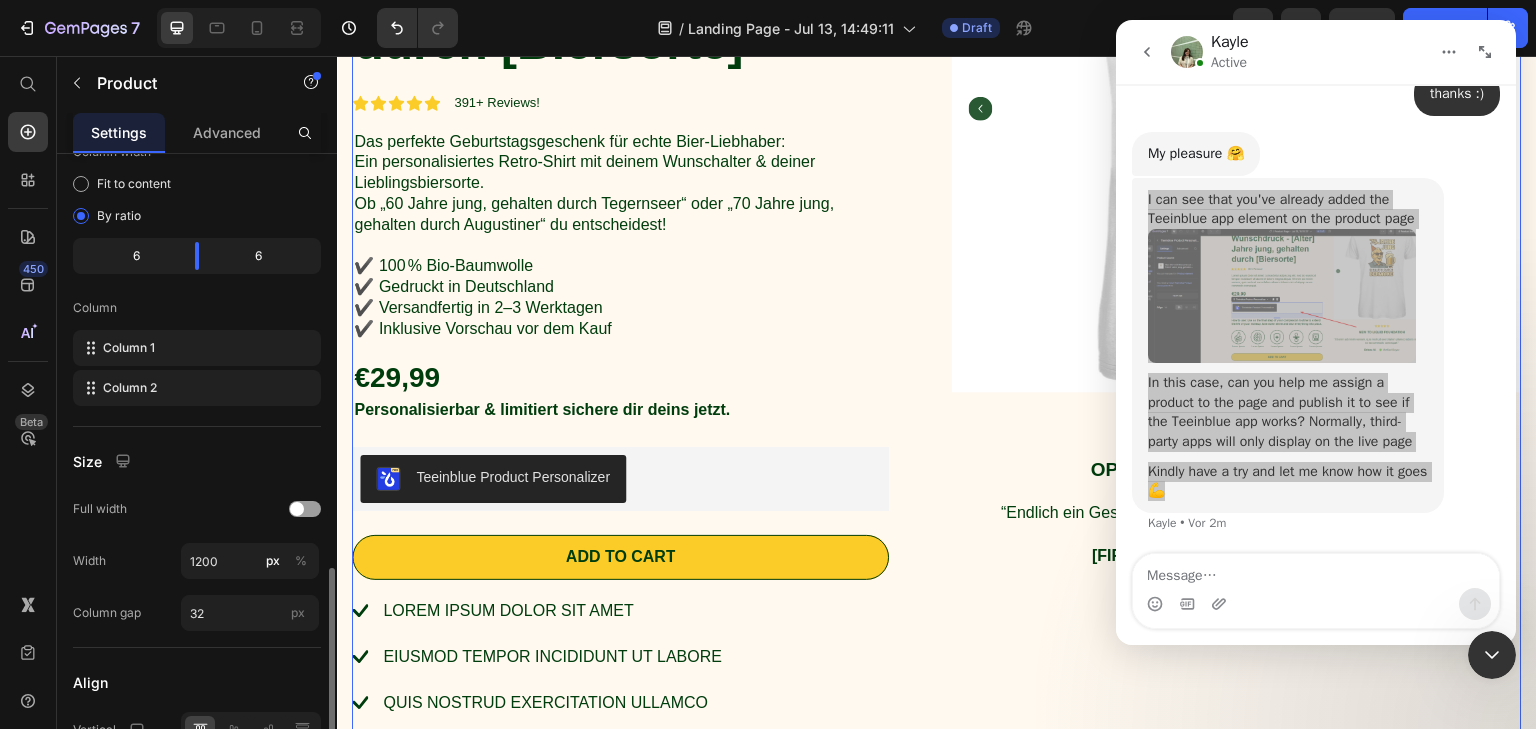 scroll, scrollTop: 700, scrollLeft: 0, axis: vertical 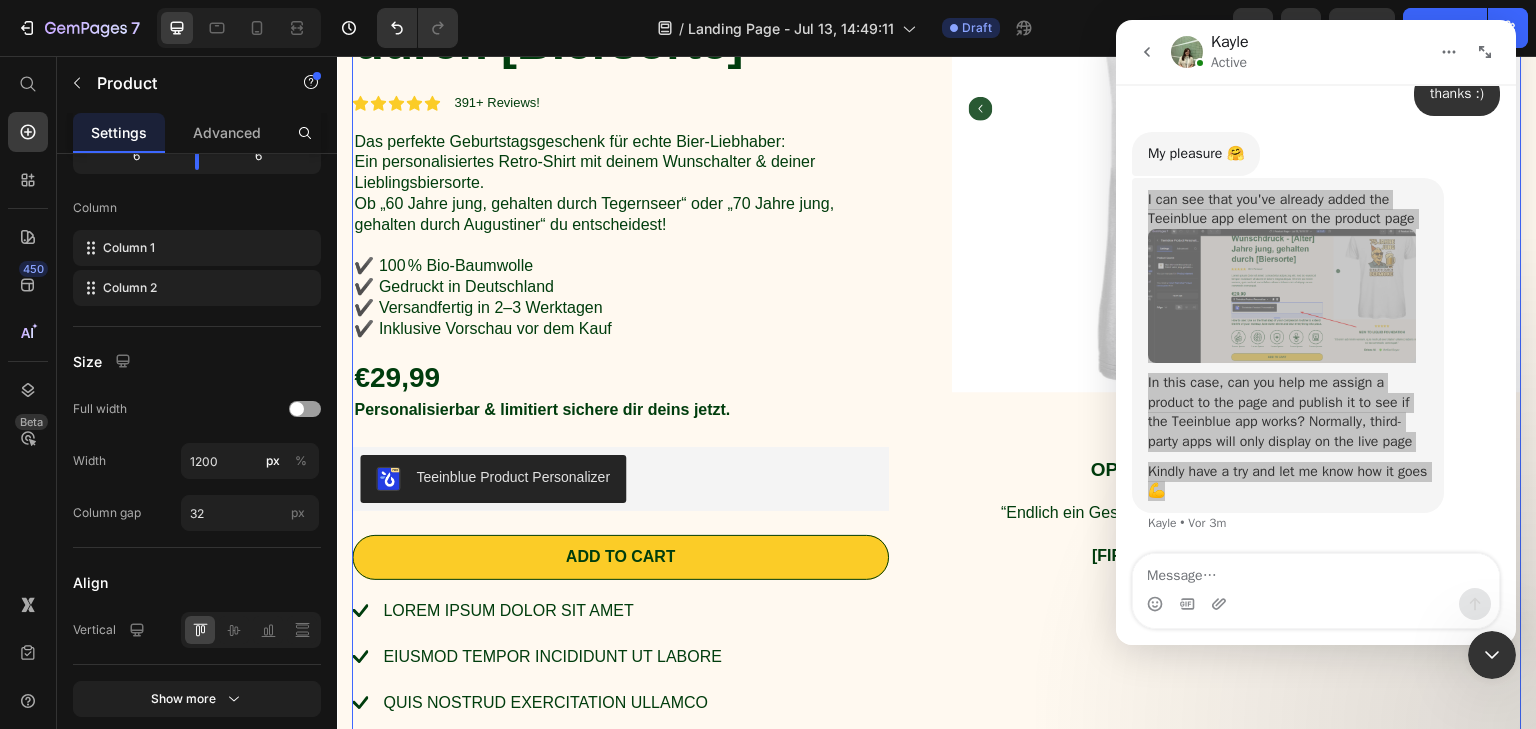 click on "Bier-Shirt mit Wunschdruck - [Alter] Jahre jung, gehalten durch [Biersorte] Product Title Icon Icon Icon Icon Icon Icon List 391+ Reviews! Text Block Row Das perfekte Geburtstagsgeschenk für echte Bier-Liebhaber: Ein personalisiertes Retro-Shirt mit deinem Wunschalter & deiner Lieblingsbiersorte. Ob „60 Jahre jung, gehalten durch Tegernseer“ oder „70 Jahre jung, gehalten durch Augustiner“ du entscheidest!   ✔️ 100 % Bio-Baumwolle ✔️ Gedruckt in Deutschland ✔️ Versandfertig in 2–3 Werktagen ✔️ Inklusive Vorschau vor dem Kauf Text Block €29,99 Product Price Personalisierbar & limitiert sichere dir deins jetzt. Text Block Teeinblue Product Personalizer Teeinblue Product Personalizer Add to cart Add to Cart
Lorem ipsum dolor sit amet
eiusmod tempor incididunt ut labore
quis nostrud exercitation ullamco Item List
INGRENDIENTS
SHIPPING Accordion Row
Icon Icon" at bounding box center [937, 346] 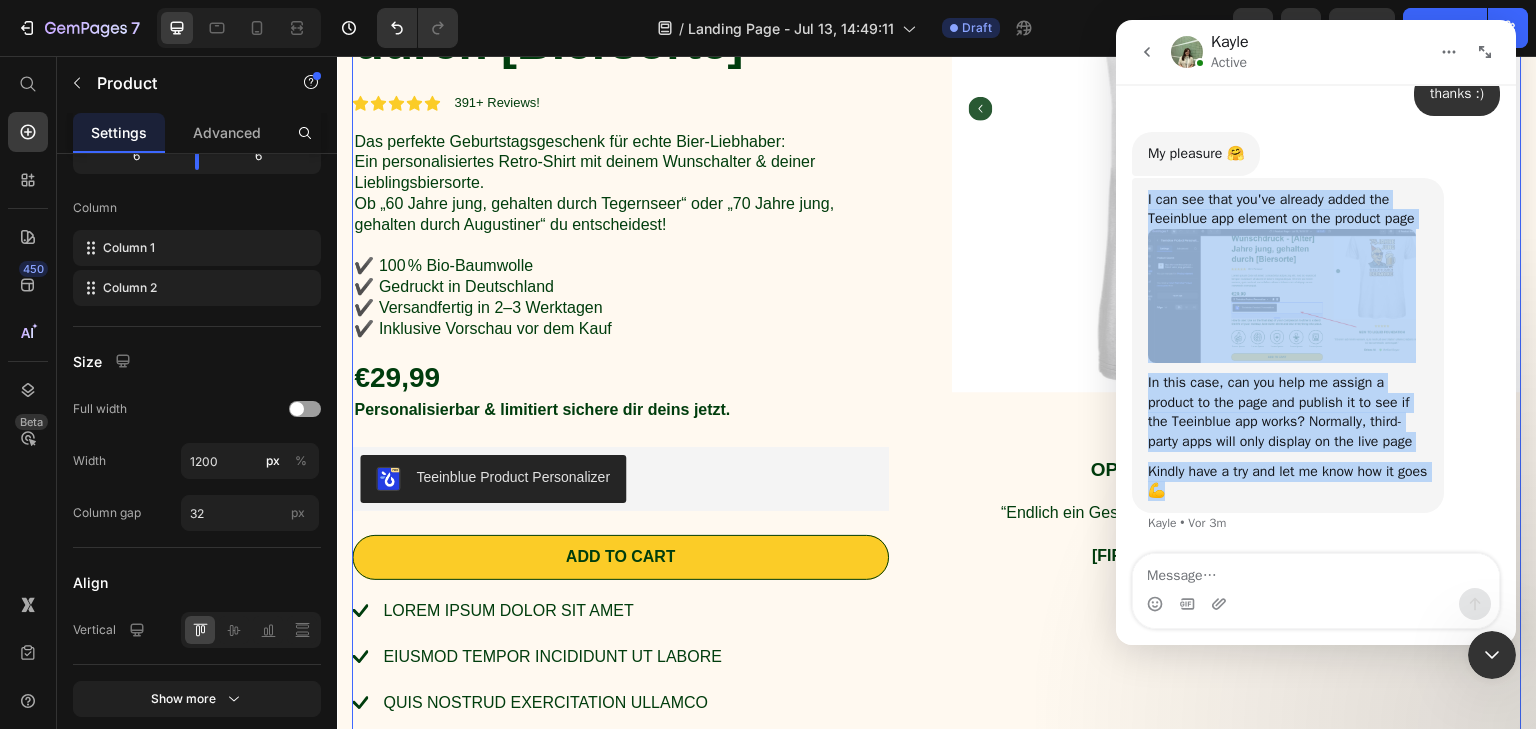 click 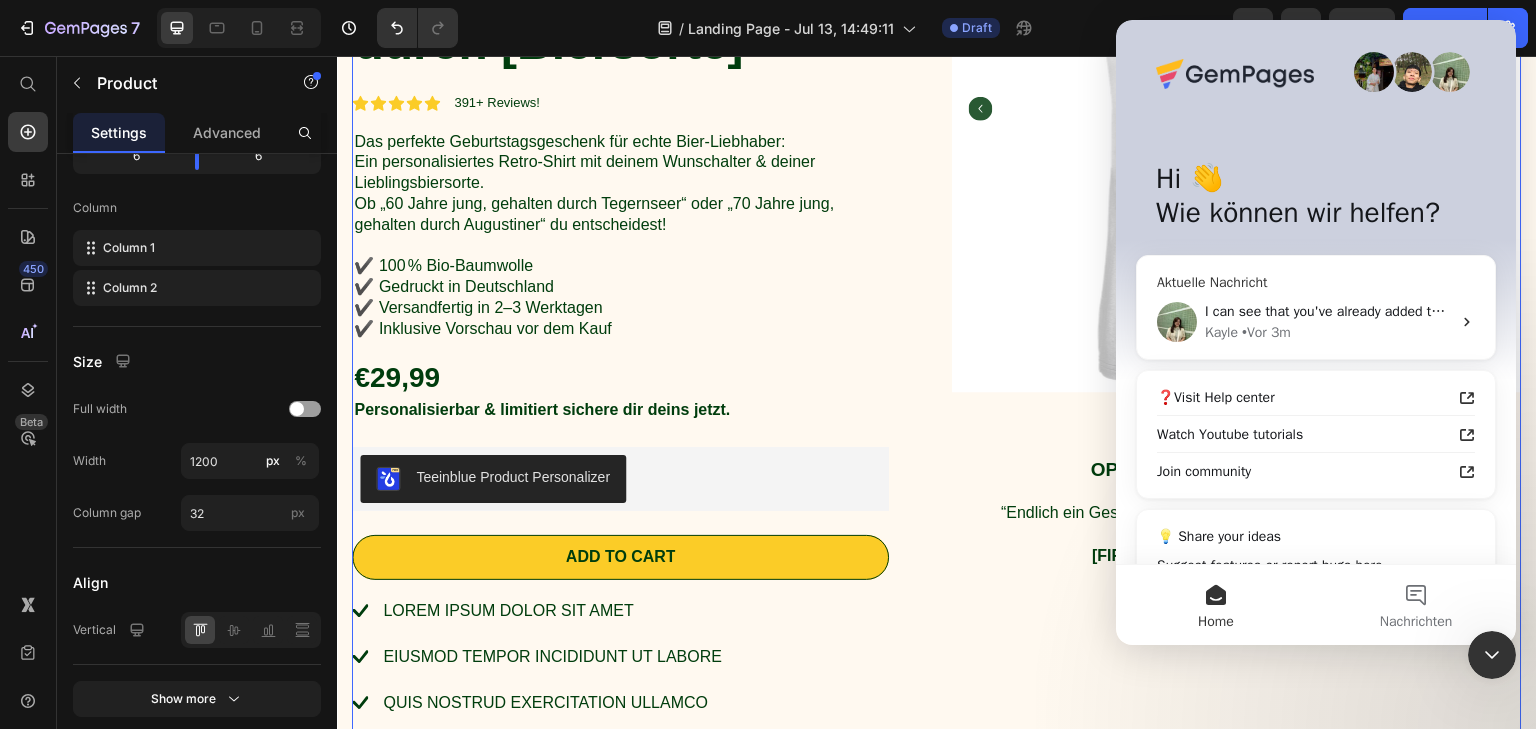 click on "I can see that you've already added the Teeinblue app element on the product page In this case, can you help me assign a product to the page and publish it to see if the Teeinblue app works? Normally, third-party apps will only display on the live page   Kindly have a try and let me know how it goes 💪" at bounding box center [2127, 311] 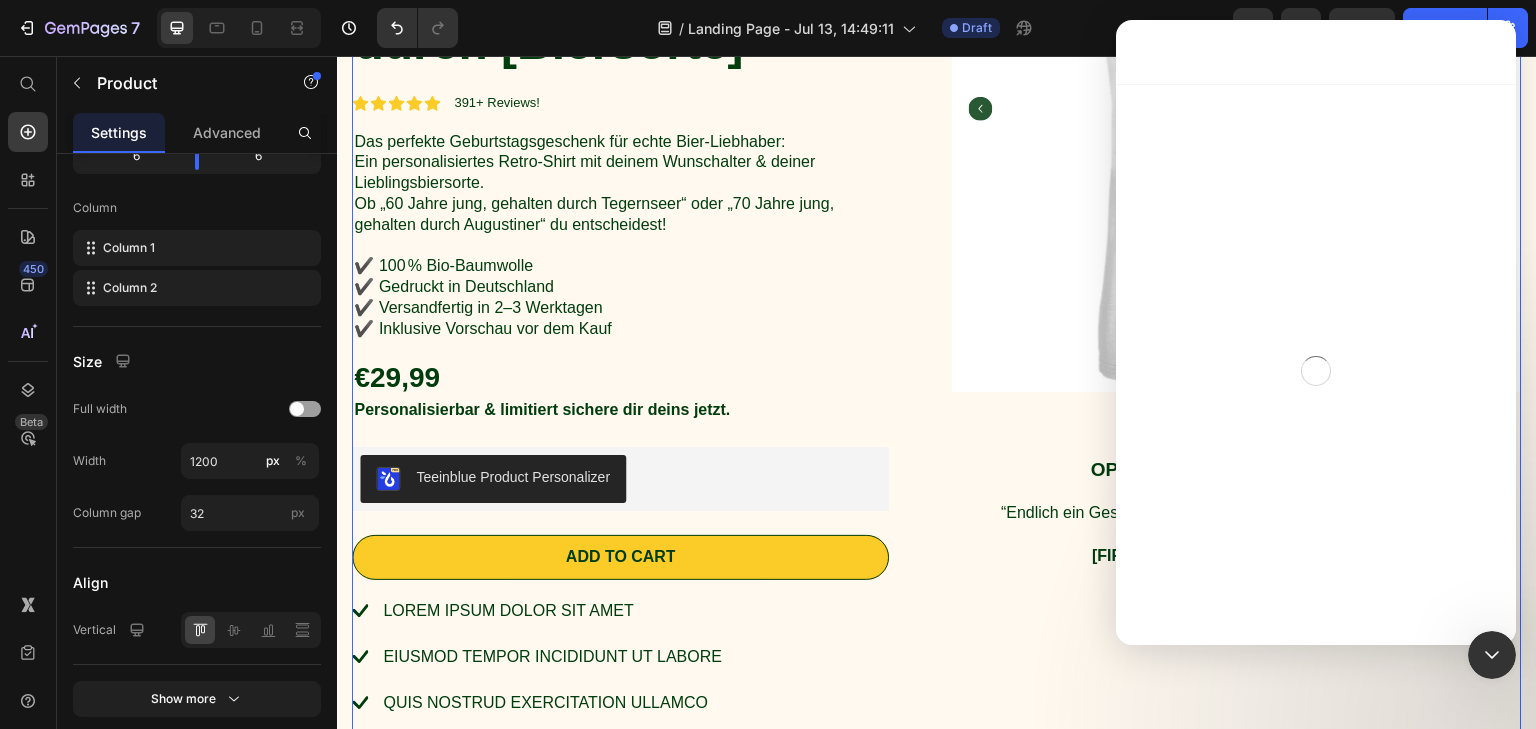 click 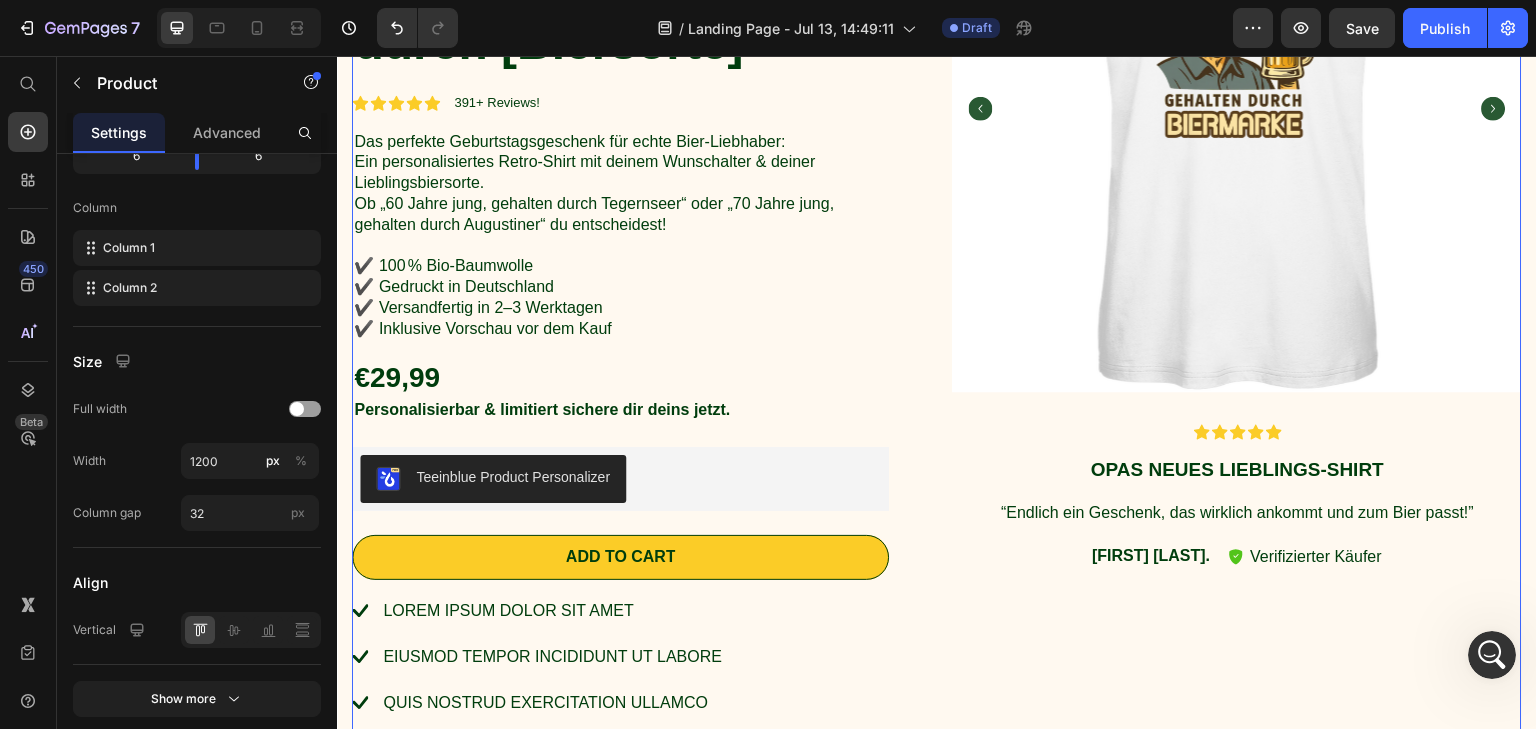 scroll, scrollTop: 0, scrollLeft: 0, axis: both 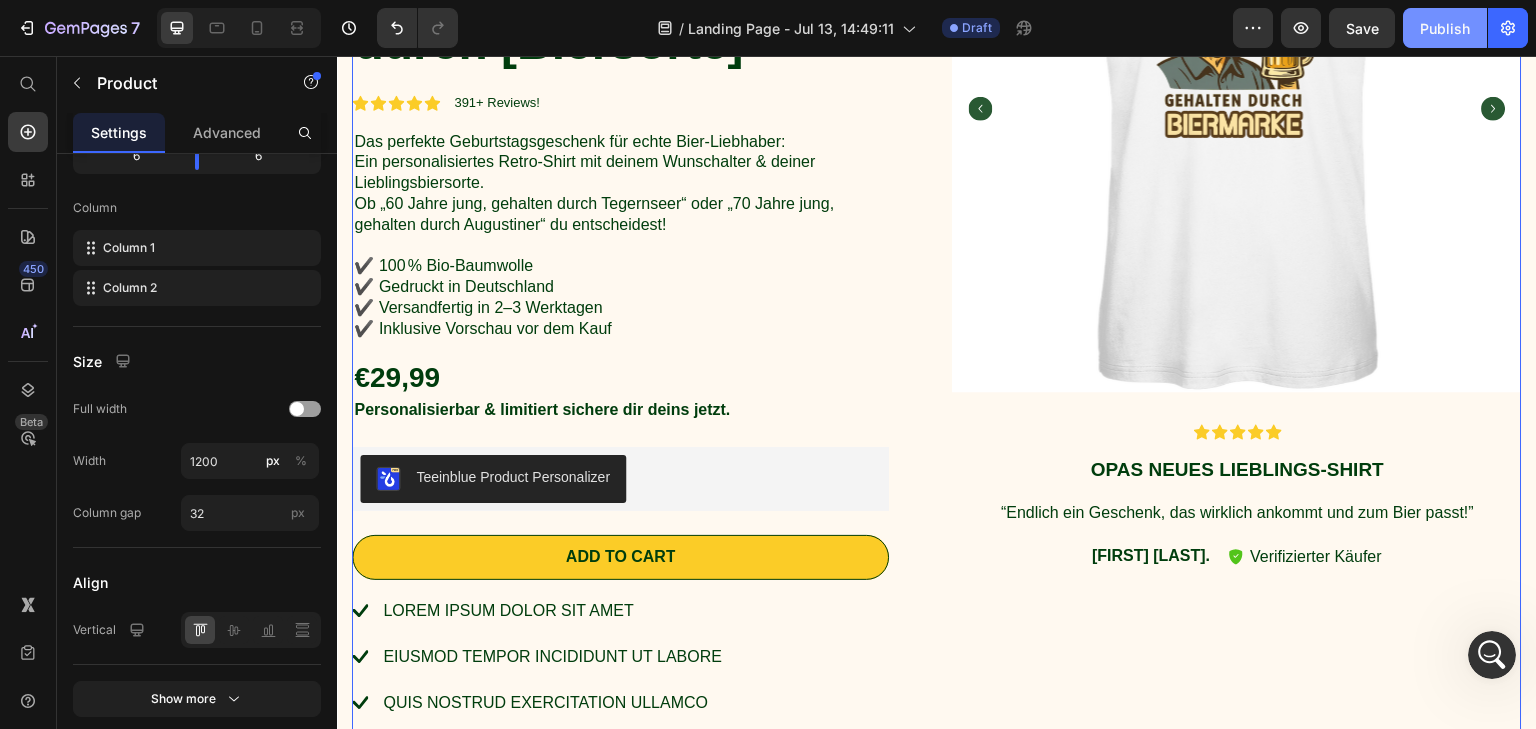 click on "Publish" at bounding box center [1445, 28] 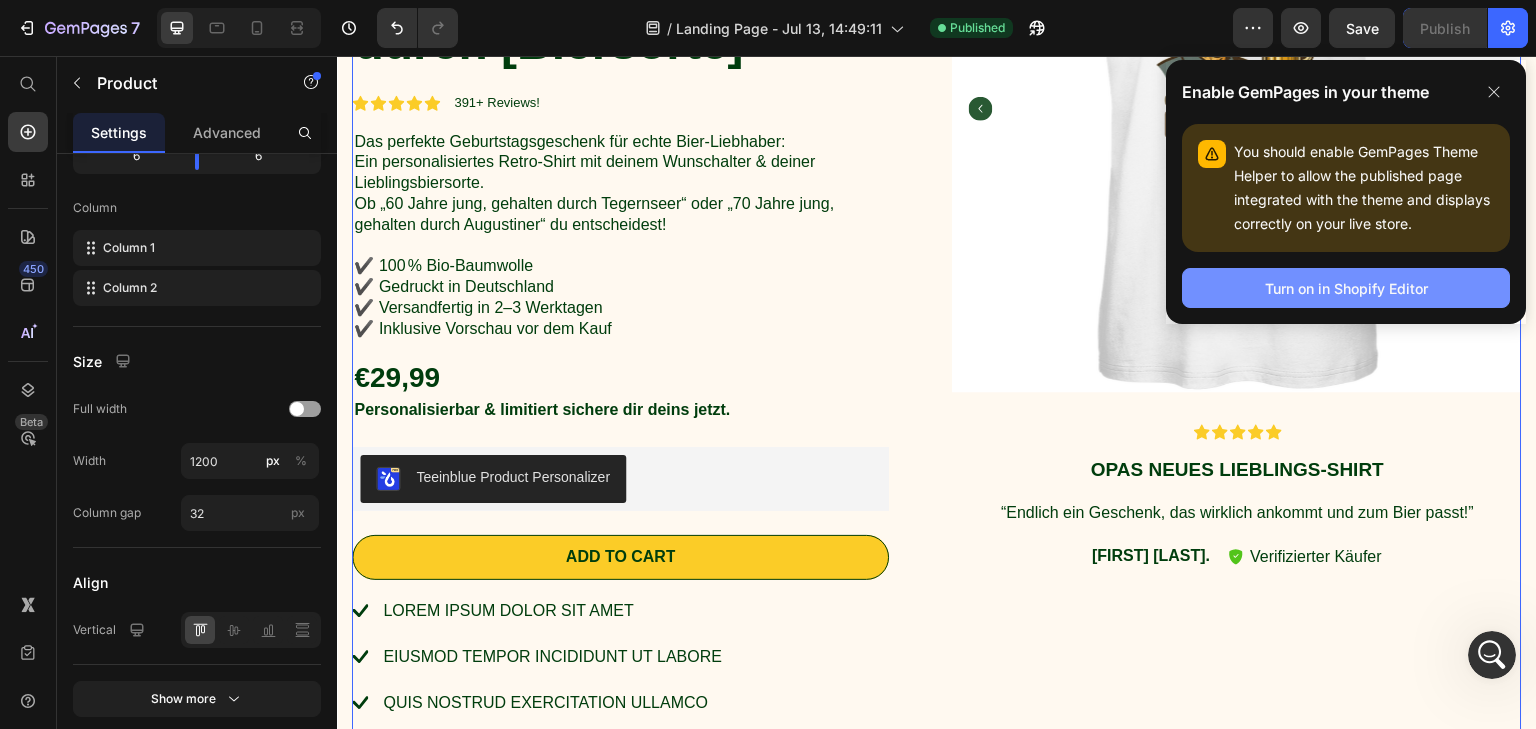 click on "Turn on in Shopify Editor" at bounding box center [1346, 288] 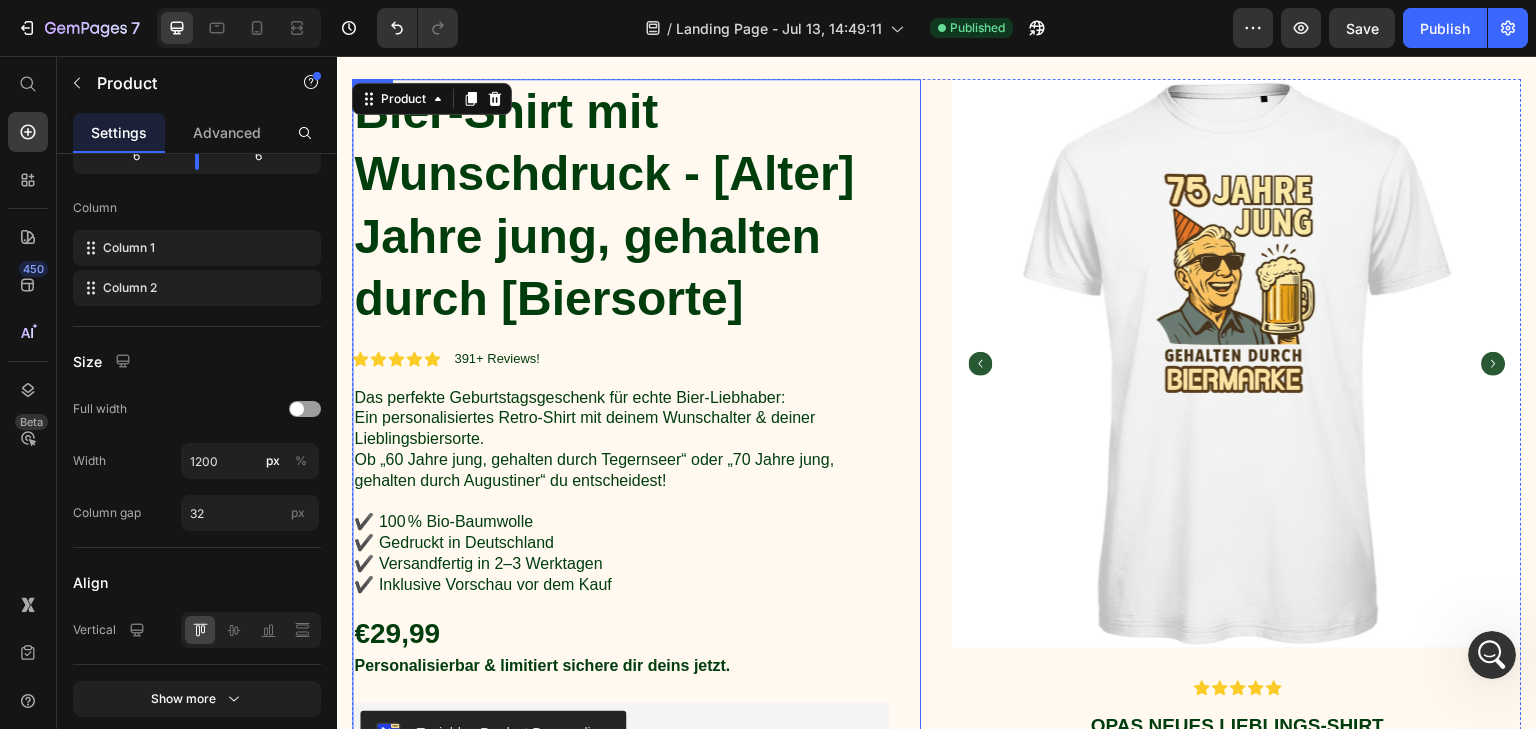 scroll, scrollTop: 0, scrollLeft: 0, axis: both 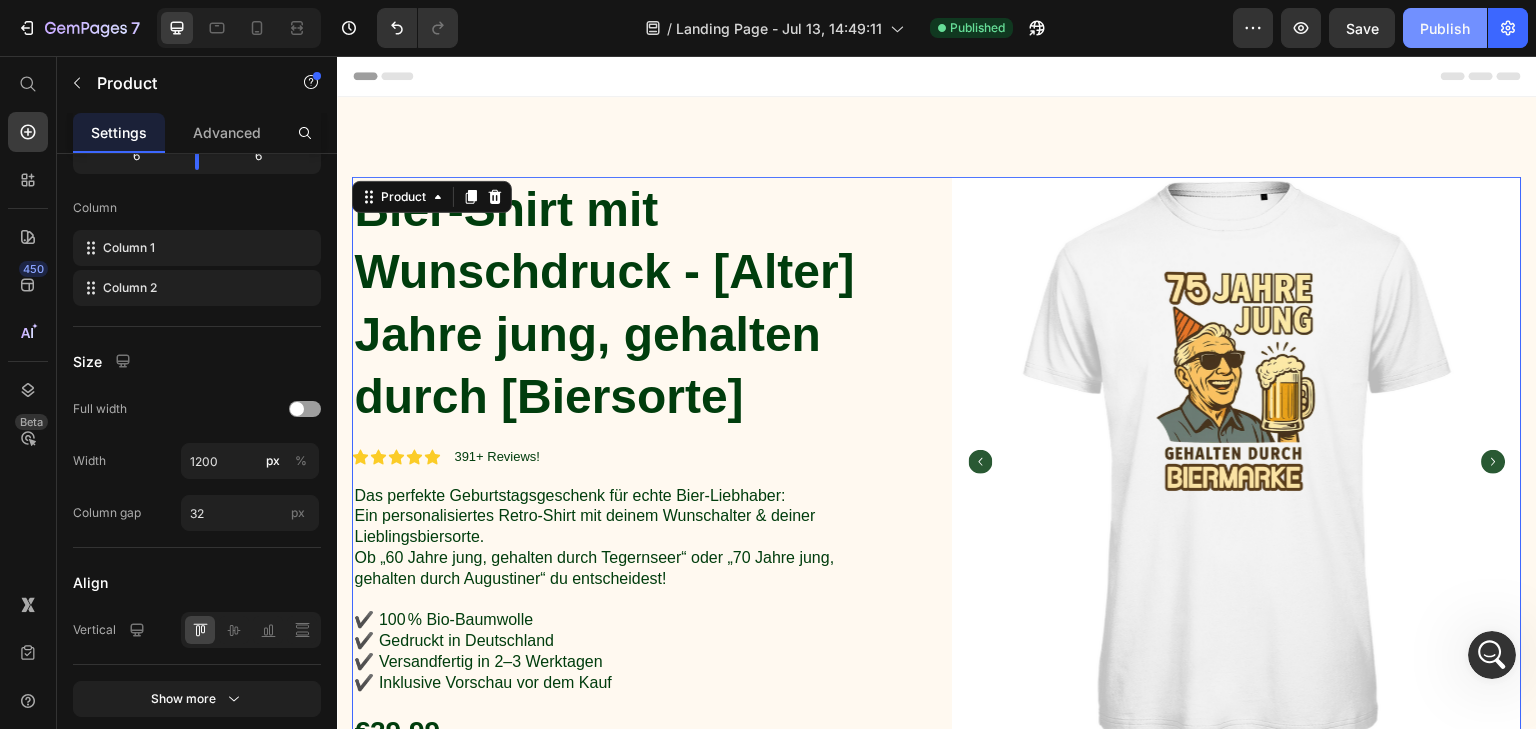 click on "Publish" at bounding box center [1445, 28] 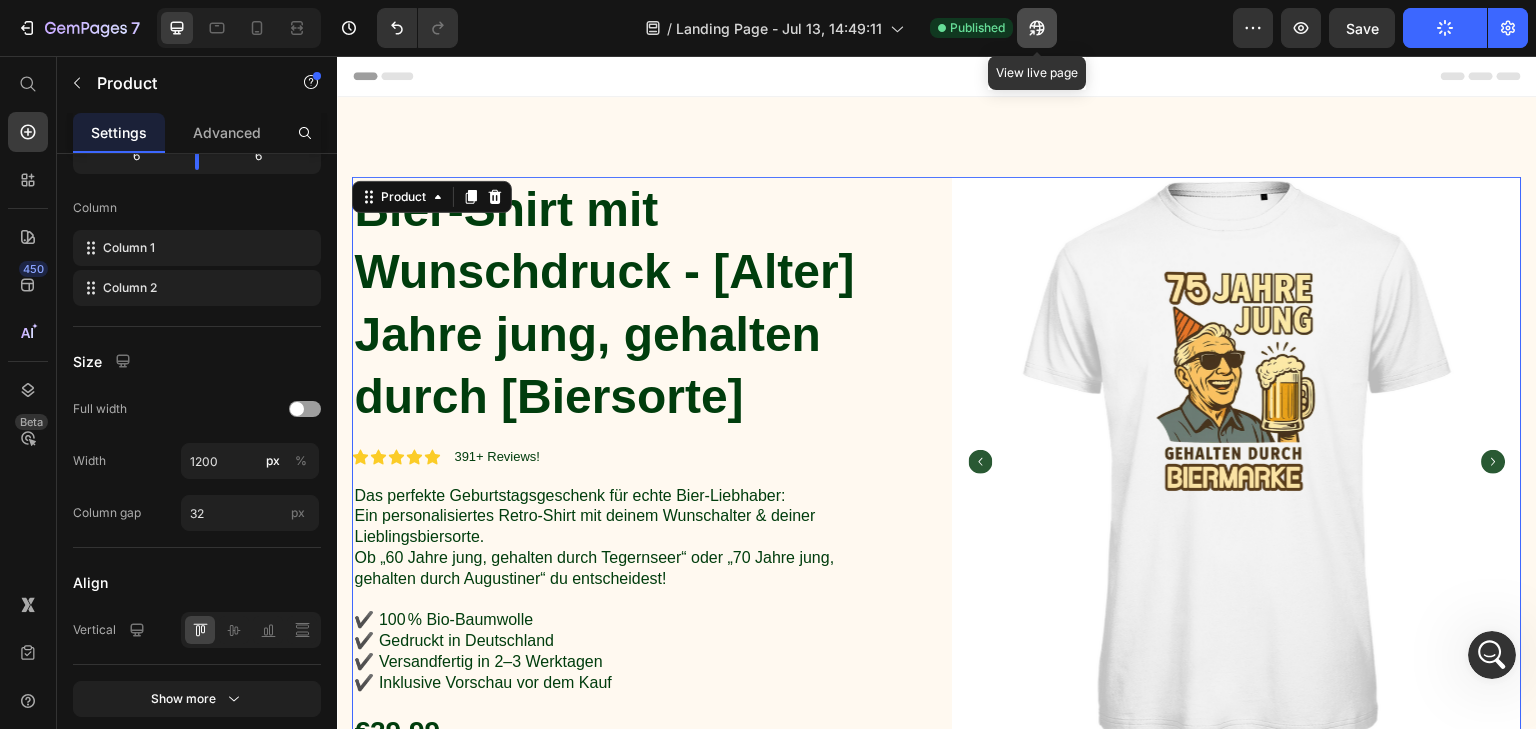 click 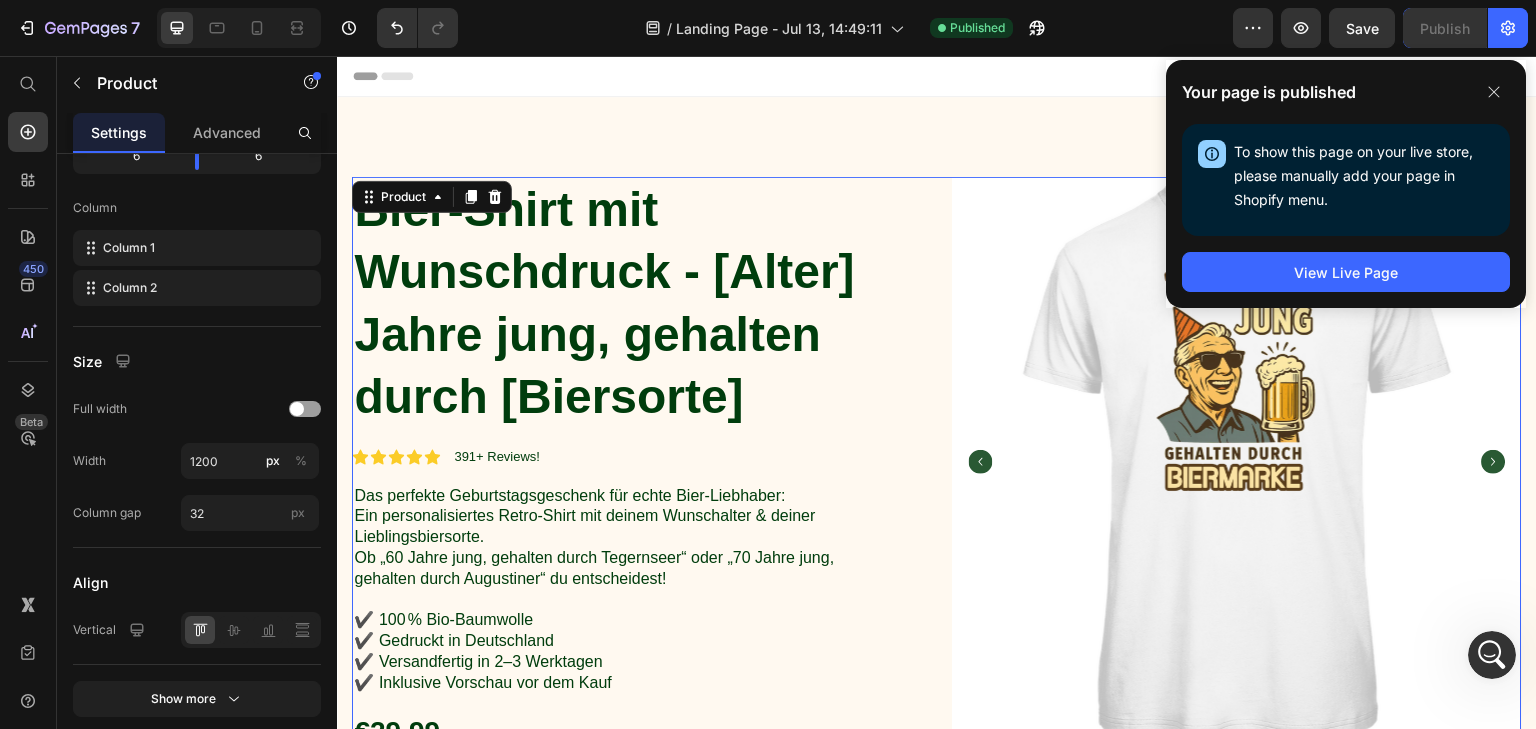 click 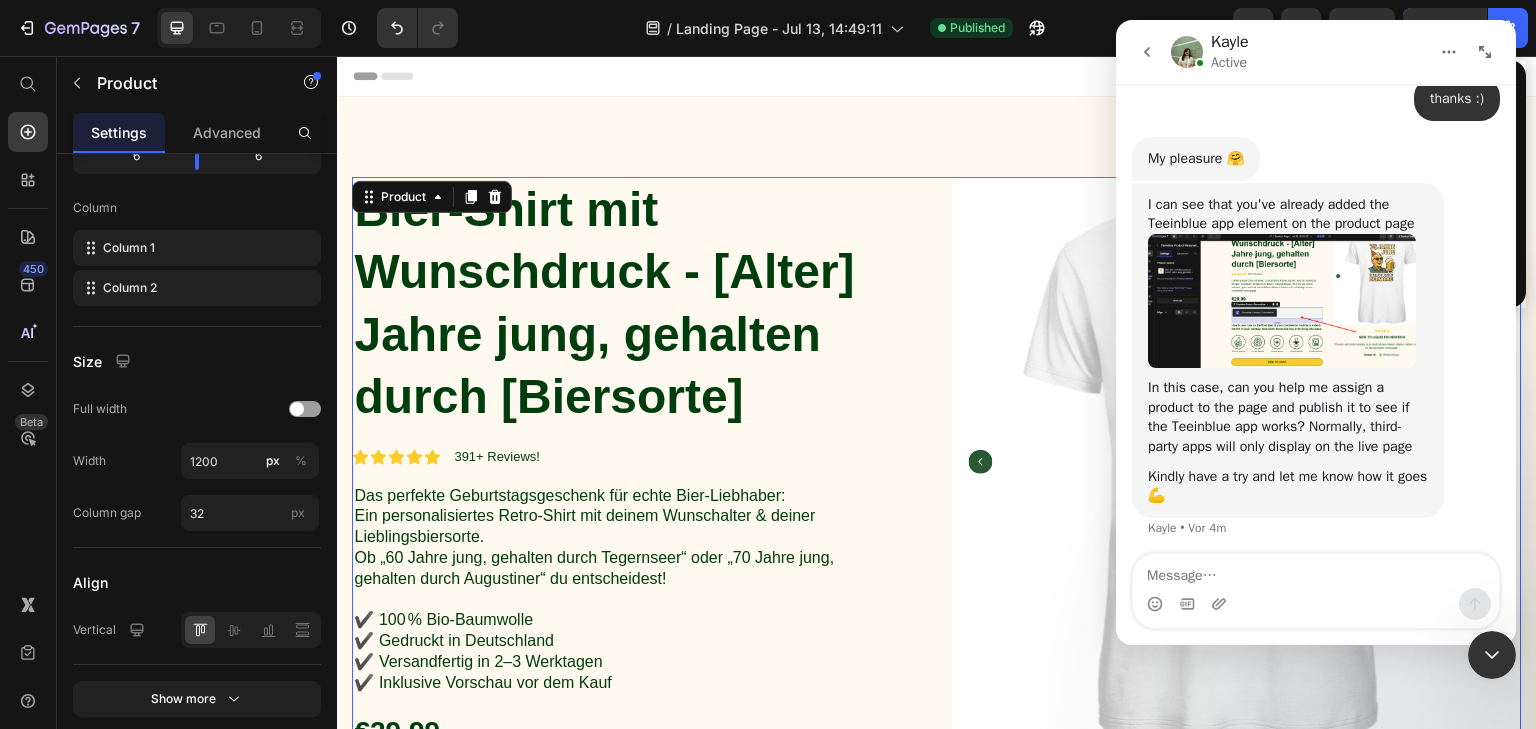 scroll, scrollTop: 2227, scrollLeft: 0, axis: vertical 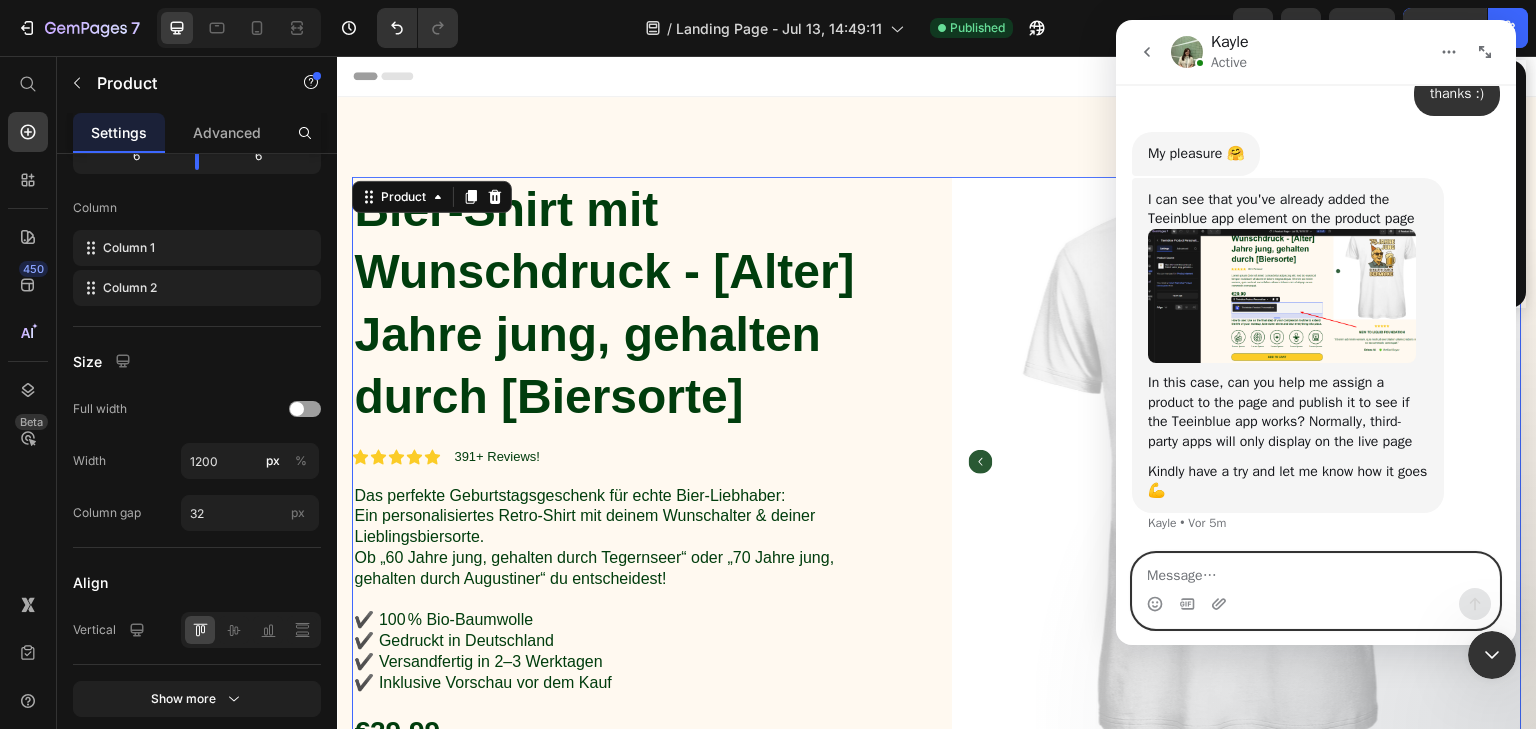 paste on "I’ve just published the page, but unfortunately the personalization options are still not showing up on the live site.
However, I can confirm that the Teeinblue app is working in general – I’ve already successfully processed a test order through my store using the personalization.
Any idea what could be causing the issue on this specific product page?
Thanks a lot for your help! 💪" 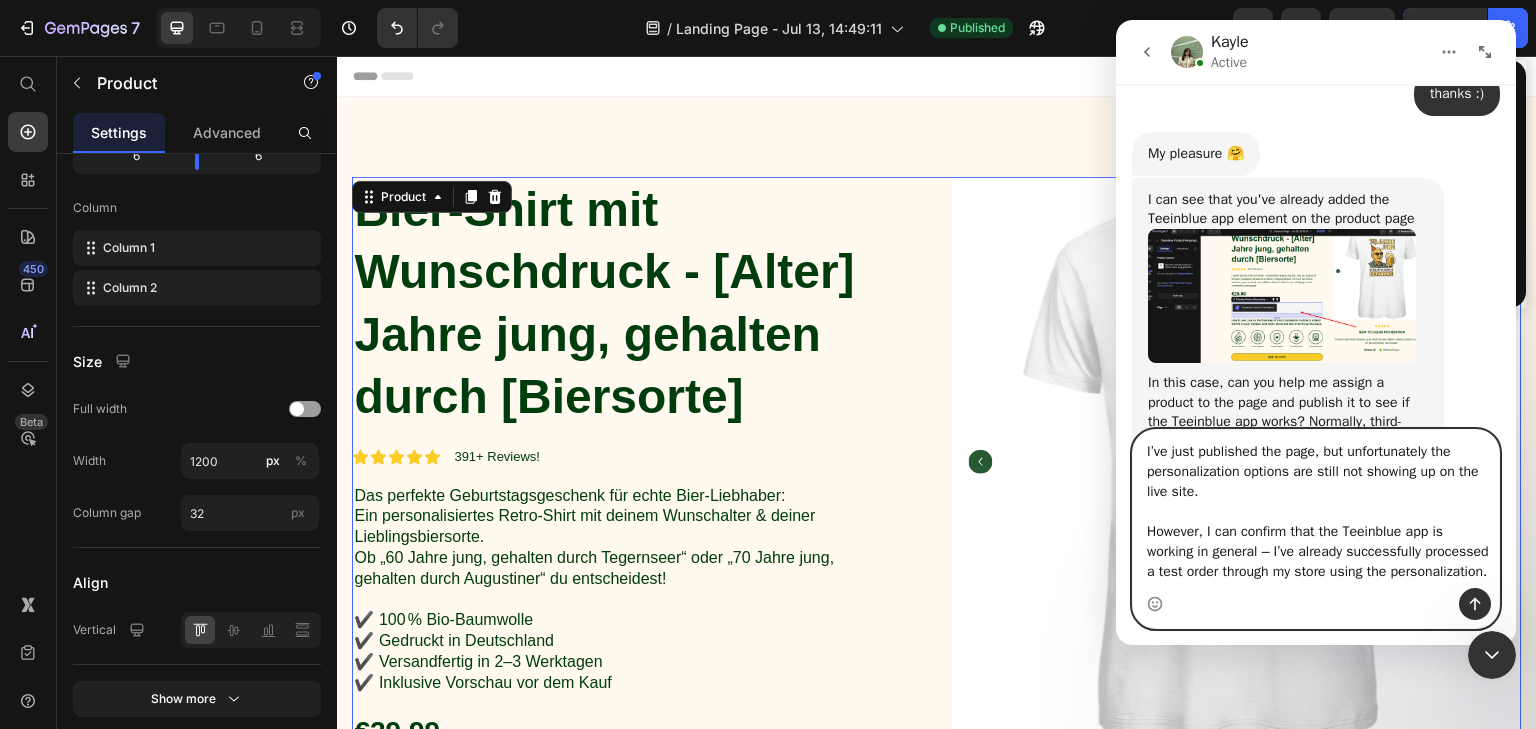 scroll, scrollTop: 113, scrollLeft: 0, axis: vertical 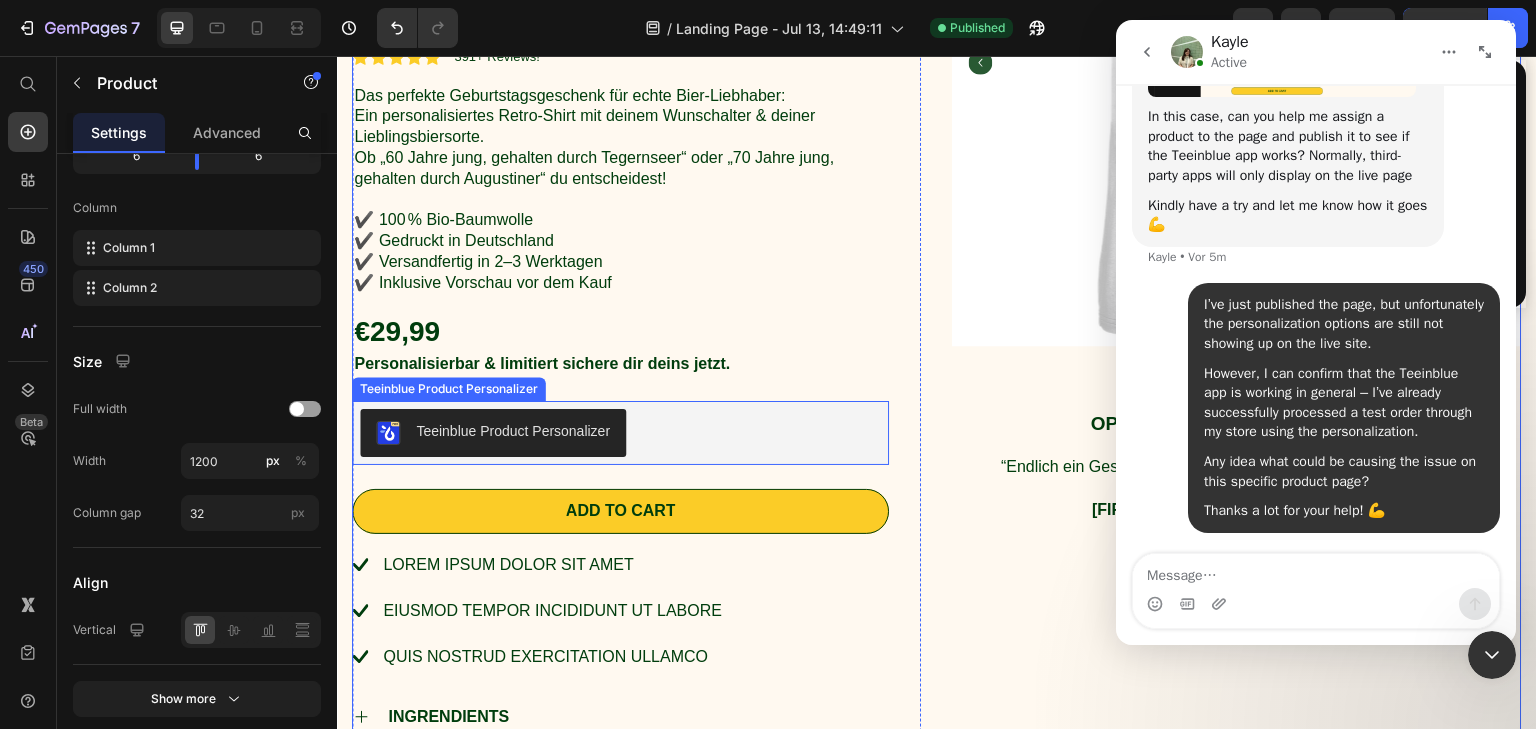 click on "Teeinblue Product Personalizer" at bounding box center [513, 431] 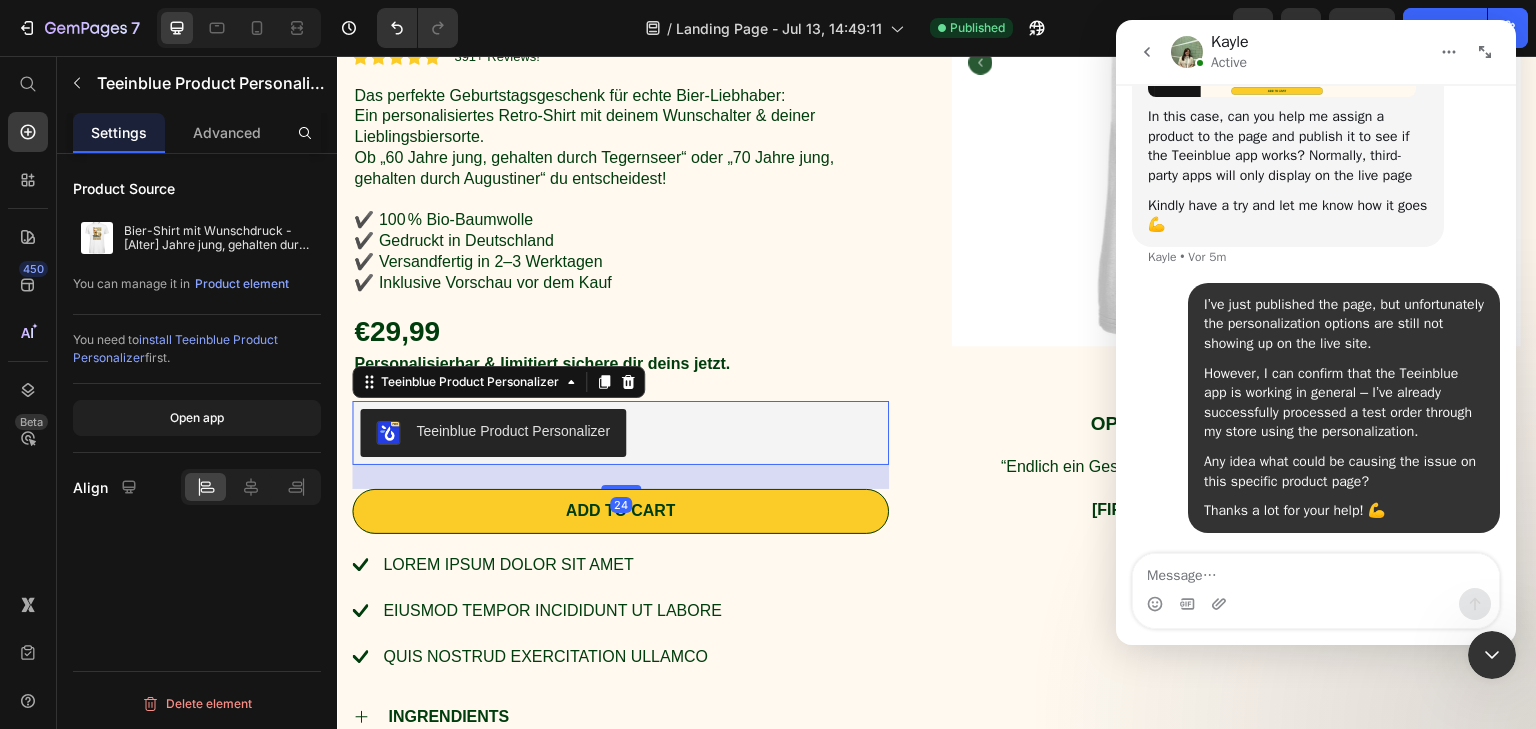 scroll, scrollTop: 0, scrollLeft: 0, axis: both 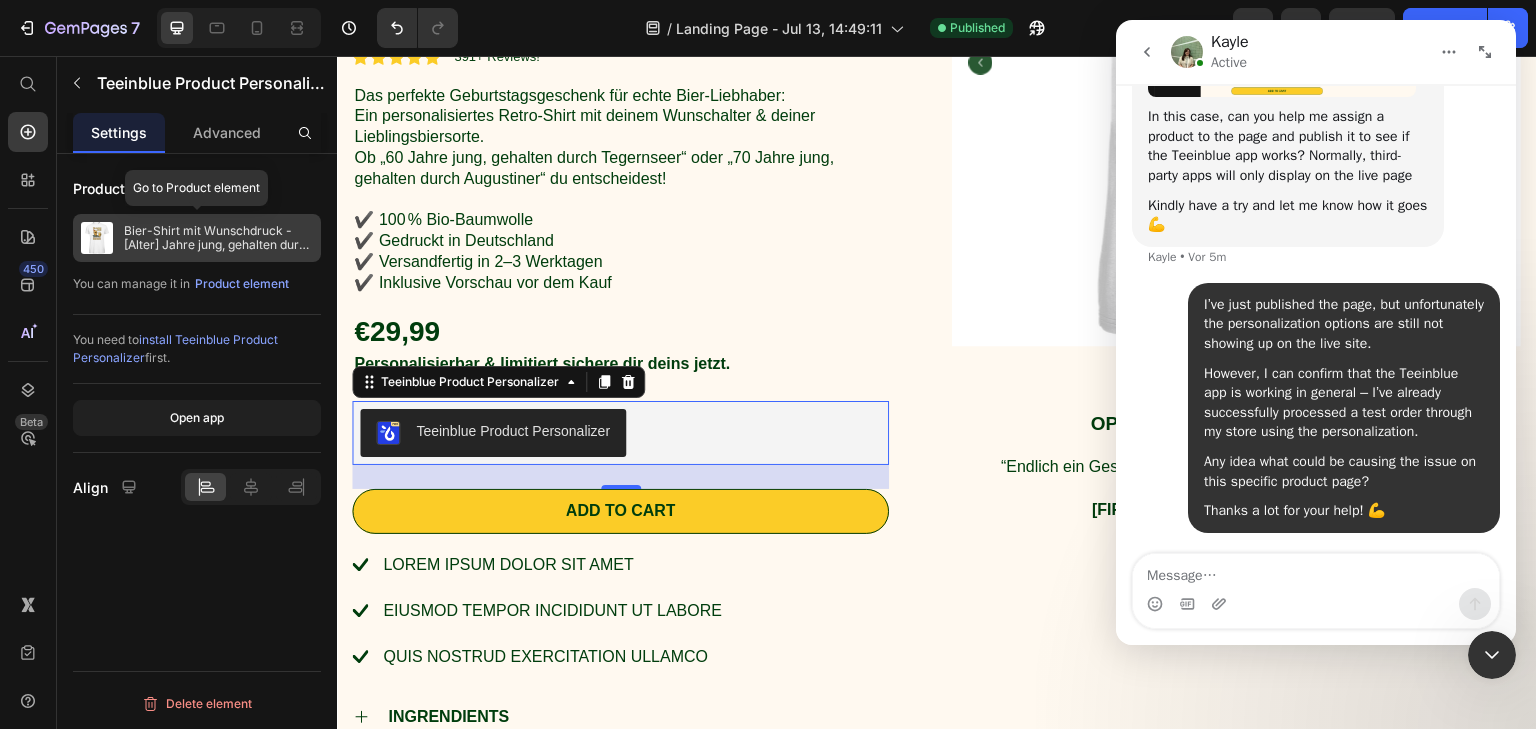 click on "Bier-Shirt mit Wunschdruck - [Alter] Jahre jung, gehalten durch [Biersorte]" at bounding box center [218, 238] 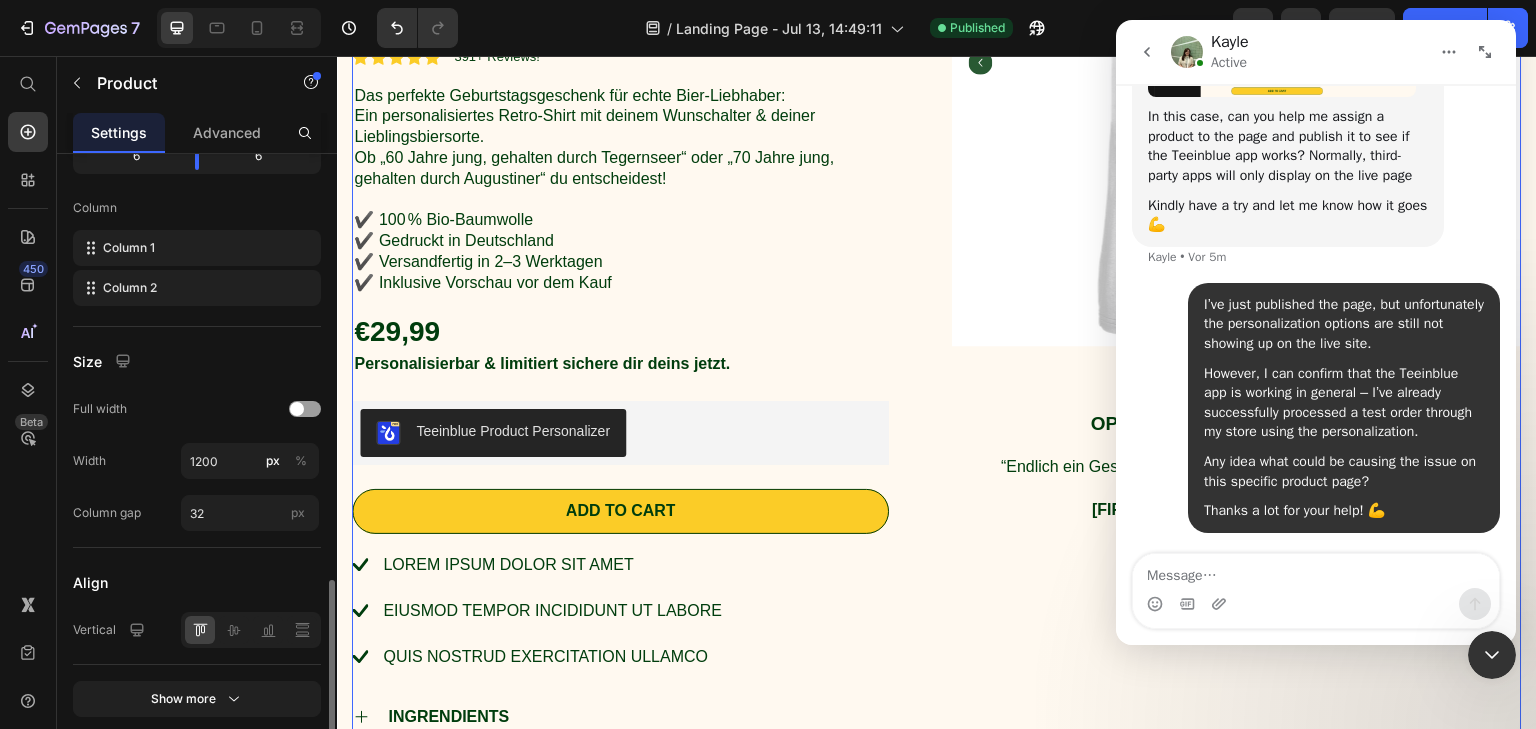 scroll, scrollTop: 777, scrollLeft: 0, axis: vertical 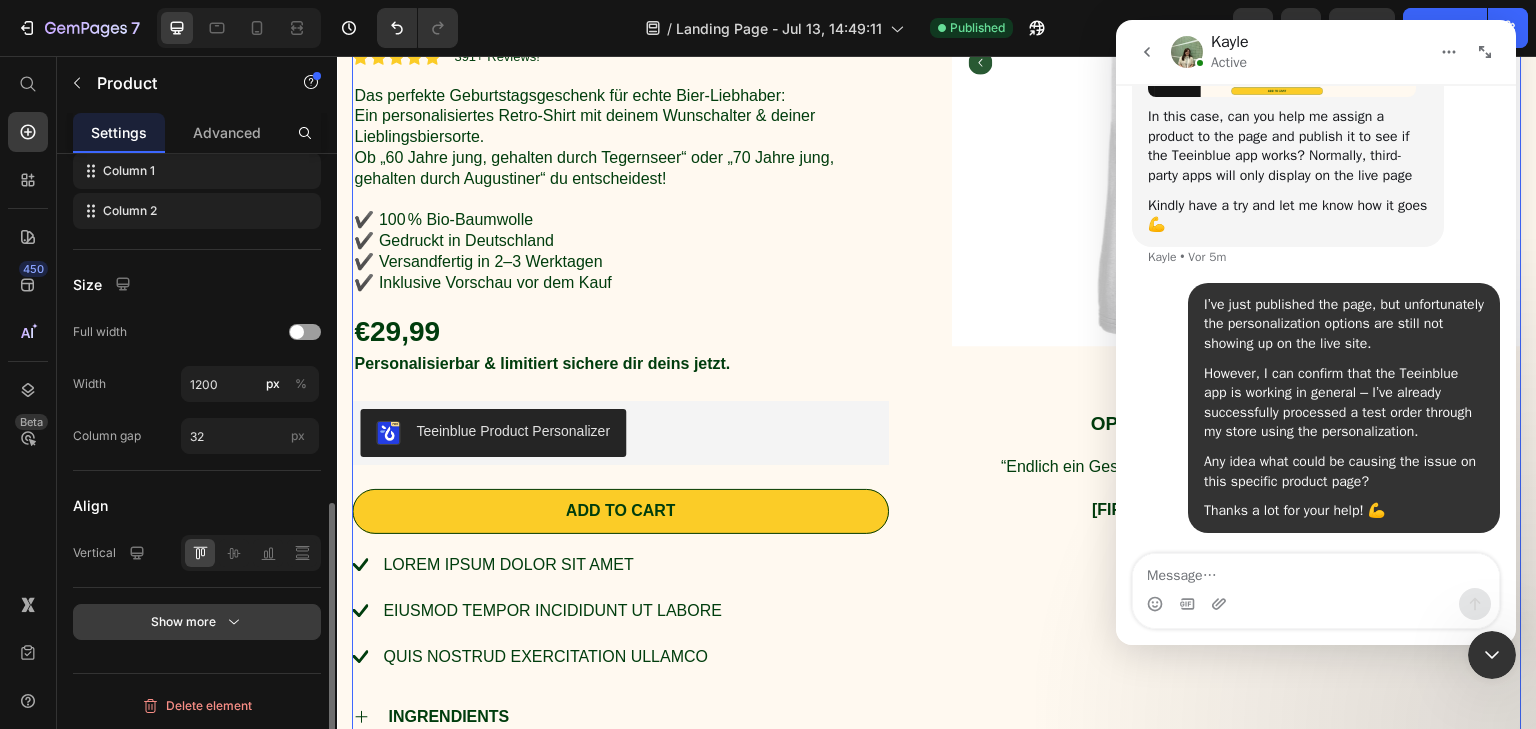 click on "Show more" at bounding box center (197, 622) 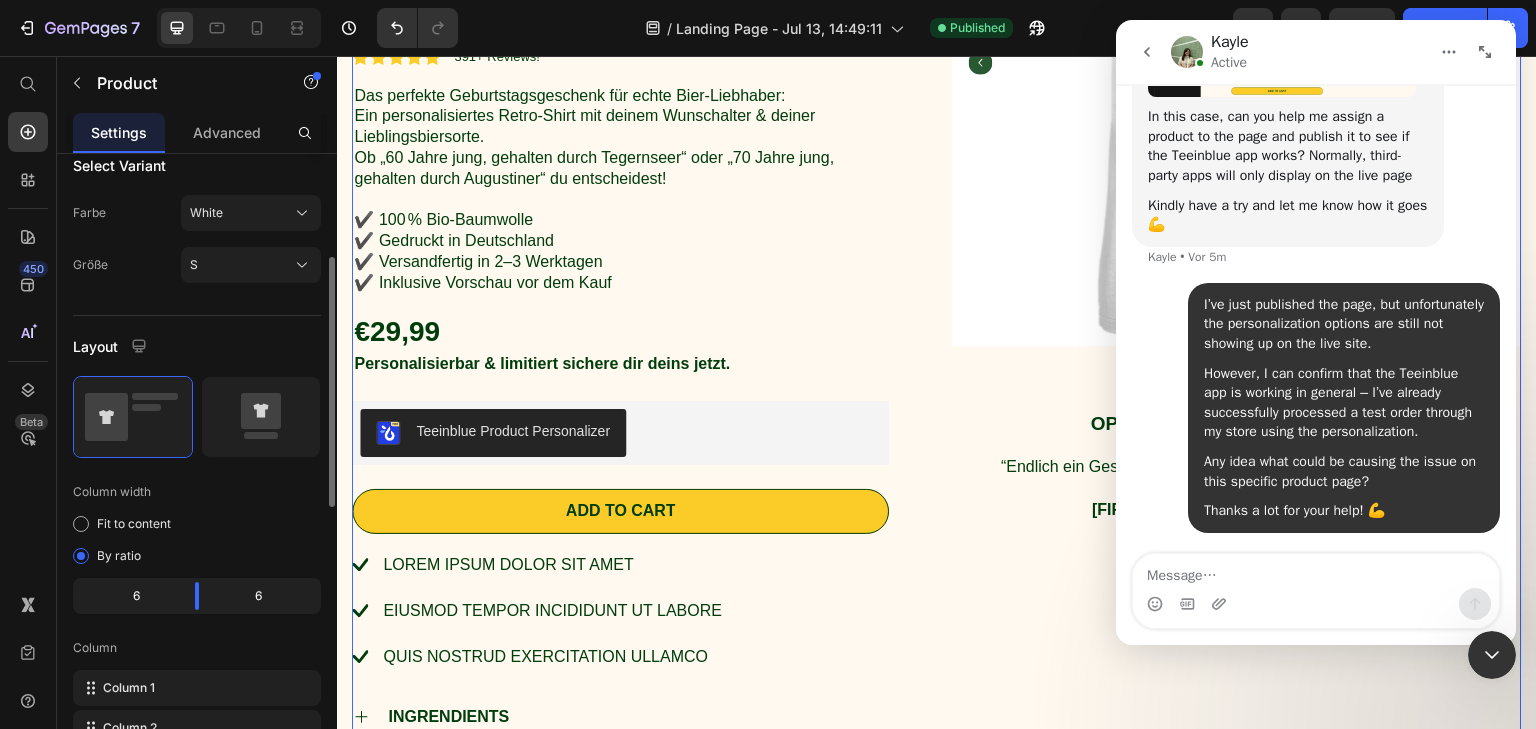 scroll, scrollTop: 0, scrollLeft: 0, axis: both 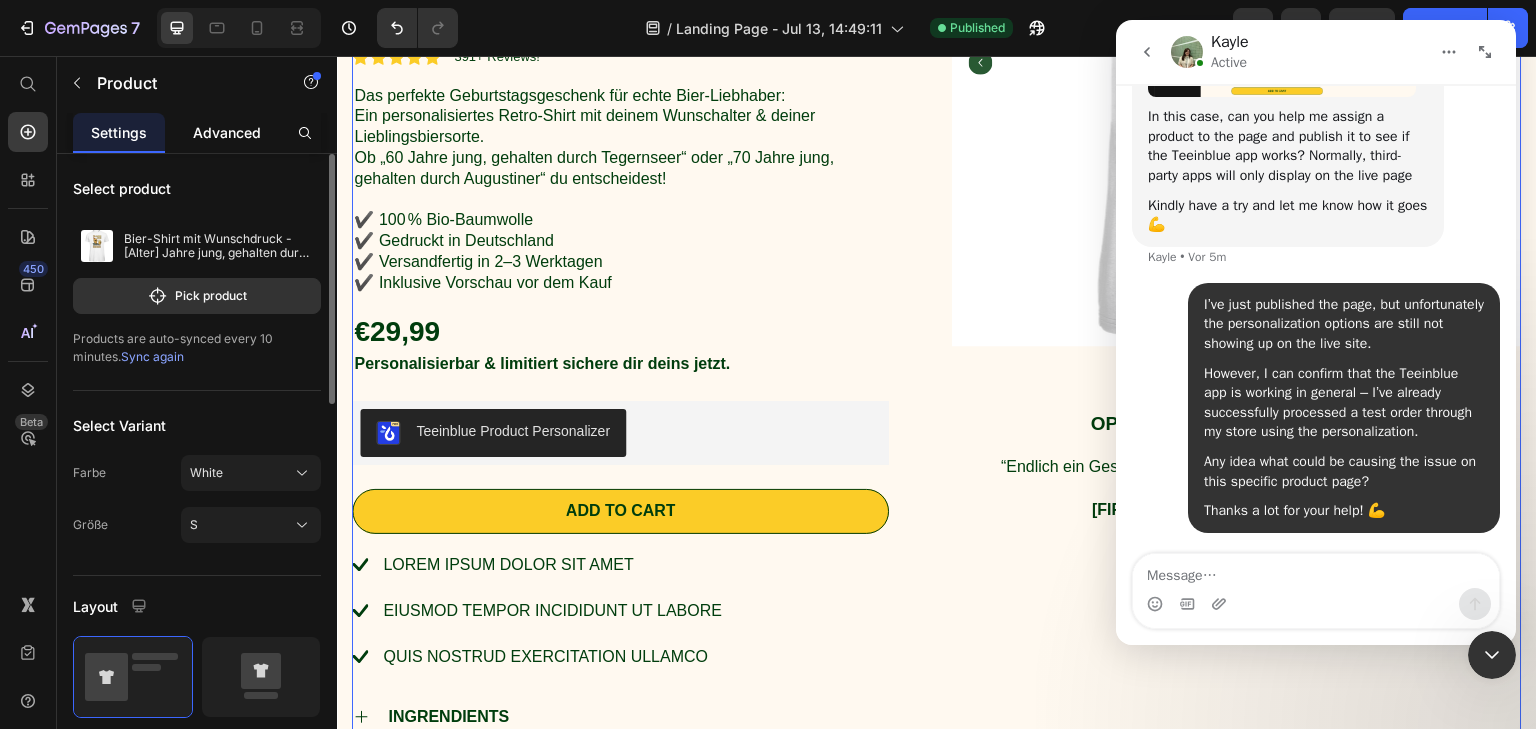 click on "Advanced" at bounding box center (227, 132) 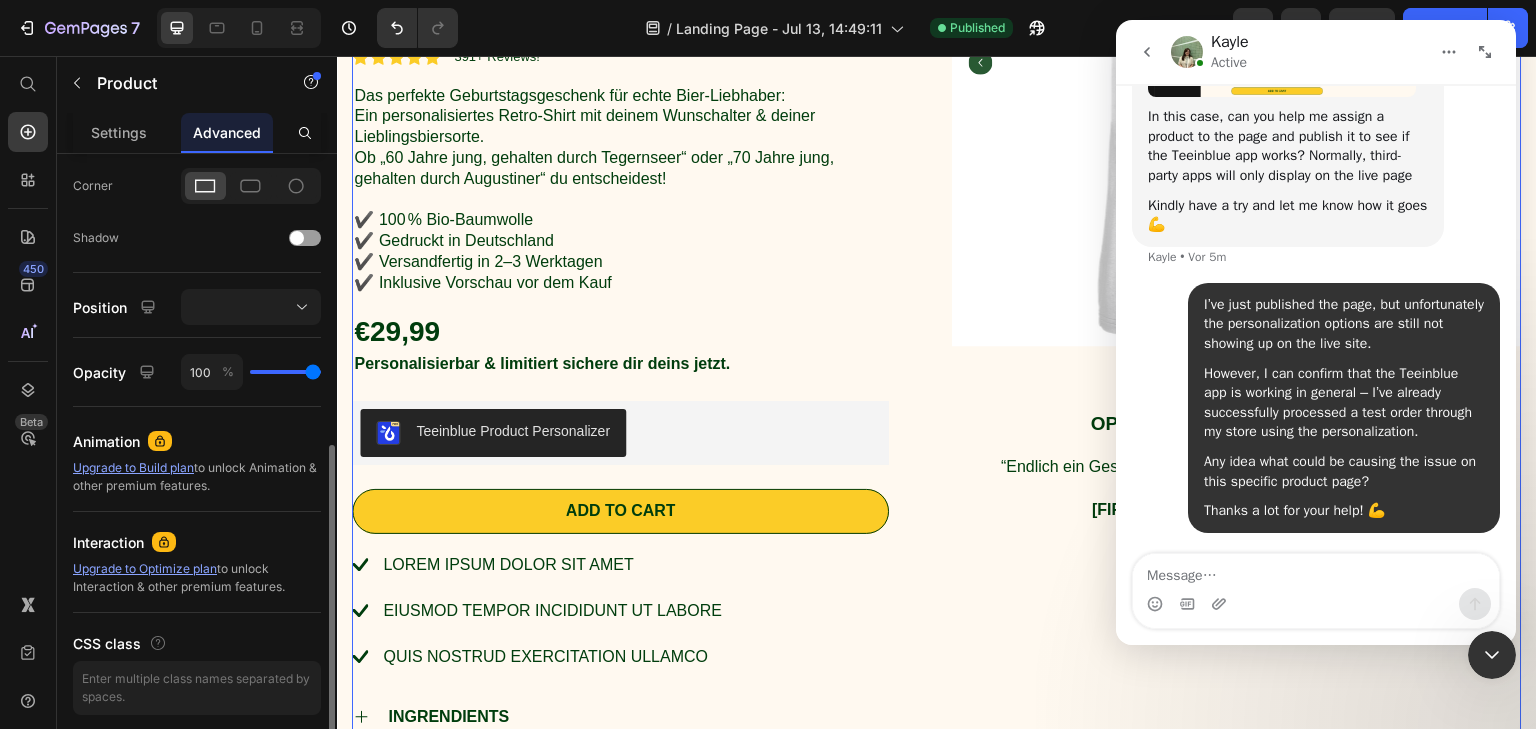 scroll, scrollTop: 670, scrollLeft: 0, axis: vertical 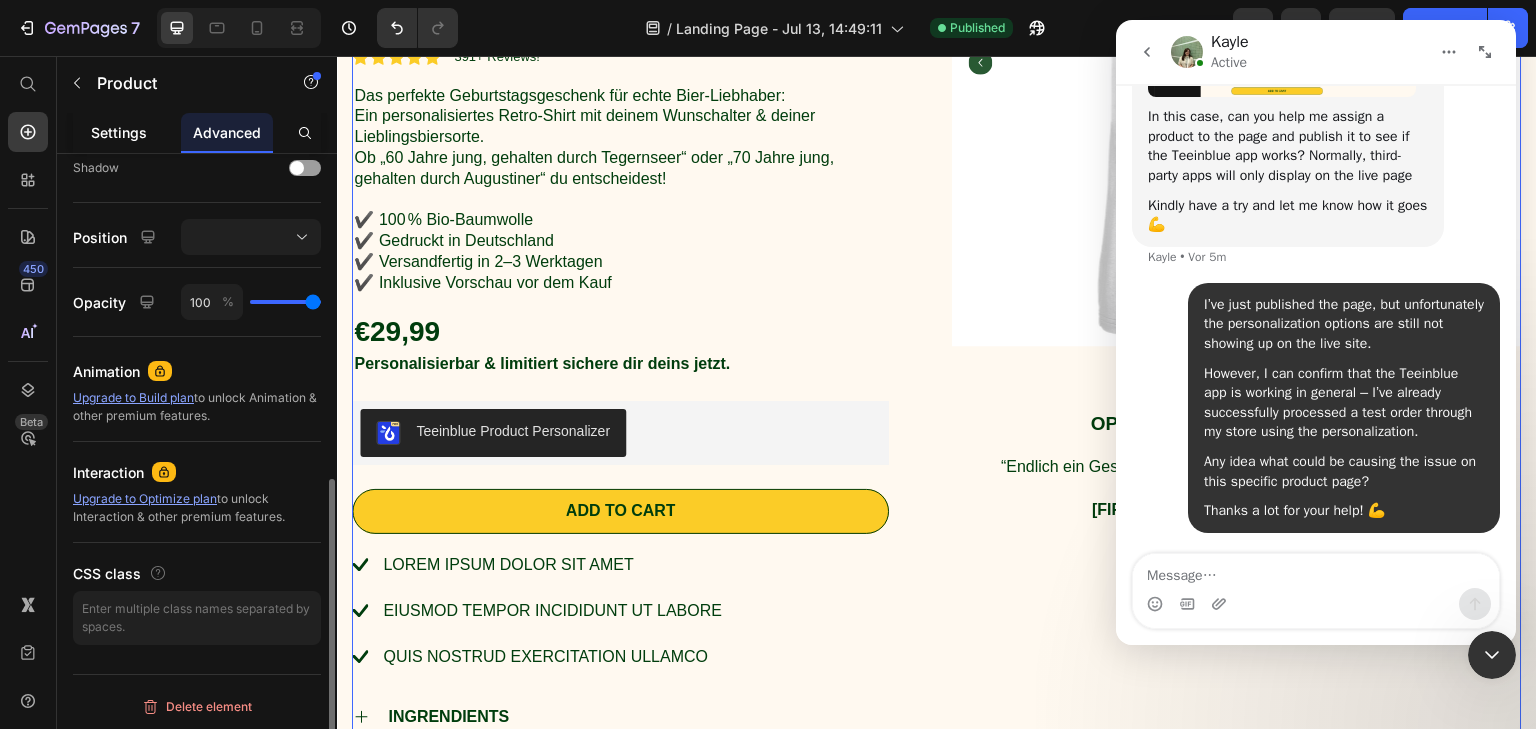 click on "Settings" at bounding box center [119, 132] 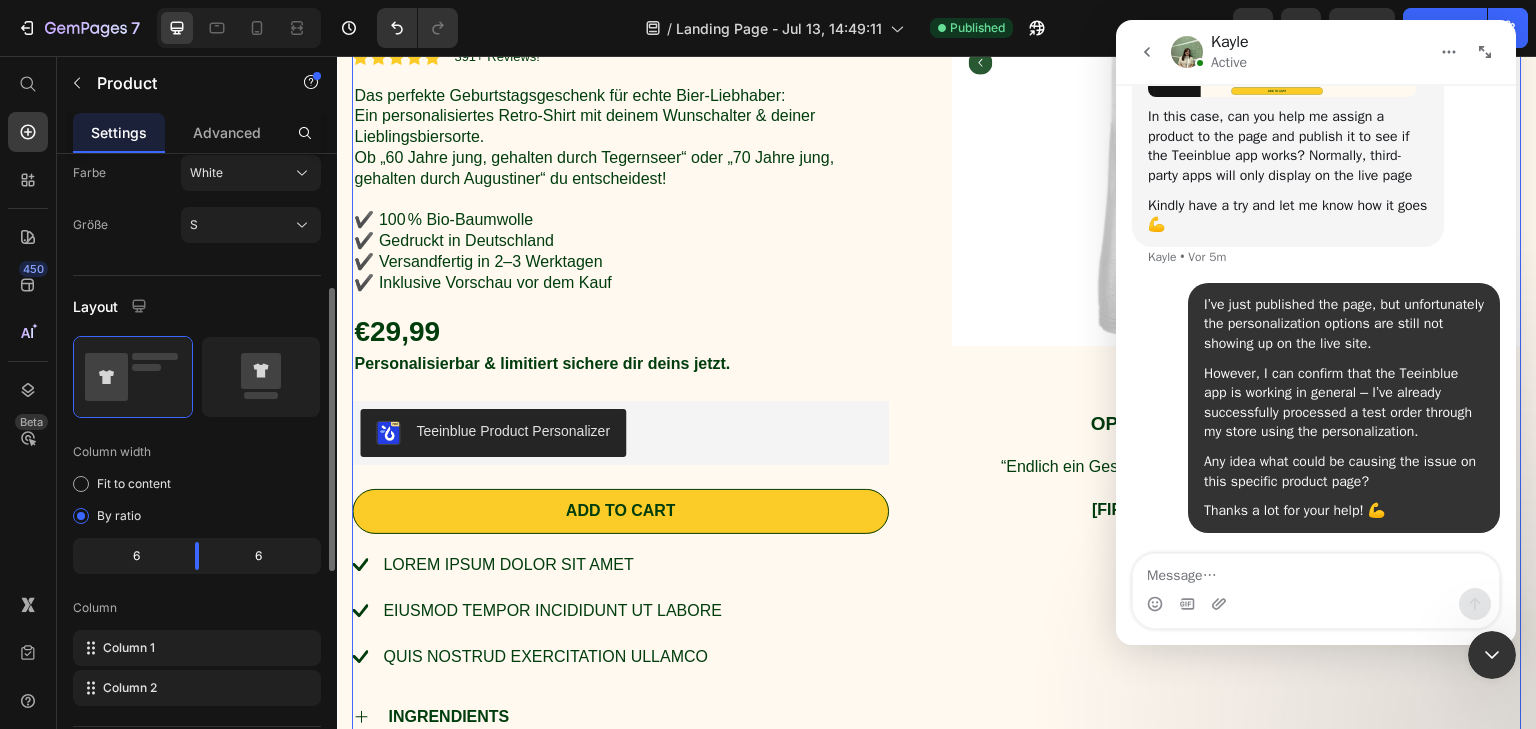 scroll, scrollTop: 0, scrollLeft: 0, axis: both 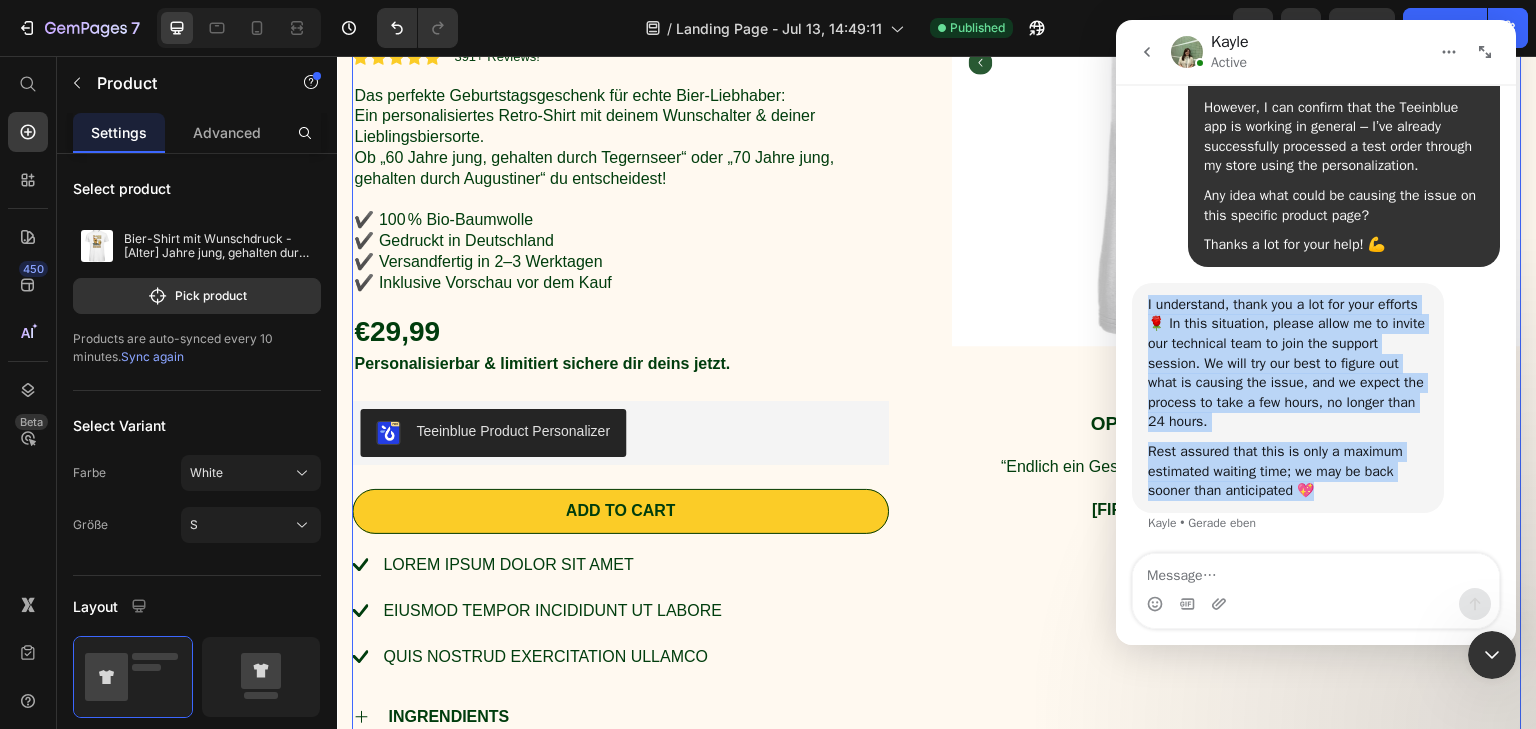 drag, startPoint x: 1146, startPoint y: 304, endPoint x: 1328, endPoint y: 521, distance: 283.219 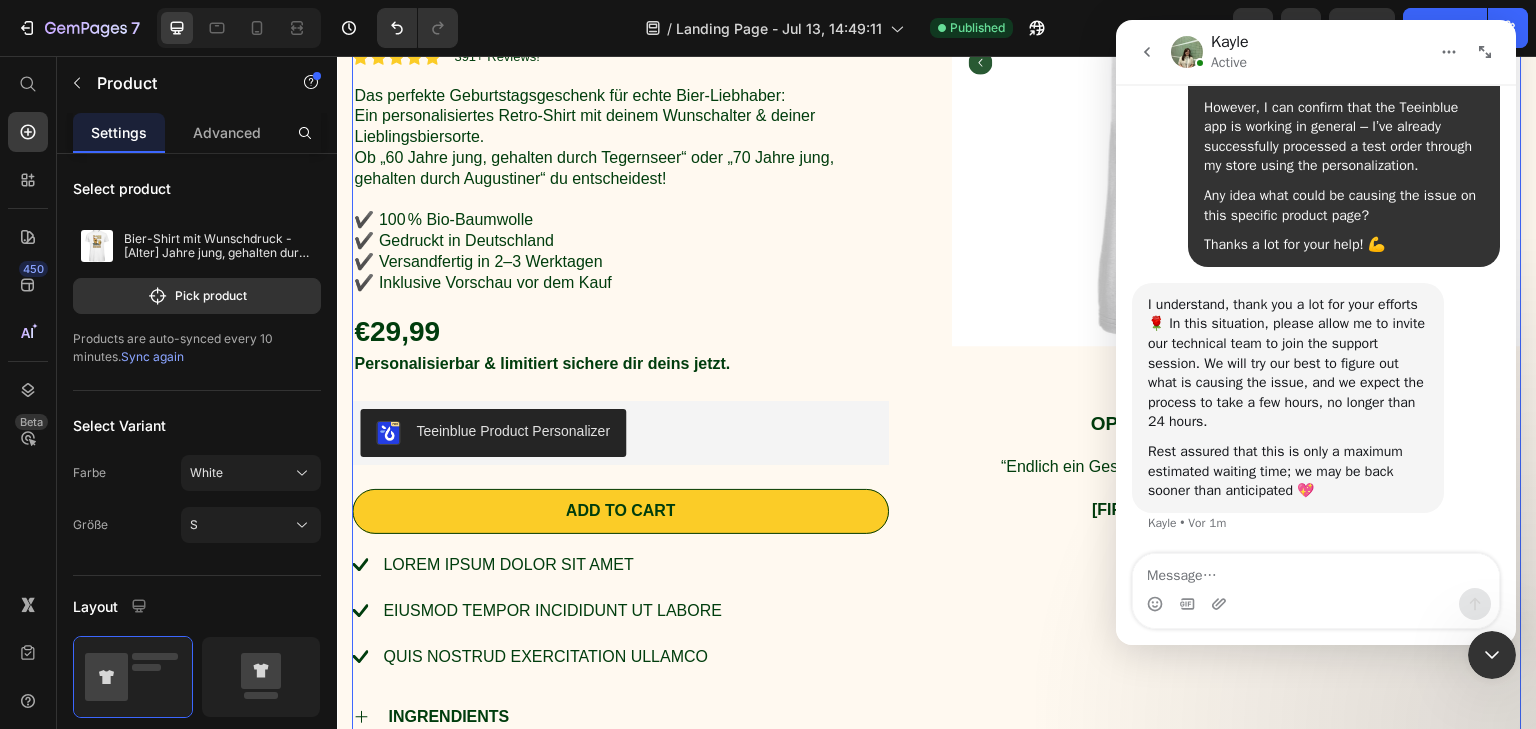 click at bounding box center [1187, 604] 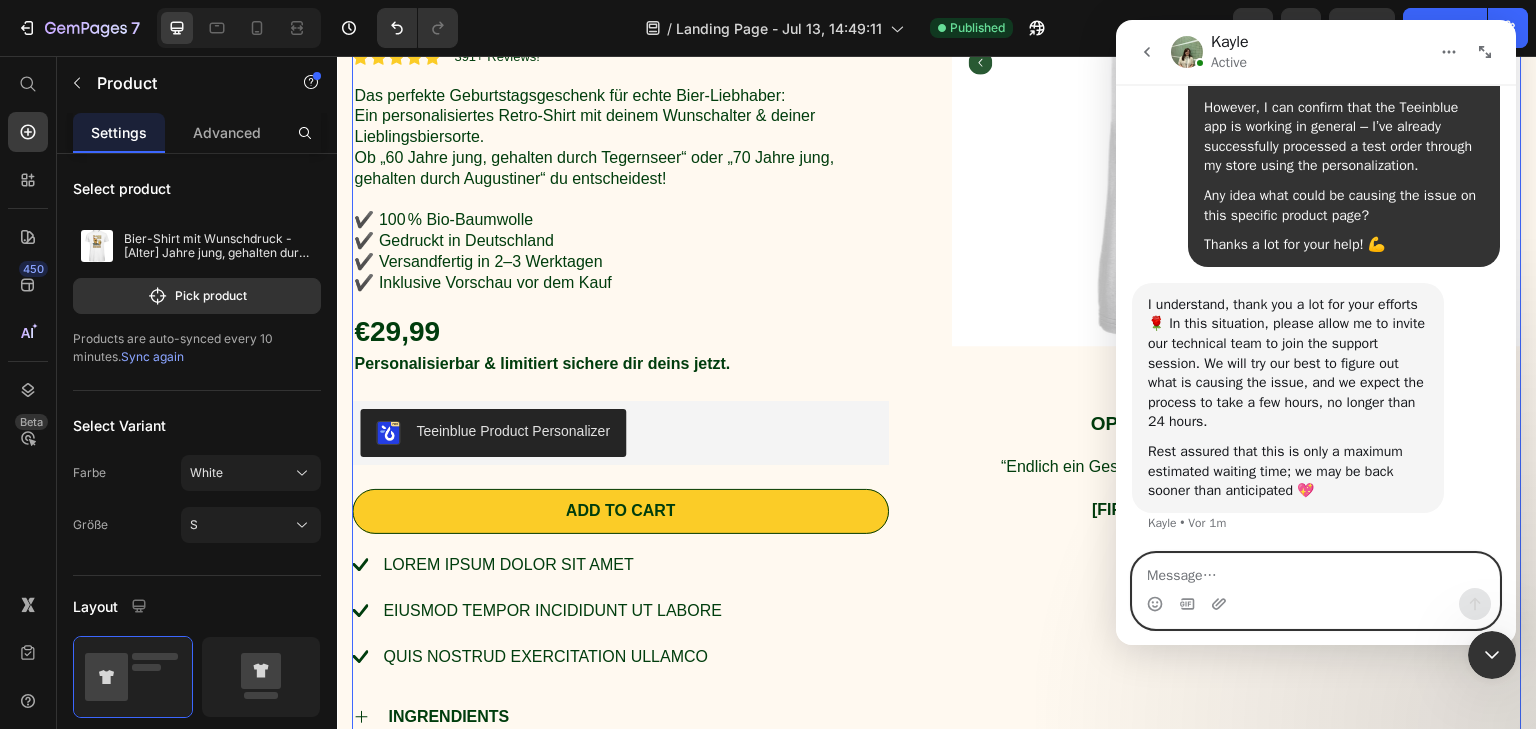 click at bounding box center (1316, 571) 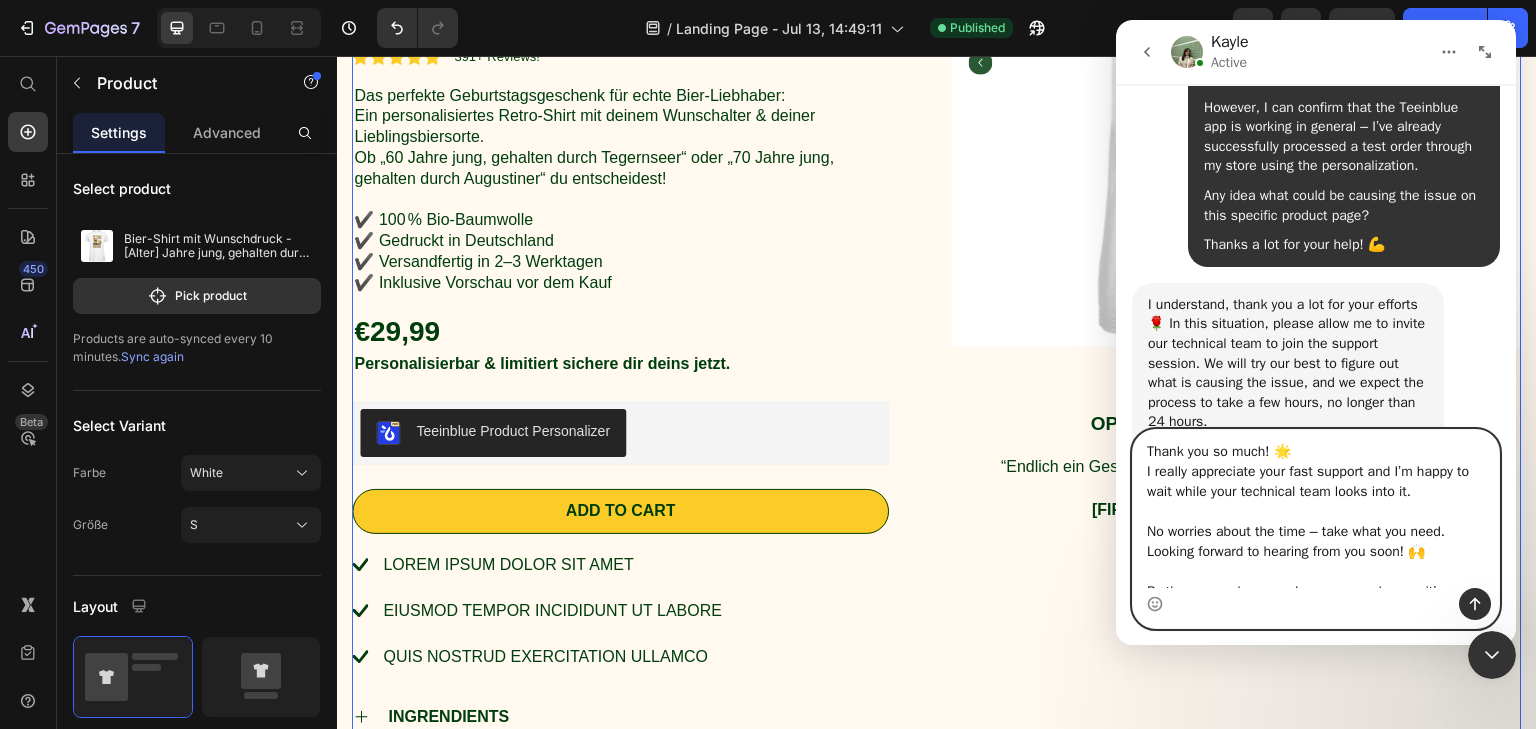 scroll, scrollTop: 113, scrollLeft: 0, axis: vertical 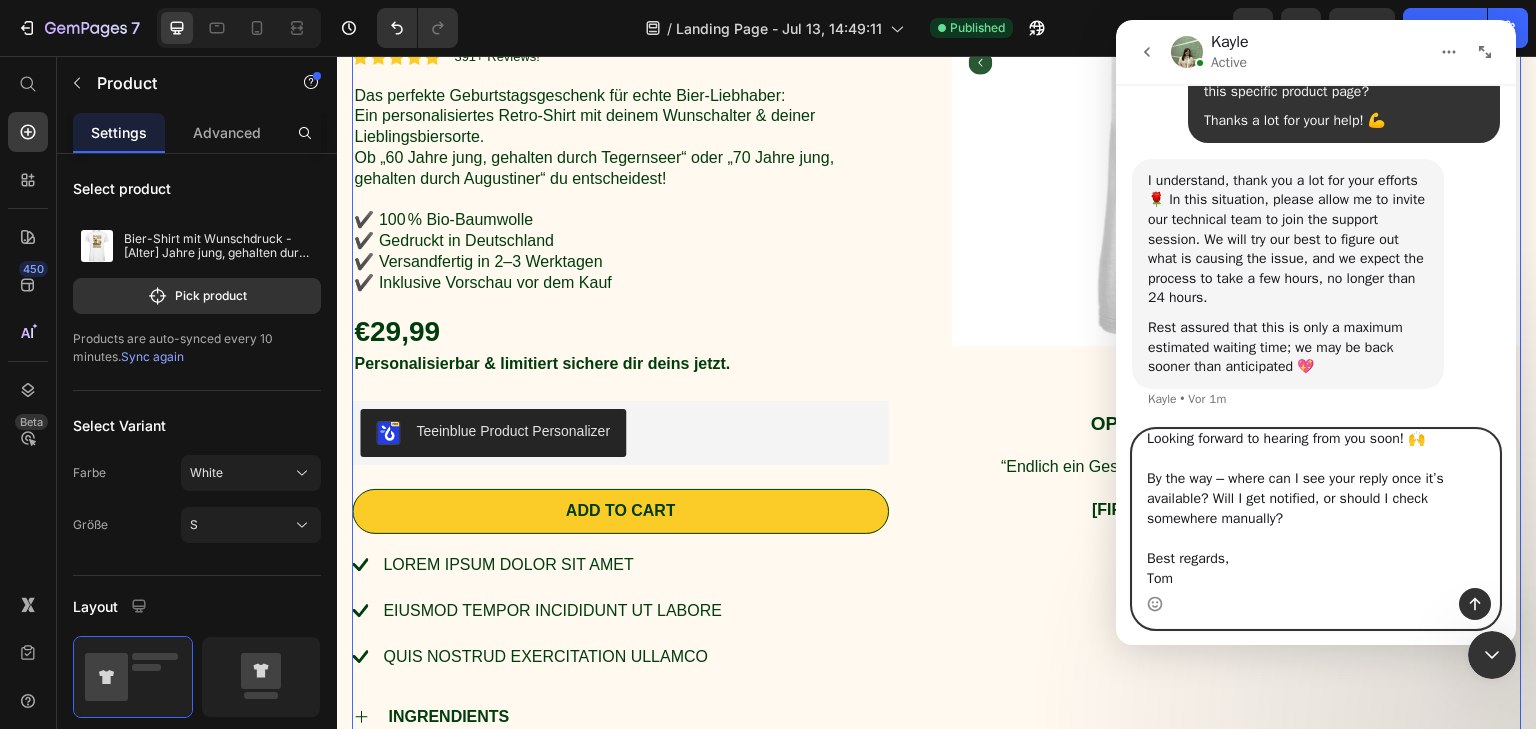 click on "Thank you so much! 🌟
I really appreciate your fast support and I’m happy to wait while your technical team looks into it.
No worries about the time – take what you need. Looking forward to hearing from you soon! 🙌
By the way – where can I see your reply once it’s available? Will I get notified, or should I check somewhere manually?
Best regards,
Tom" at bounding box center (1316, 509) 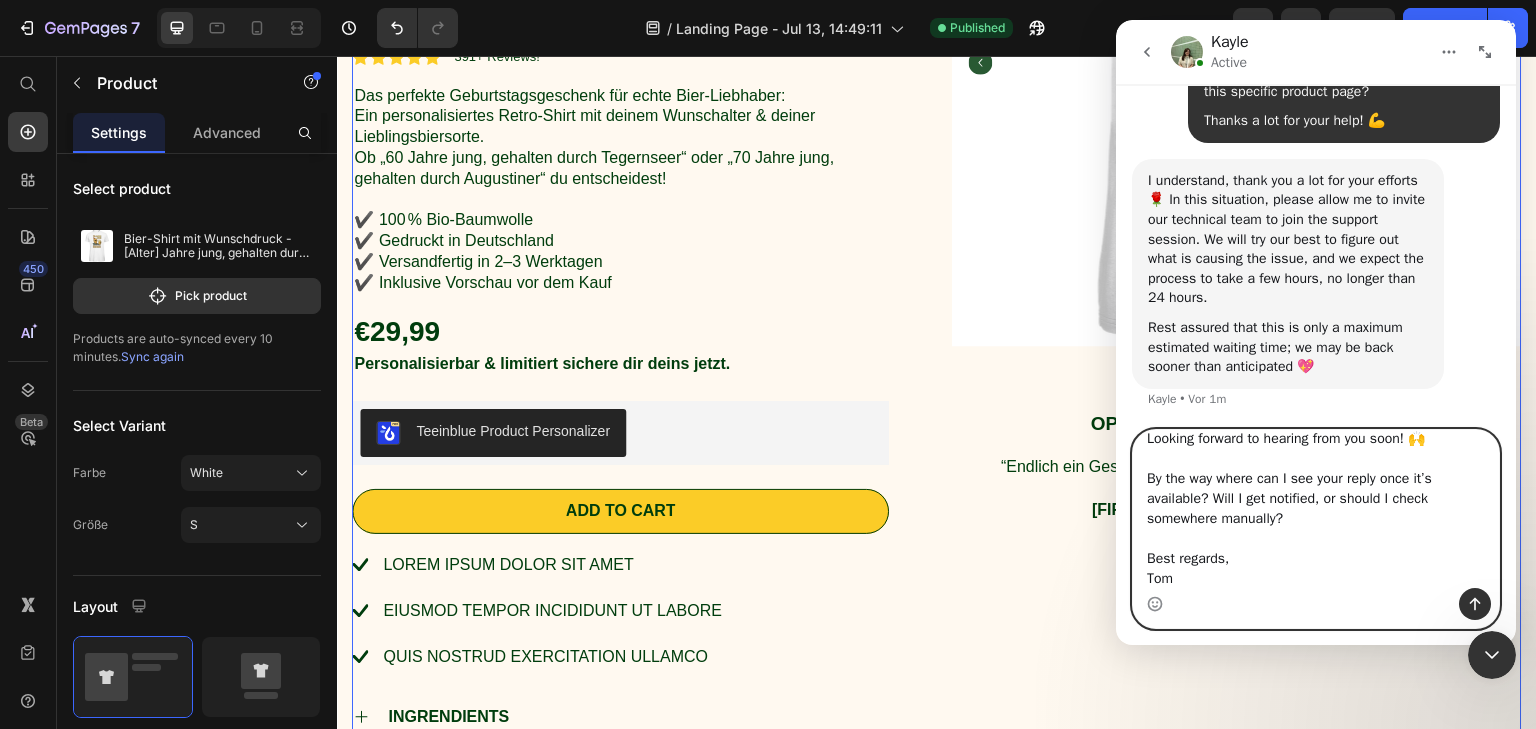 scroll, scrollTop: 13, scrollLeft: 0, axis: vertical 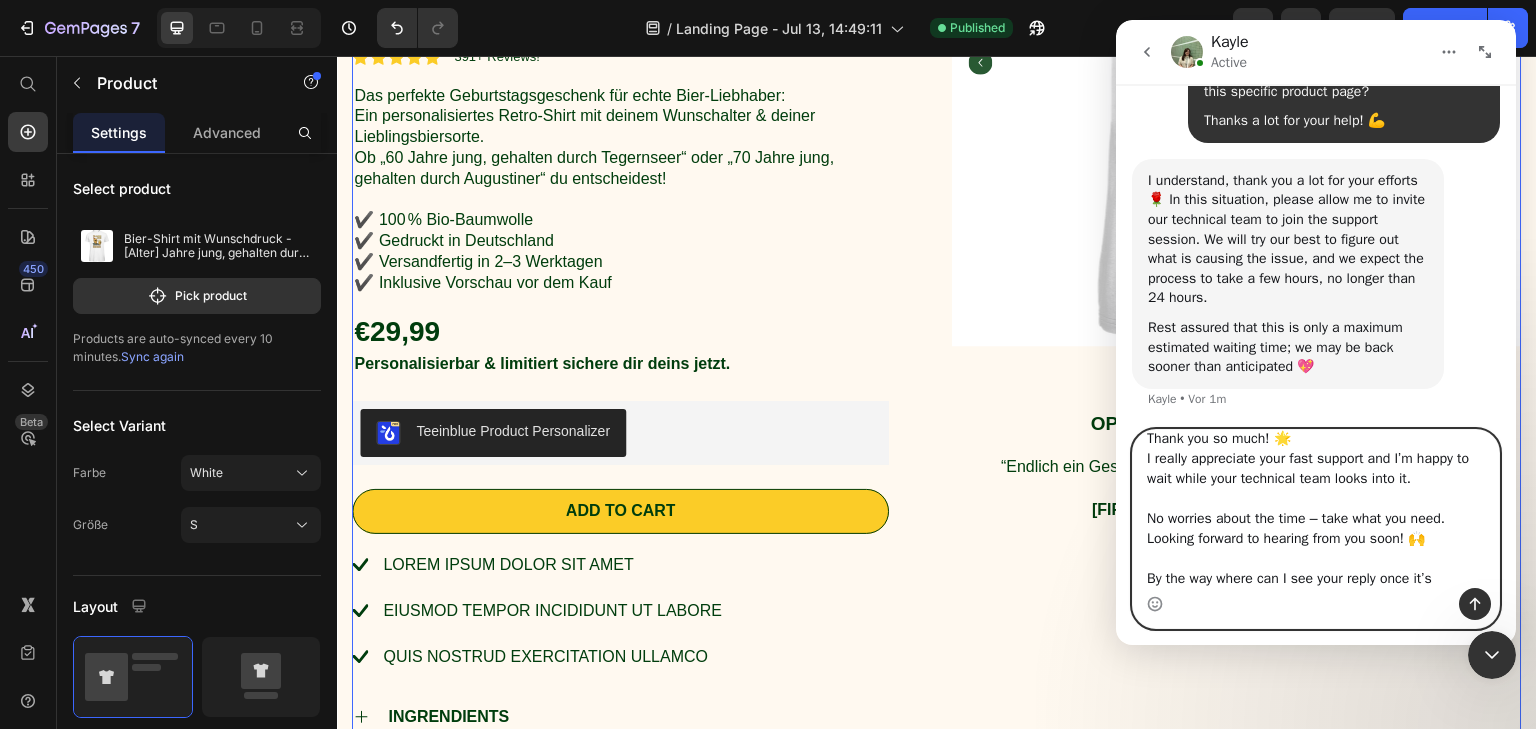 click on "Thank you so much! 🌟
I really appreciate your fast support and I’m happy to wait while your technical team looks into it.
No worries about the time – take what you need. Looking forward to hearing from you soon! 🙌
By the way where can I see your reply once it’s available? Will I get notified, or should I check somewhere manually?
Best regards,
Tom" at bounding box center [1316, 509] 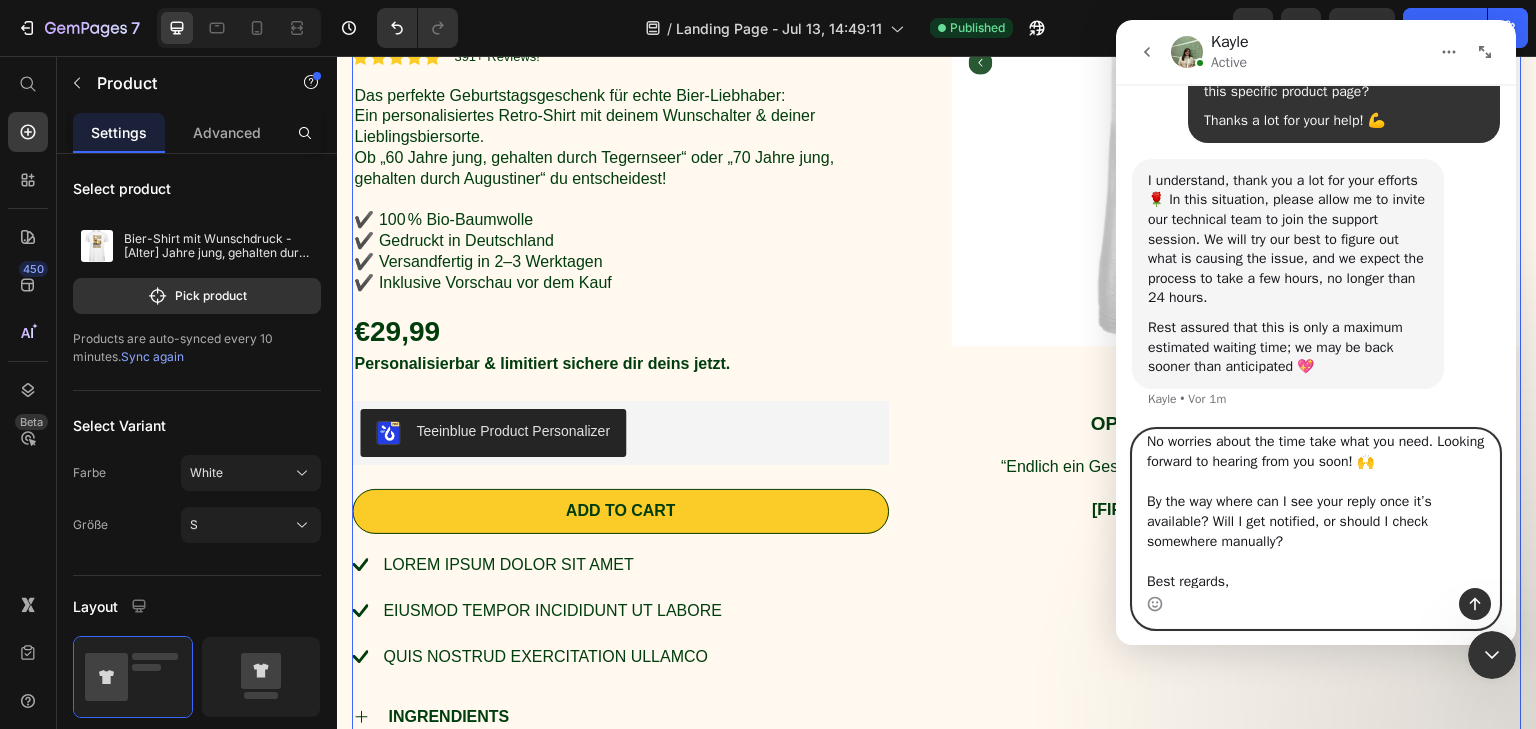 scroll, scrollTop: 116, scrollLeft: 0, axis: vertical 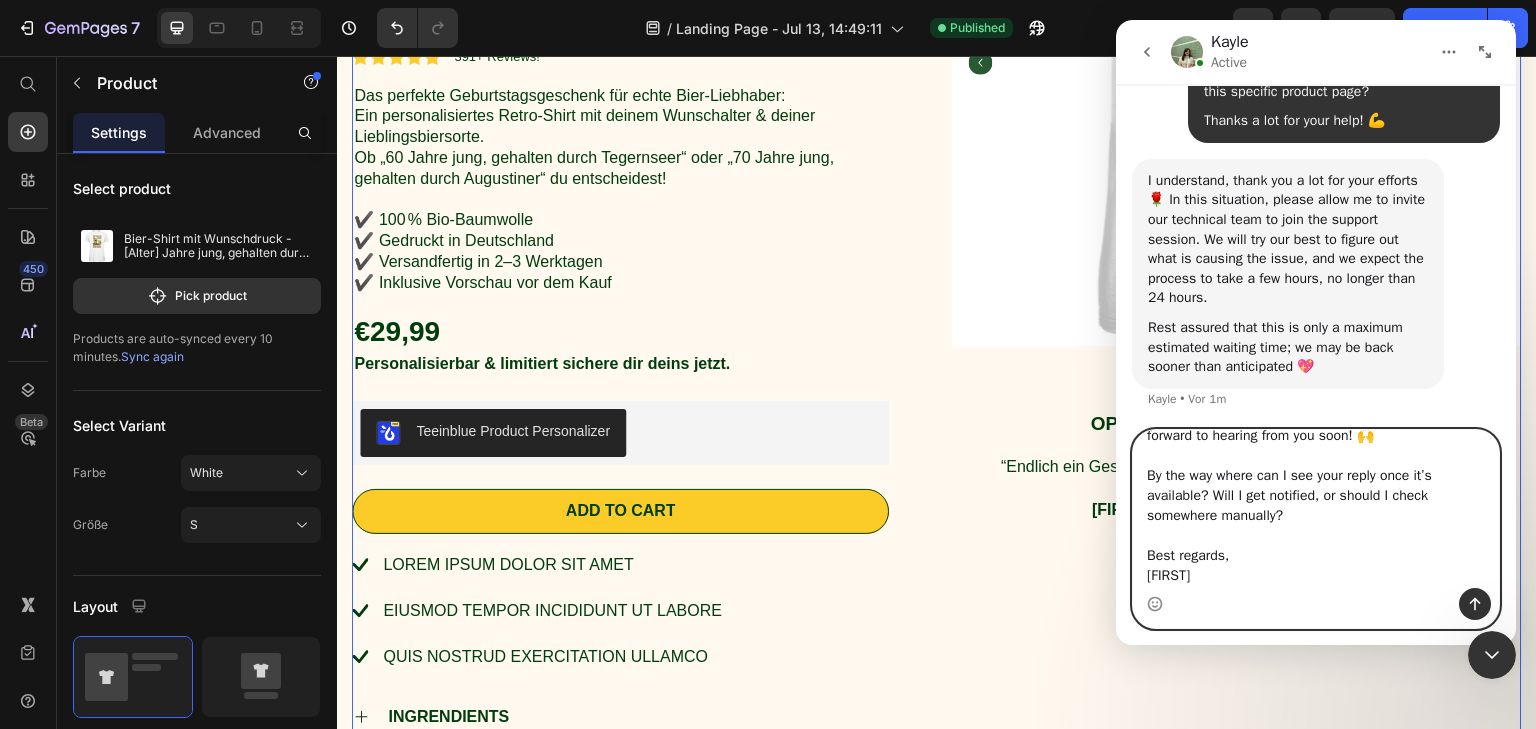 drag, startPoint x: 1201, startPoint y: 484, endPoint x: 1277, endPoint y: 559, distance: 106.77547 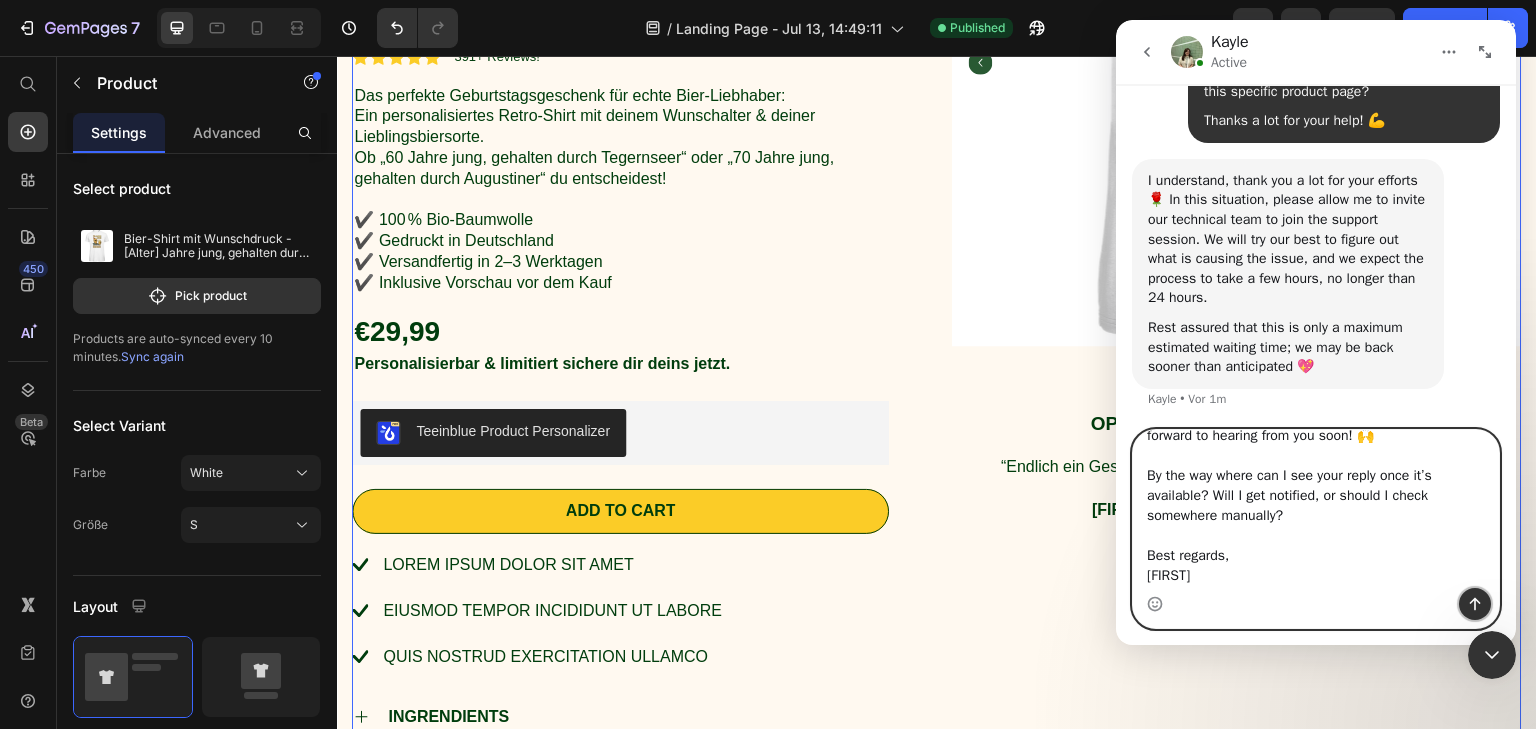 click at bounding box center [1475, 604] 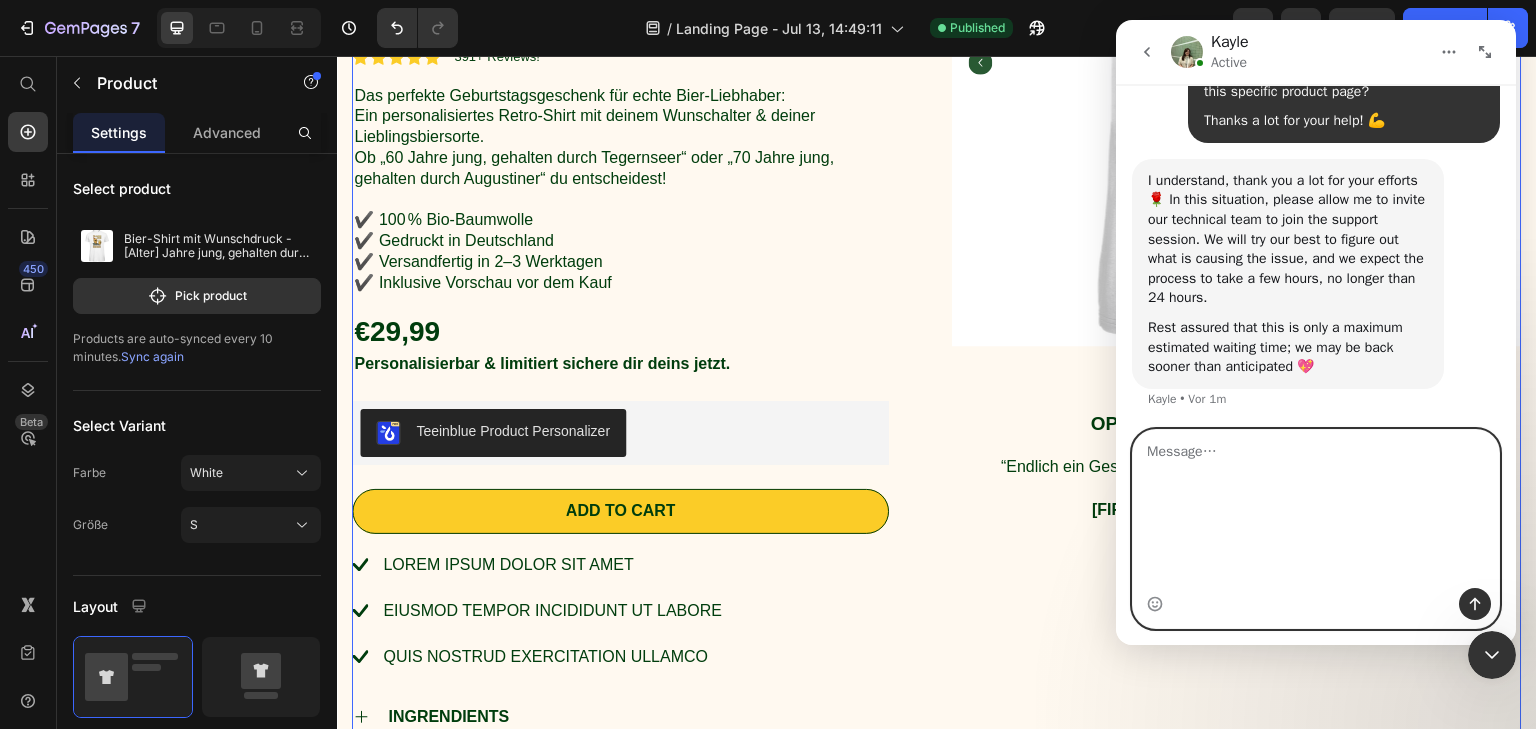 scroll, scrollTop: 0, scrollLeft: 0, axis: both 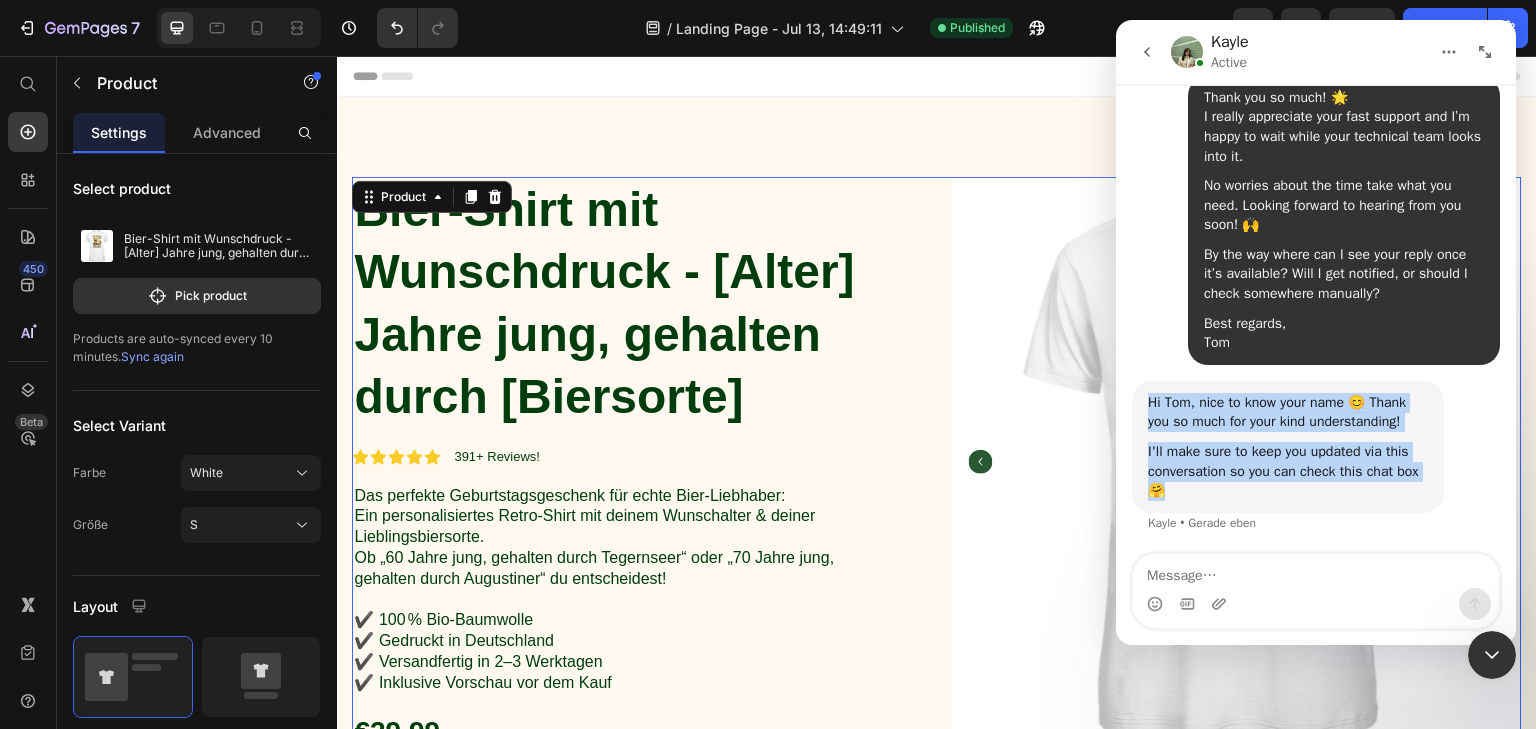 drag, startPoint x: 1200, startPoint y: 494, endPoint x: 1139, endPoint y: 398, distance: 113.74094 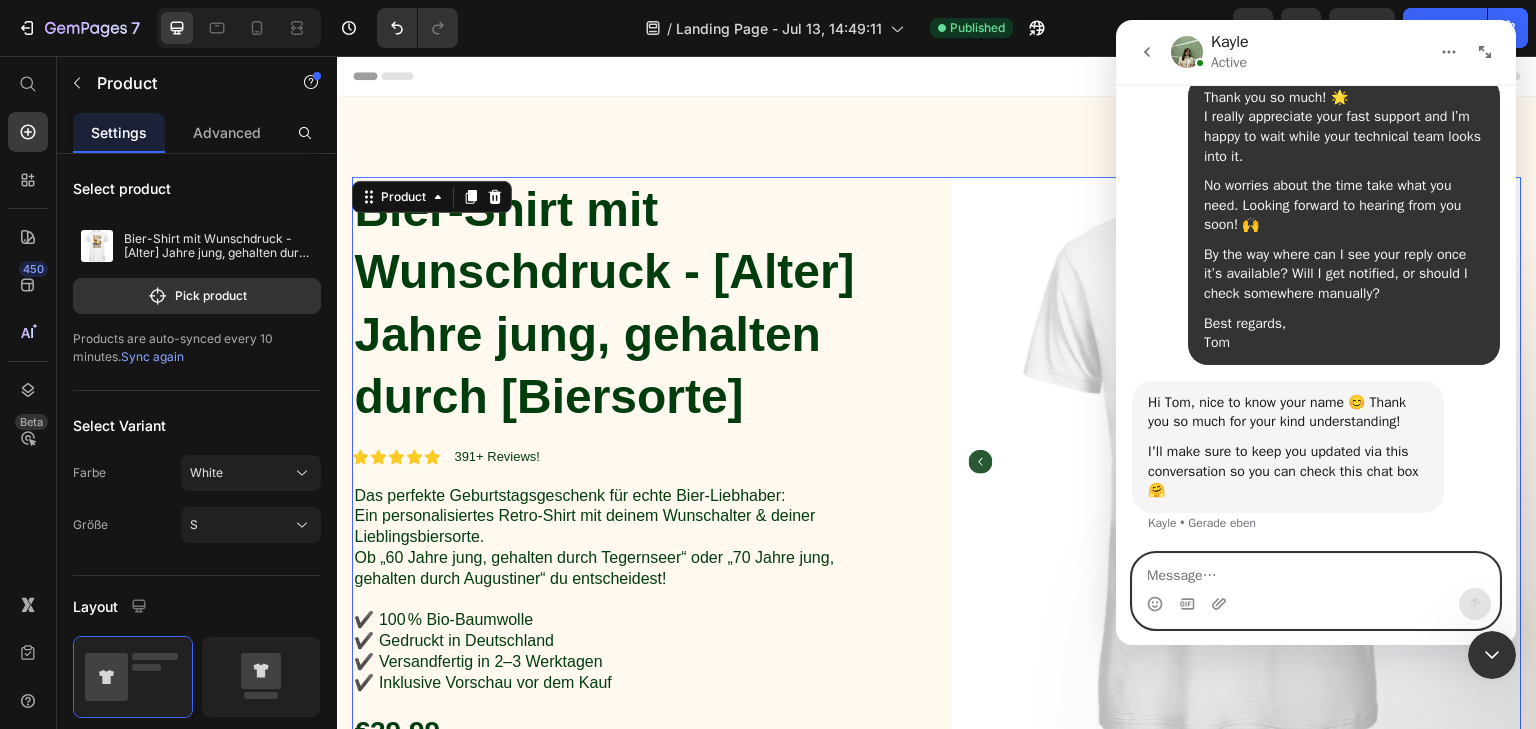 click at bounding box center [1316, 571] 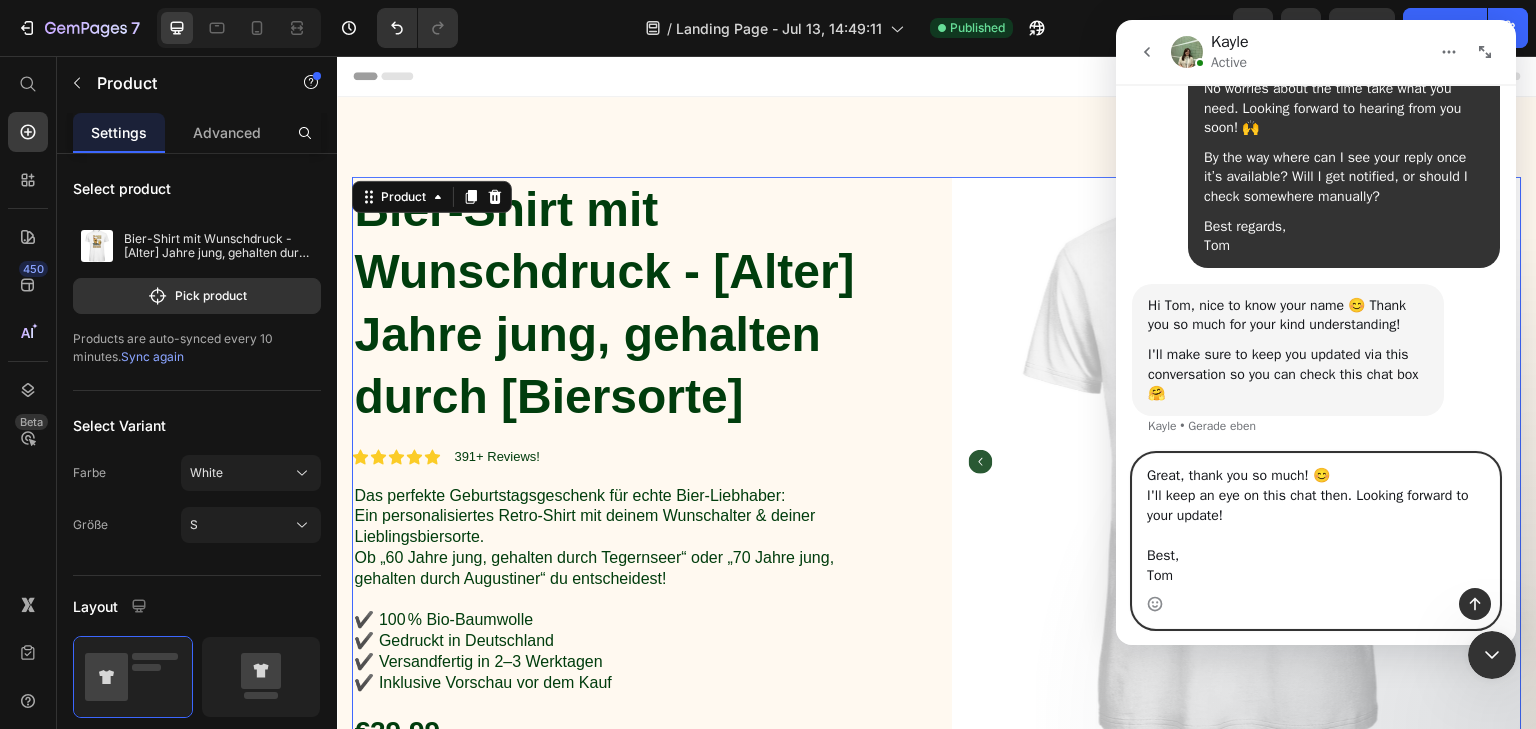 scroll, scrollTop: 3292, scrollLeft: 0, axis: vertical 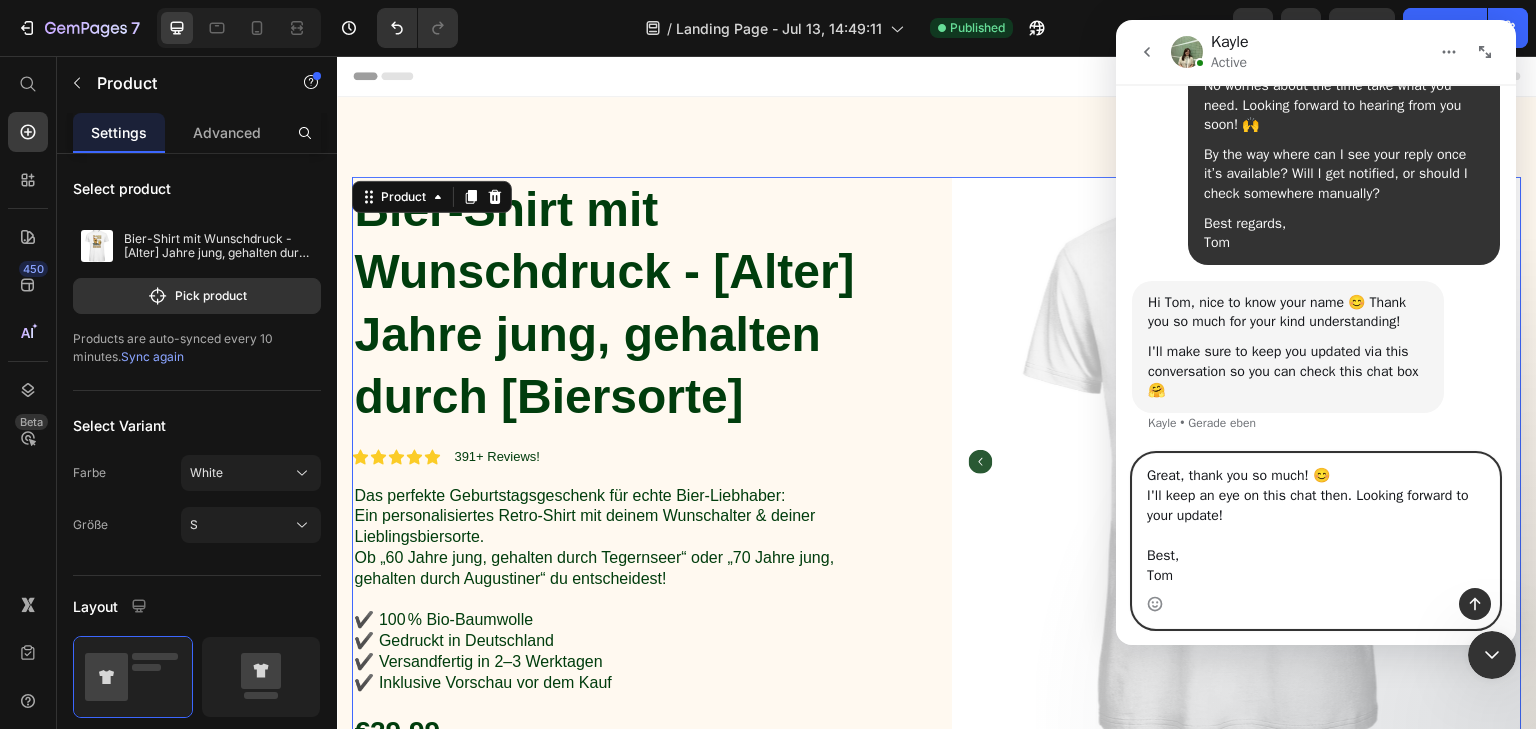 type on "Great, thank you so much! 😊
I'll keep an eye on this chat then. Looking forward to your update!
Best,
Tom" 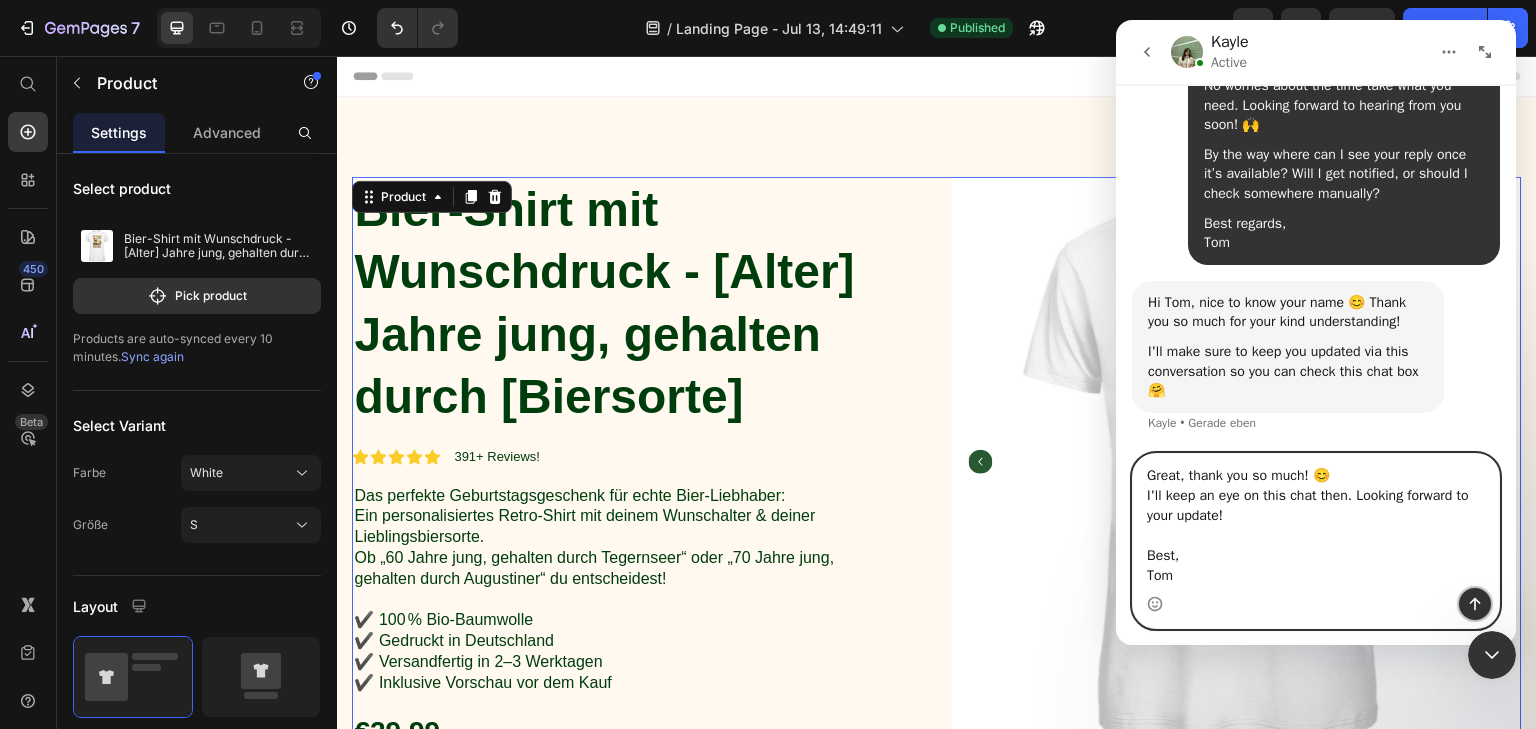 click 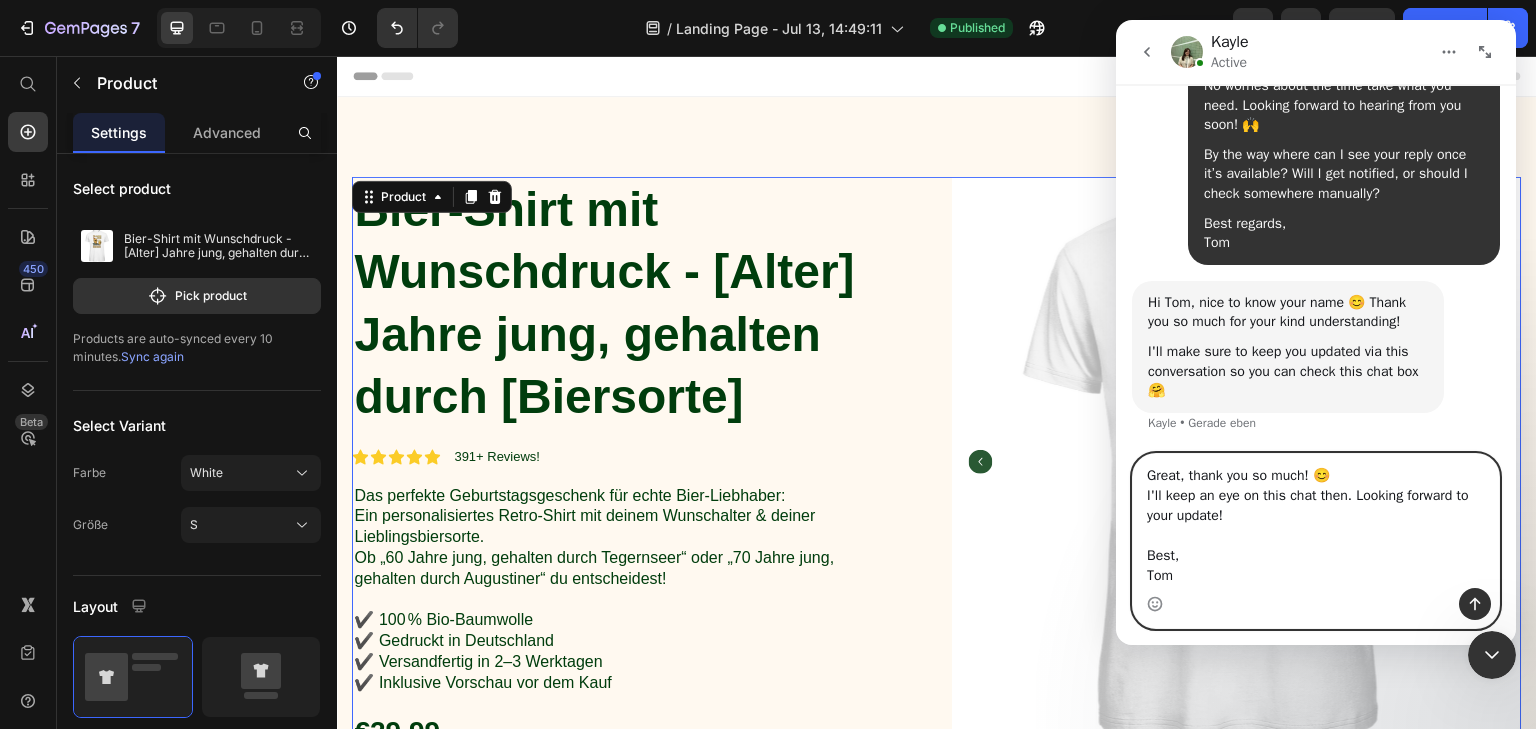 type 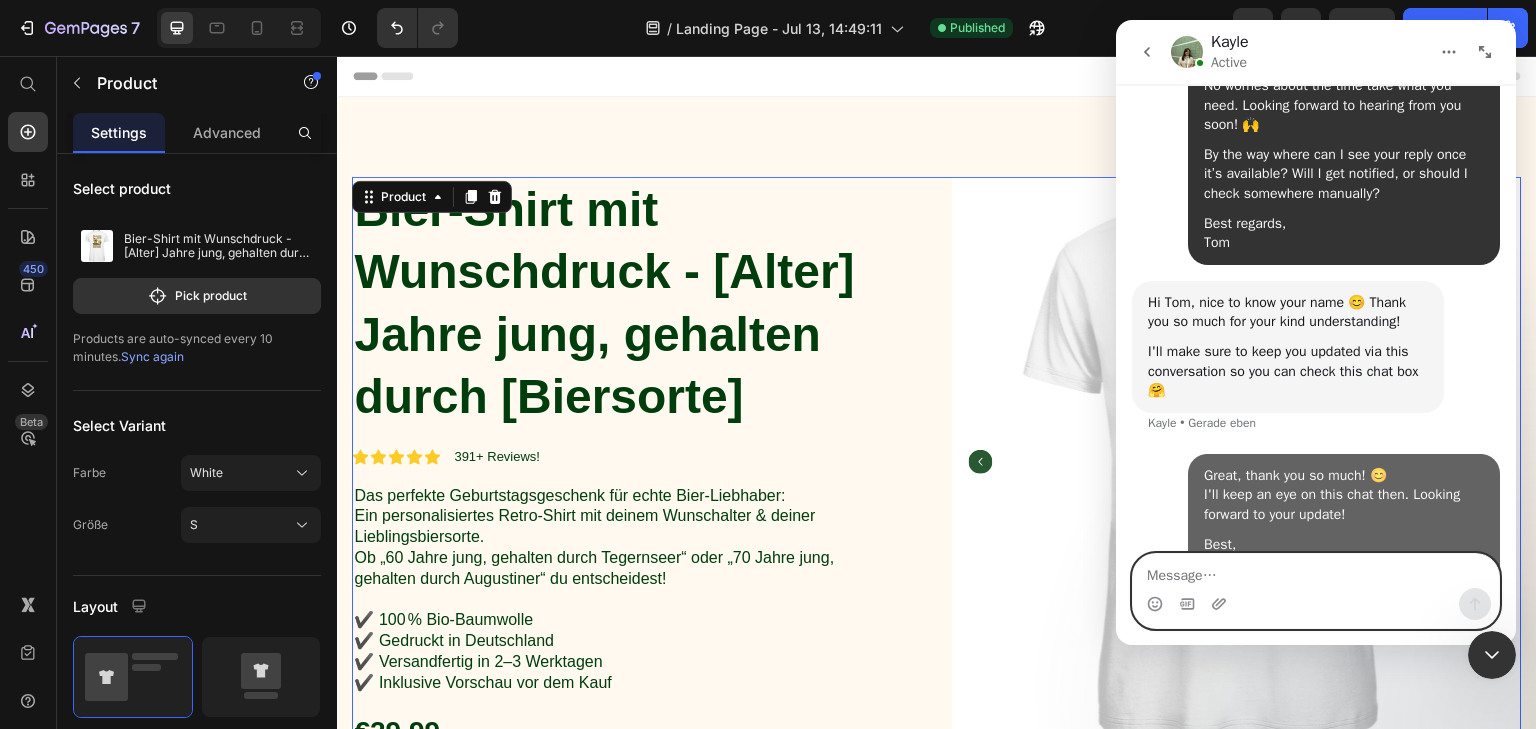 scroll, scrollTop: 3340, scrollLeft: 0, axis: vertical 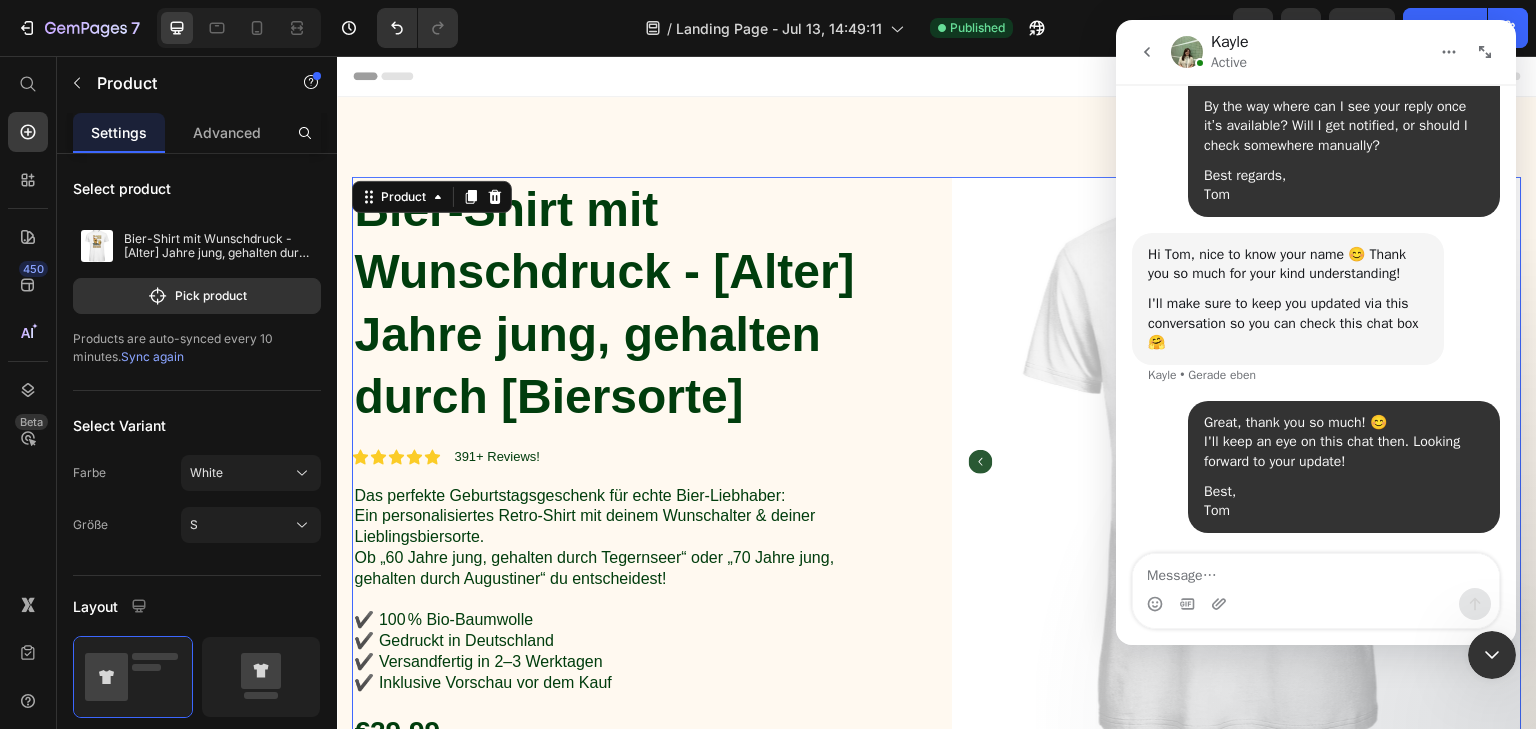 click at bounding box center (1187, 52) 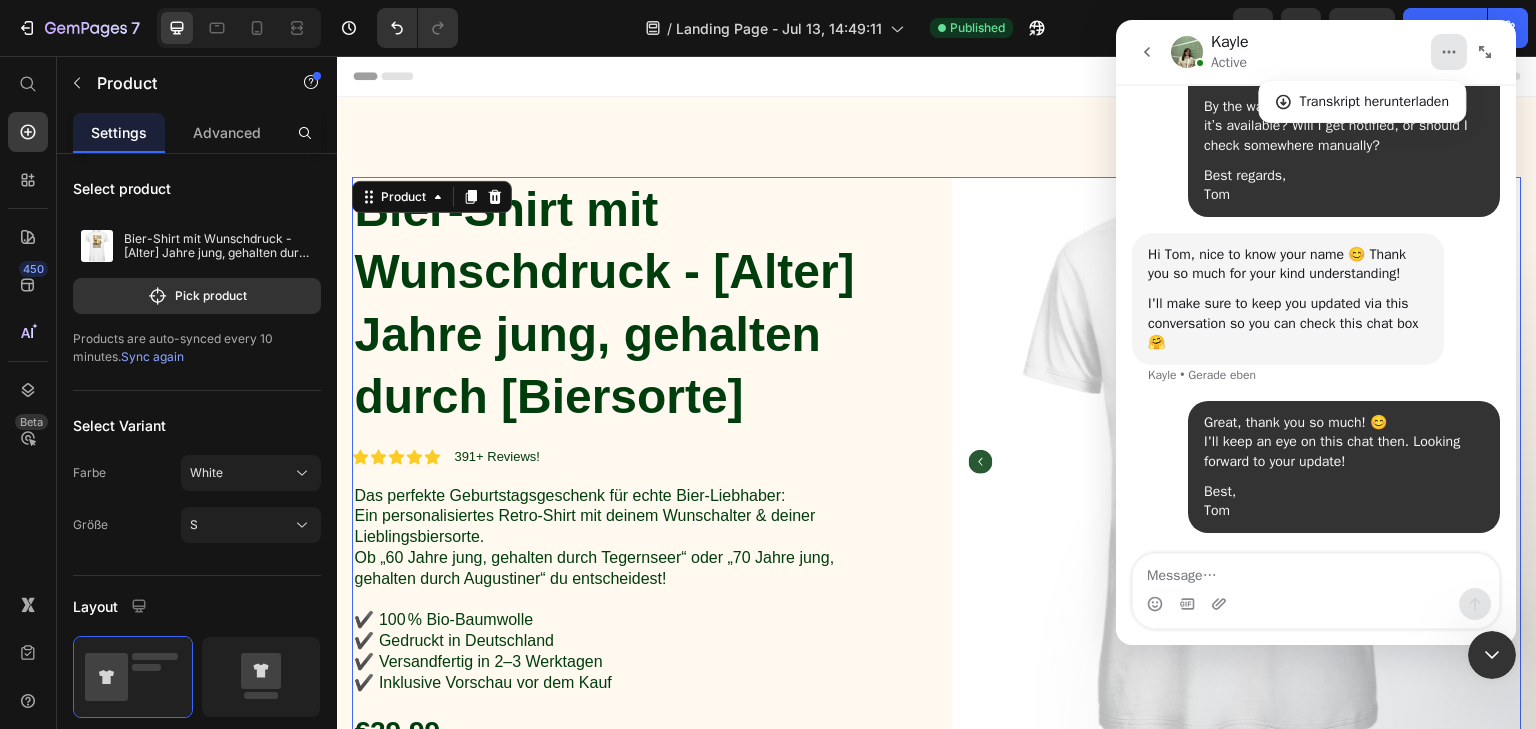 click at bounding box center [1449, 52] 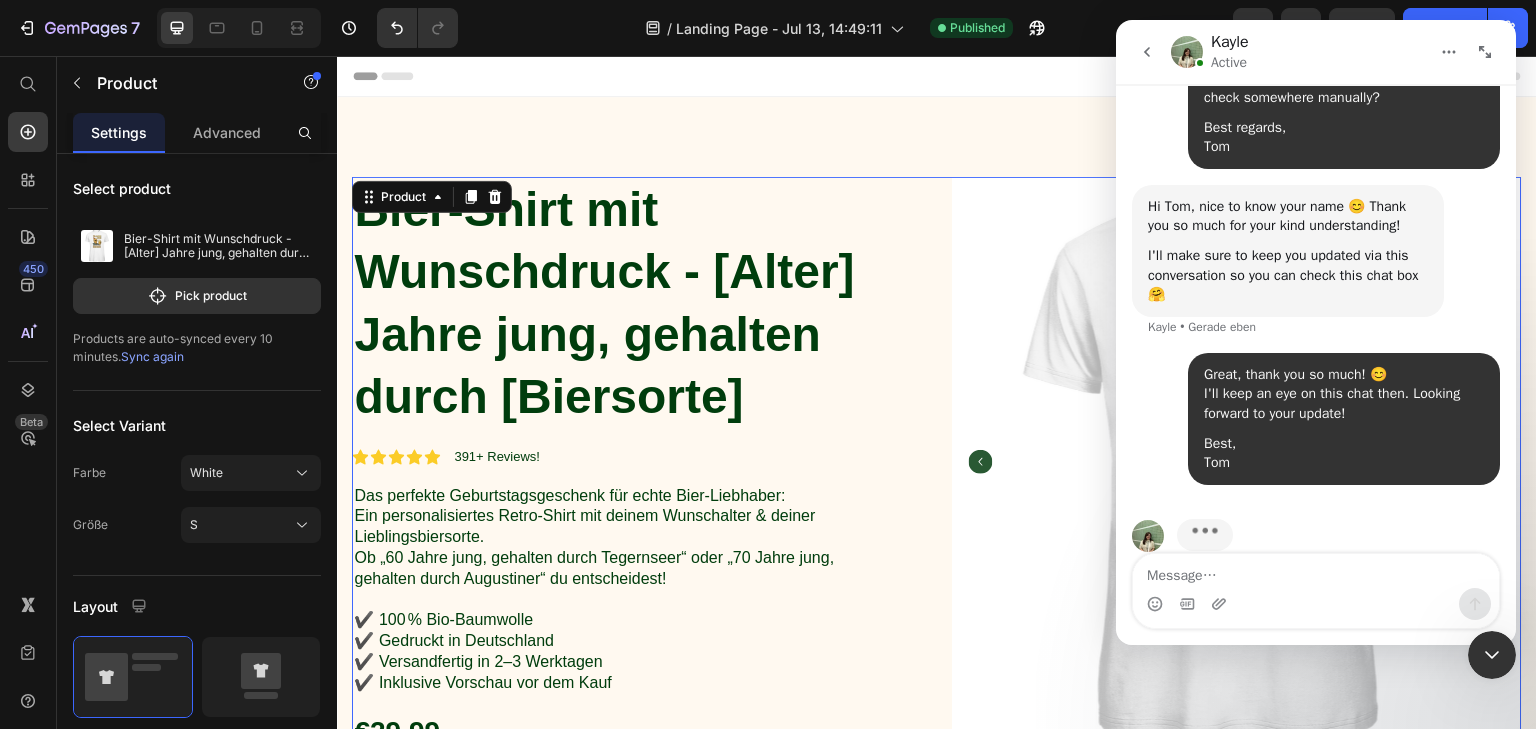 scroll, scrollTop: 3417, scrollLeft: 0, axis: vertical 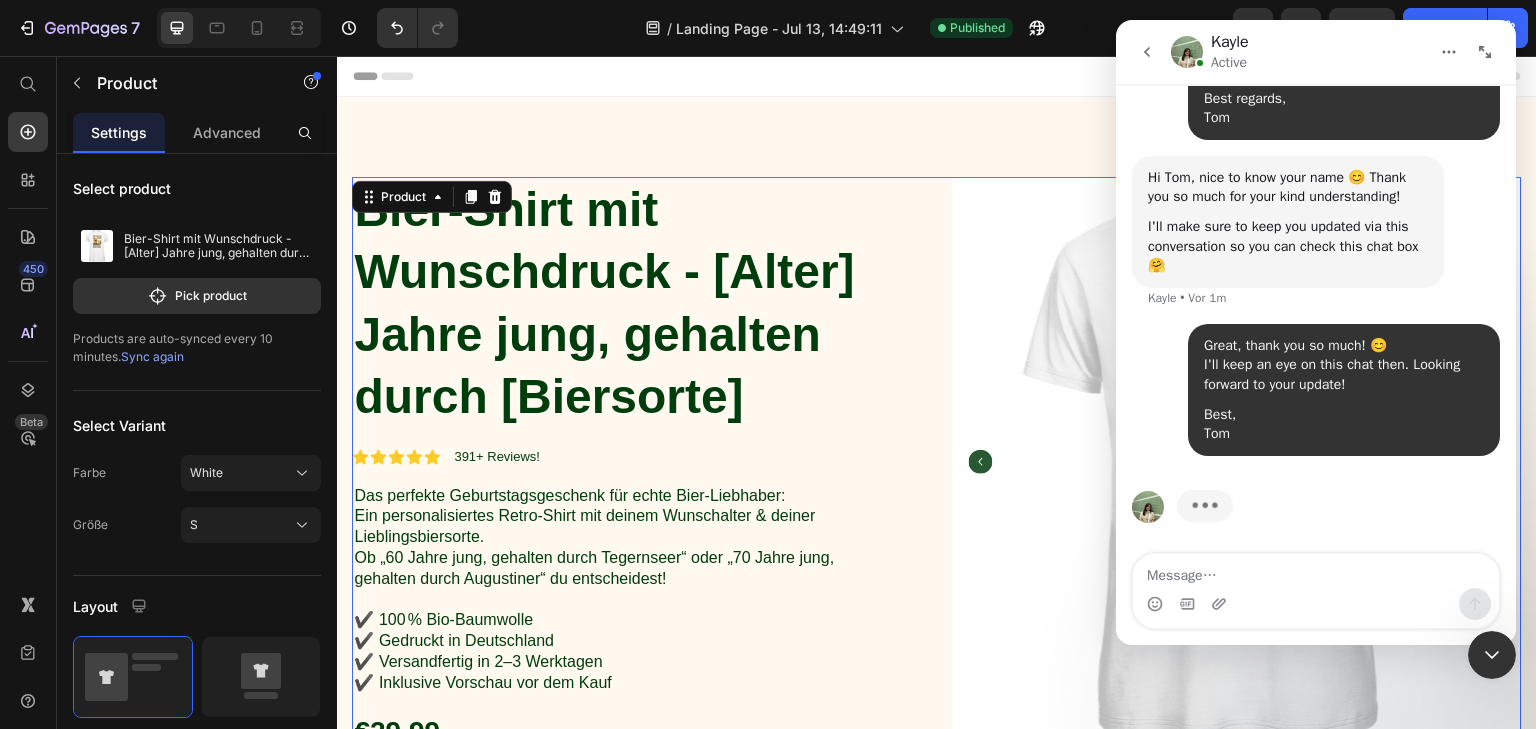 click at bounding box center (1147, 52) 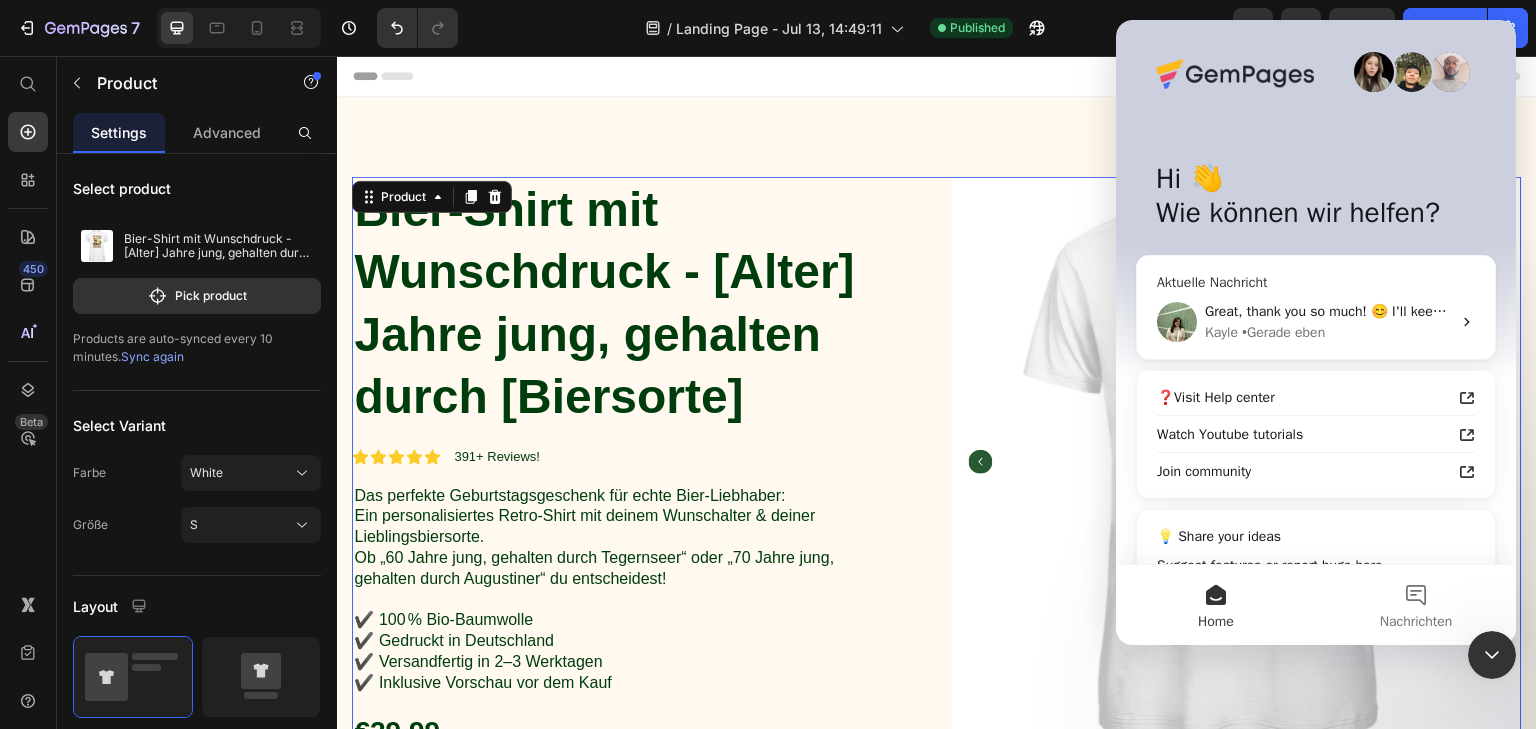 click on "Great, thank you so much! 😊 I'll keep an eye on this chat then. Looking forward to your update! Best, Tom" at bounding box center [1328, 311] 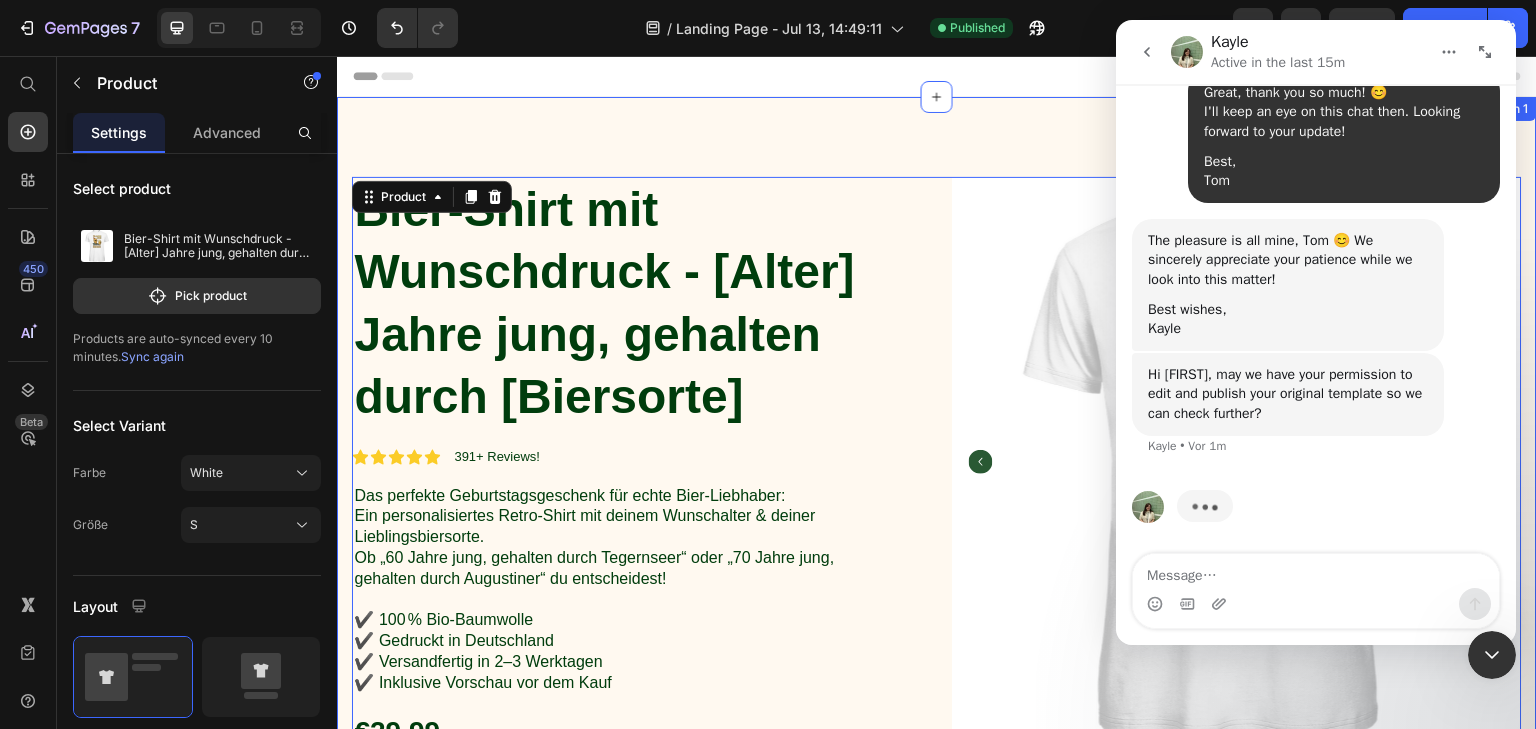 scroll, scrollTop: 3573, scrollLeft: 0, axis: vertical 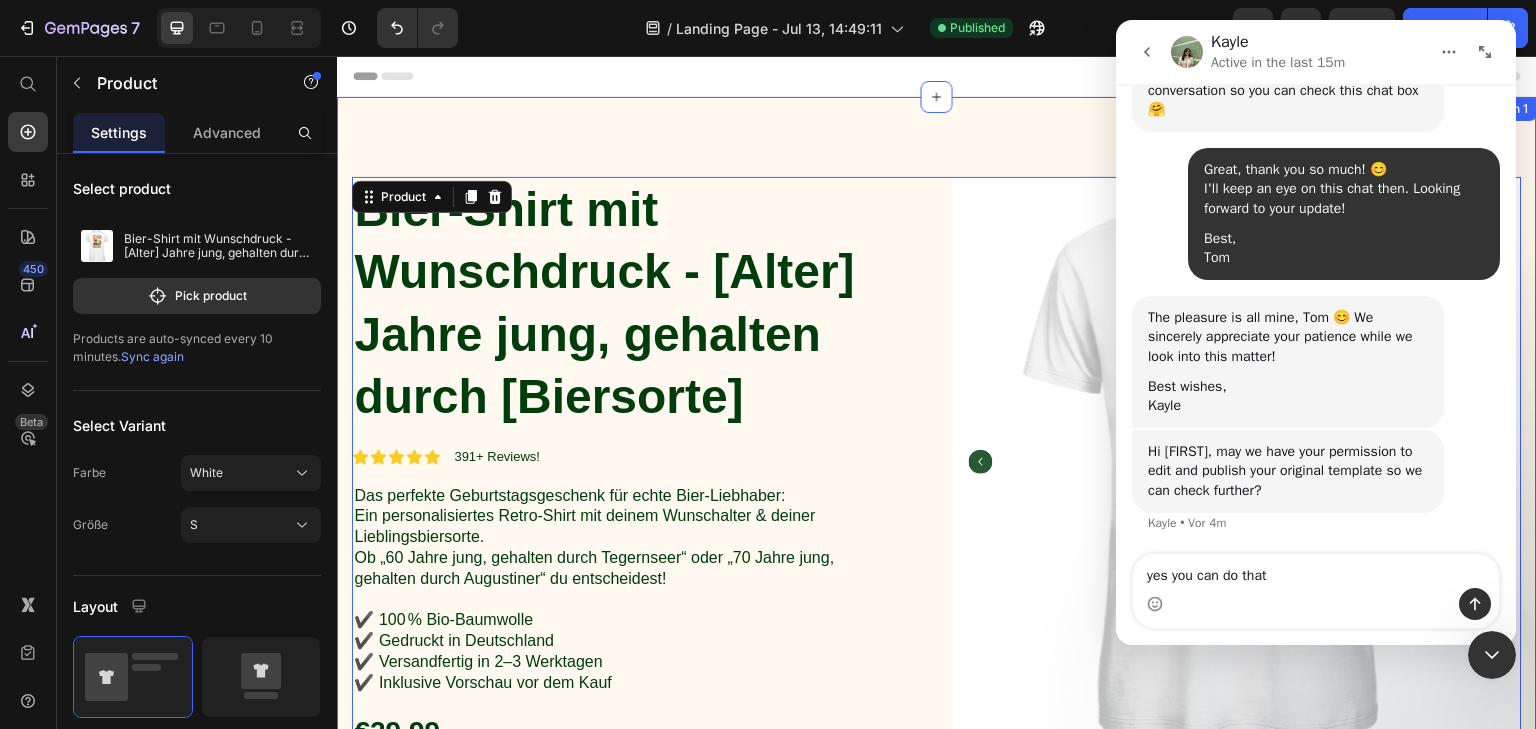 type on "yes you can do that" 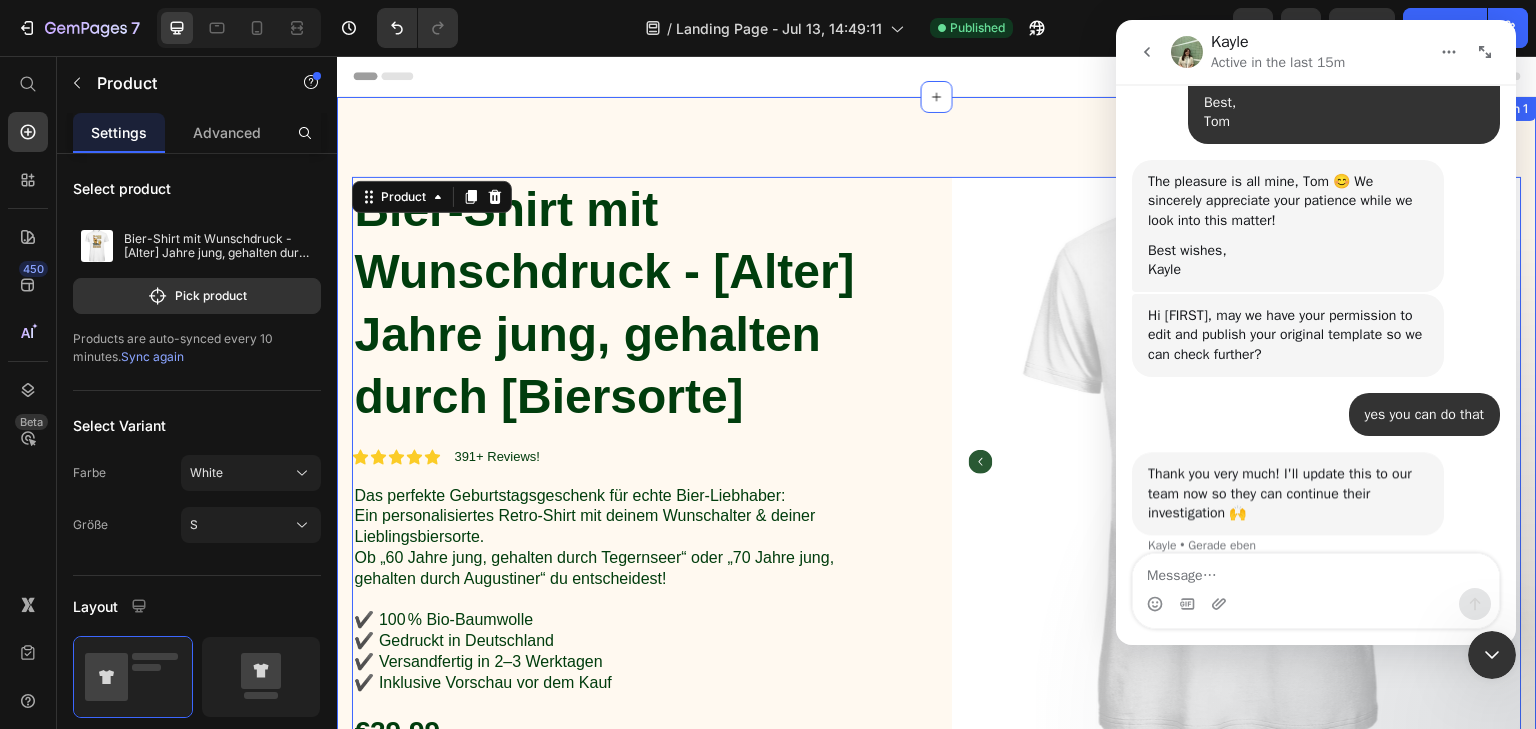 scroll, scrollTop: 3731, scrollLeft: 0, axis: vertical 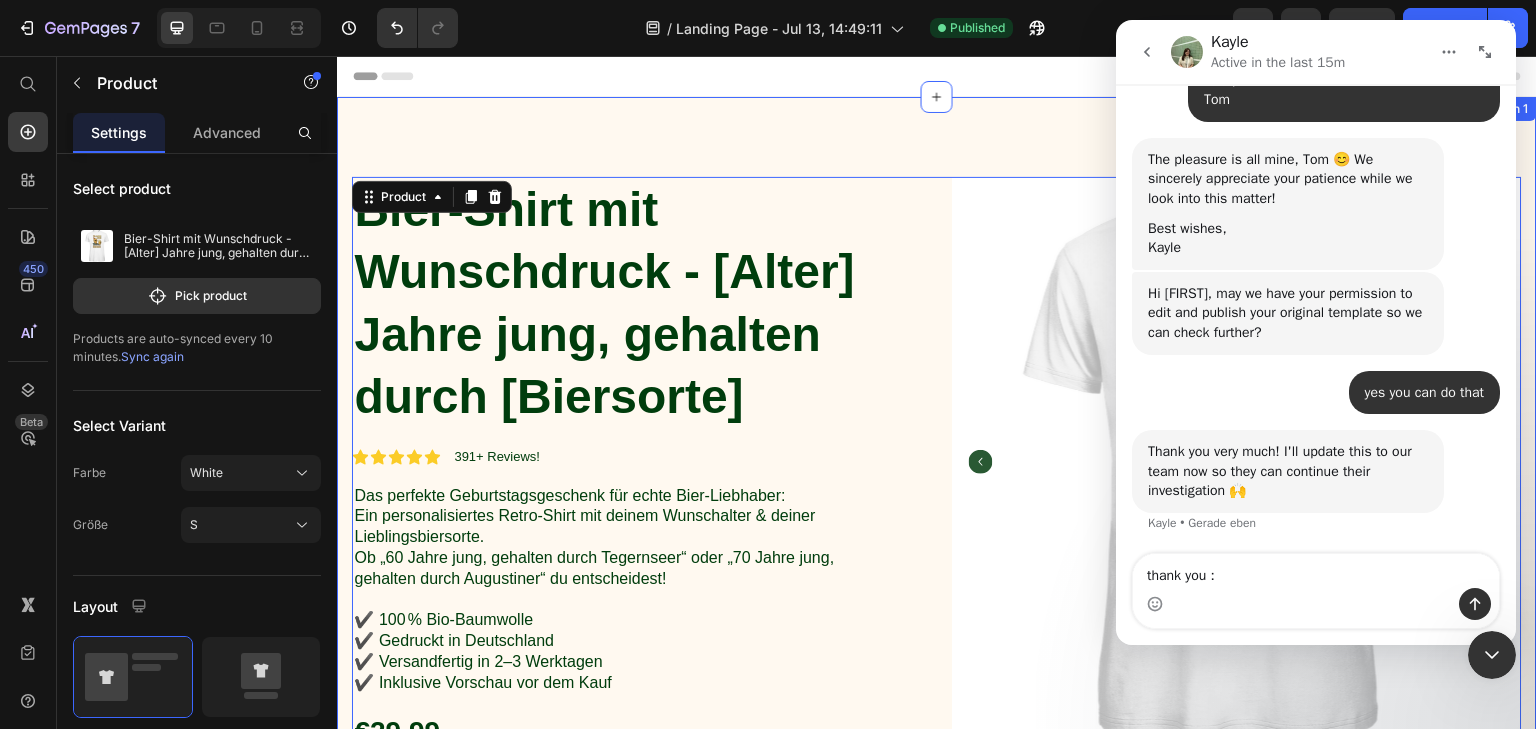 type on "thank you :)" 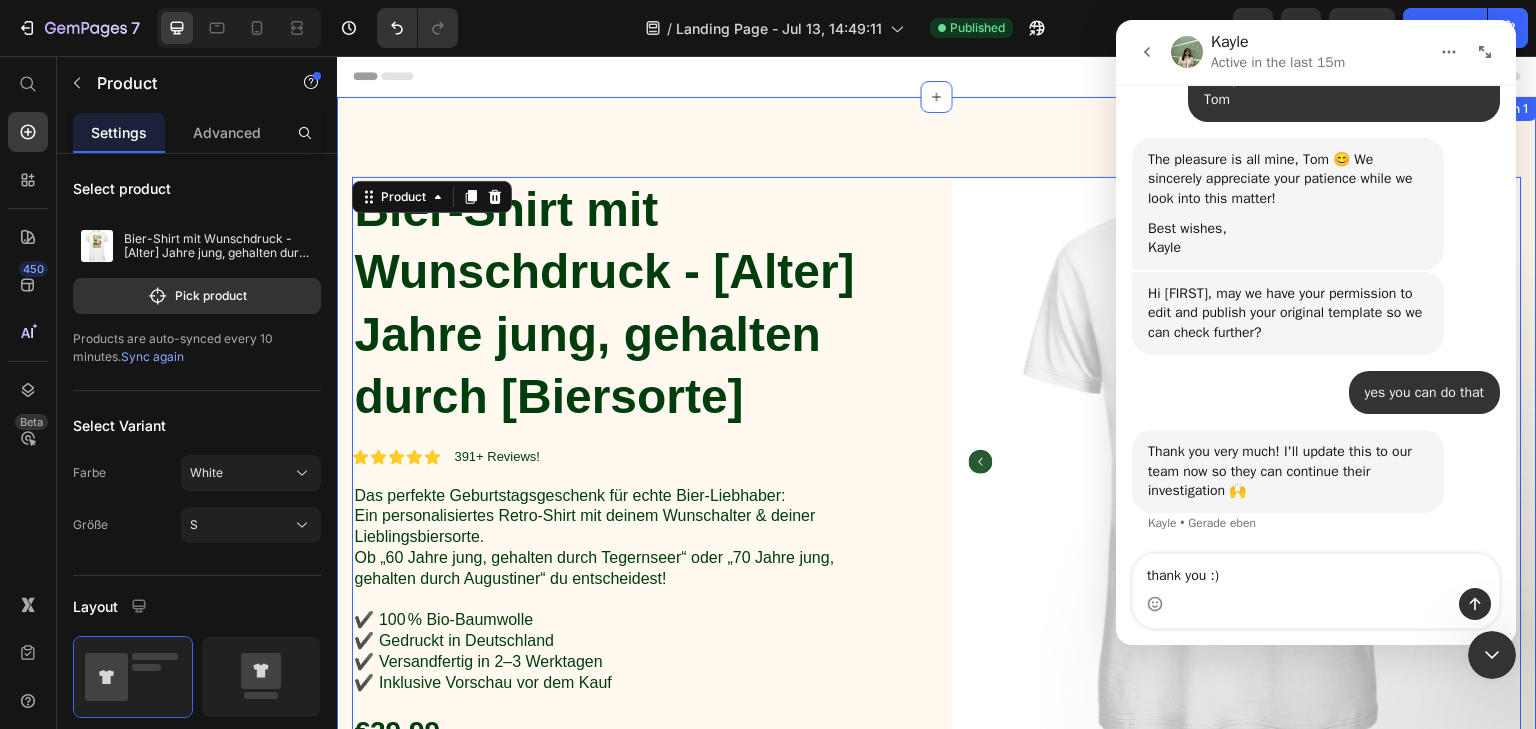 type 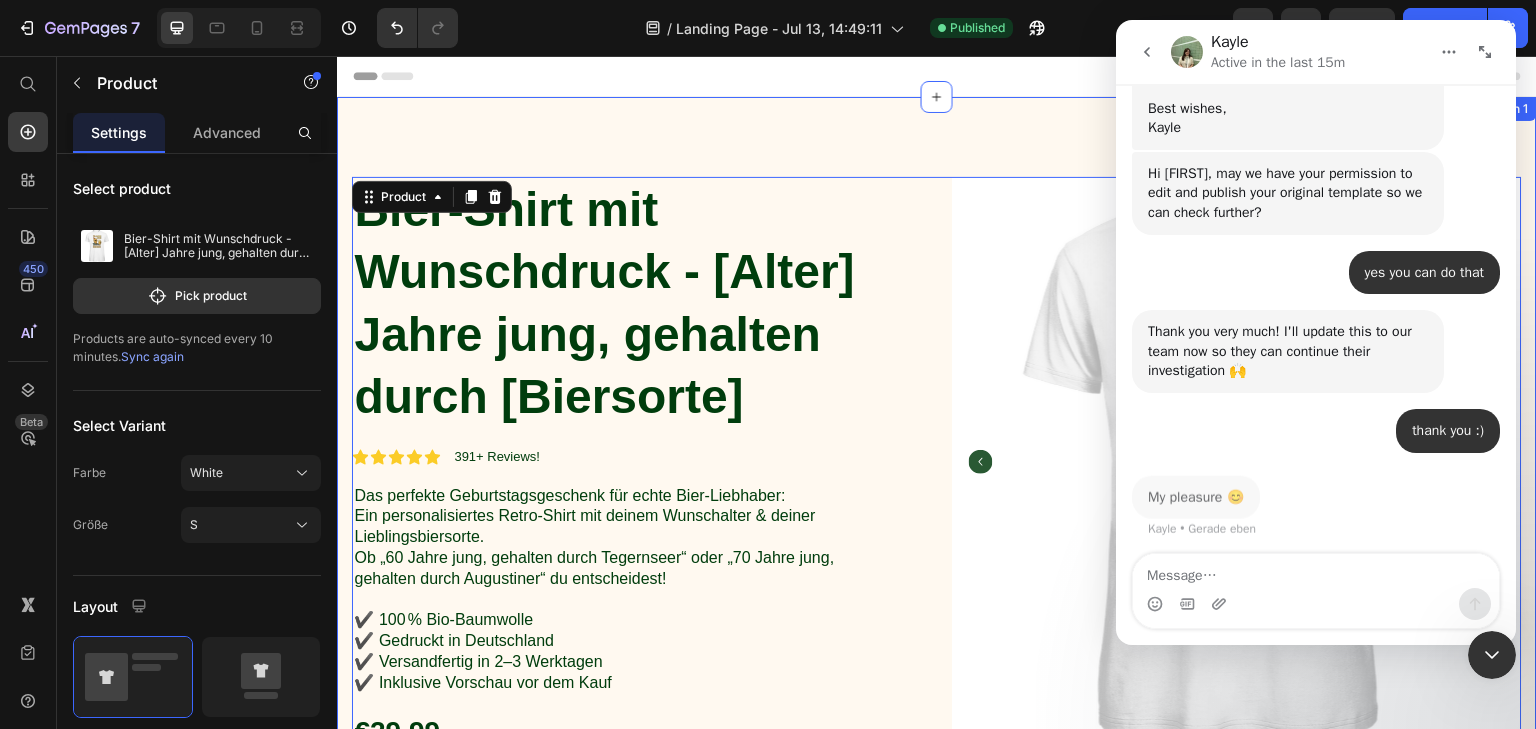 scroll, scrollTop: 3850, scrollLeft: 0, axis: vertical 